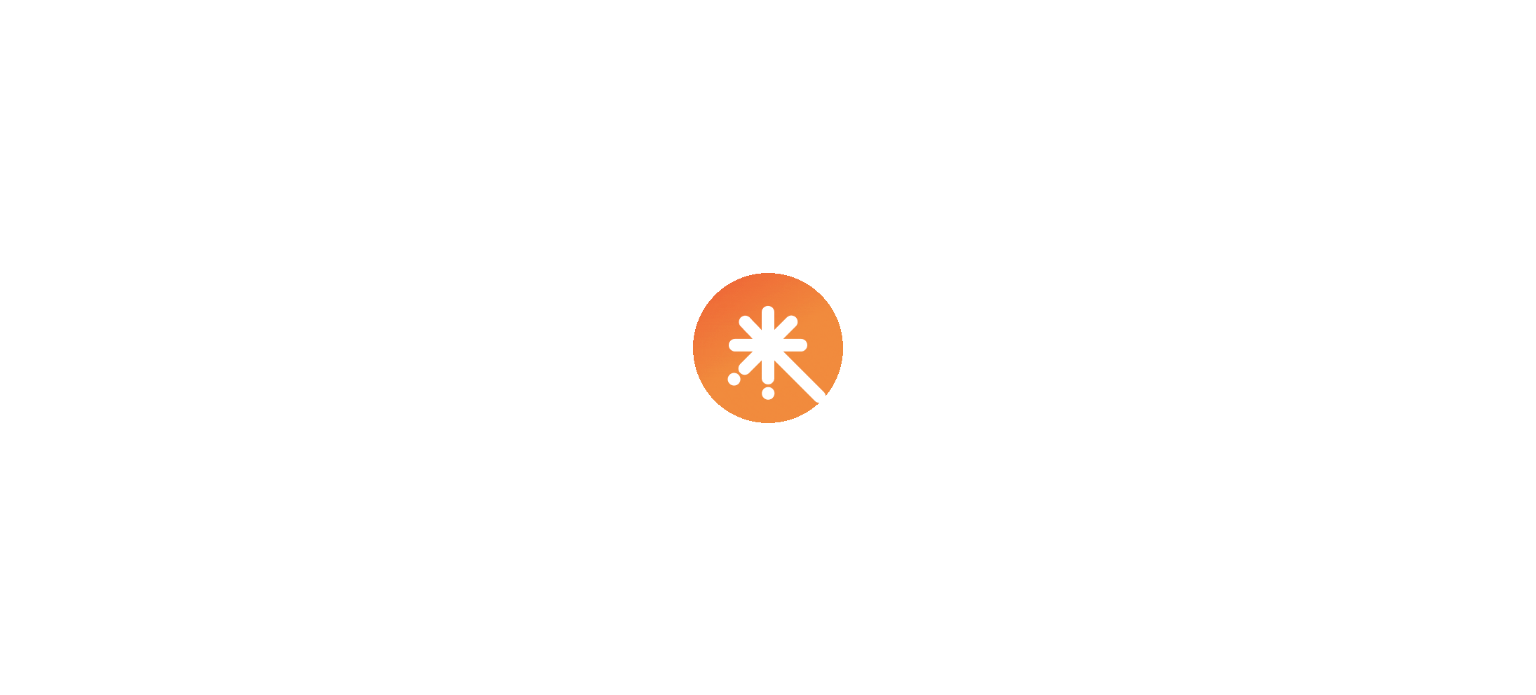 scroll, scrollTop: 0, scrollLeft: 0, axis: both 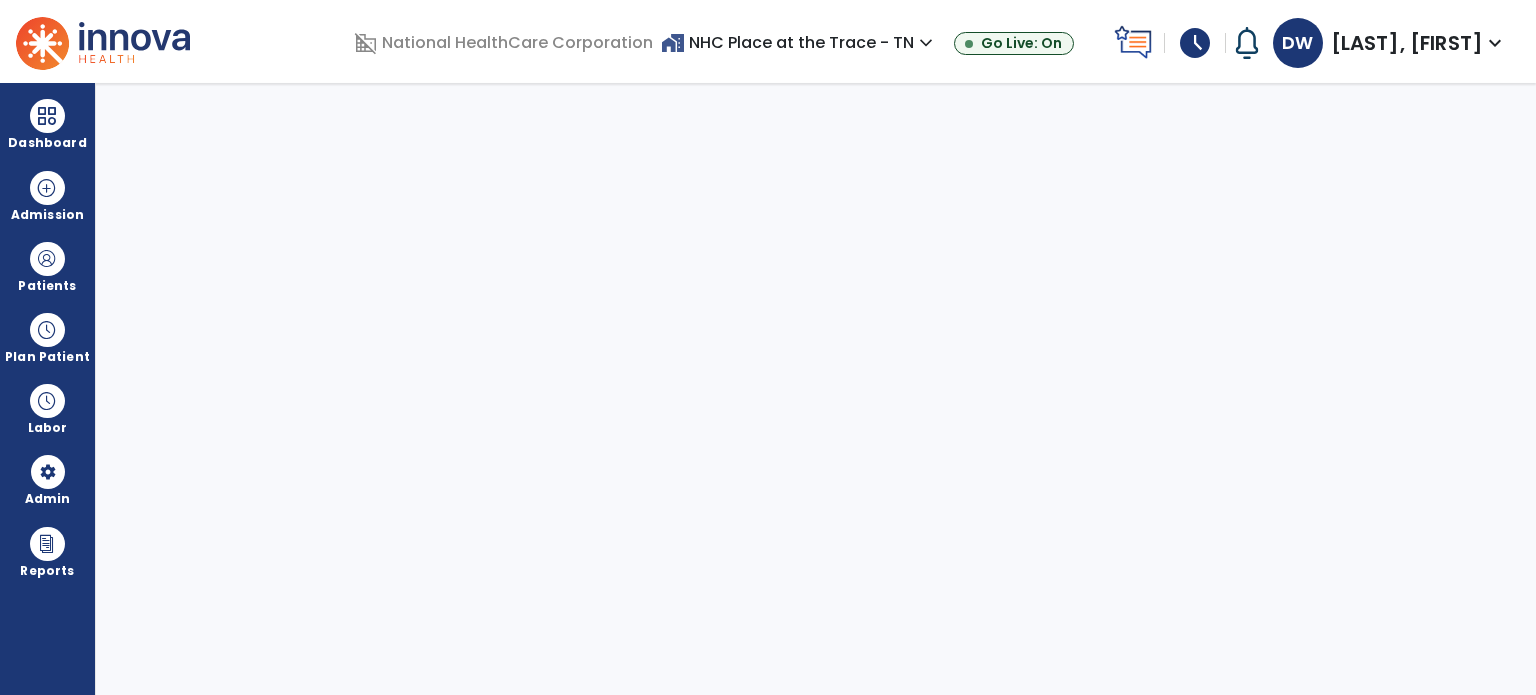 select on "***" 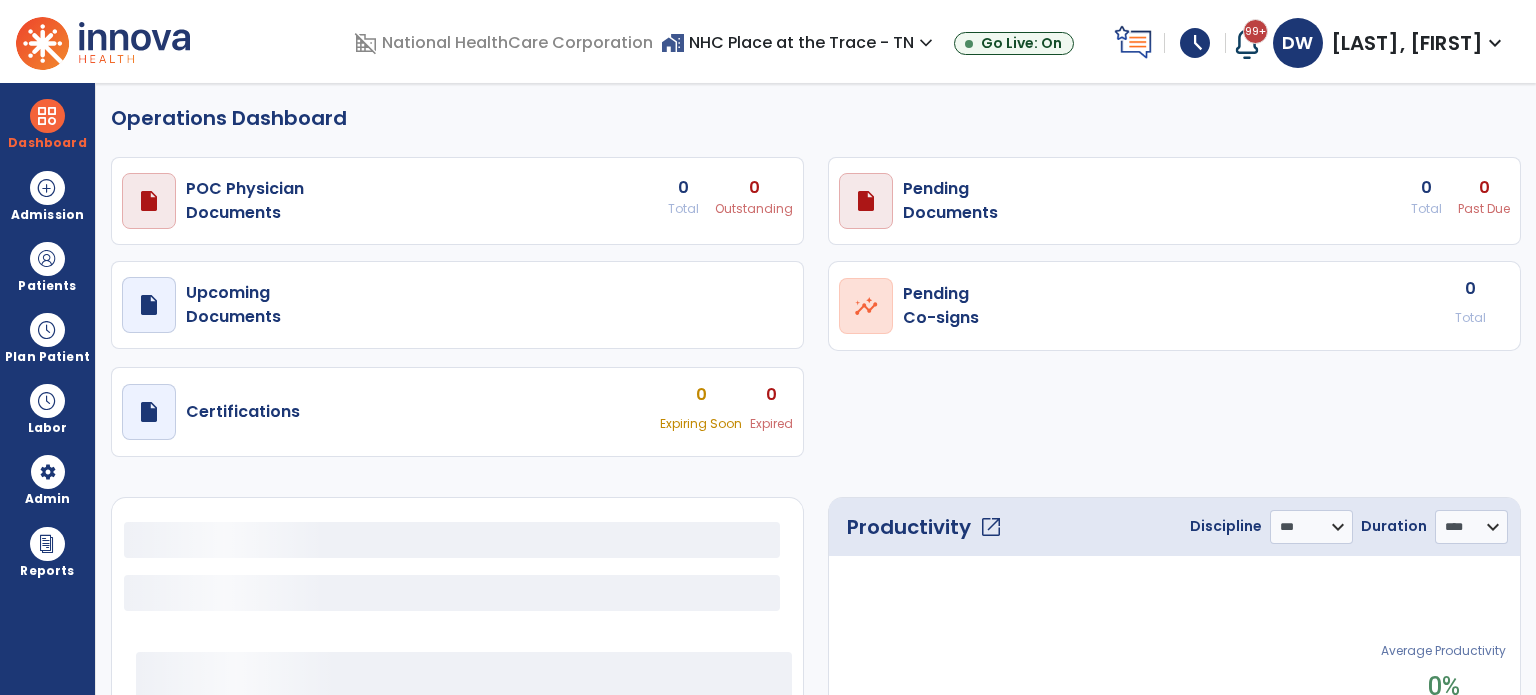 select on "***" 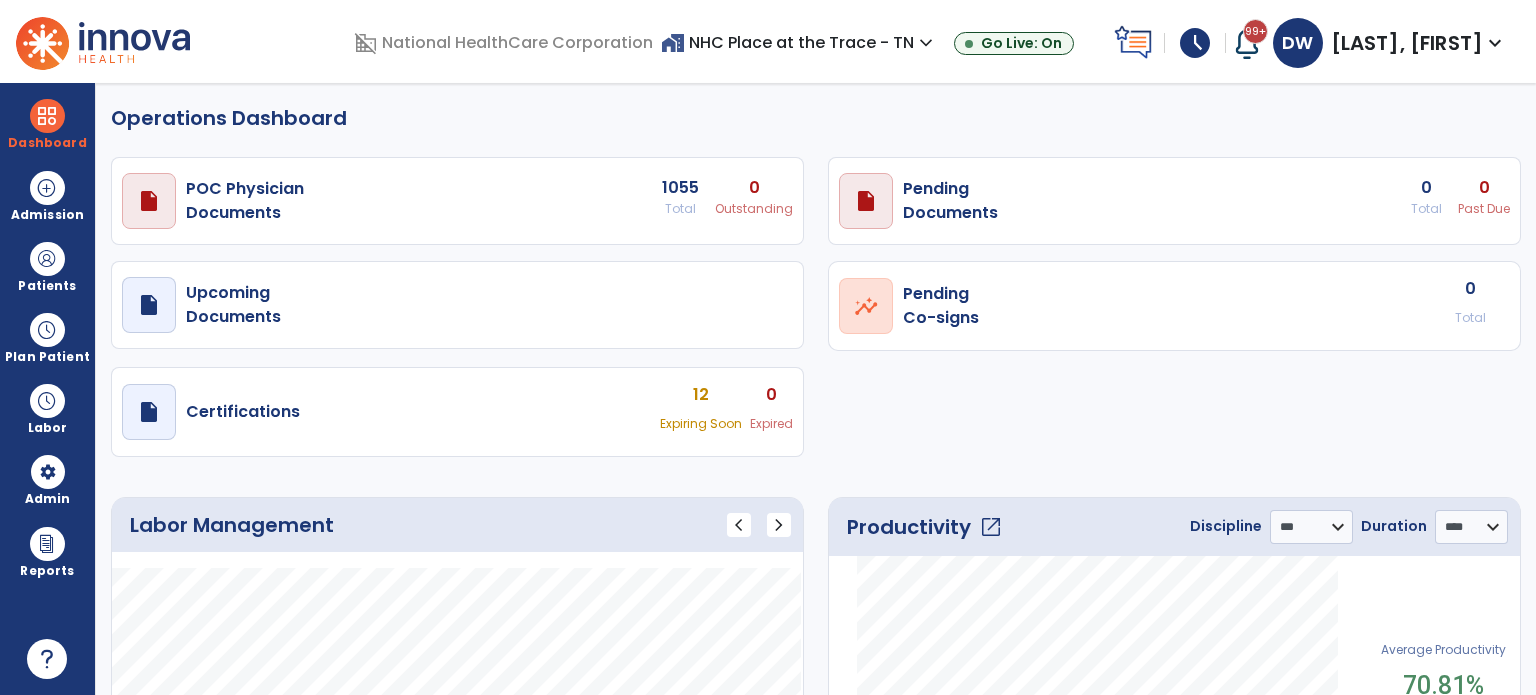 click on "schedule" at bounding box center (1195, 43) 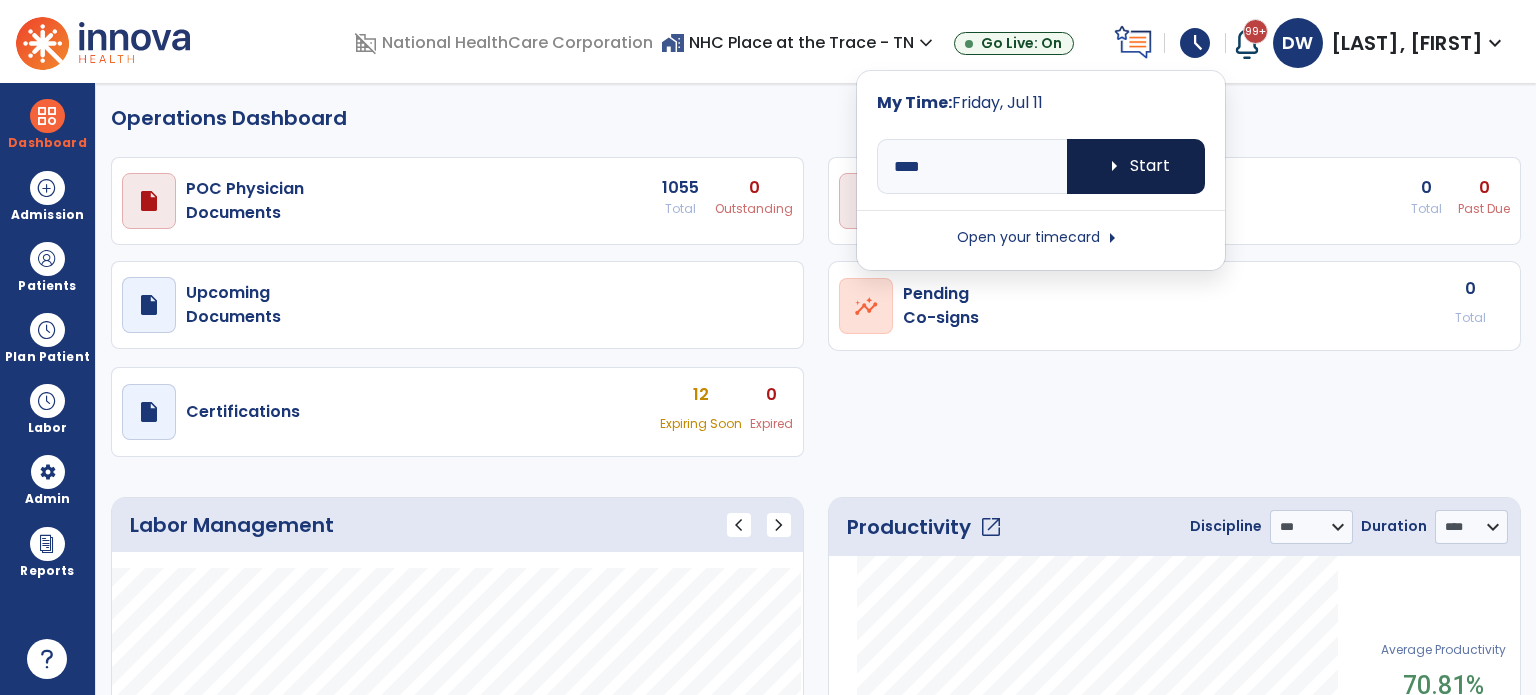 click on "arrow_right  Start" at bounding box center [1136, 166] 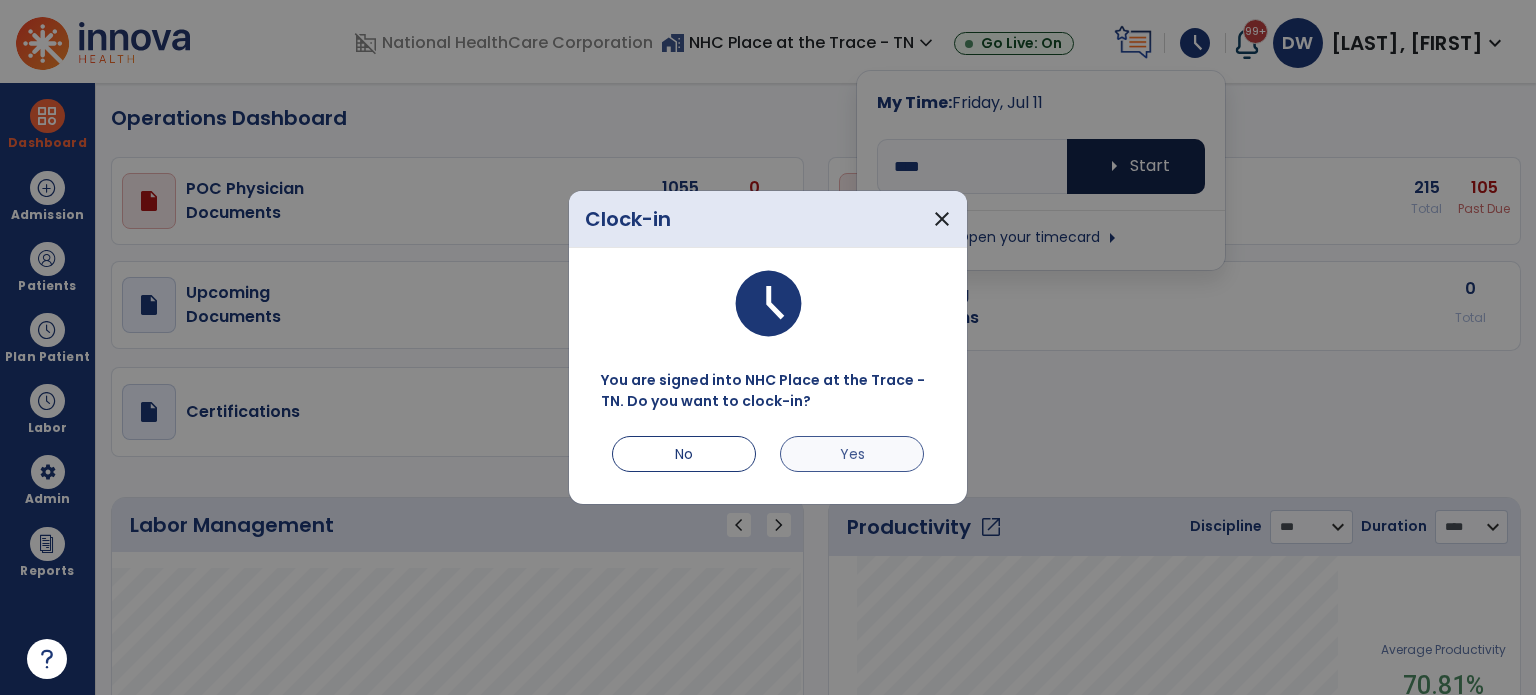 click on "Yes" at bounding box center [852, 454] 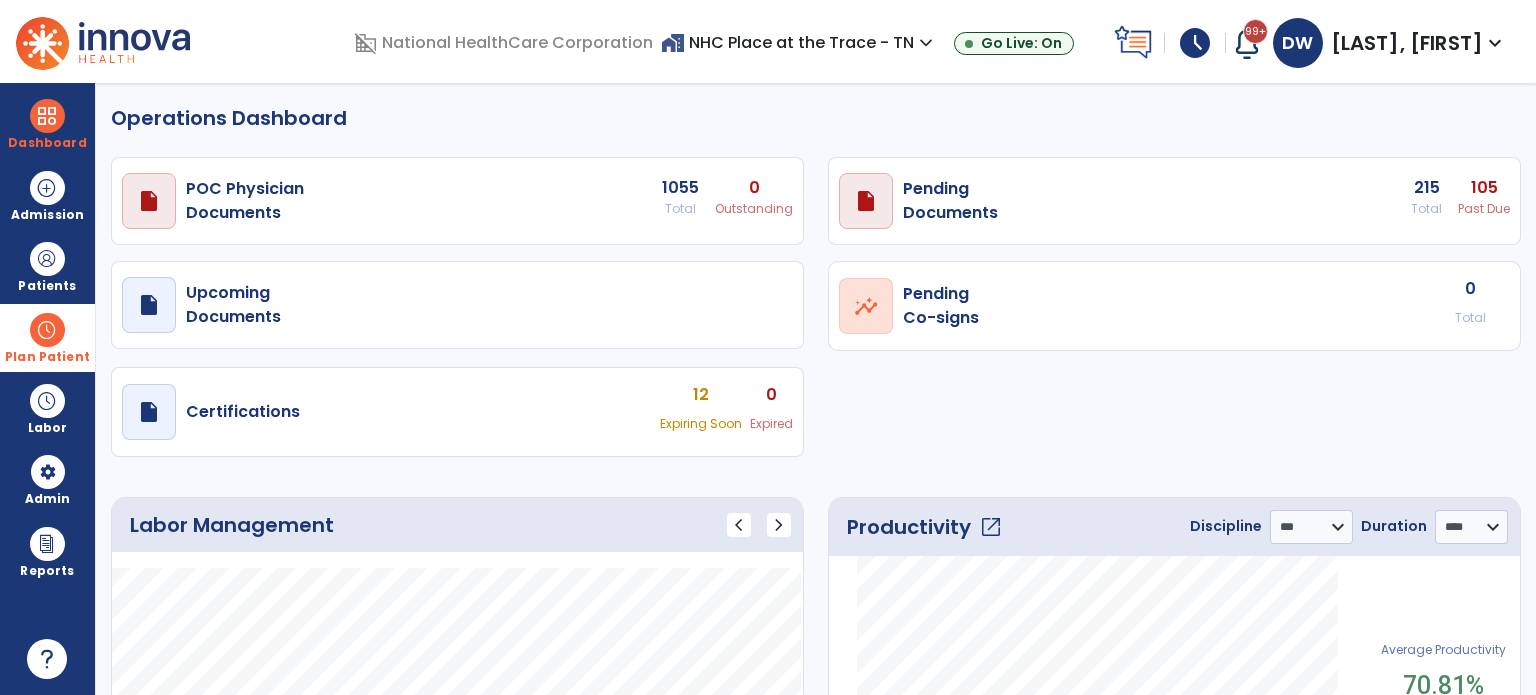 click at bounding box center [47, 330] 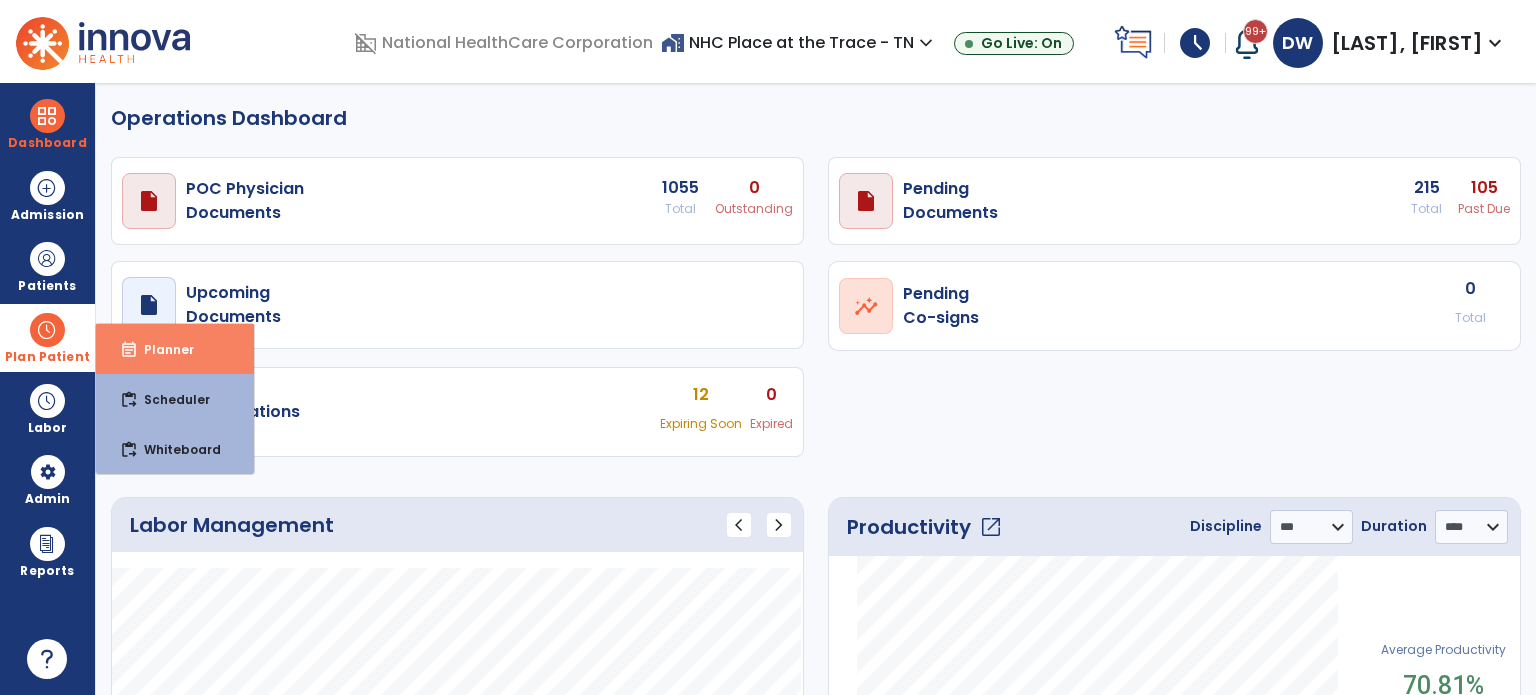click on "event_note  Planner" at bounding box center [175, 349] 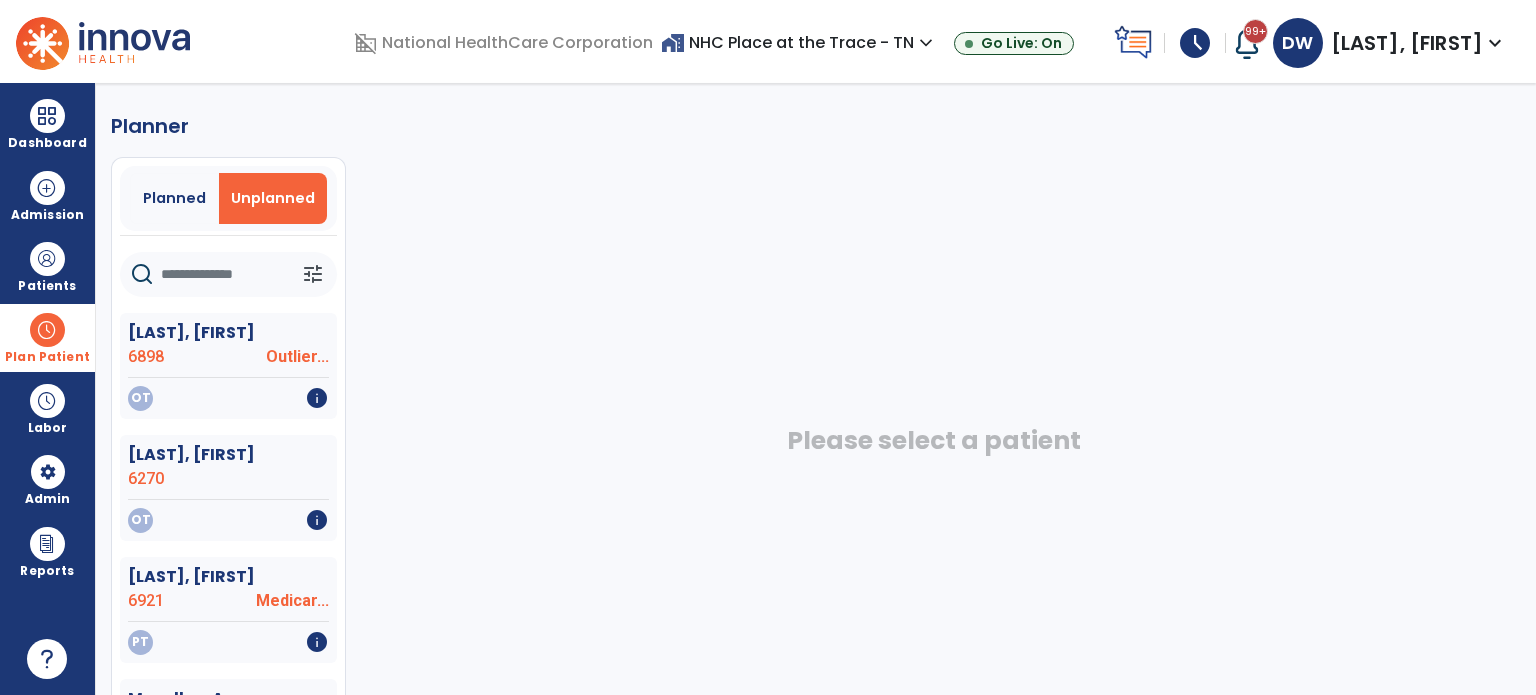 click at bounding box center [47, 330] 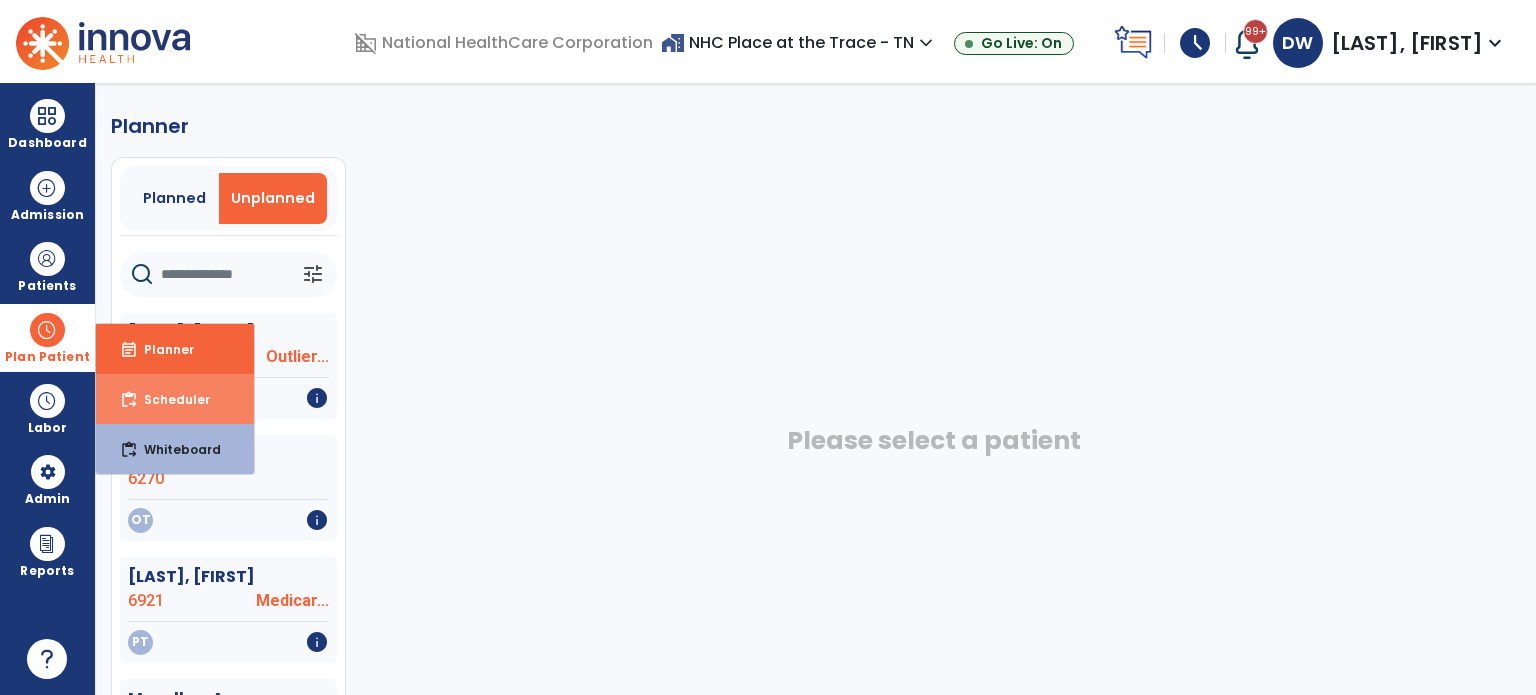 click on "Scheduler" at bounding box center [169, 399] 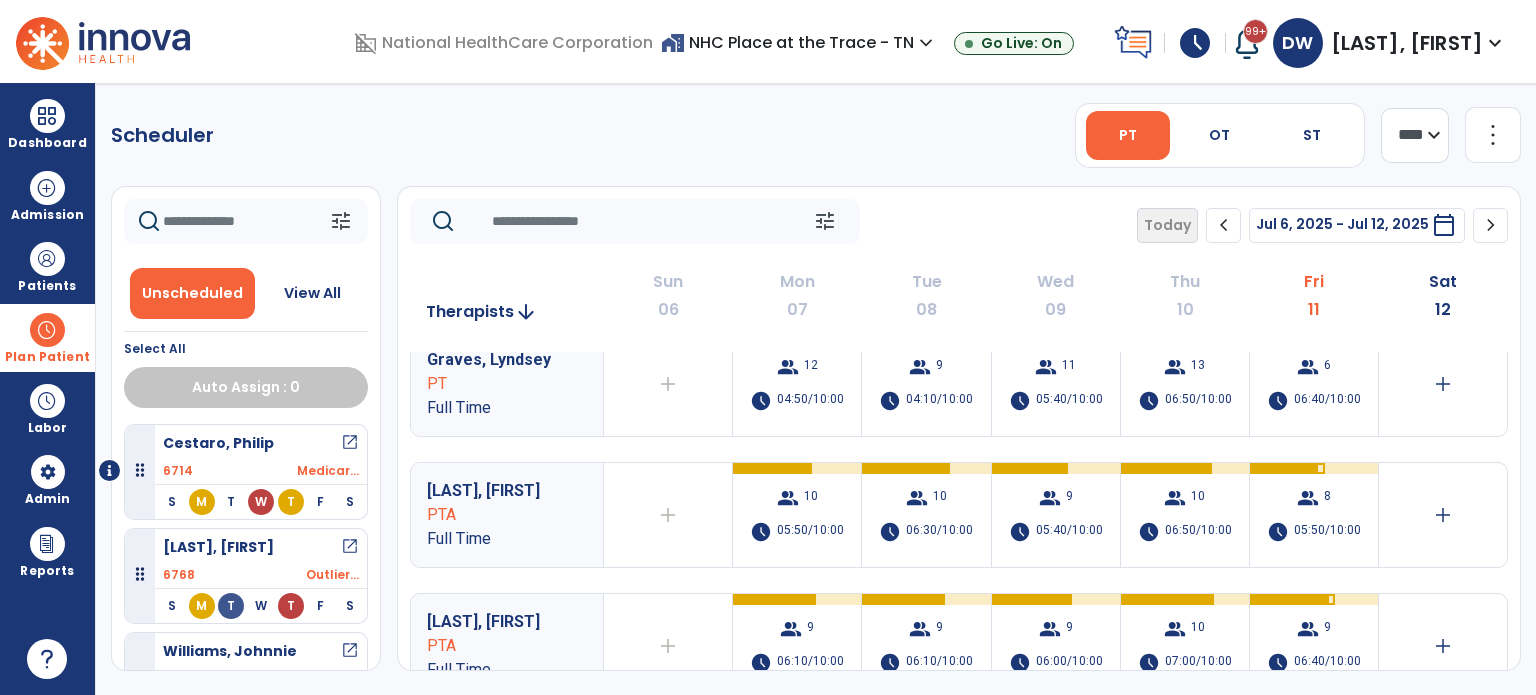scroll, scrollTop: 0, scrollLeft: 0, axis: both 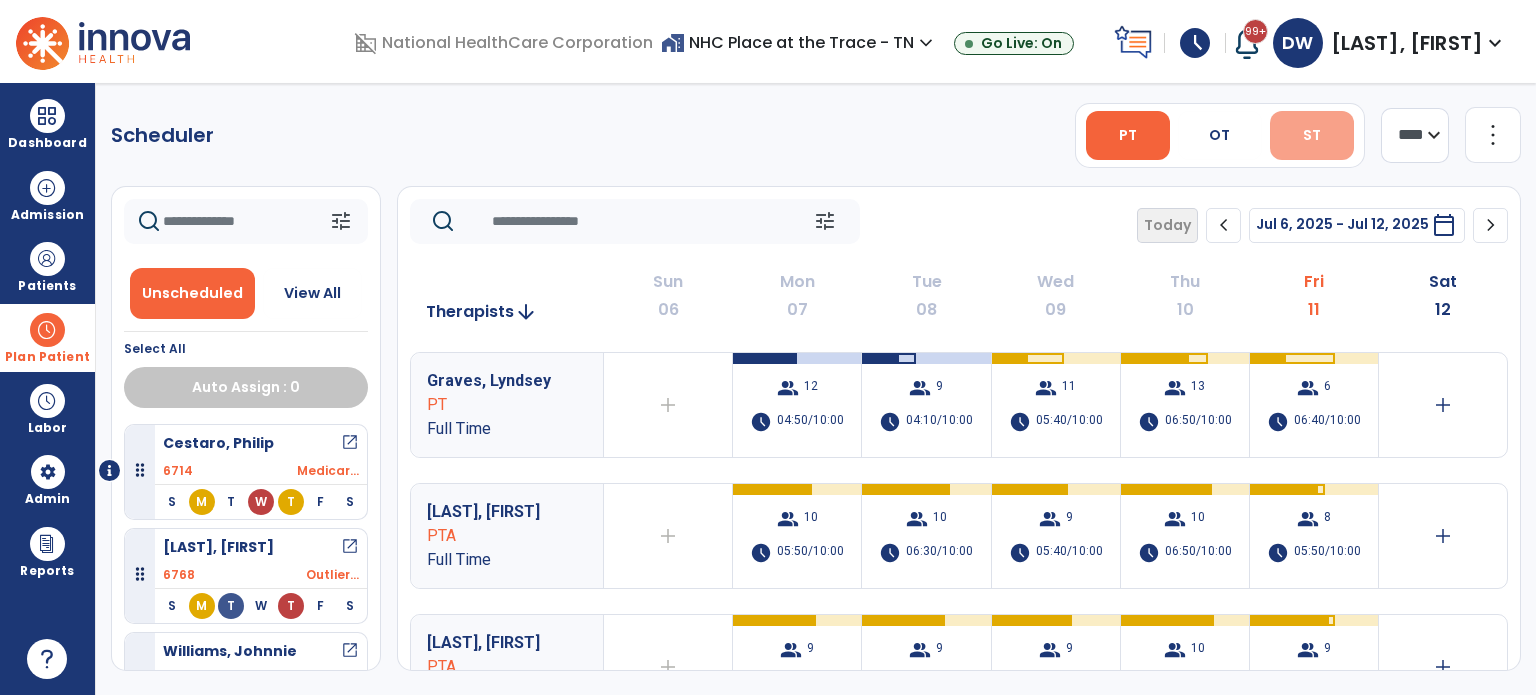 click on "ST" at bounding box center (1312, 135) 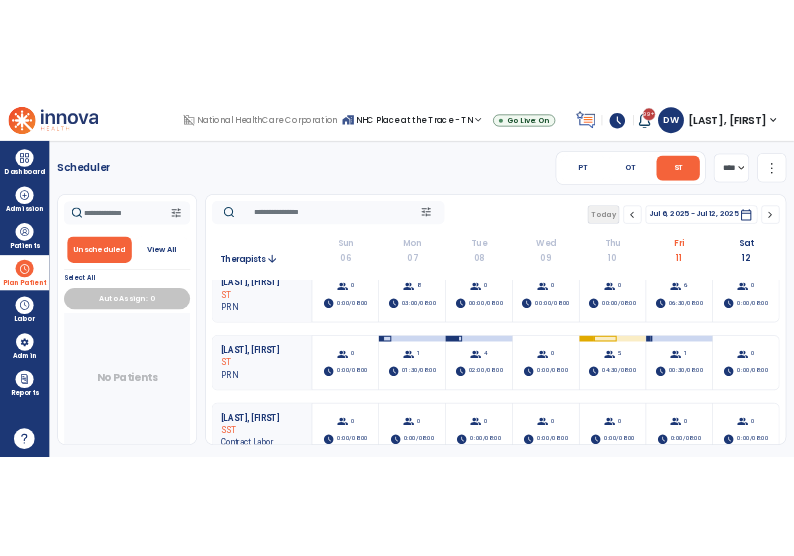 scroll, scrollTop: 172, scrollLeft: 0, axis: vertical 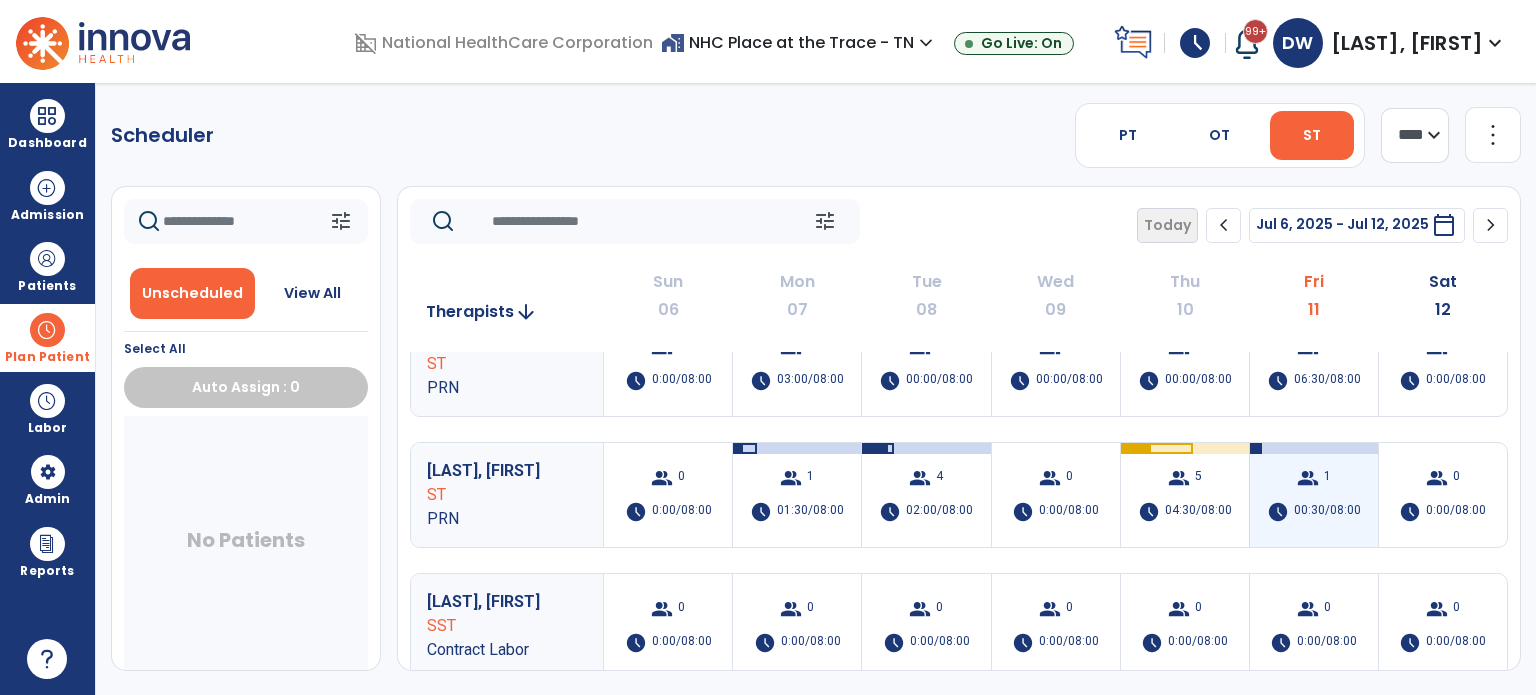 click on "group  1  schedule  00:30/08:00" at bounding box center (1314, 495) 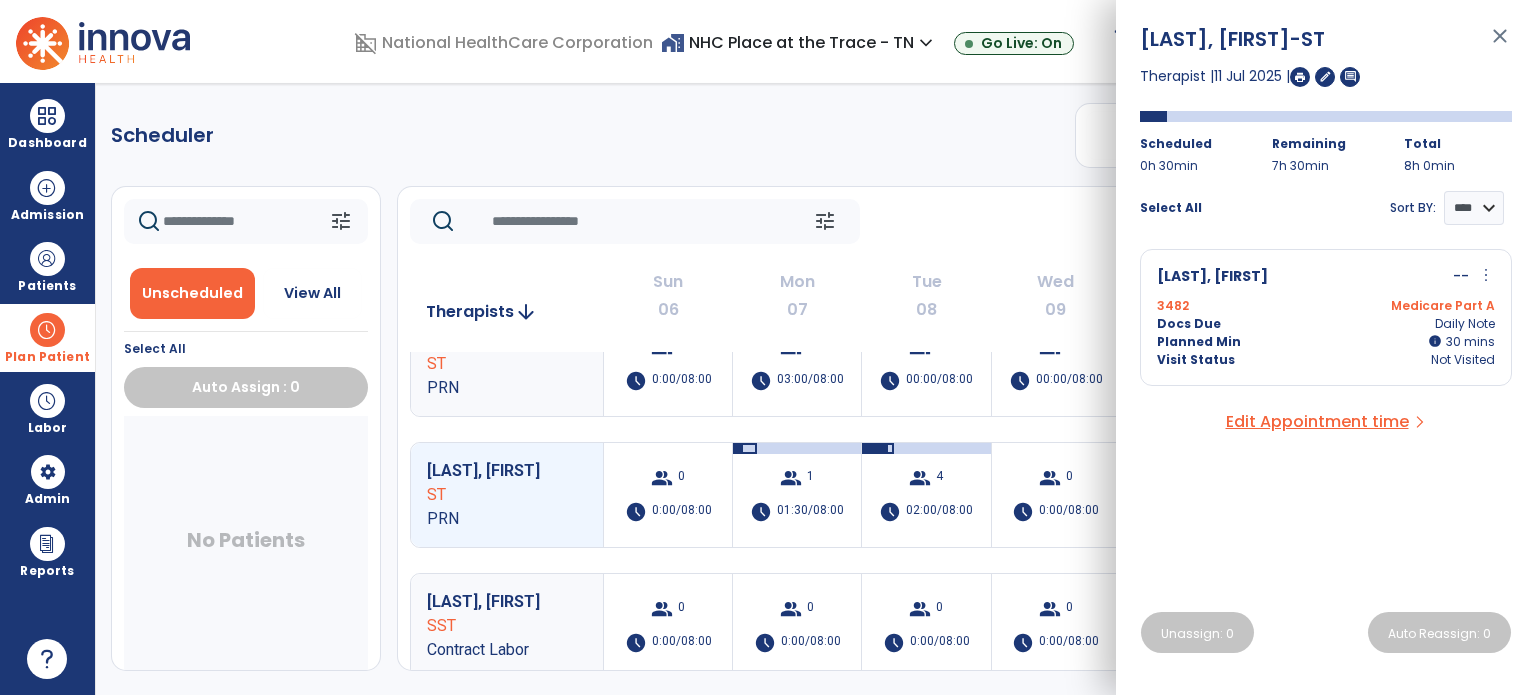 click on "Docs Due Daily Note" at bounding box center [1326, 324] 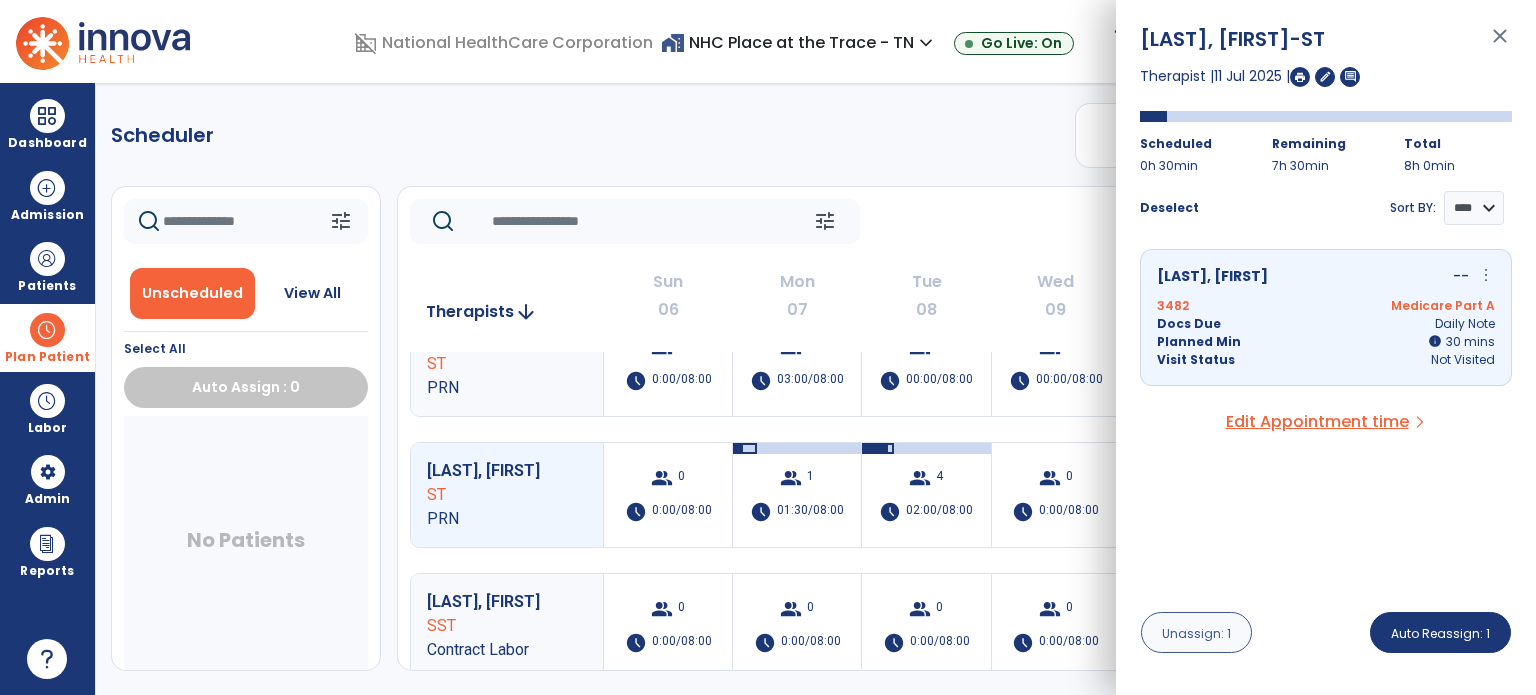 click on "Unassign: 1" at bounding box center [1196, 633] 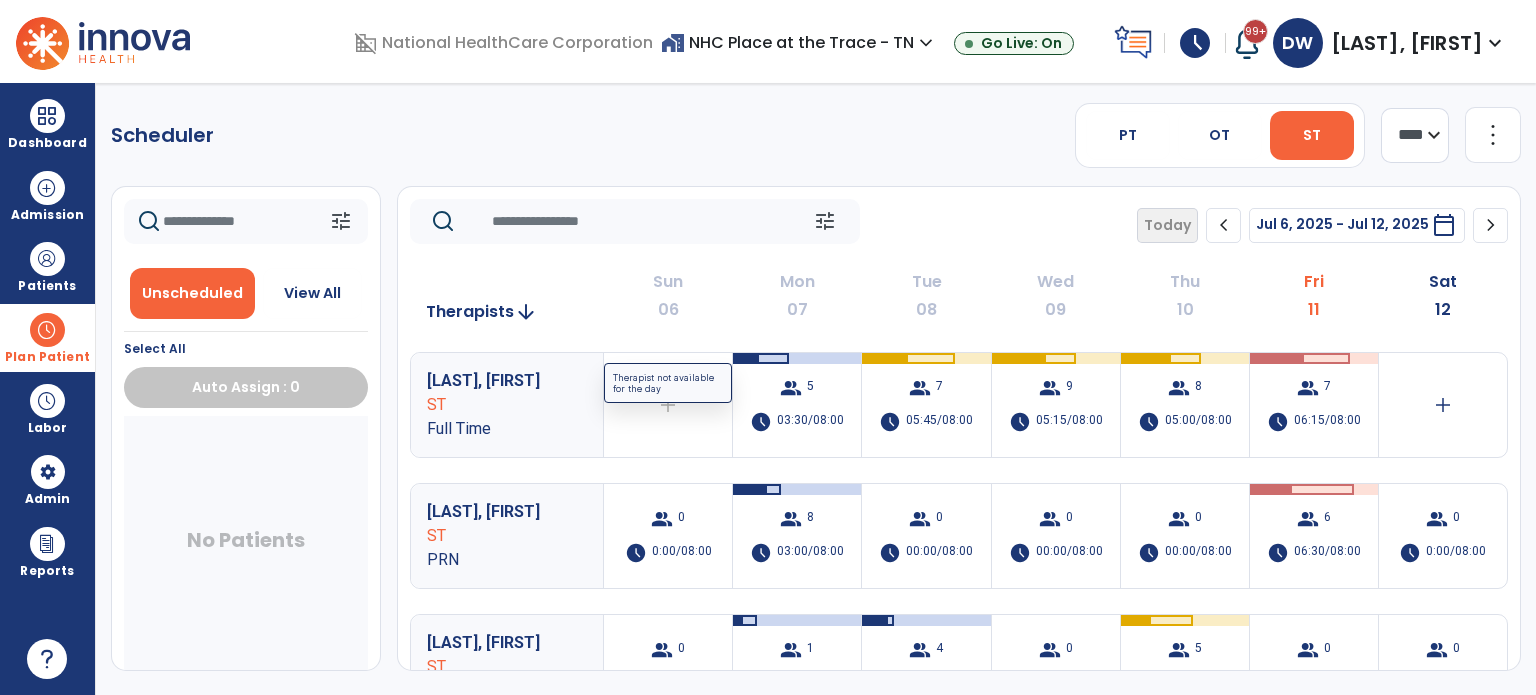 click on "add  Therapist not available for the day" 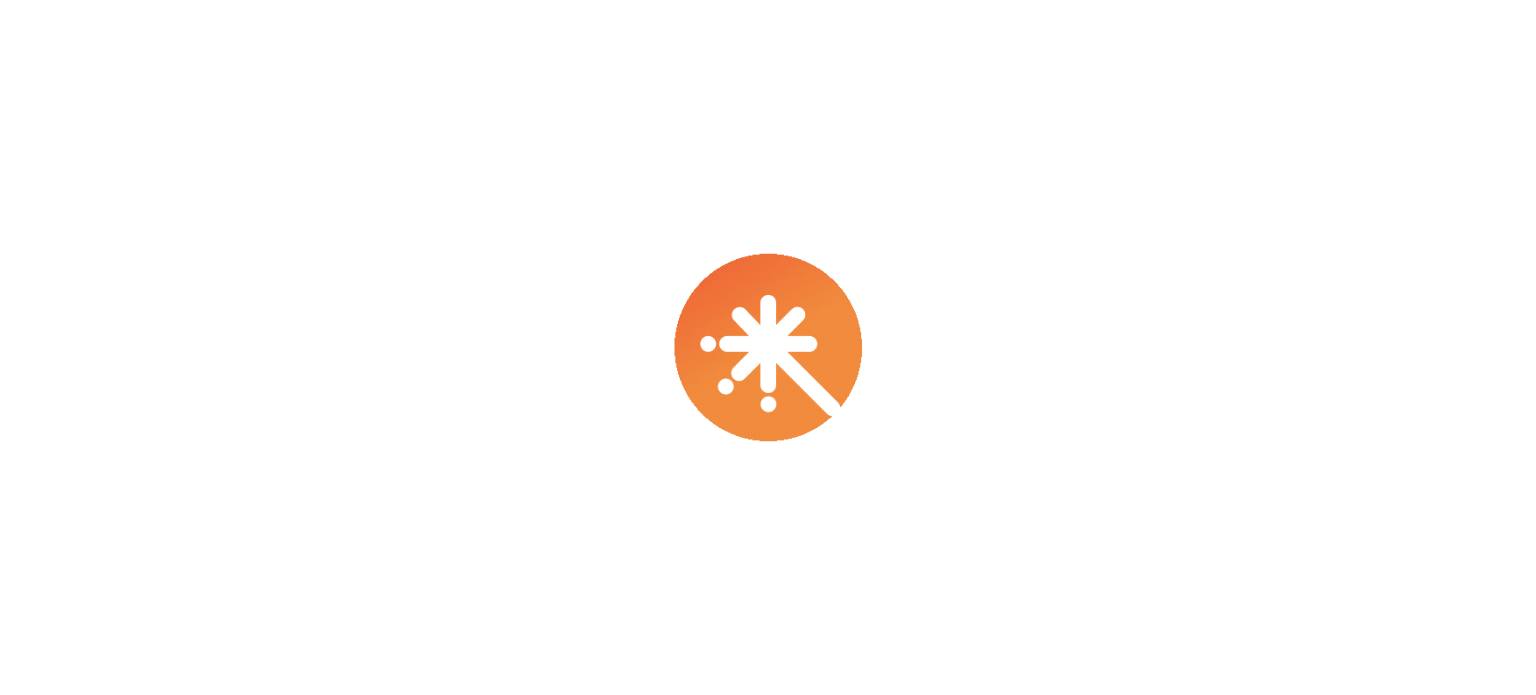 scroll, scrollTop: 0, scrollLeft: 0, axis: both 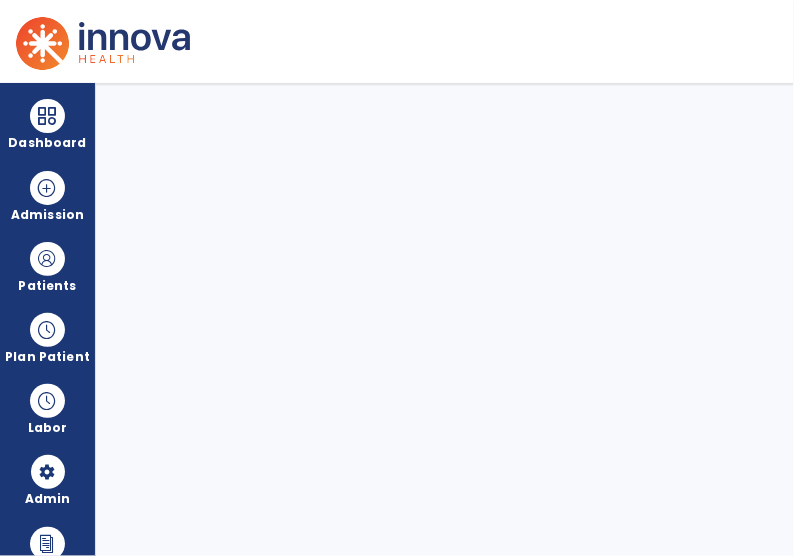 select on "***" 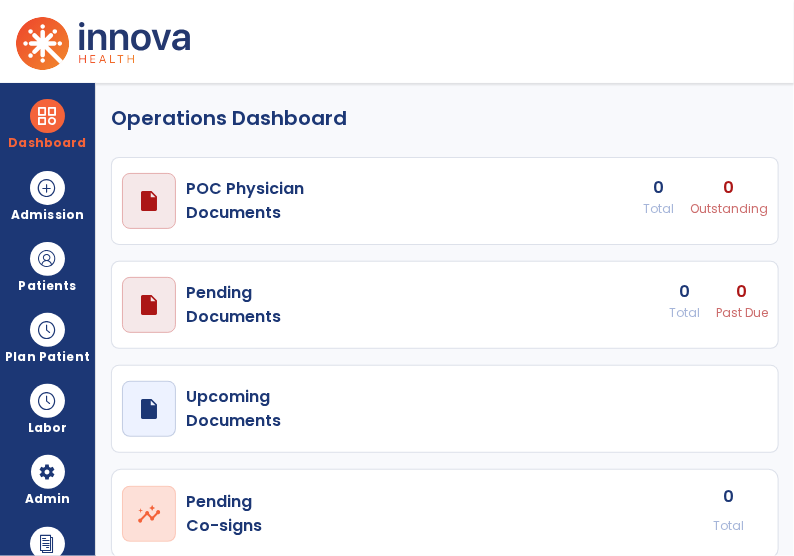 select on "***" 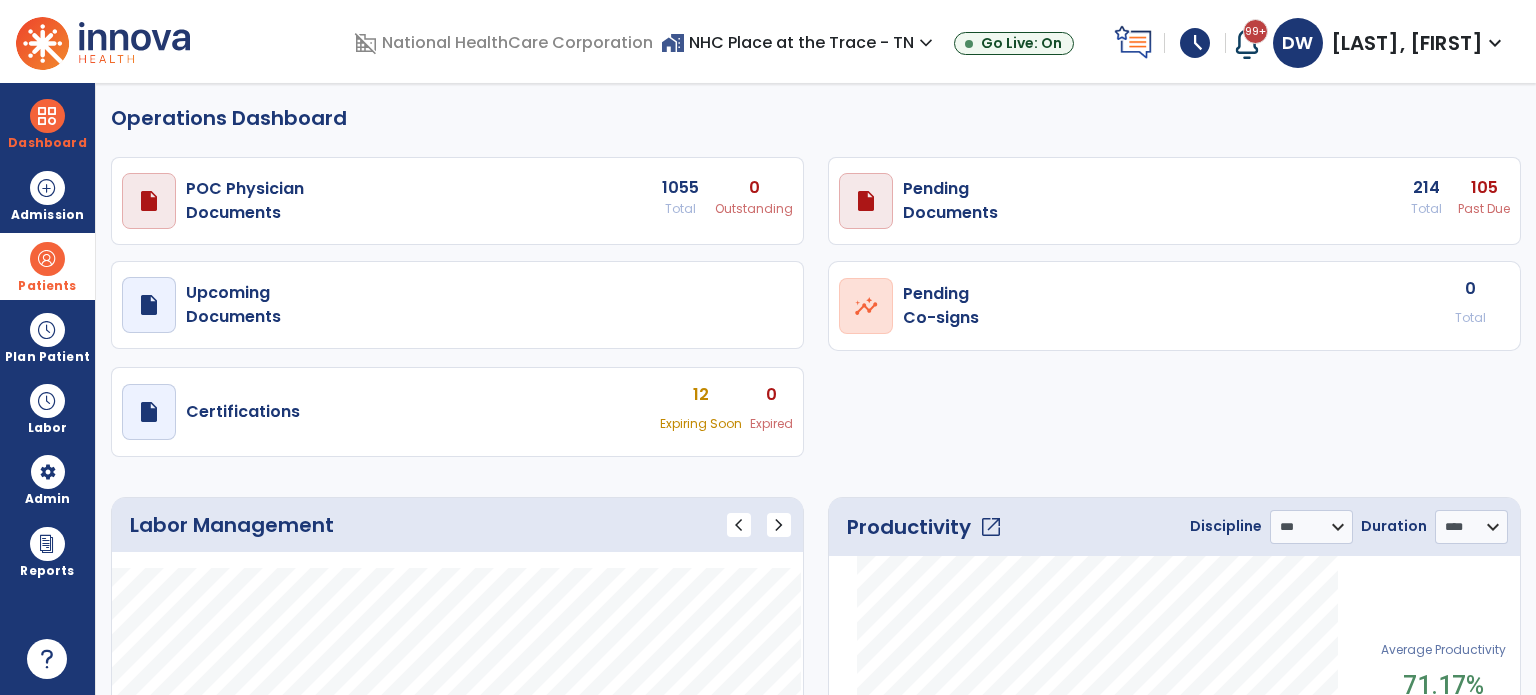 click at bounding box center (47, 259) 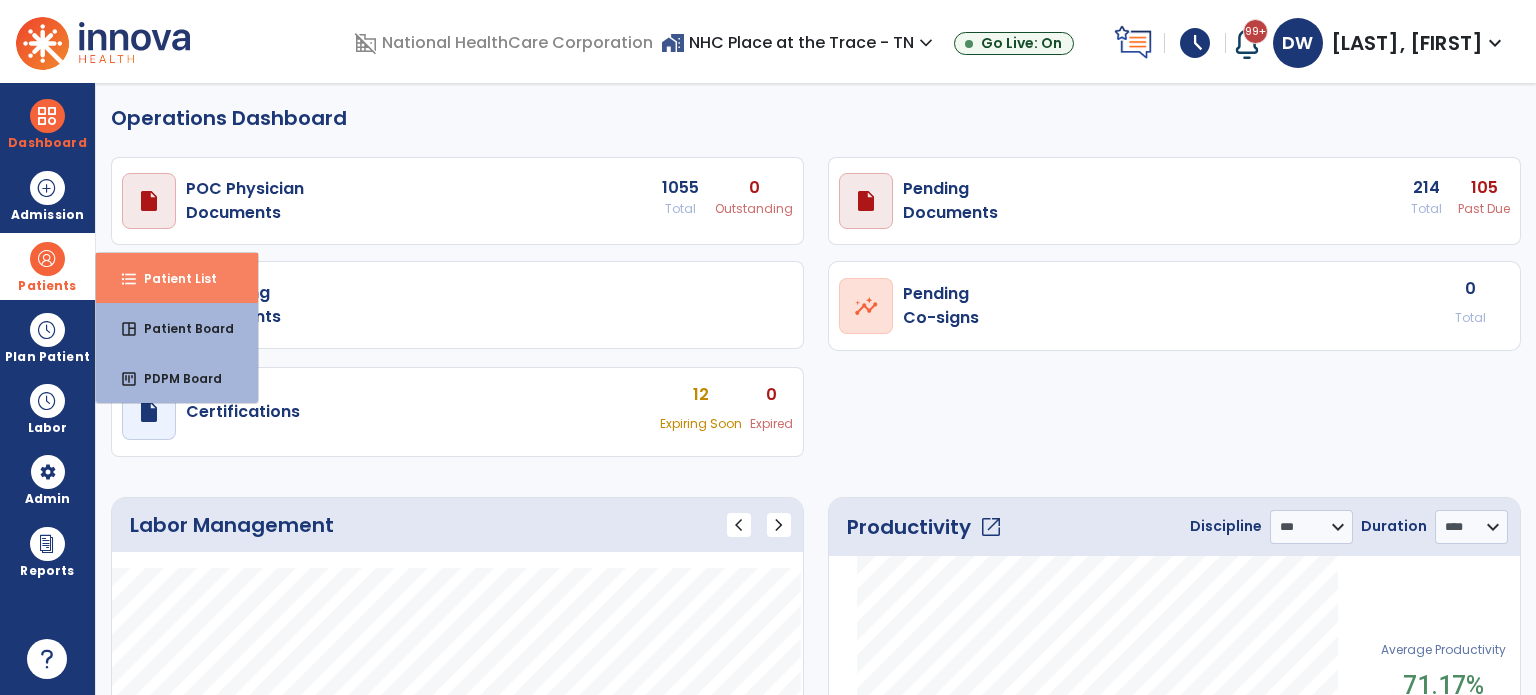 click on "Patient List" at bounding box center [172, 278] 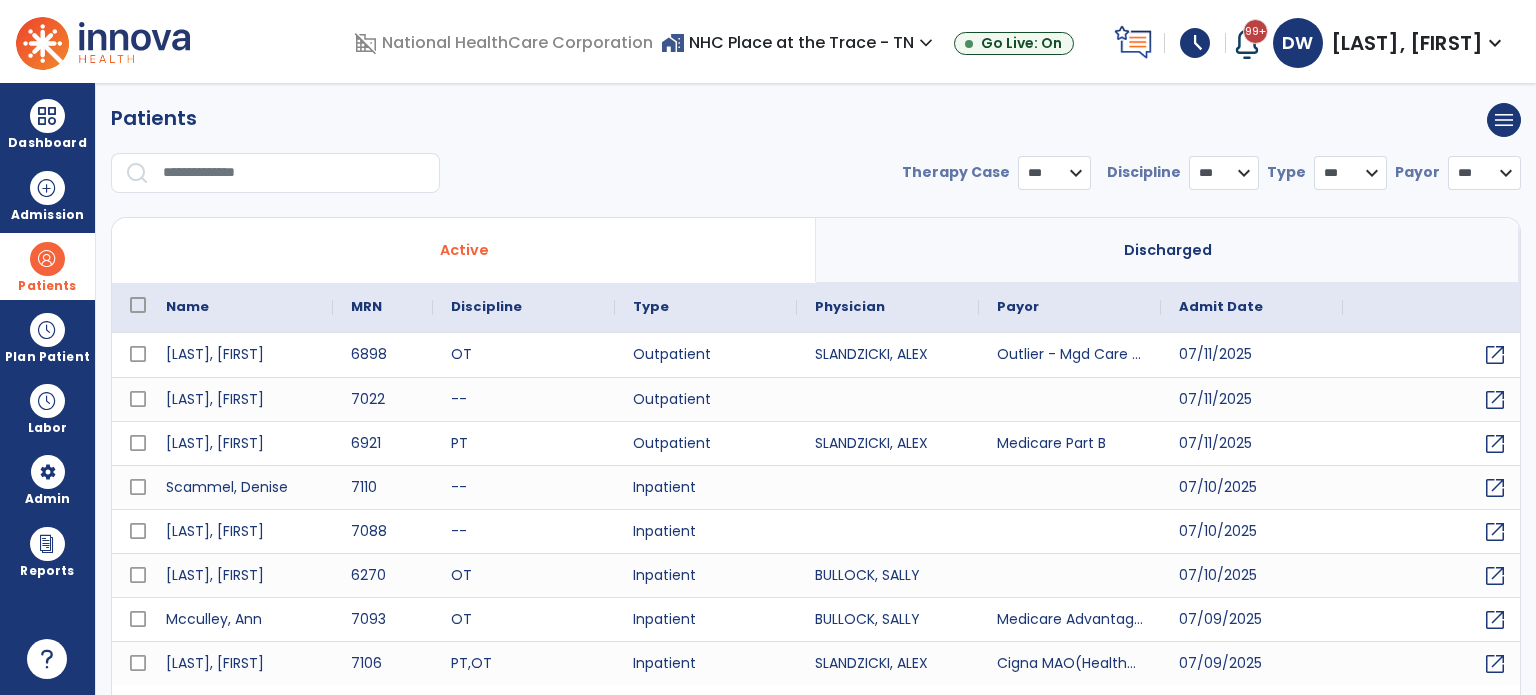 select on "***" 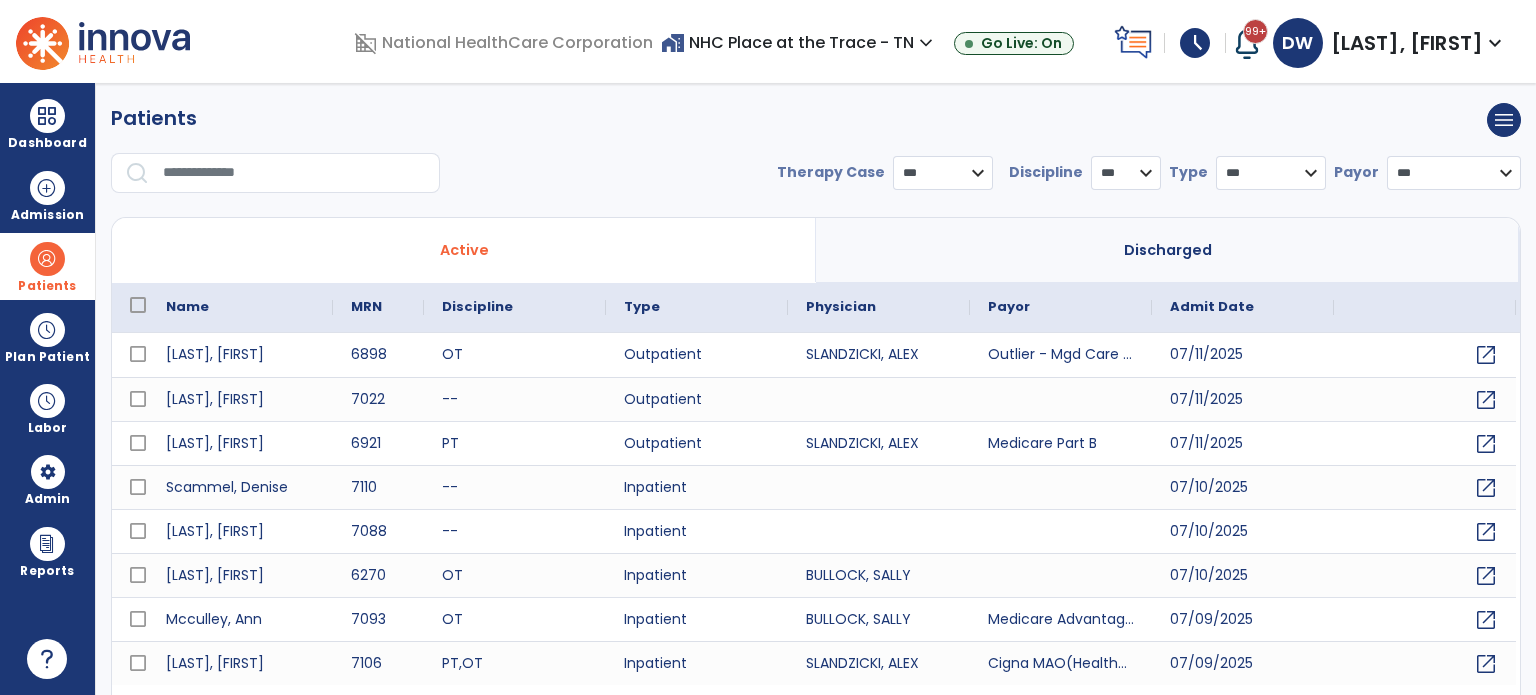 click at bounding box center (294, 173) 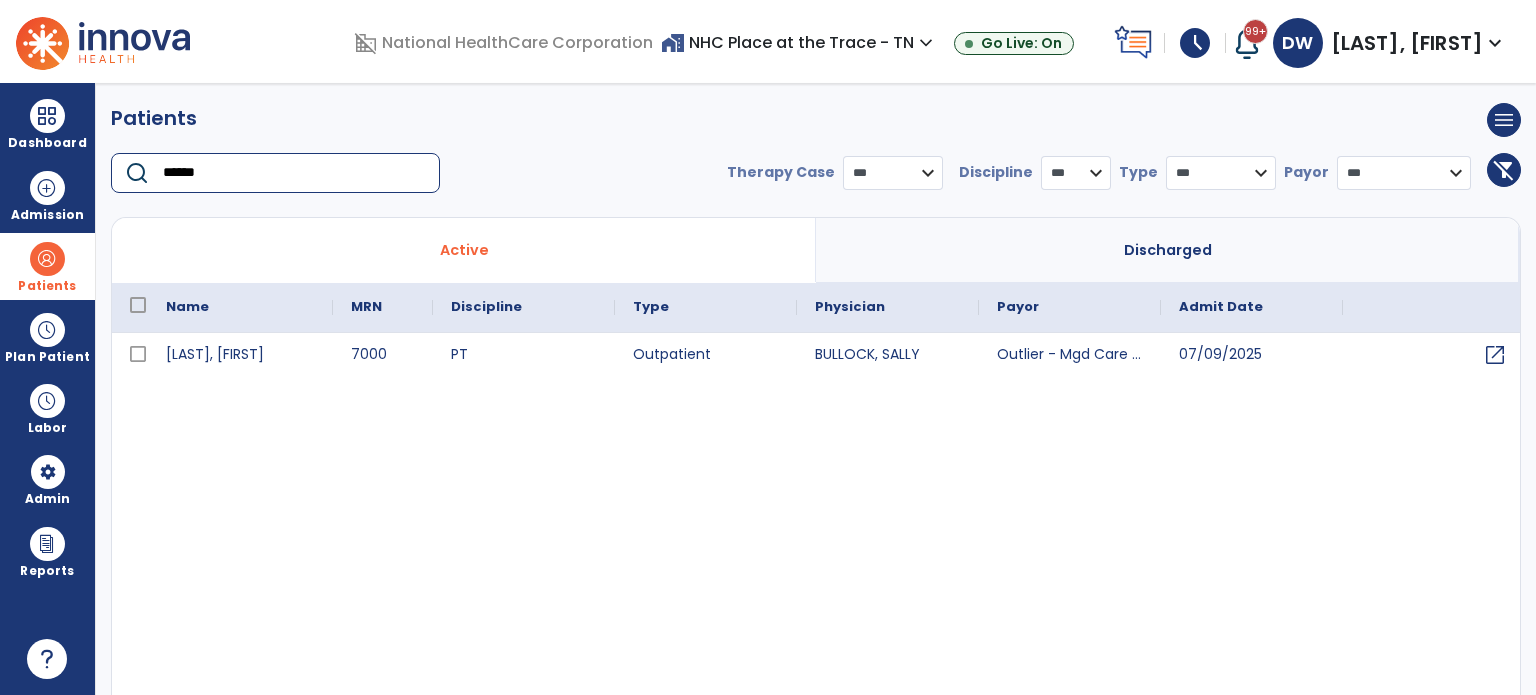 type on "******" 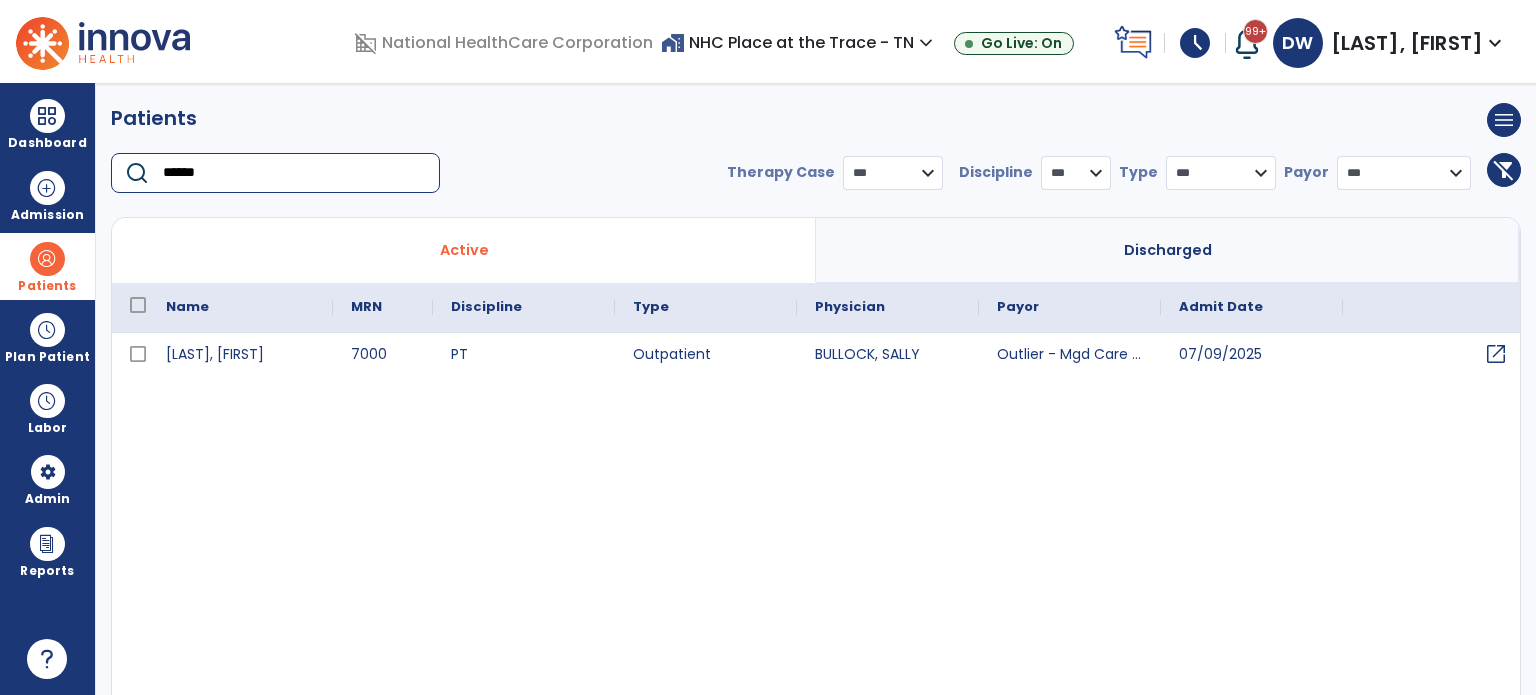 click on "open_in_new" at bounding box center [1496, 354] 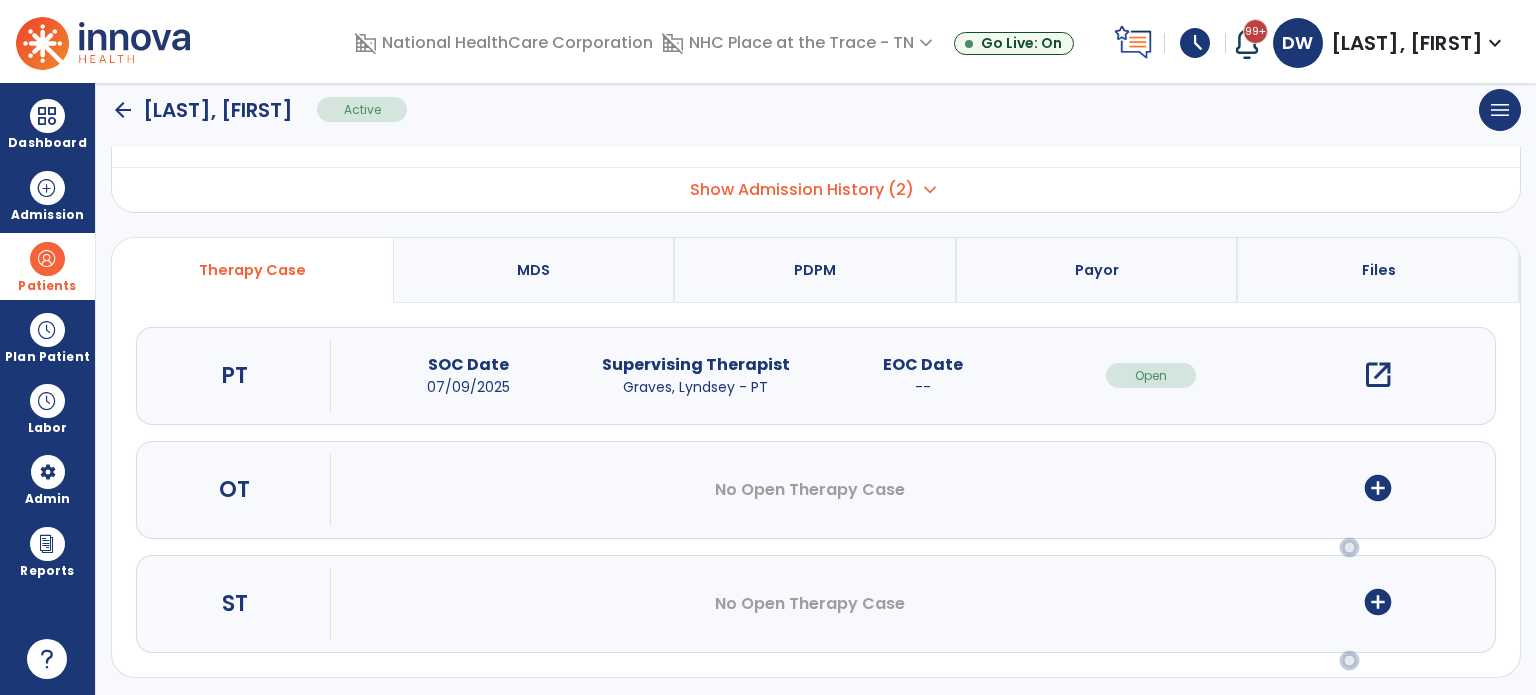 scroll, scrollTop: 107, scrollLeft: 0, axis: vertical 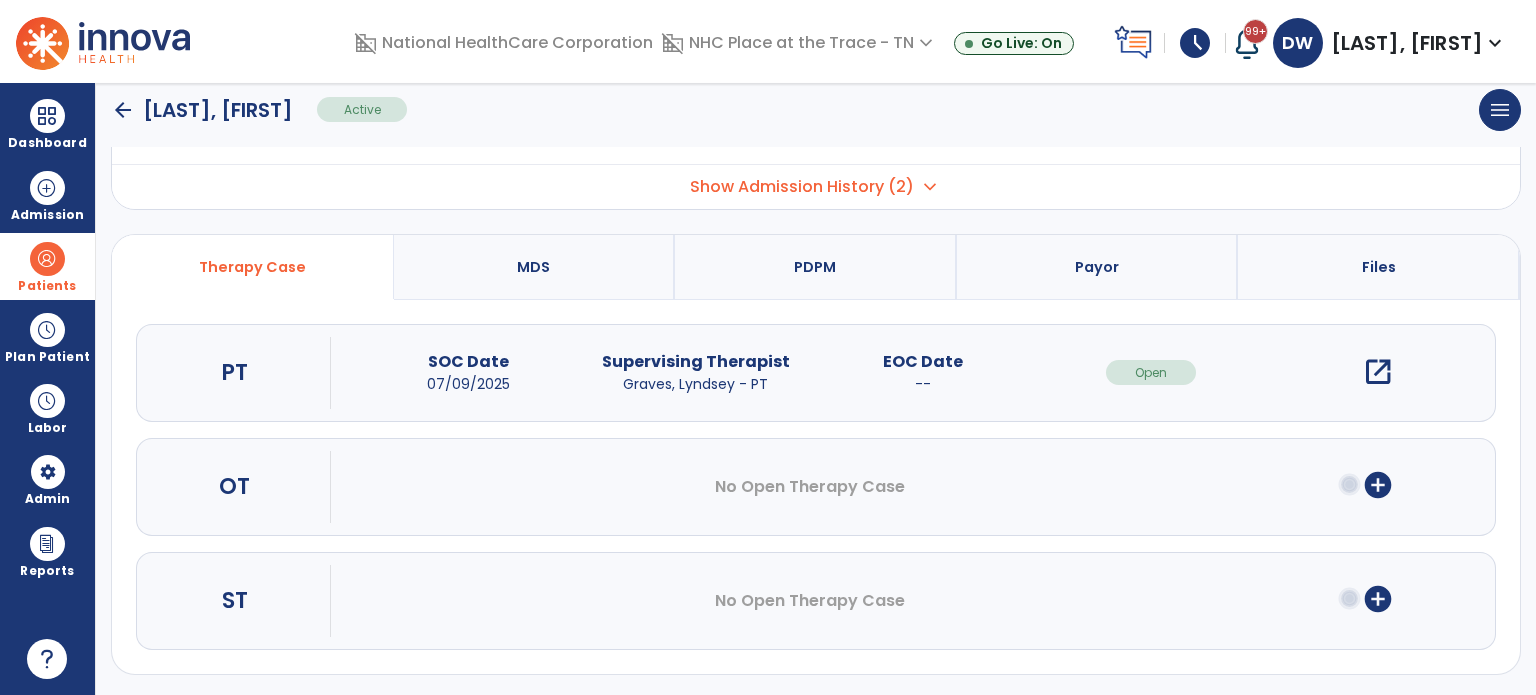 click on "add_circle" at bounding box center [1378, 599] 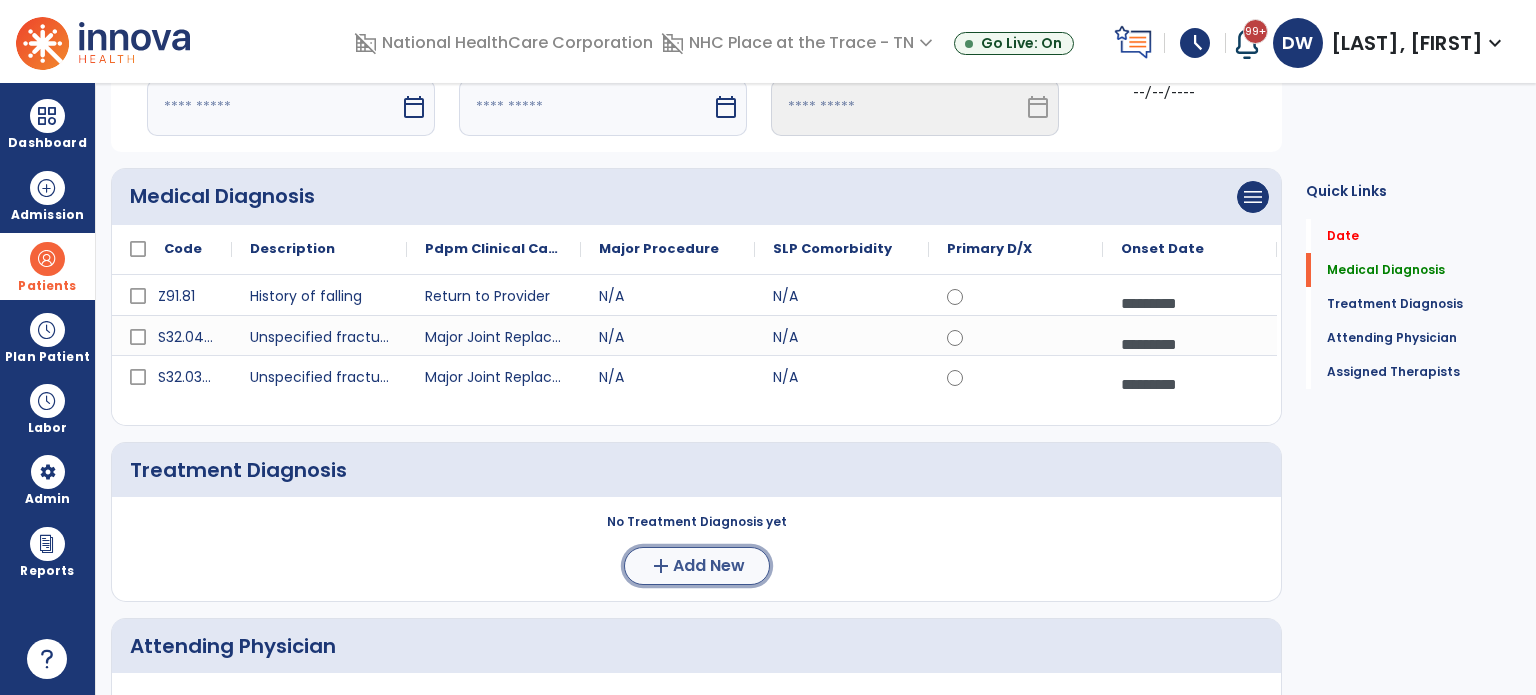 click on "add" 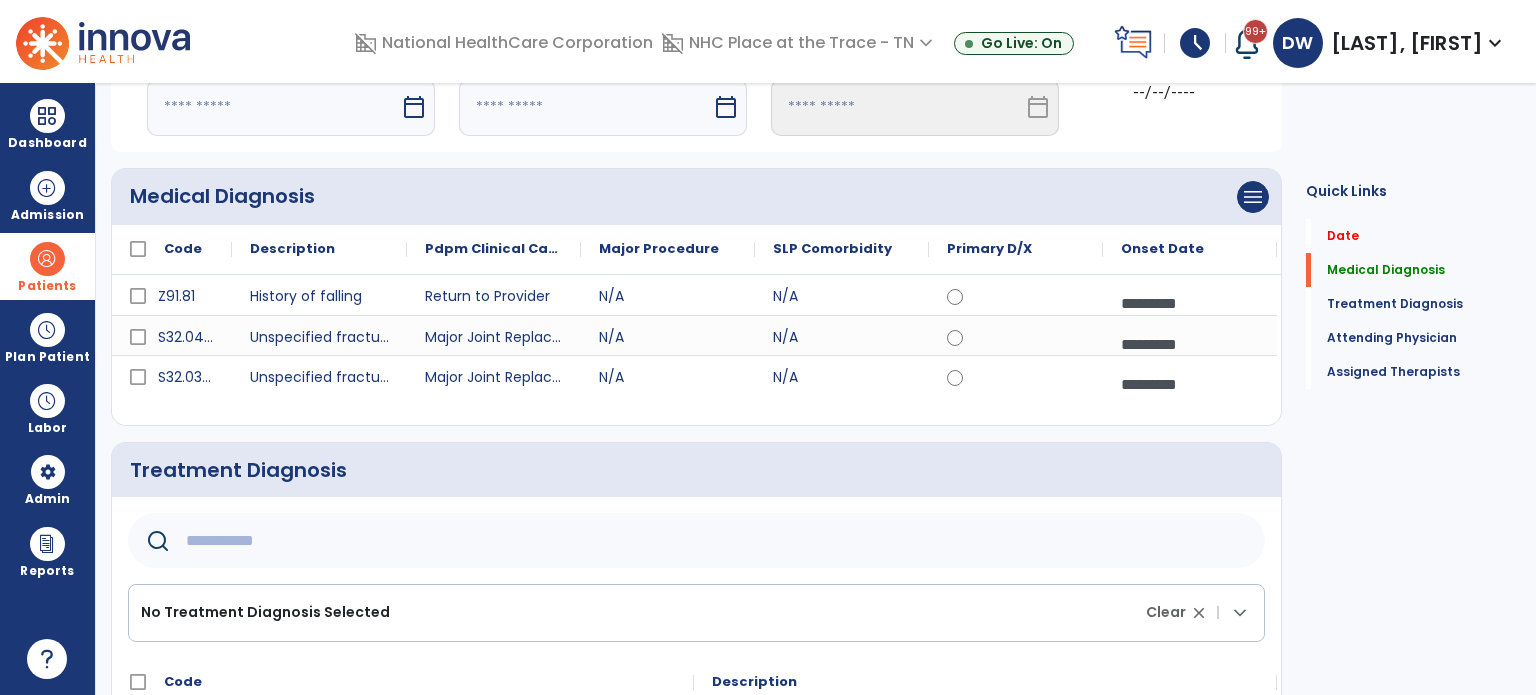 click 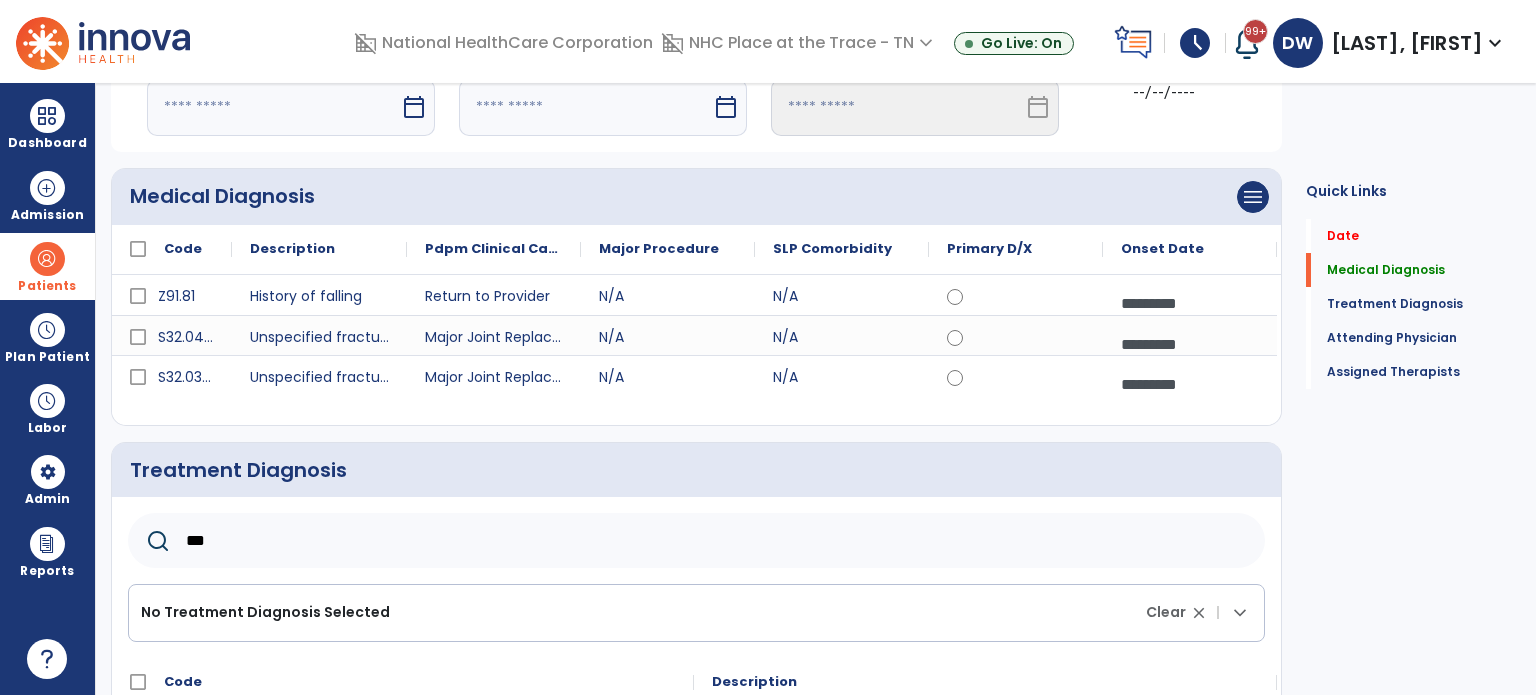 scroll, scrollTop: 0, scrollLeft: 0, axis: both 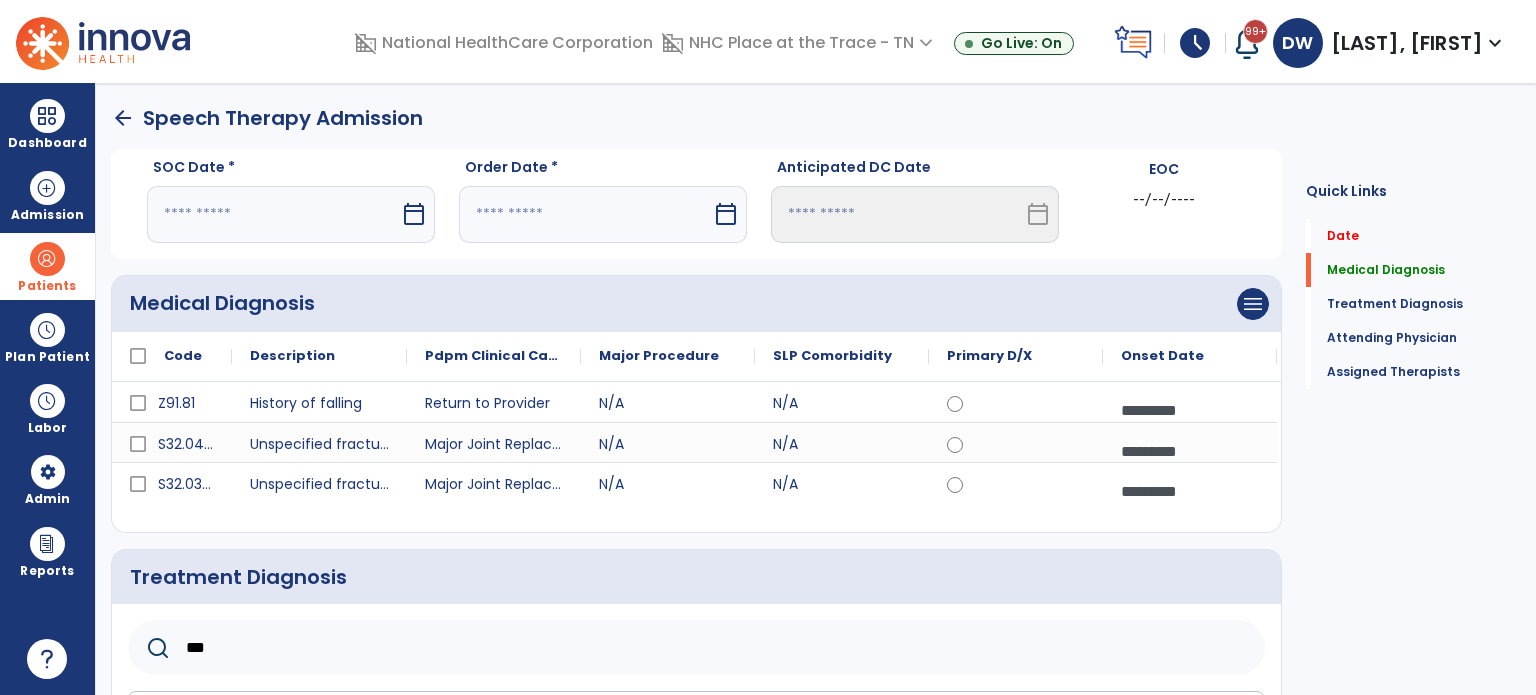 type on "***" 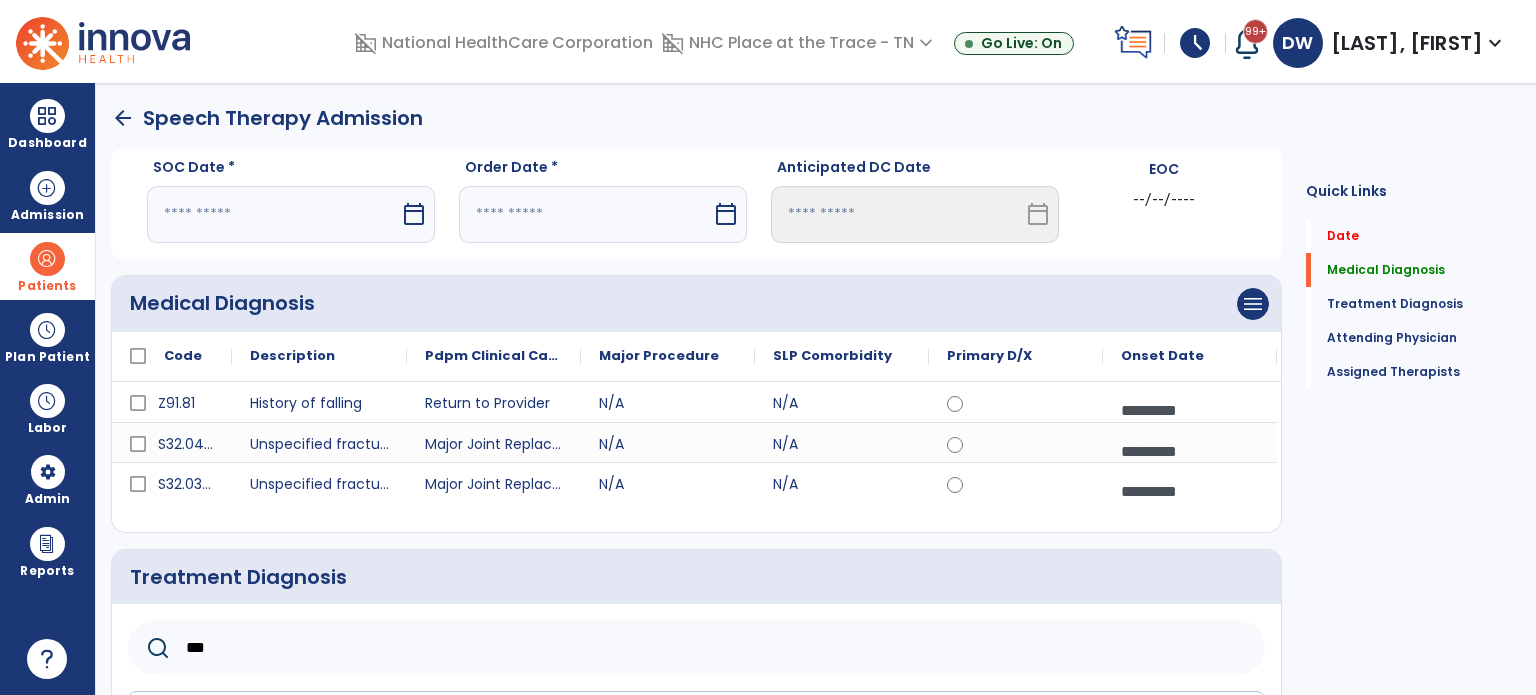 click on "calendar_today" at bounding box center [414, 214] 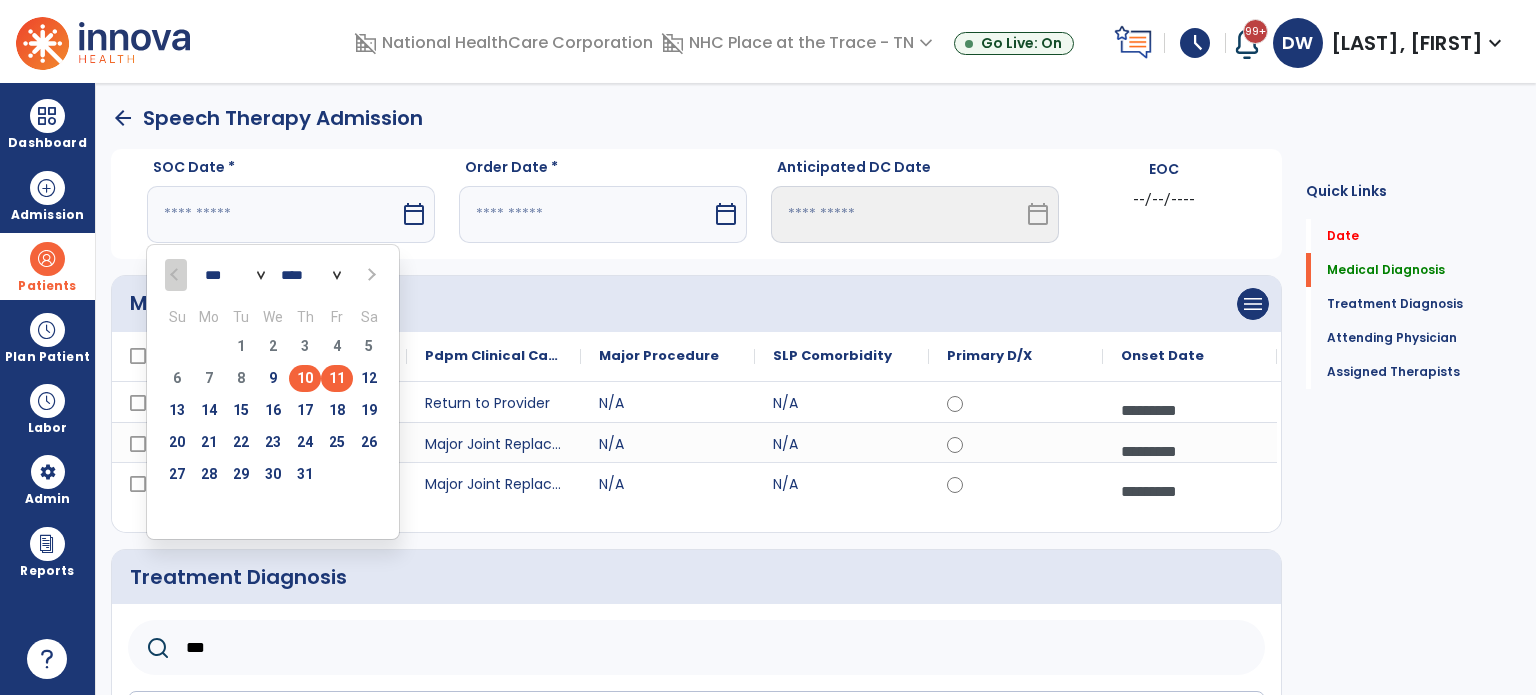 click on "10" at bounding box center [305, 378] 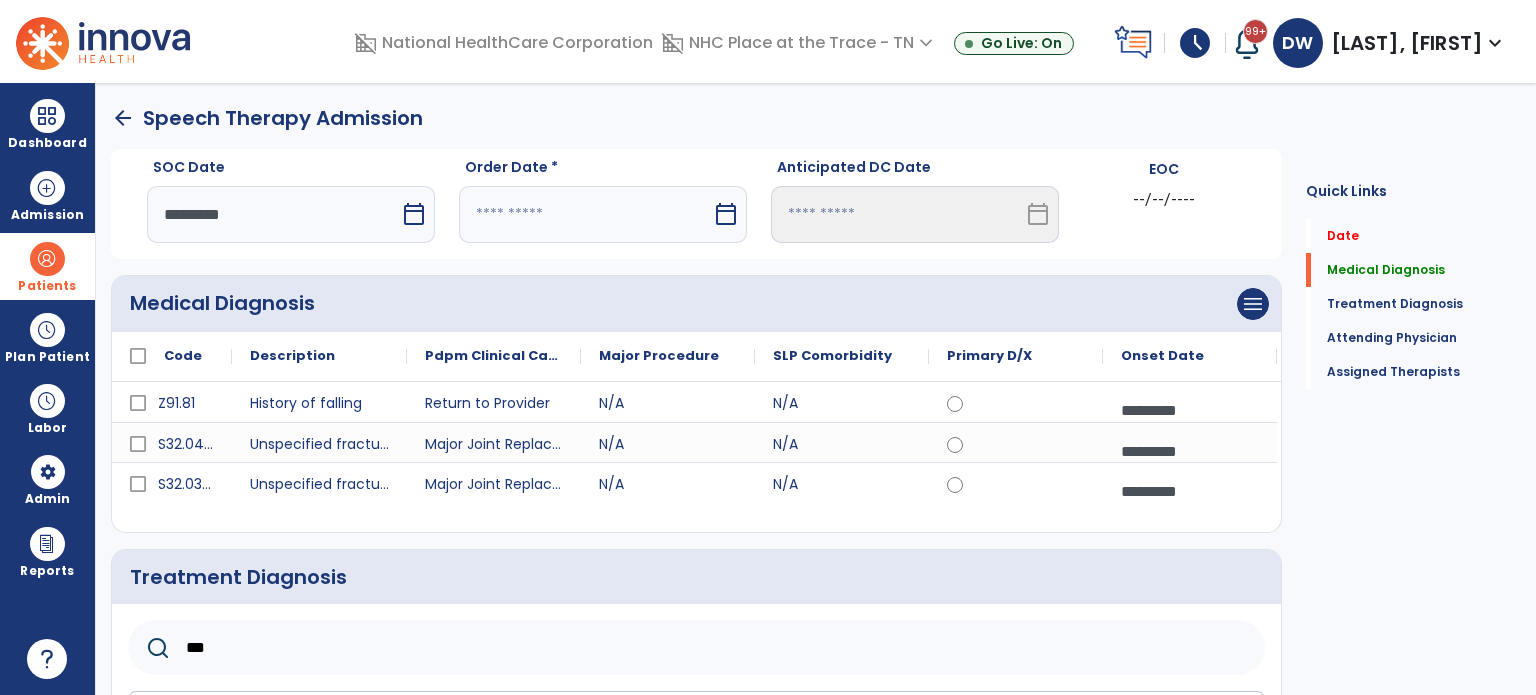 click at bounding box center (585, 214) 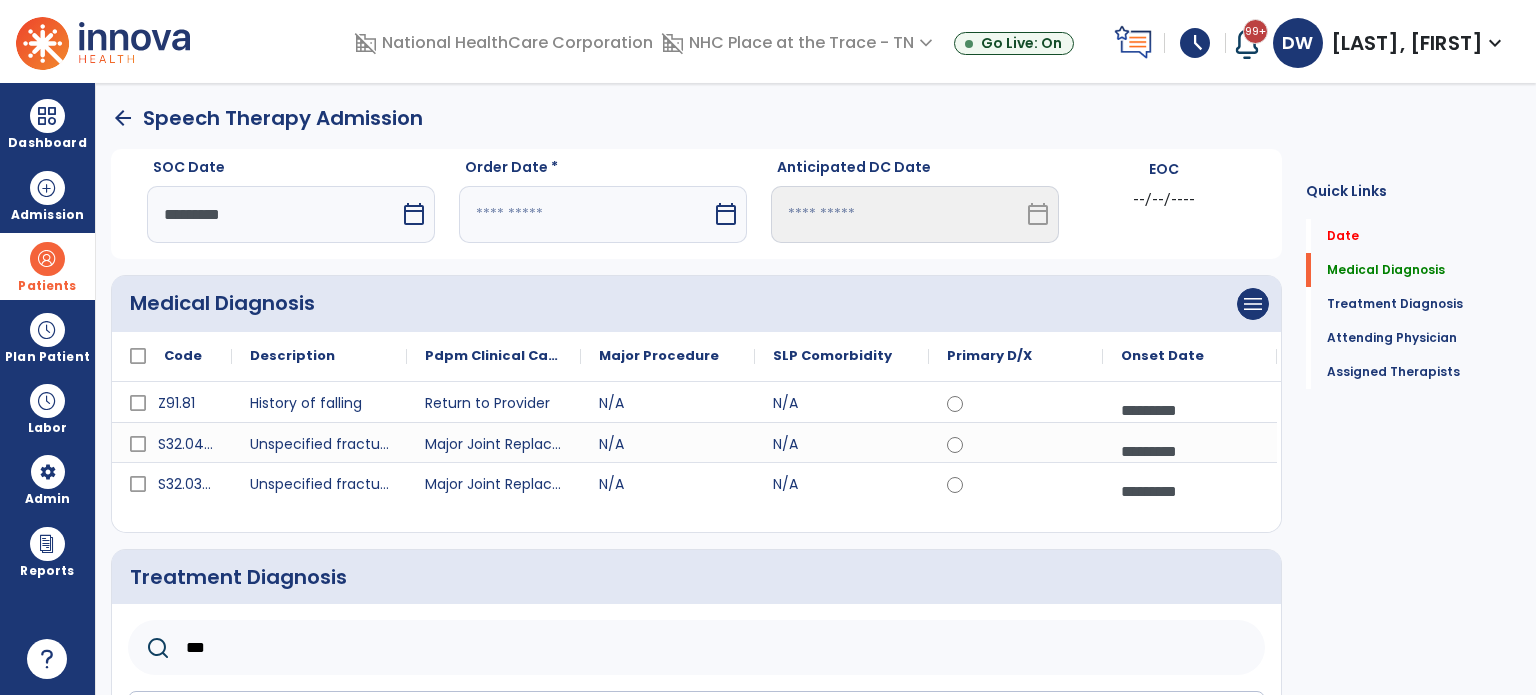 select on "*" 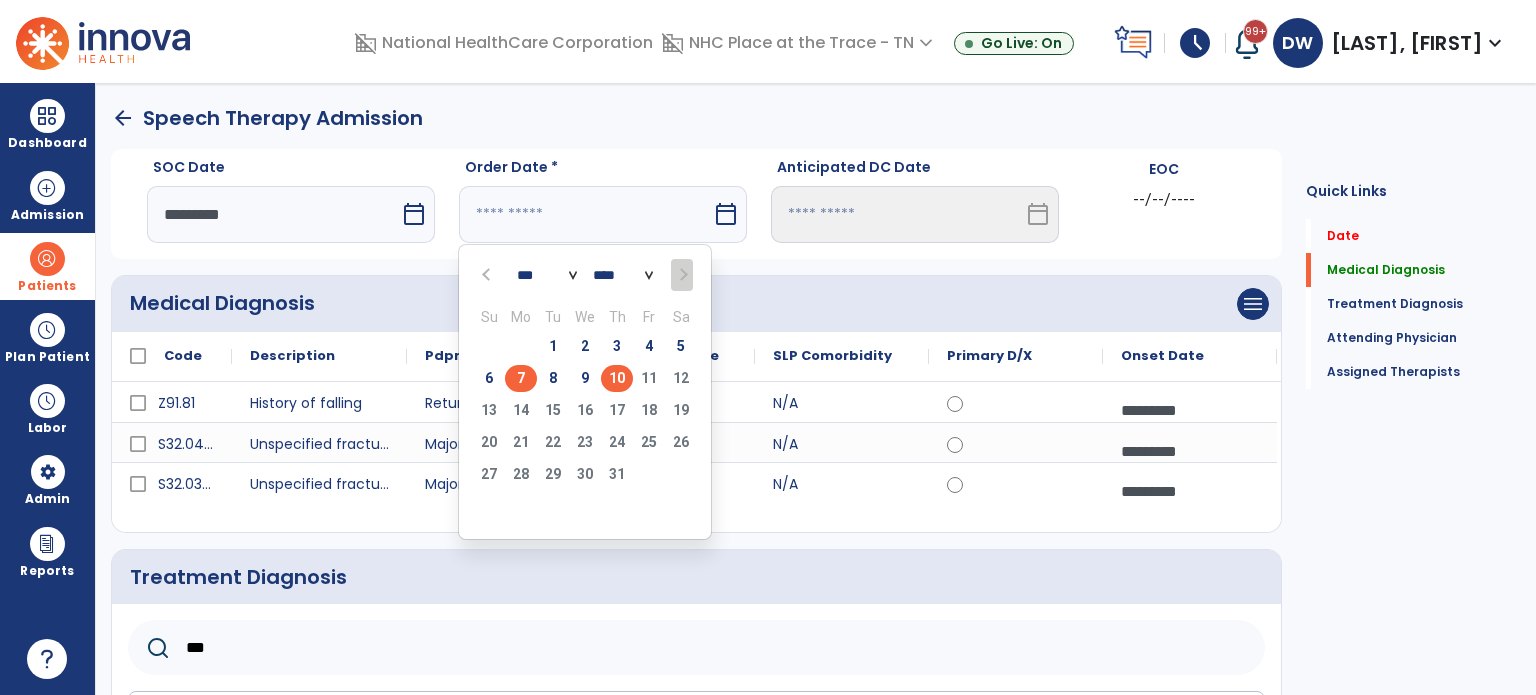 click on "7" at bounding box center [521, 378] 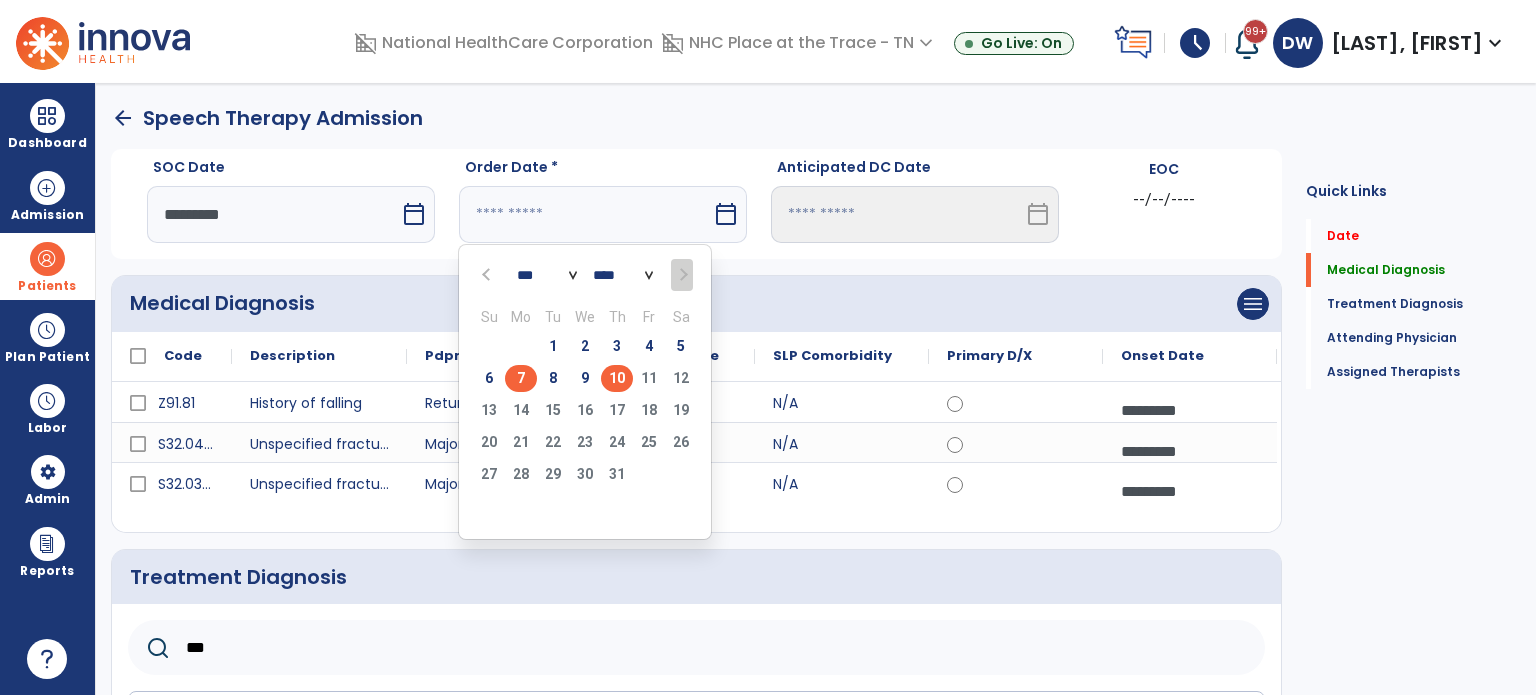 type on "********" 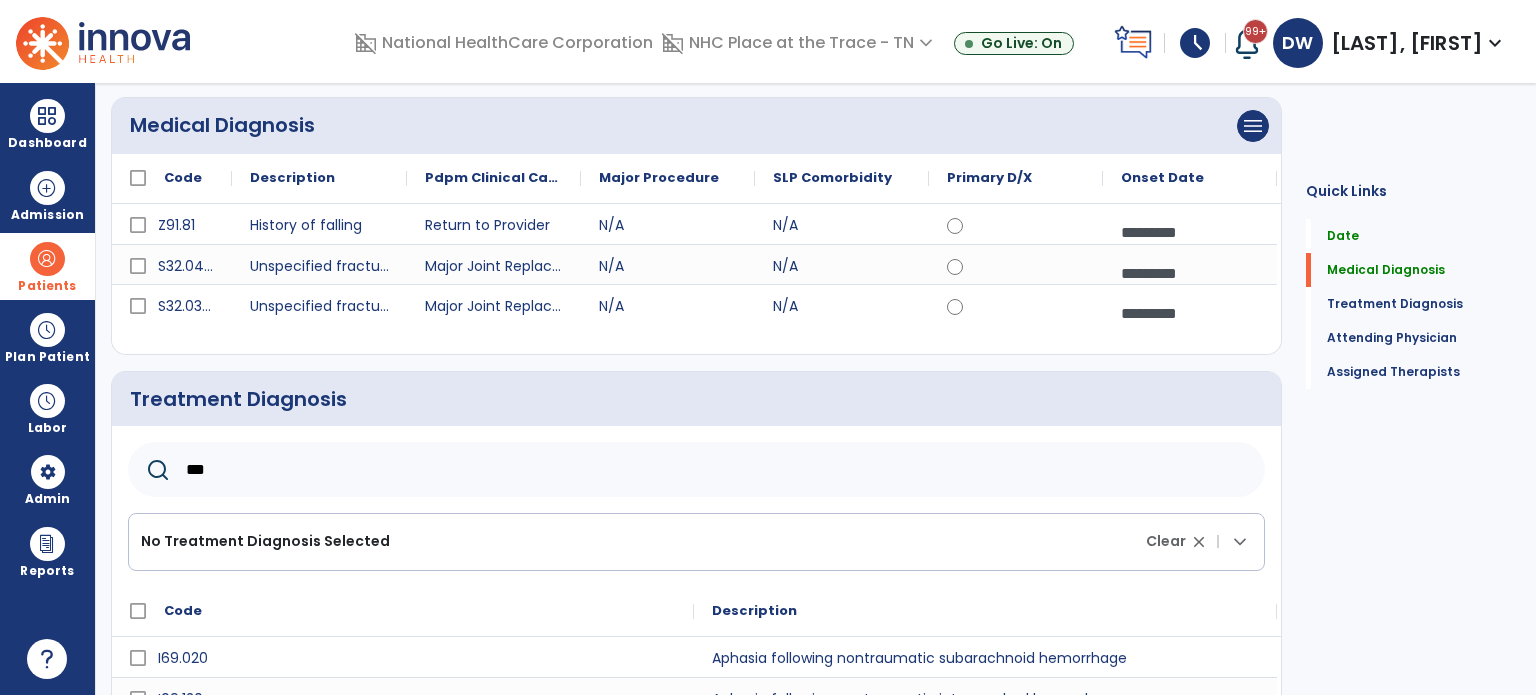 scroll, scrollTop: 200, scrollLeft: 0, axis: vertical 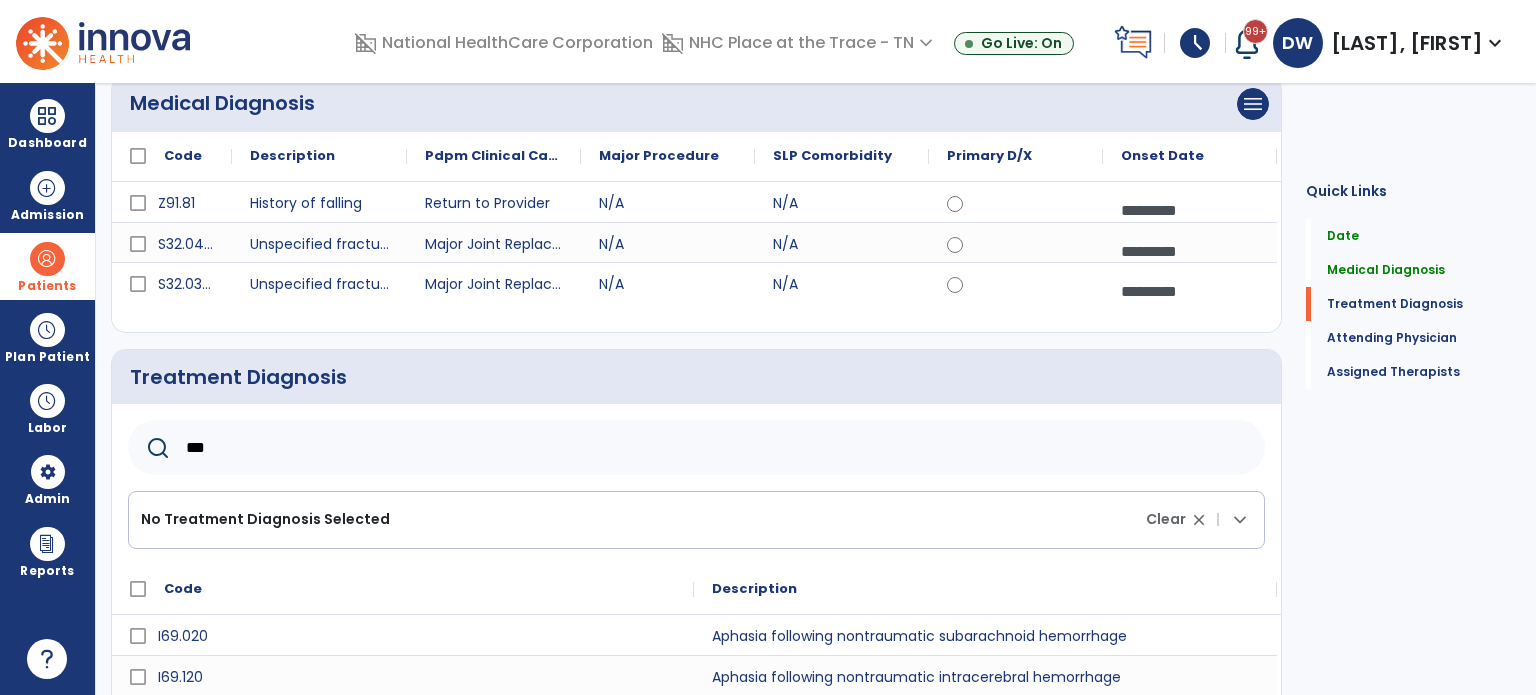 click on "***" 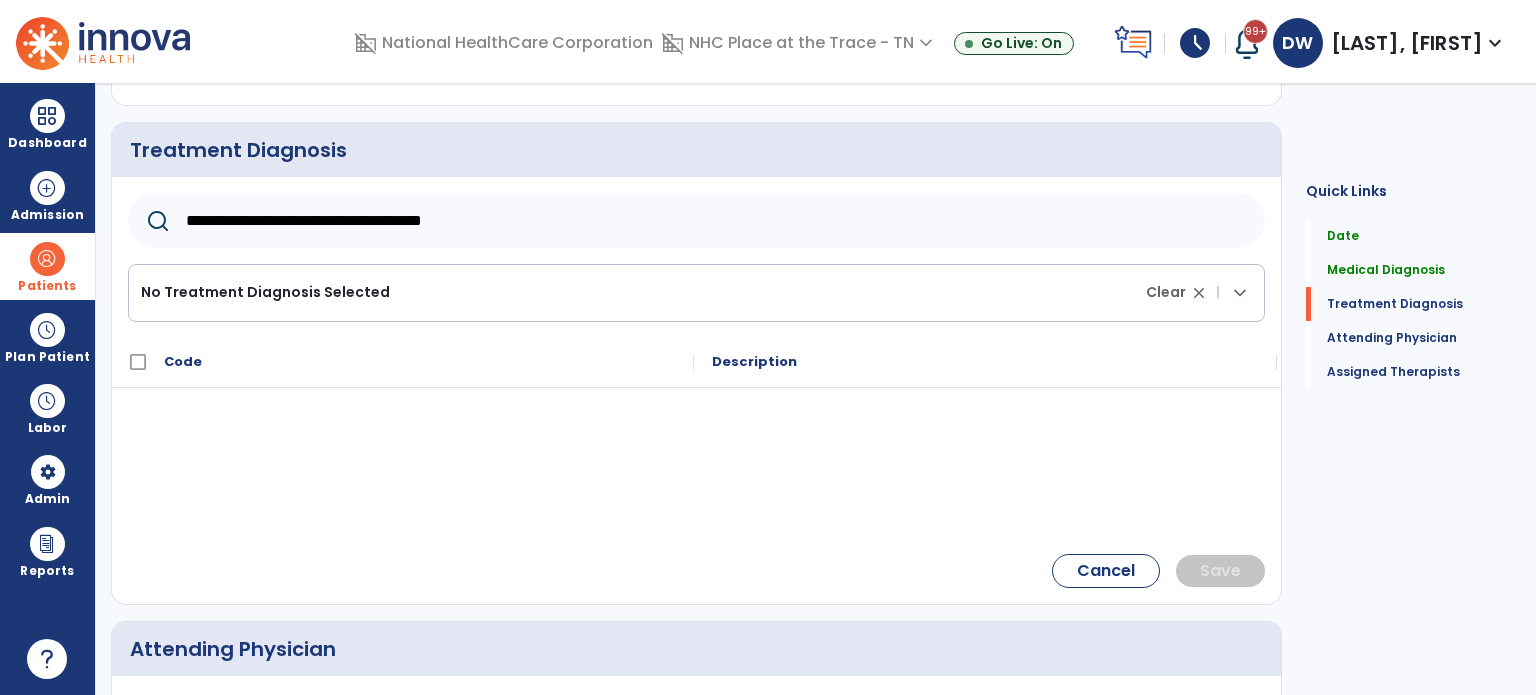 scroll, scrollTop: 406, scrollLeft: 0, axis: vertical 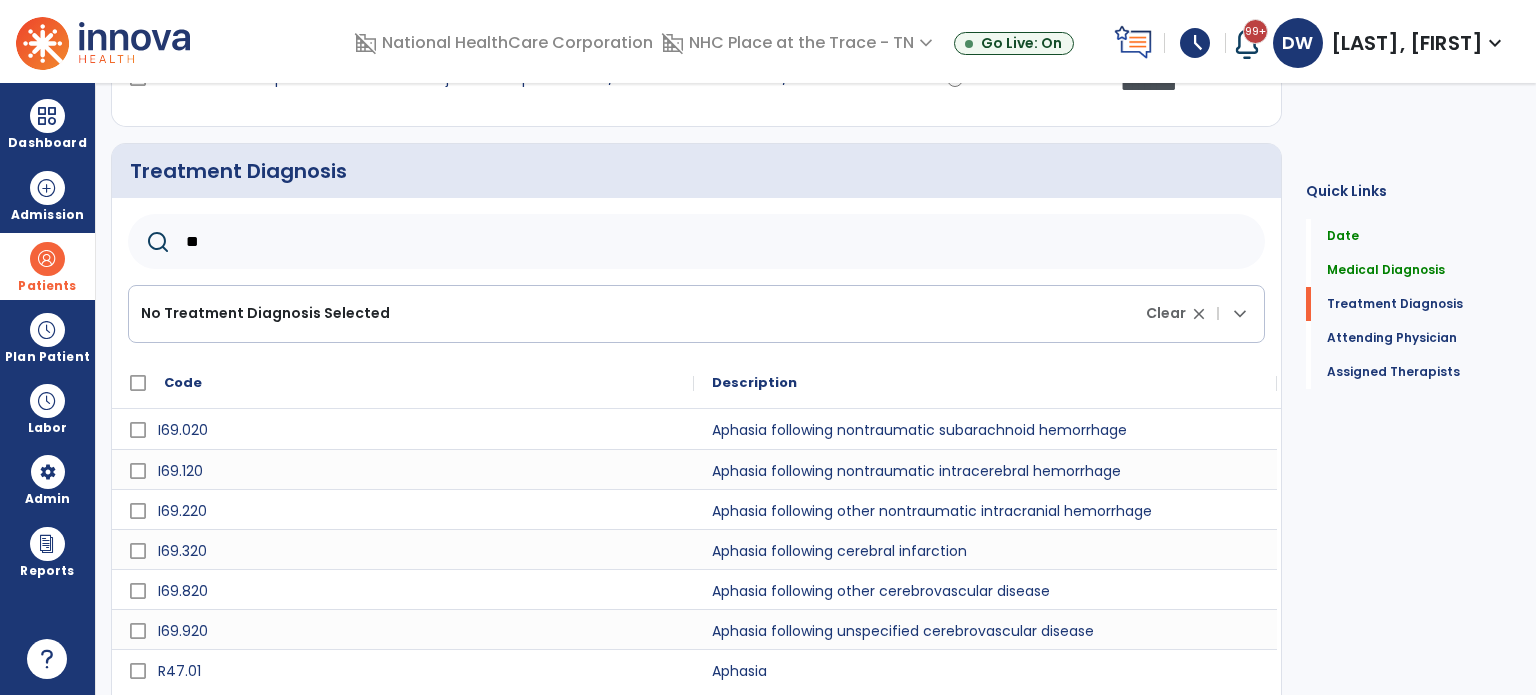 type on "*" 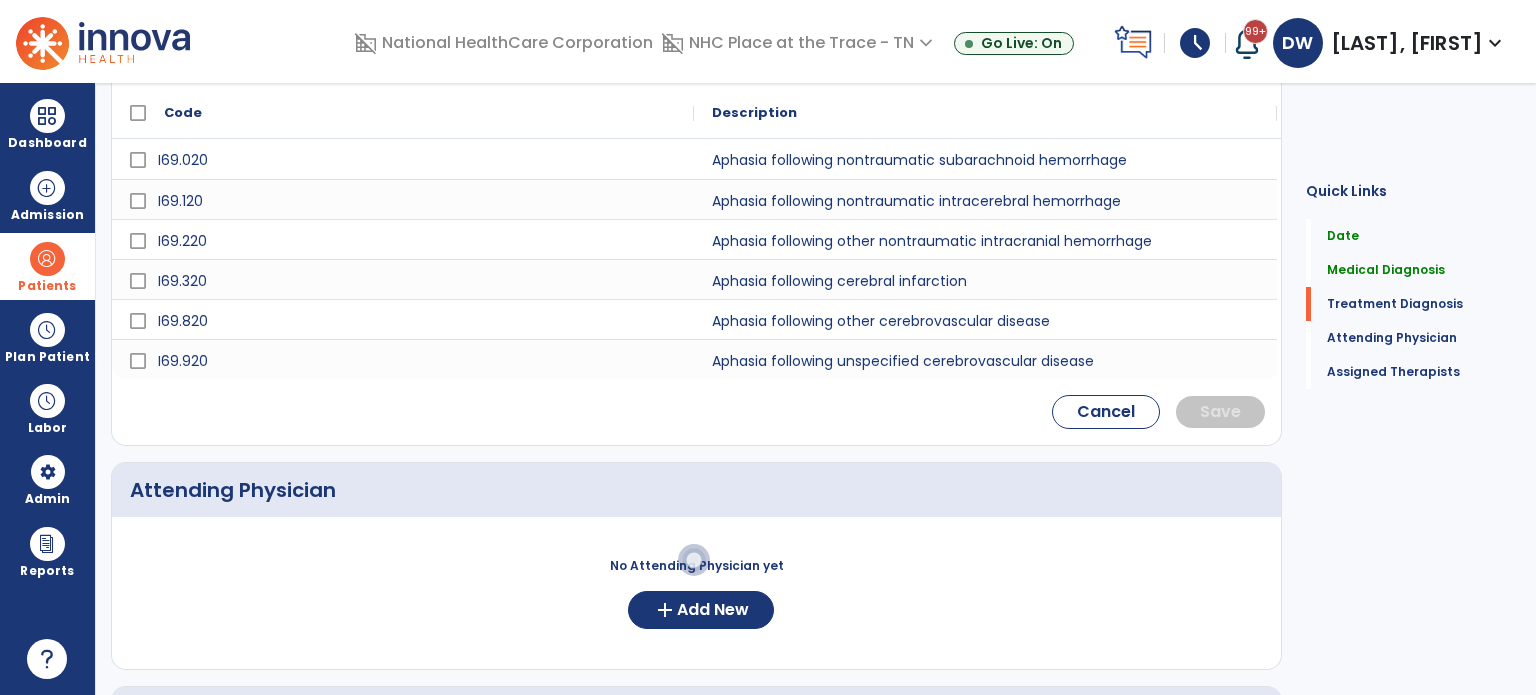 scroll, scrollTop: 681, scrollLeft: 0, axis: vertical 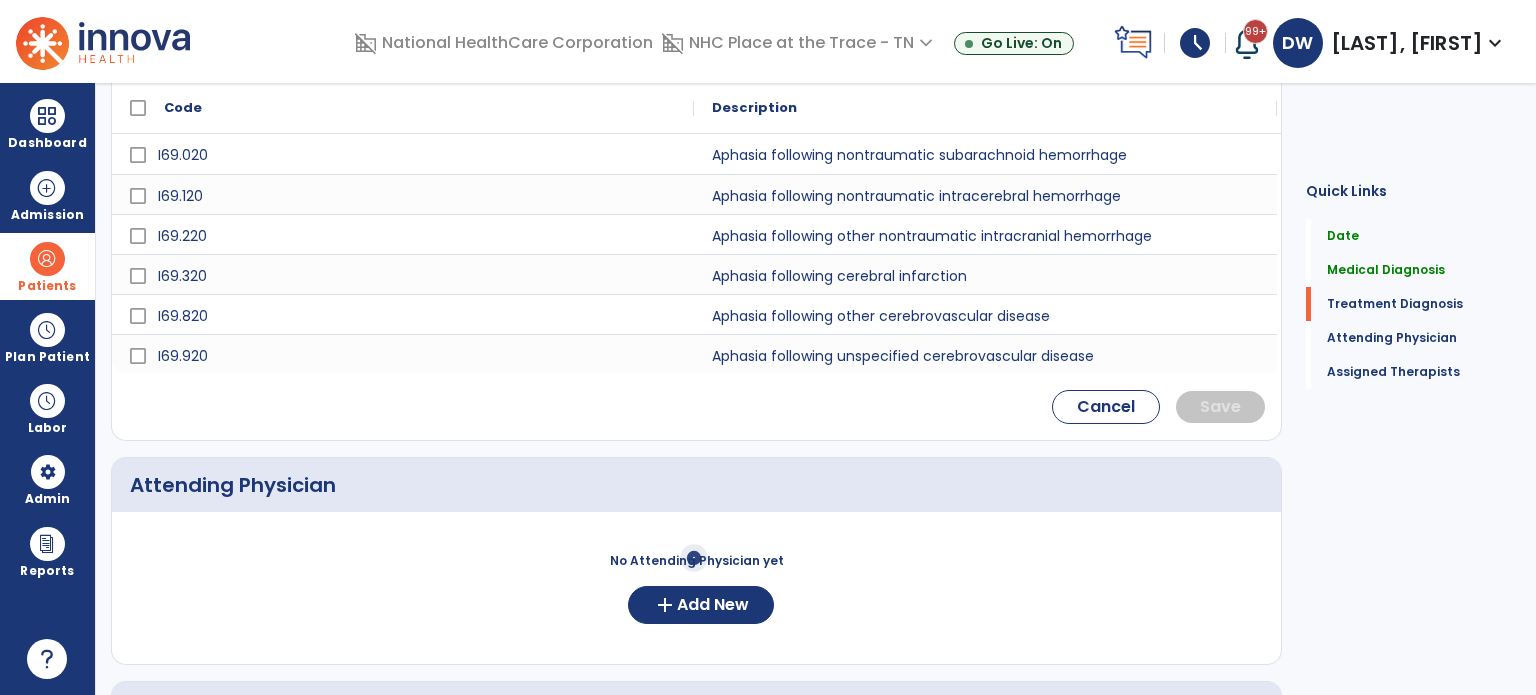 type on "*******" 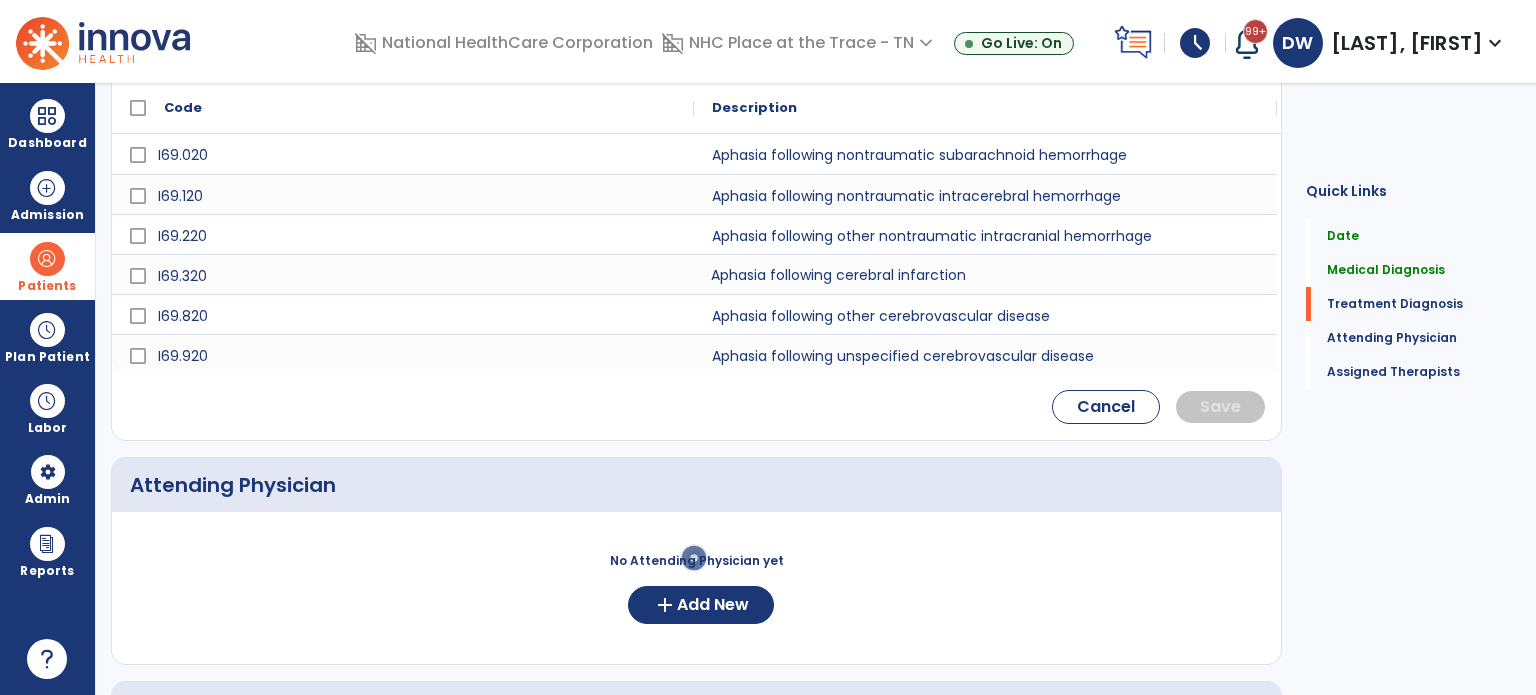 click on "Aphasia following cerebral infarction" 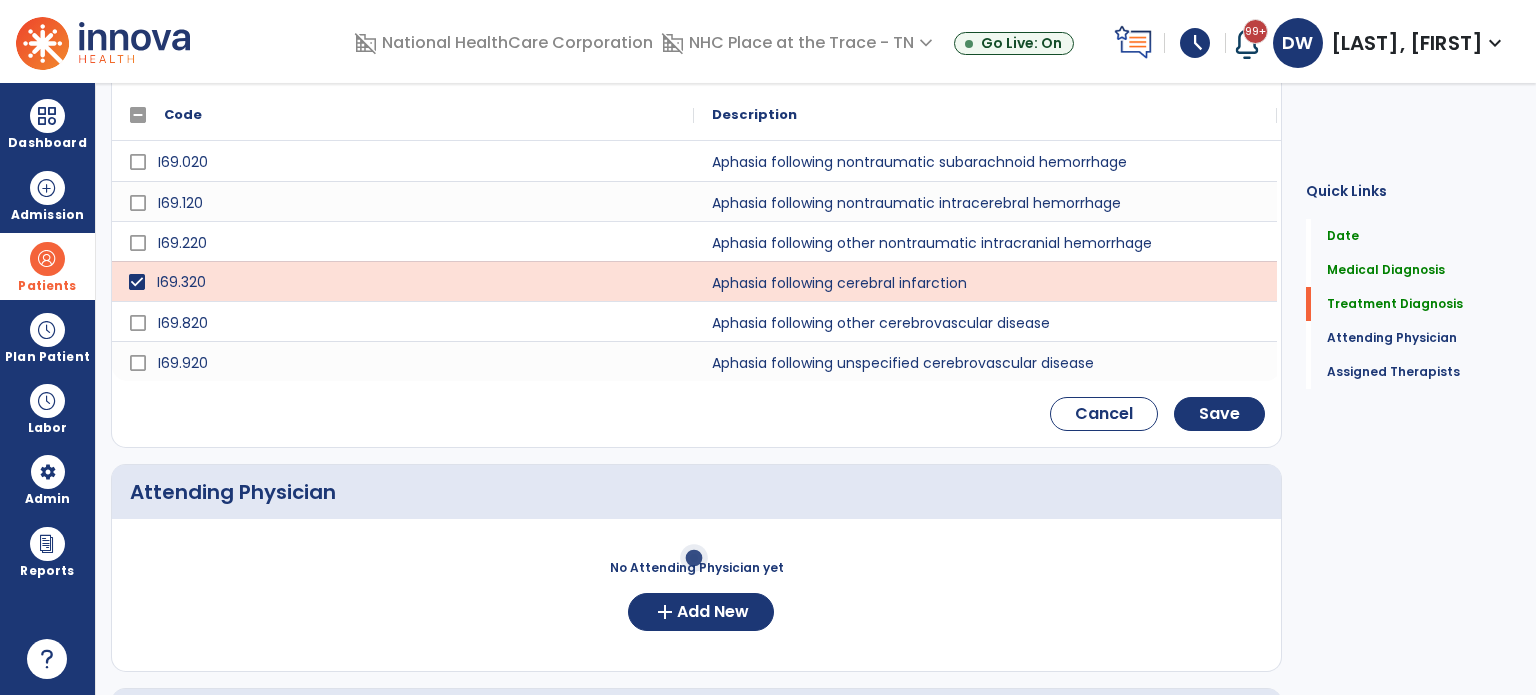scroll, scrollTop: 688, scrollLeft: 0, axis: vertical 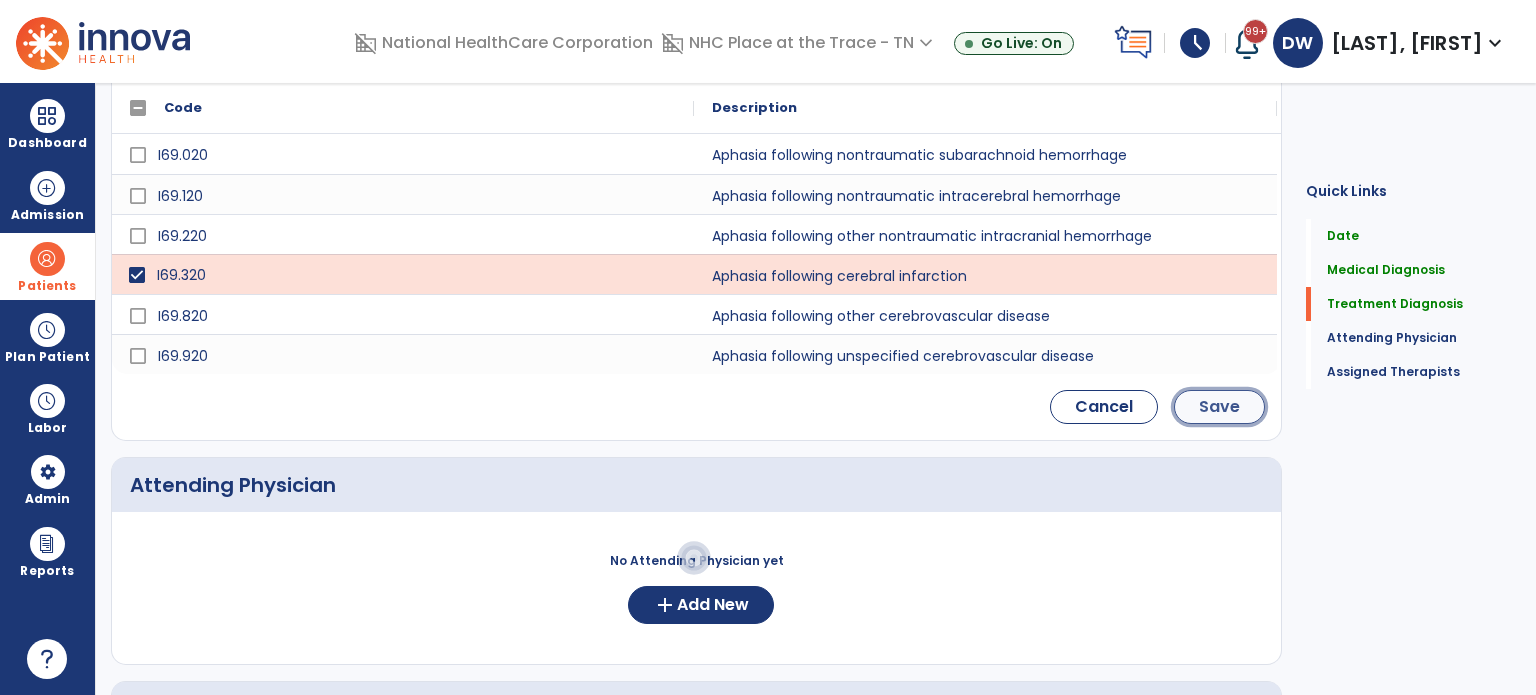 click on "Save" 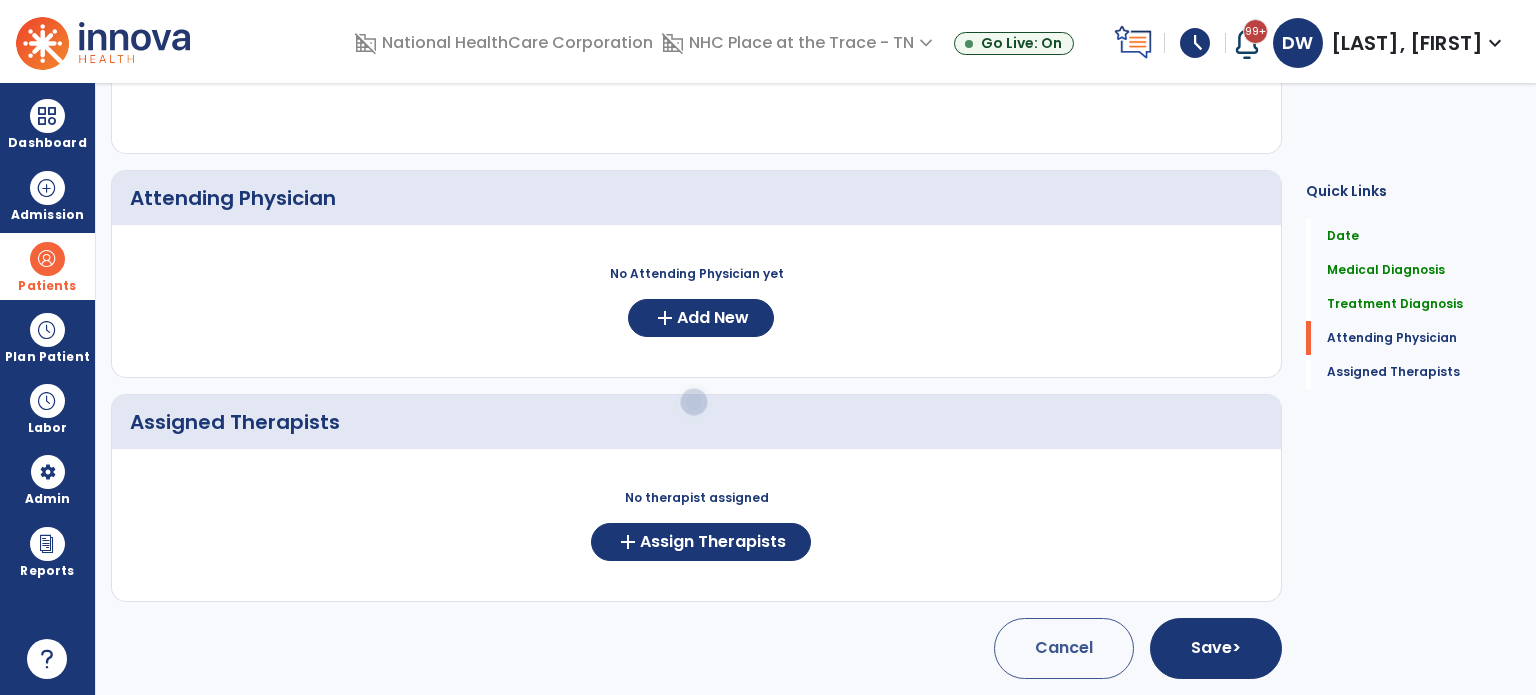 scroll, scrollTop: 523, scrollLeft: 0, axis: vertical 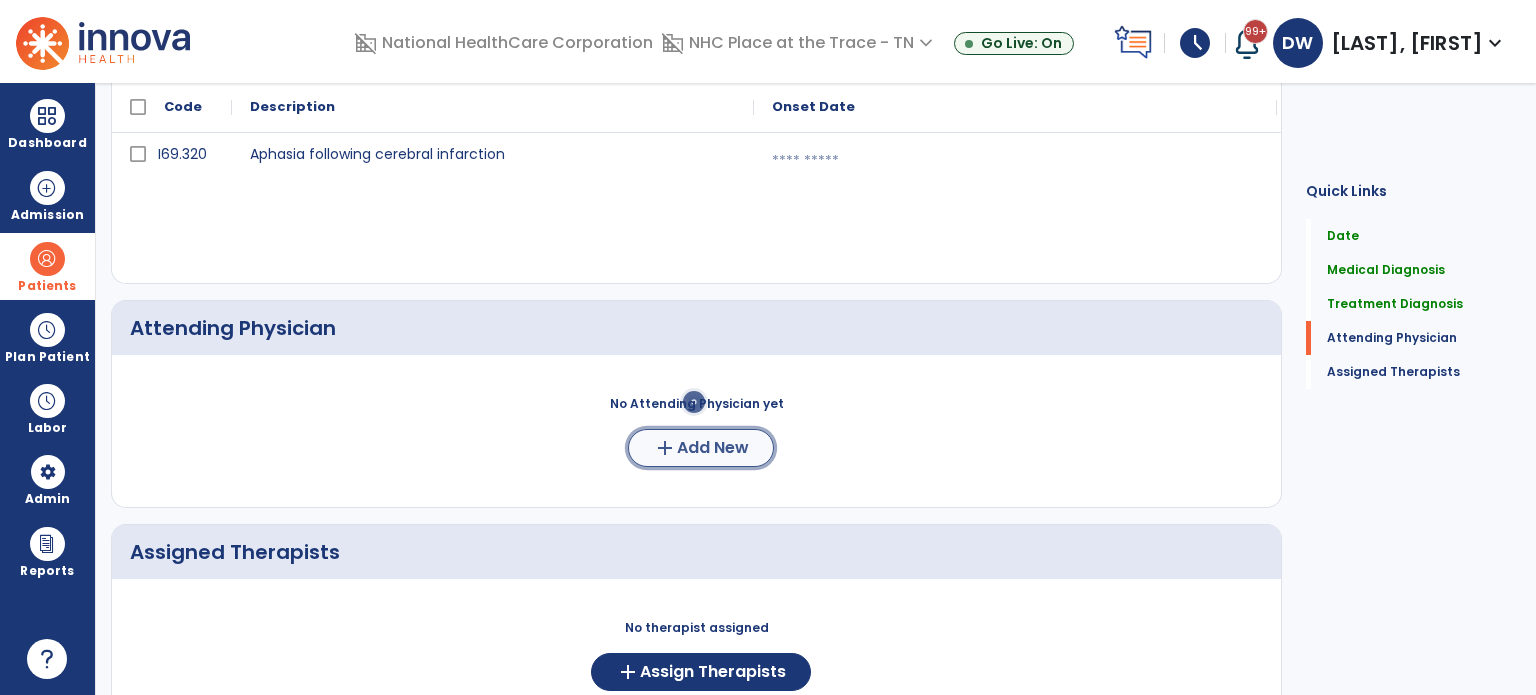click on "Add New" 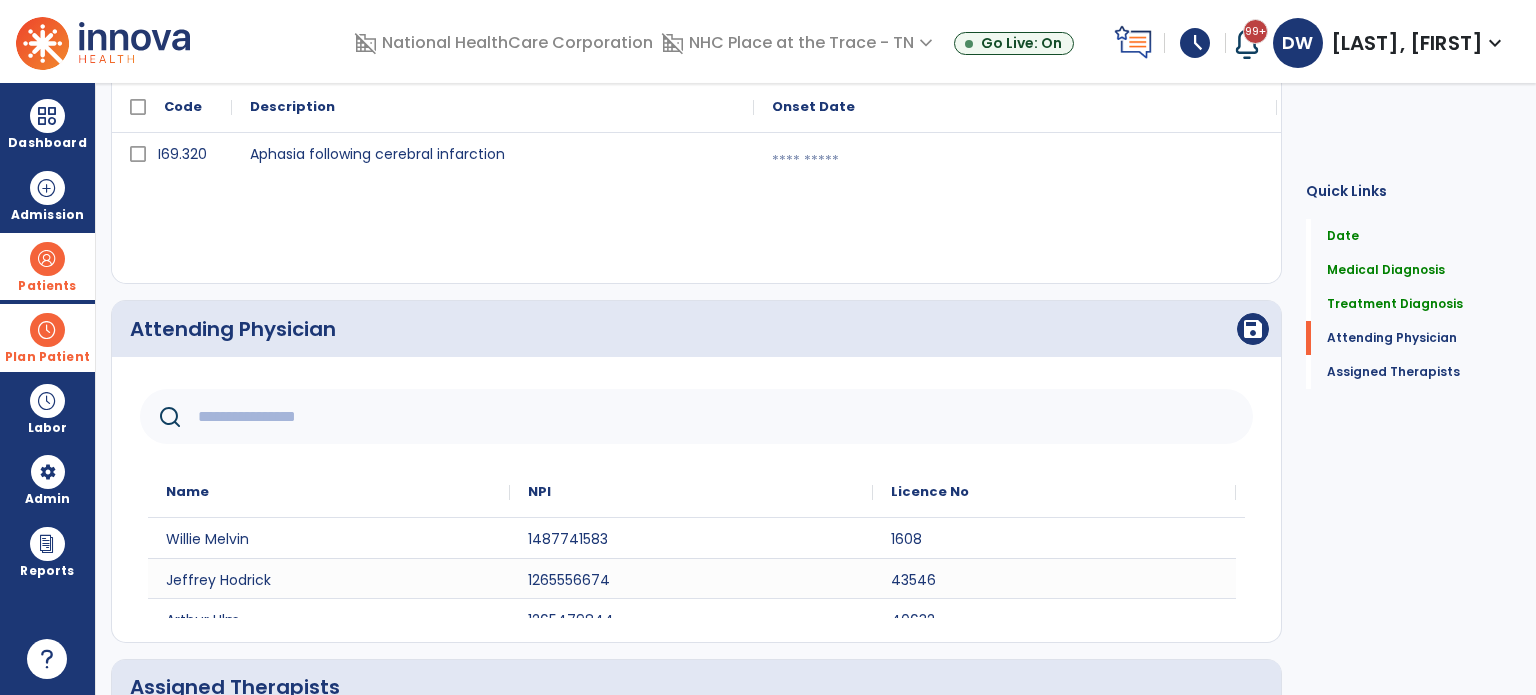click on "Plan Patient" at bounding box center [47, 286] 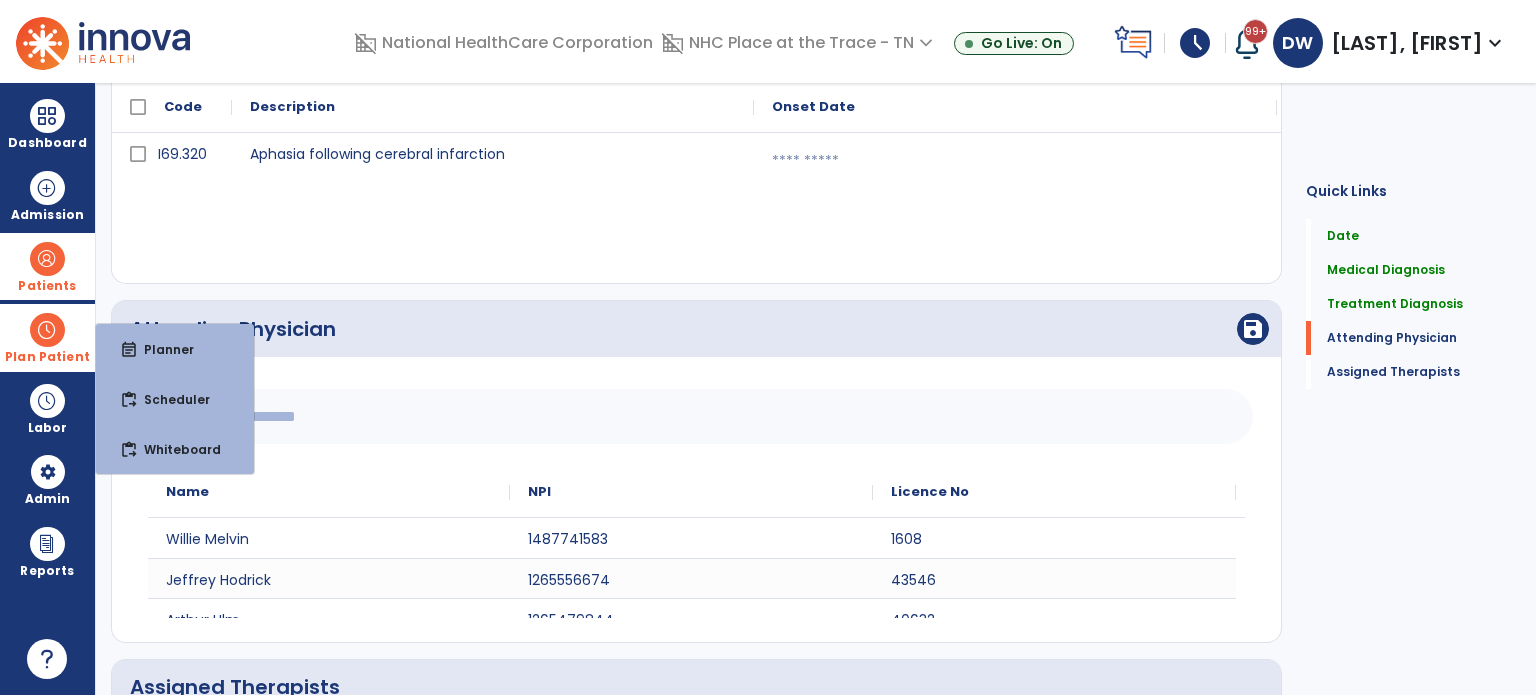 click on "Plan Patient" at bounding box center [47, 357] 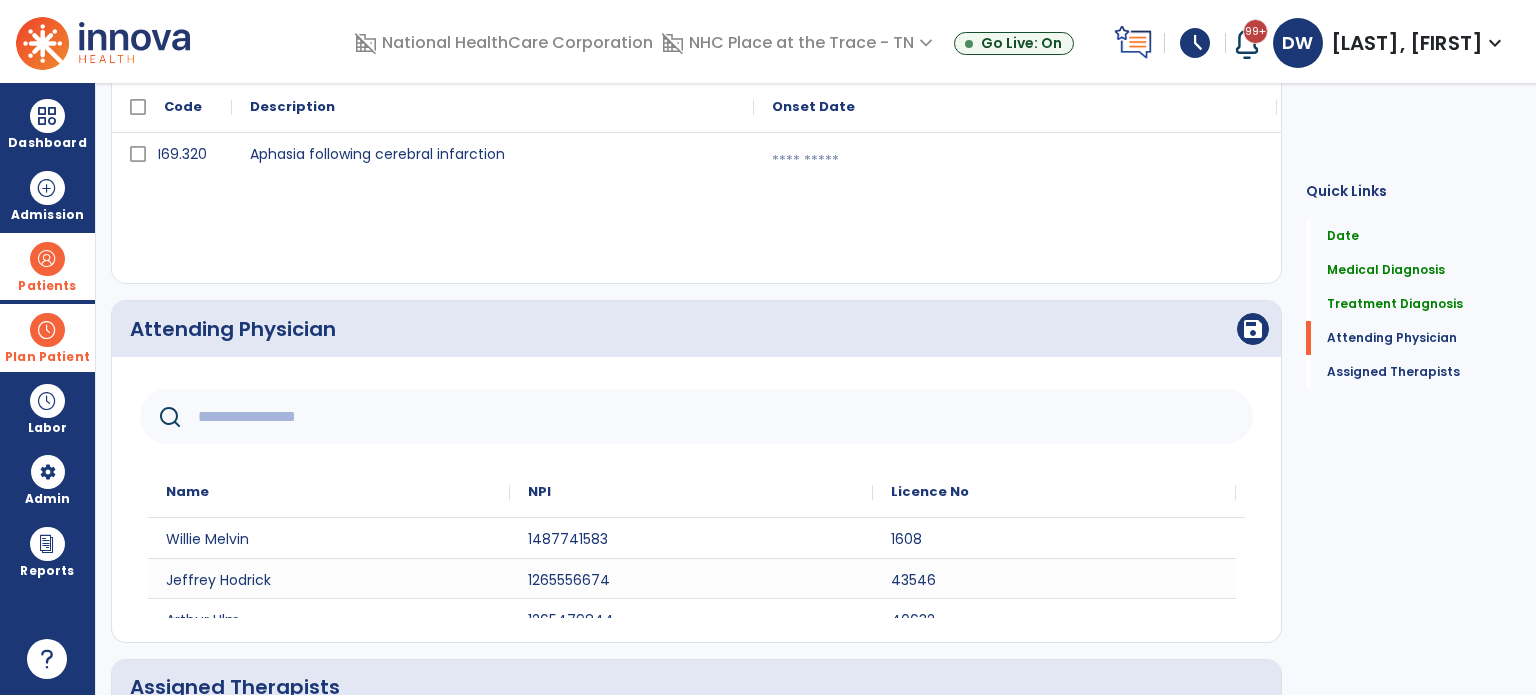 click on "Plan Patient" at bounding box center [47, 286] 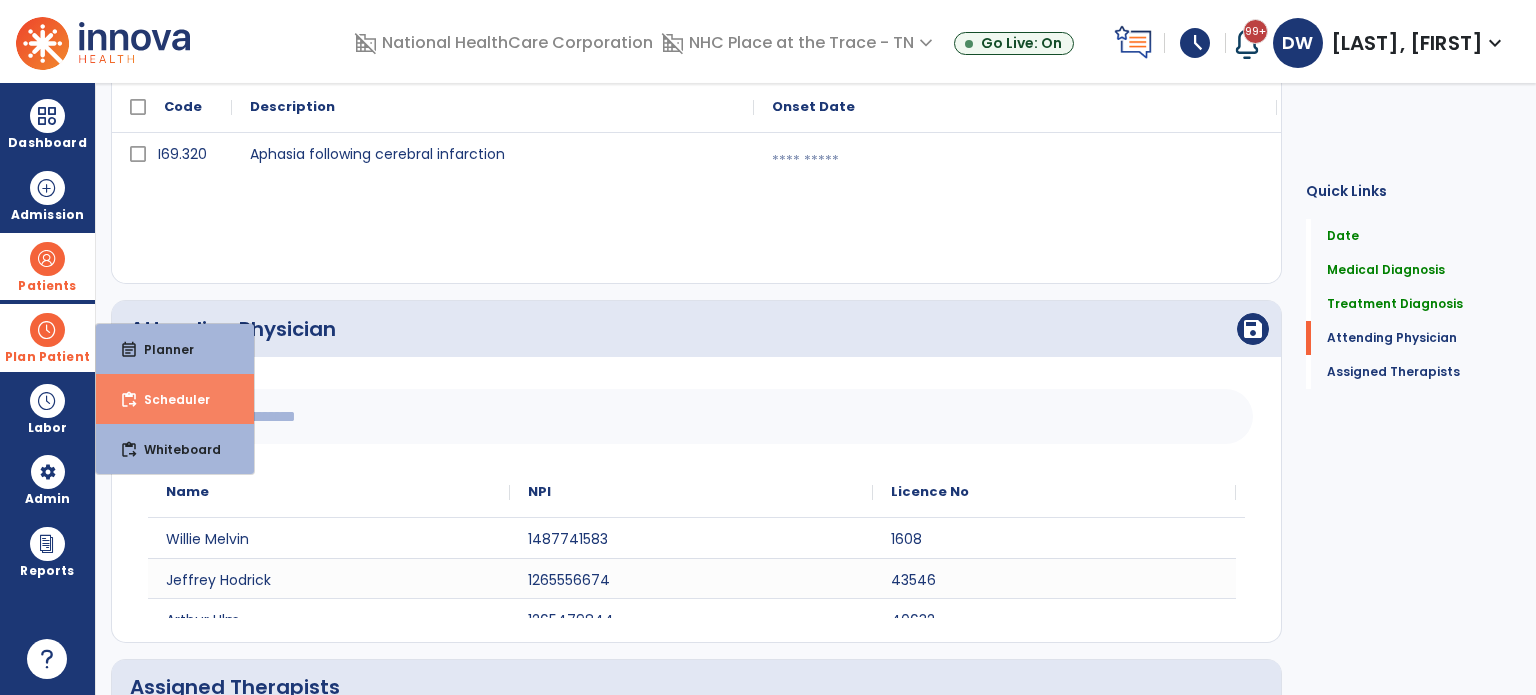 click on "content_paste_go  Scheduler" at bounding box center (175, 399) 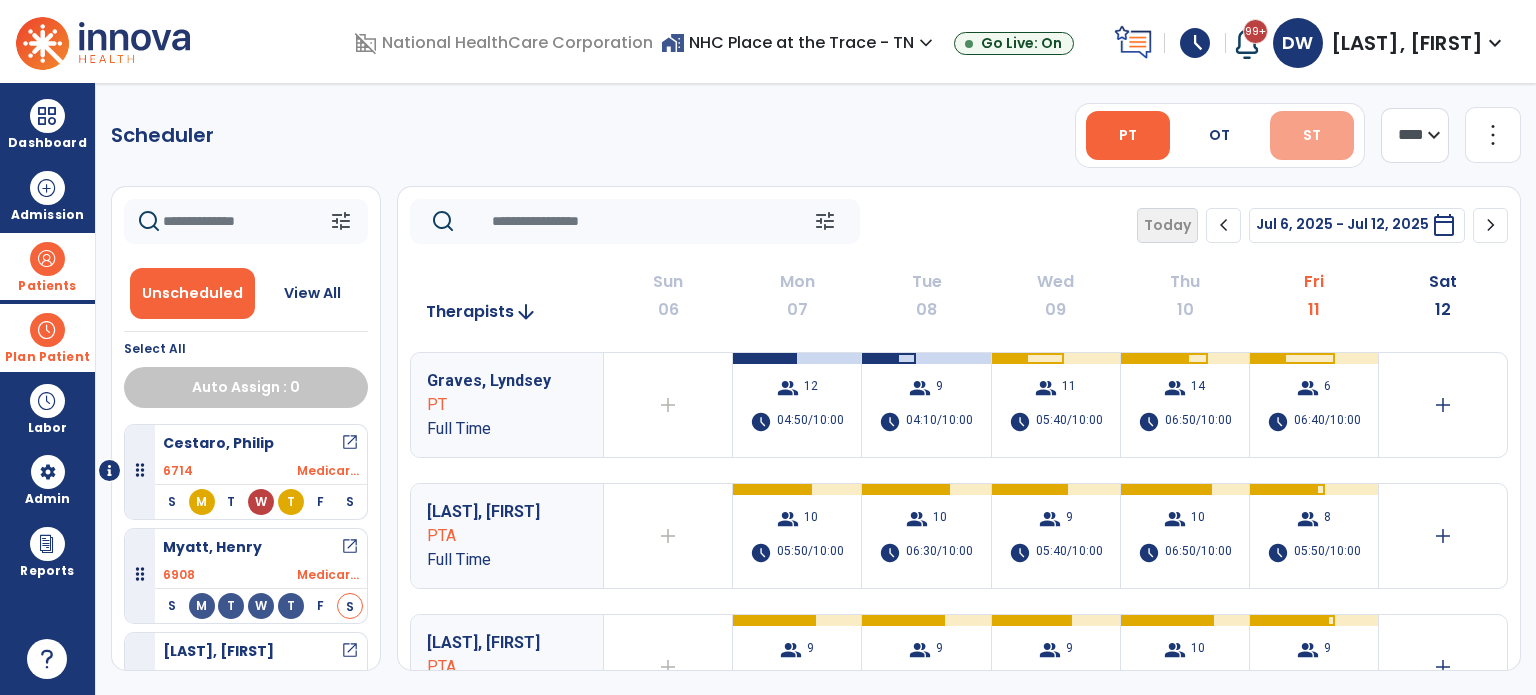 click on "ST" at bounding box center (1312, 135) 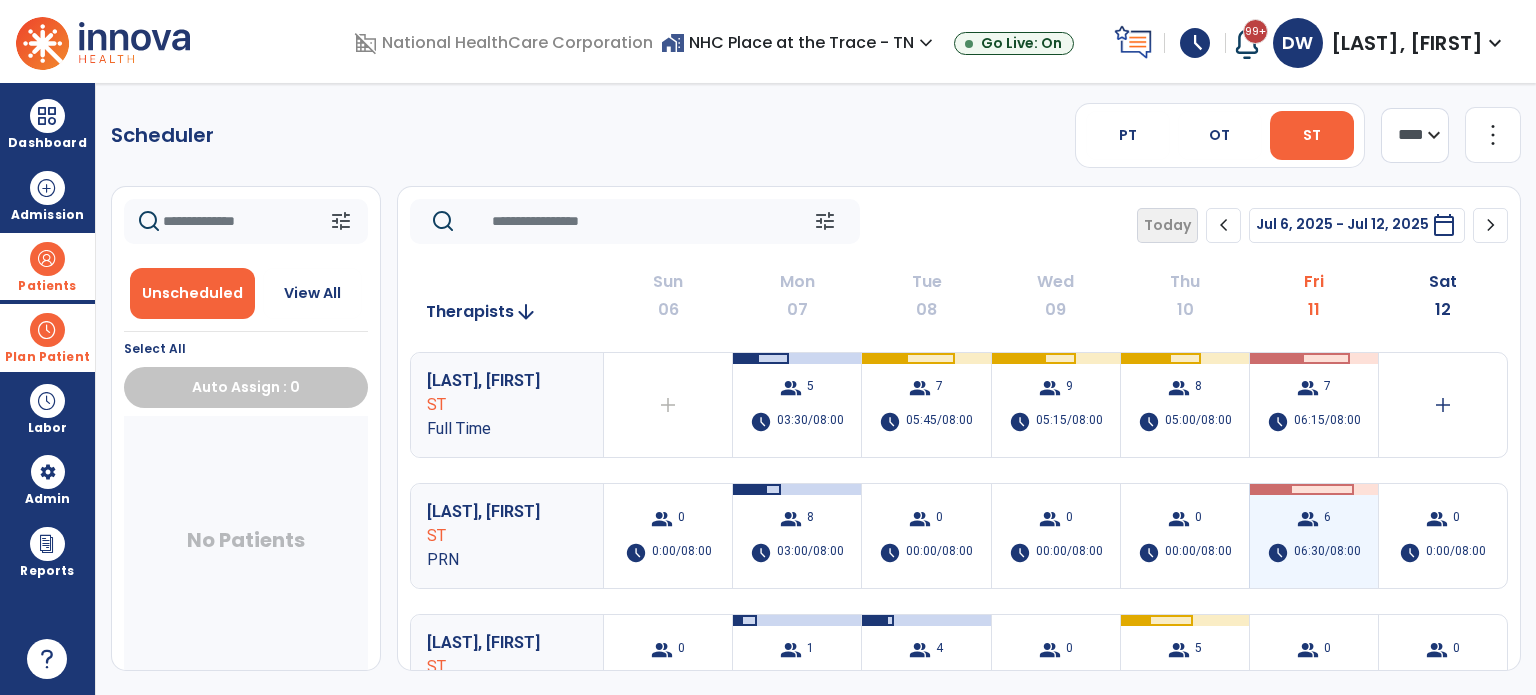 click on "06:30/08:00" at bounding box center [1327, 553] 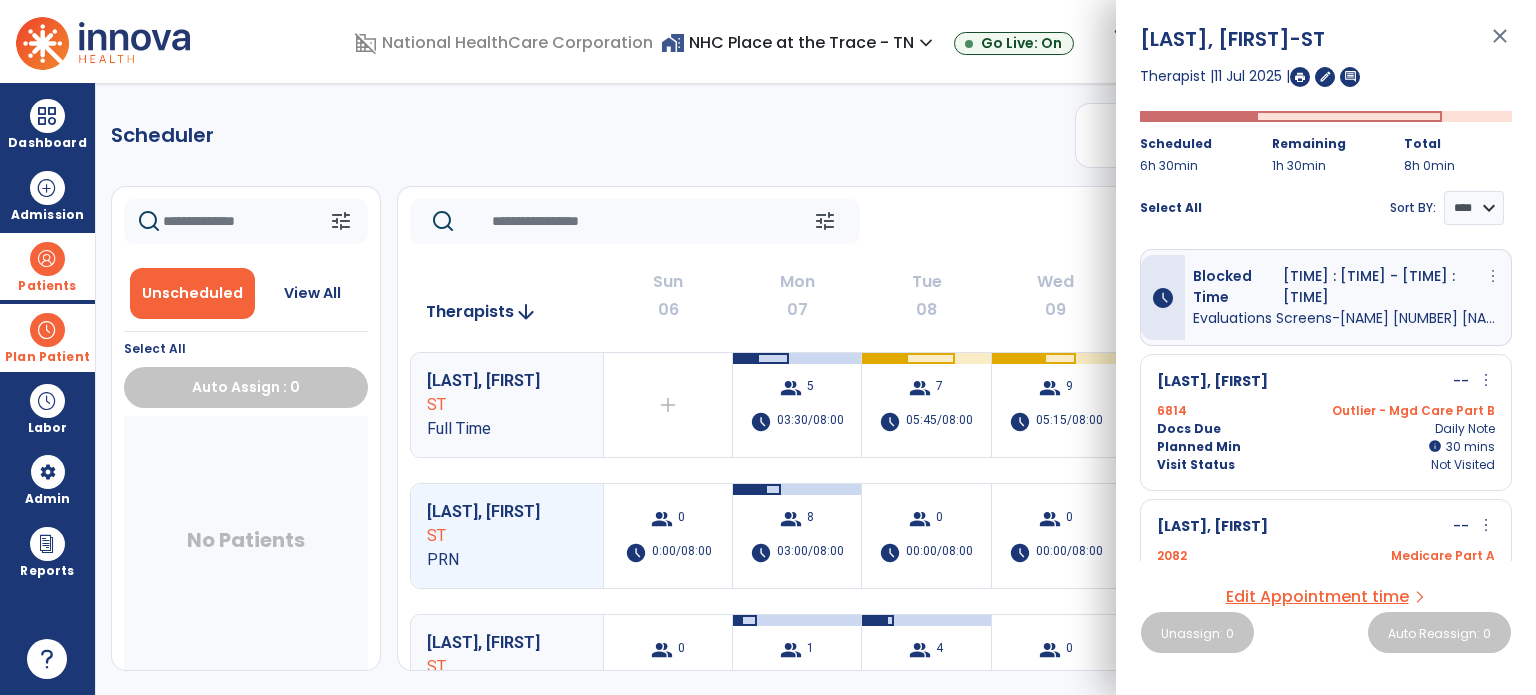 click on "more_vert" at bounding box center (1493, 276) 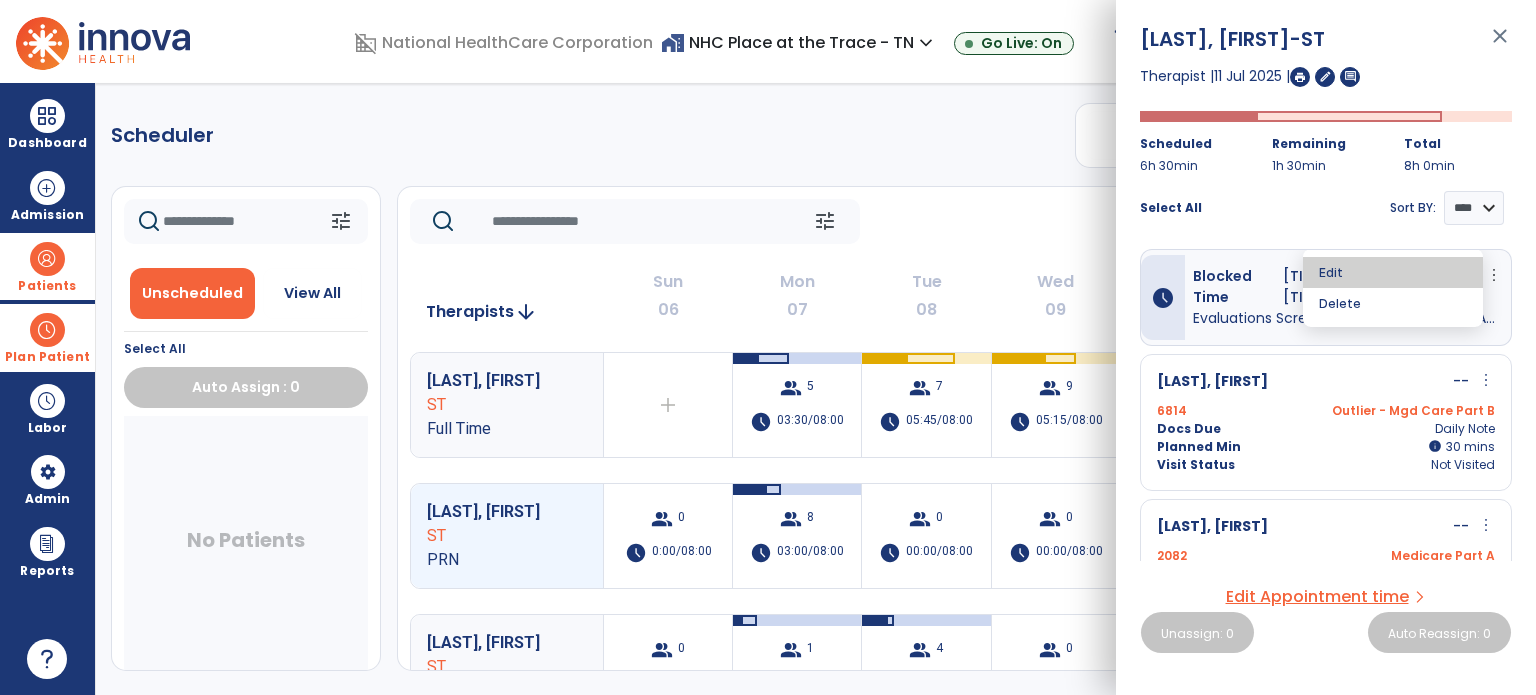 click on "Edit" at bounding box center (1393, 272) 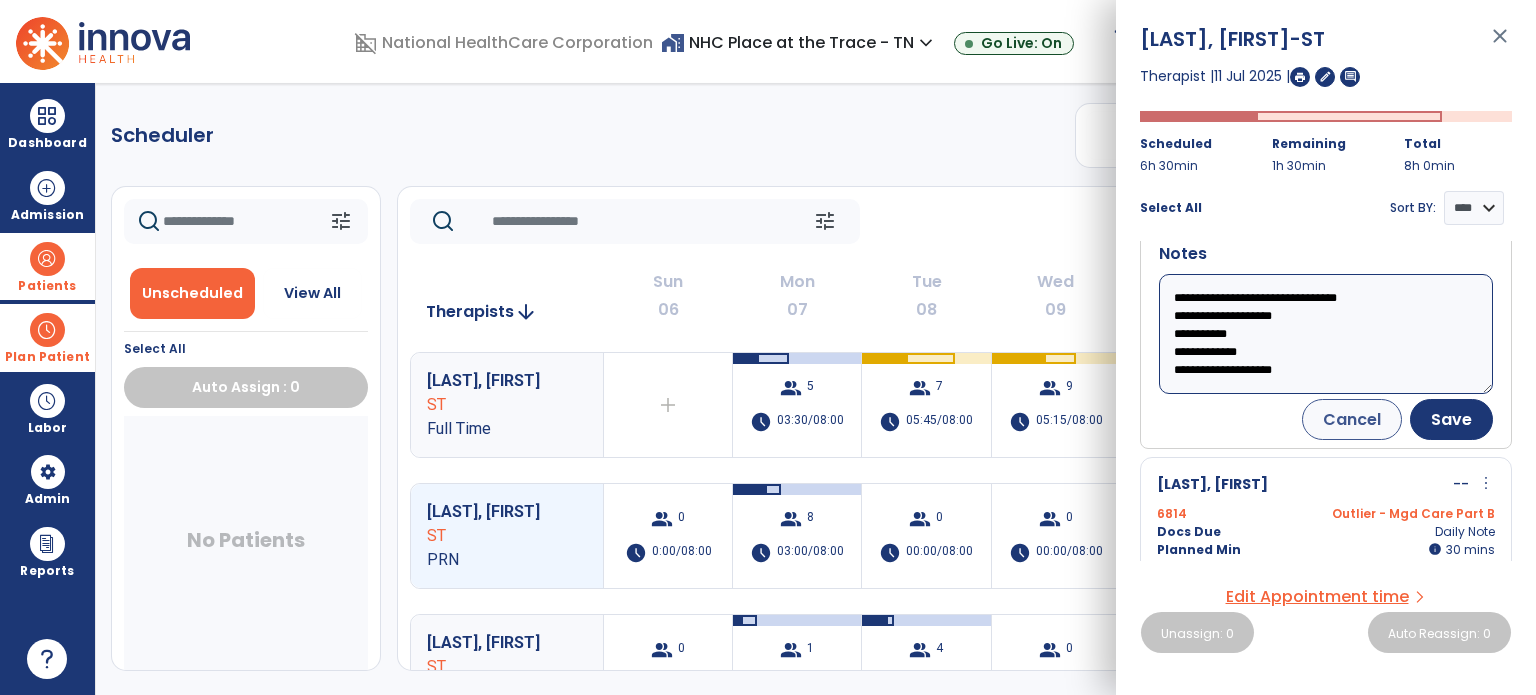 scroll, scrollTop: 251, scrollLeft: 0, axis: vertical 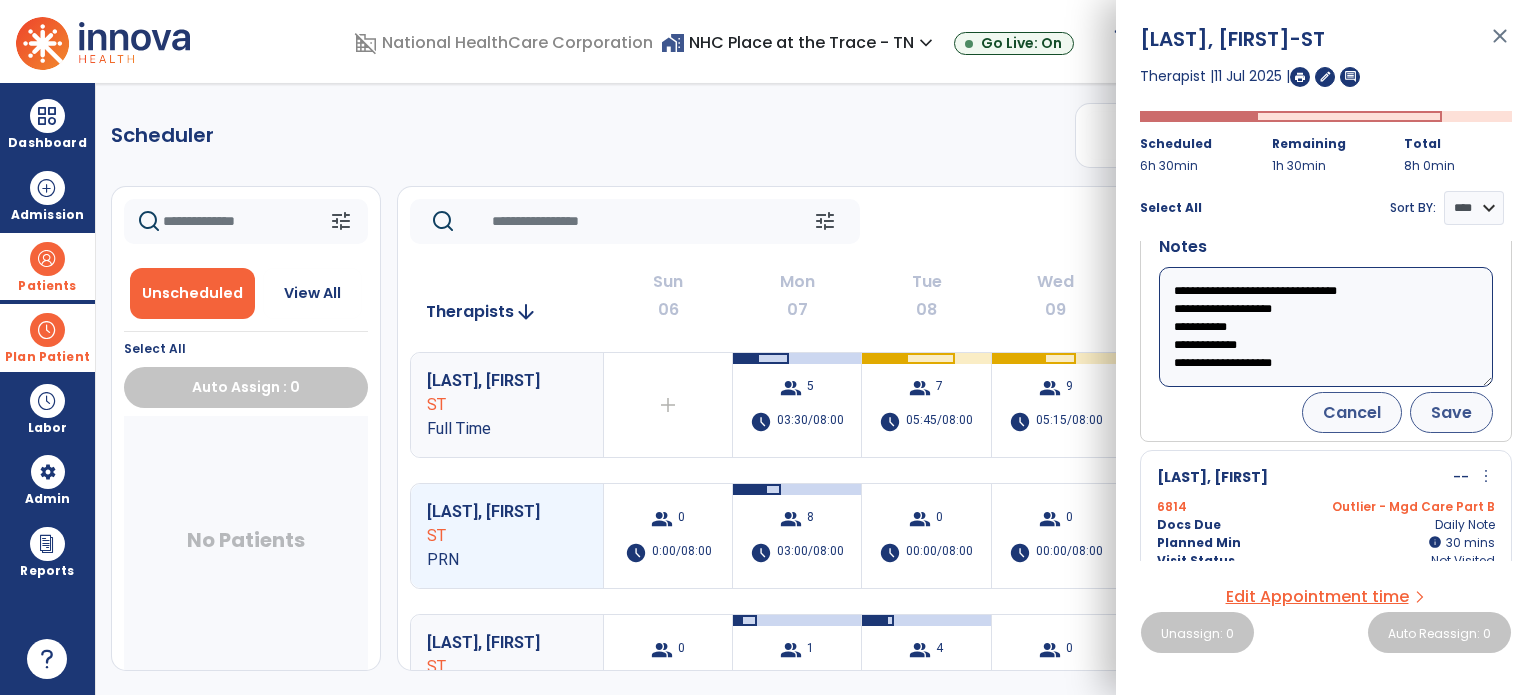 click on "Save" at bounding box center (1451, 412) 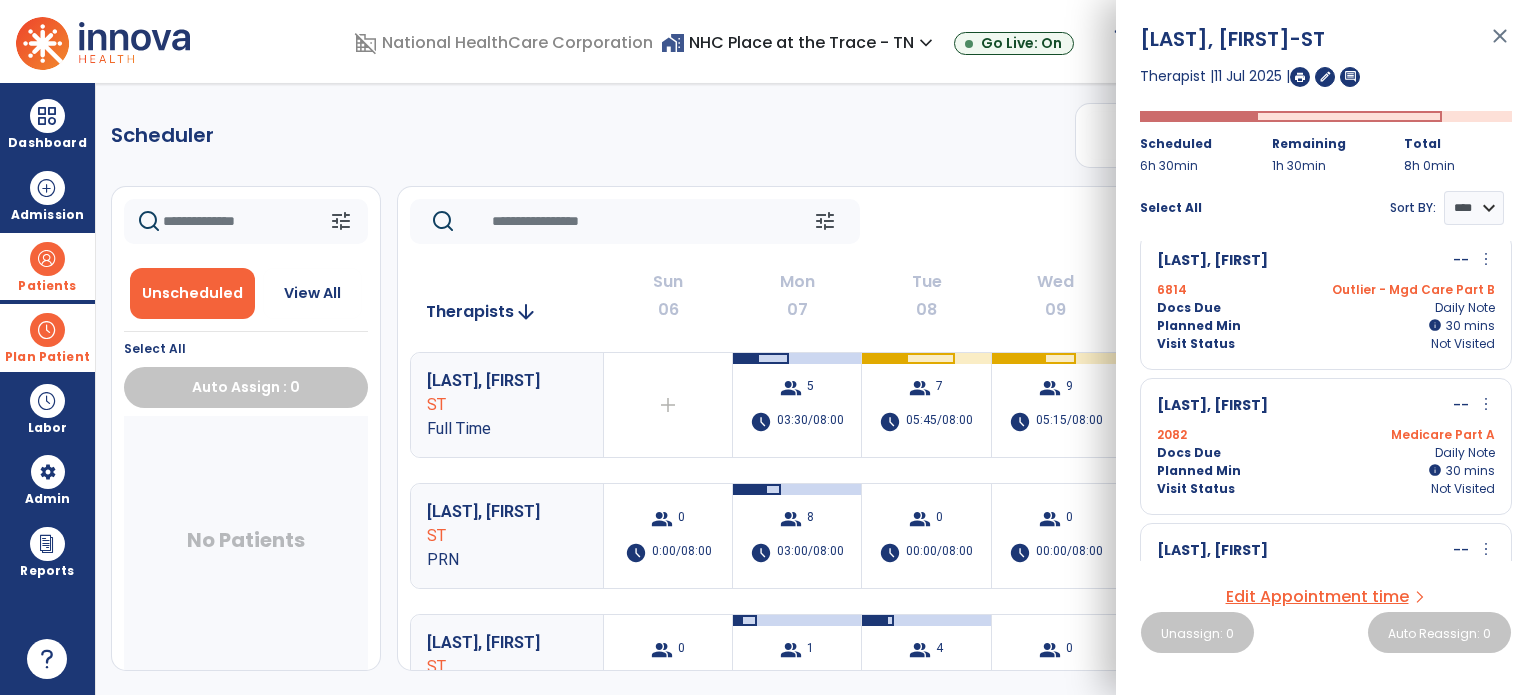 scroll, scrollTop: 0, scrollLeft: 0, axis: both 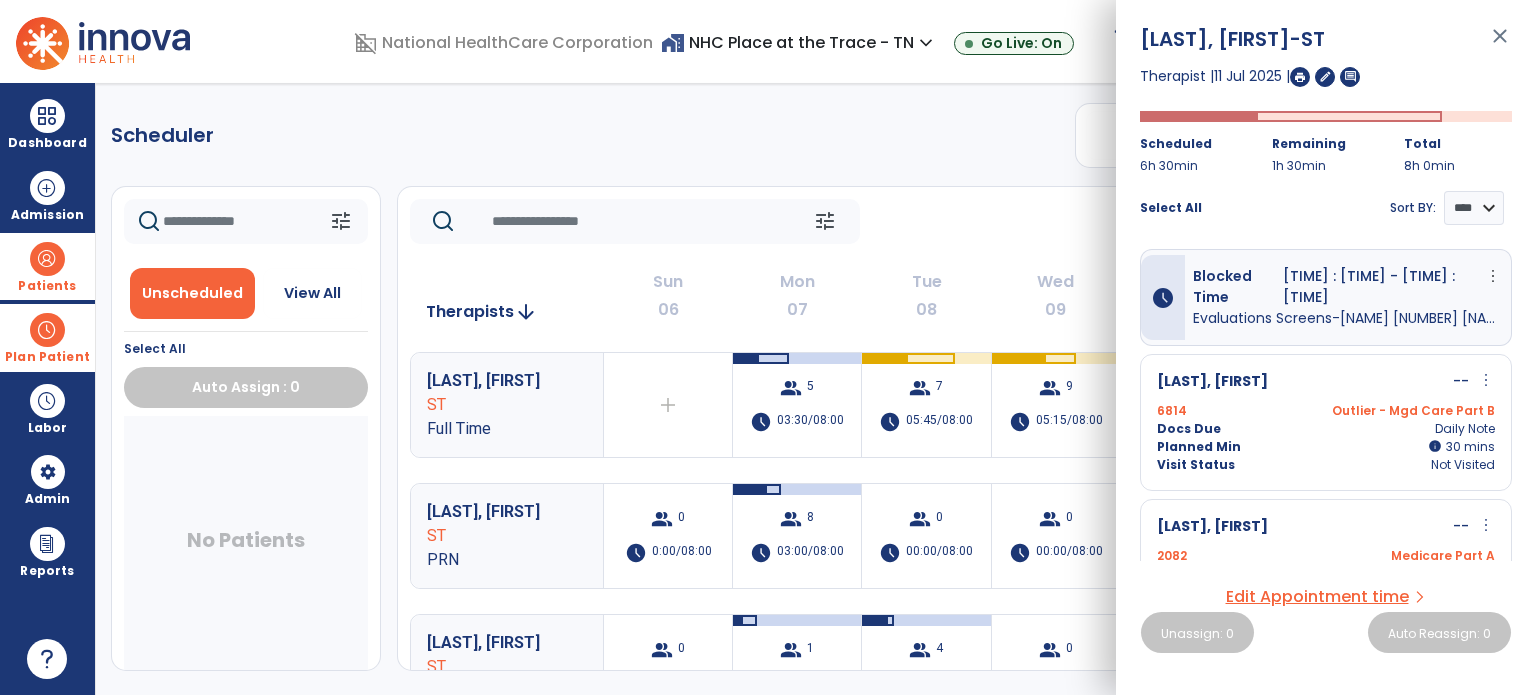 click on "Scheduler   PT   OT   ST  **** *** more_vert  Manage Labor   View All Therapists   Print   tune   Unscheduled   View All  Select All  Auto Assign : 0  No Patients  tune   Today  chevron_left Jul 6, 2025 - Jul 12, 2025  *********  calendar_today  chevron_right   Therapists  arrow_downward Sun  06  Mon  07  Tue  08  Wed  09  Thu  10  Fri  11  Sat  12  Walden, Donna ST Full Time  add  Therapist not available for the day  group  5  schedule  03:30/08:00   group  7  schedule  05:45/08:00   group  9  schedule  05:15/08:00   group  8  schedule  05:00/08:00   group  7  schedule  06:15/08:00   add  Barrier,  Laurel ST PRN  group  0  schedule  0:00/08:00  group  8  schedule  03:00/08:00   group  0  schedule  00:00/08:00   group  0  schedule  00:00/08:00   group  0  schedule  00:00/08:00   group  6  schedule  06:30/08:00   group  0  schedule  0:00/08:00 Strong, Katelyn  ST PRN  group  0  schedule  0:00/08:00  group  1  schedule  01:30/08:00   group  4  schedule  02:00/08:00   group  0  schedule  0:00/08:00  group  5 0" at bounding box center (816, 389) 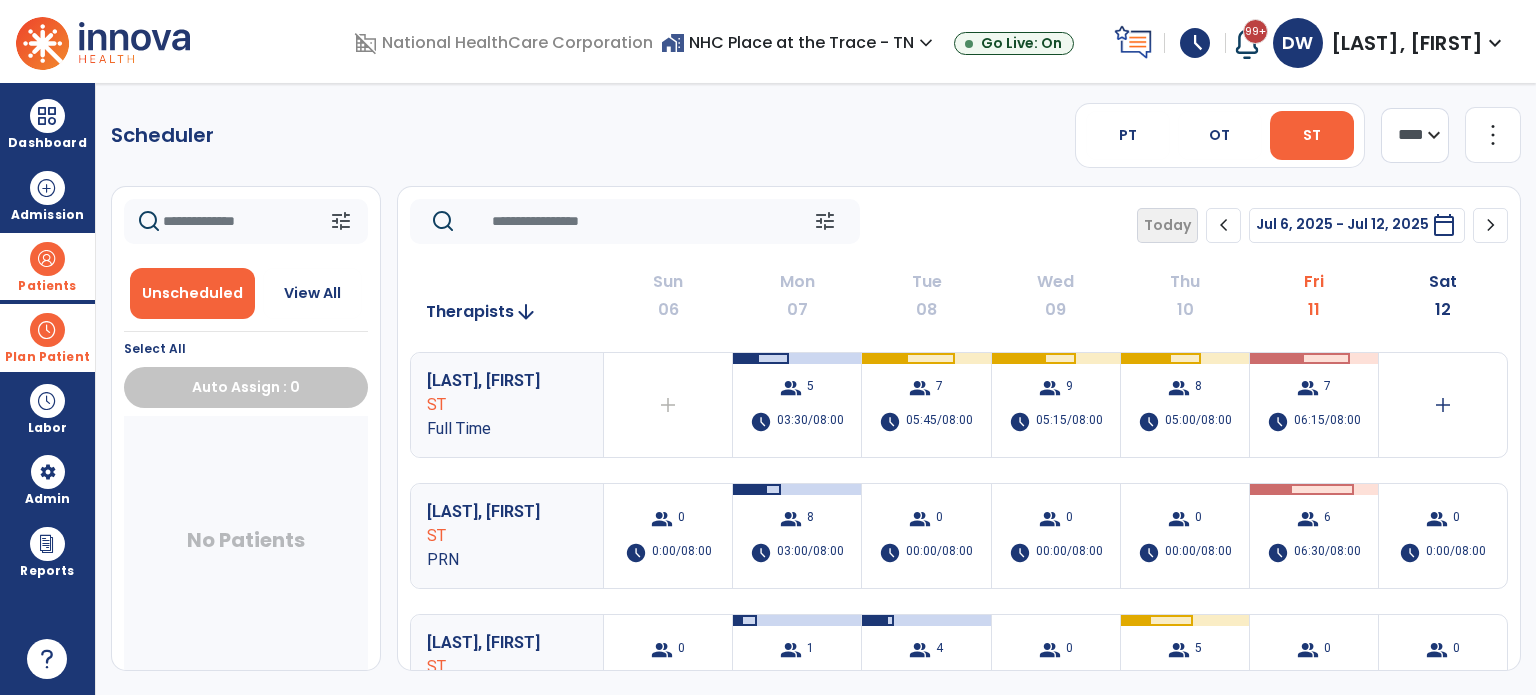 click at bounding box center [47, 259] 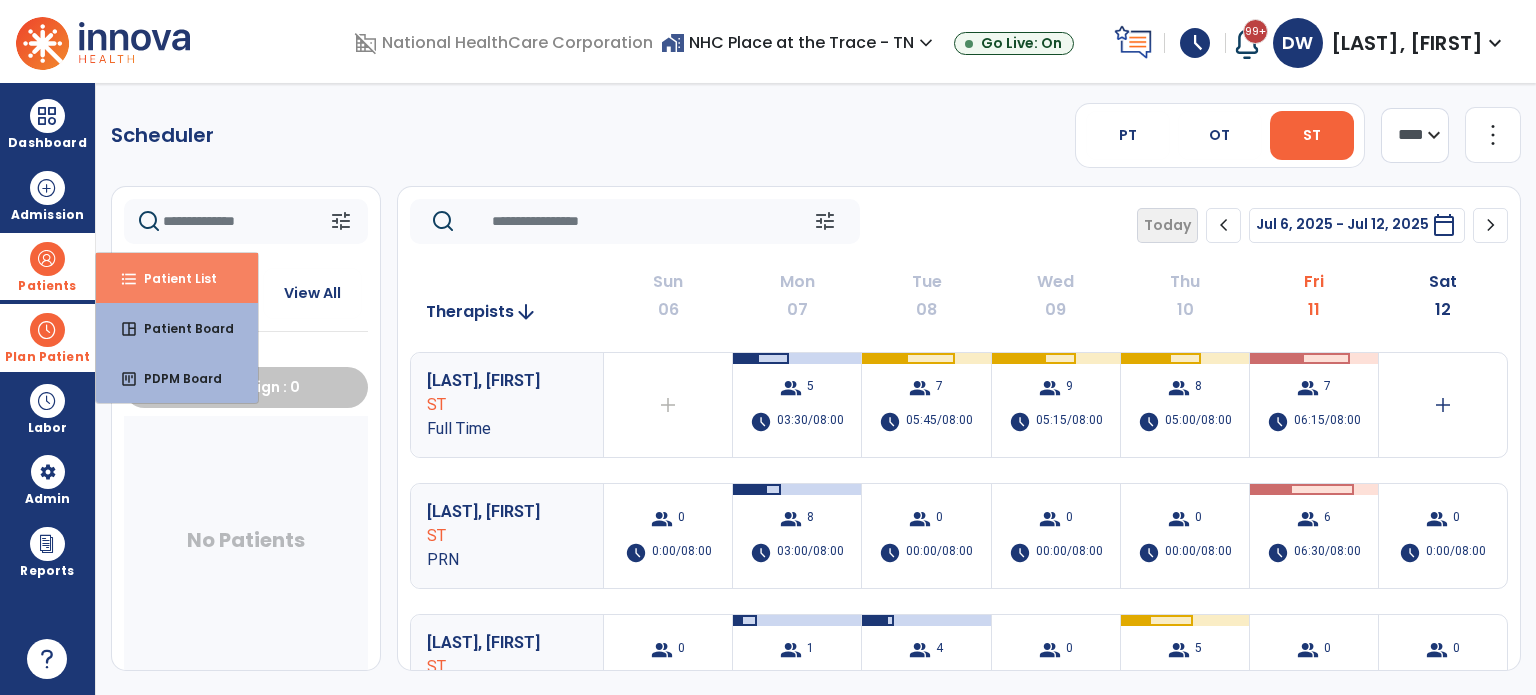 click on "Patient List" at bounding box center (172, 278) 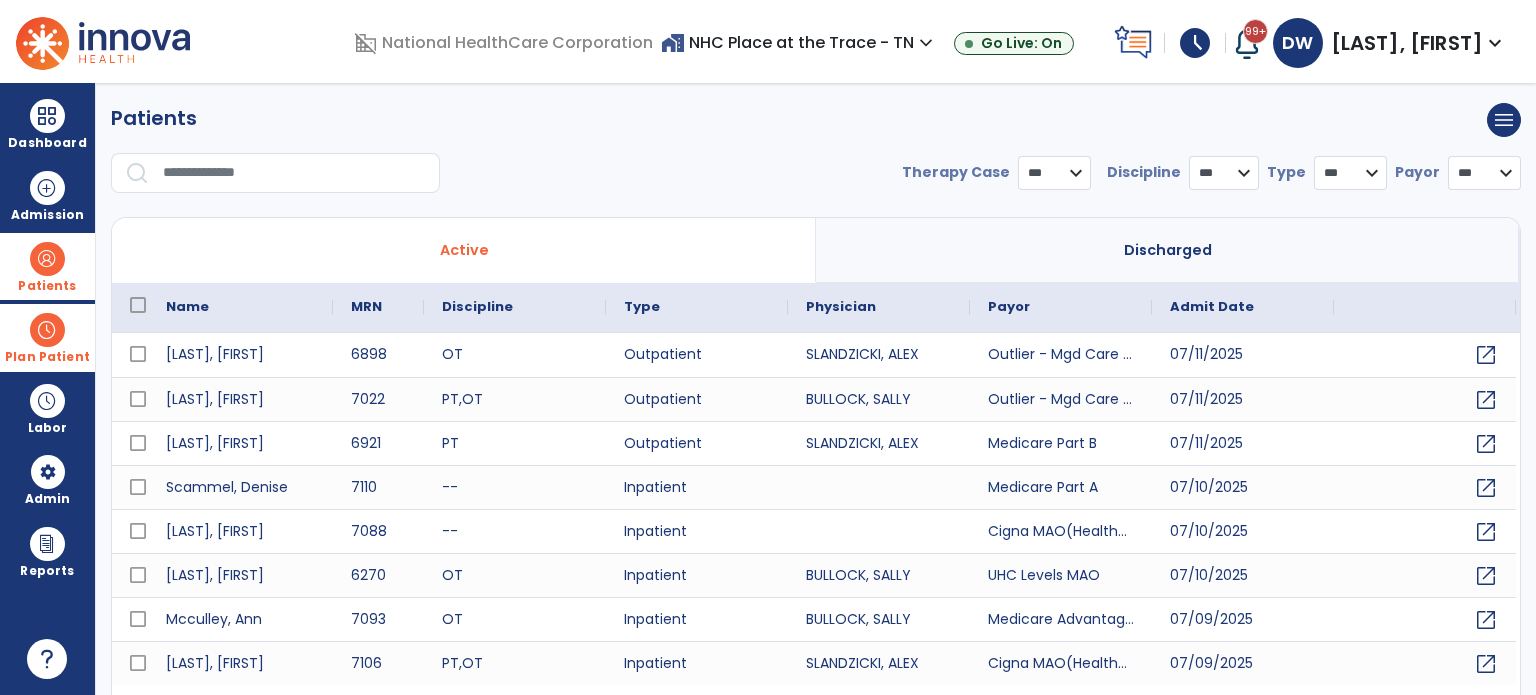 select on "***" 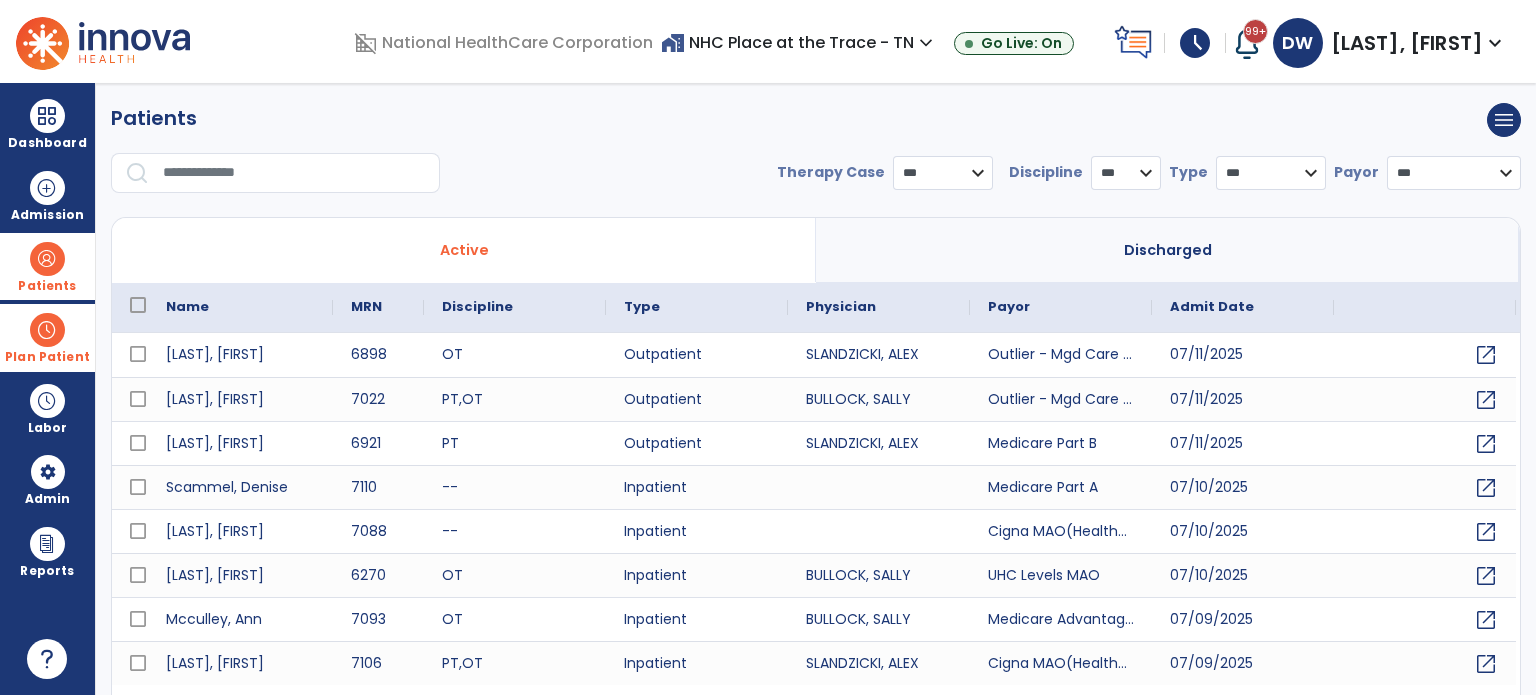 click at bounding box center [294, 173] 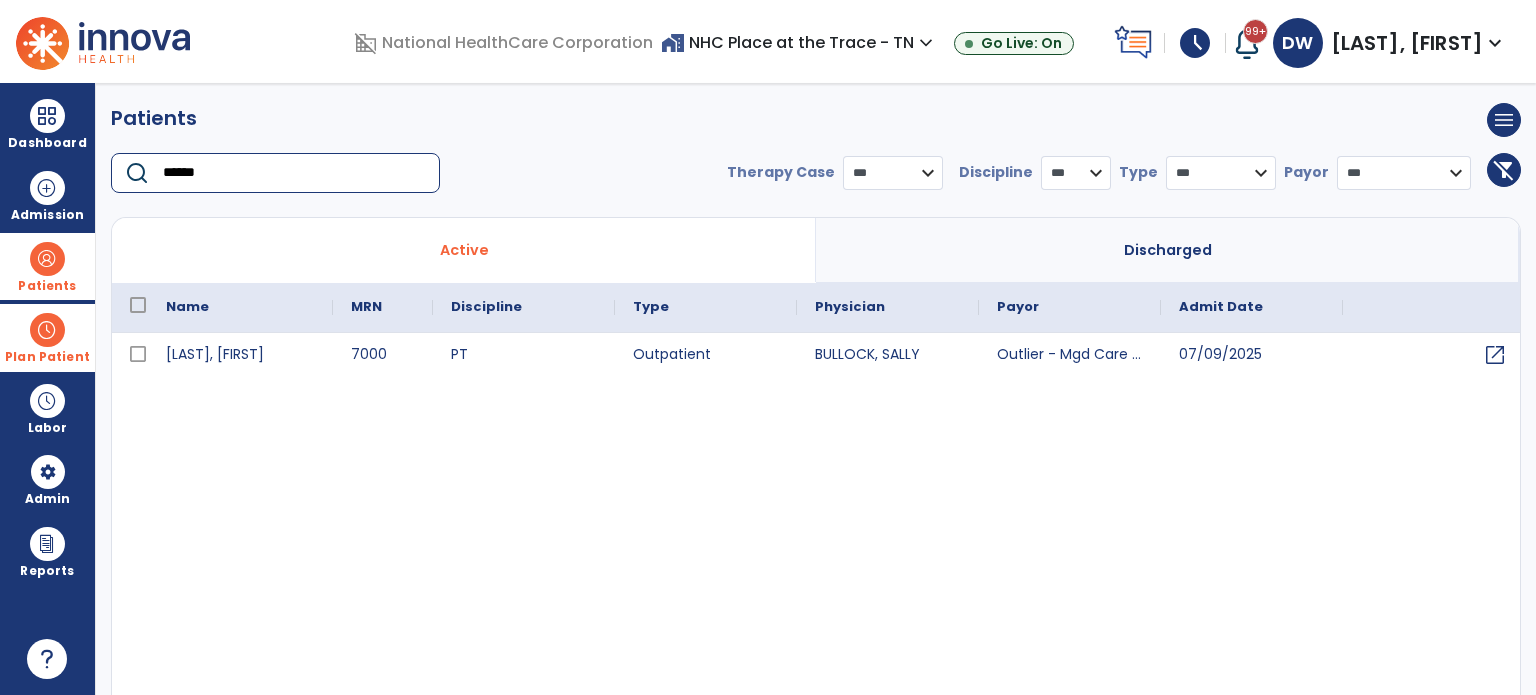 type on "******" 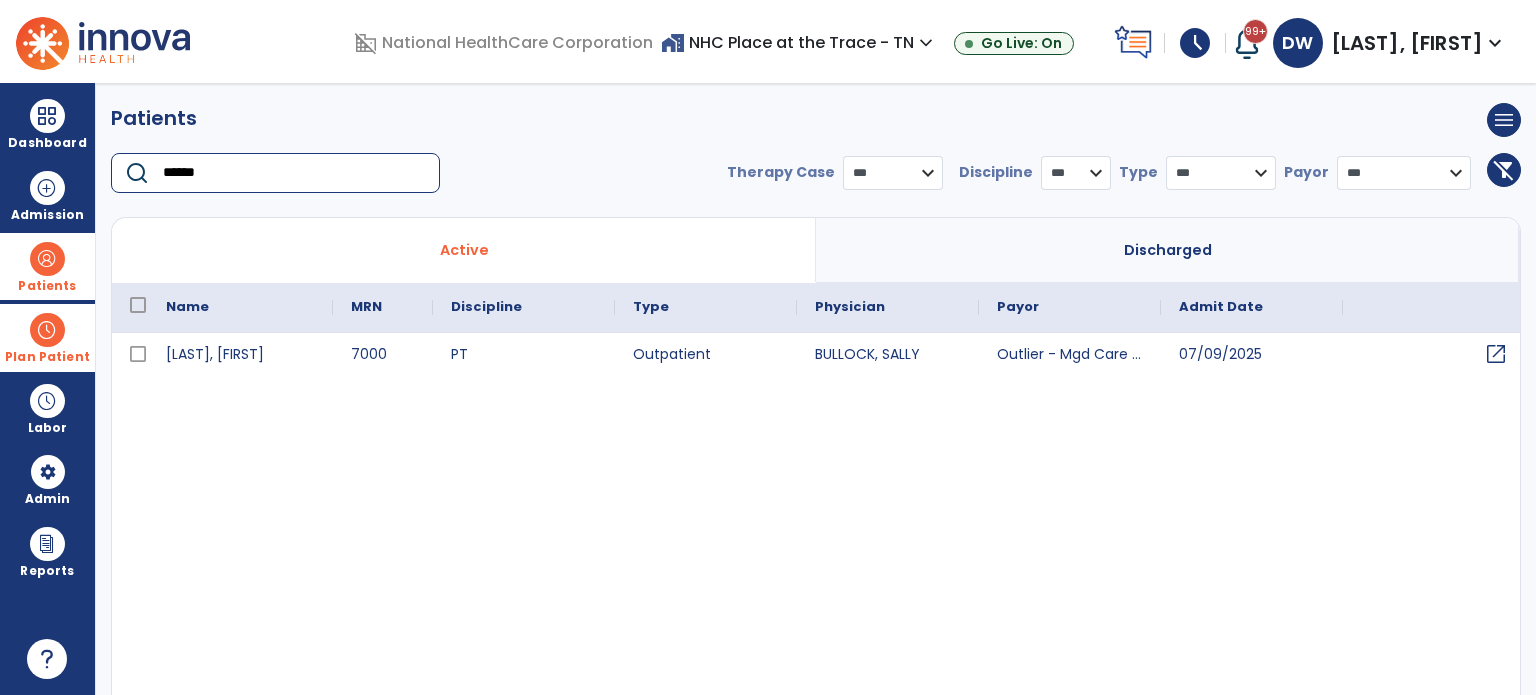 click on "open_in_new" at bounding box center (1496, 354) 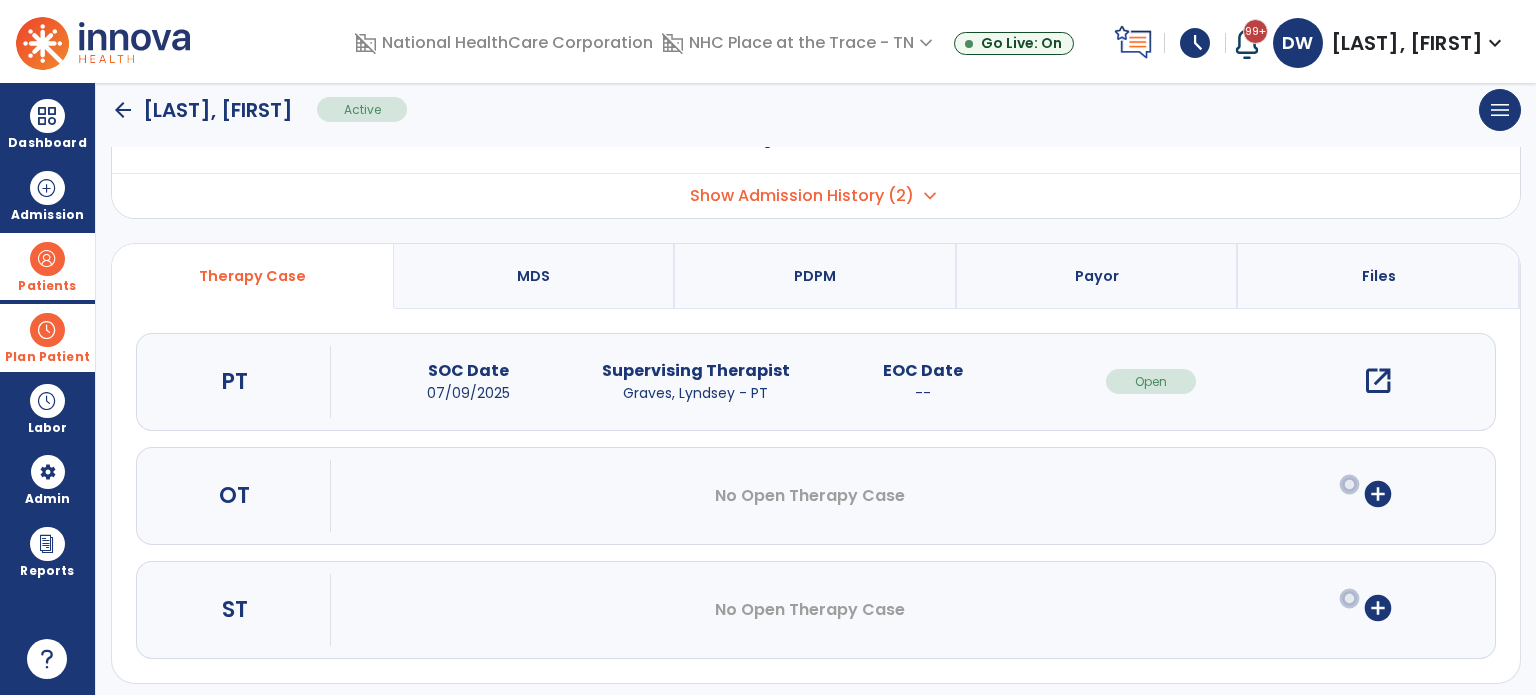 scroll, scrollTop: 107, scrollLeft: 0, axis: vertical 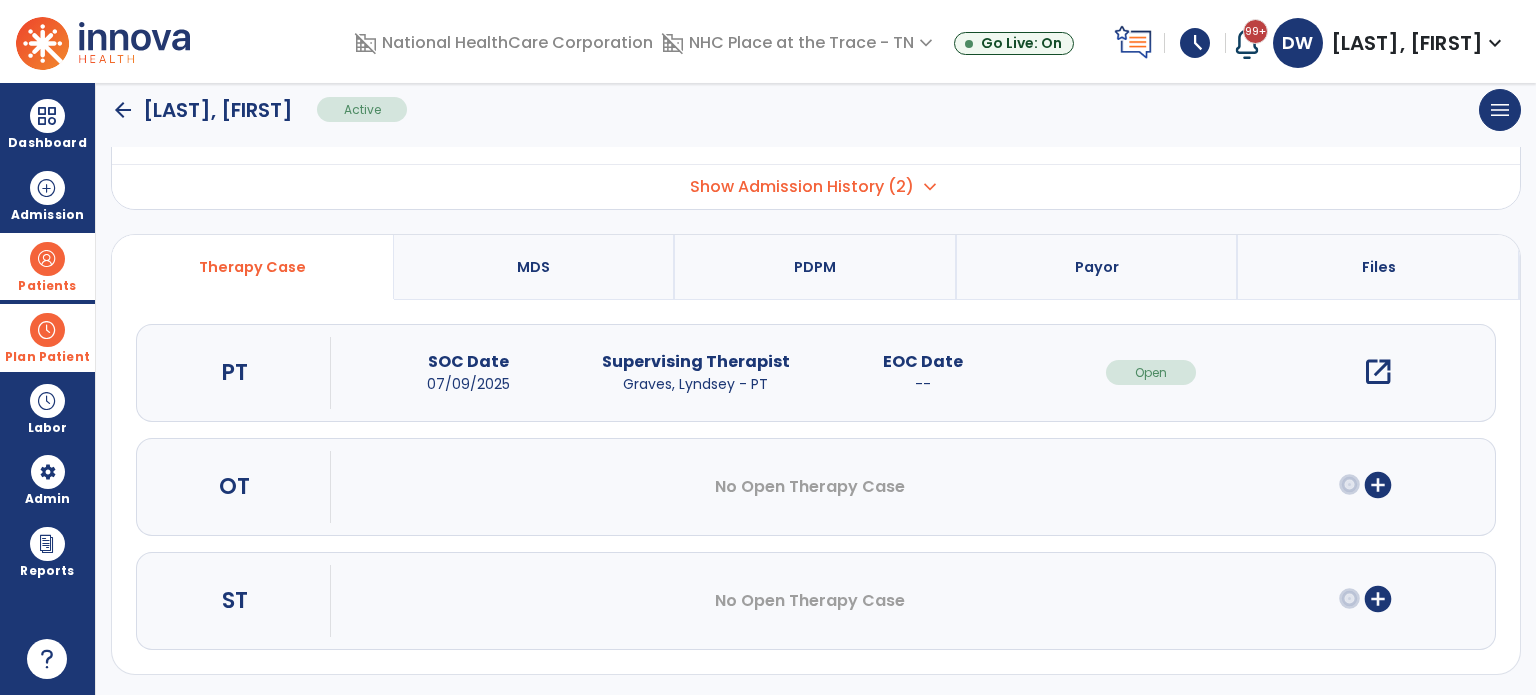 click on "add_circle" at bounding box center [1378, 599] 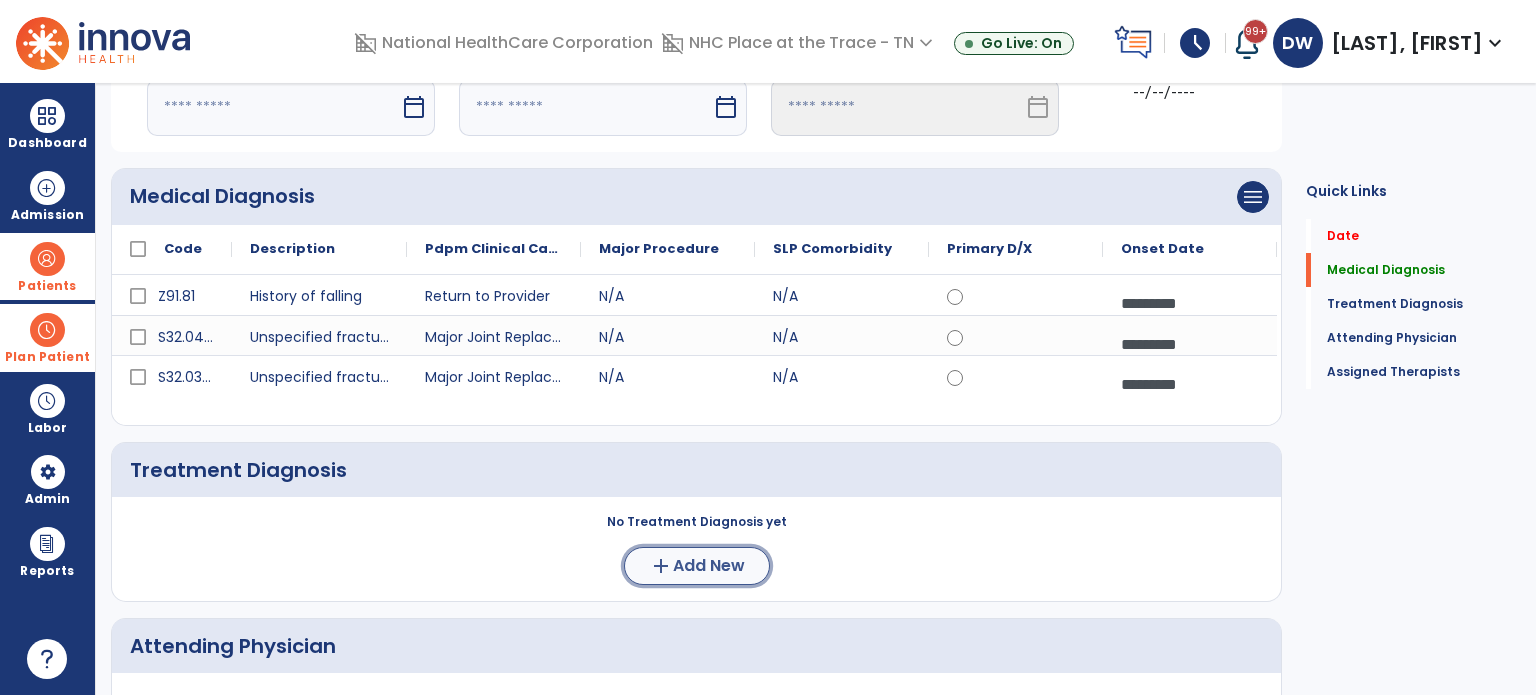 click on "Add New" 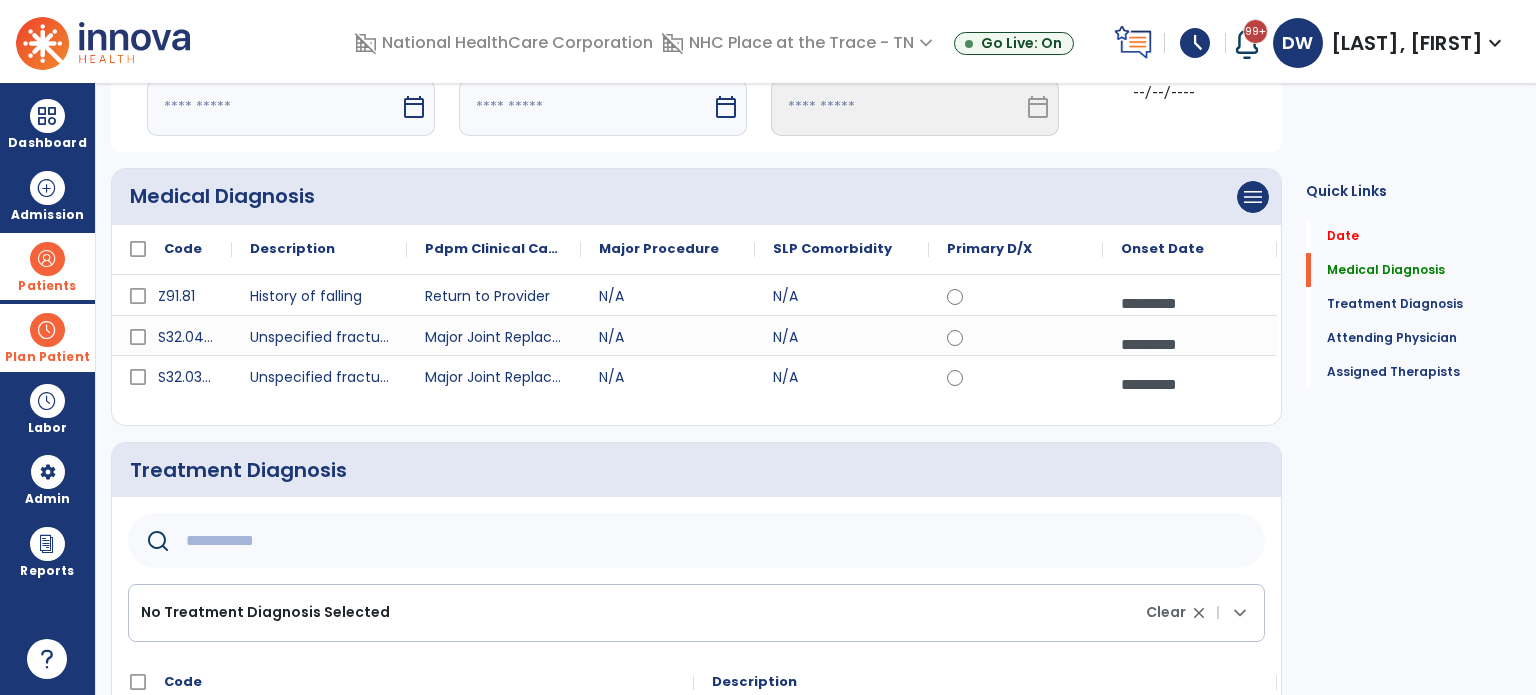 click 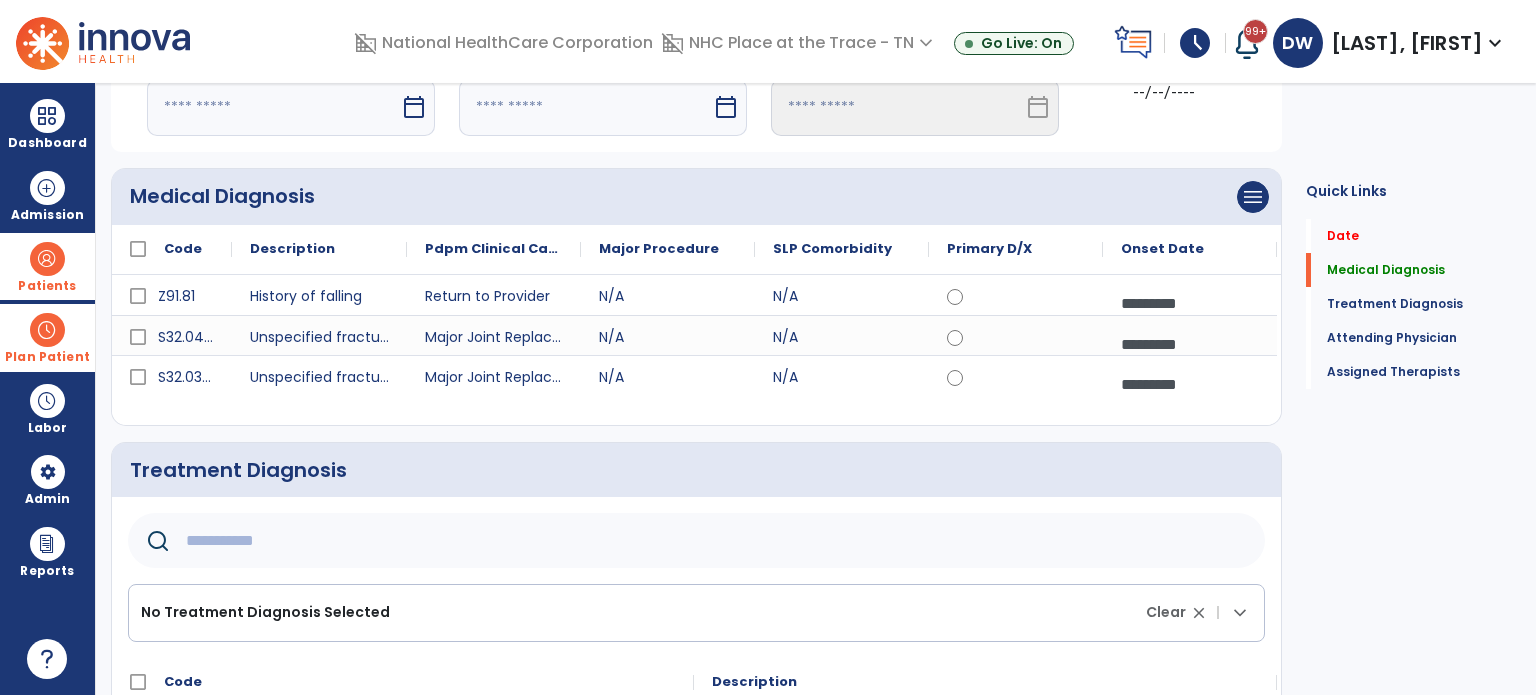 click at bounding box center (273, 107) 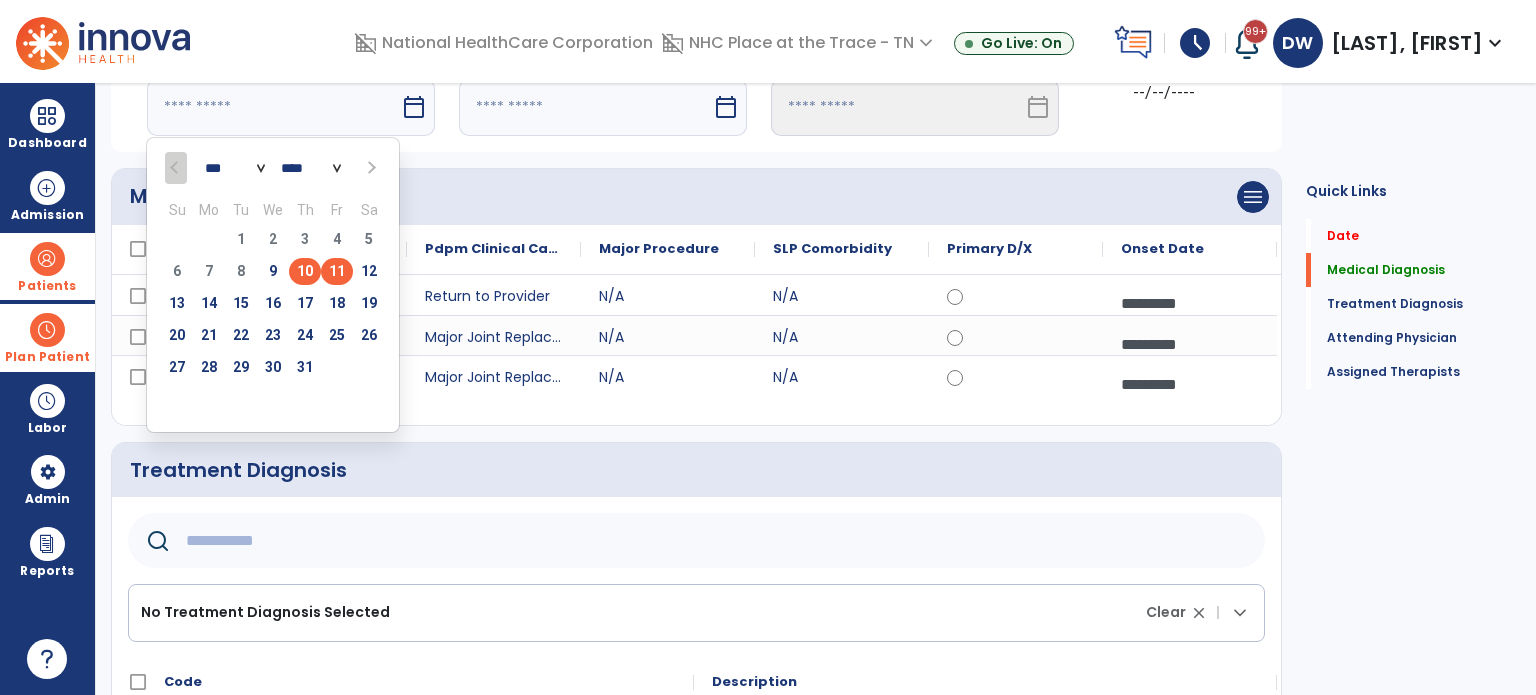 click on "10" at bounding box center (305, 271) 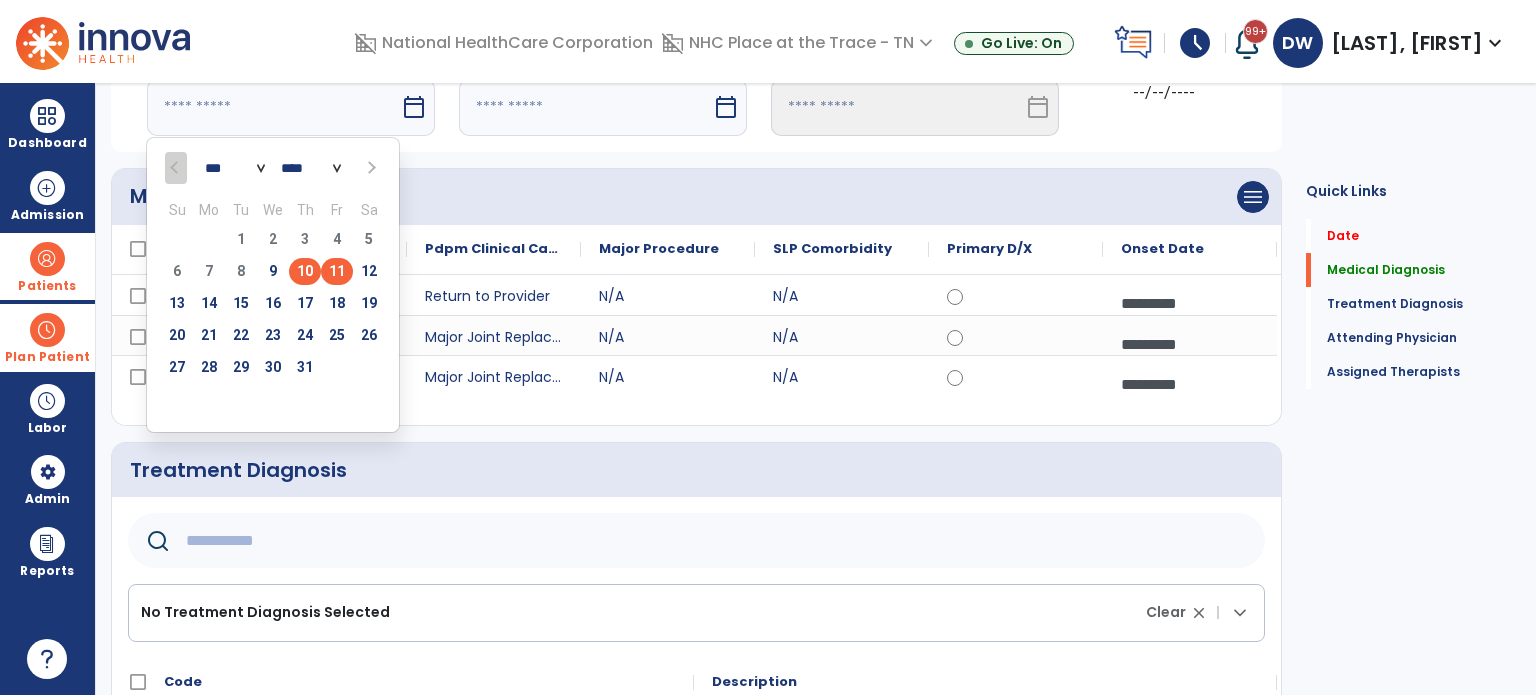 type on "*********" 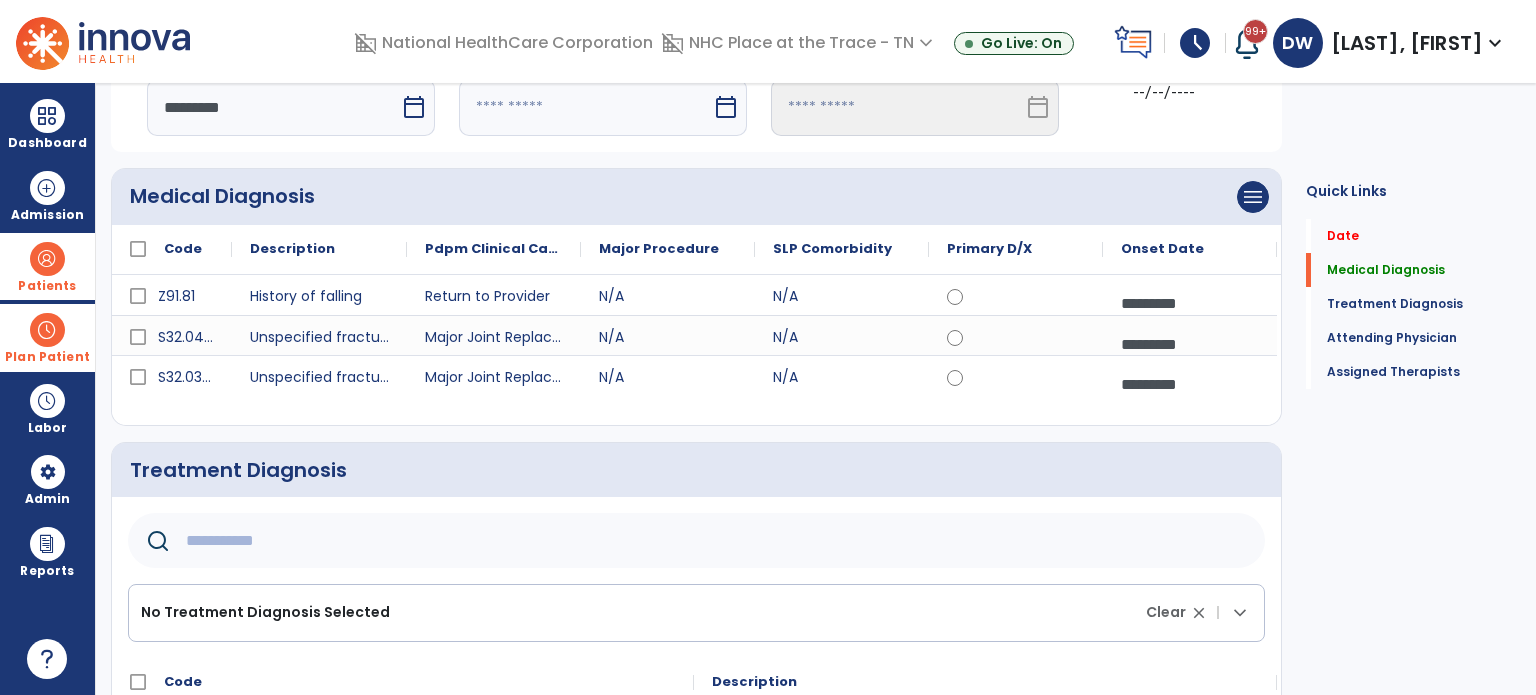 scroll, scrollTop: 104, scrollLeft: 0, axis: vertical 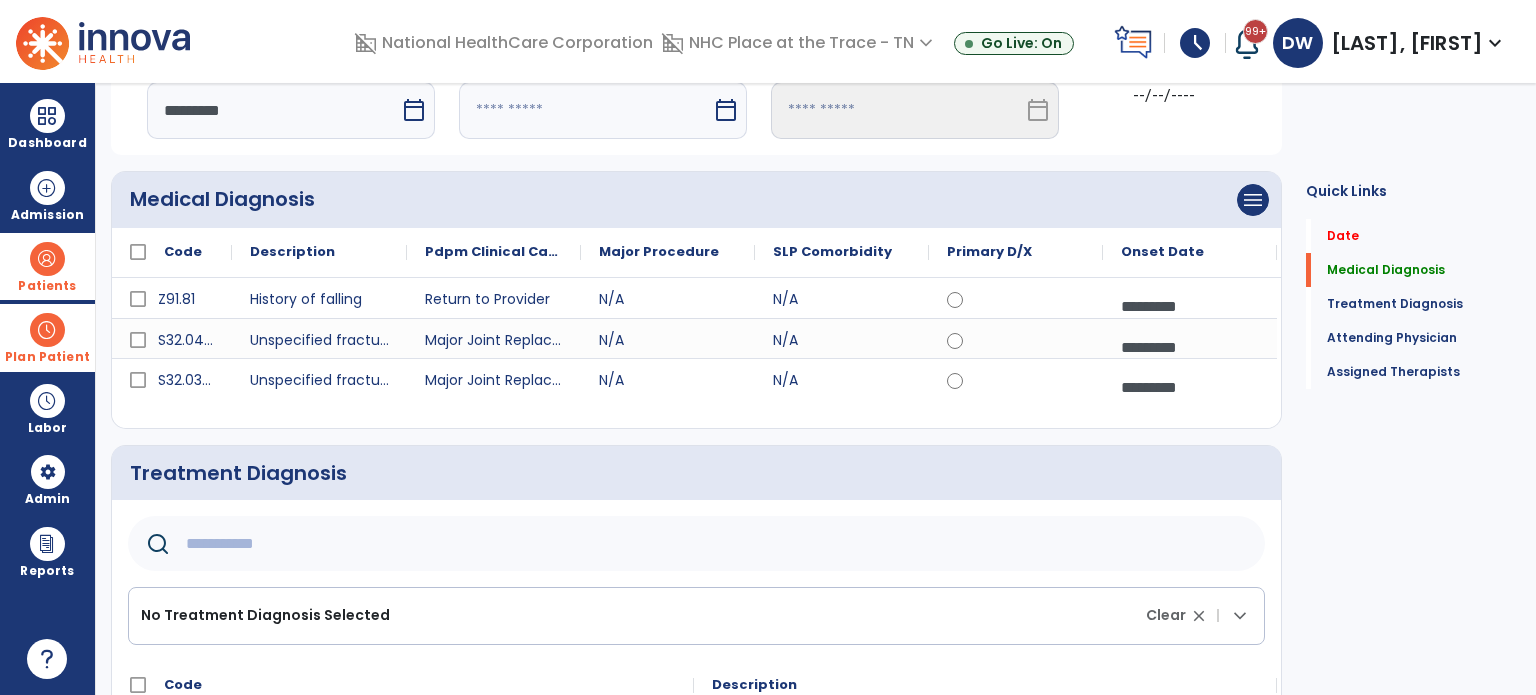 click at bounding box center [585, 110] 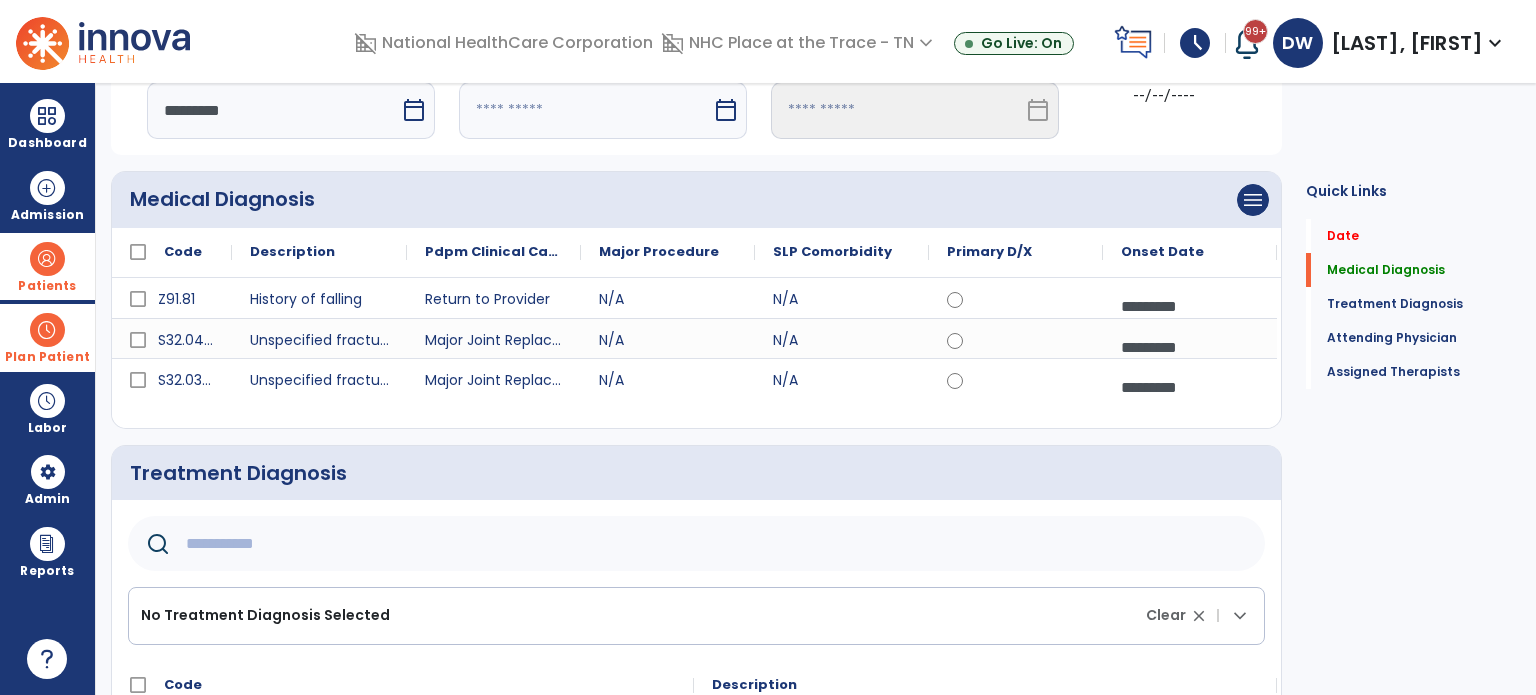 select on "*" 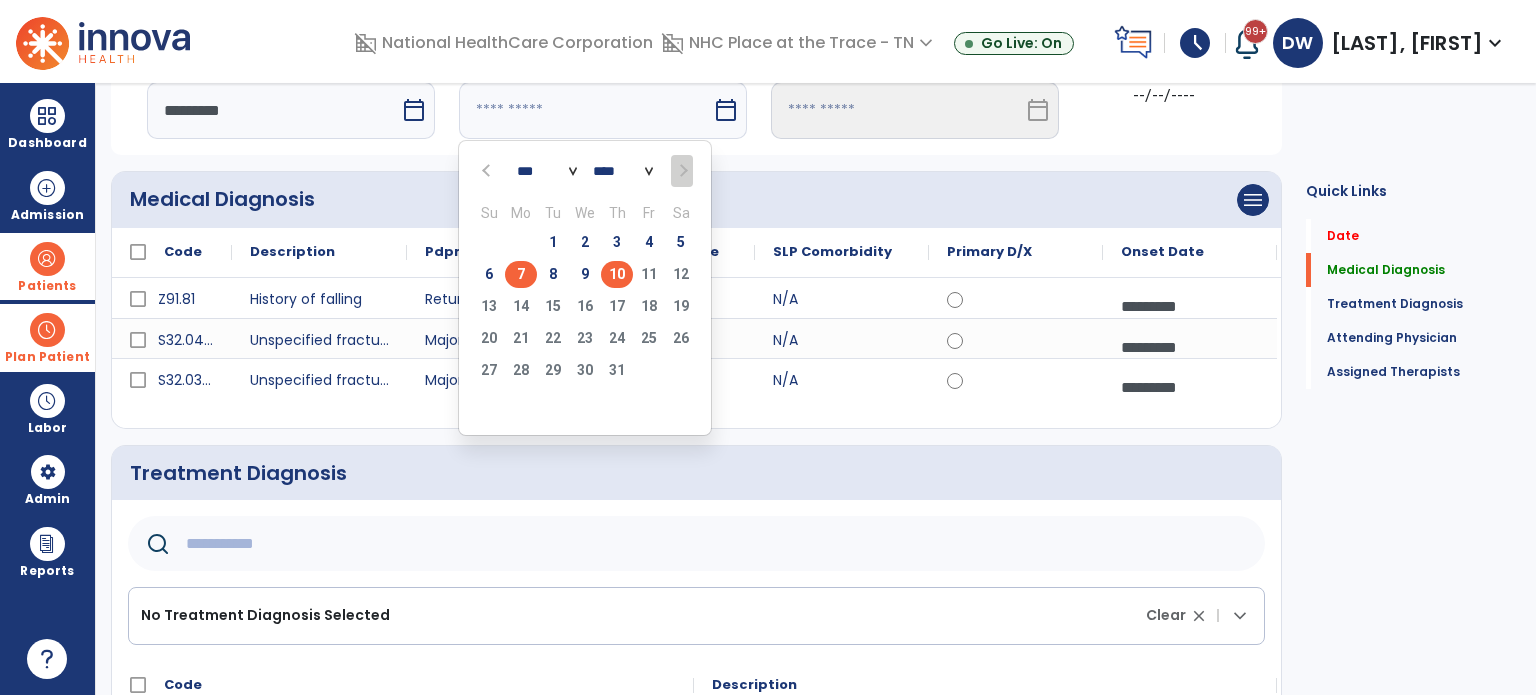 click on "7" at bounding box center (521, 274) 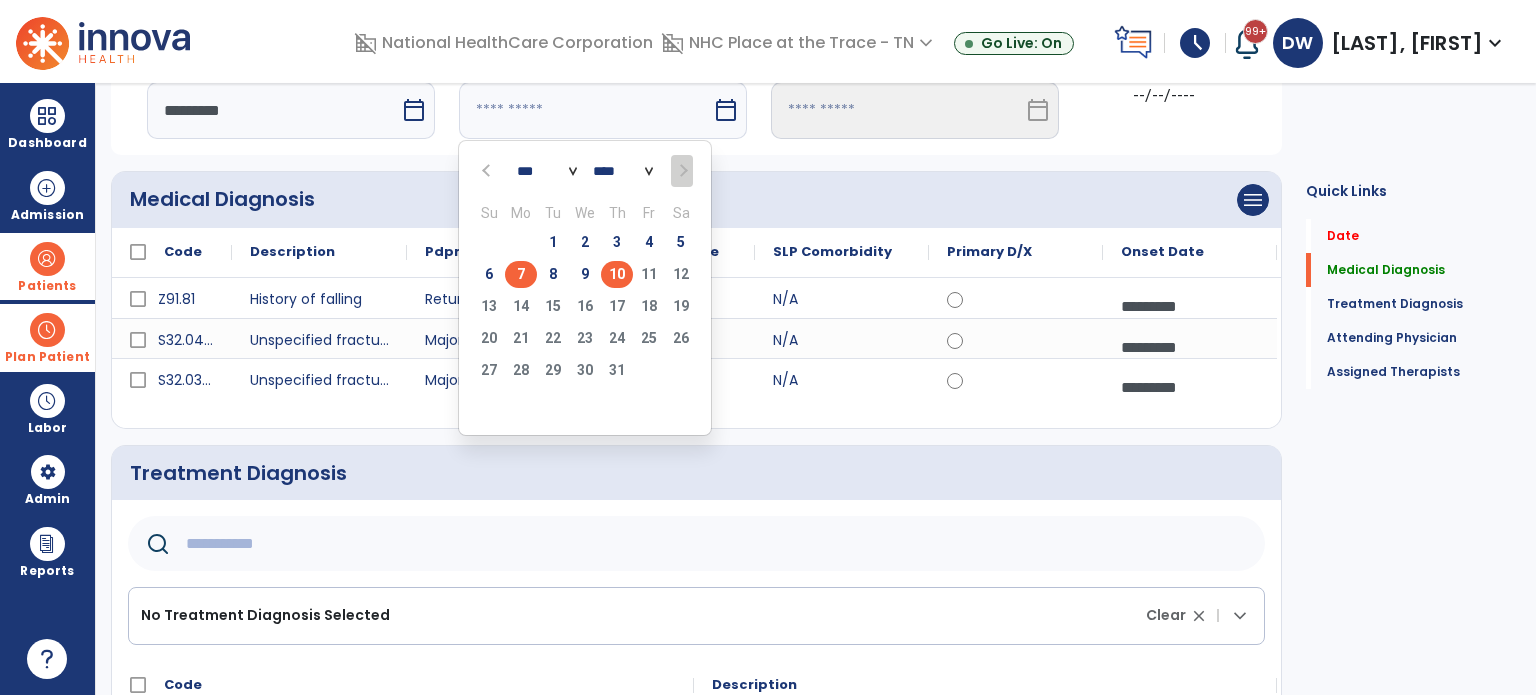 type on "********" 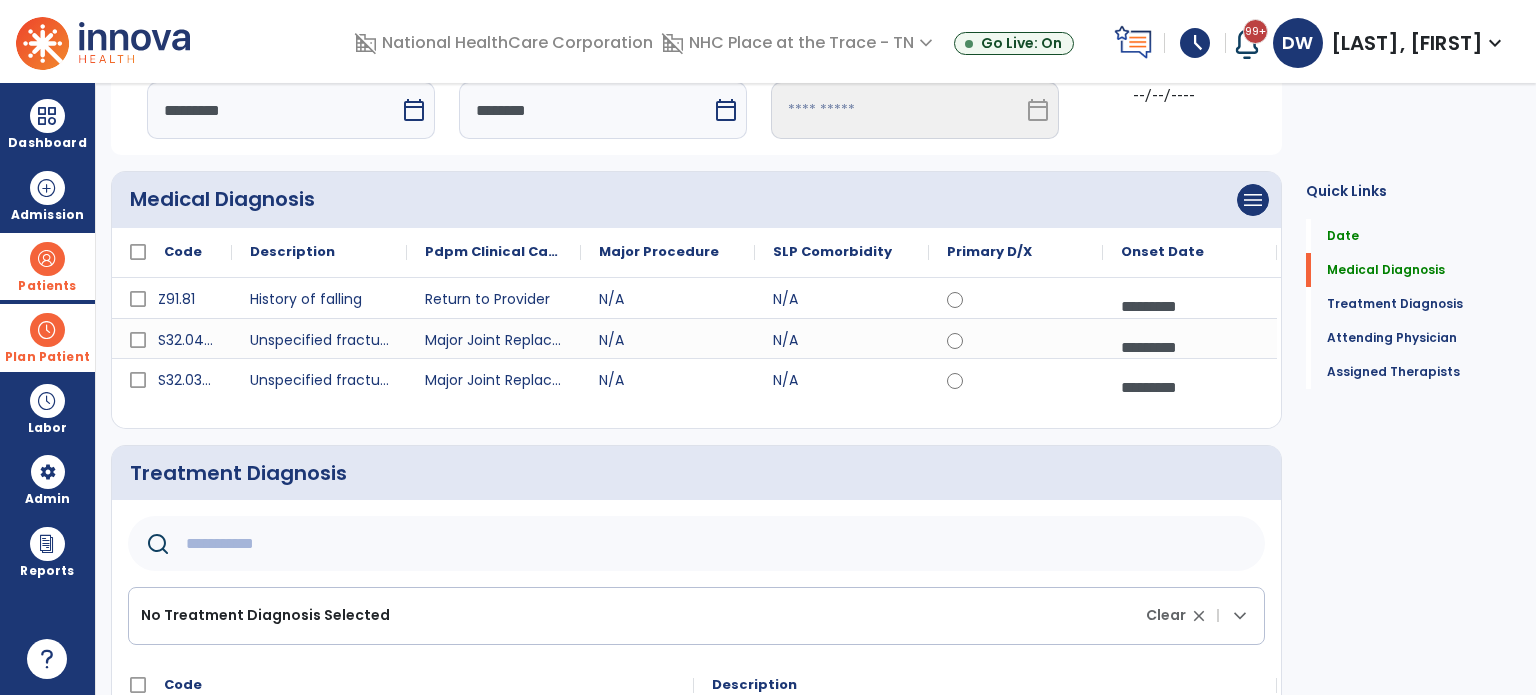 click 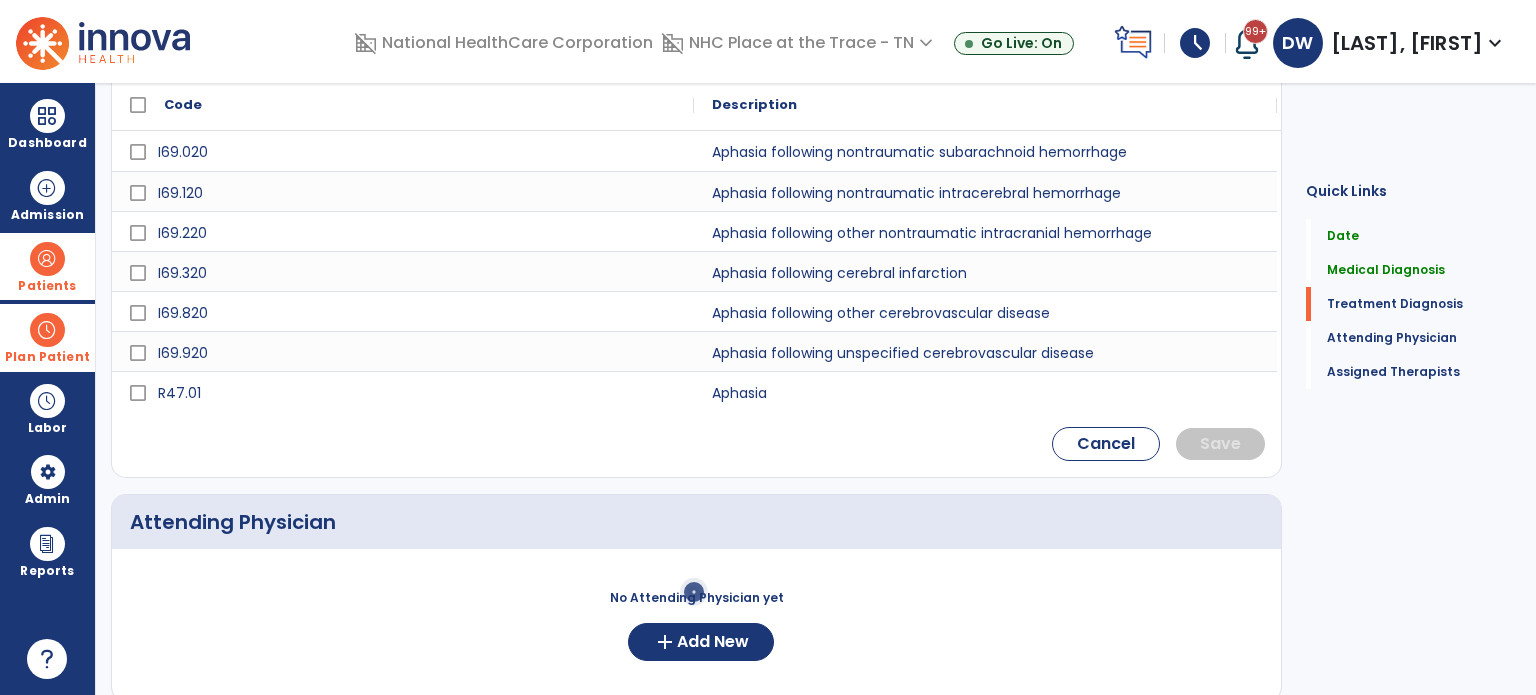 scroll, scrollTop: 692, scrollLeft: 0, axis: vertical 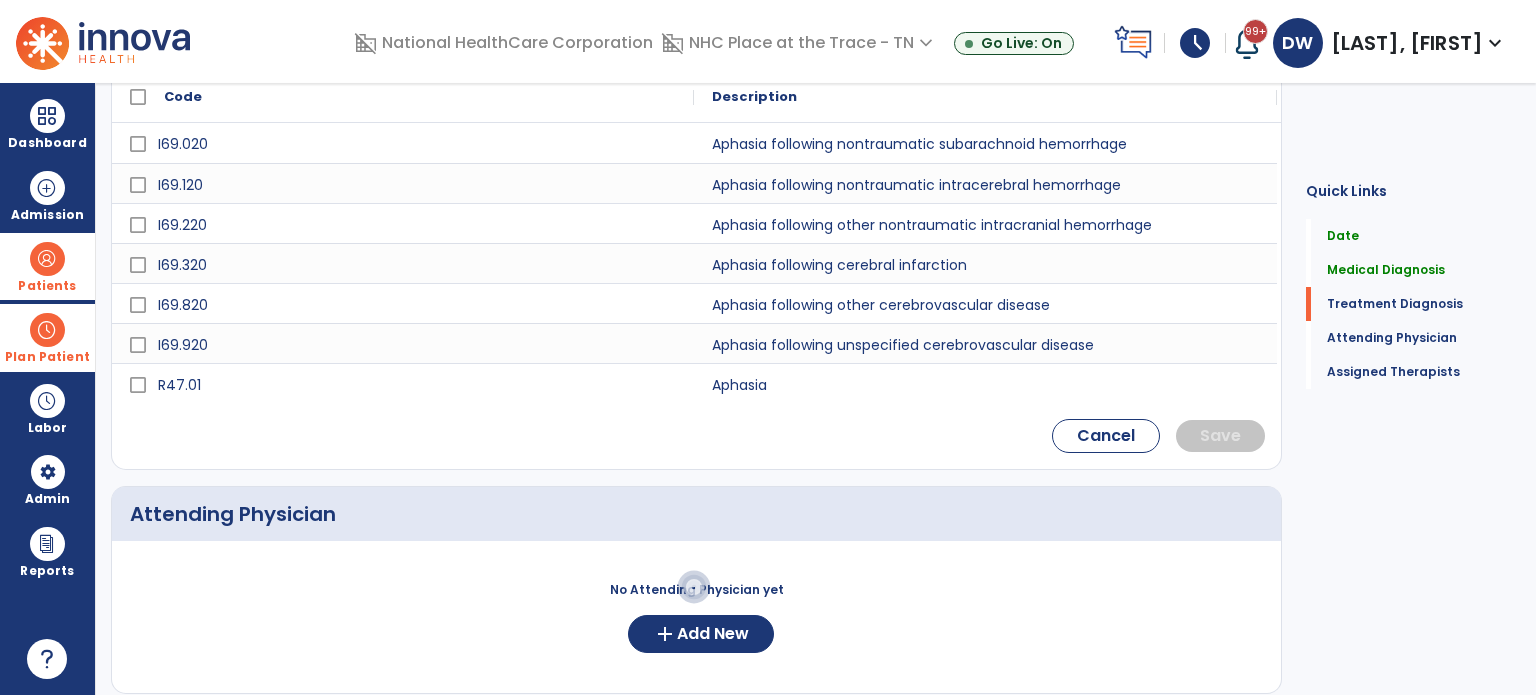 type on "*******" 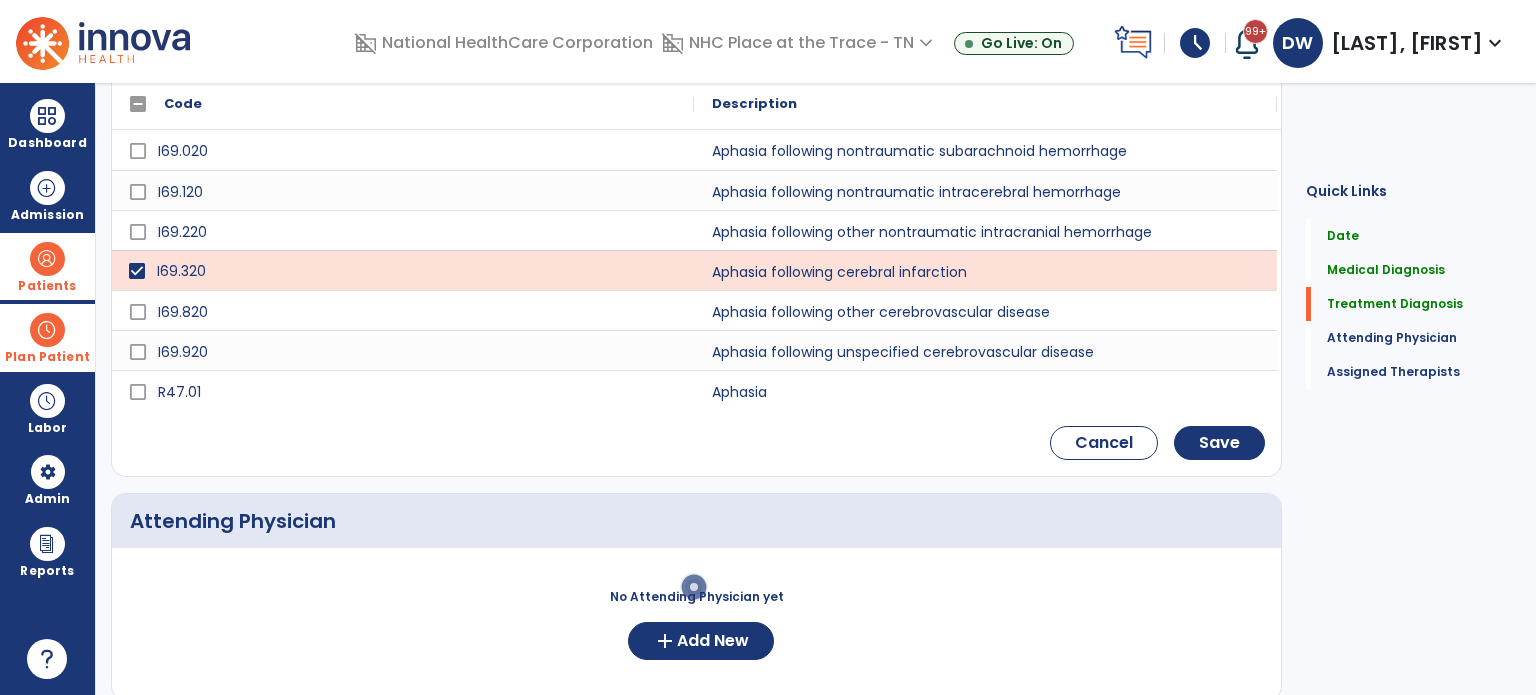 scroll, scrollTop: 699, scrollLeft: 0, axis: vertical 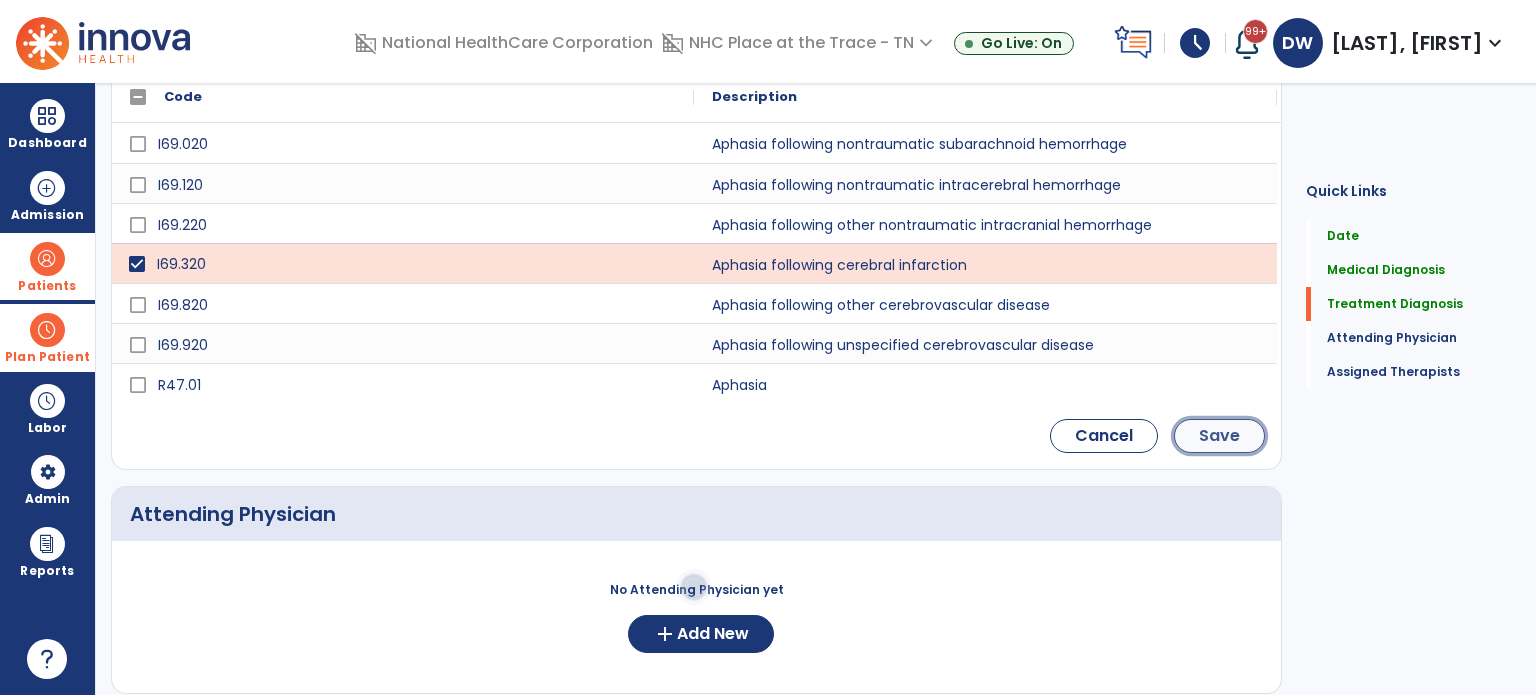 click on "Save" 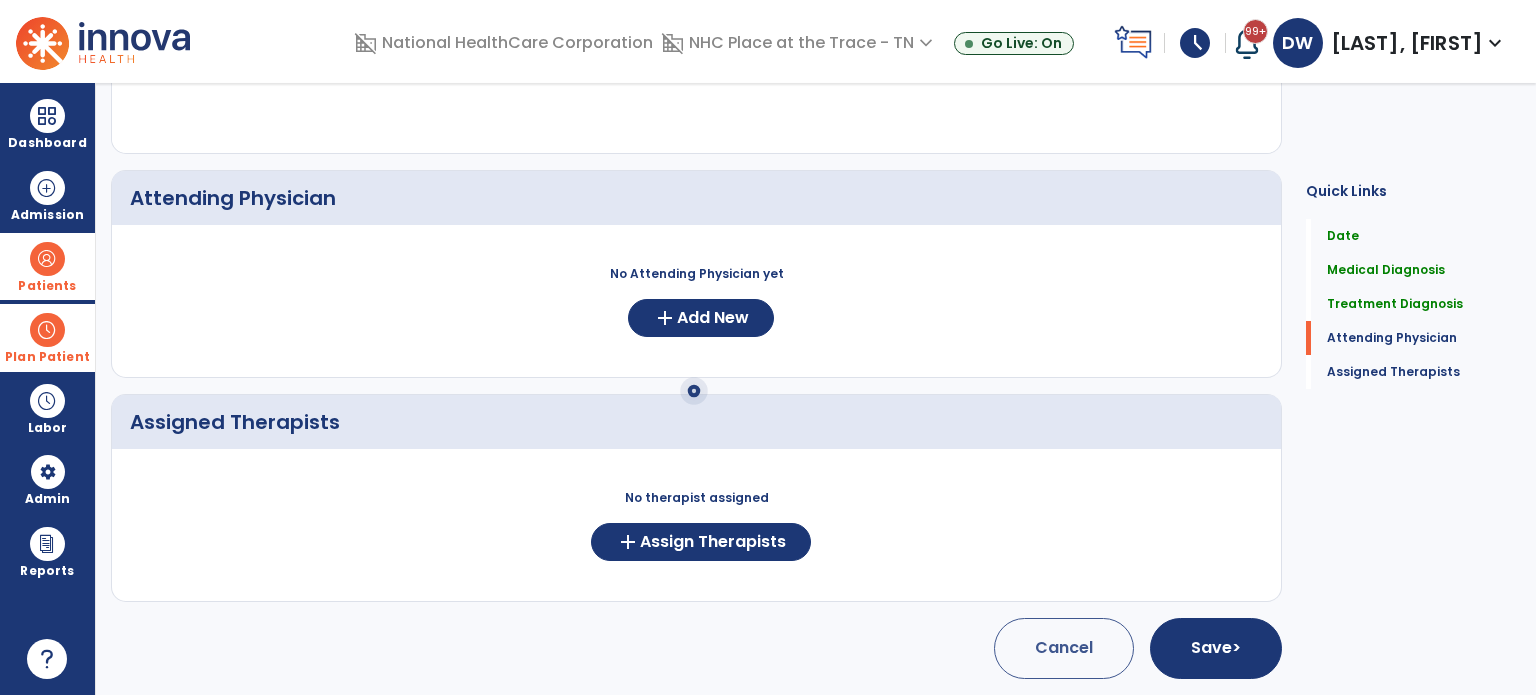 scroll, scrollTop: 534, scrollLeft: 0, axis: vertical 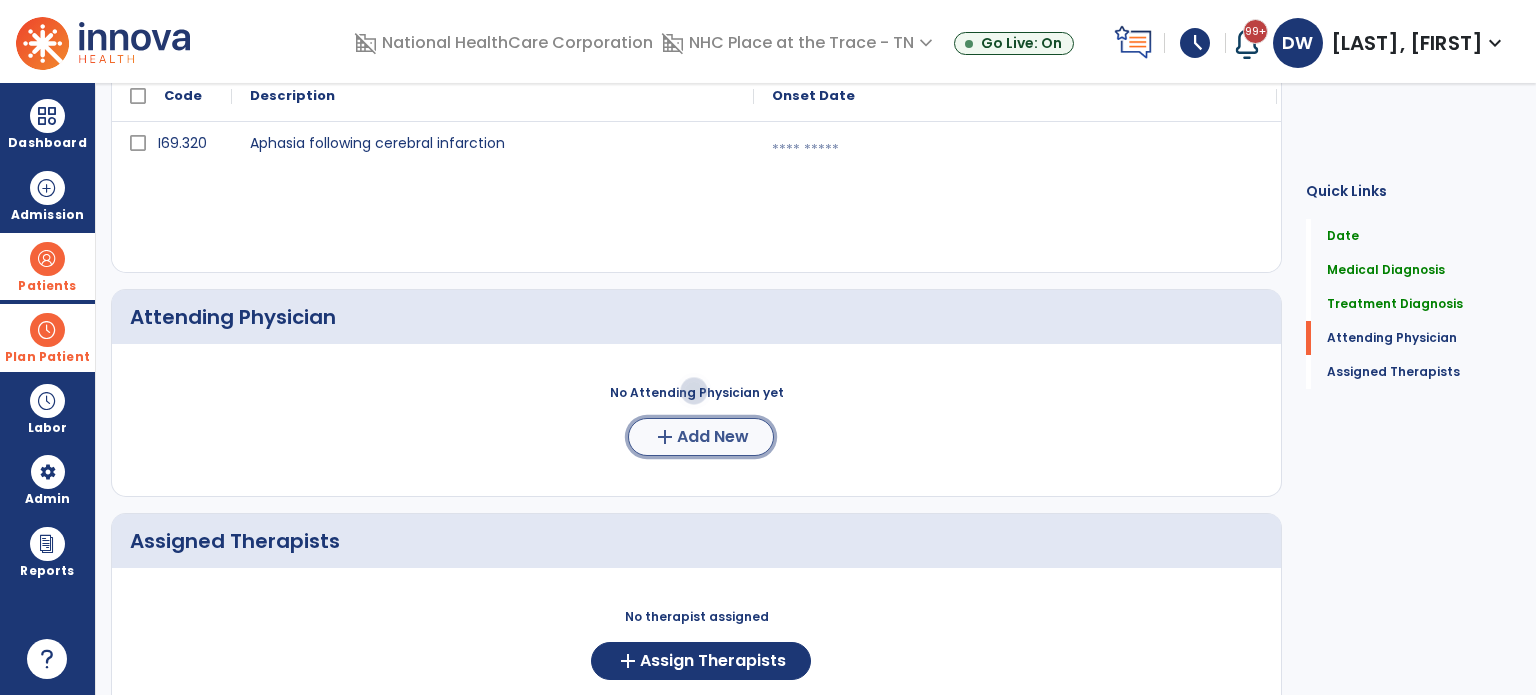 click on "add" 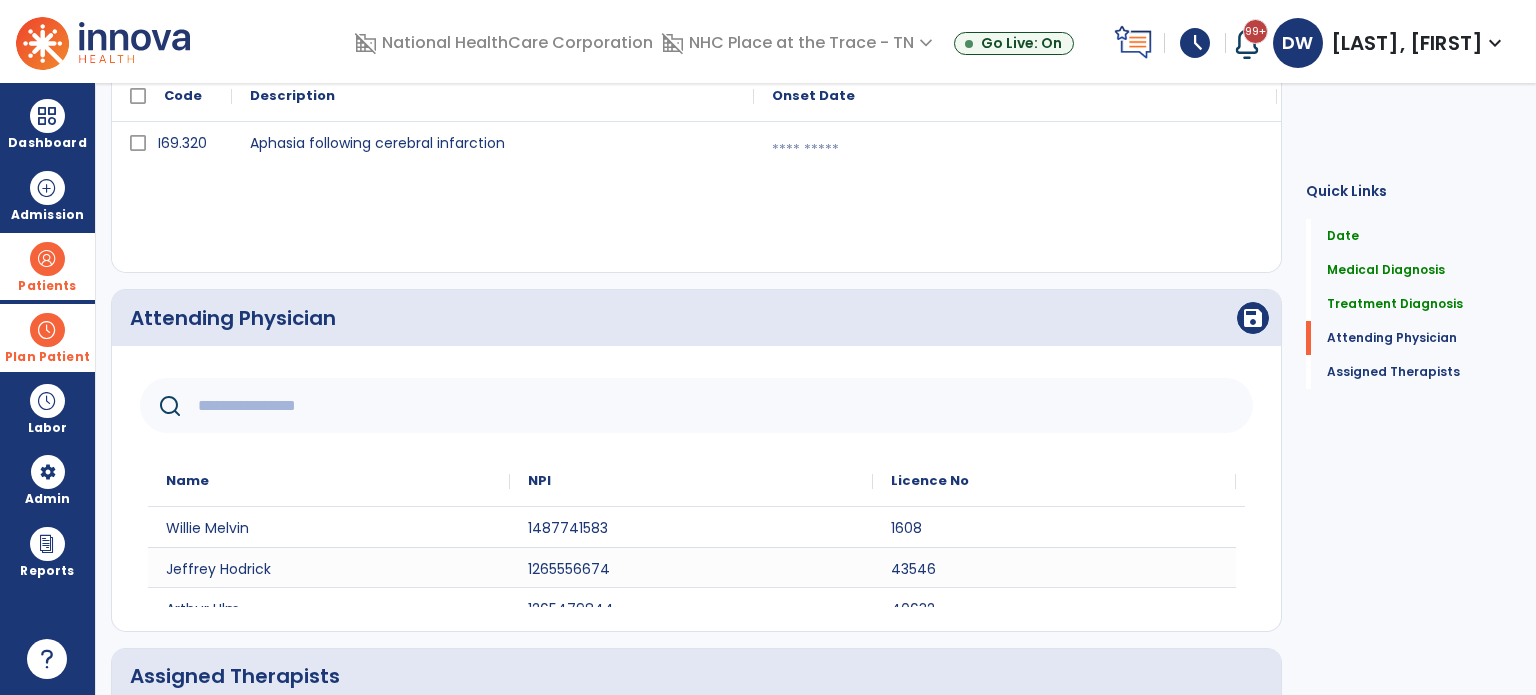 click 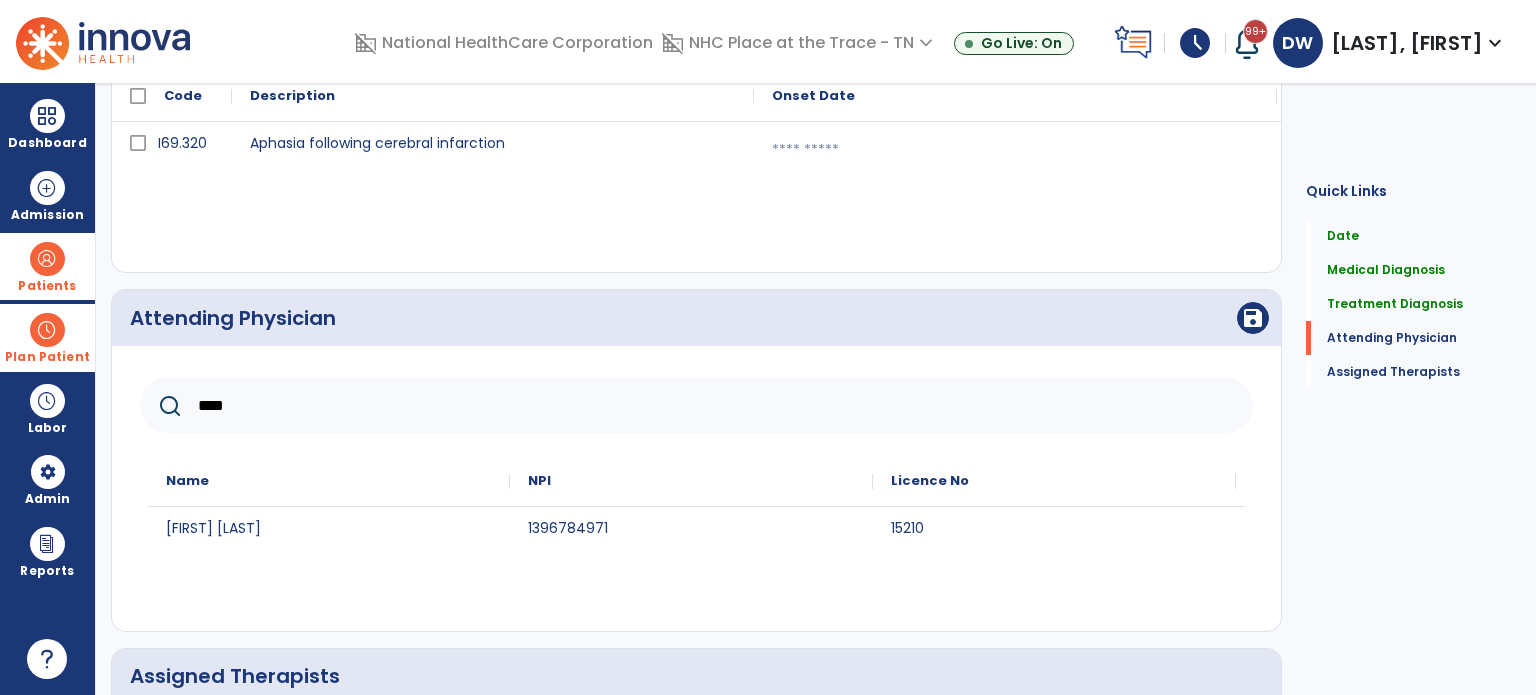 type on "****" 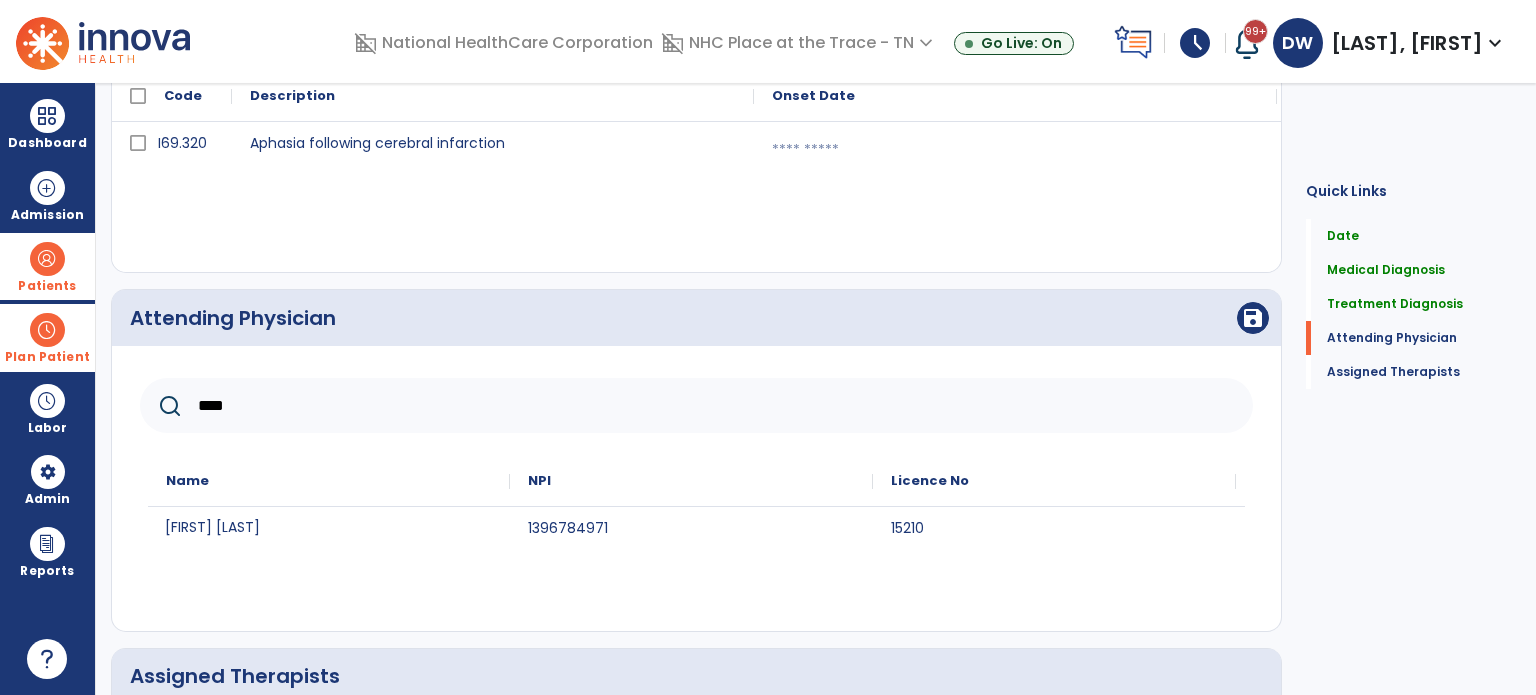 click on "SALLY BULLOCK" 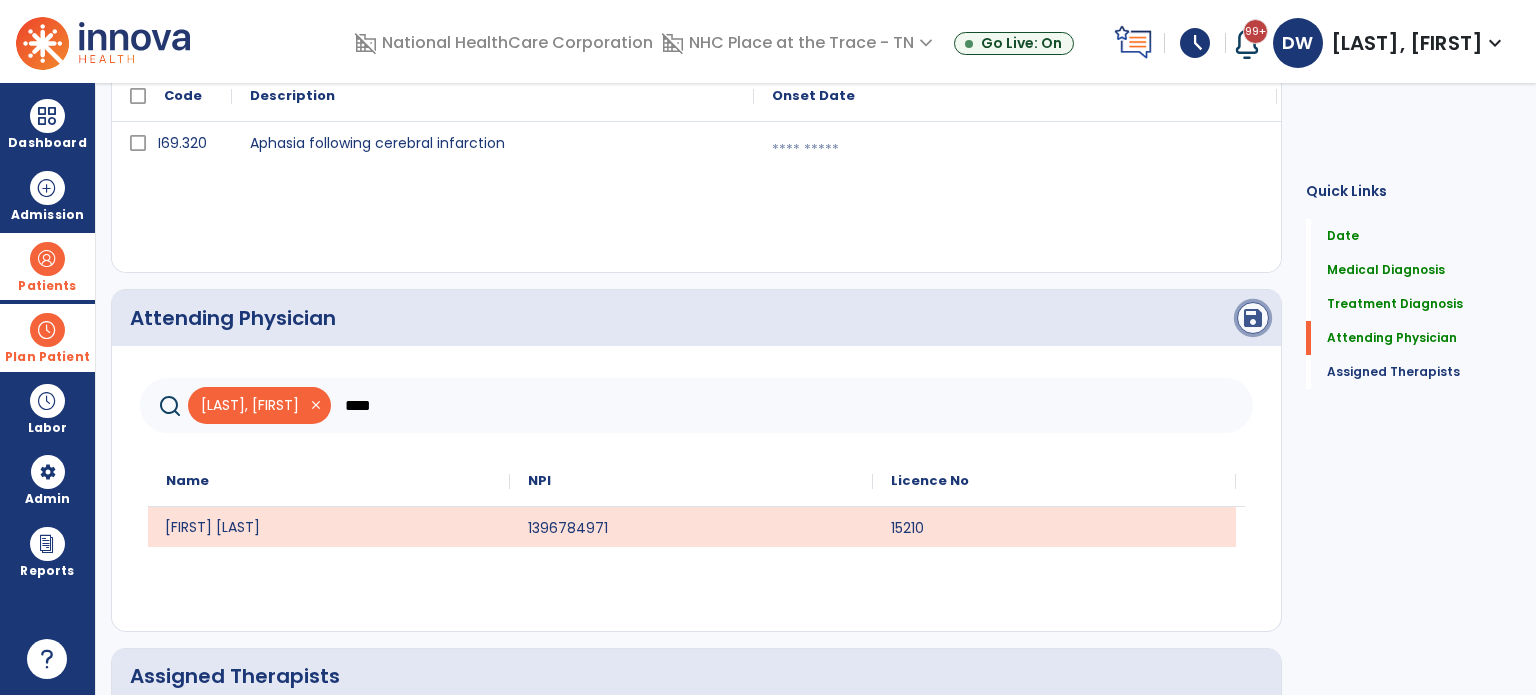 click on "save" 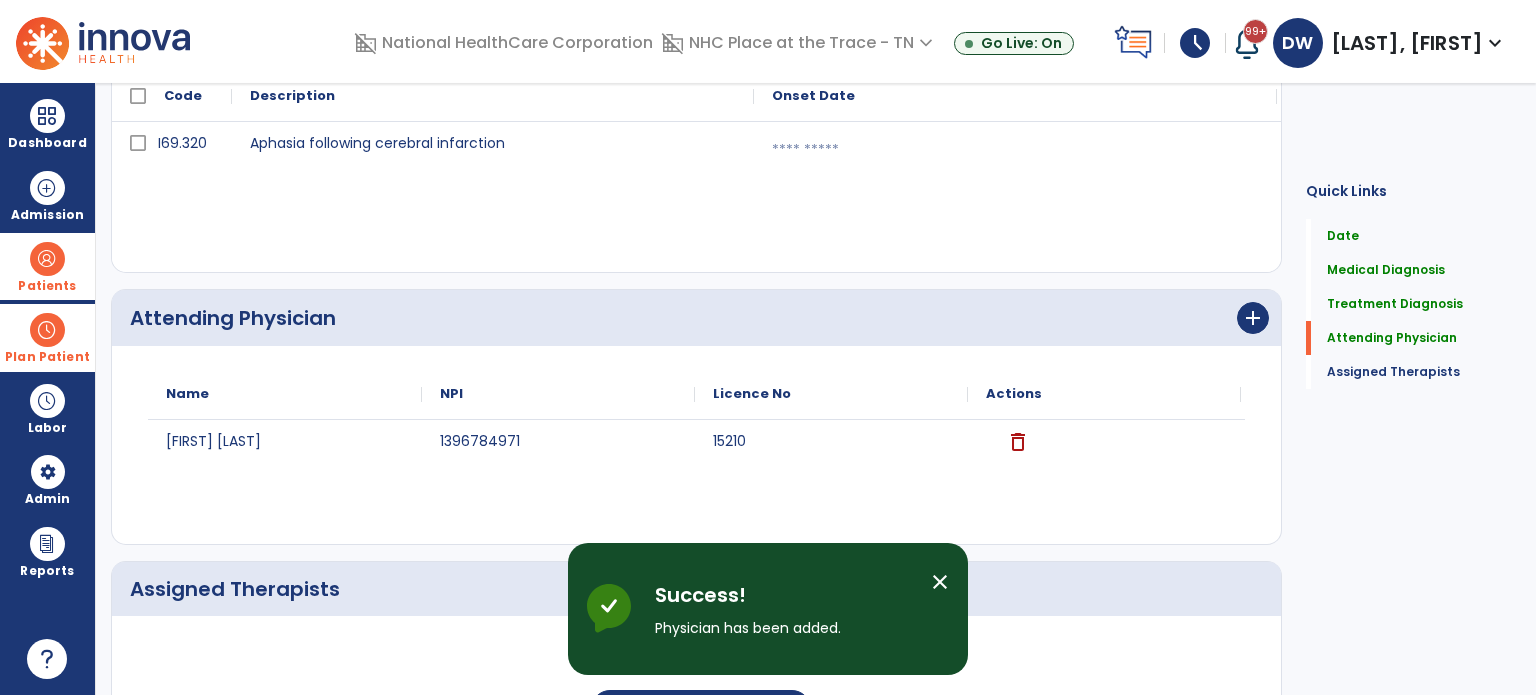 click on "close" at bounding box center (940, 582) 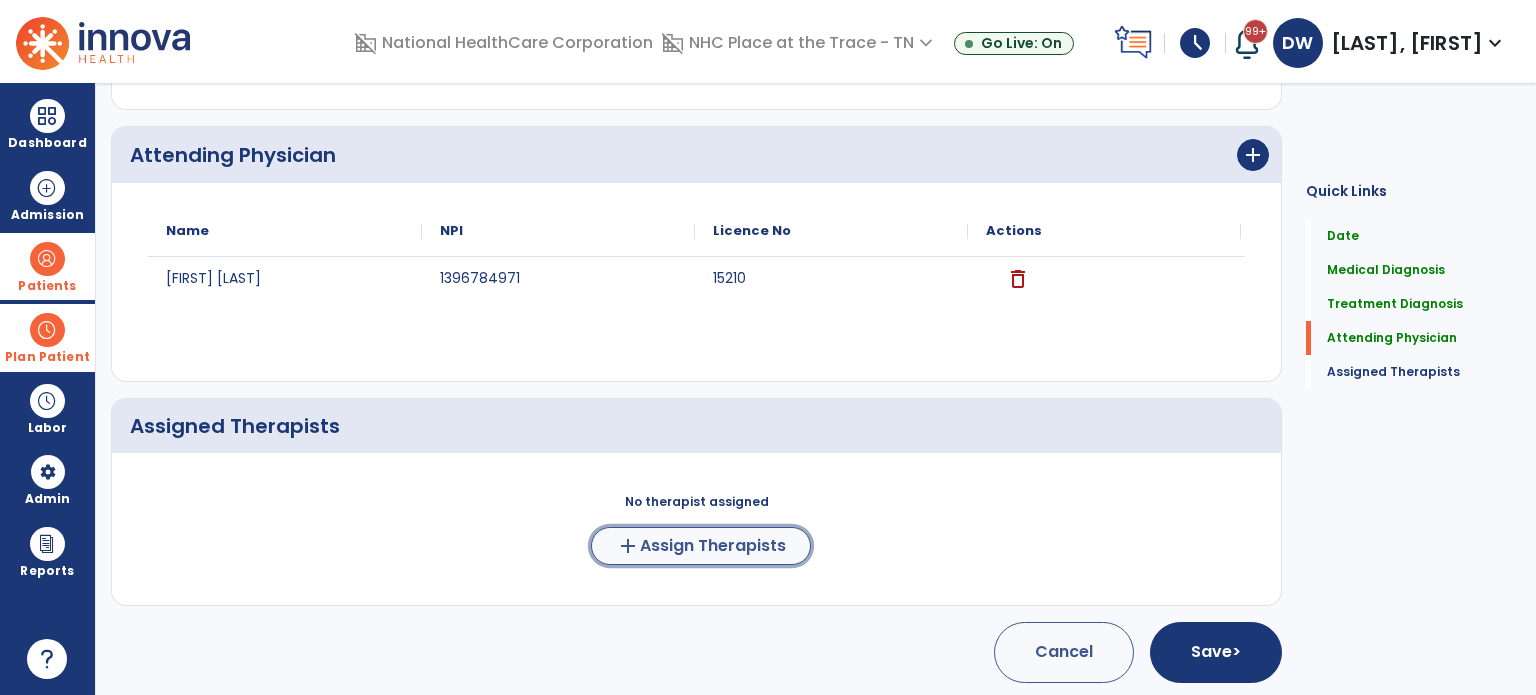 click on "Assign Therapists" 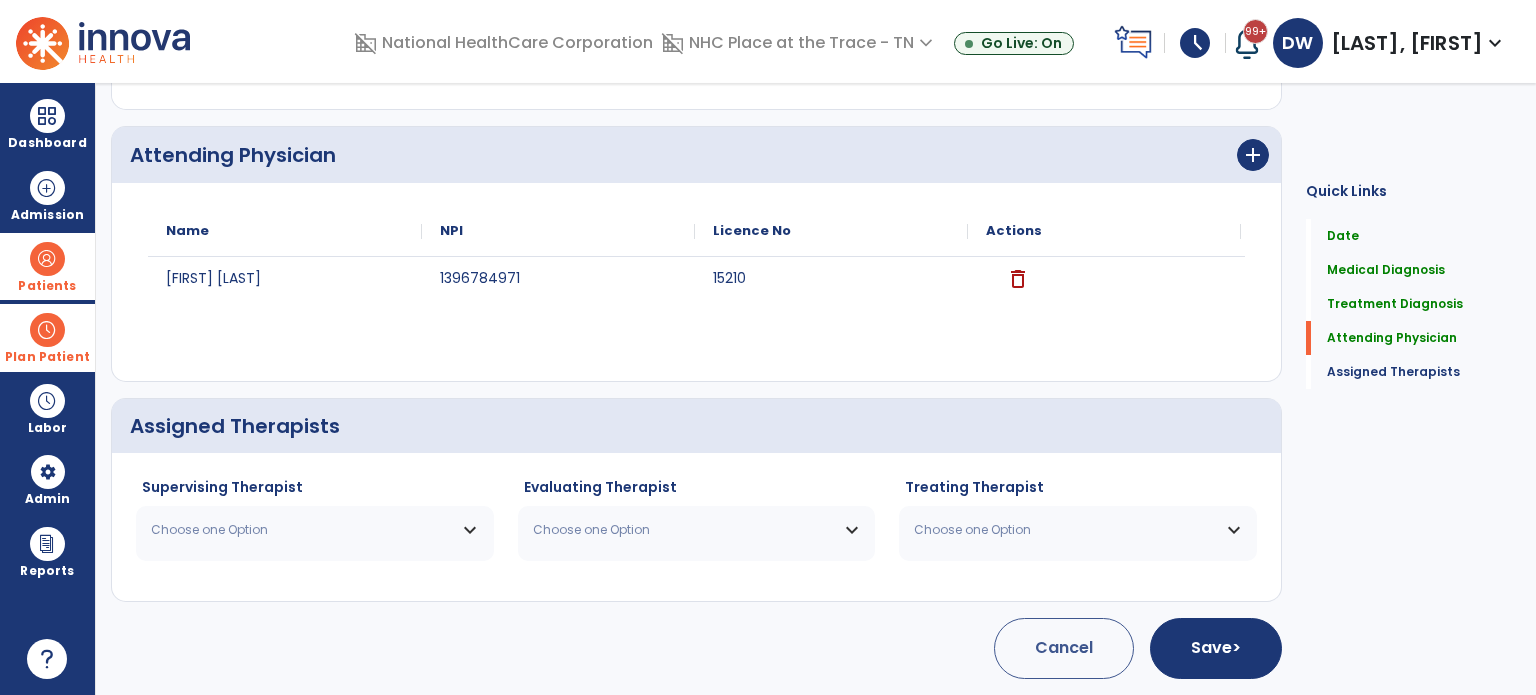 scroll, scrollTop: 694, scrollLeft: 0, axis: vertical 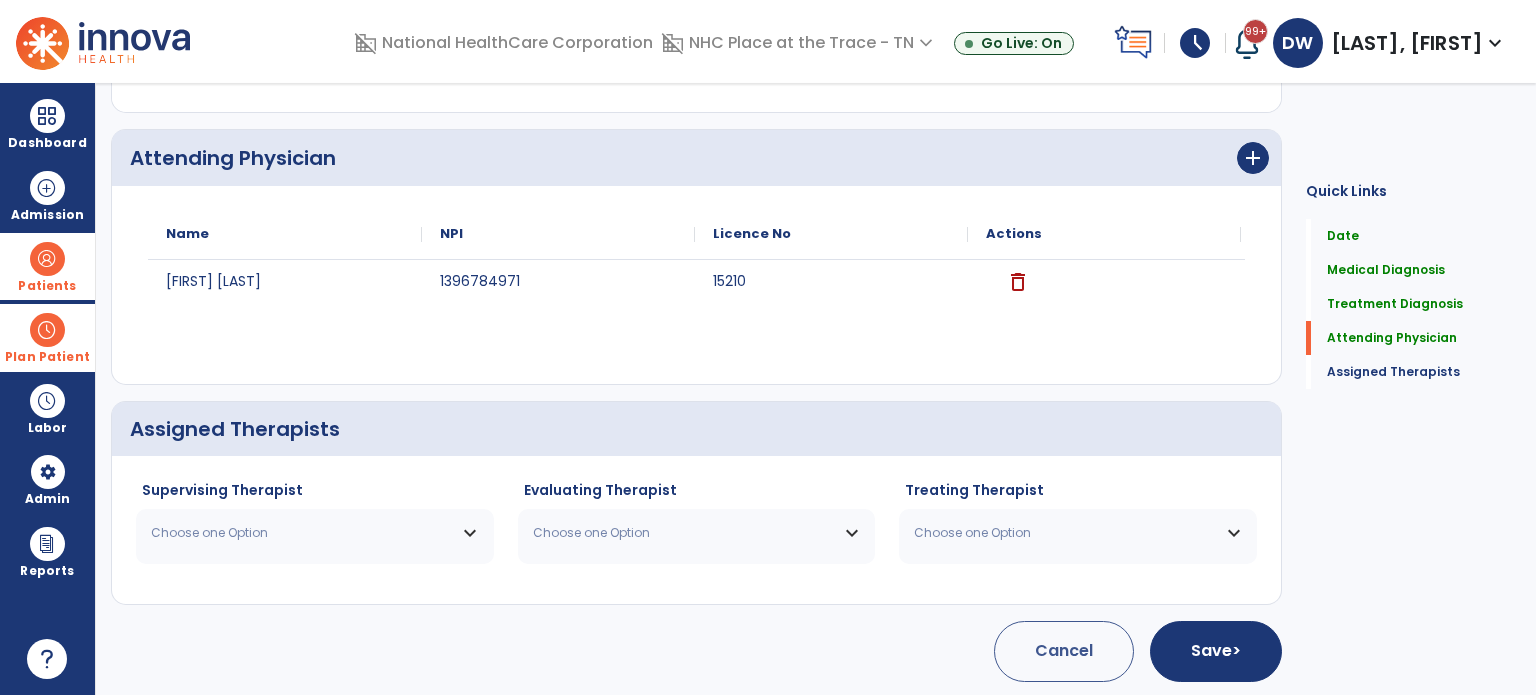 click on "Choose one Option" at bounding box center [315, 533] 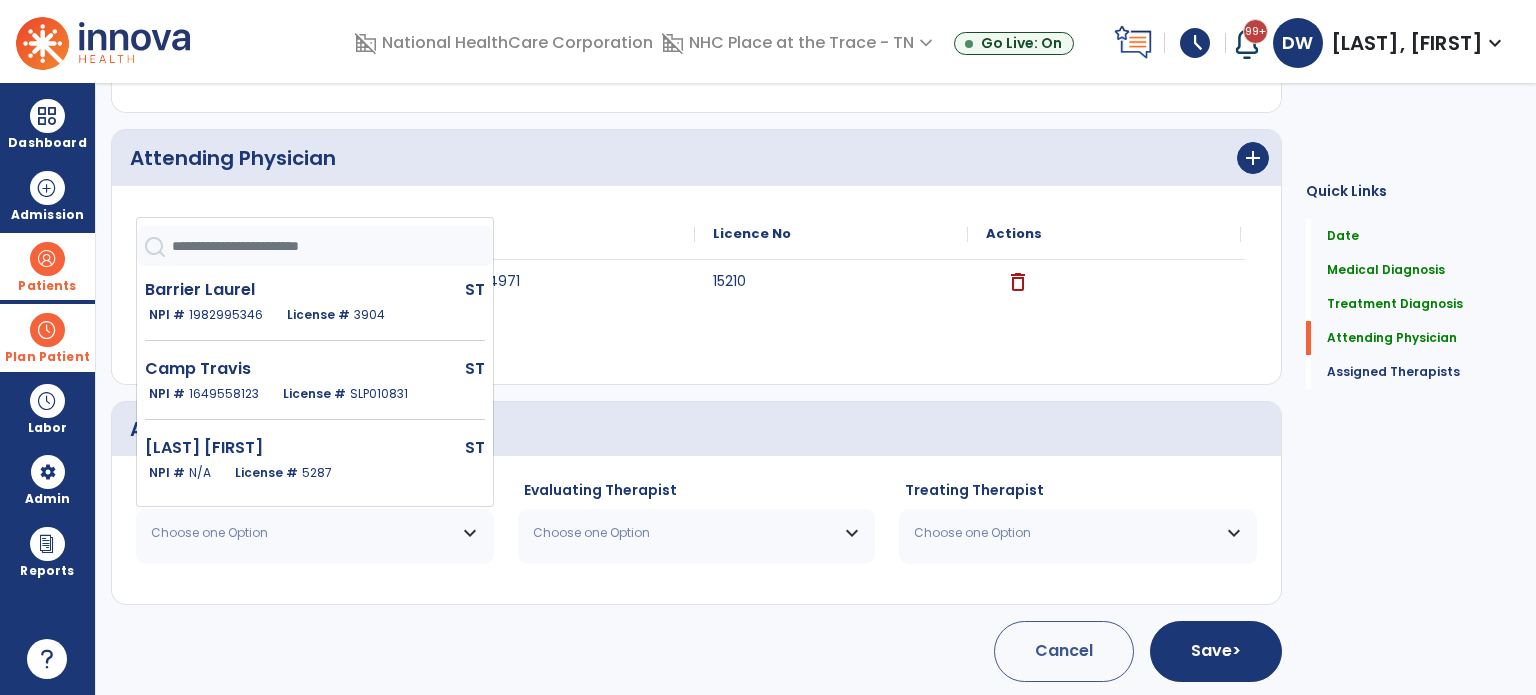 click 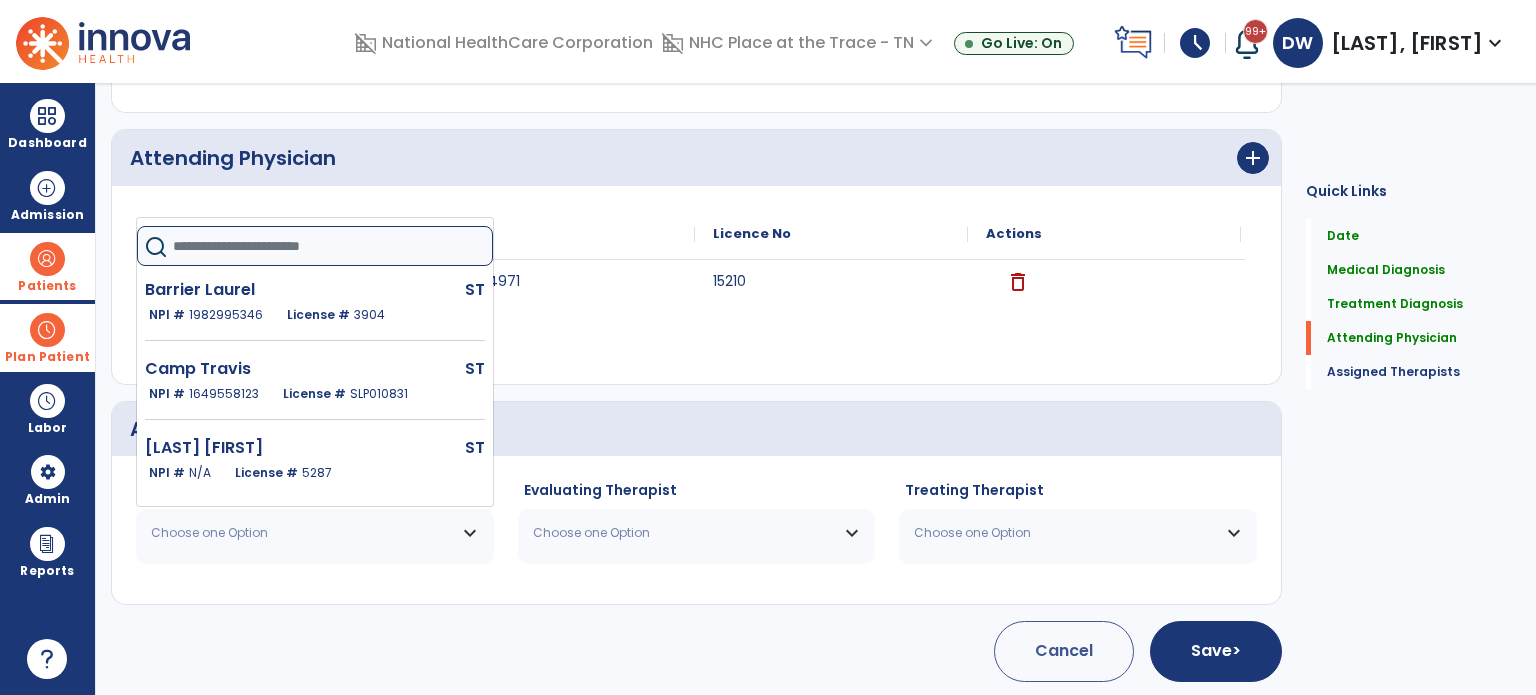 type on "*" 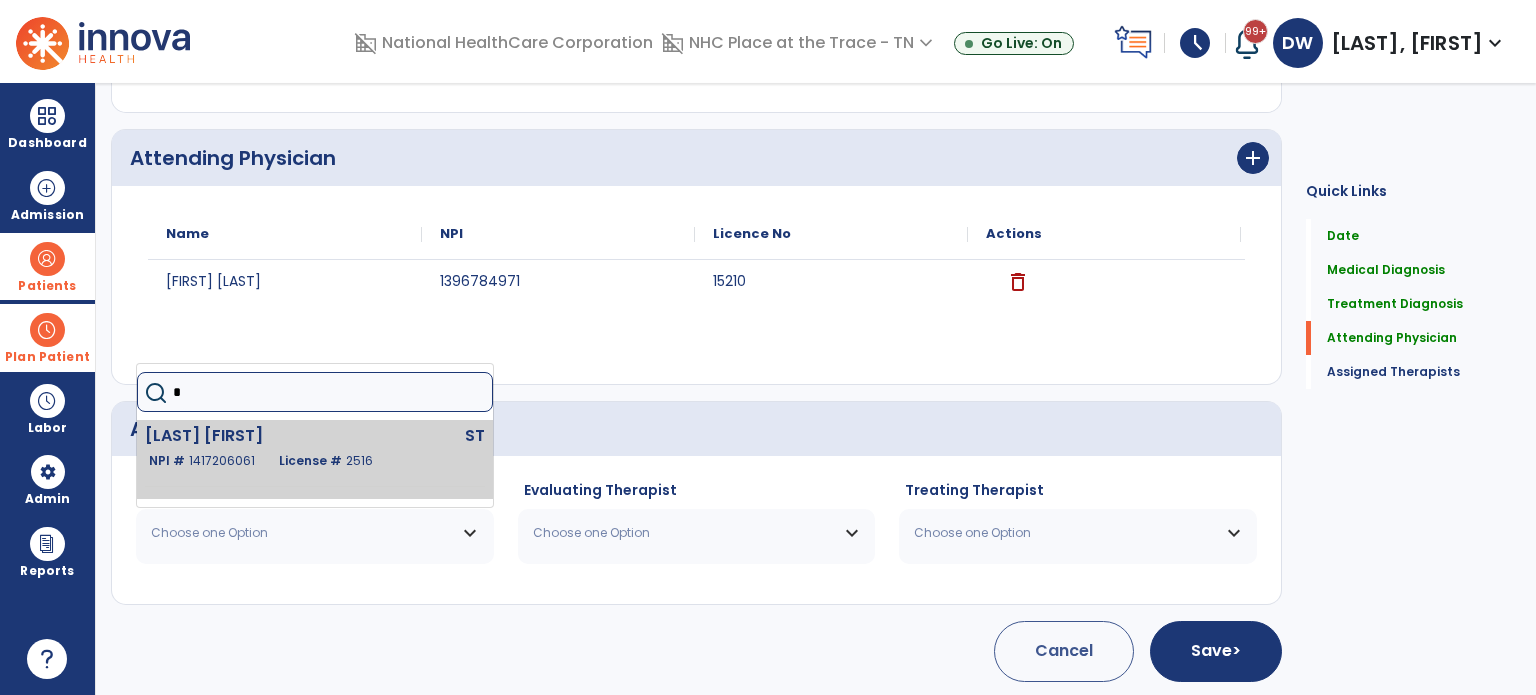click on "Walden Donna" 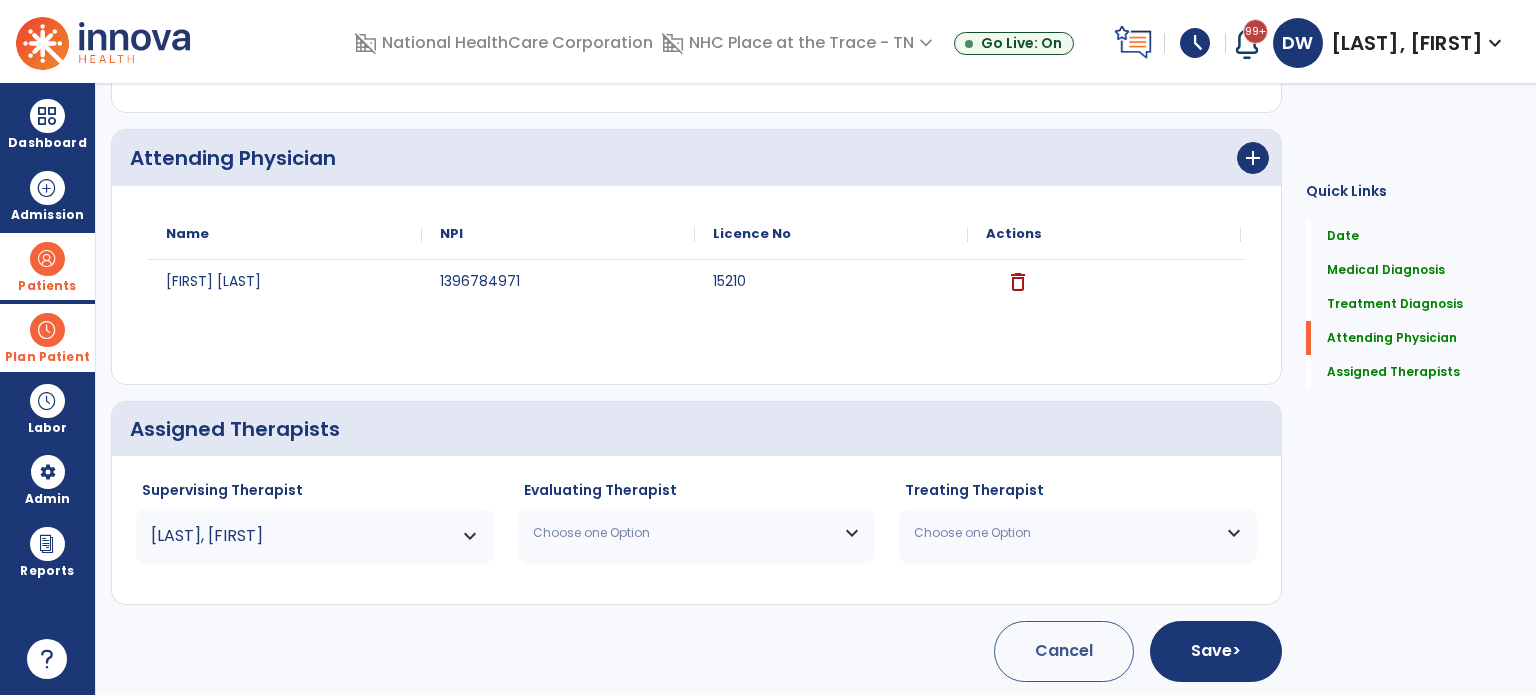 click on "Choose one Option" at bounding box center (684, 533) 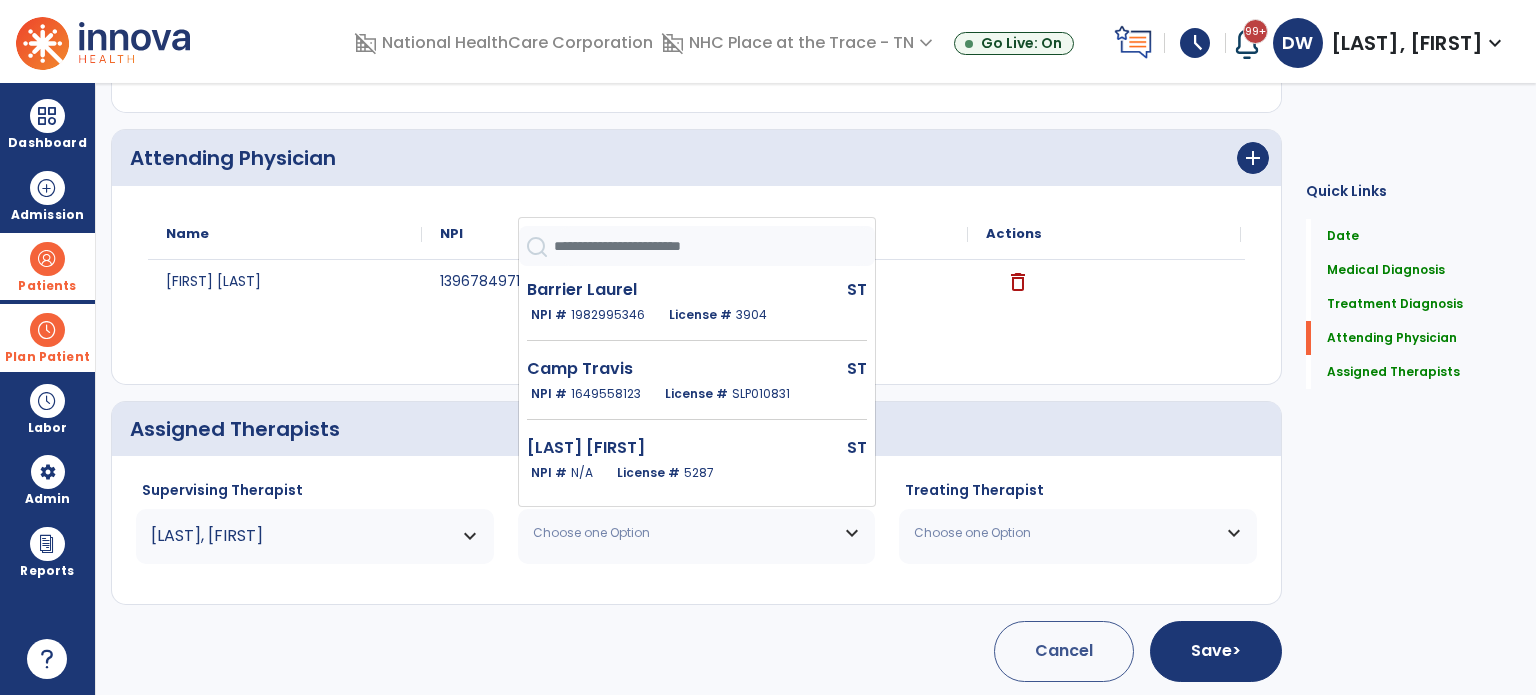 click 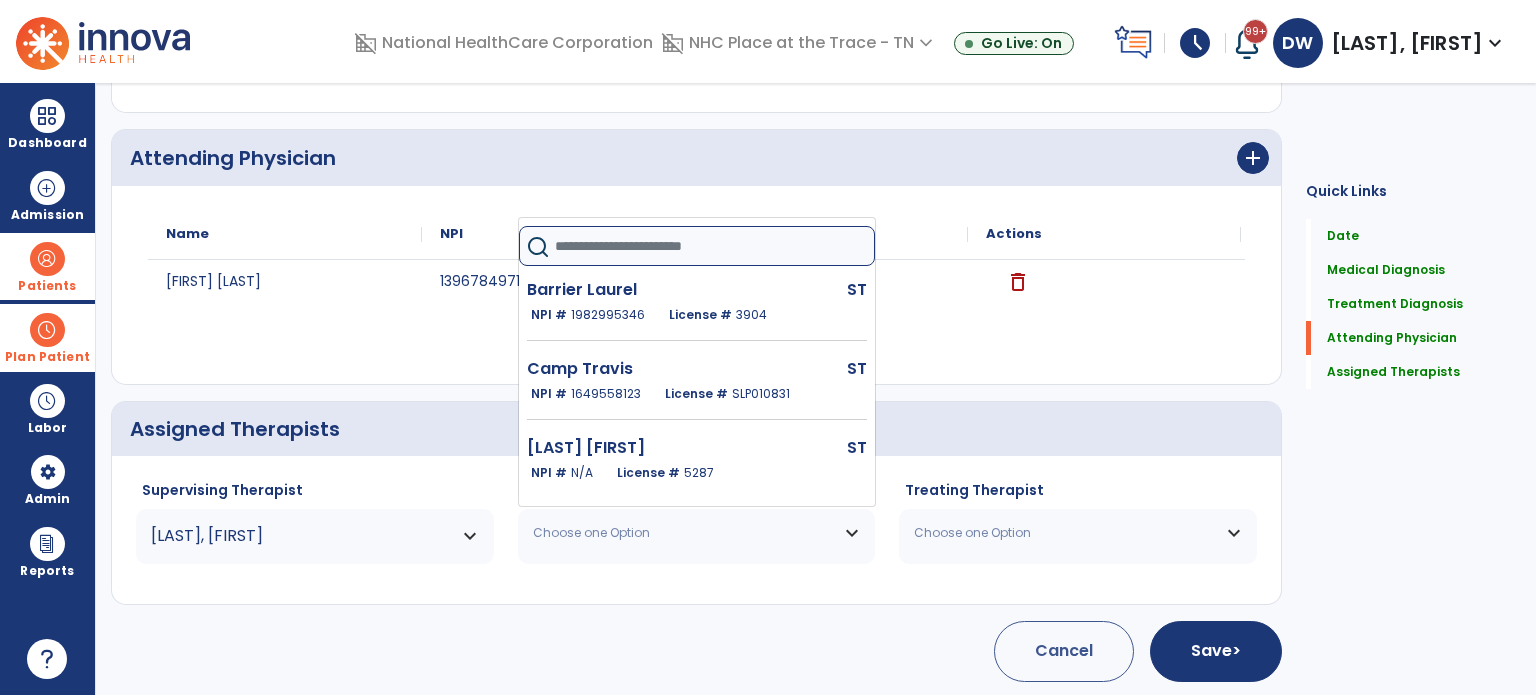 type on "*" 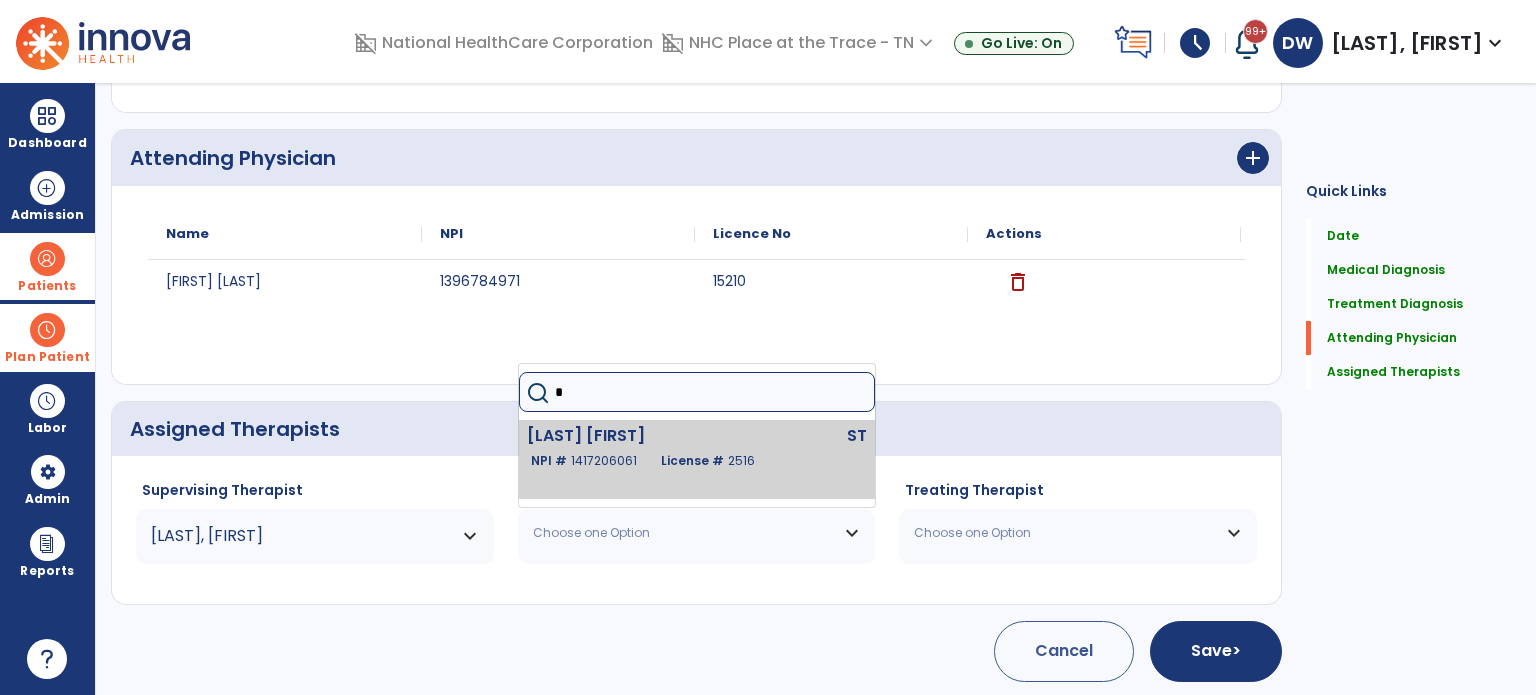click on "Walden Donna  ST   NPI #  1417206061  License #  2516" 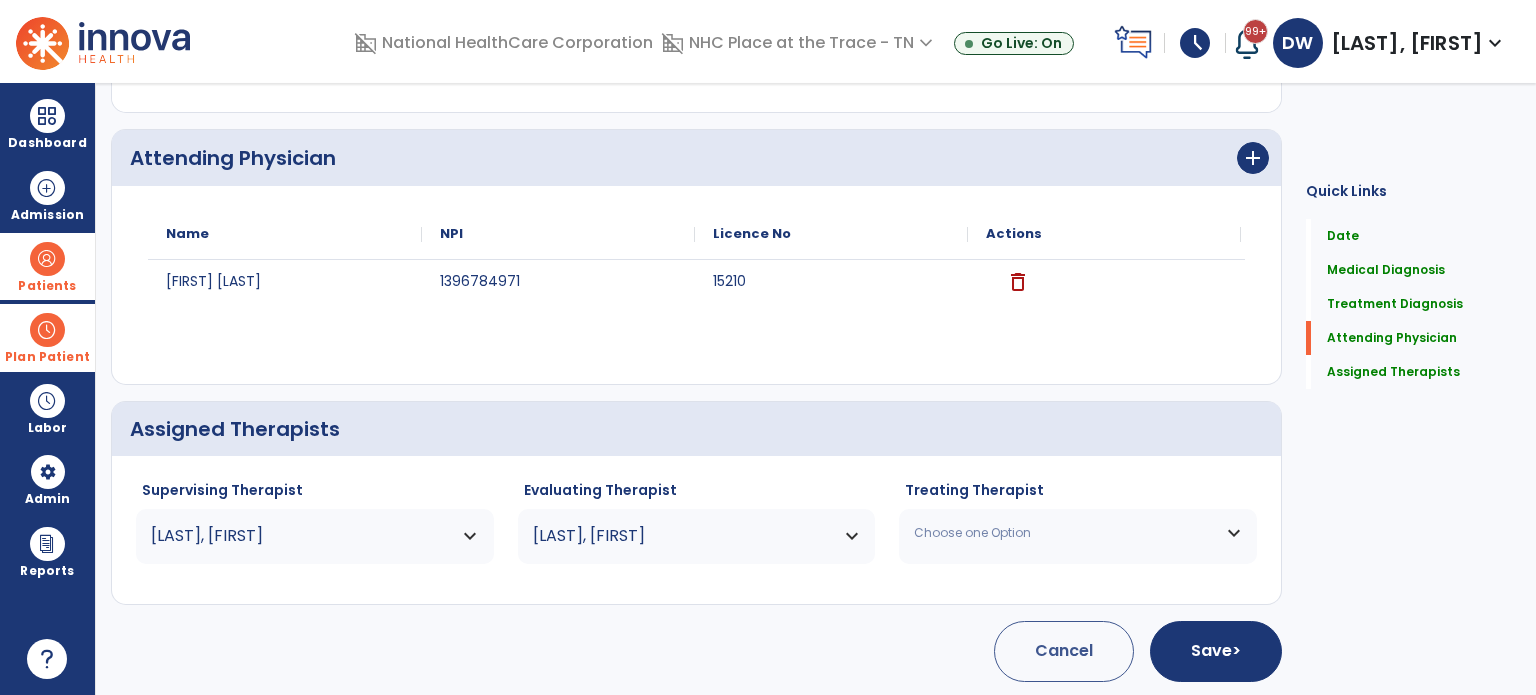 click on "Choose one Option" at bounding box center [1078, 533] 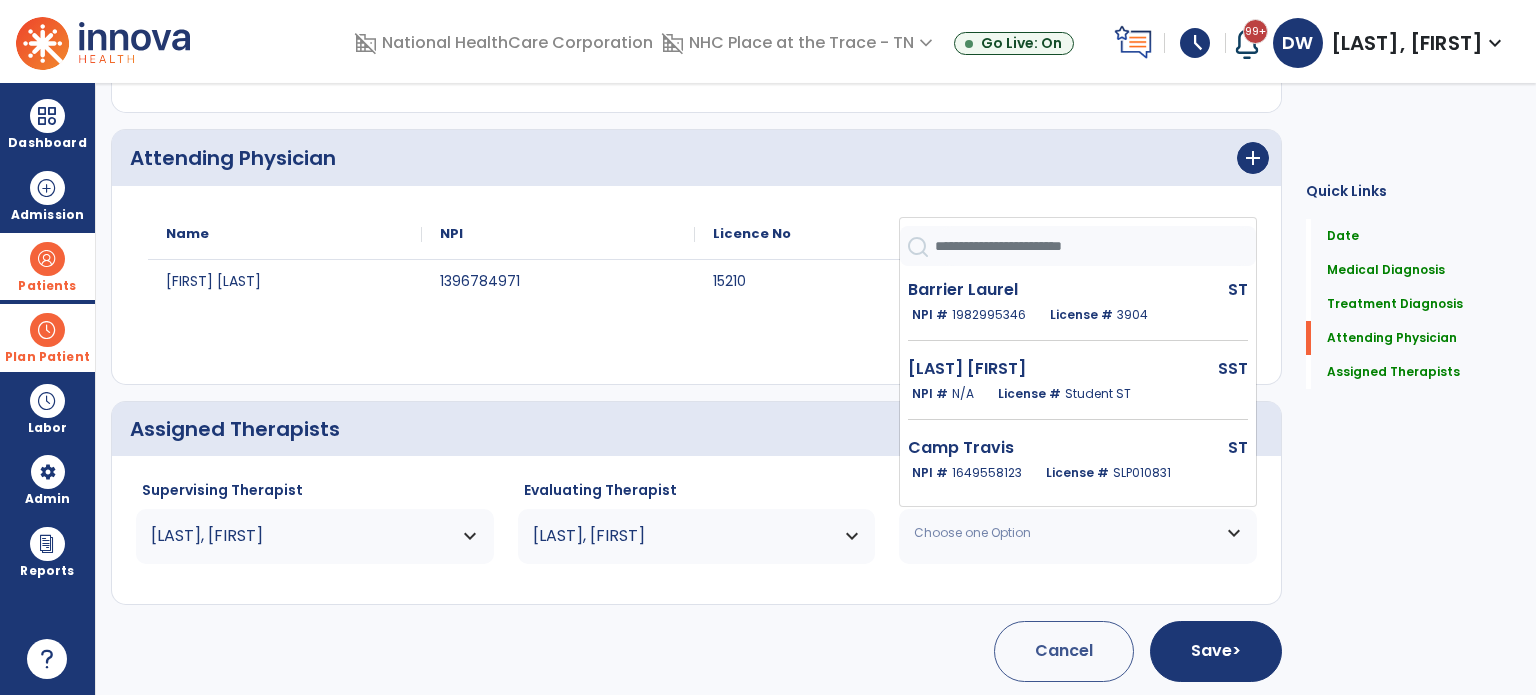 click 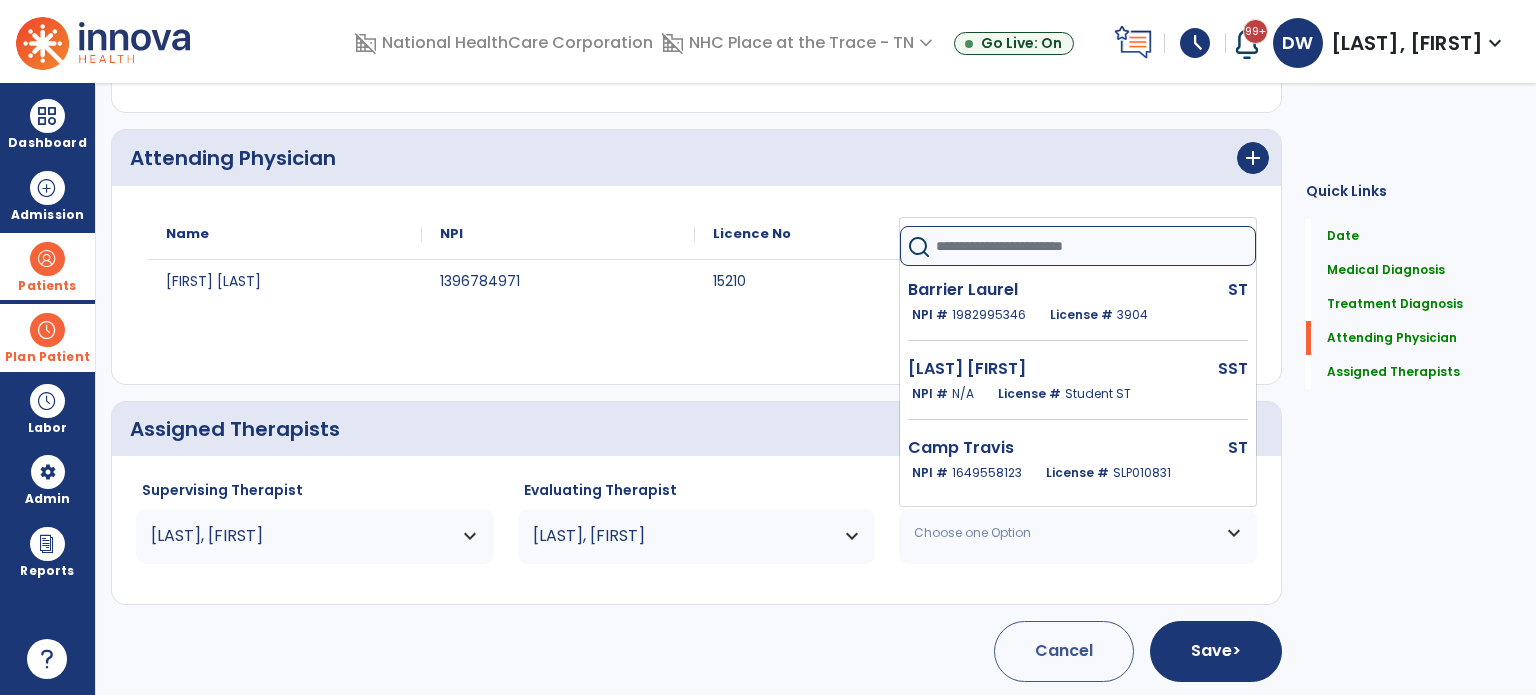 type on "*" 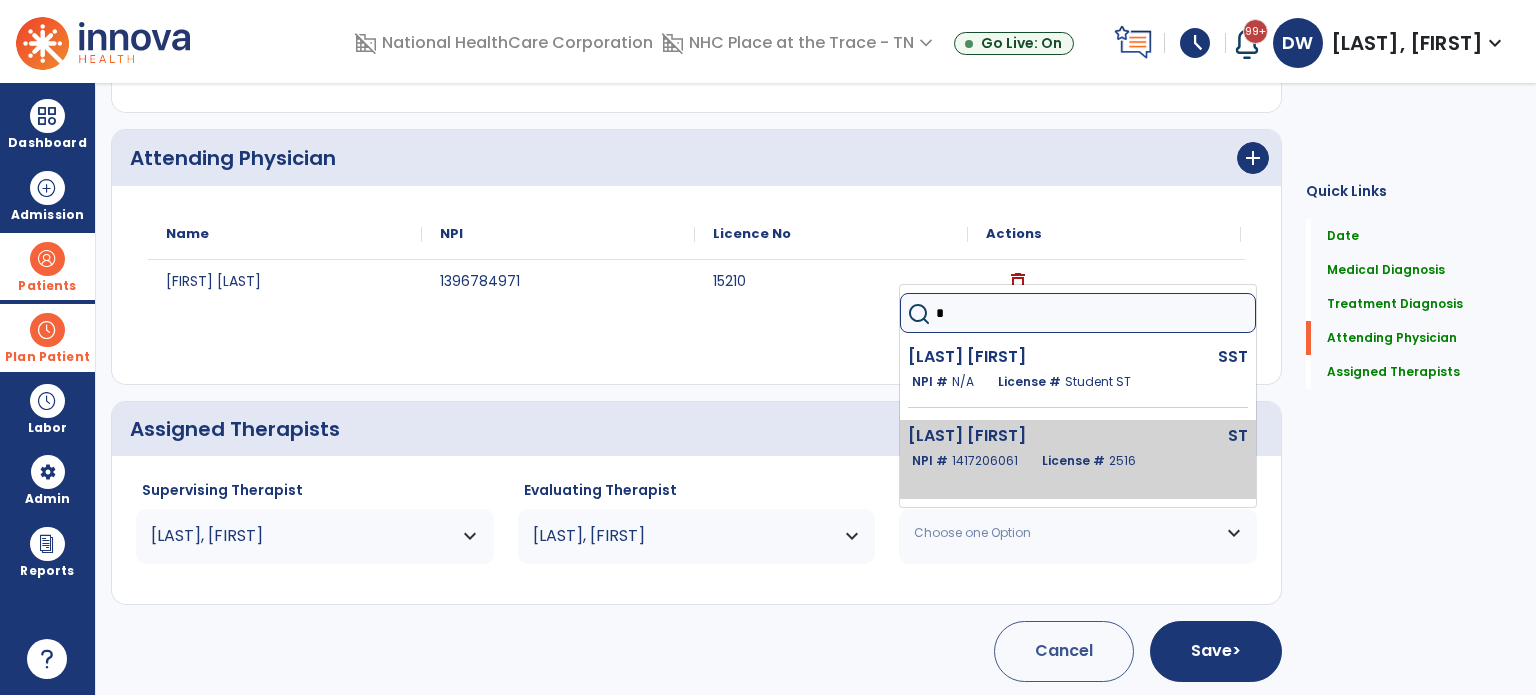 click on "1417206061" 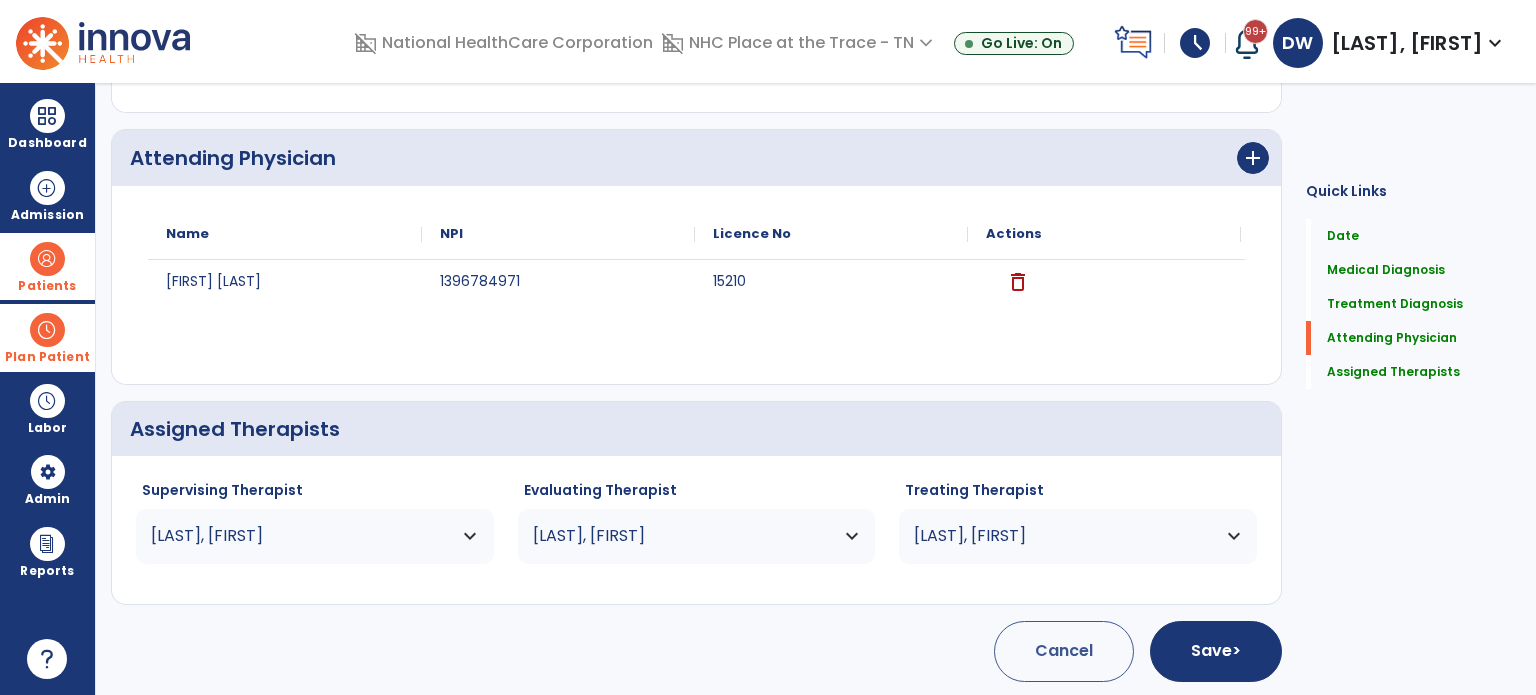 click on "Cancel  Save  >" 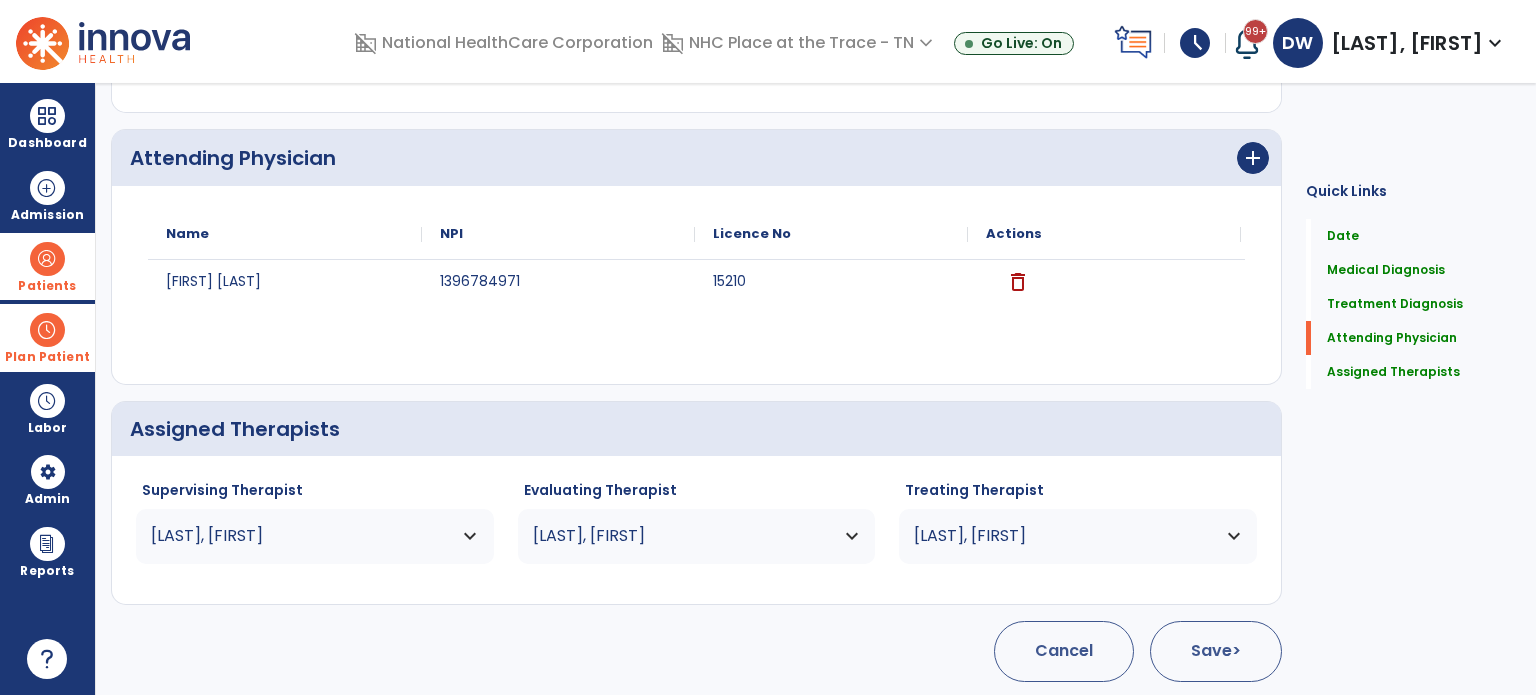 click on "Save  >" 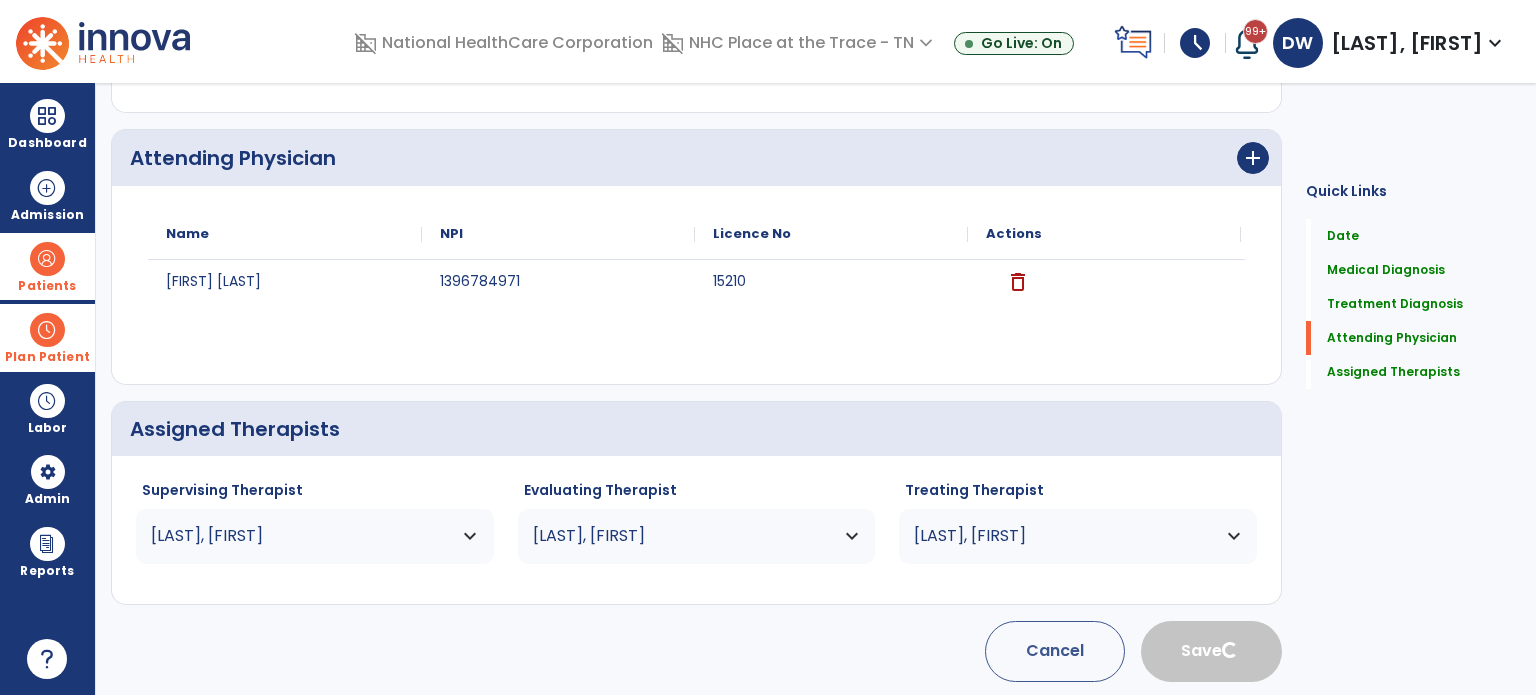 type 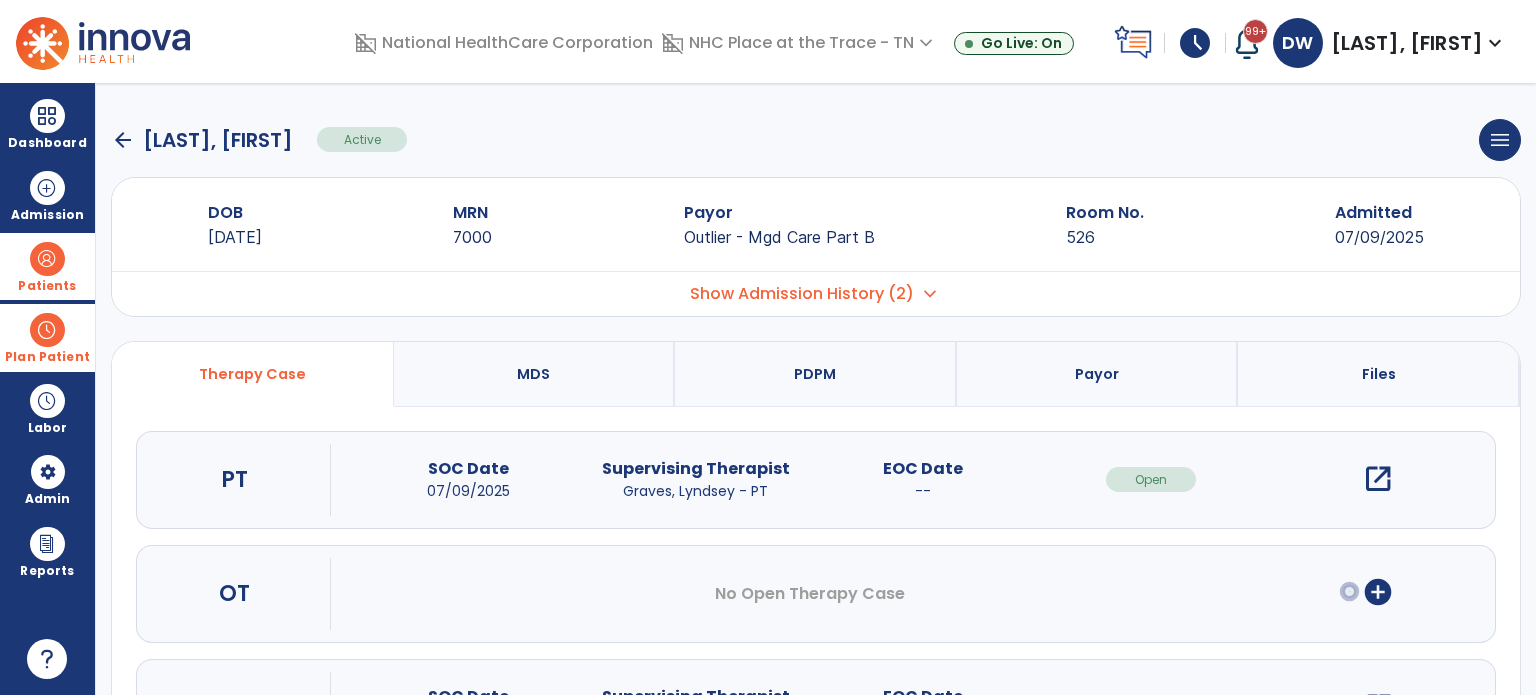 scroll, scrollTop: 107, scrollLeft: 0, axis: vertical 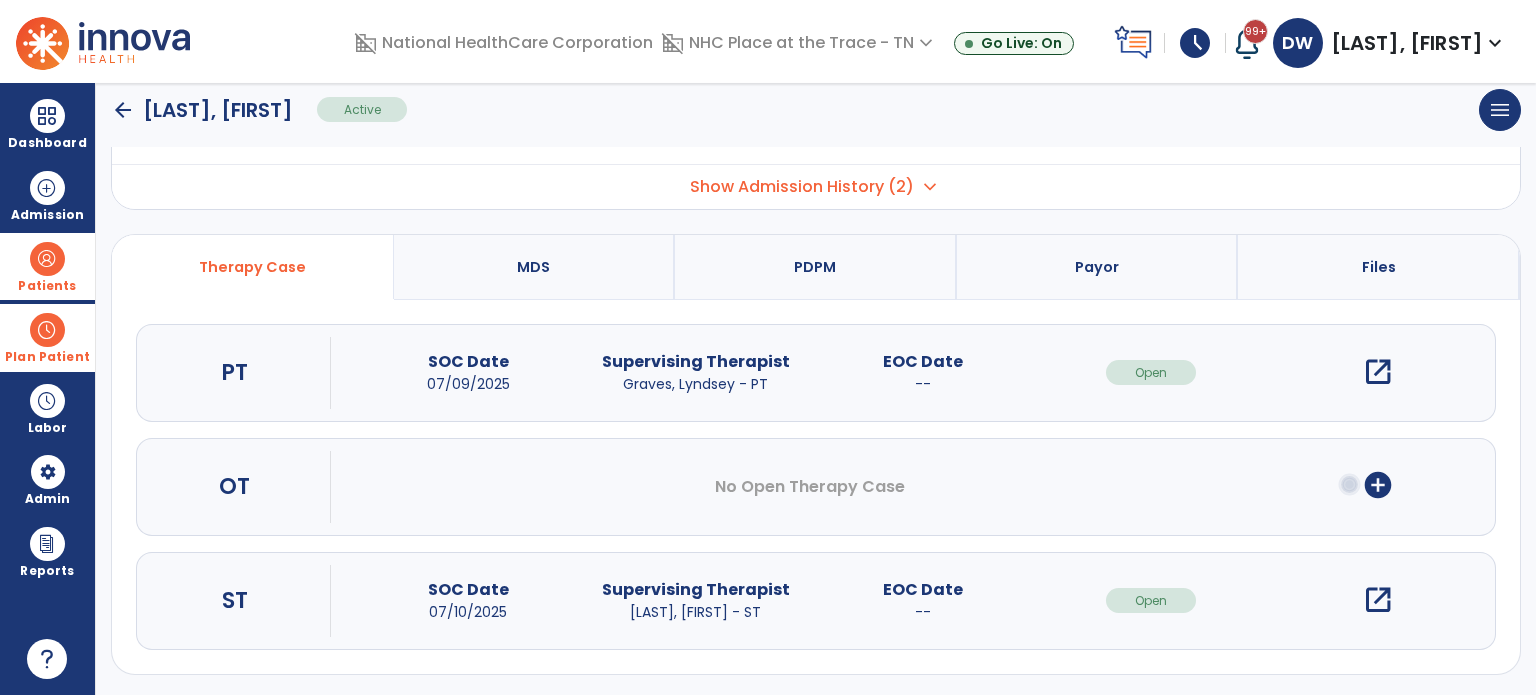 click on "open_in_new" at bounding box center (1378, 600) 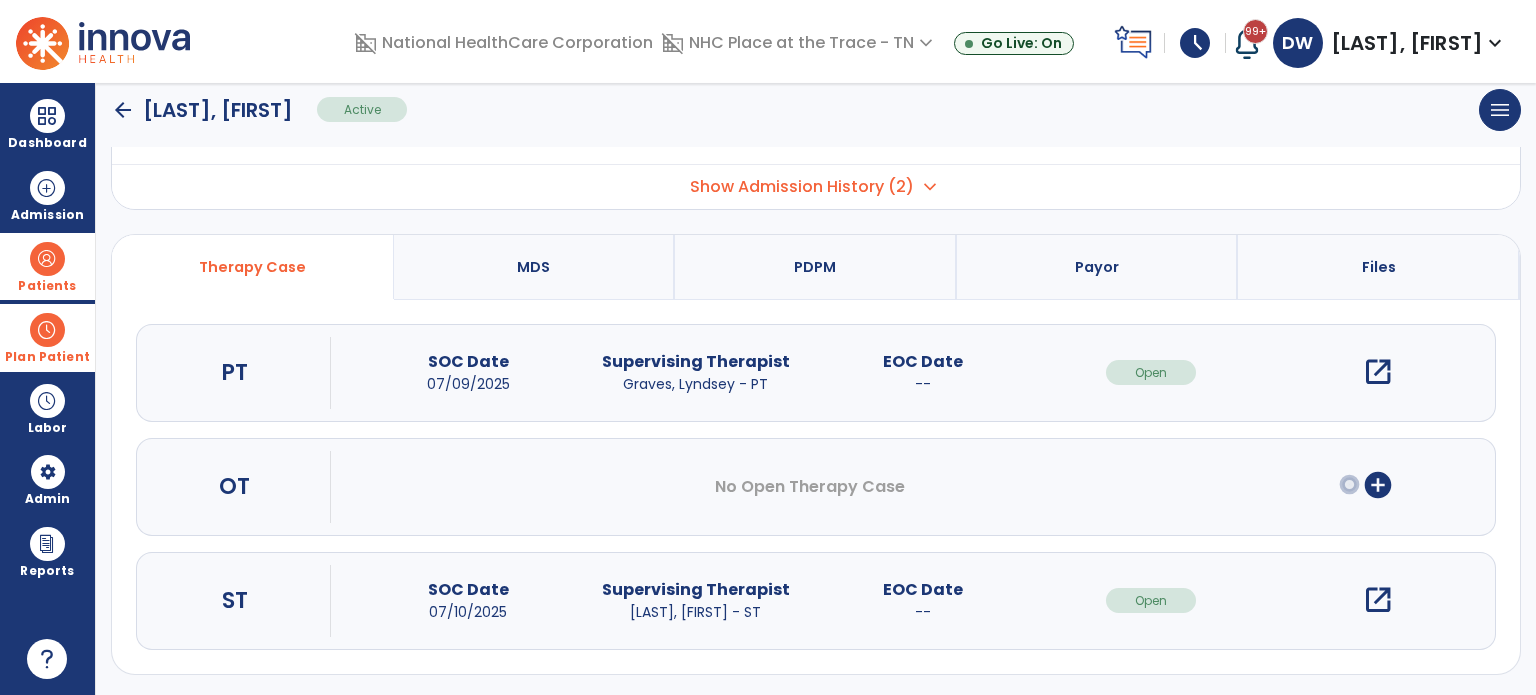 scroll, scrollTop: 0, scrollLeft: 0, axis: both 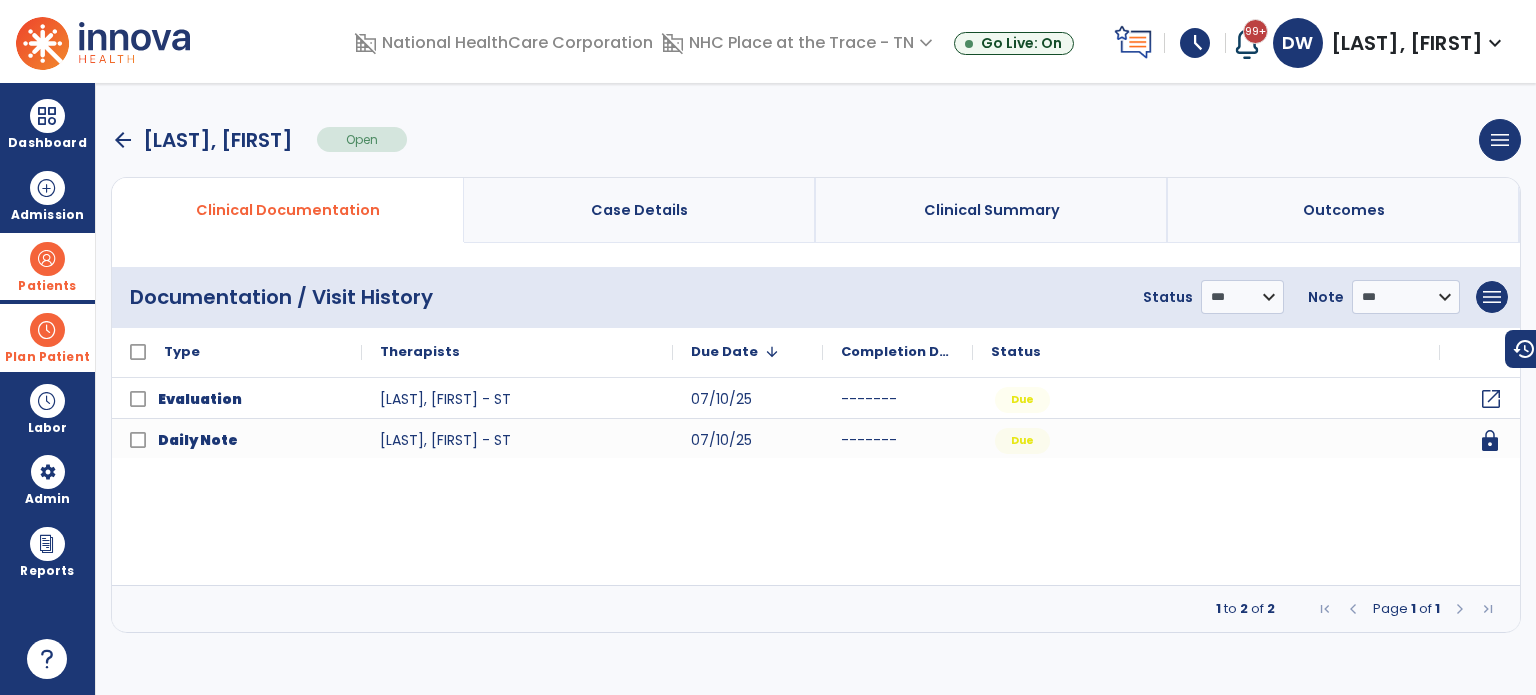 click on "open_in_new" 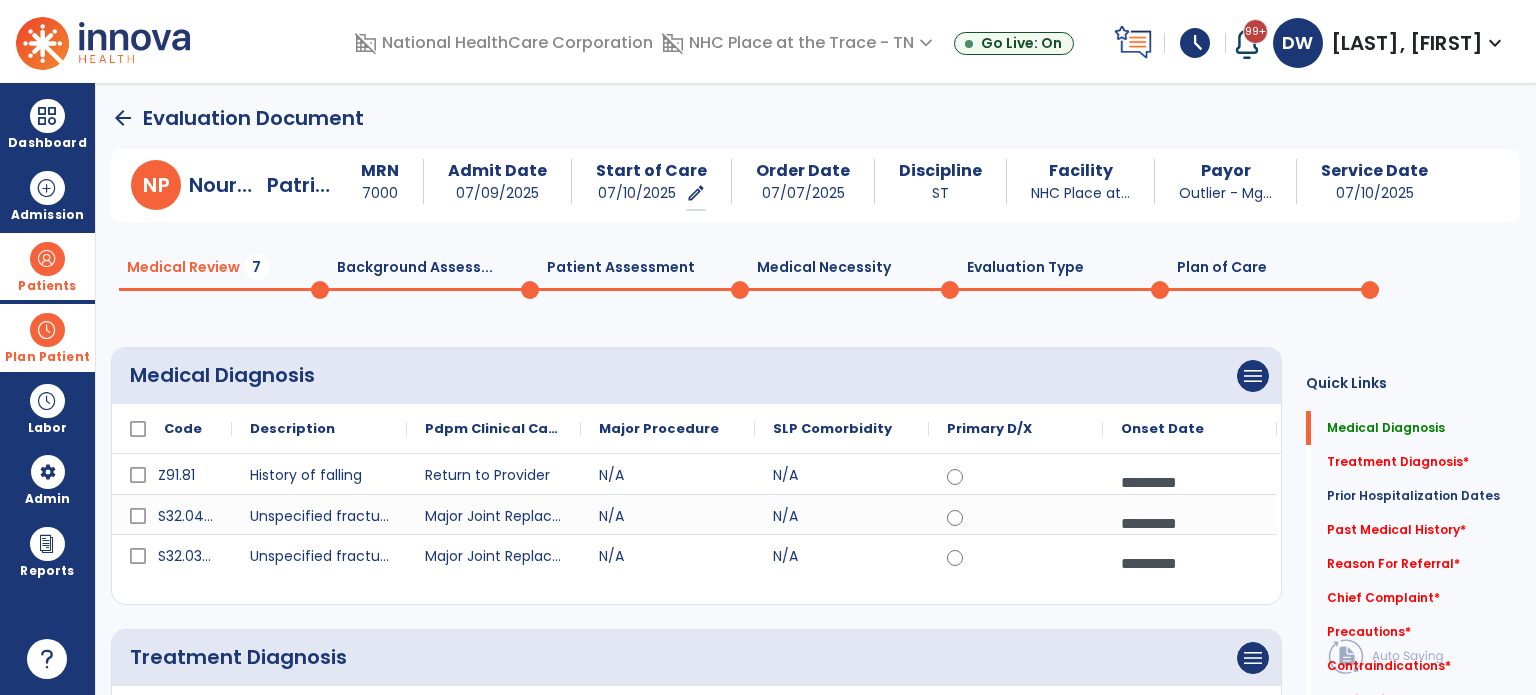 click on "7" 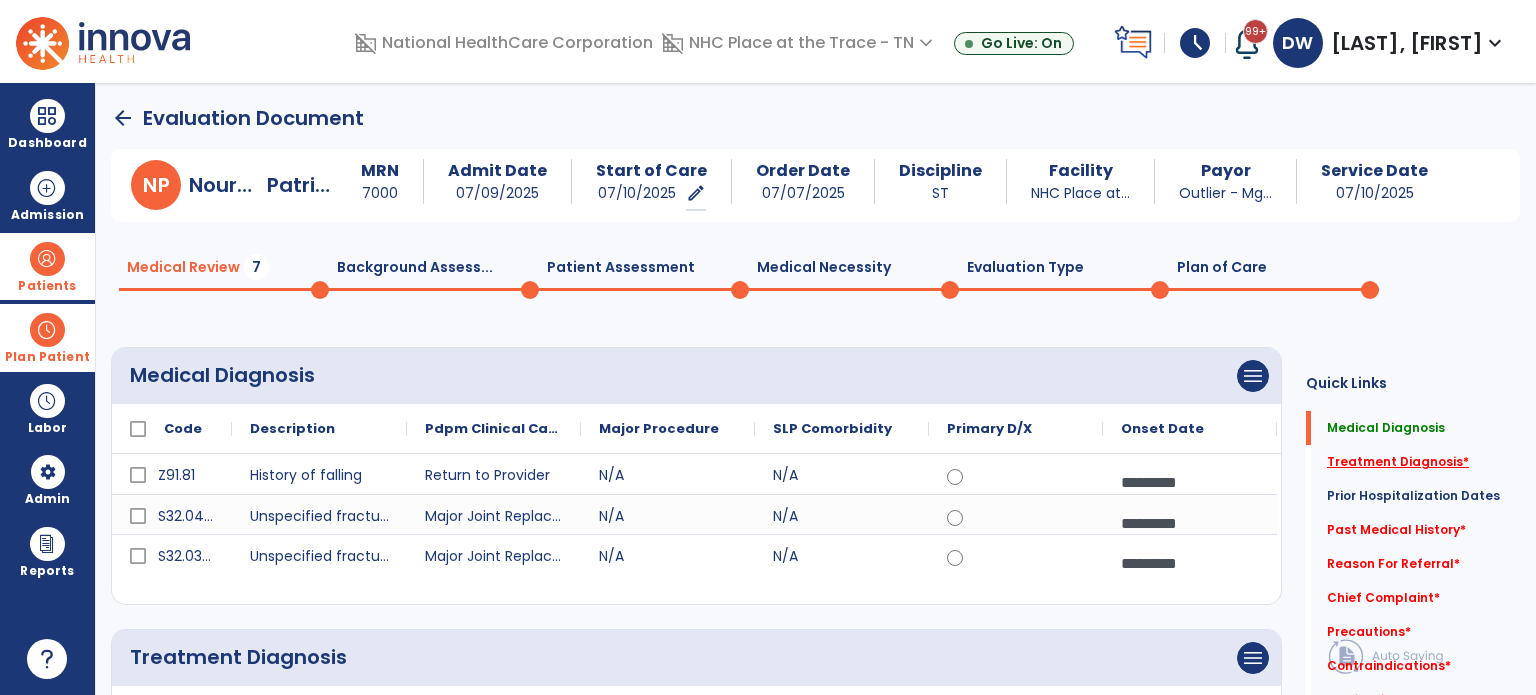 click on "Treatment Diagnosis   *" 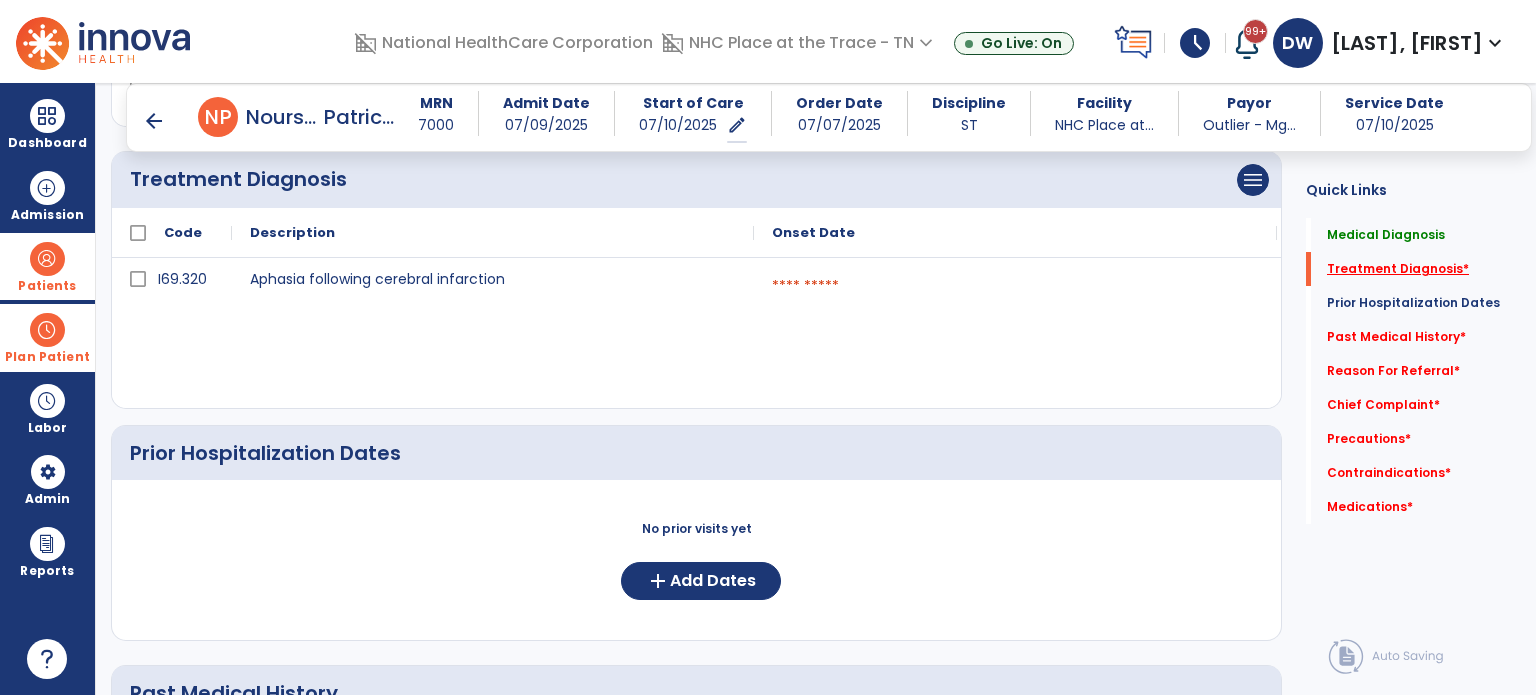 scroll, scrollTop: 452, scrollLeft: 0, axis: vertical 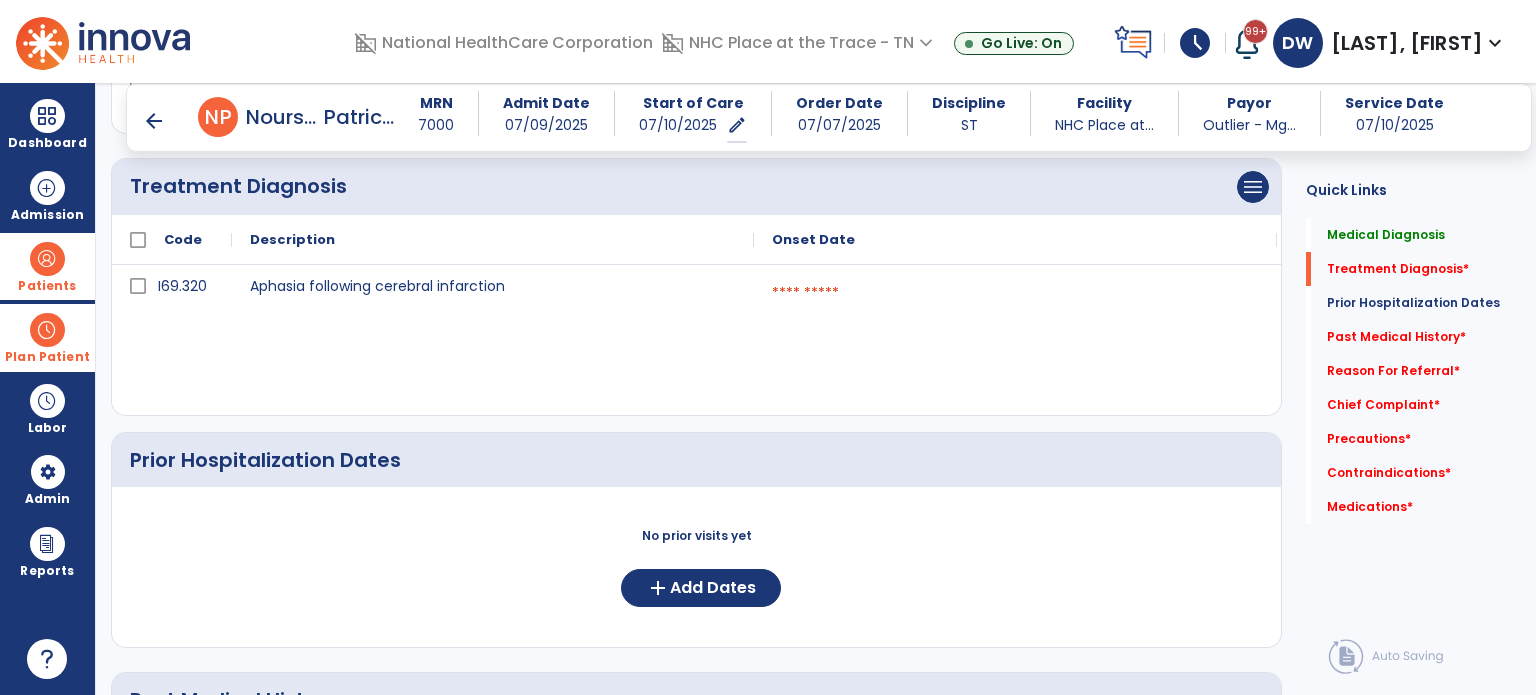 click at bounding box center (1015, 293) 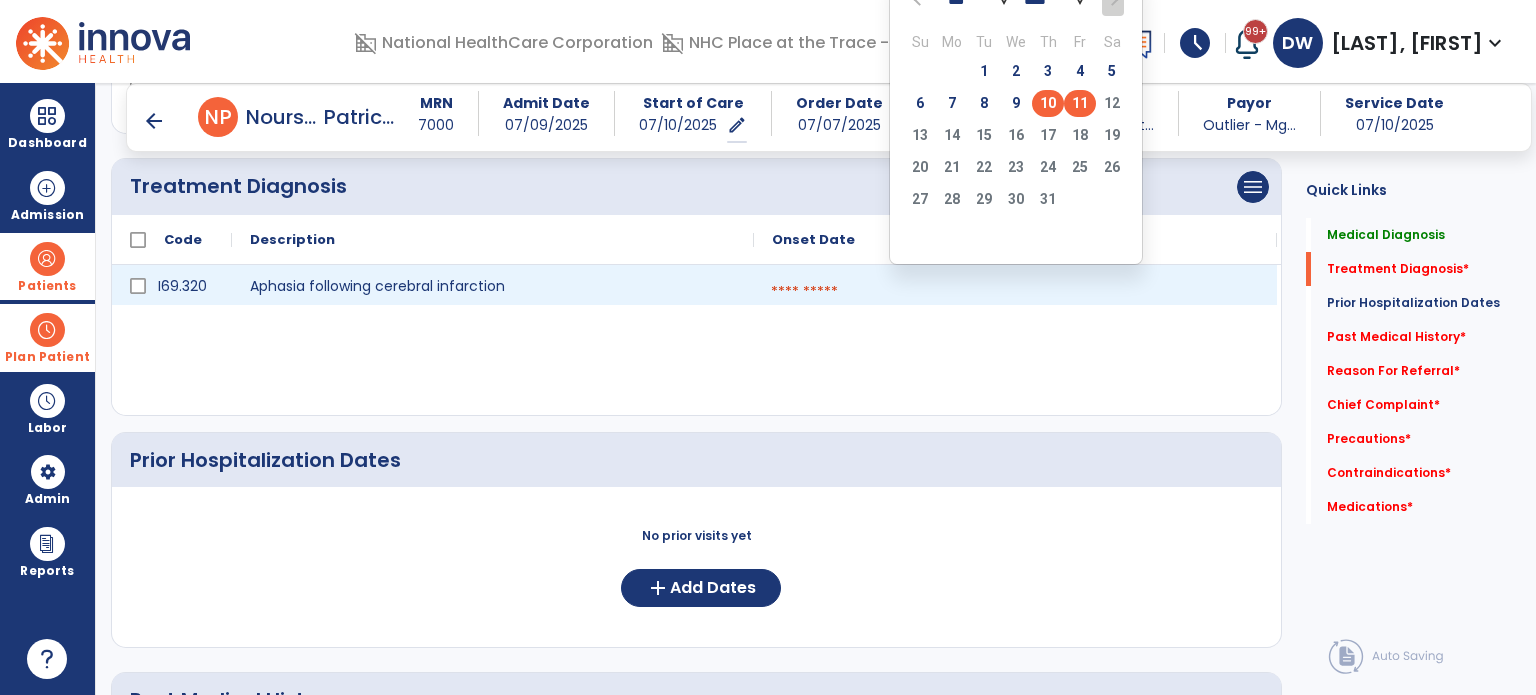 click on "10" 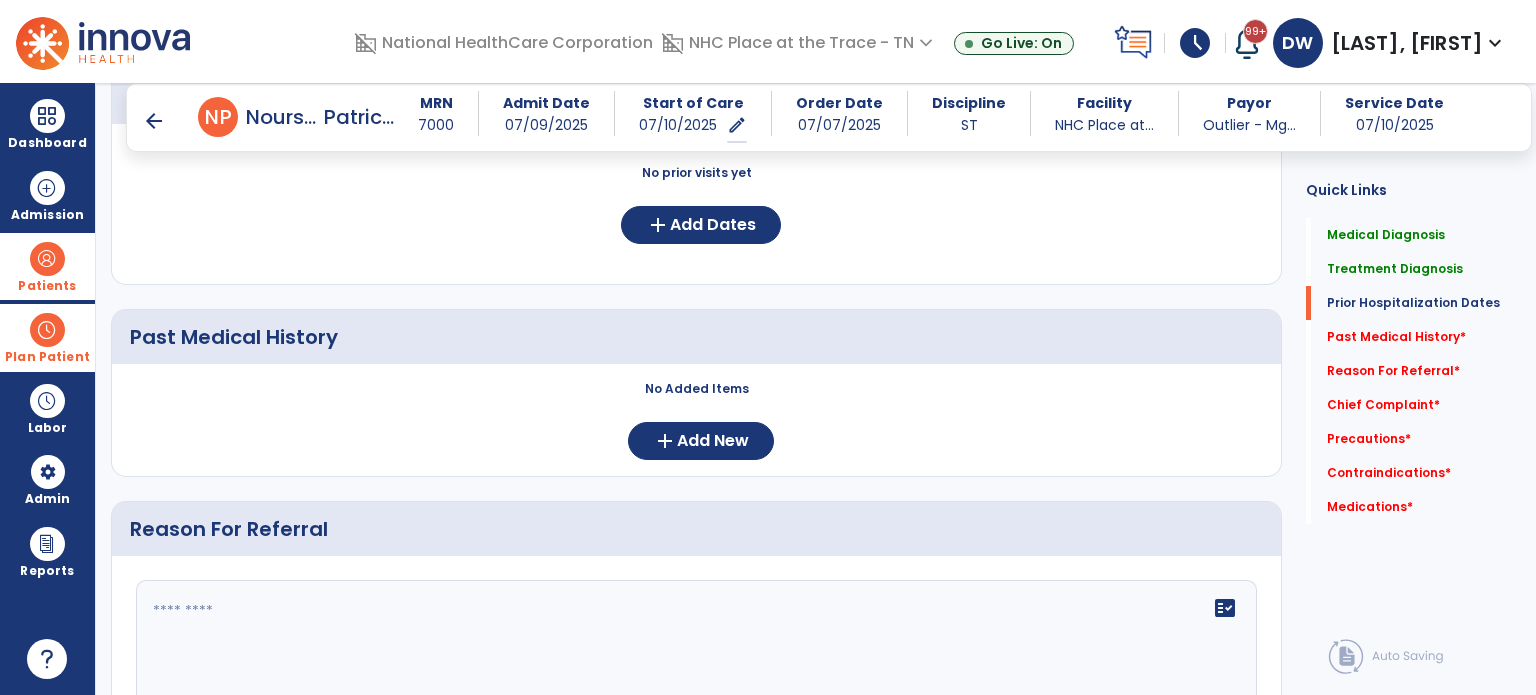 scroll, scrollTop: 860, scrollLeft: 0, axis: vertical 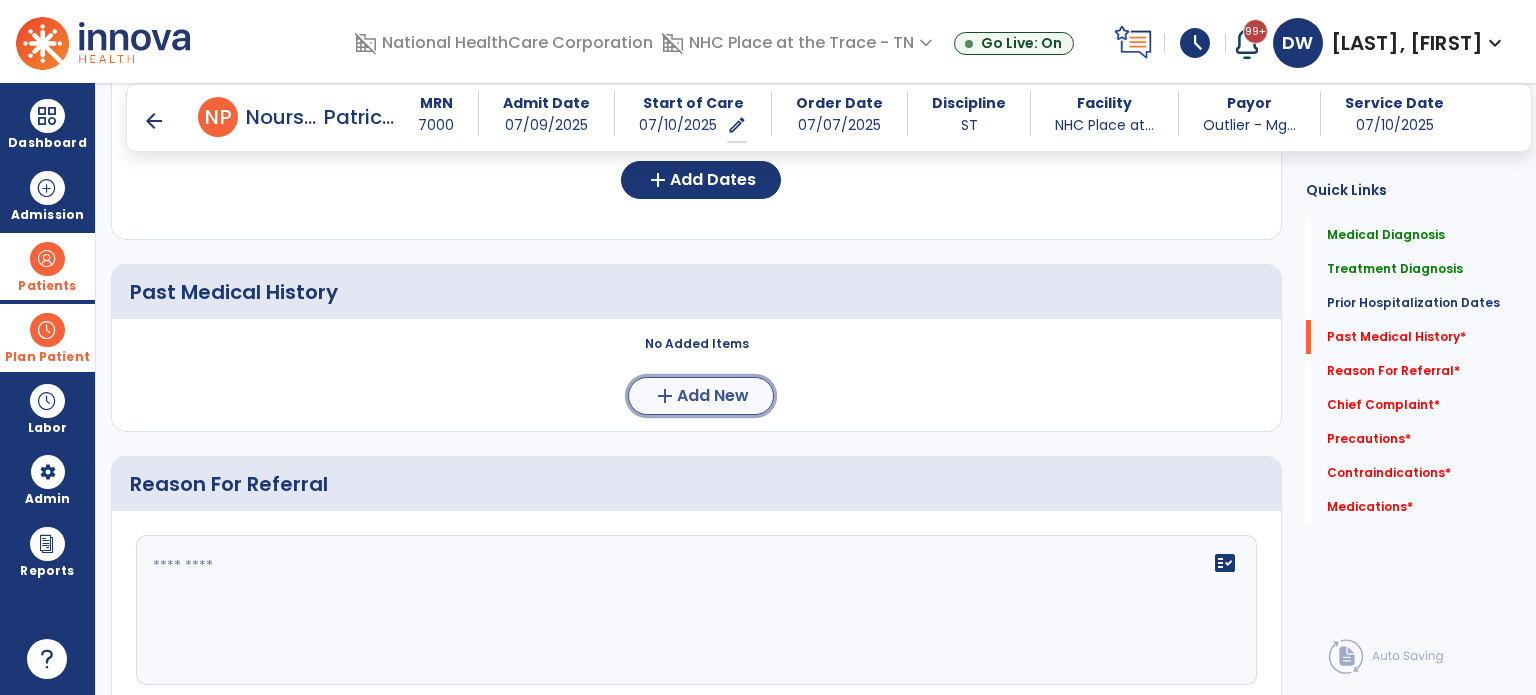 click on "add  Add New" 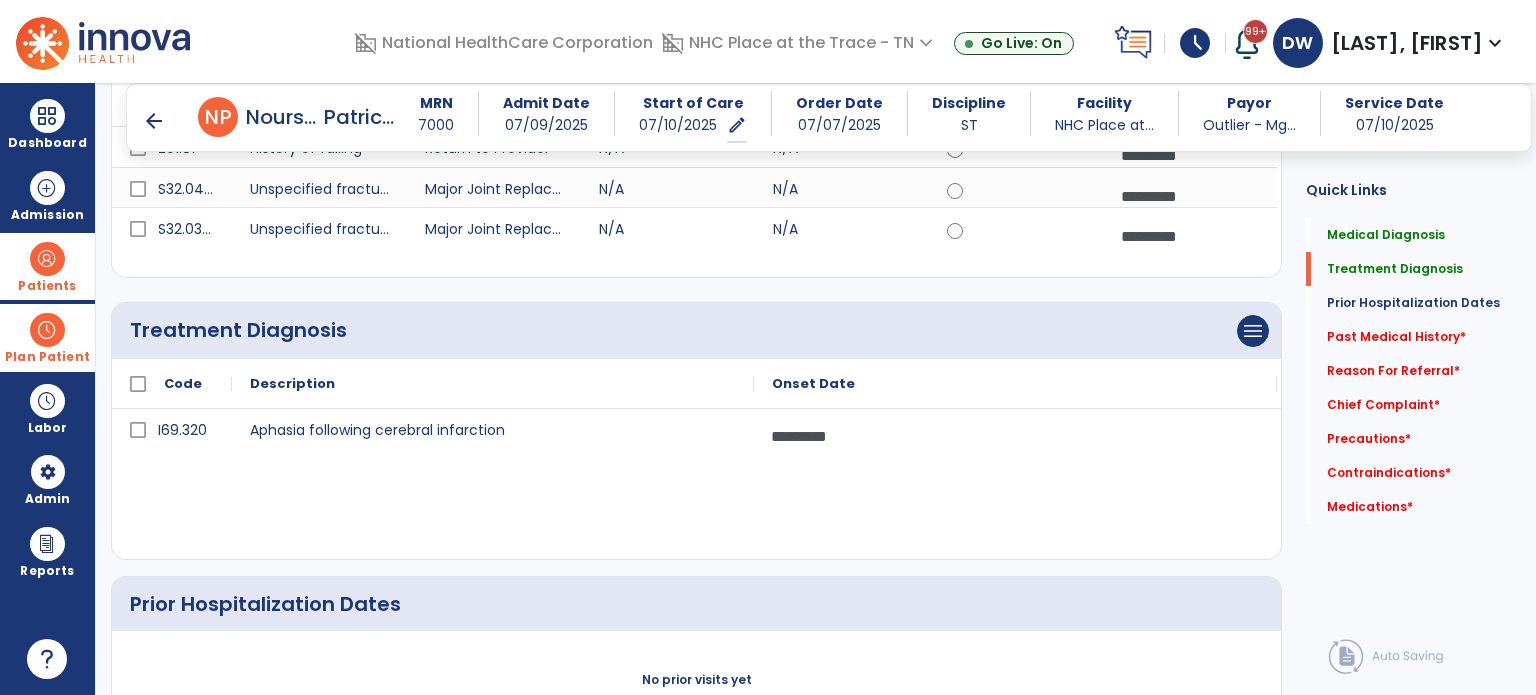 scroll, scrollTop: 304, scrollLeft: 0, axis: vertical 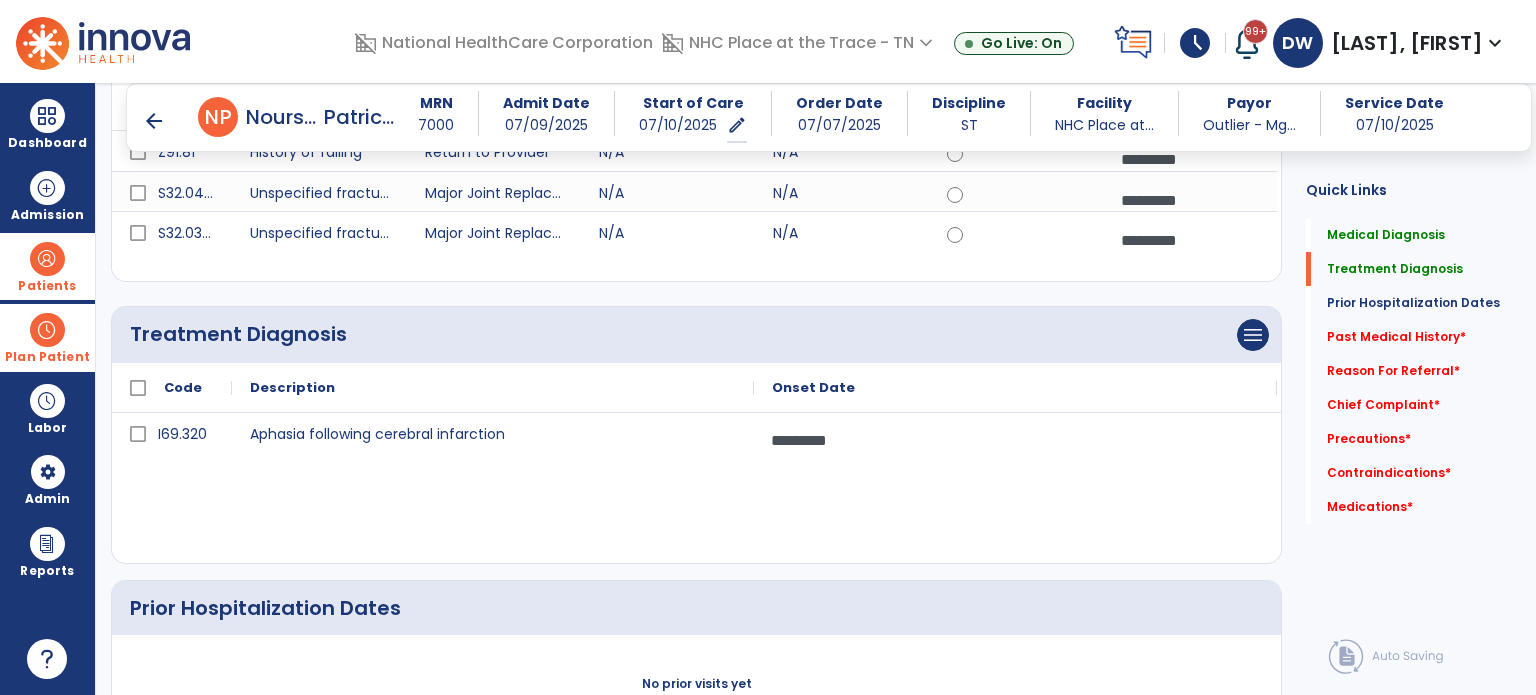 click on "arrow_back" at bounding box center [154, 121] 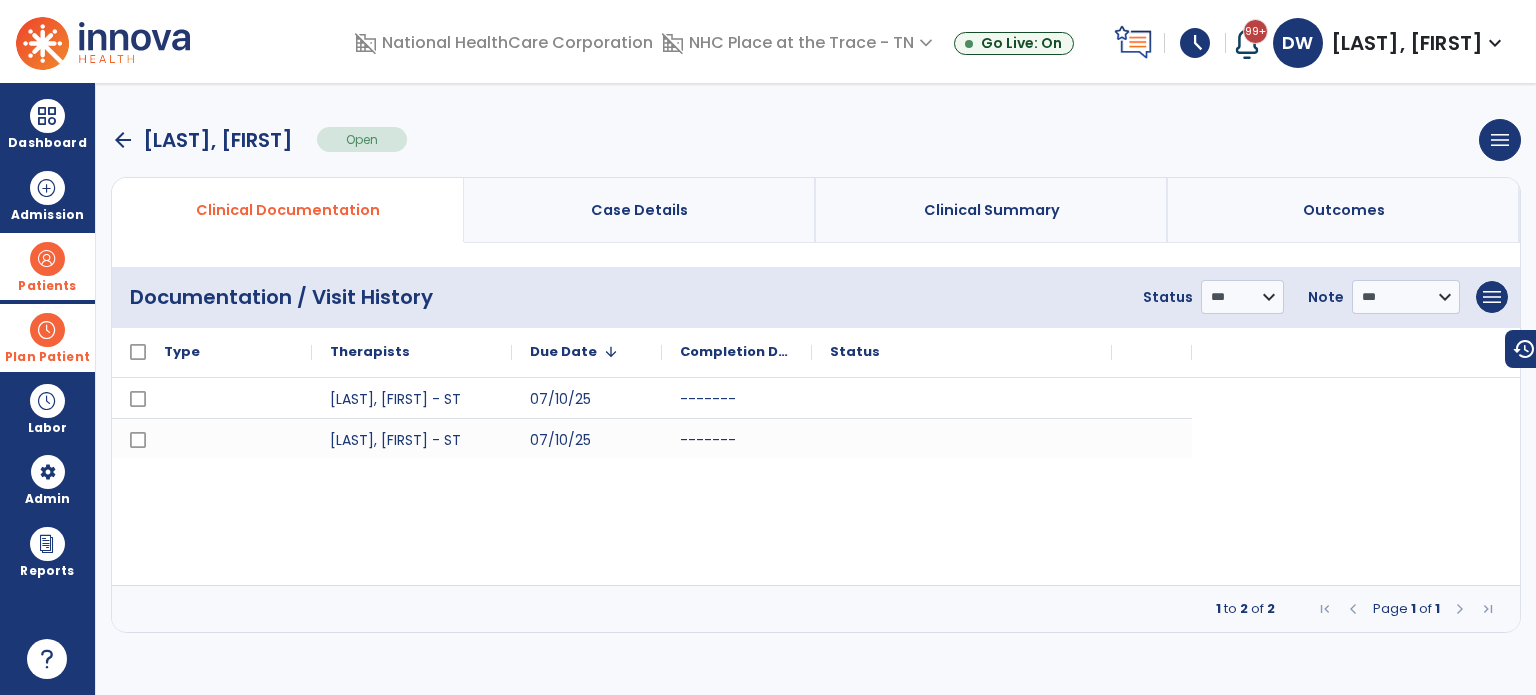 scroll, scrollTop: 0, scrollLeft: 0, axis: both 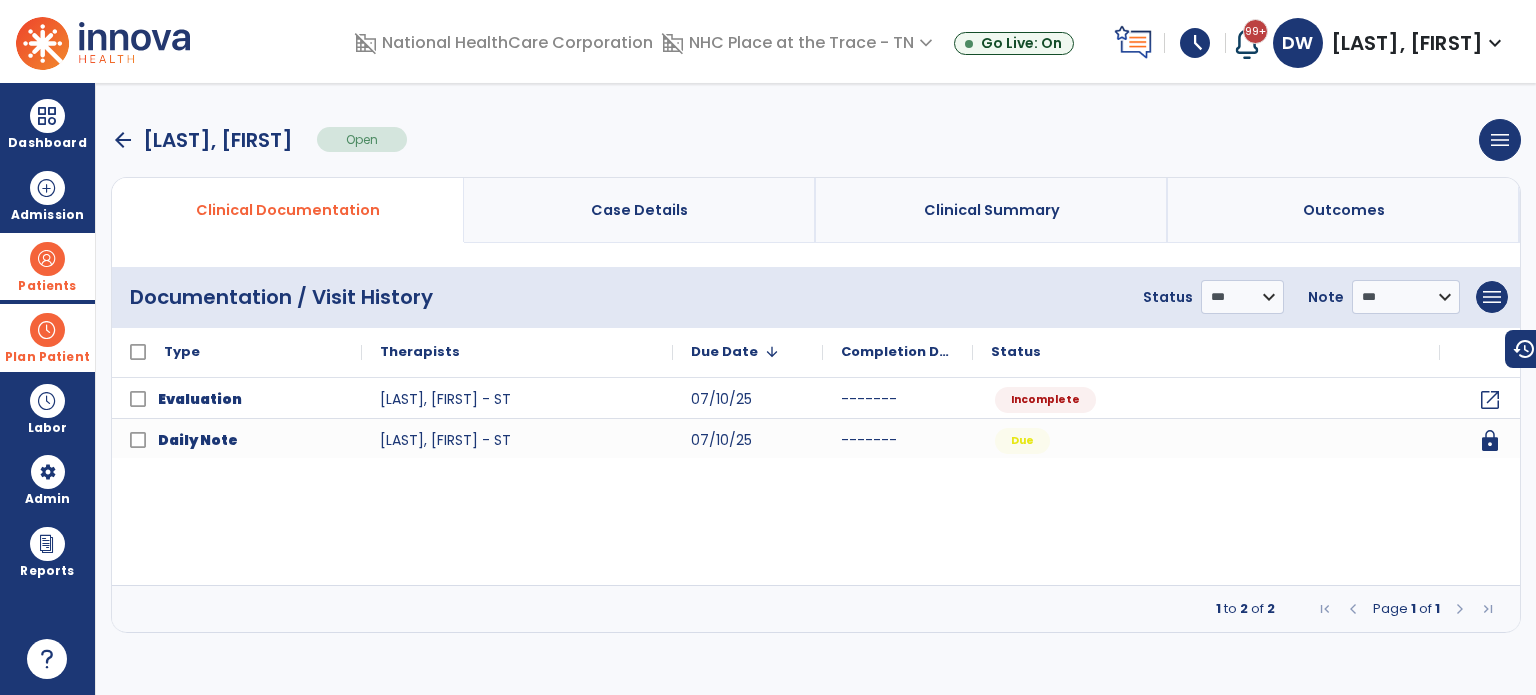 click on "arrow_back" at bounding box center (123, 140) 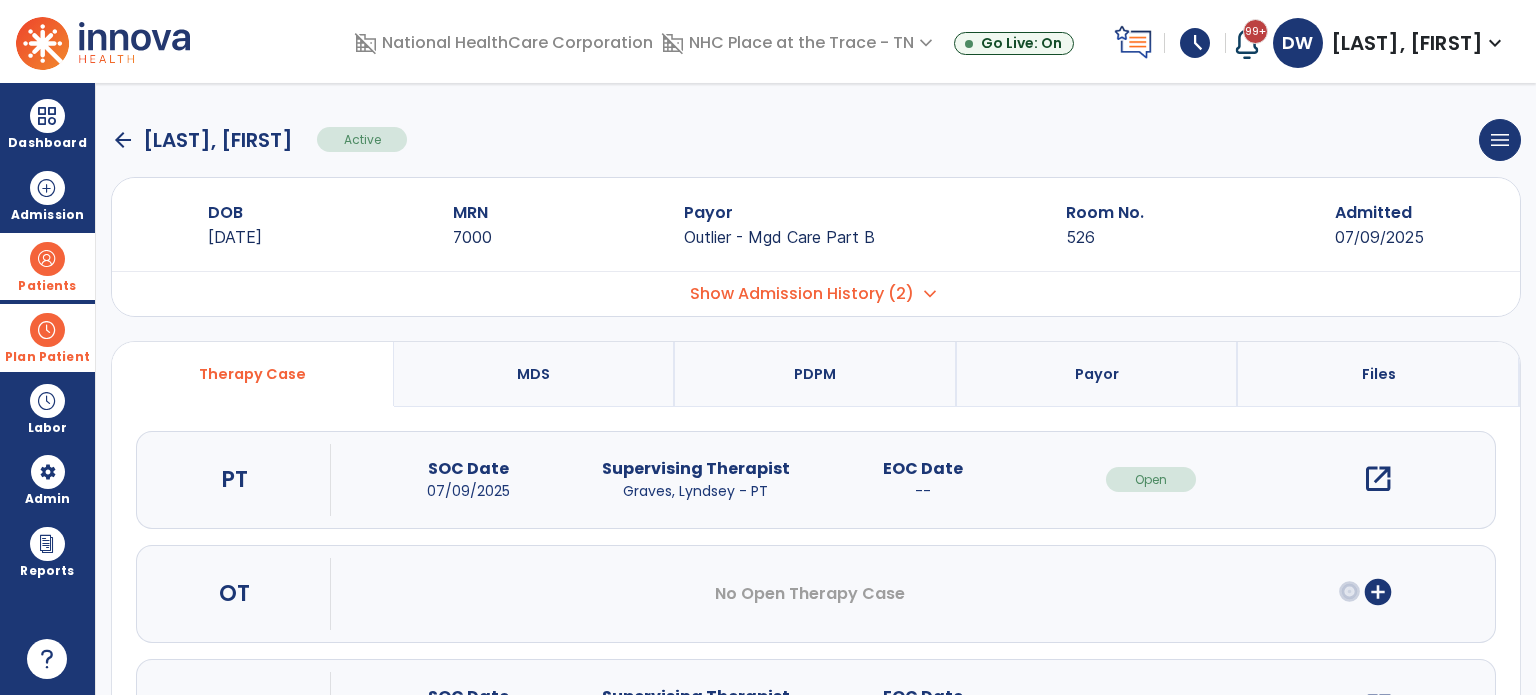 scroll, scrollTop: 107, scrollLeft: 0, axis: vertical 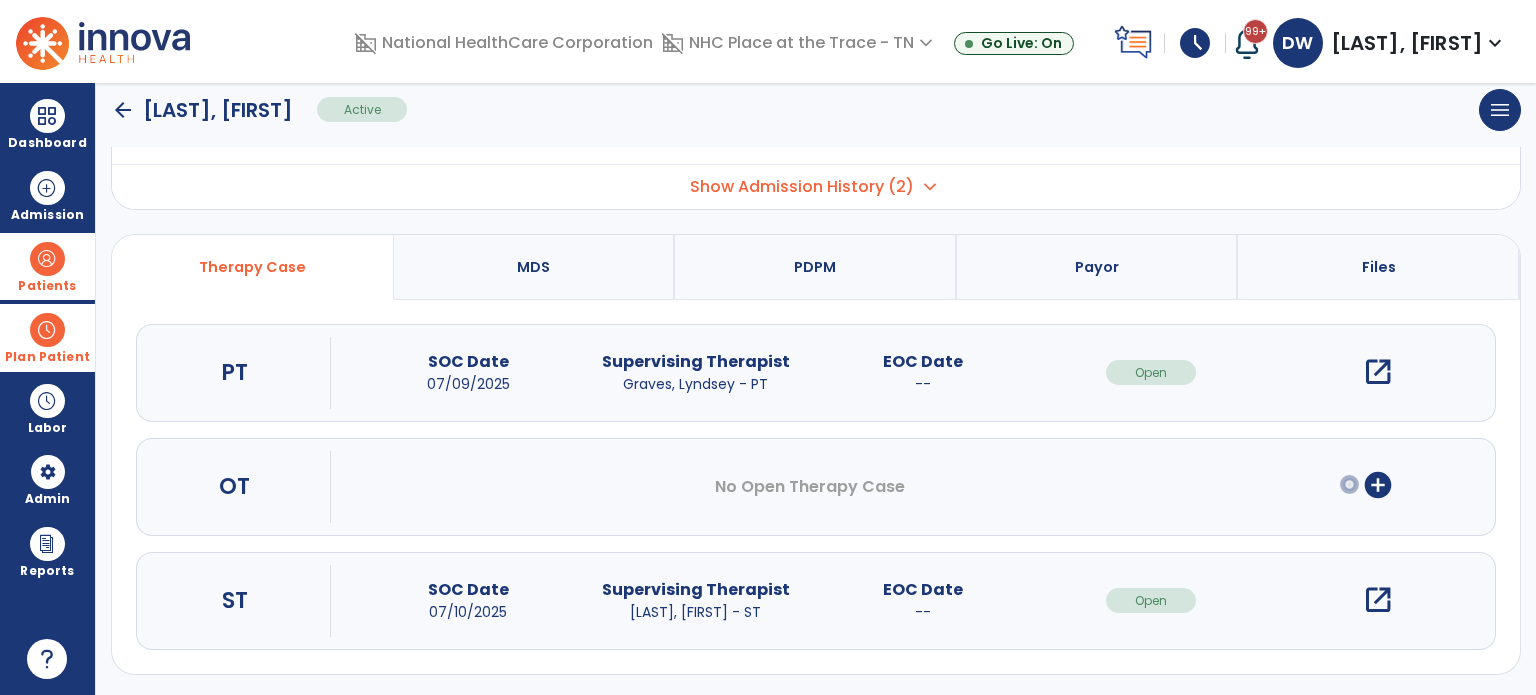 click on "open_in_new" at bounding box center [1378, 600] 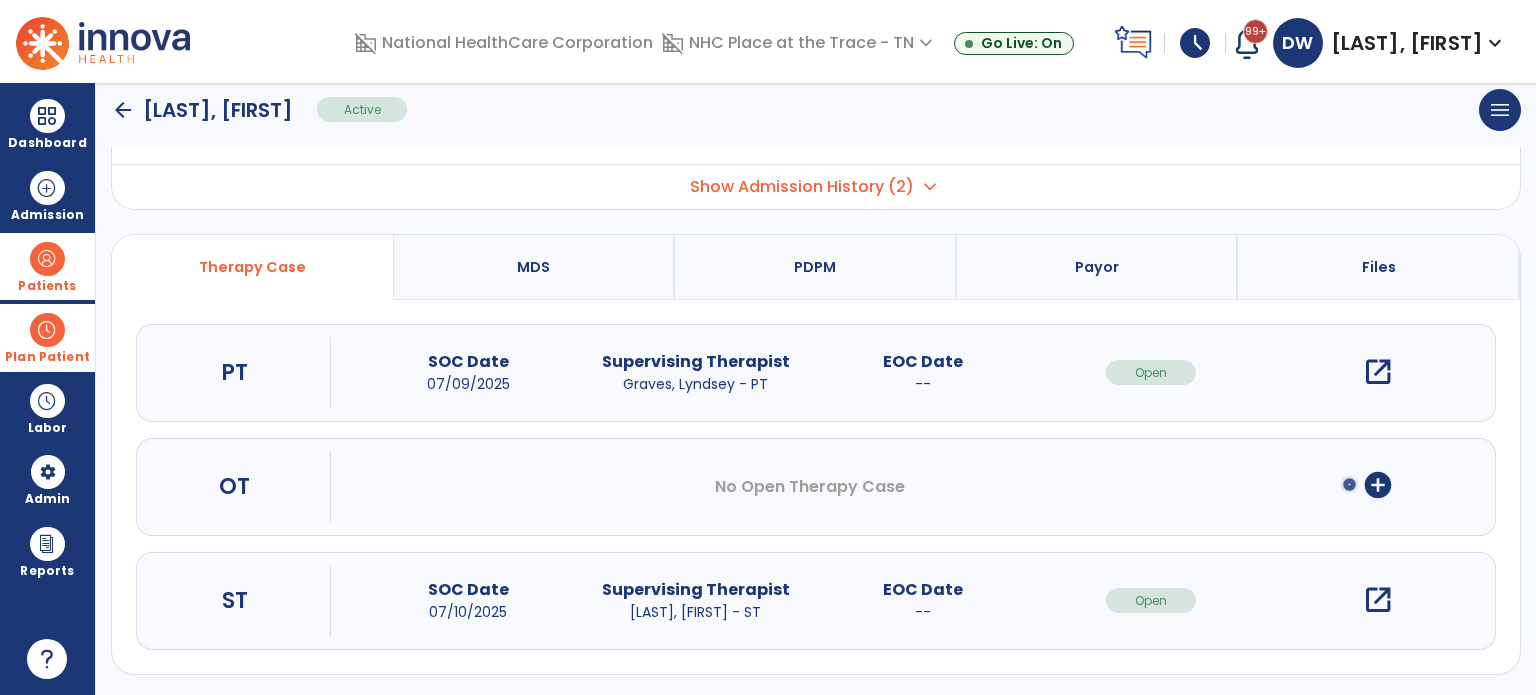 scroll, scrollTop: 0, scrollLeft: 0, axis: both 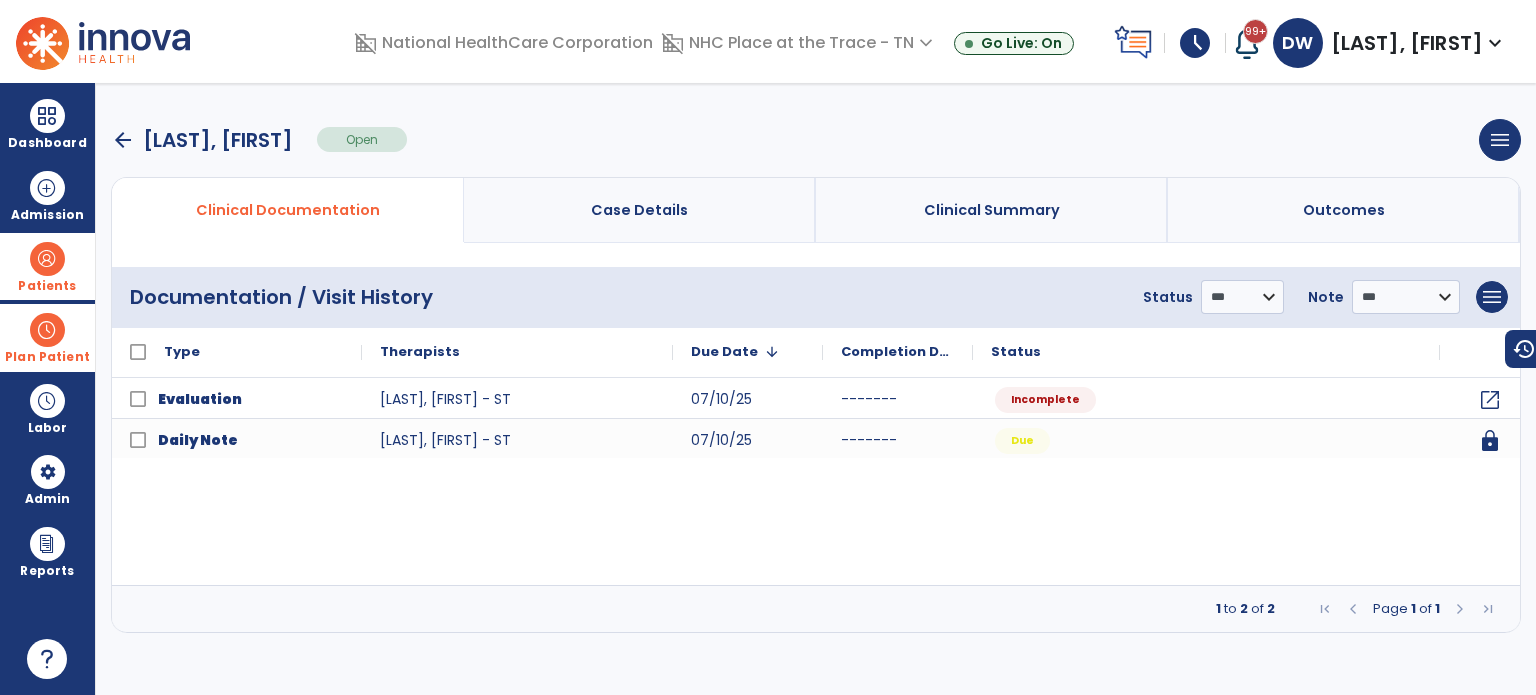 click on "arrow_back" at bounding box center [123, 140] 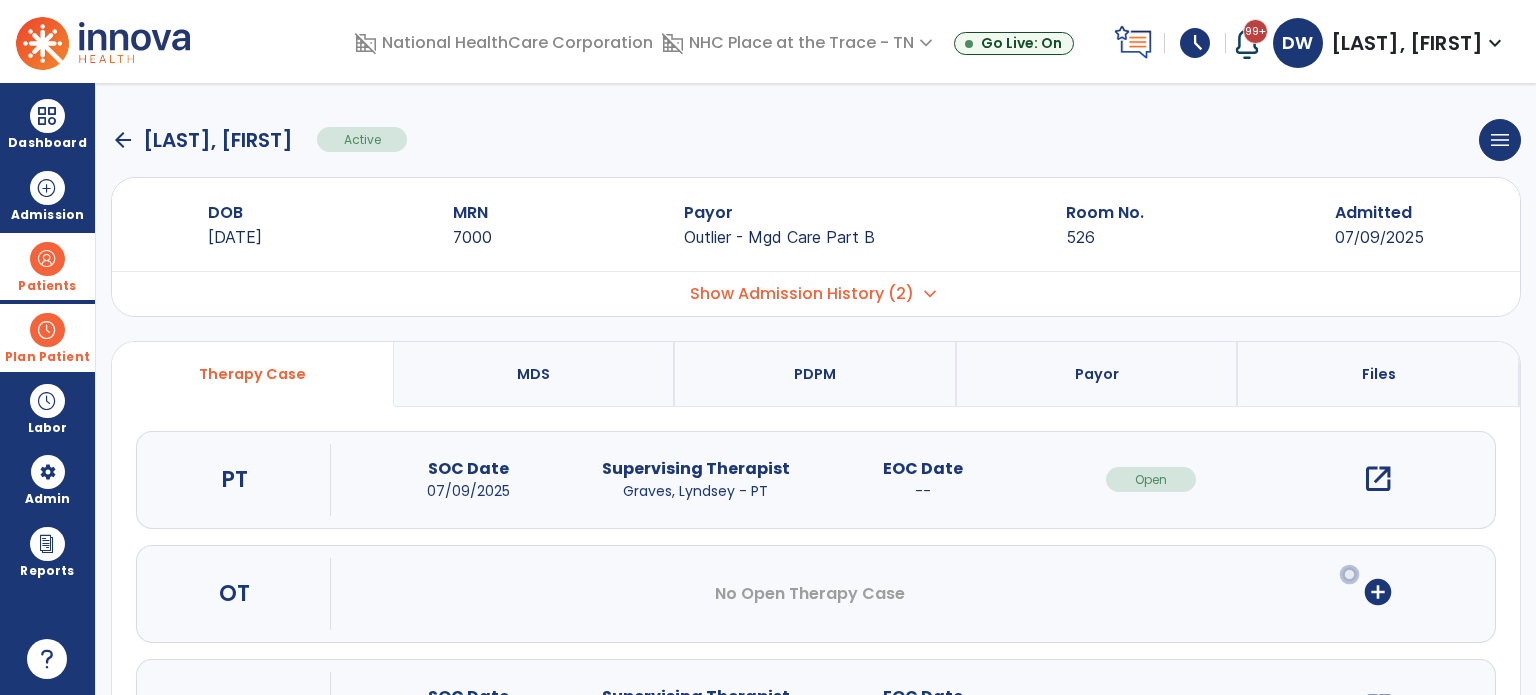 scroll, scrollTop: 107, scrollLeft: 0, axis: vertical 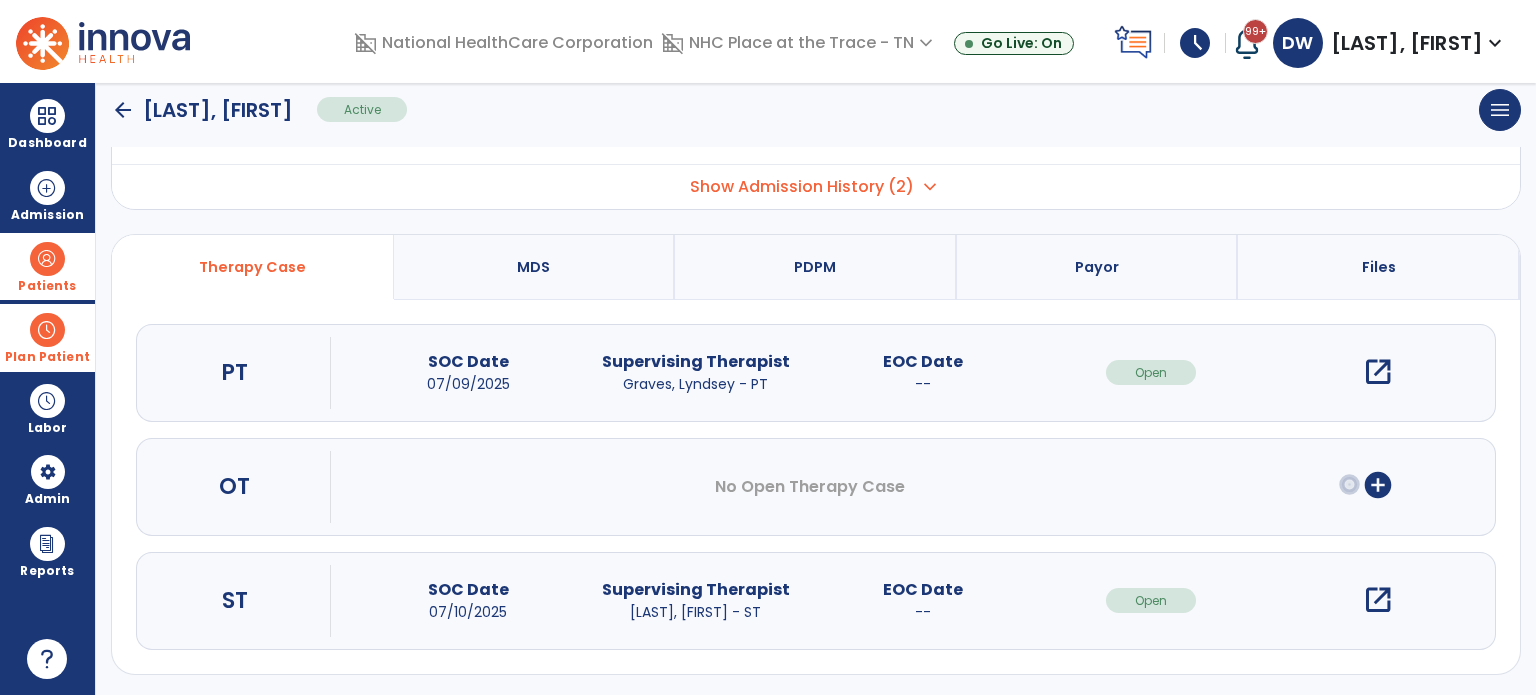 click on "Show Admission History (2)" at bounding box center [802, 187] 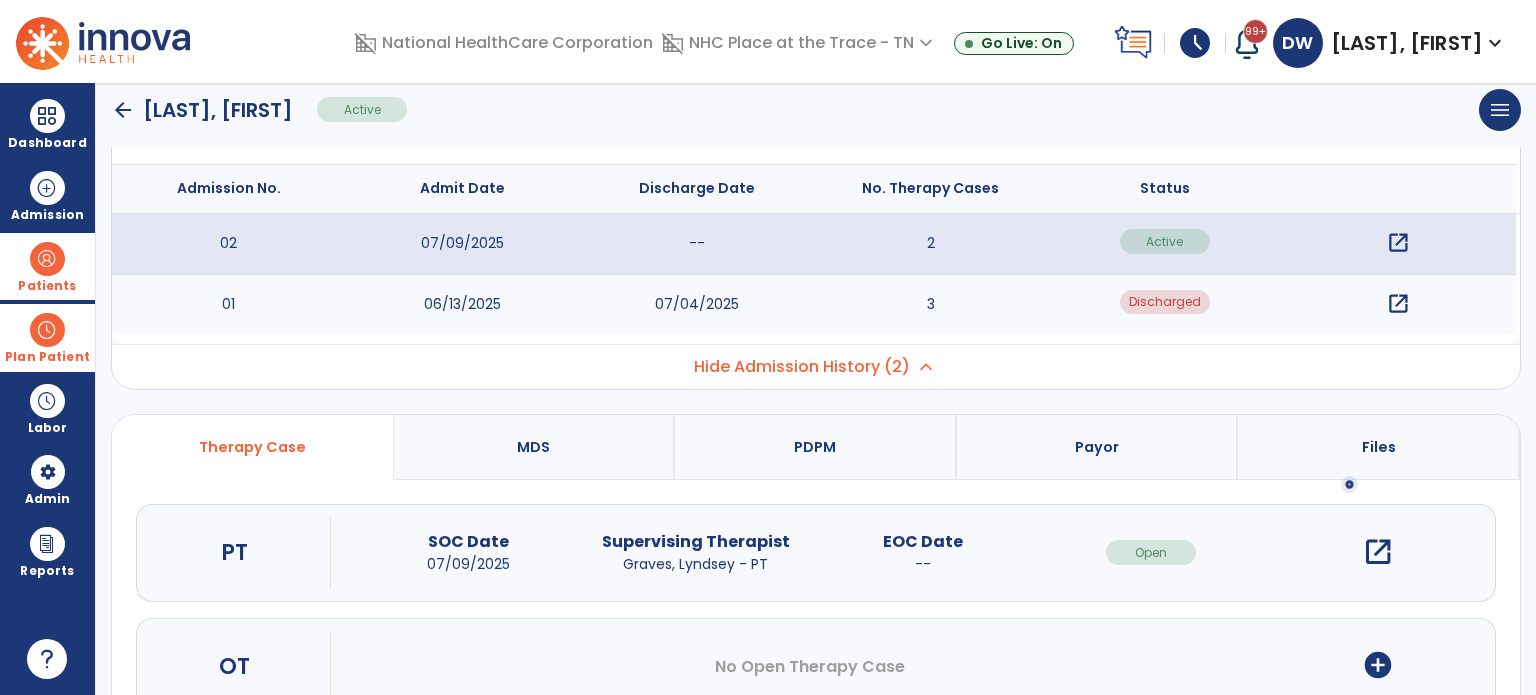 click on "open_in_new" at bounding box center [1398, 304] 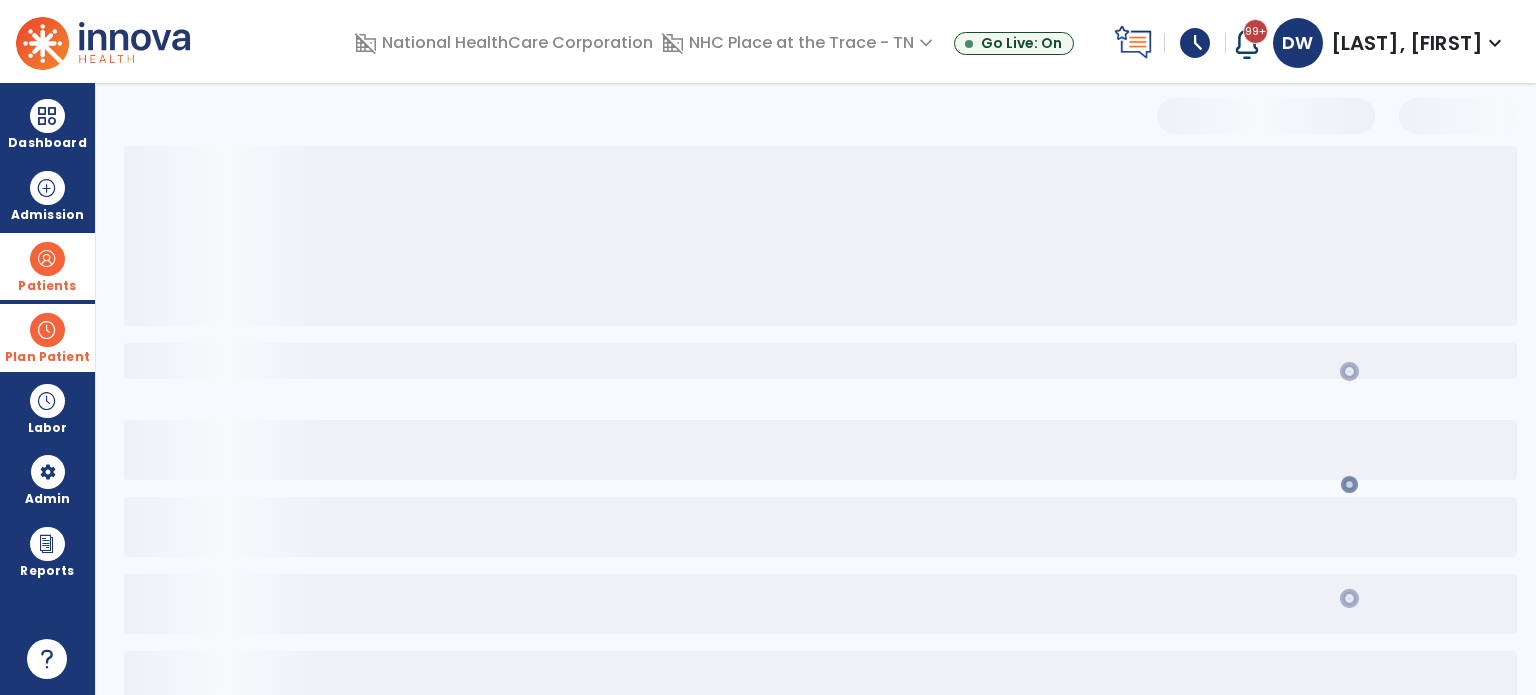 scroll, scrollTop: 107, scrollLeft: 0, axis: vertical 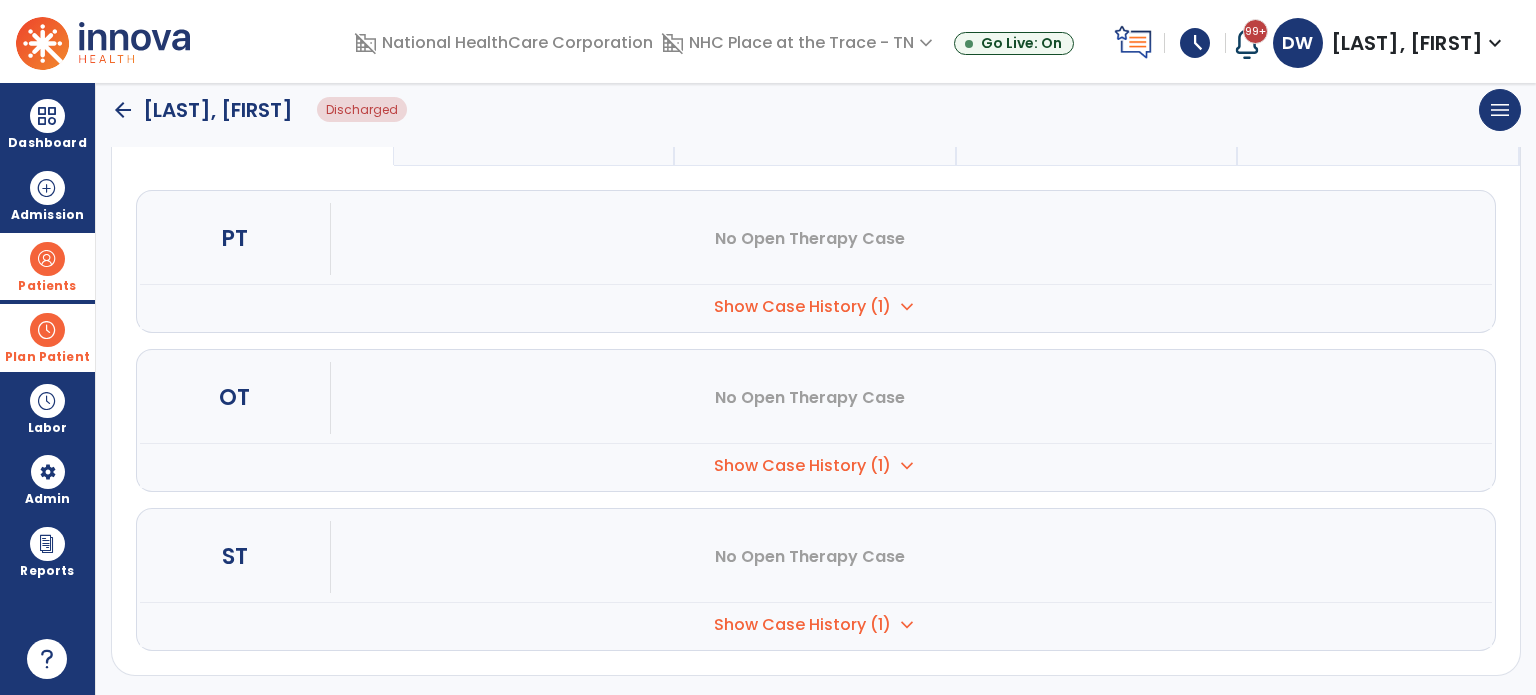 click on "expand_more" at bounding box center [907, 307] 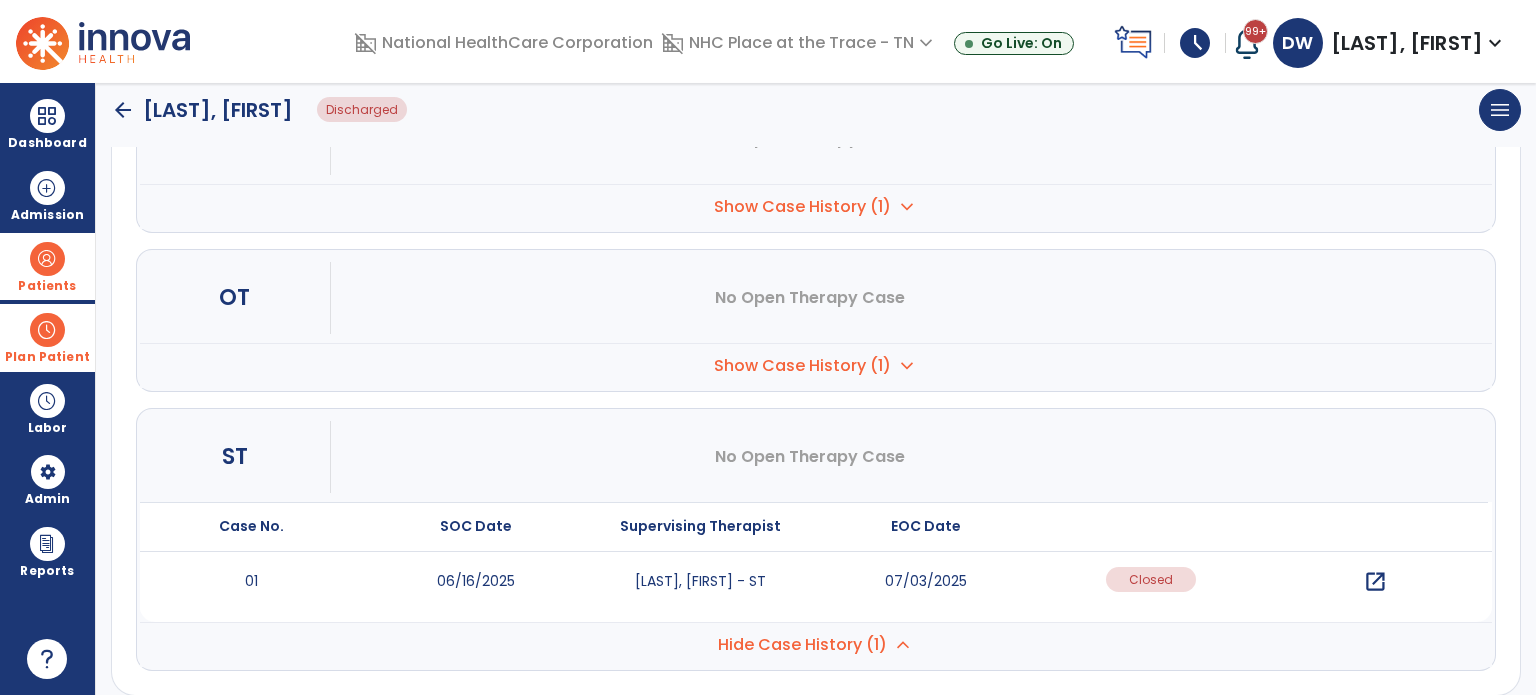 scroll, scrollTop: 541, scrollLeft: 0, axis: vertical 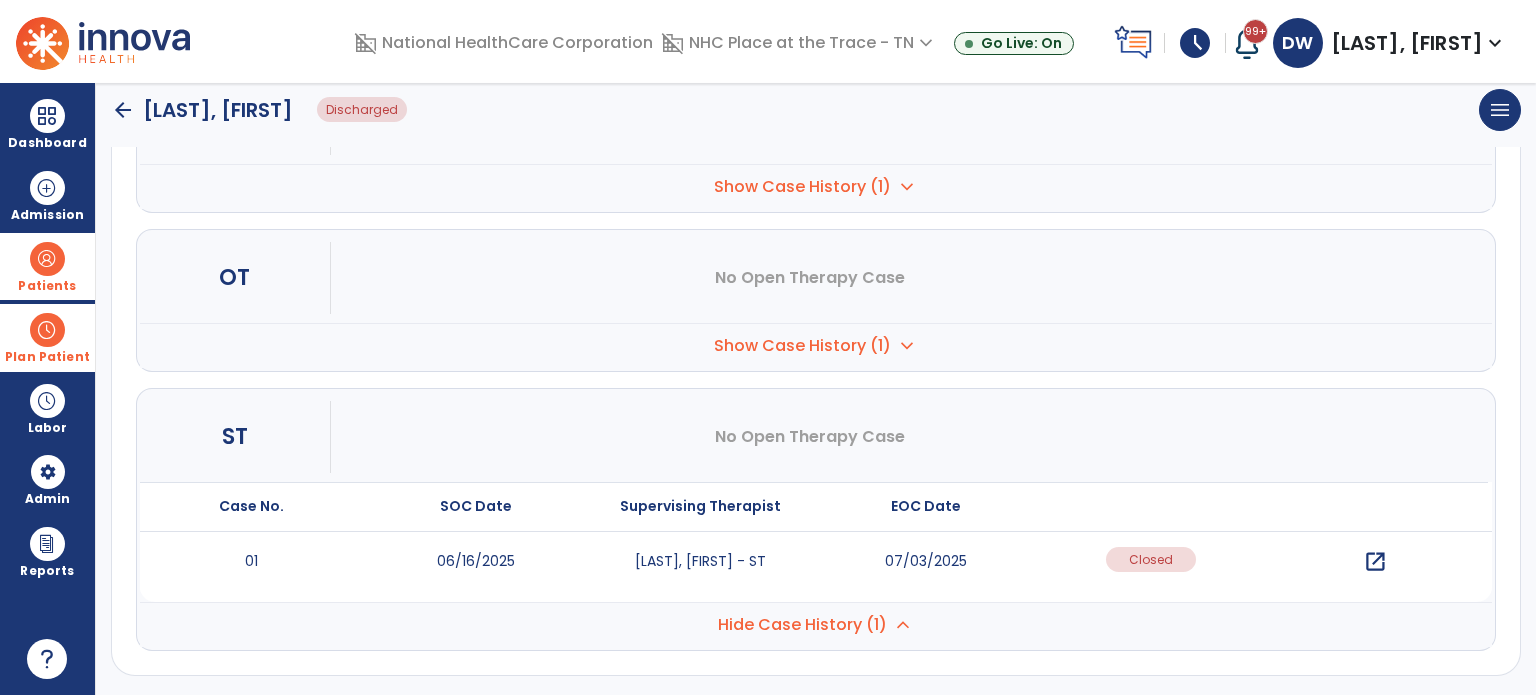 click on "open_in_new" at bounding box center (1371, 244) 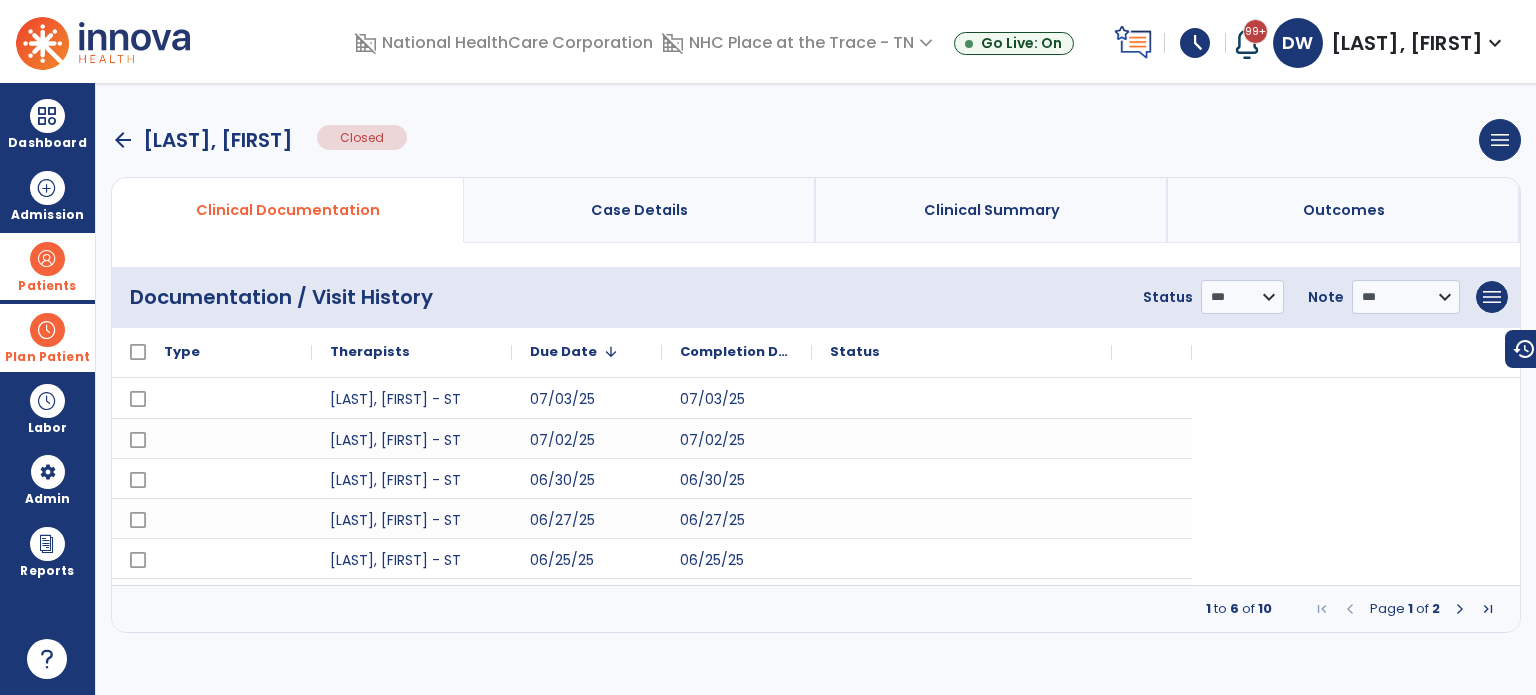 scroll, scrollTop: 0, scrollLeft: 0, axis: both 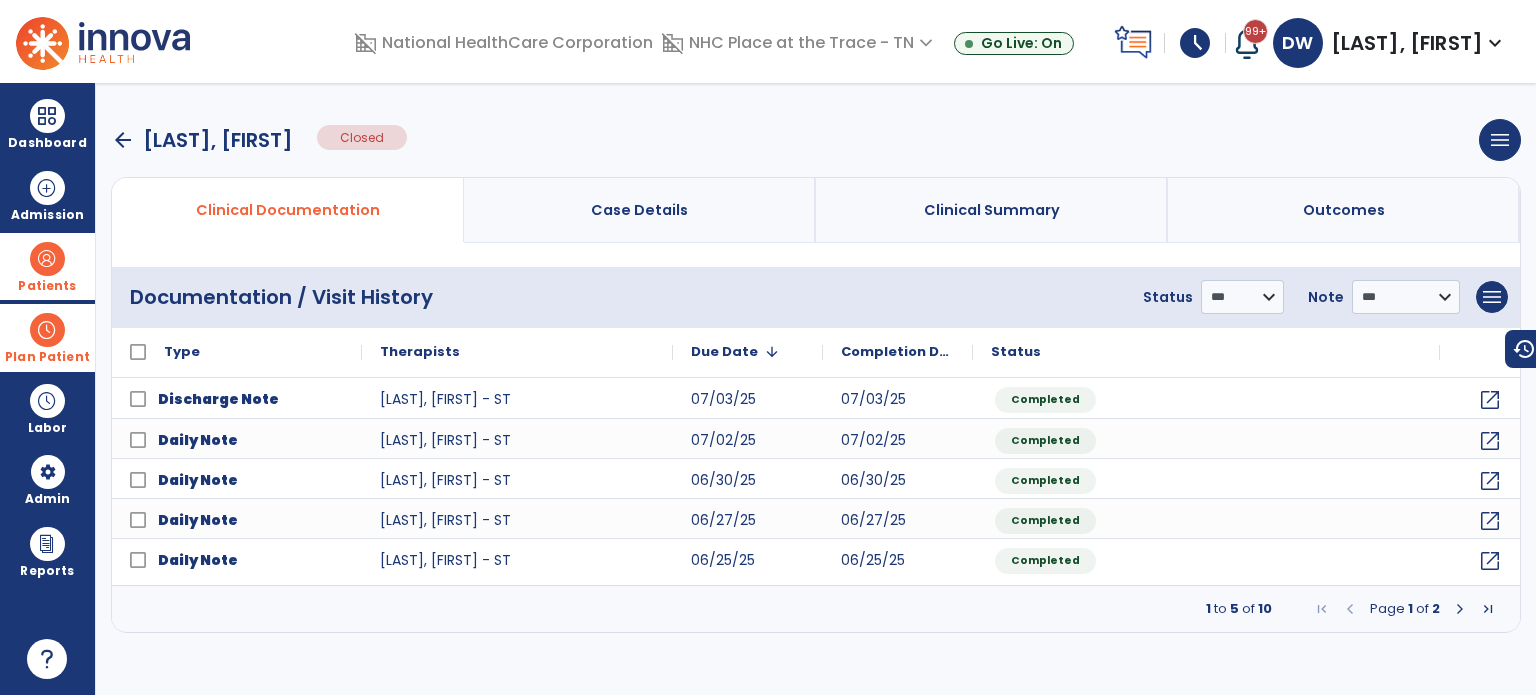 click at bounding box center [1460, 609] 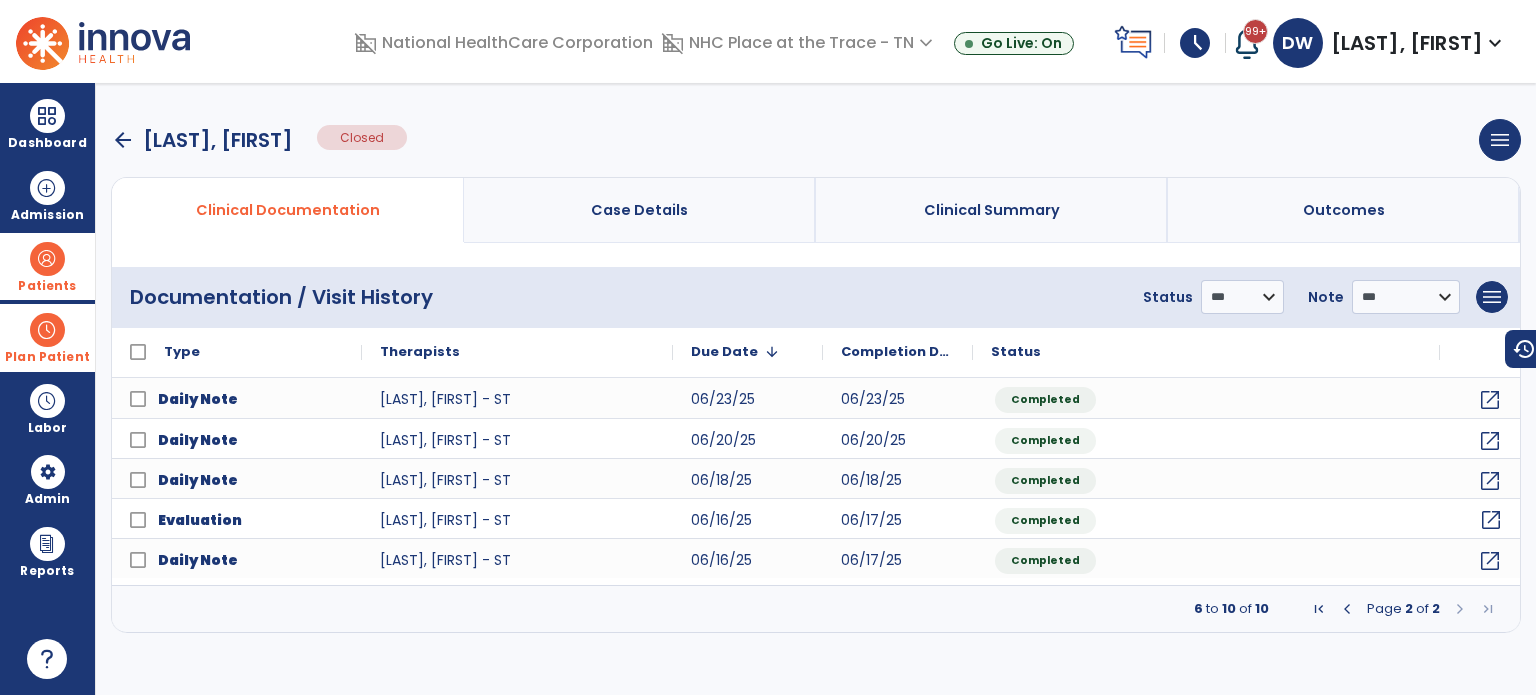 click on "open_in_new" 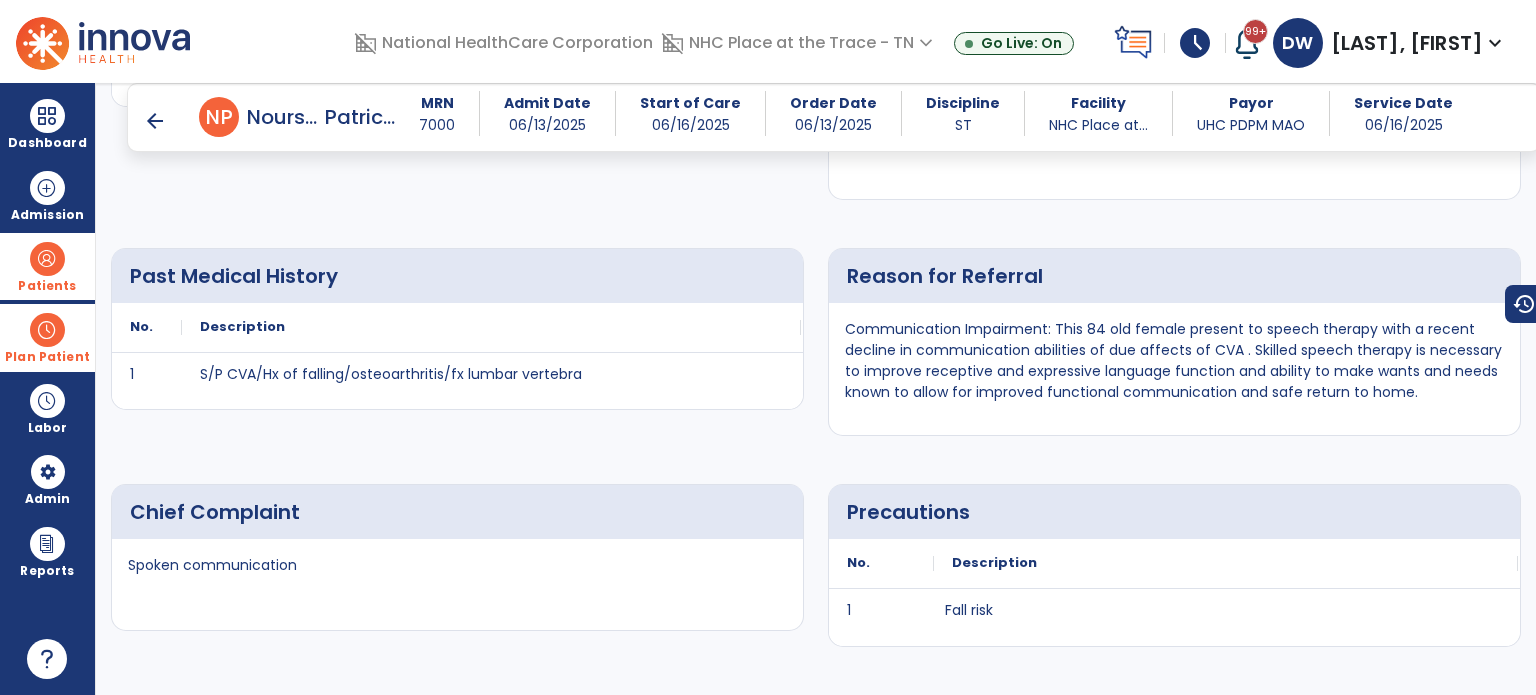 scroll, scrollTop: 808, scrollLeft: 0, axis: vertical 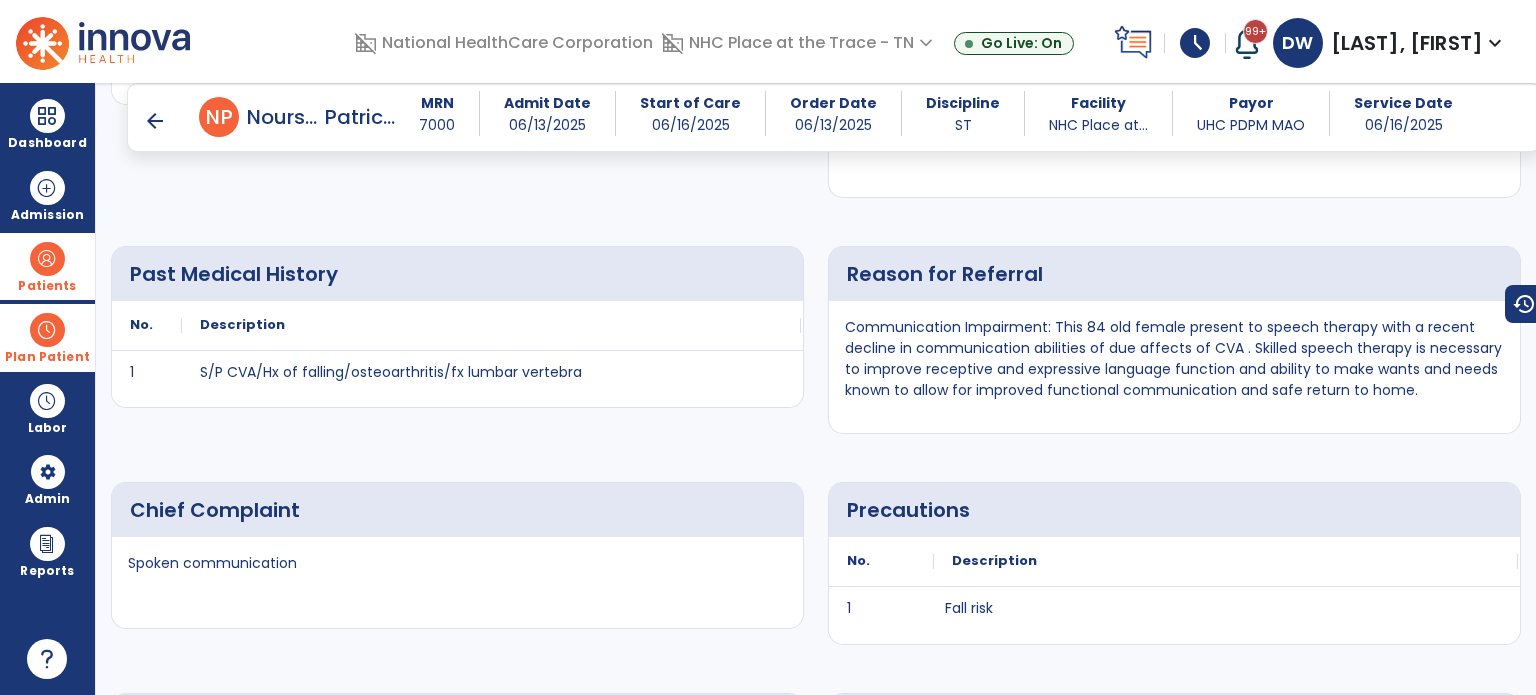 click on "arrow_back" at bounding box center [155, 121] 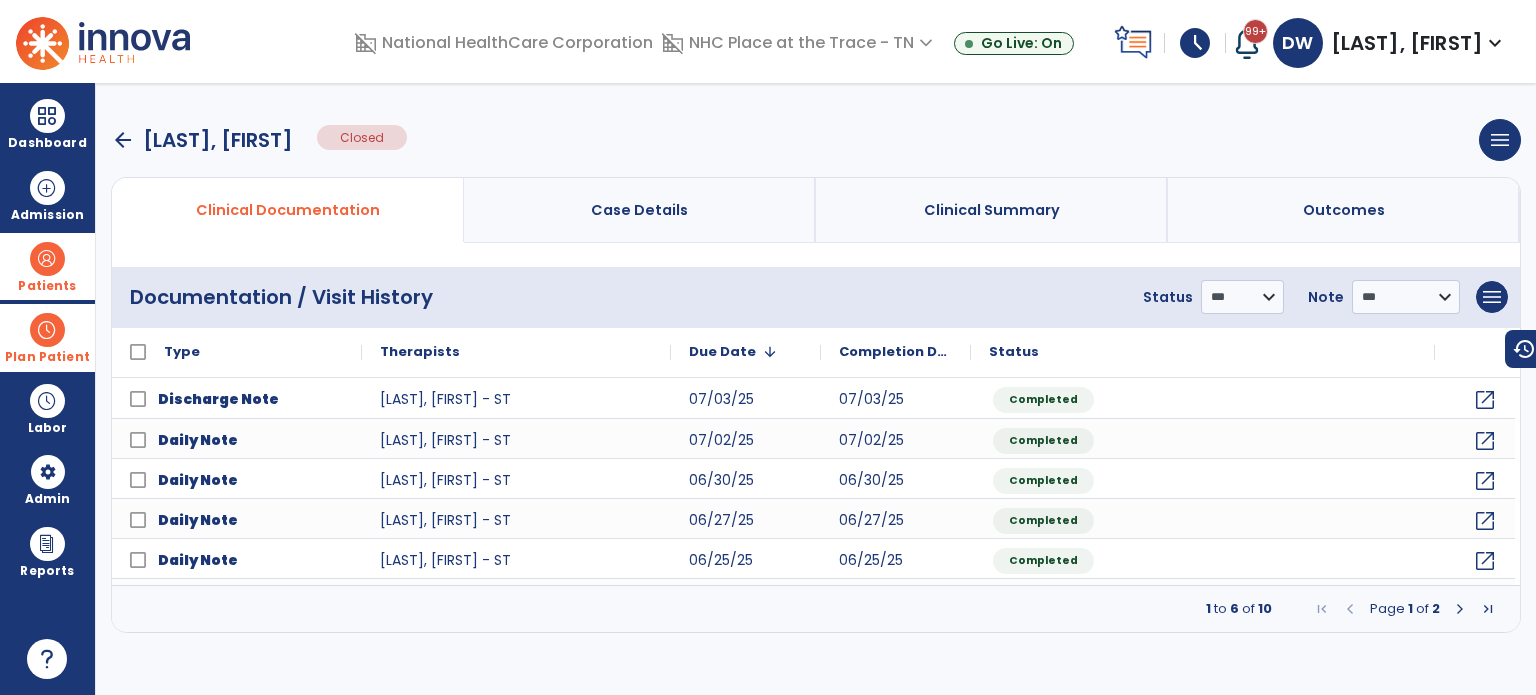 scroll, scrollTop: 0, scrollLeft: 0, axis: both 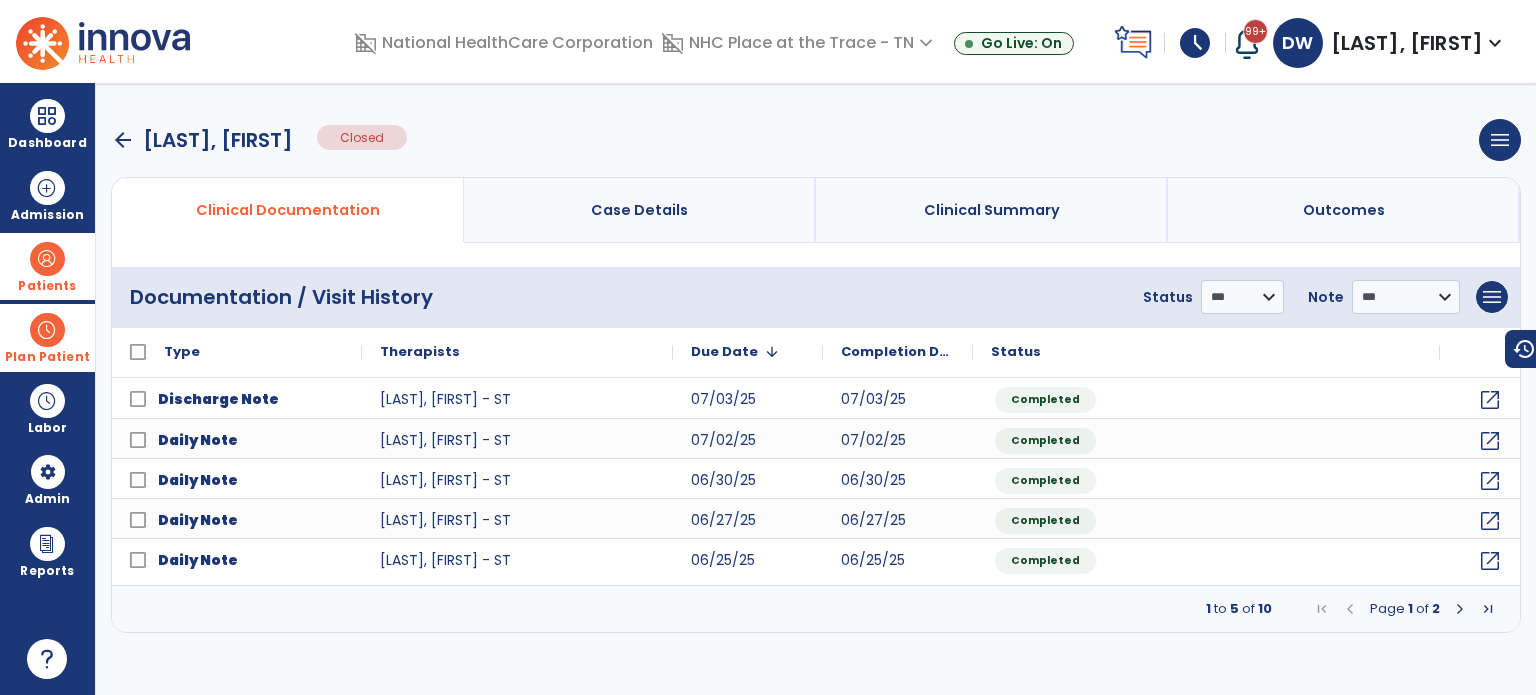 click on "arrow_back" at bounding box center (123, 140) 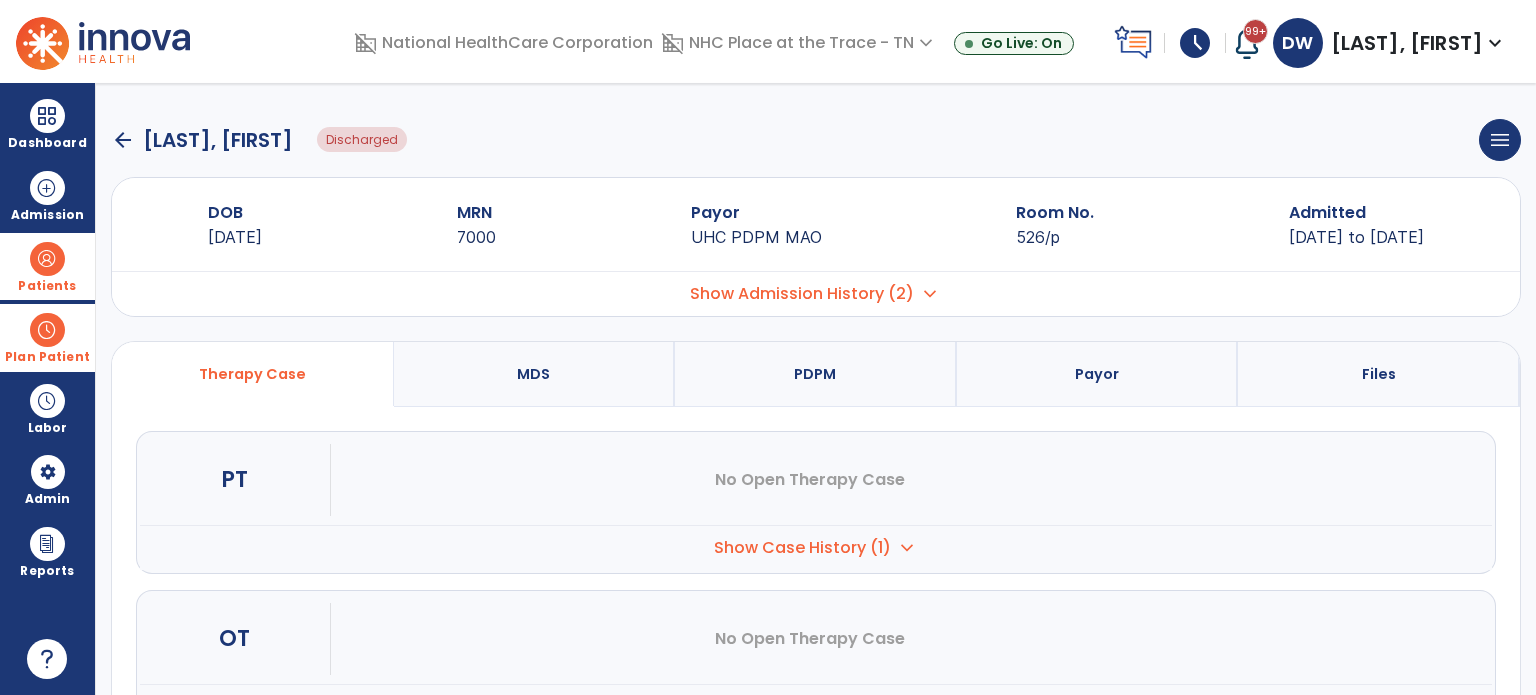 scroll, scrollTop: 241, scrollLeft: 0, axis: vertical 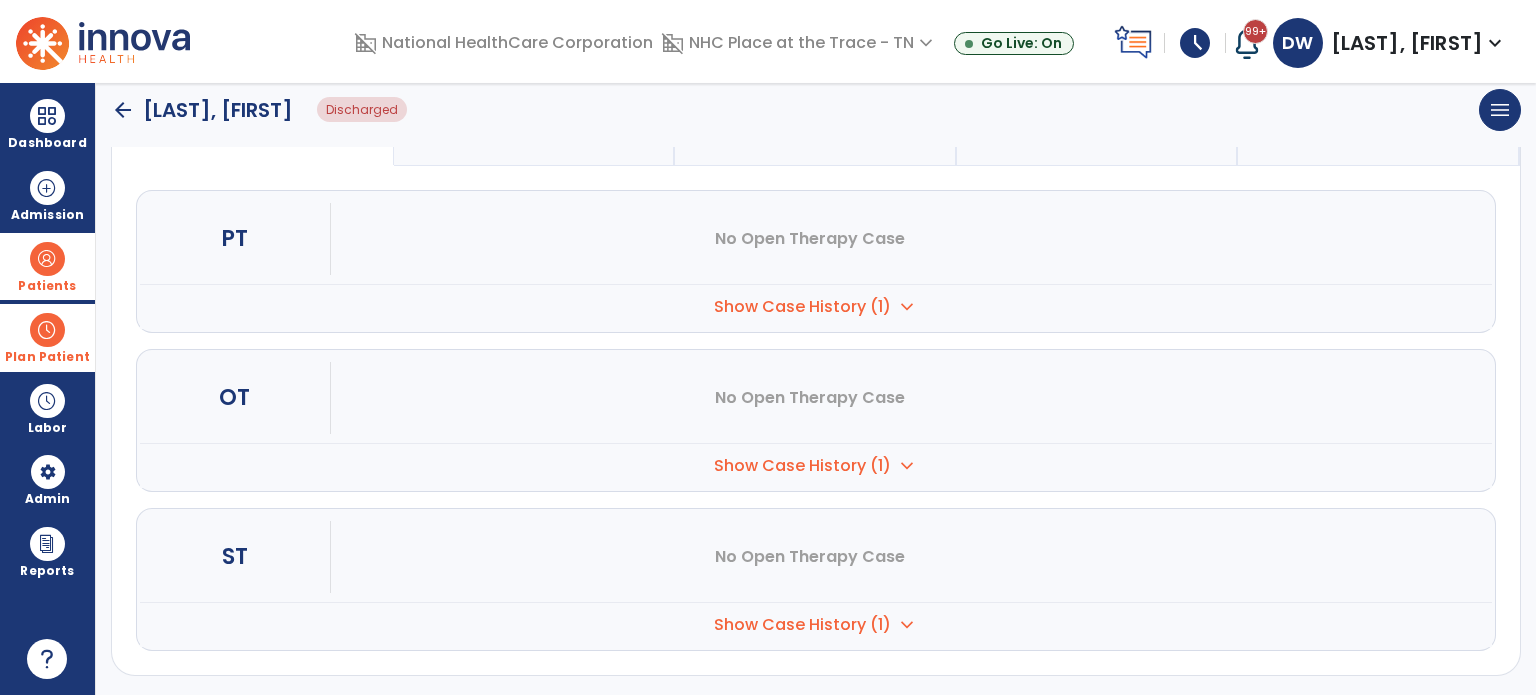 click on "ST No Open Therapy Case" at bounding box center [816, 557] 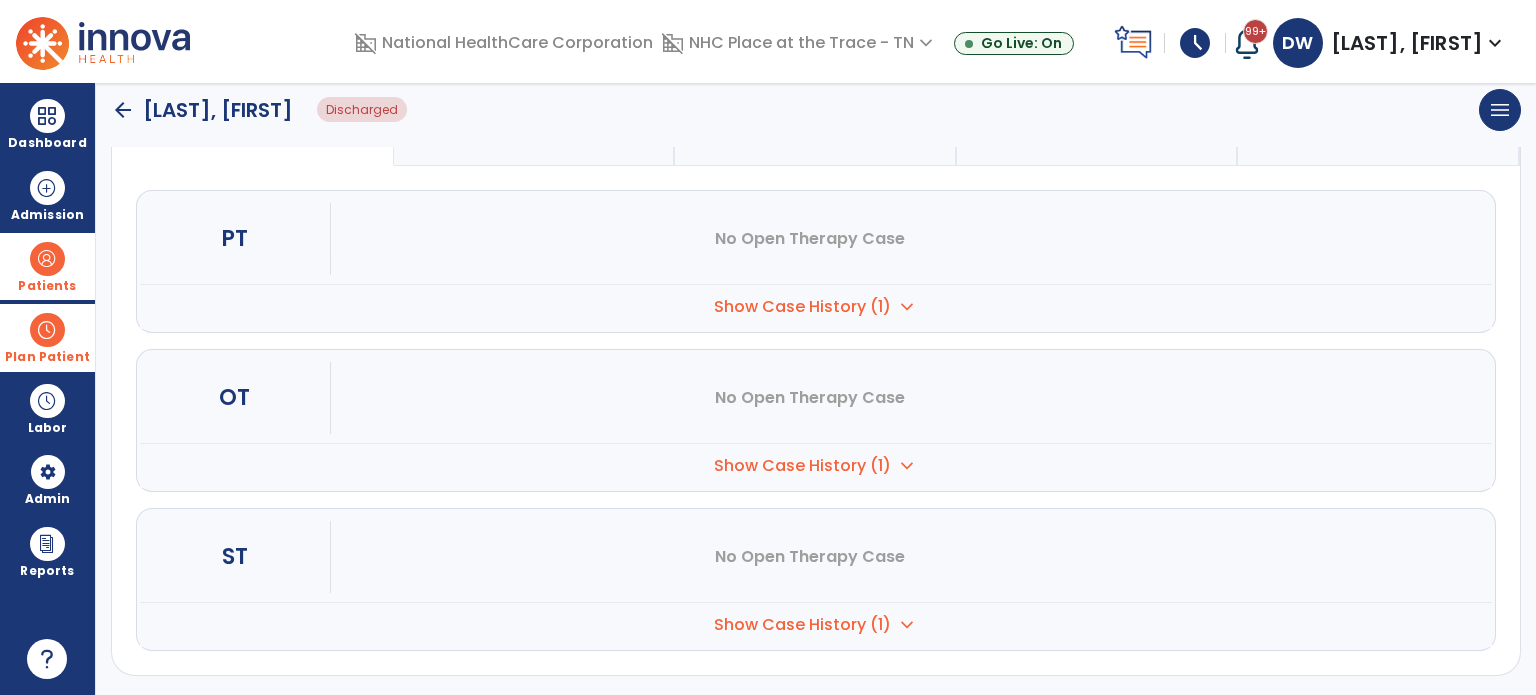 click on "No Open Therapy Case" at bounding box center [810, 557] 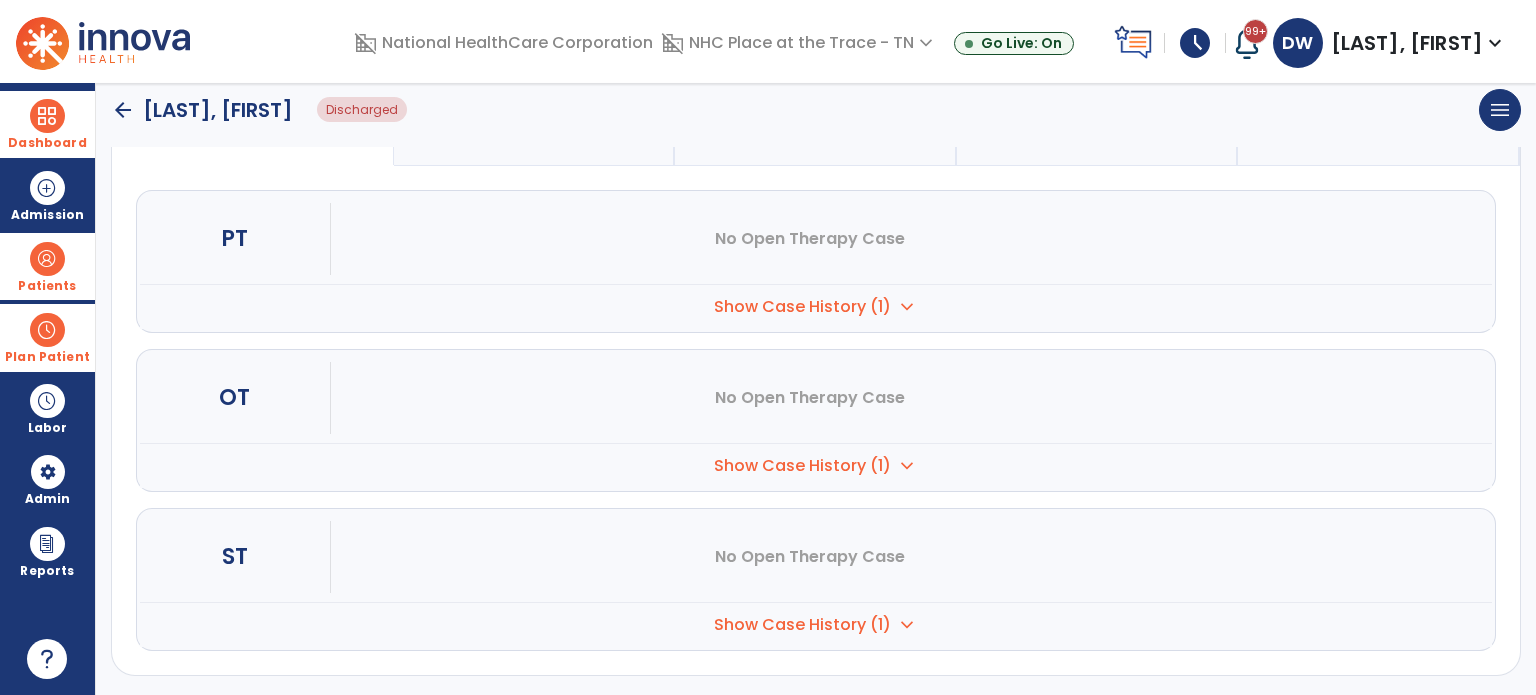 click on "Dashboard" at bounding box center (47, 124) 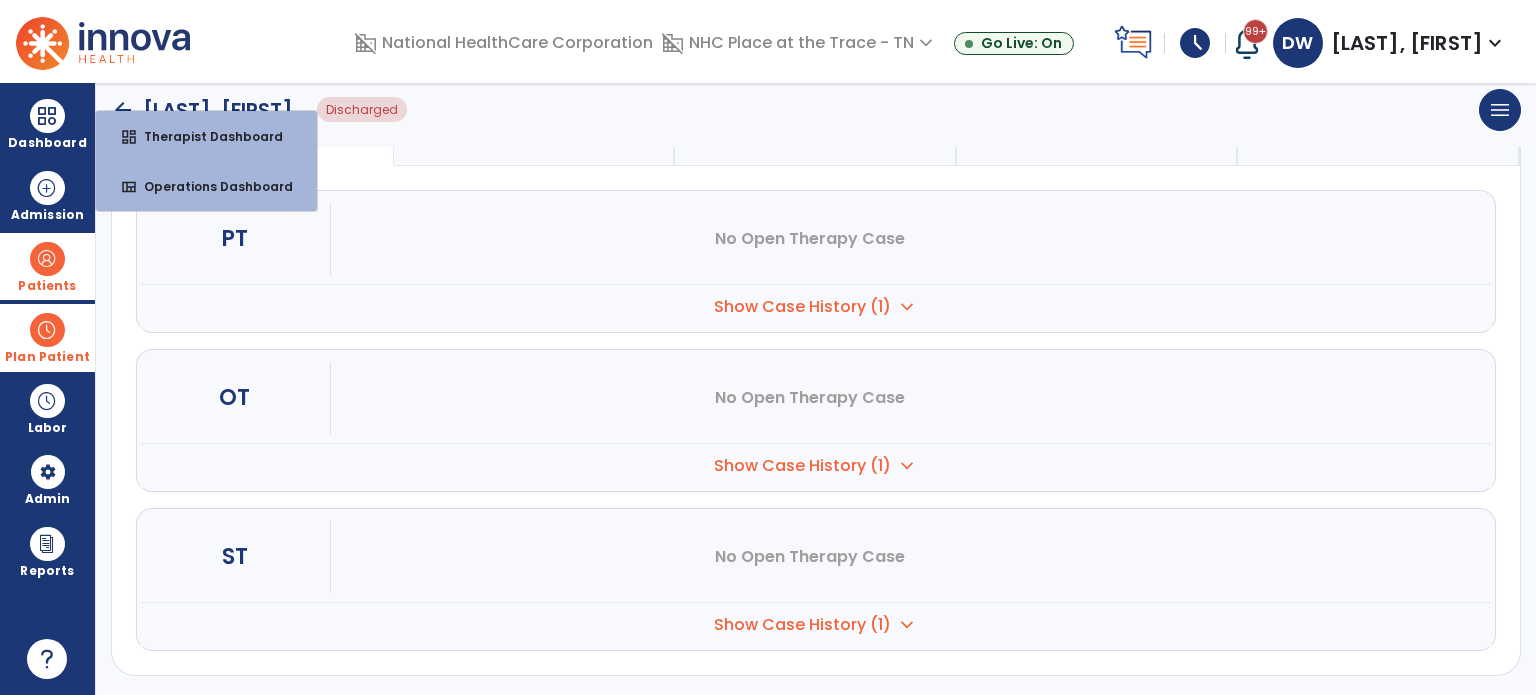 click at bounding box center (47, 259) 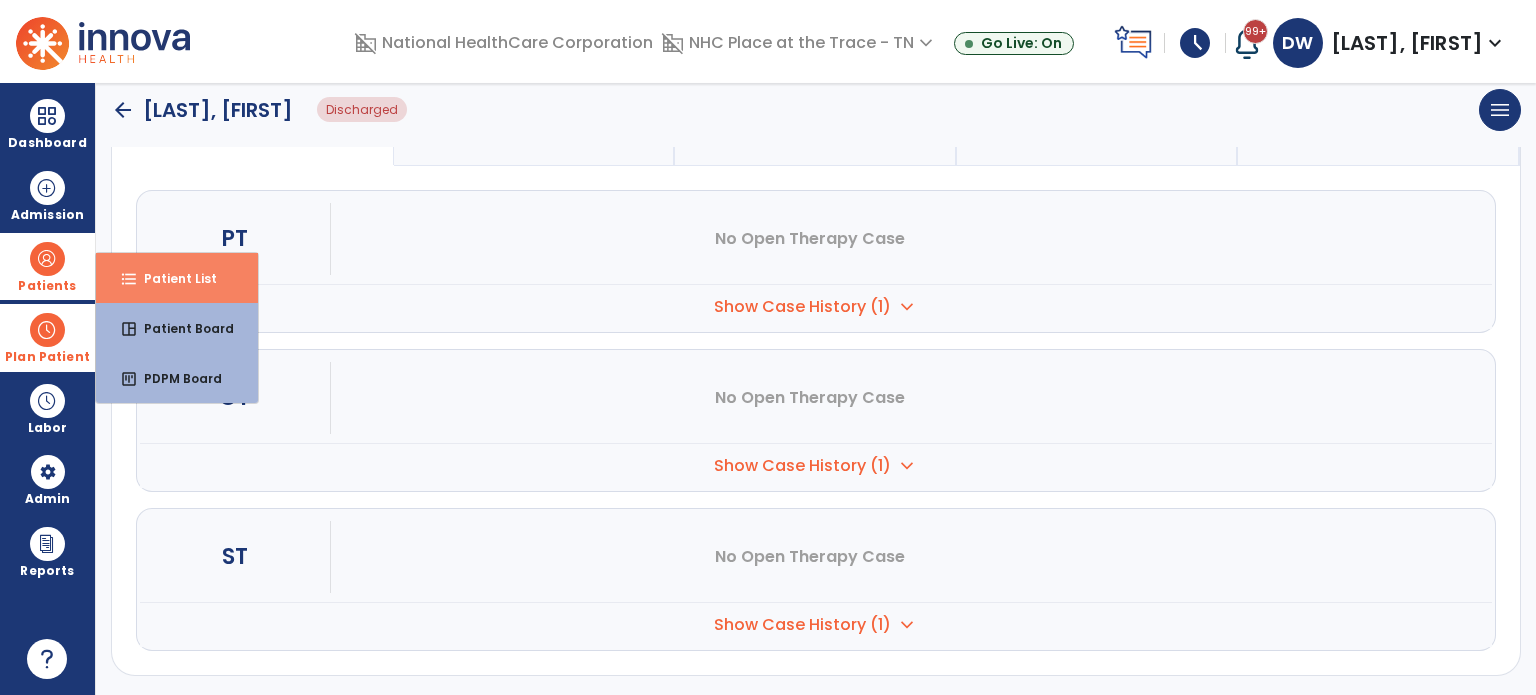 click on "format_list_bulleted  Patient List" at bounding box center [177, 278] 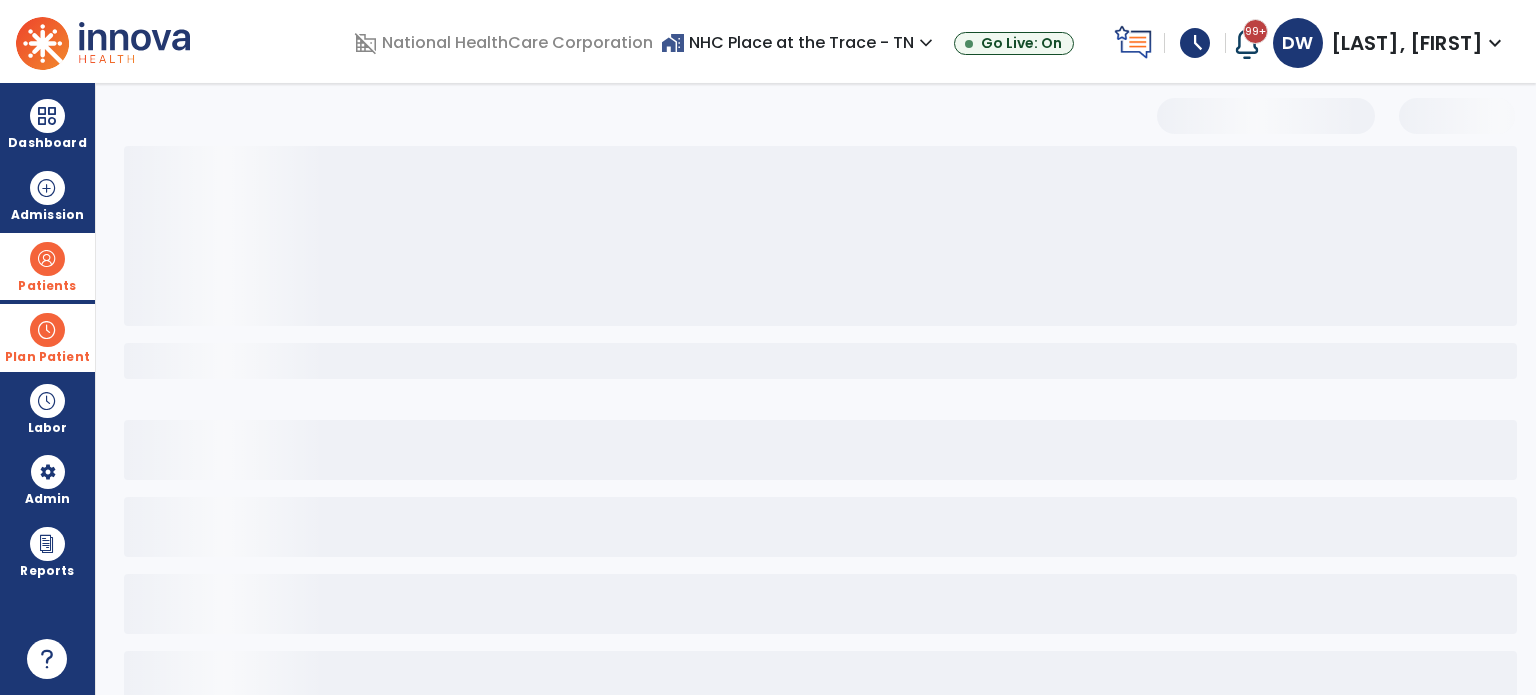 scroll, scrollTop: 46, scrollLeft: 0, axis: vertical 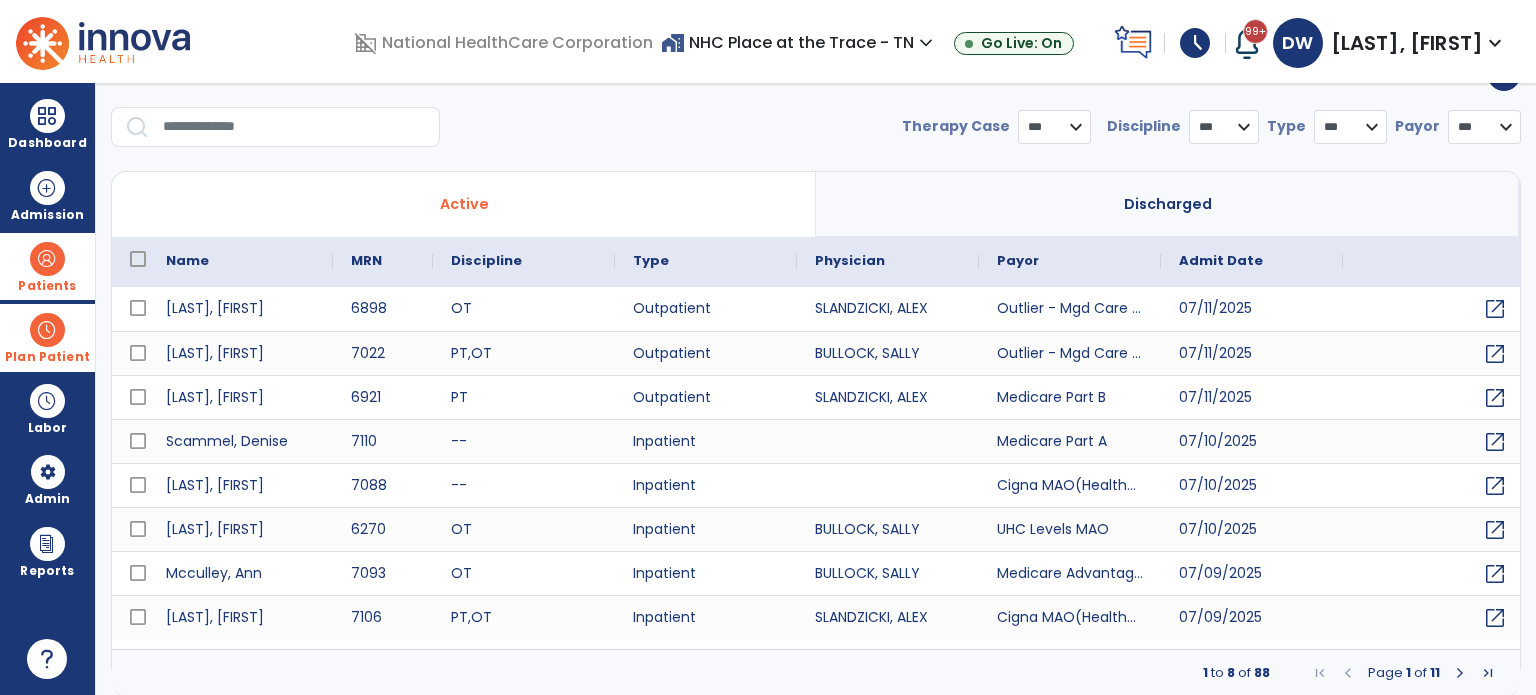 select on "***" 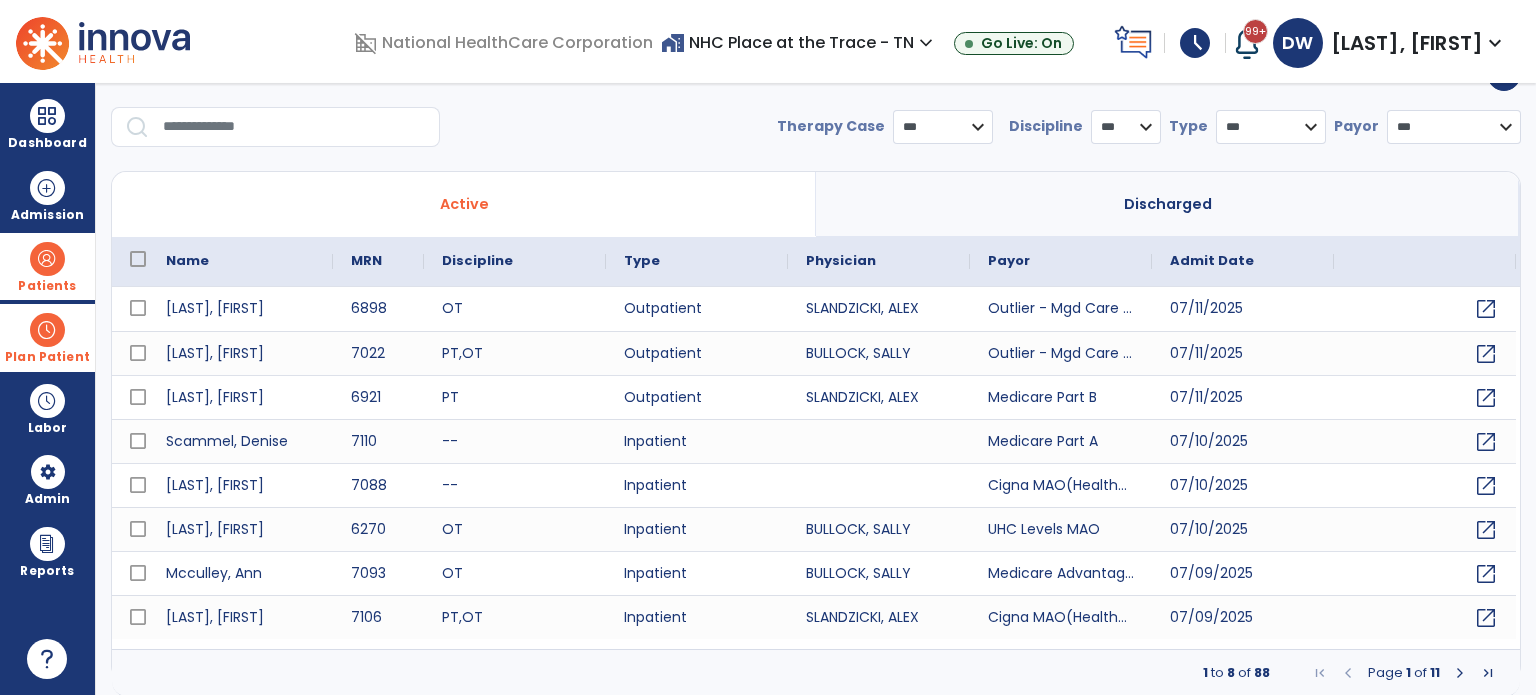 click at bounding box center (294, 127) 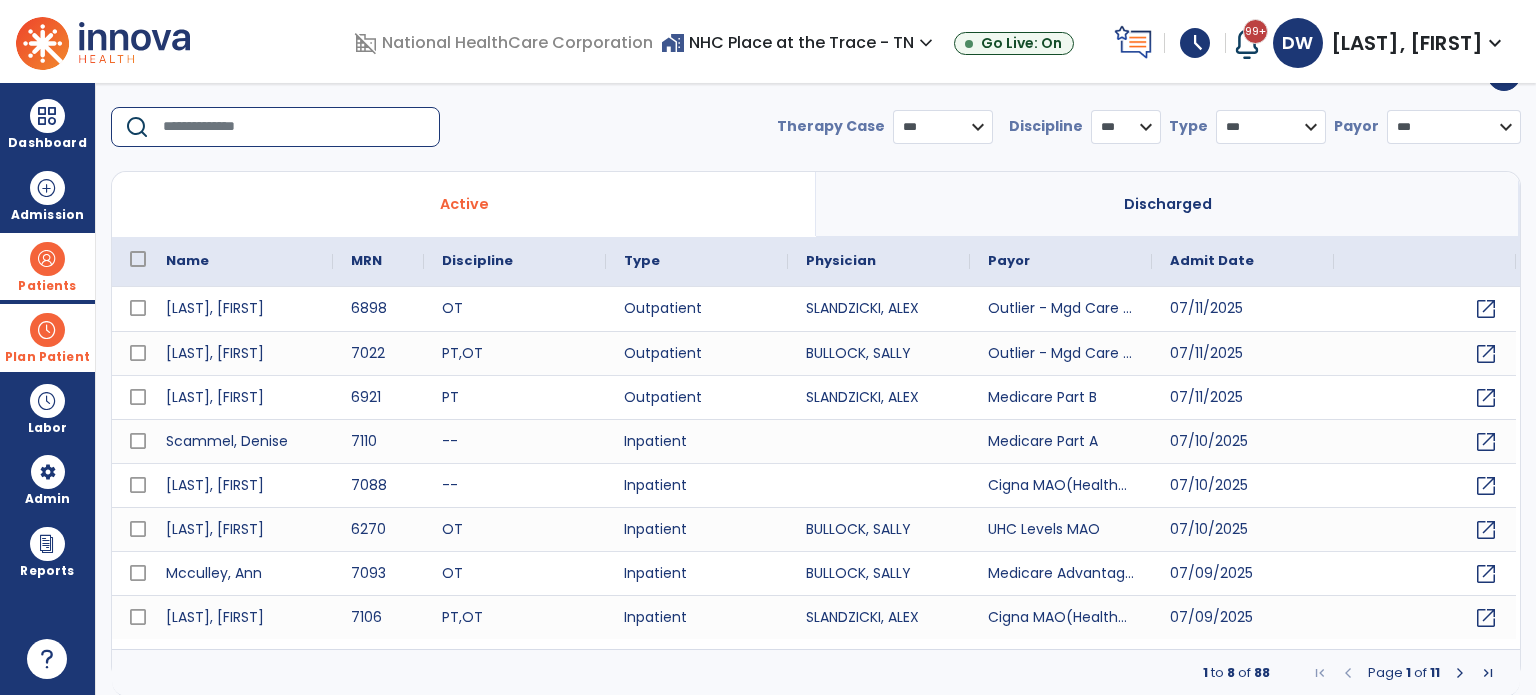 type on "*" 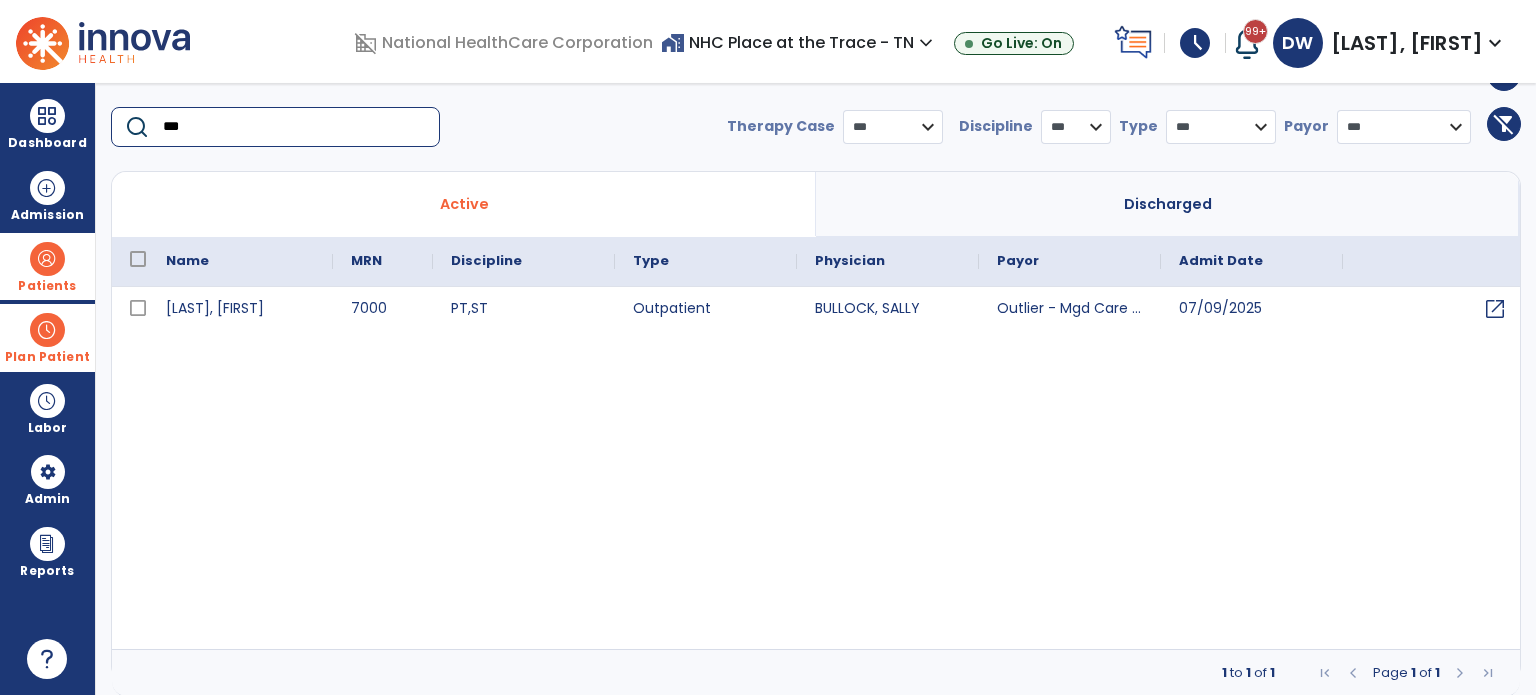 type on "***" 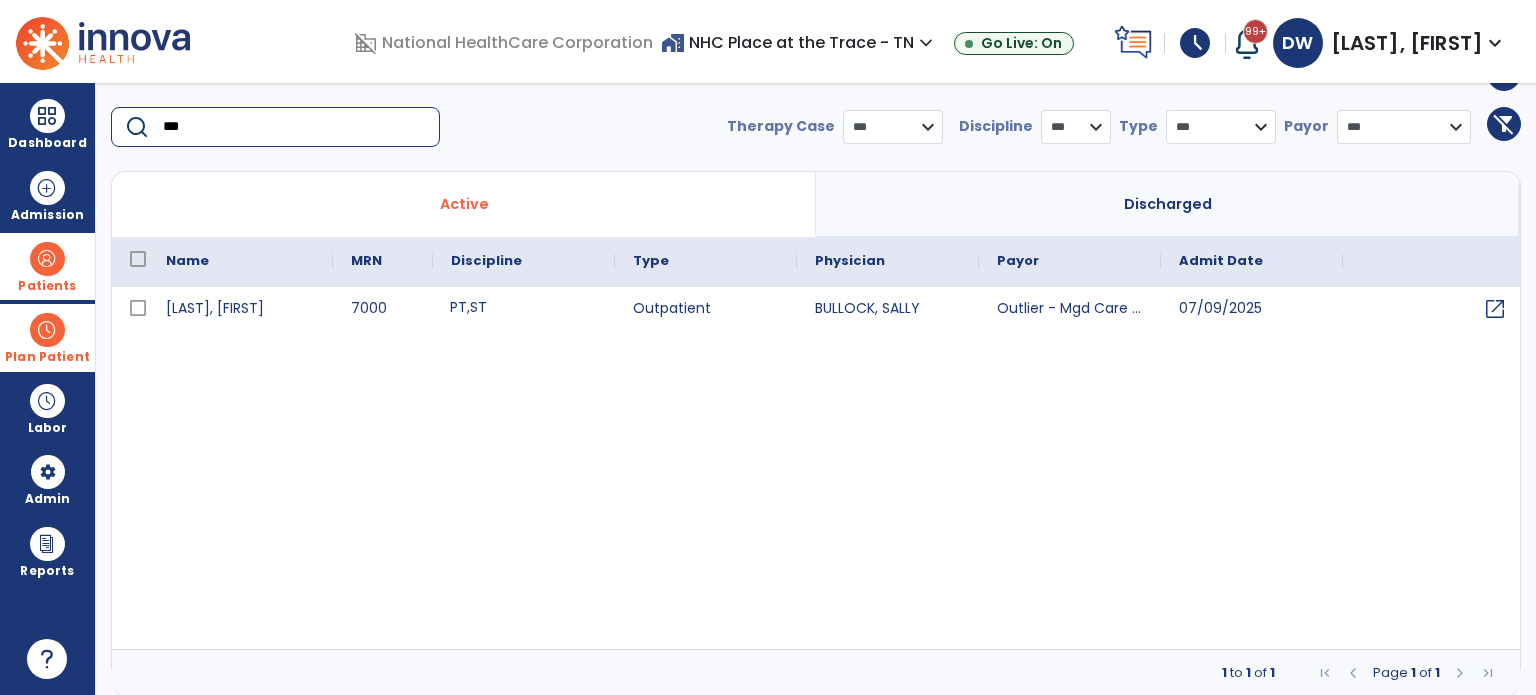 click on "PT , ST" at bounding box center (524, 309) 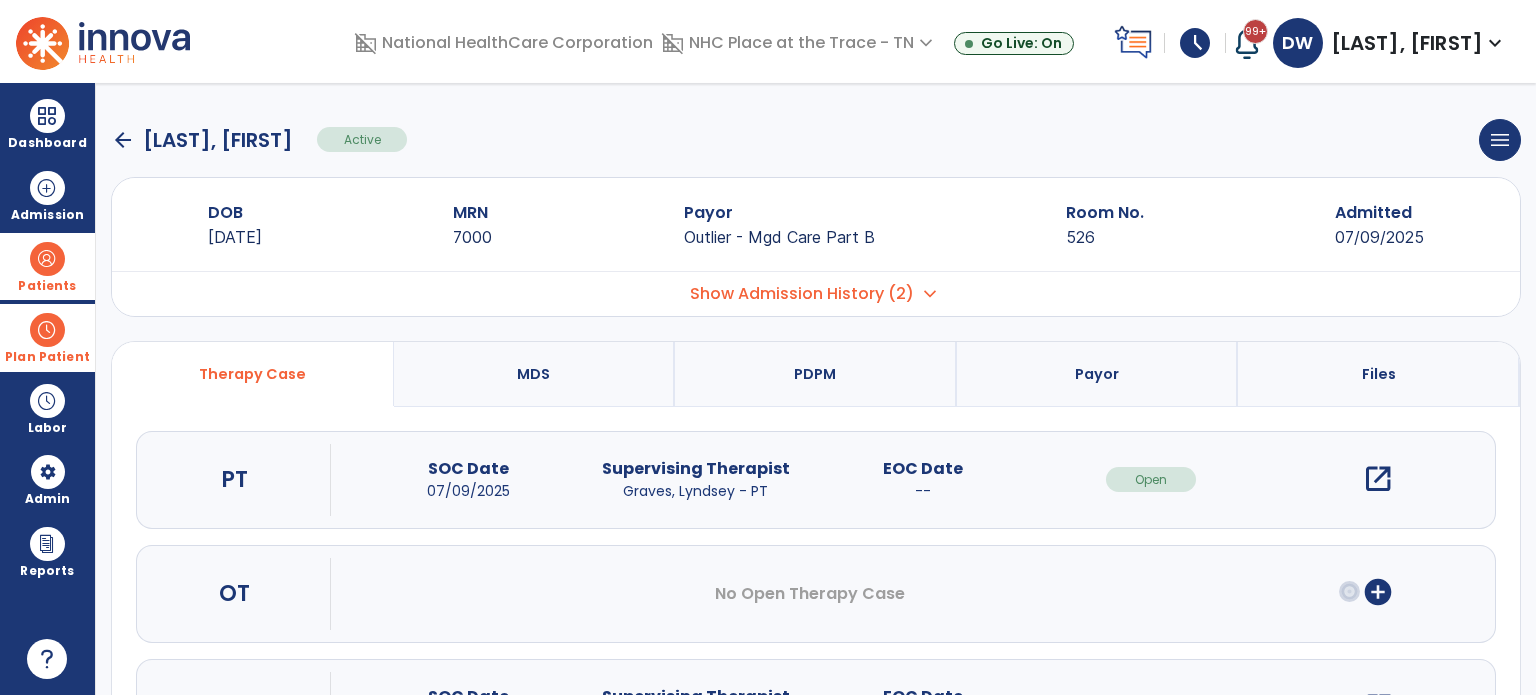 scroll, scrollTop: 107, scrollLeft: 0, axis: vertical 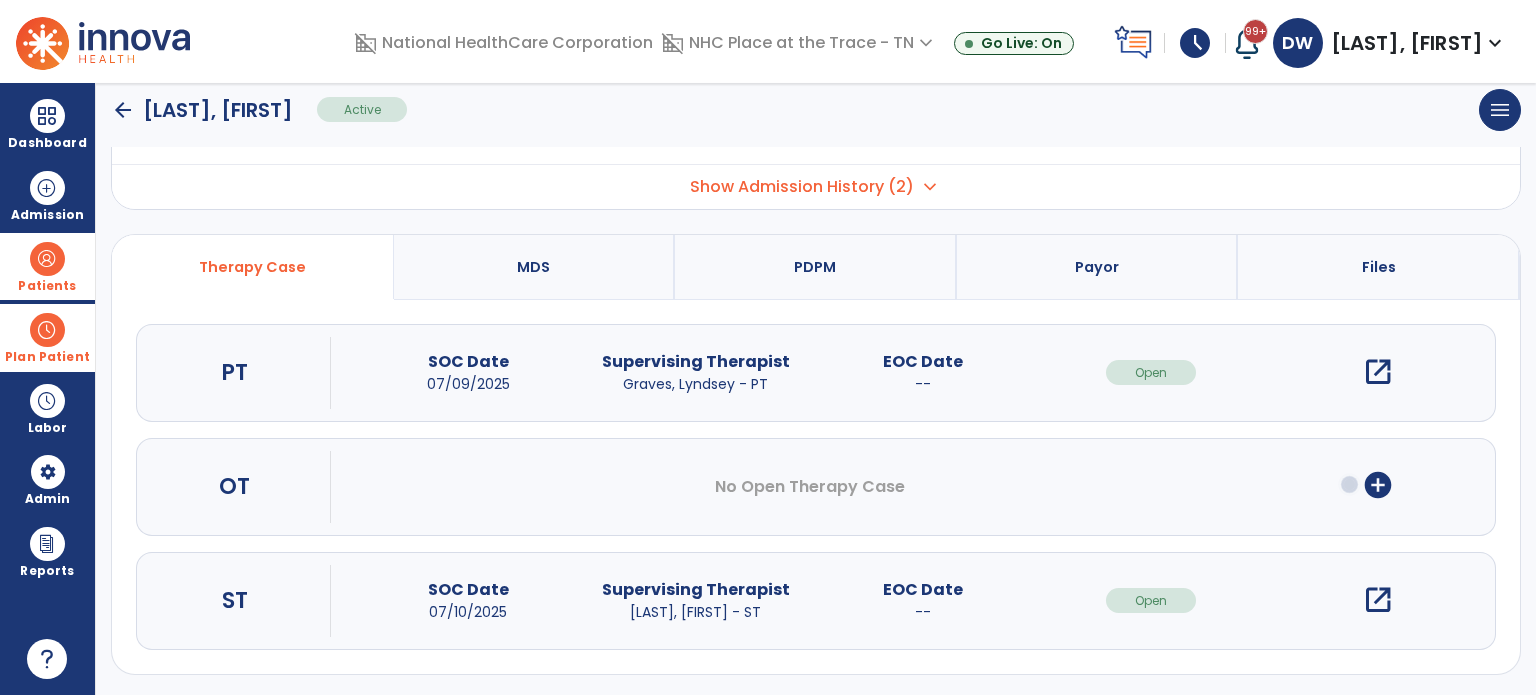 click on "open_in_new" at bounding box center [1378, 600] 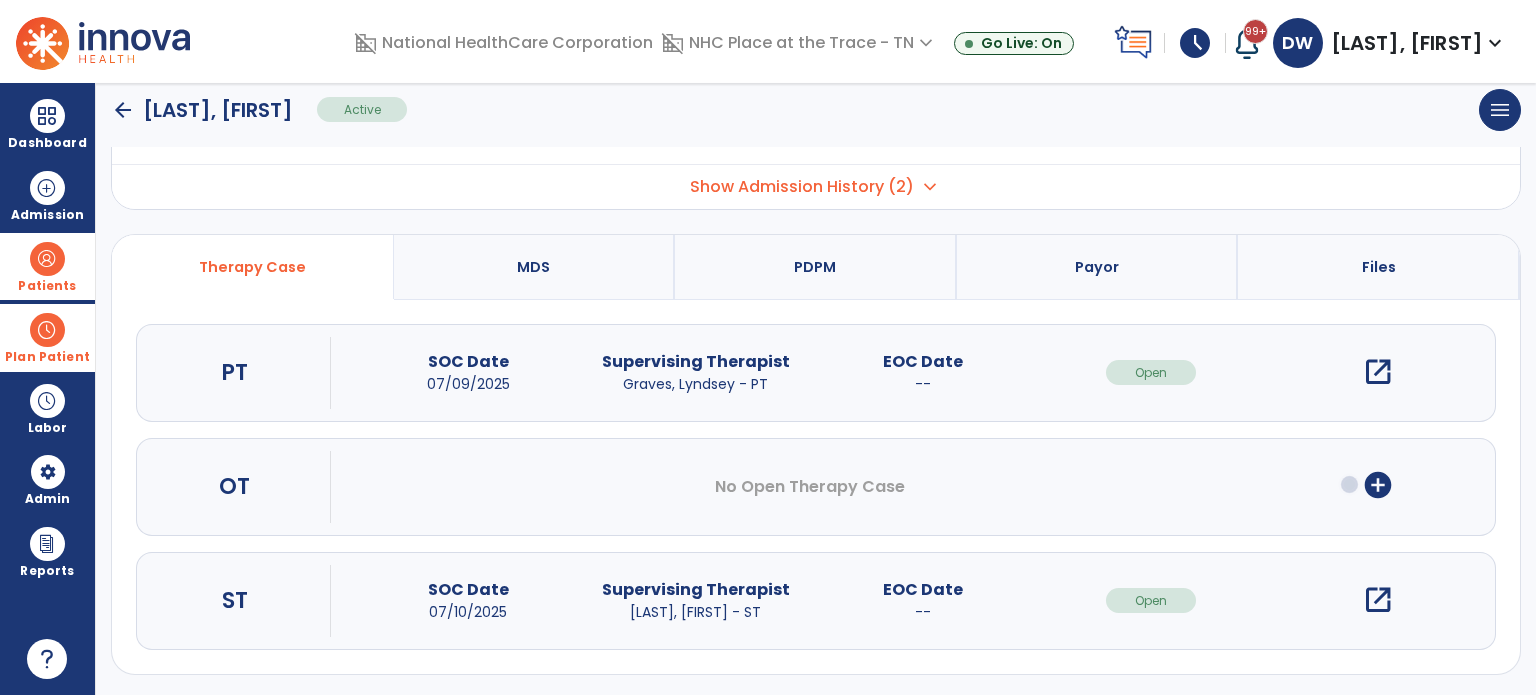 scroll, scrollTop: 0, scrollLeft: 0, axis: both 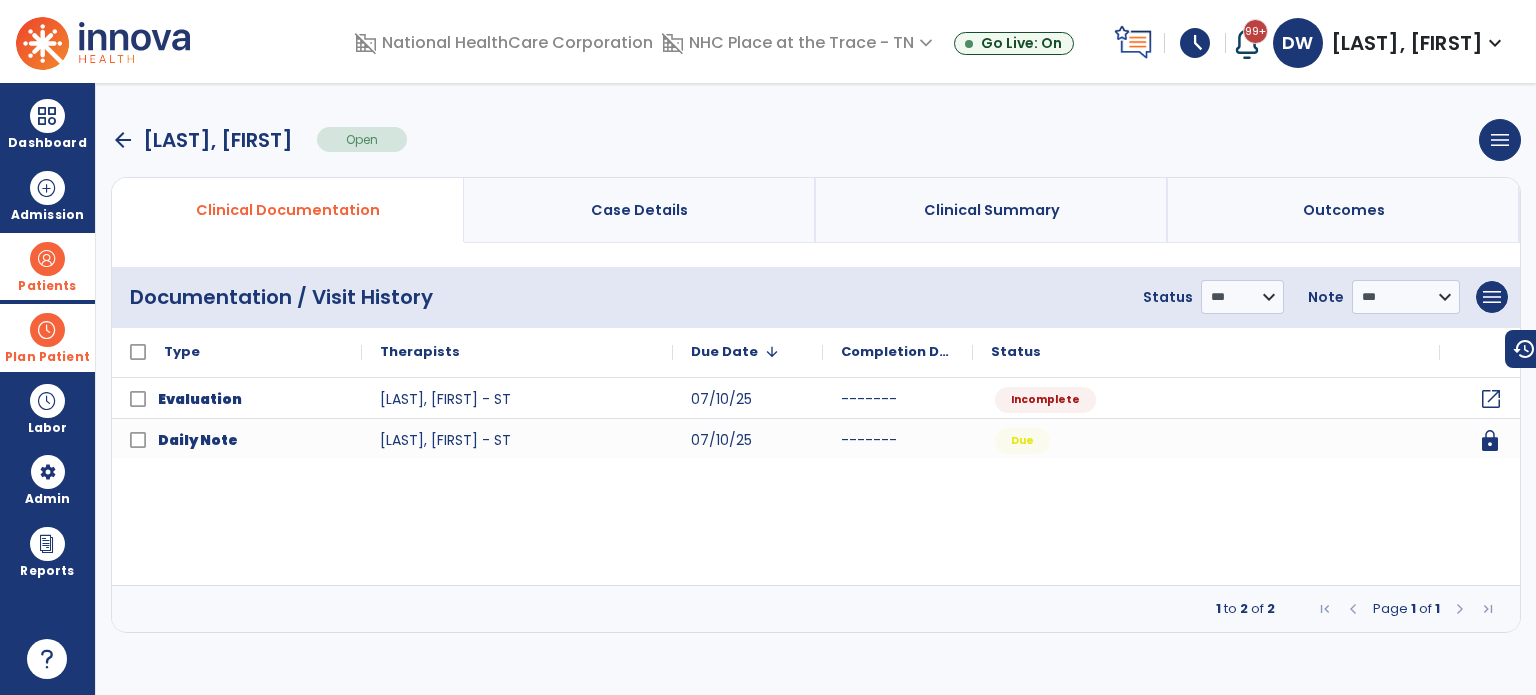 click on "open_in_new" 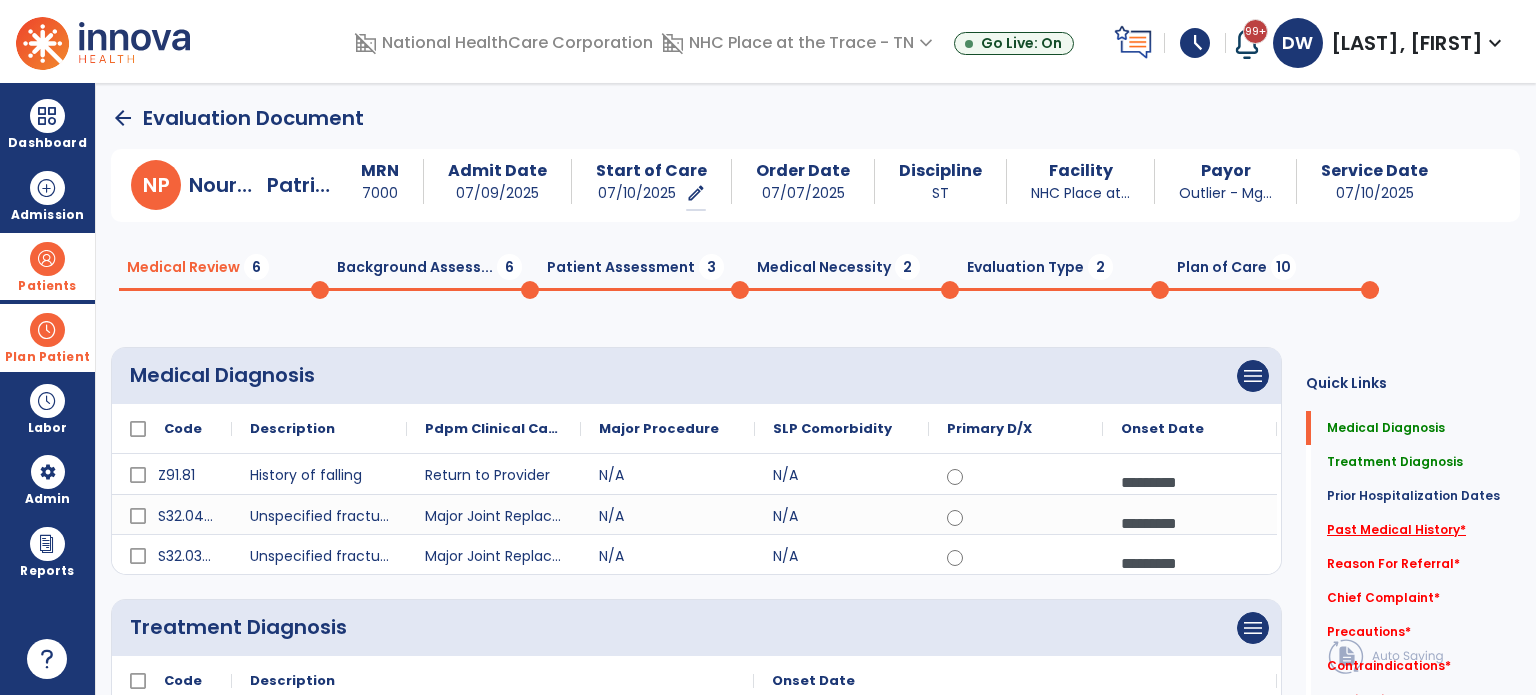click on "Past Medical History   *" 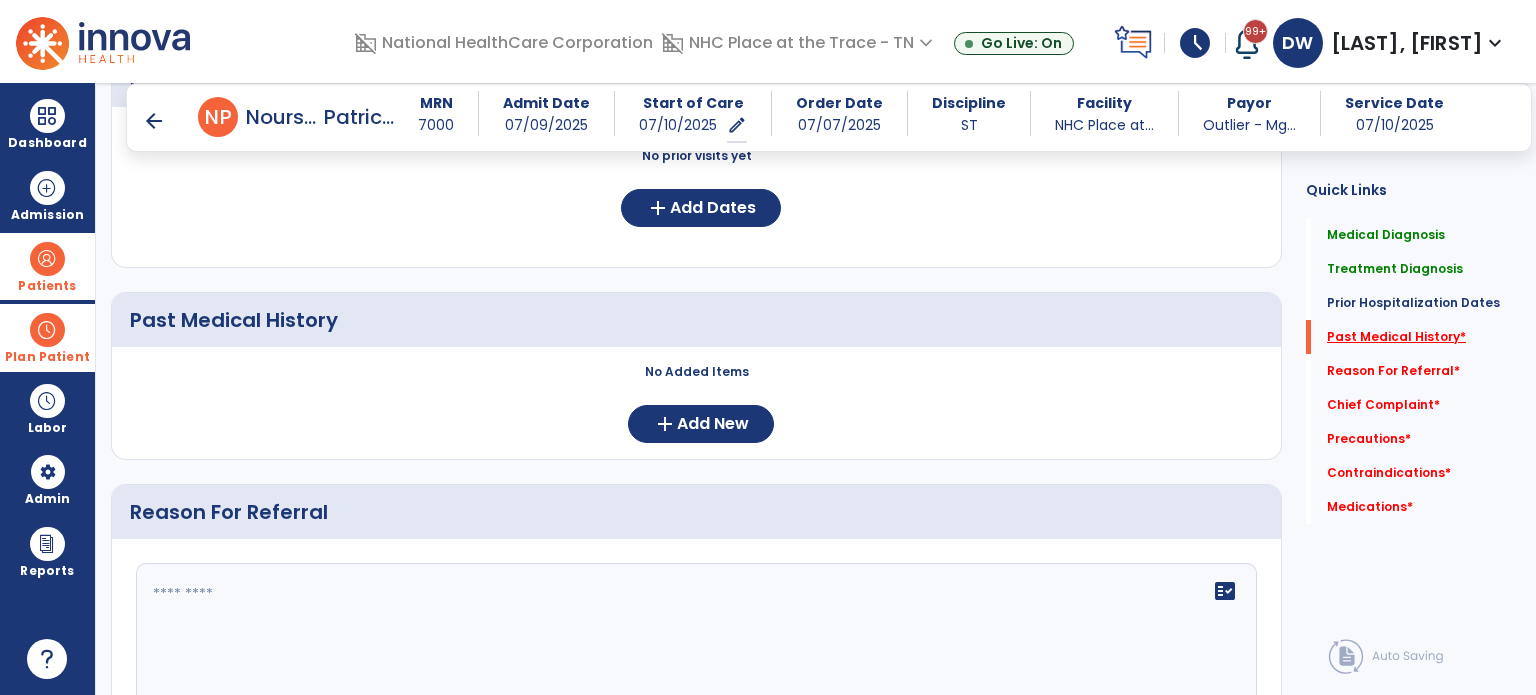 scroll, scrollTop: 696, scrollLeft: 0, axis: vertical 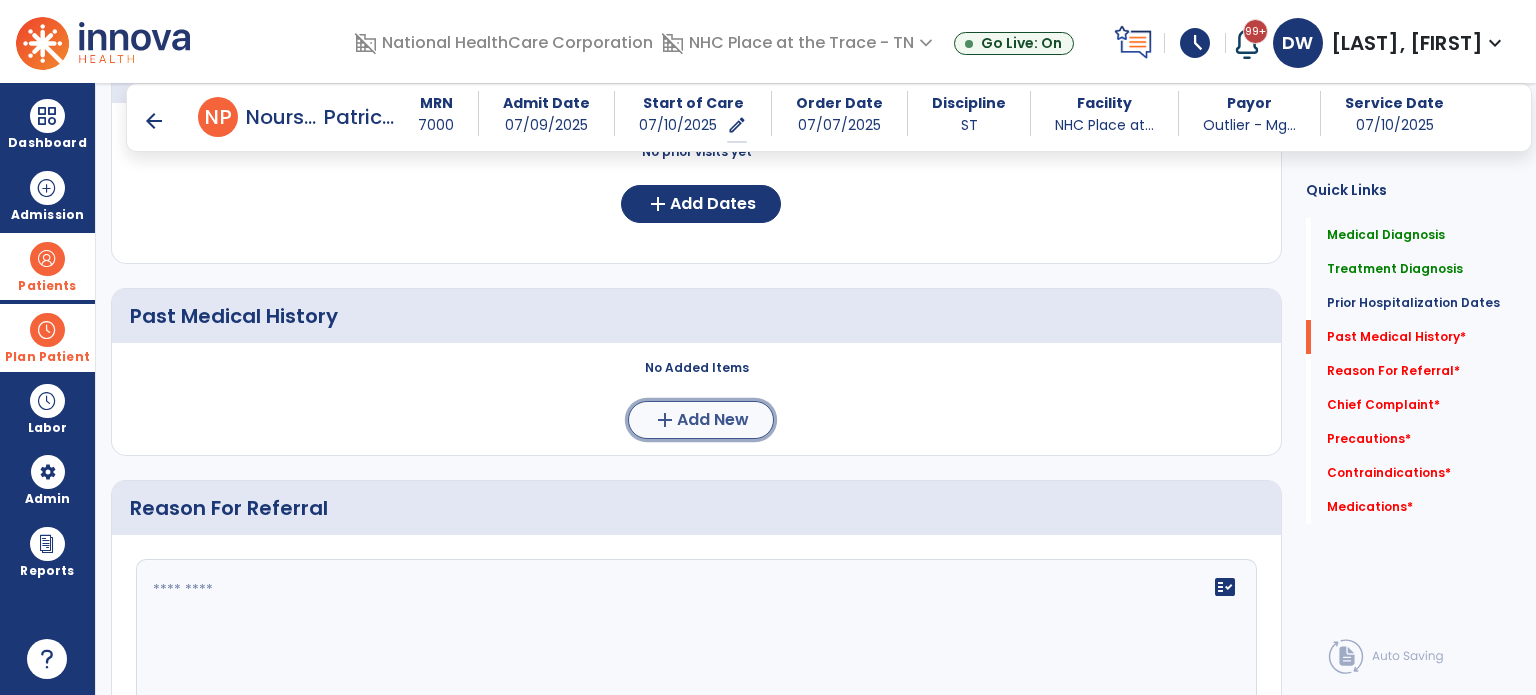 click on "Add New" 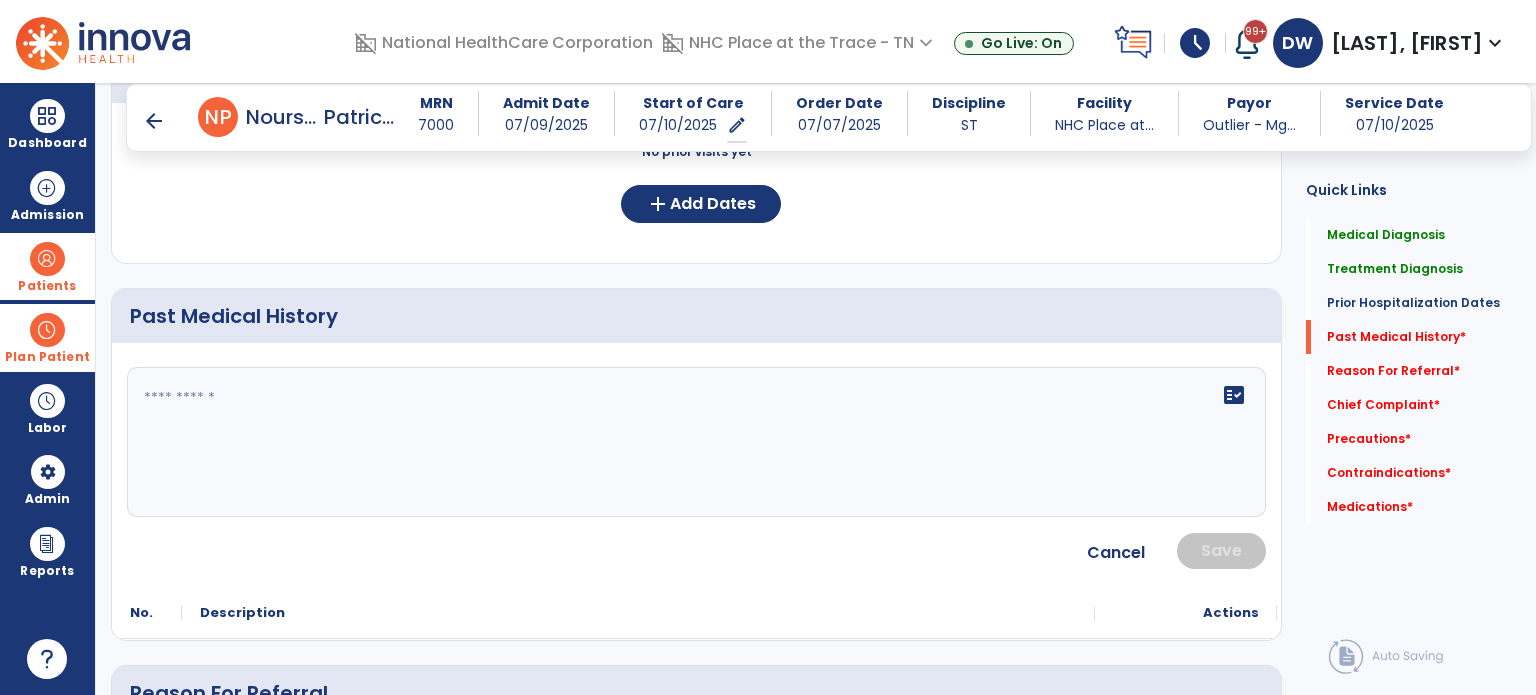 click 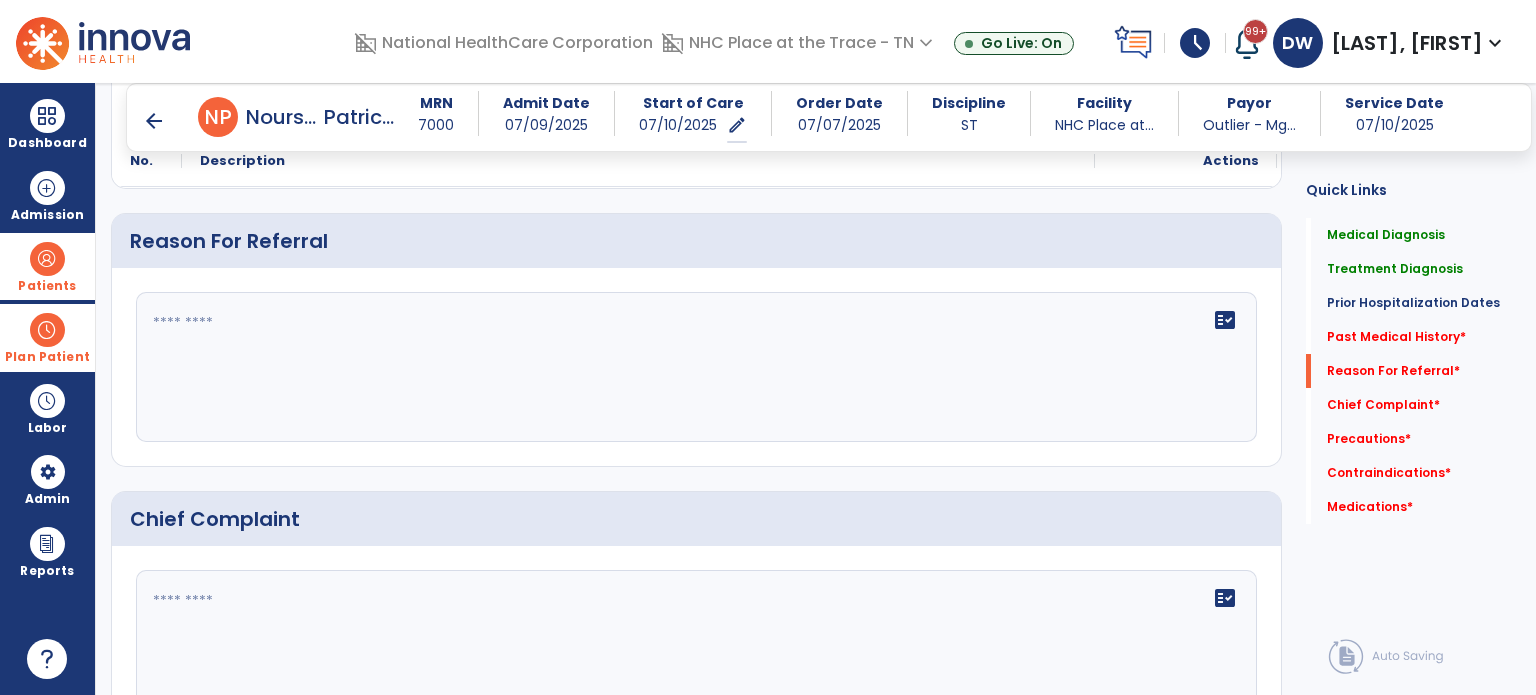 scroll, scrollTop: 1145, scrollLeft: 0, axis: vertical 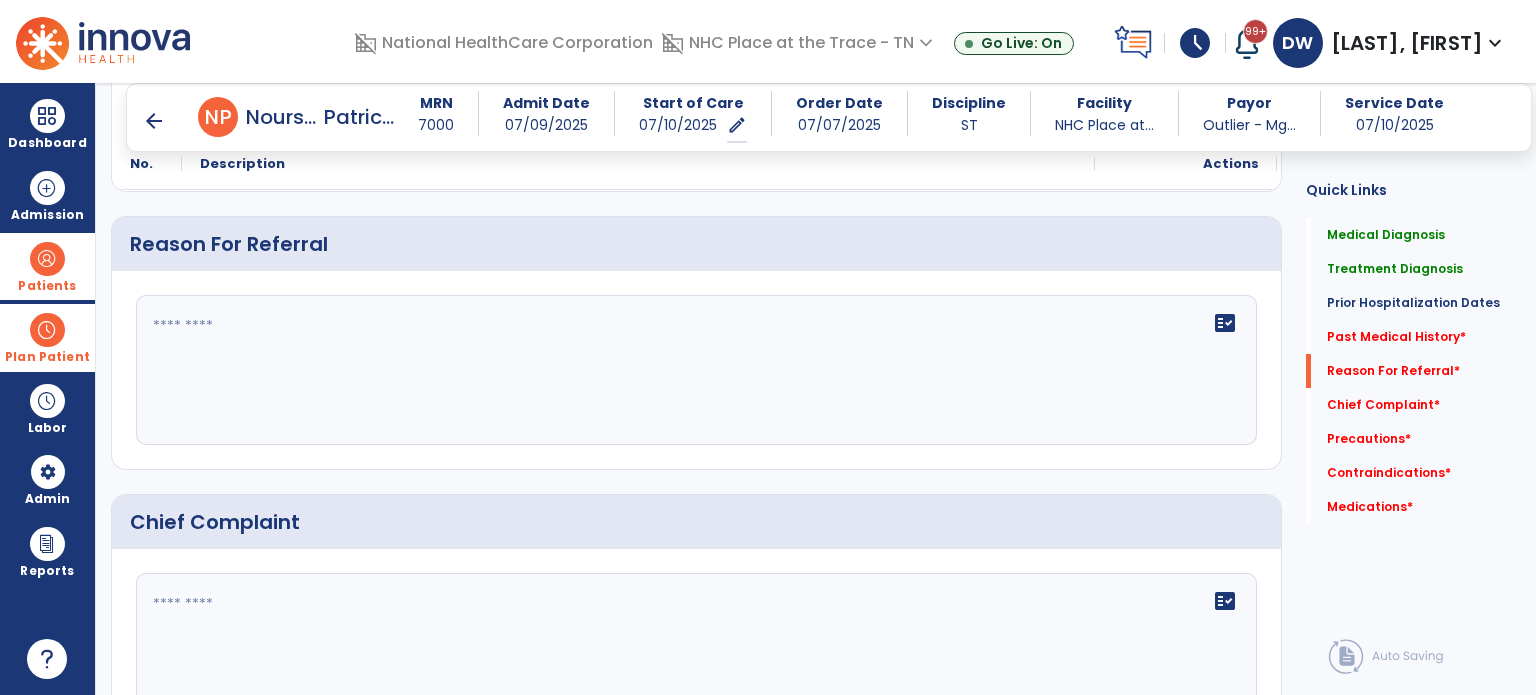 type on "**********" 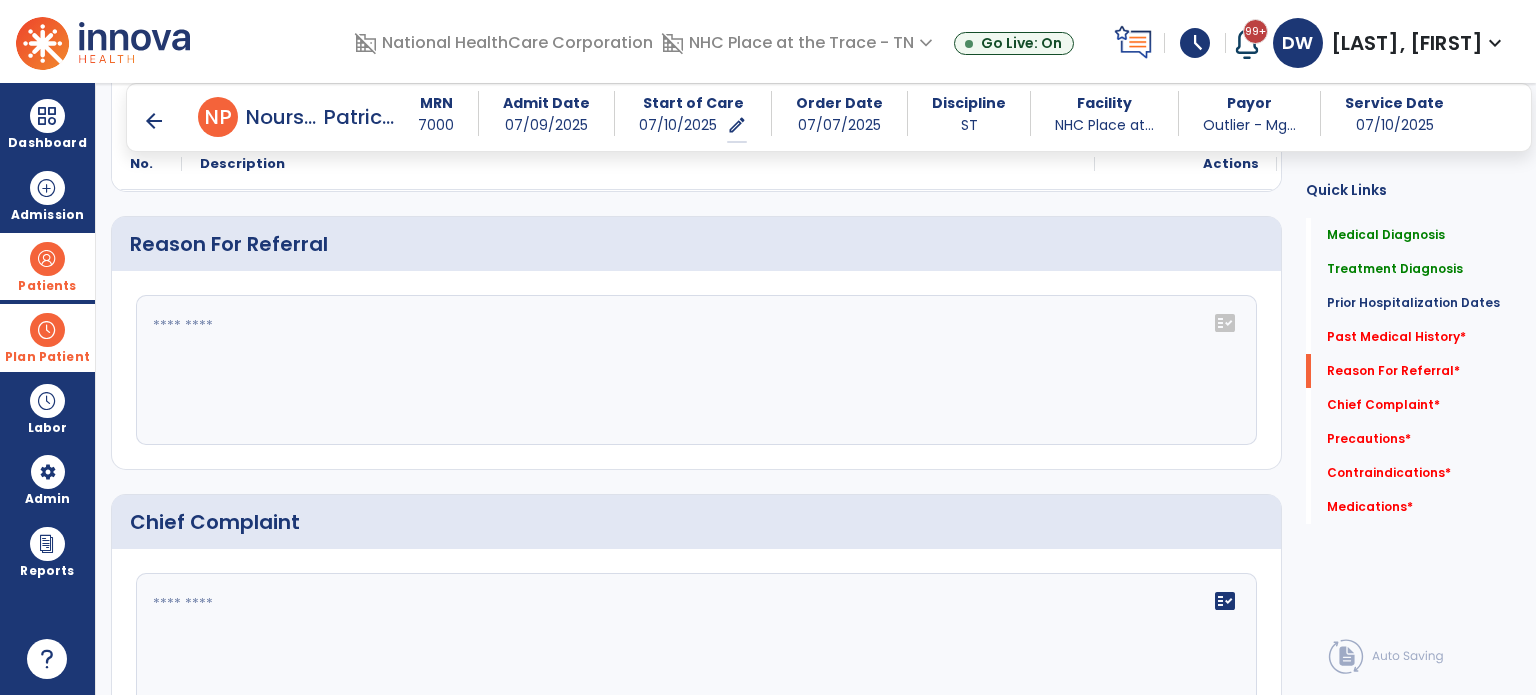 click on "fact_check" 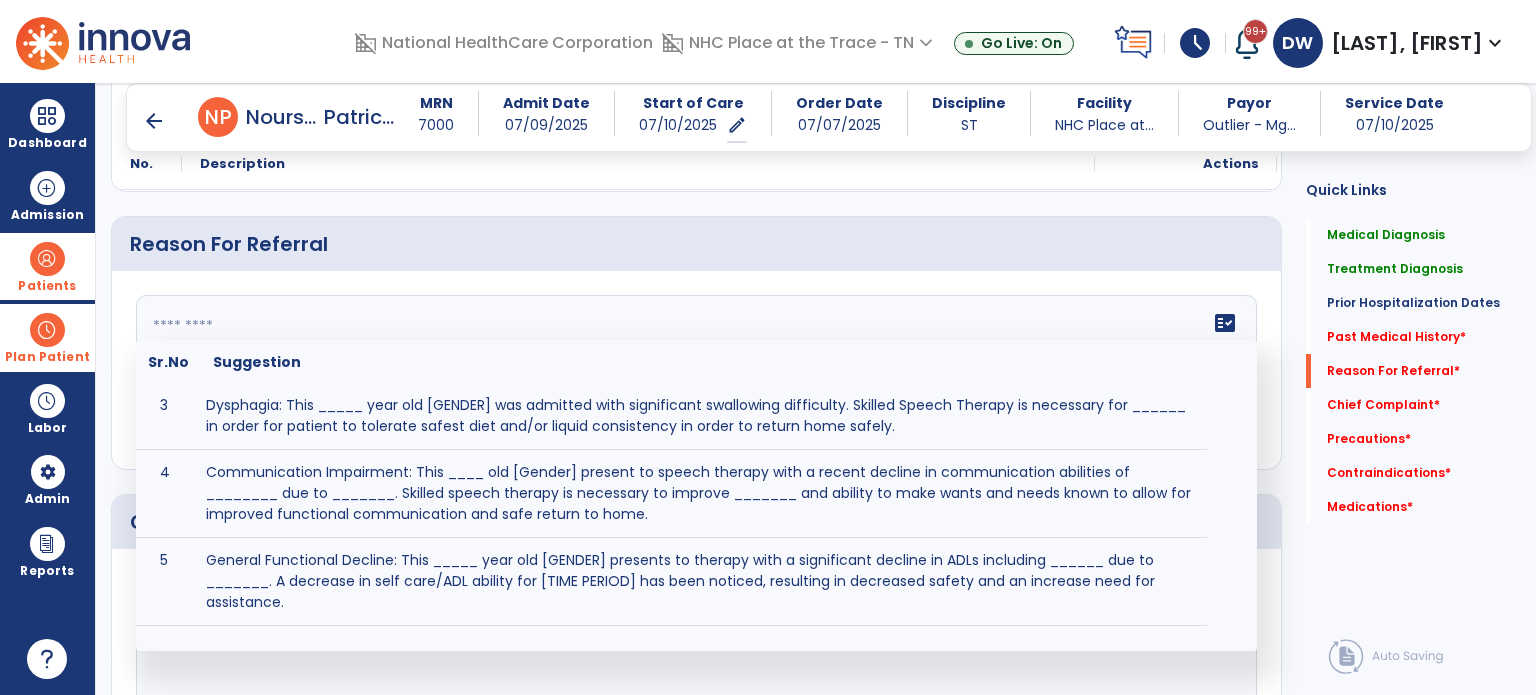 scroll, scrollTop: 132, scrollLeft: 0, axis: vertical 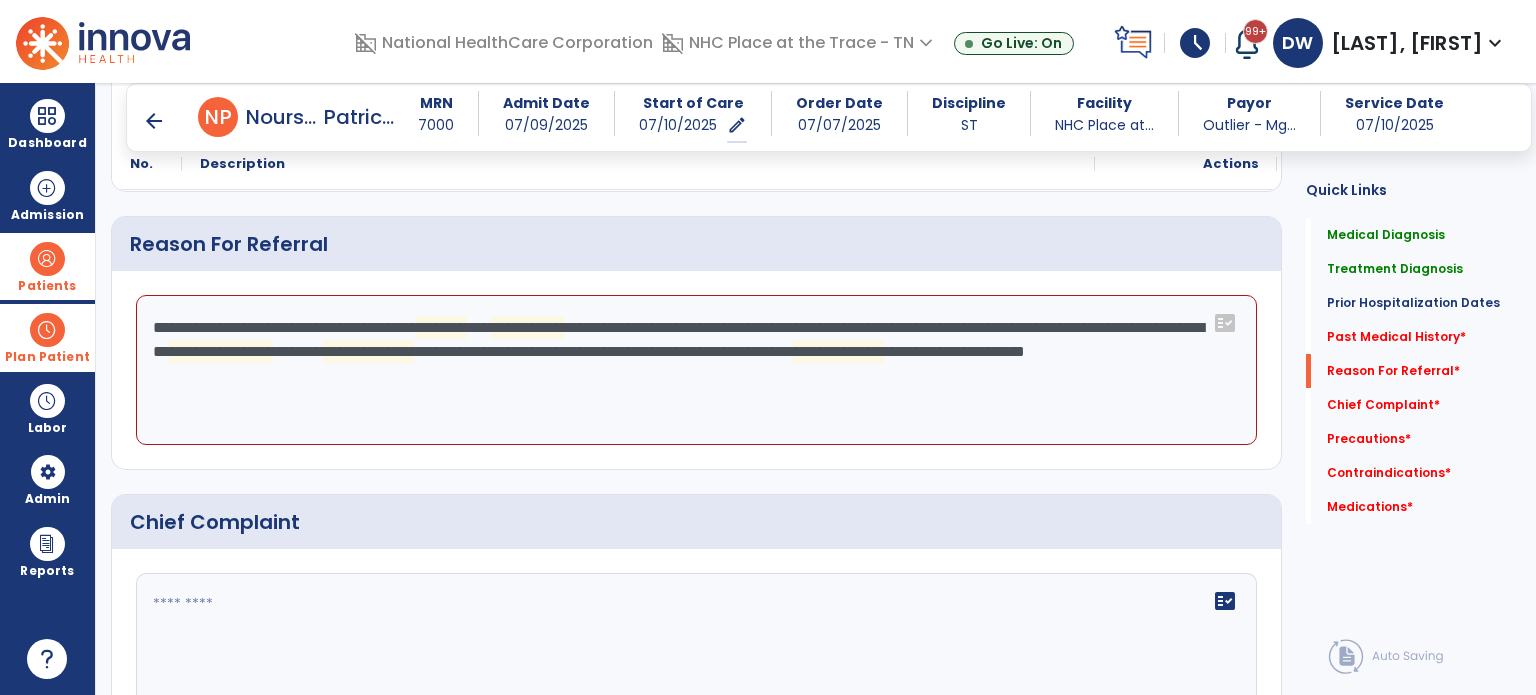 click on "**********" 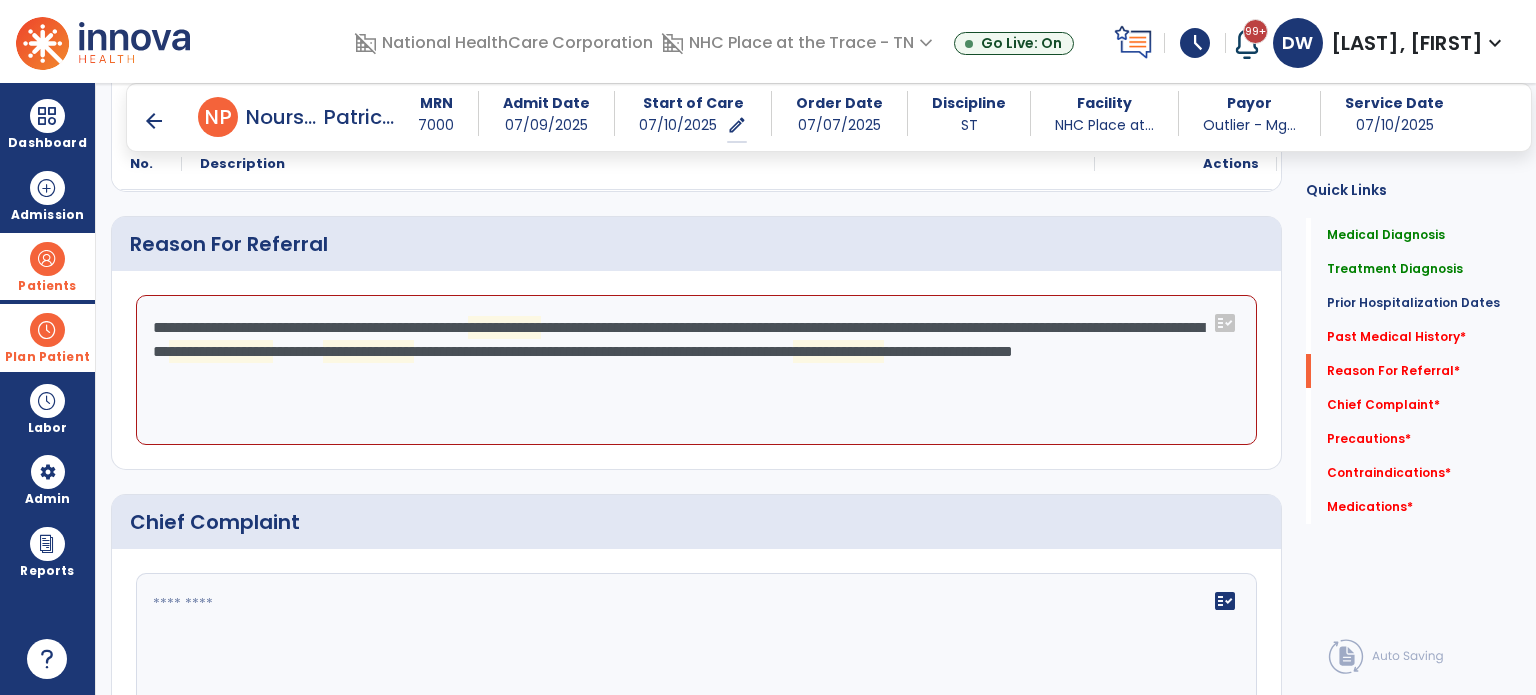 click on "**********" 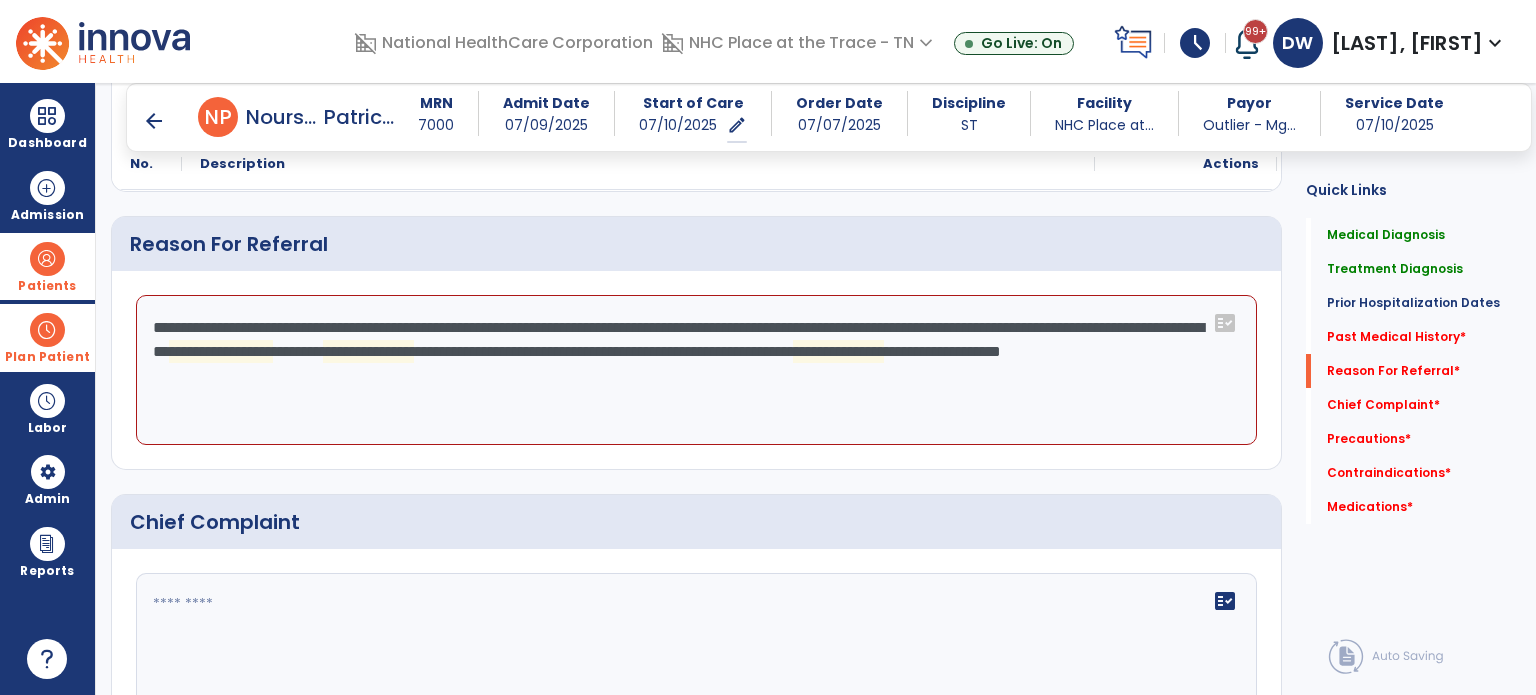 click on "**********" 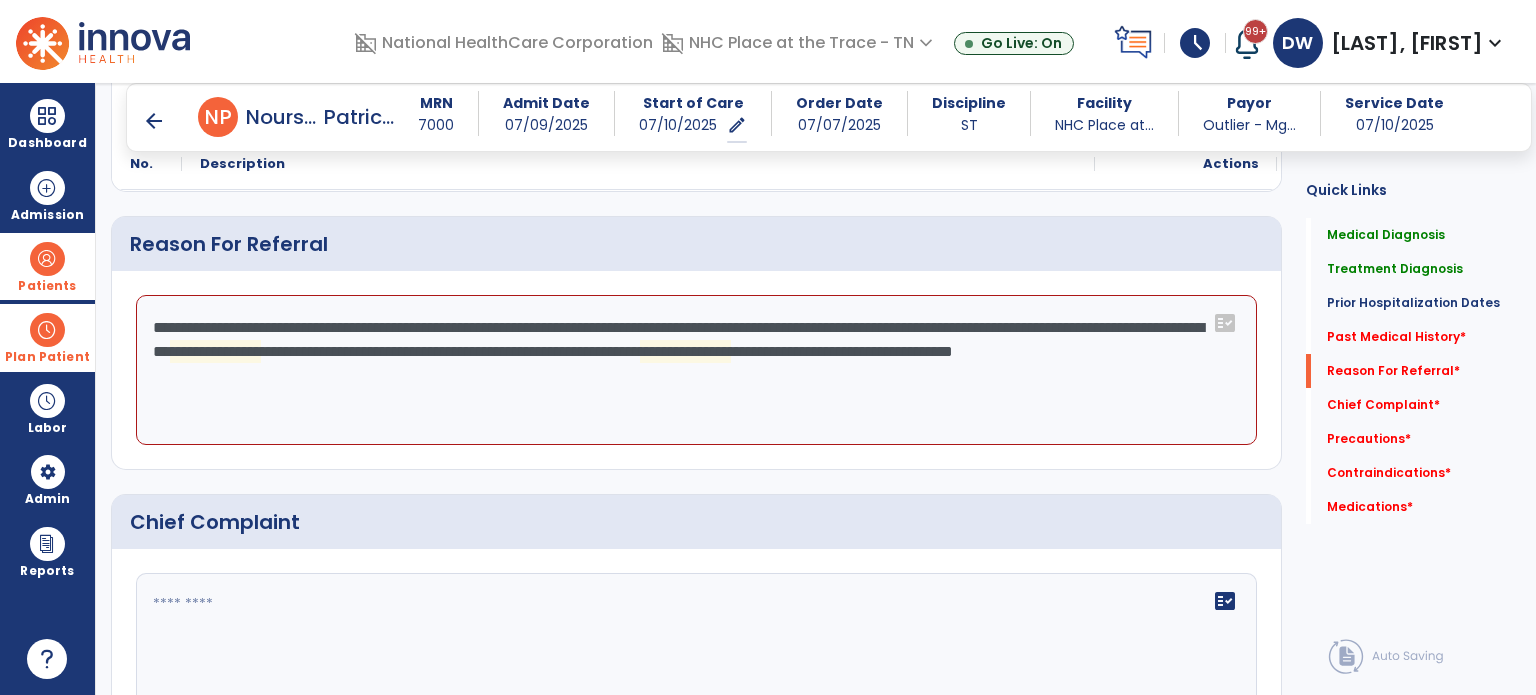 click on "**********" 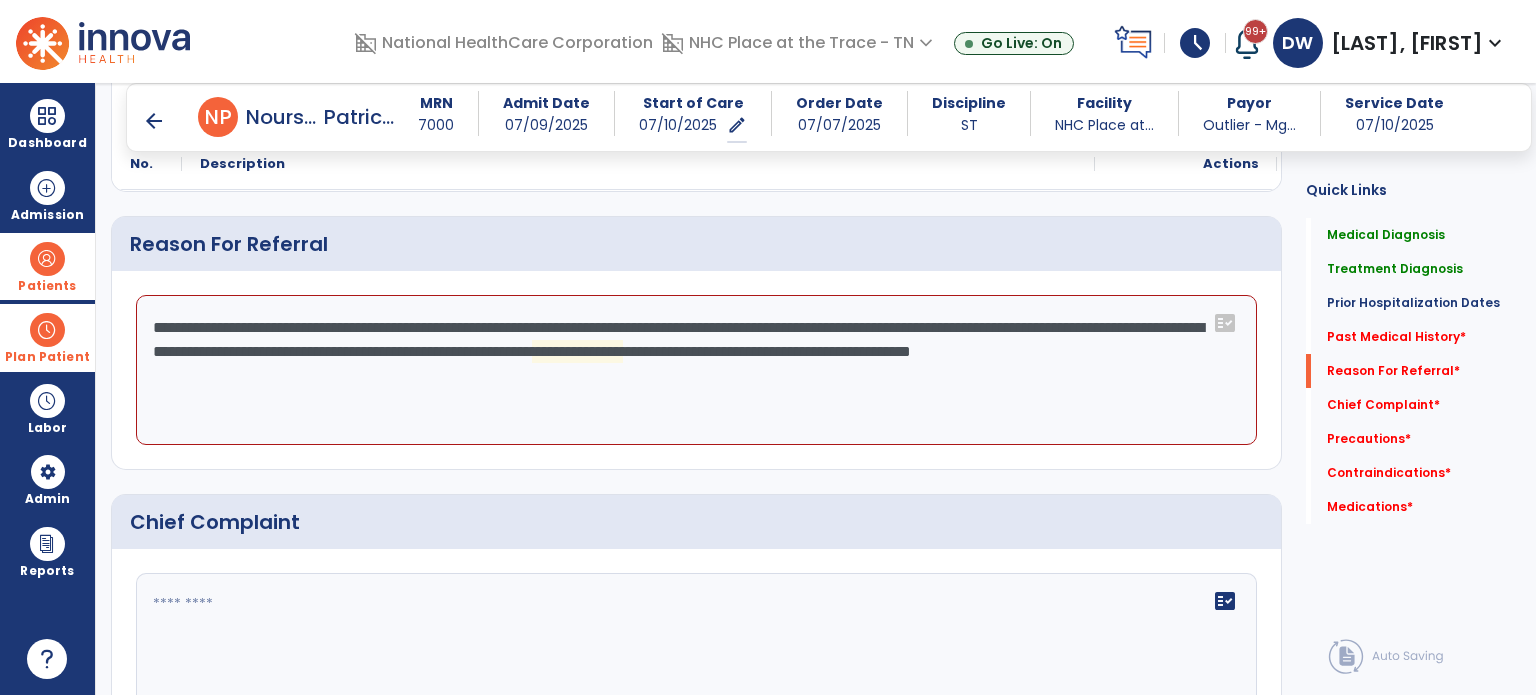 click on "**********" 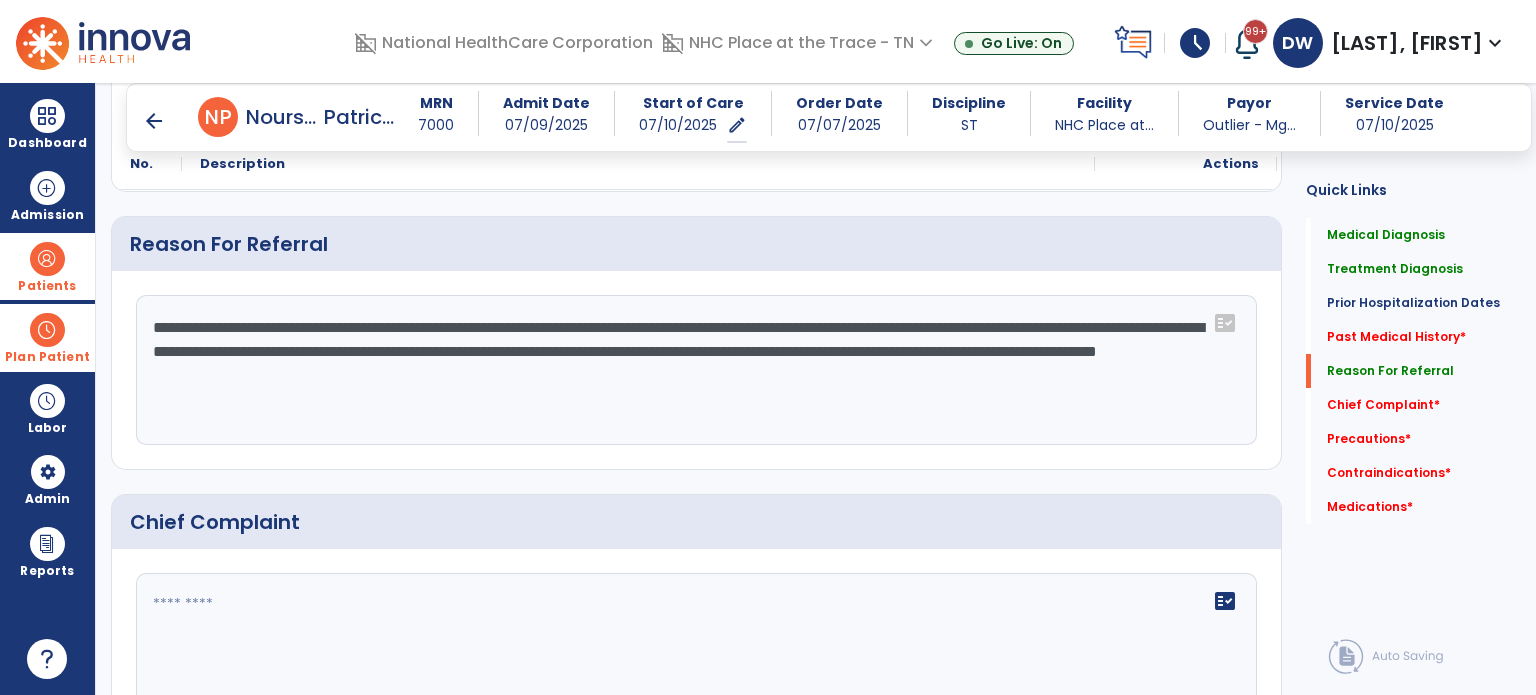 type on "**********" 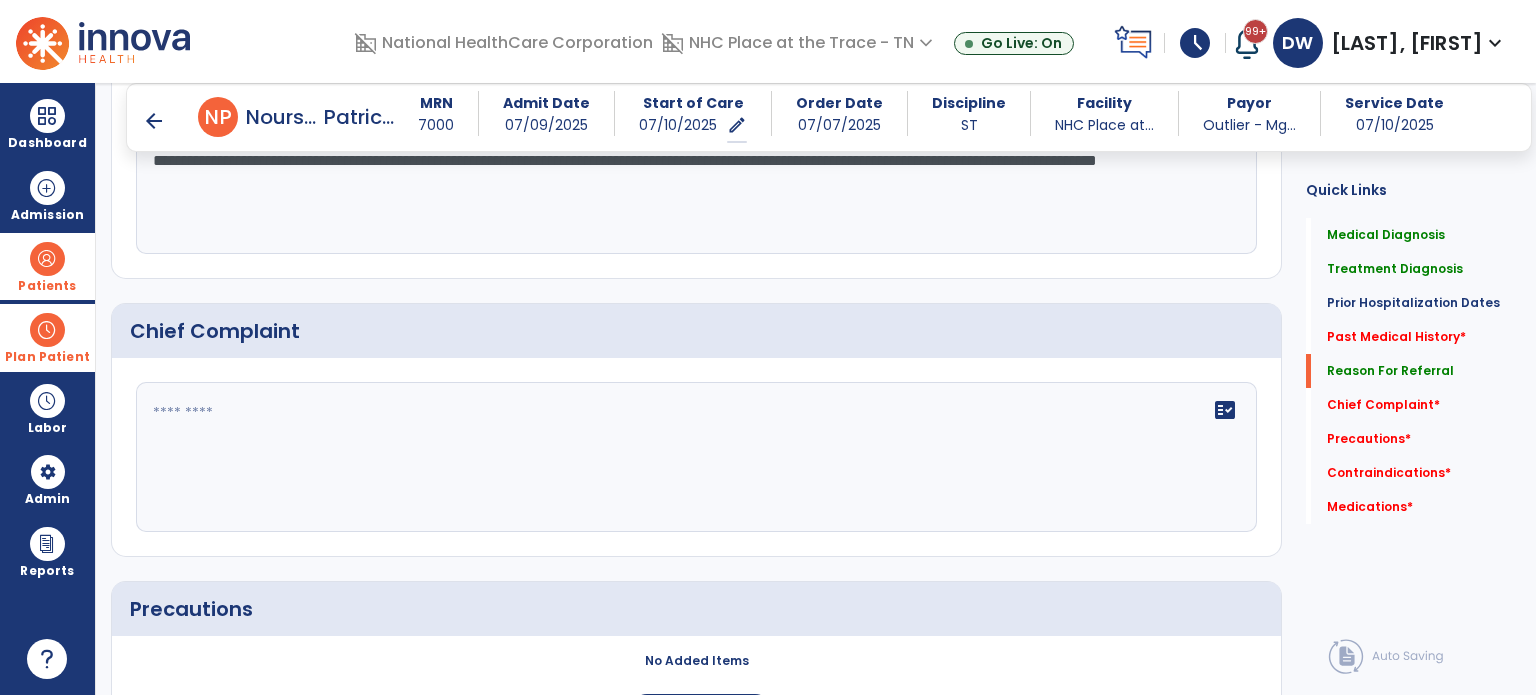 scroll, scrollTop: 1348, scrollLeft: 0, axis: vertical 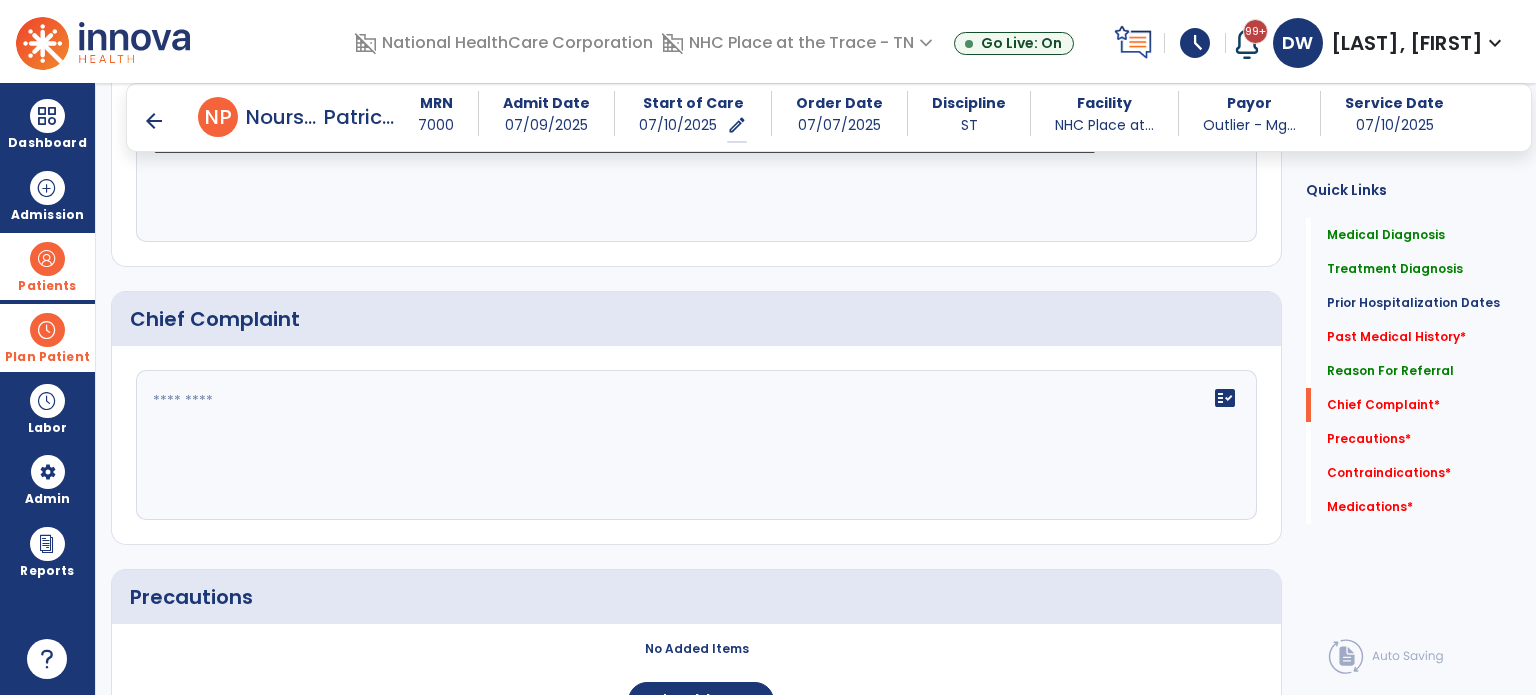 click on "fact_check" 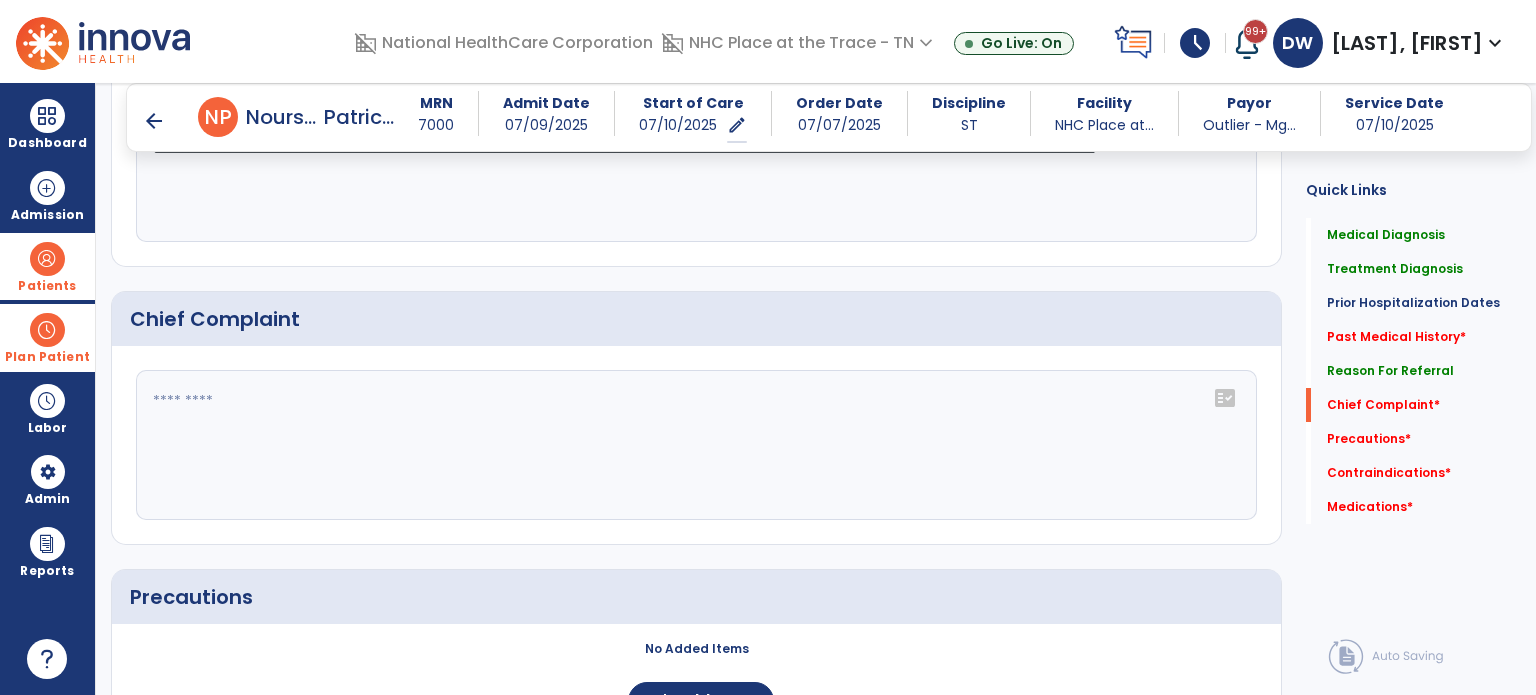 click 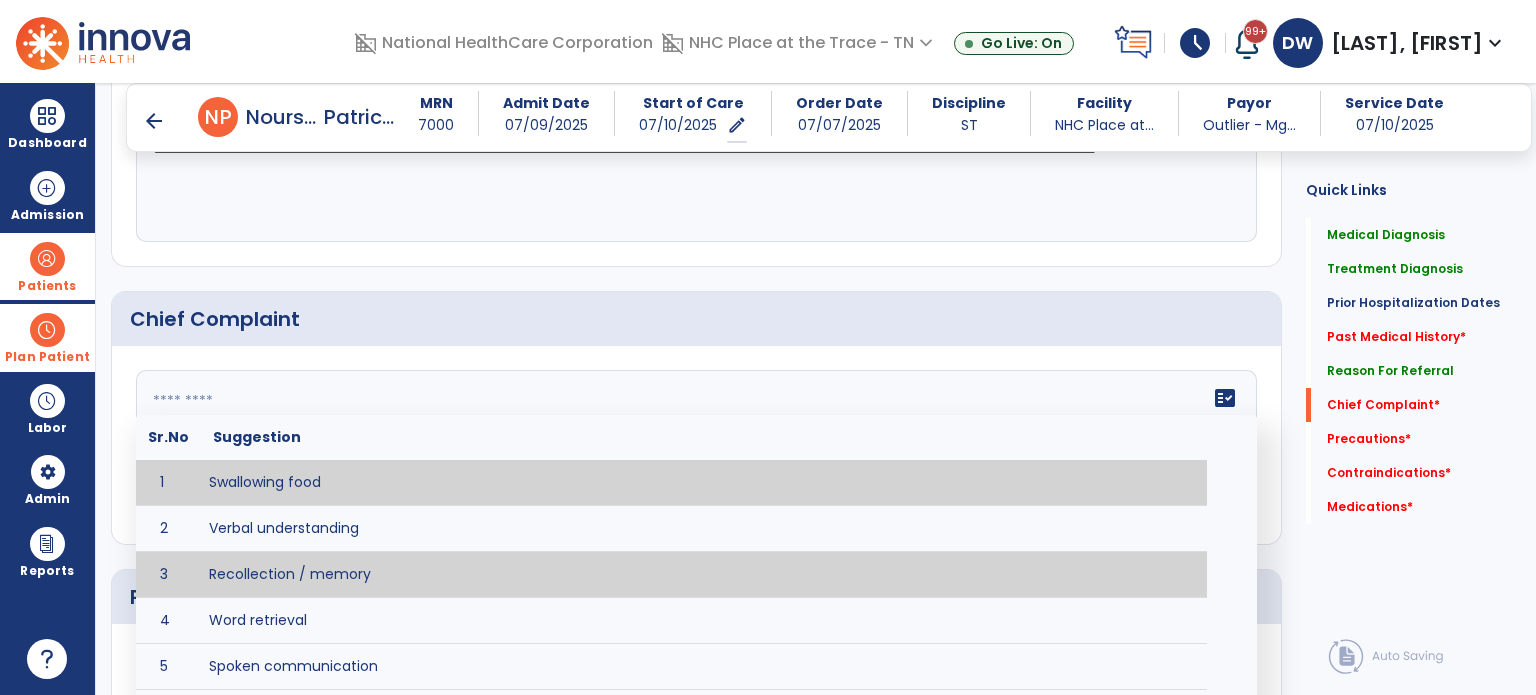 type on "**********" 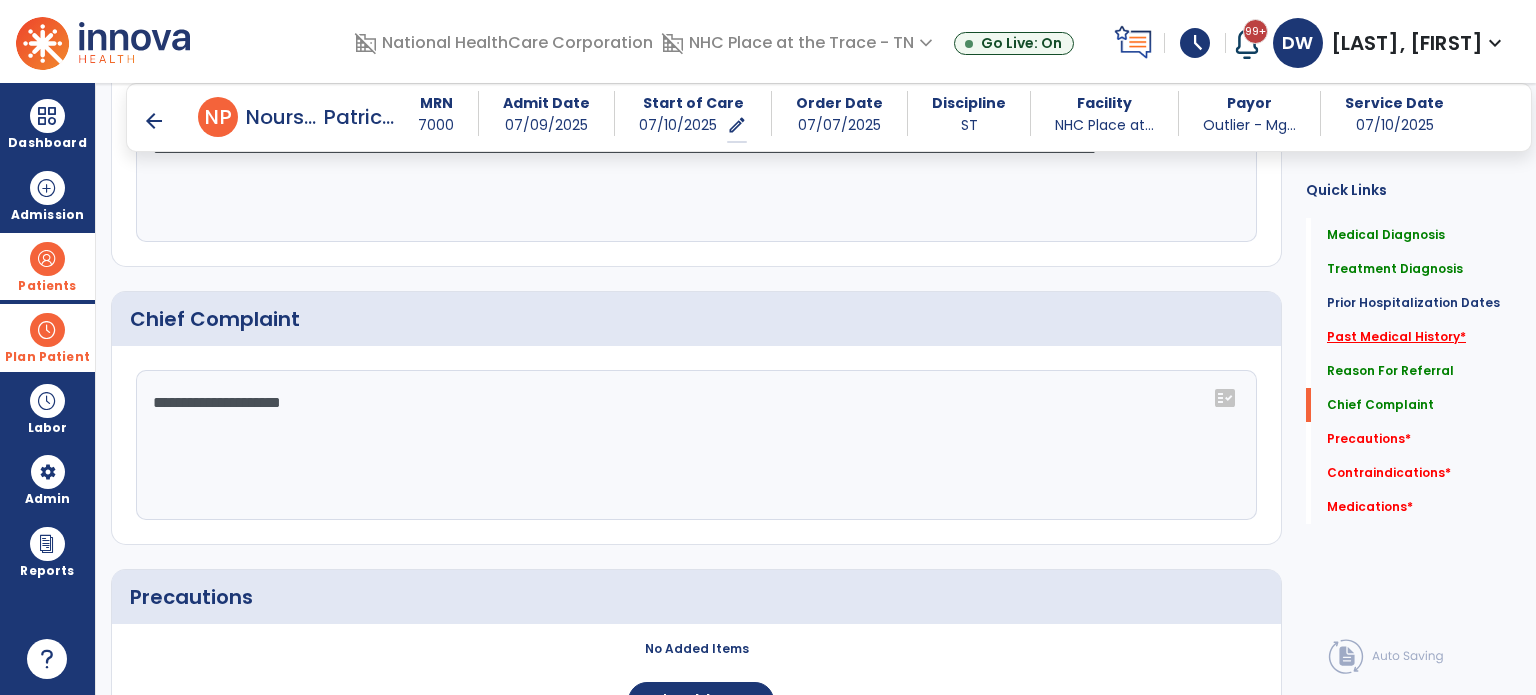 click on "Past Medical History   *" 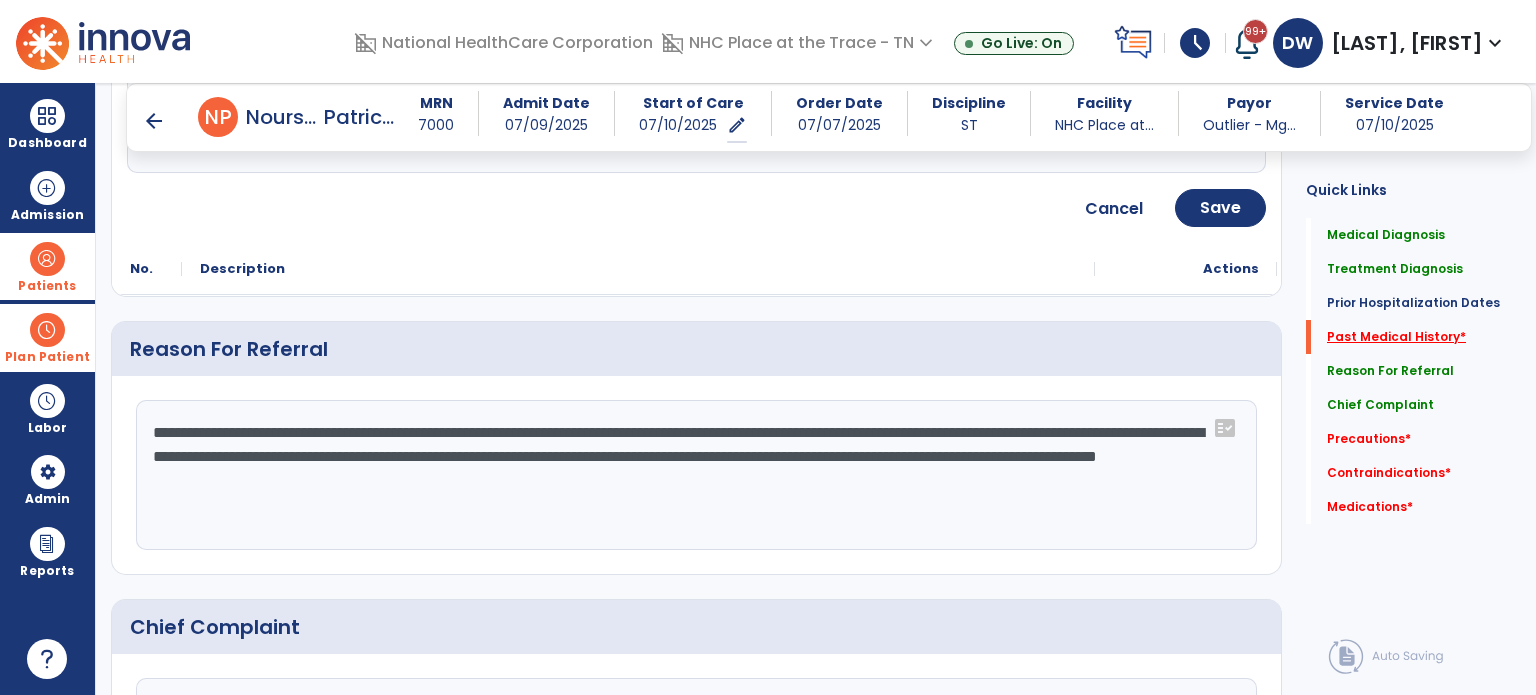 scroll, scrollTop: 769, scrollLeft: 0, axis: vertical 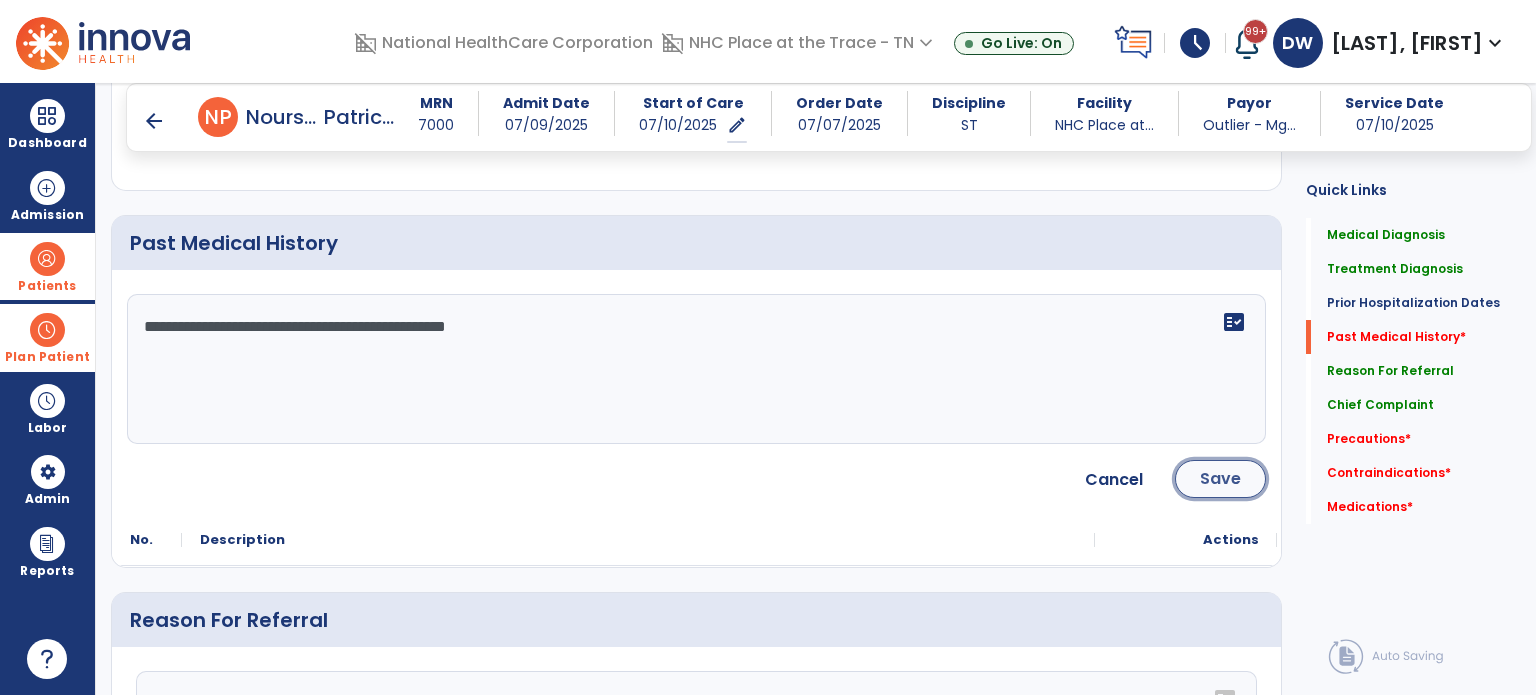 click on "Save" 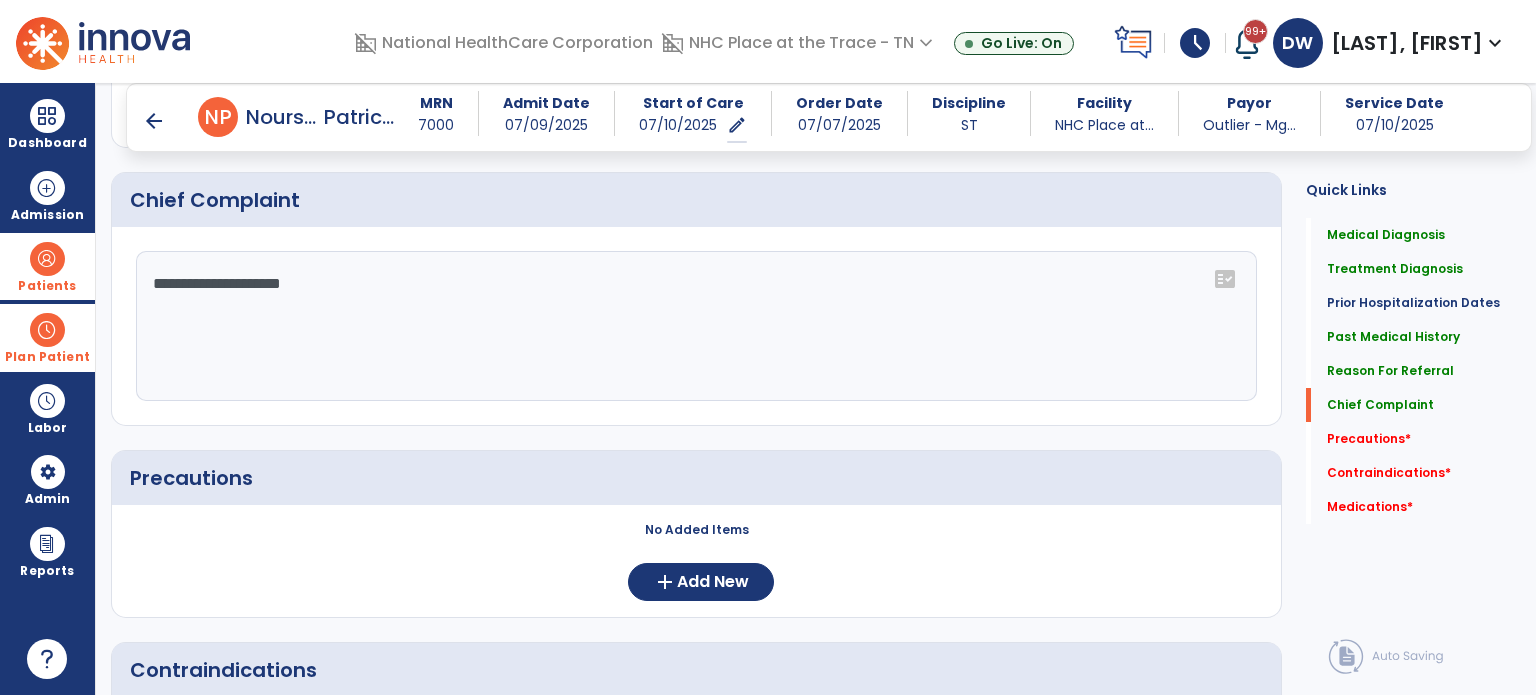 scroll, scrollTop: 1272, scrollLeft: 0, axis: vertical 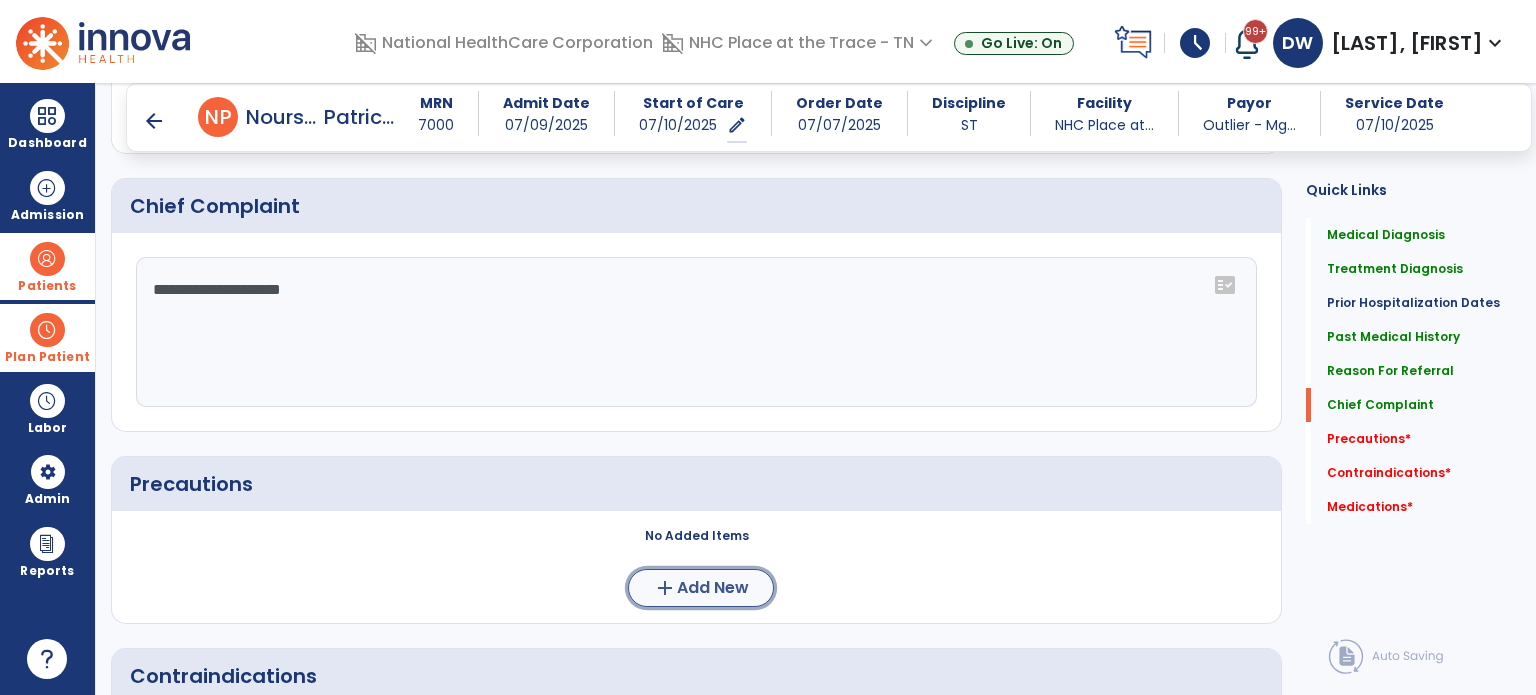 click on "Add New" 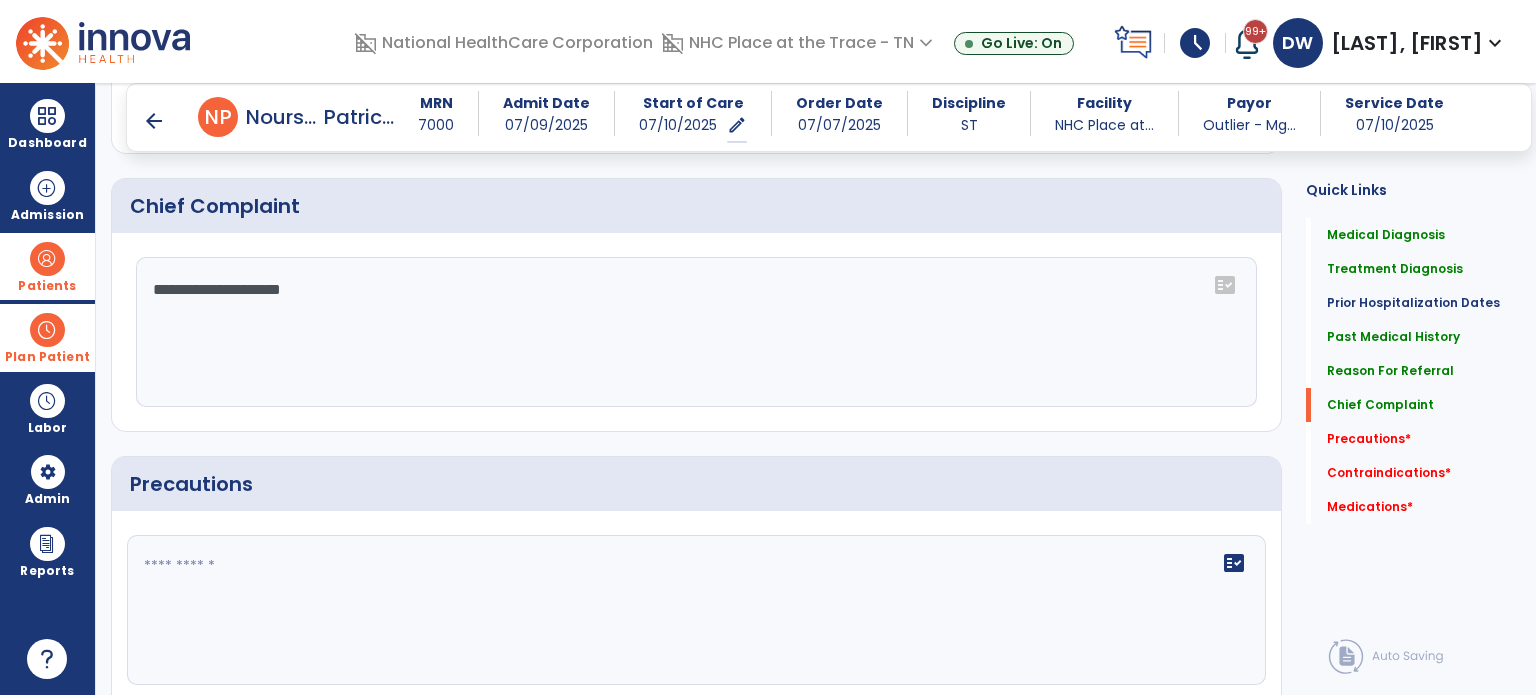 click on "fact_check" 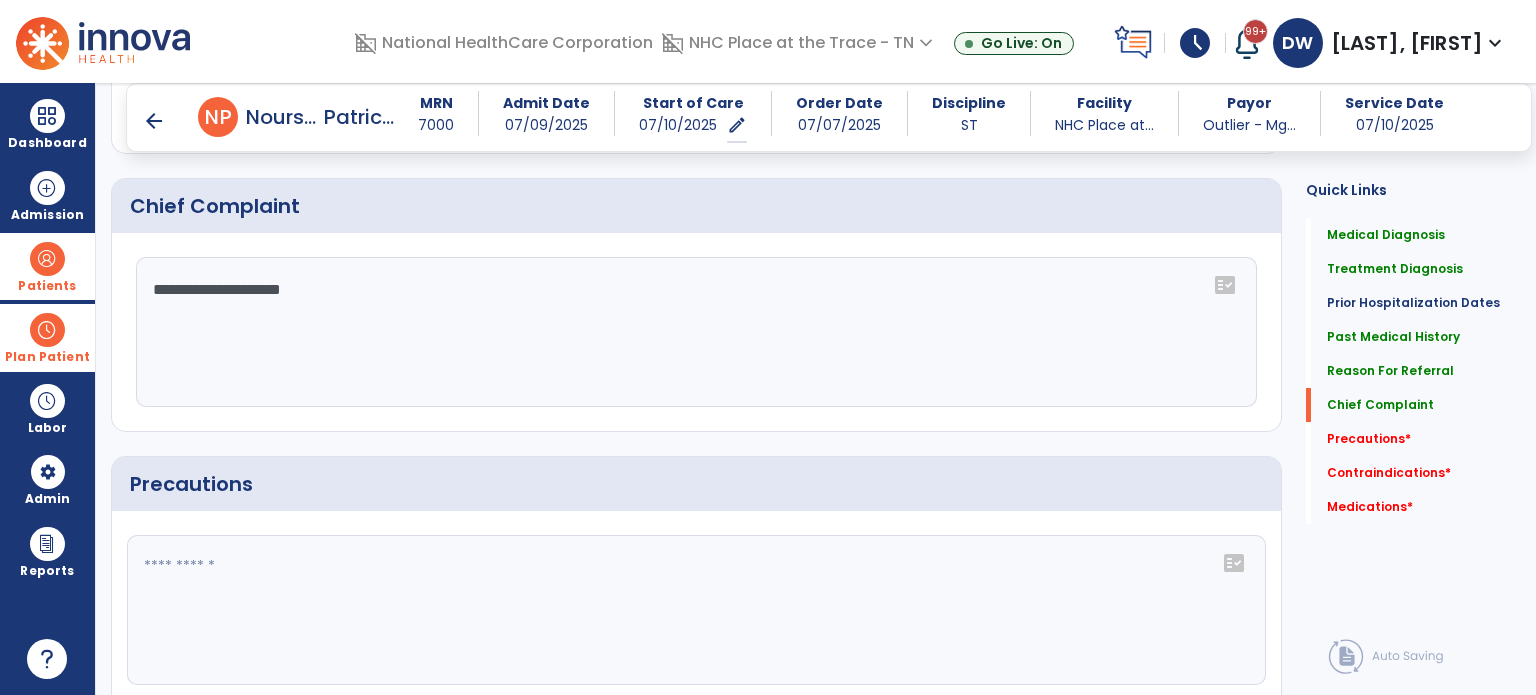 click on "fact_check" 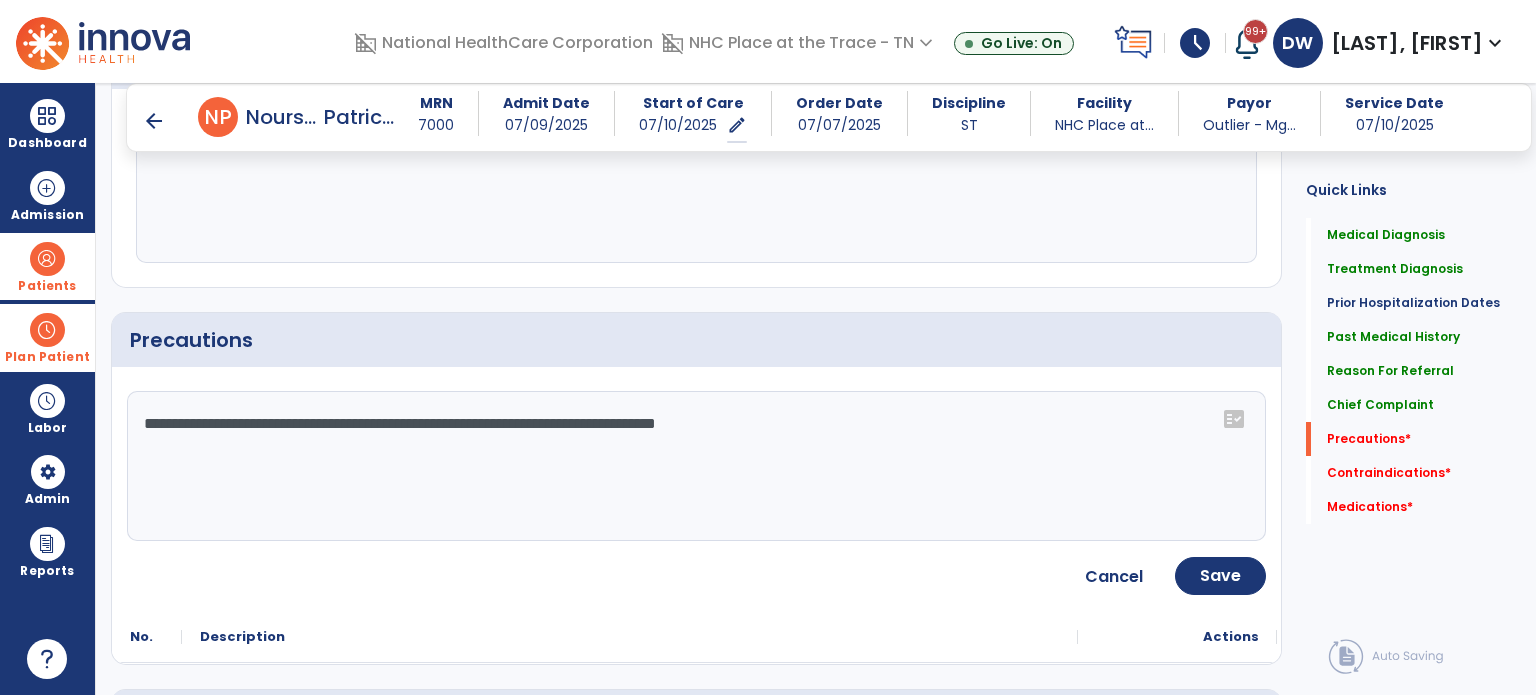 scroll, scrollTop: 1413, scrollLeft: 0, axis: vertical 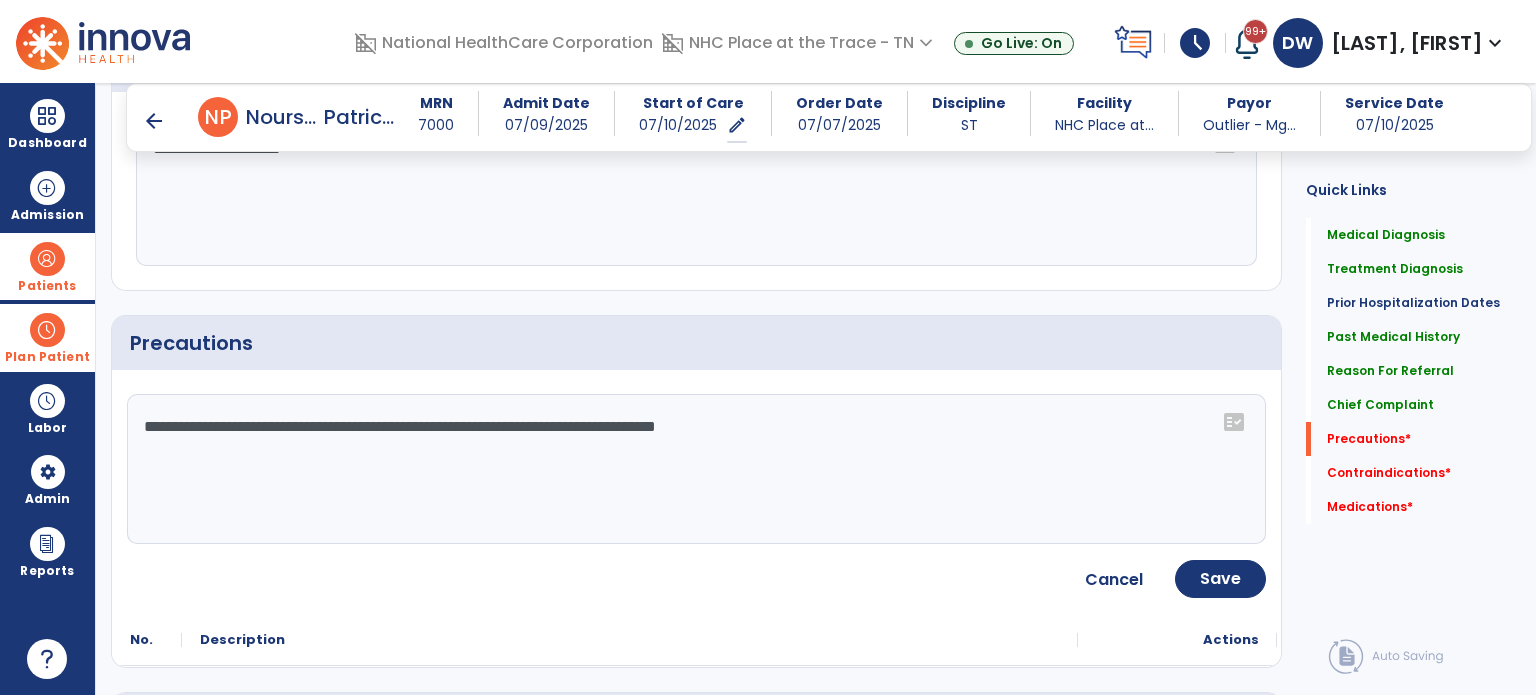 click on "fact_check" 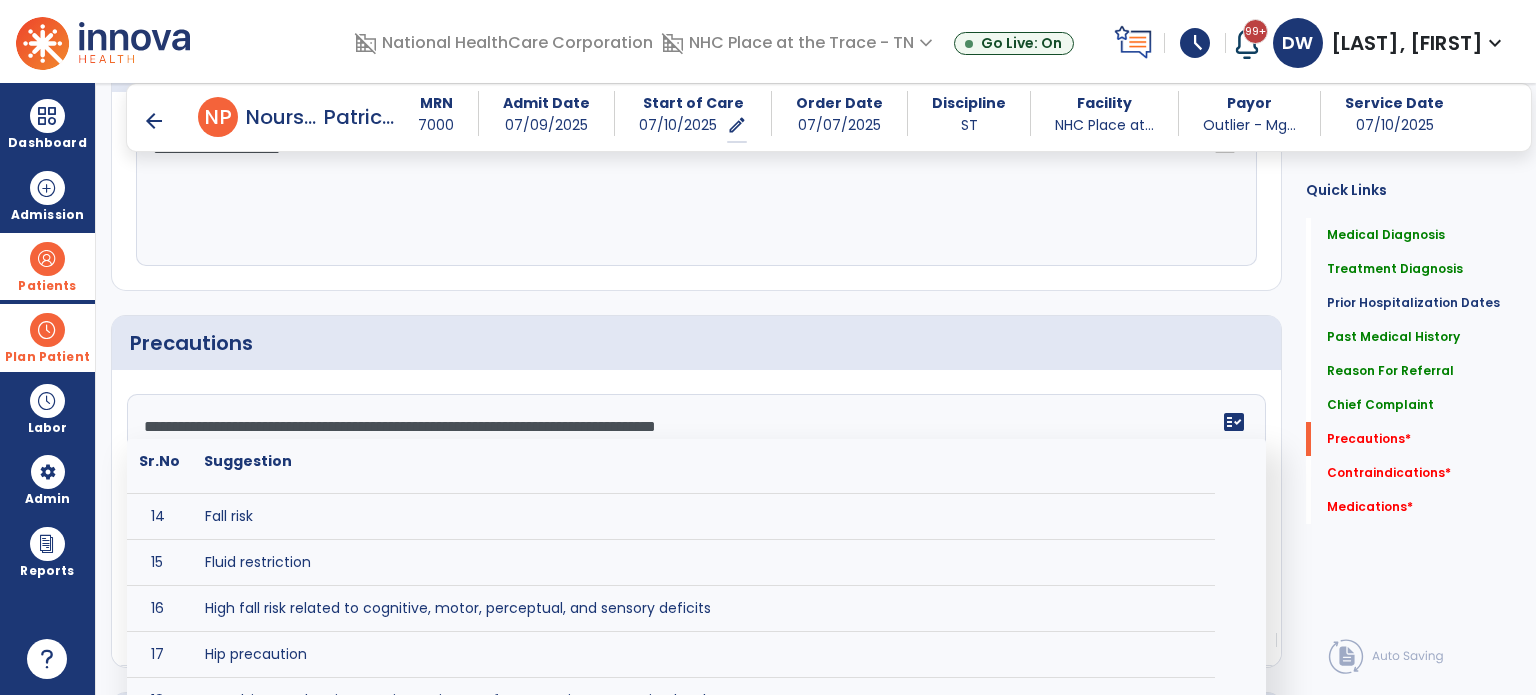 scroll, scrollTop: 592, scrollLeft: 0, axis: vertical 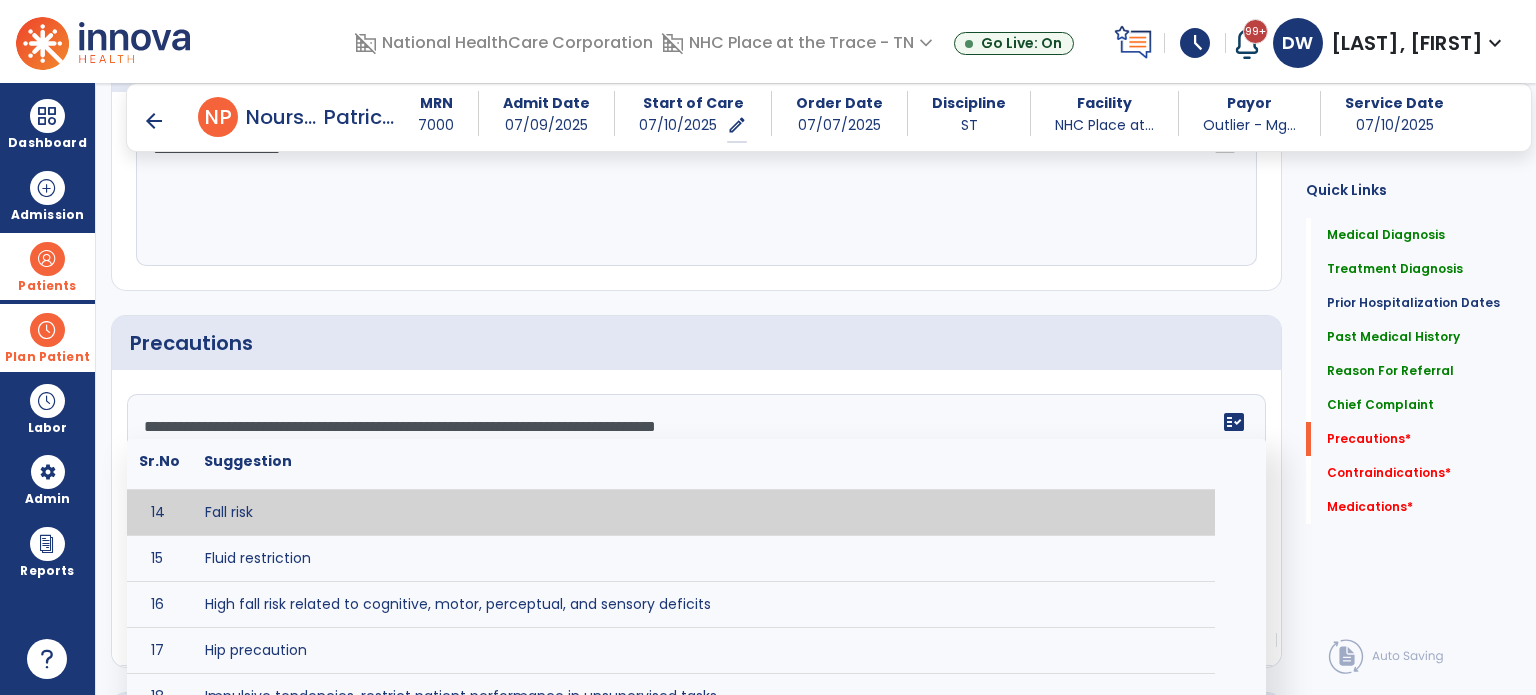 type on "*********" 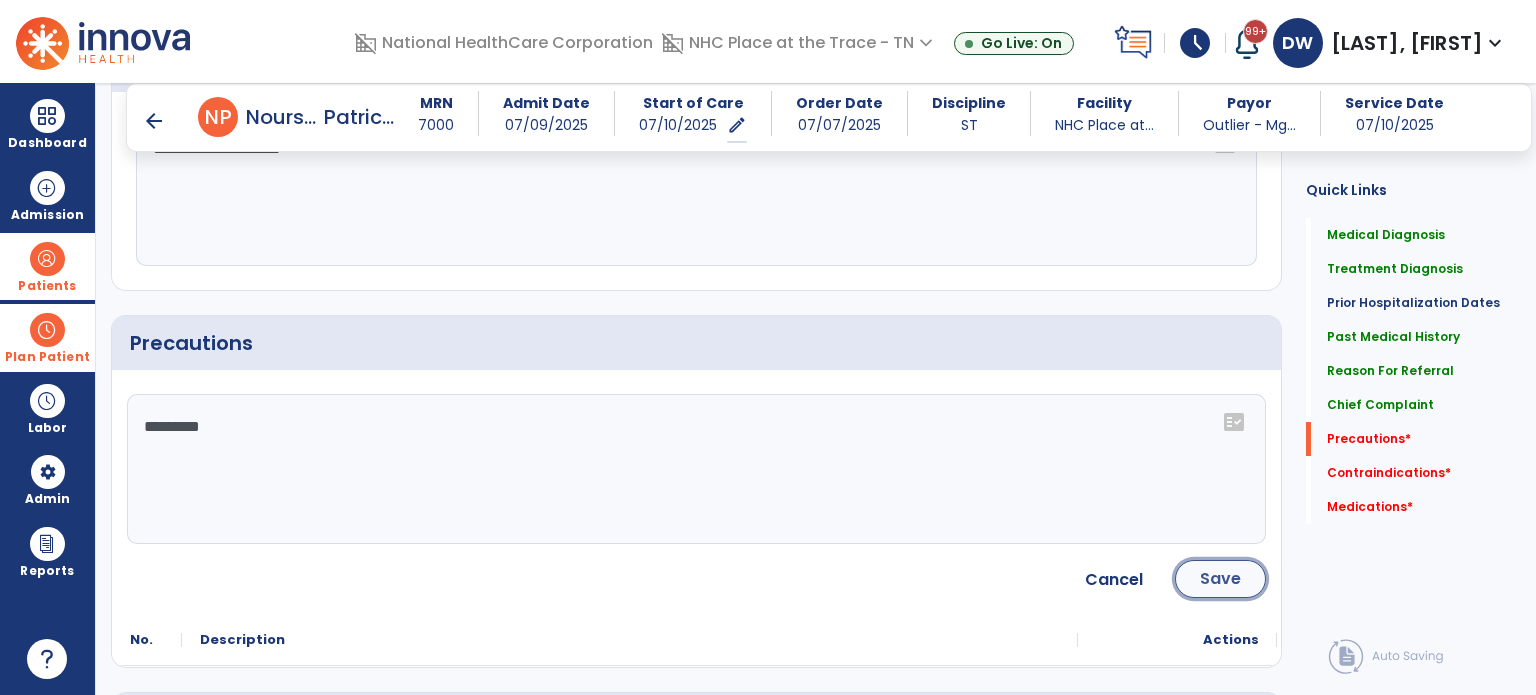 click on "Save" 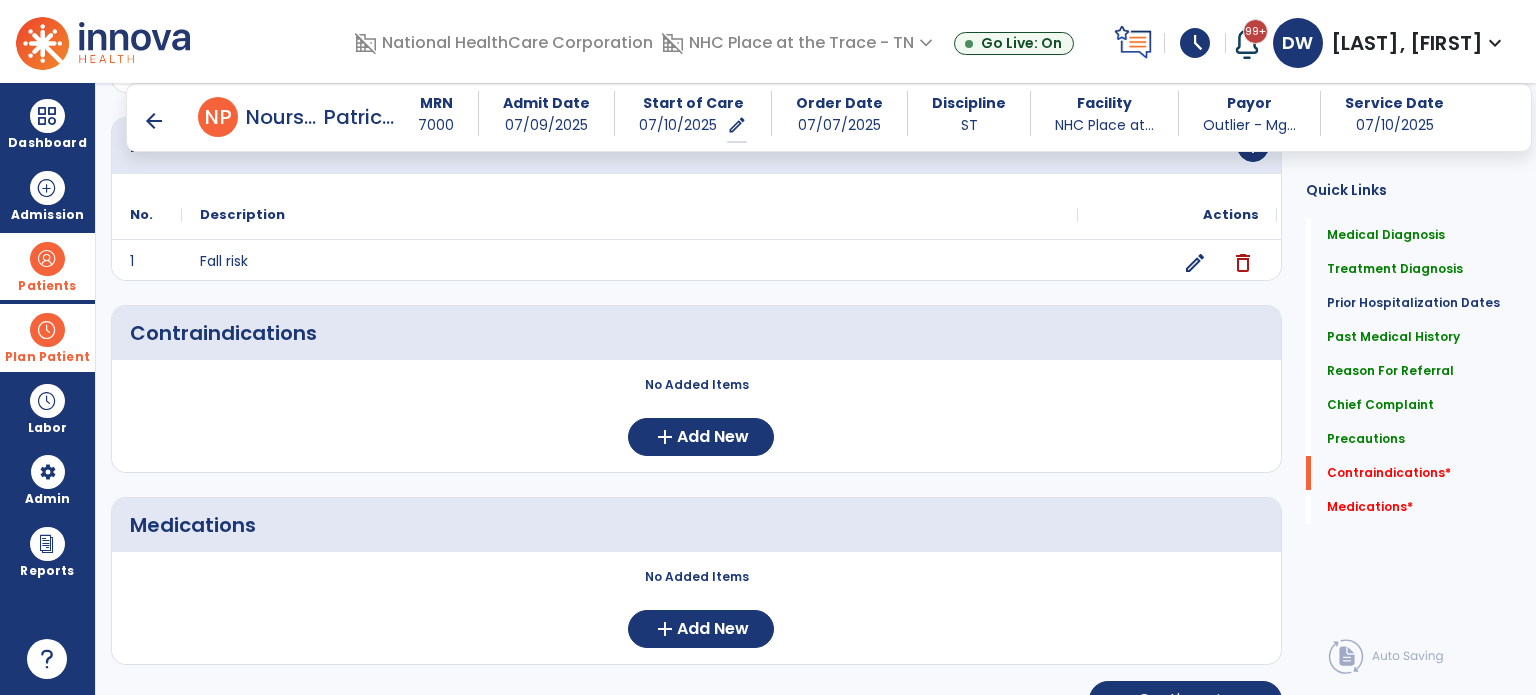 scroll, scrollTop: 1613, scrollLeft: 0, axis: vertical 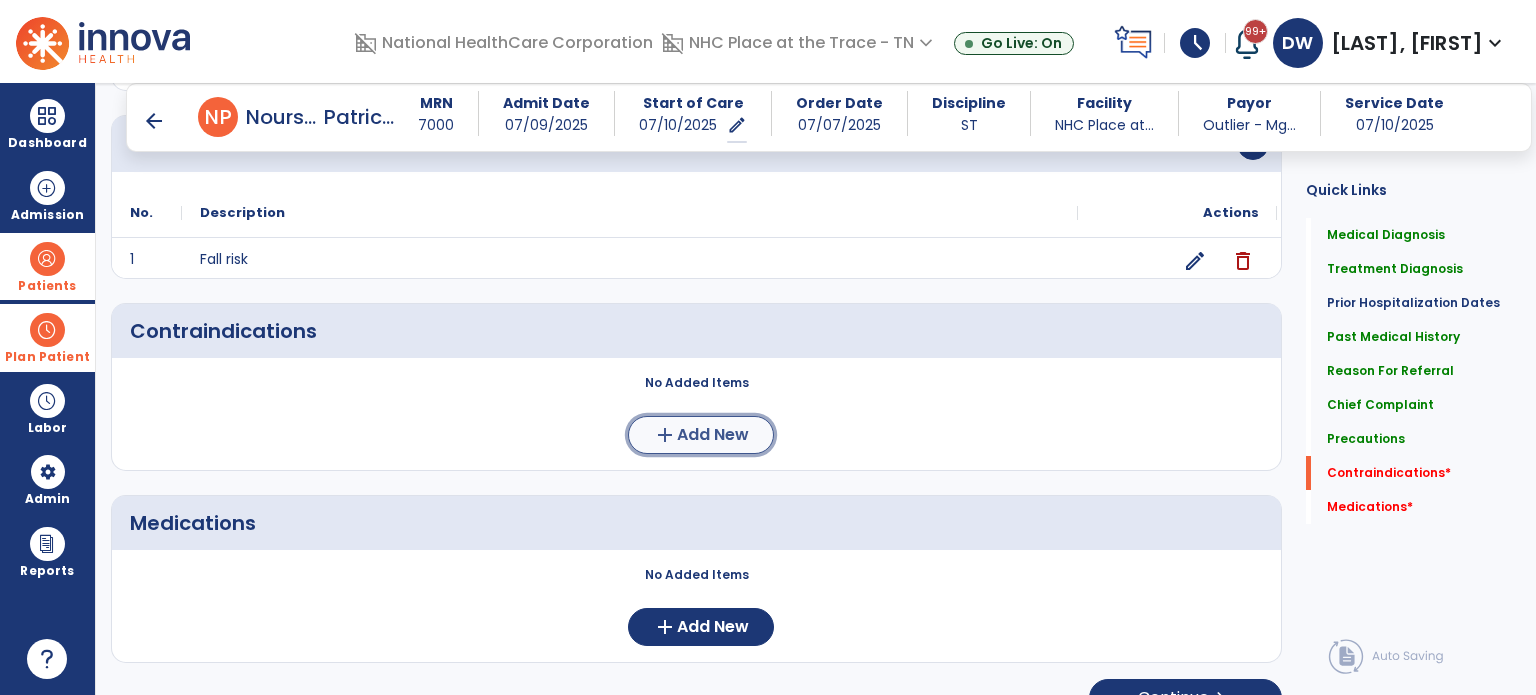 click on "Add New" 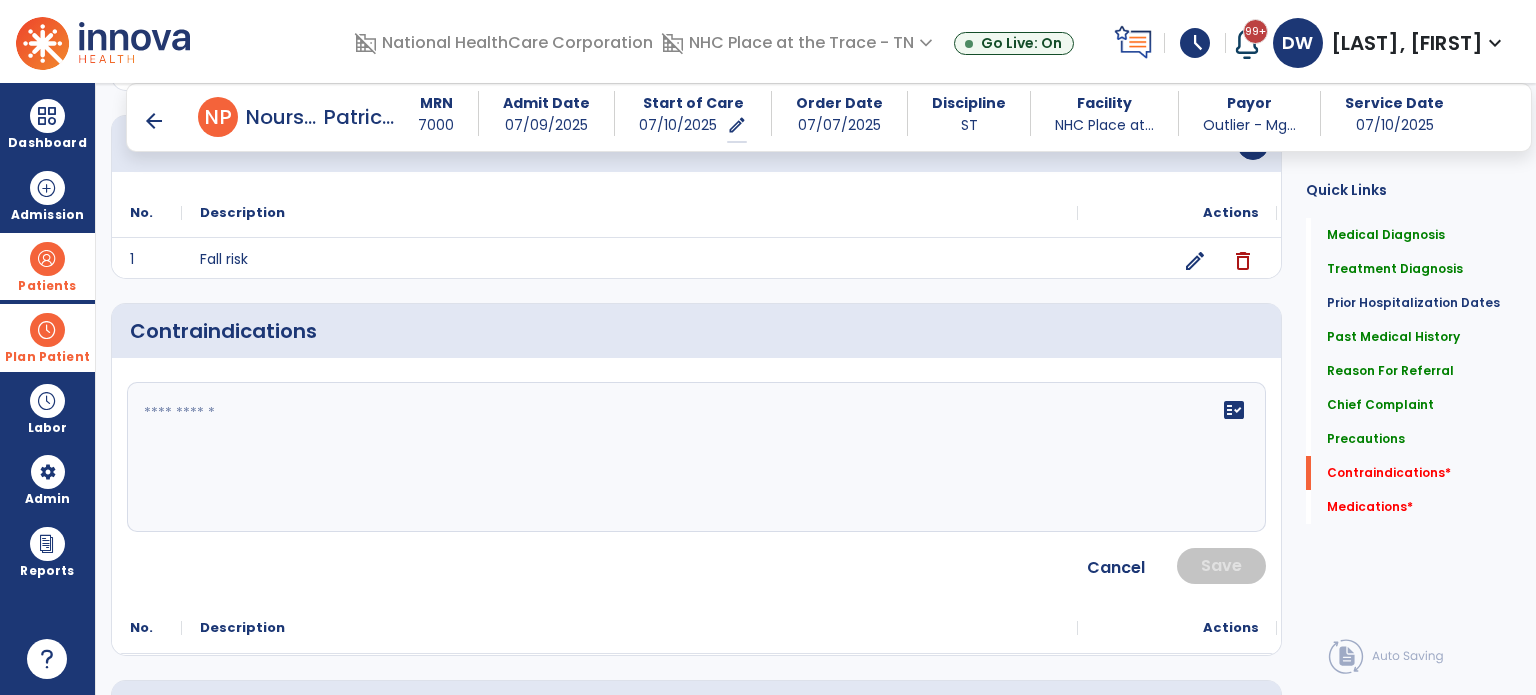 click 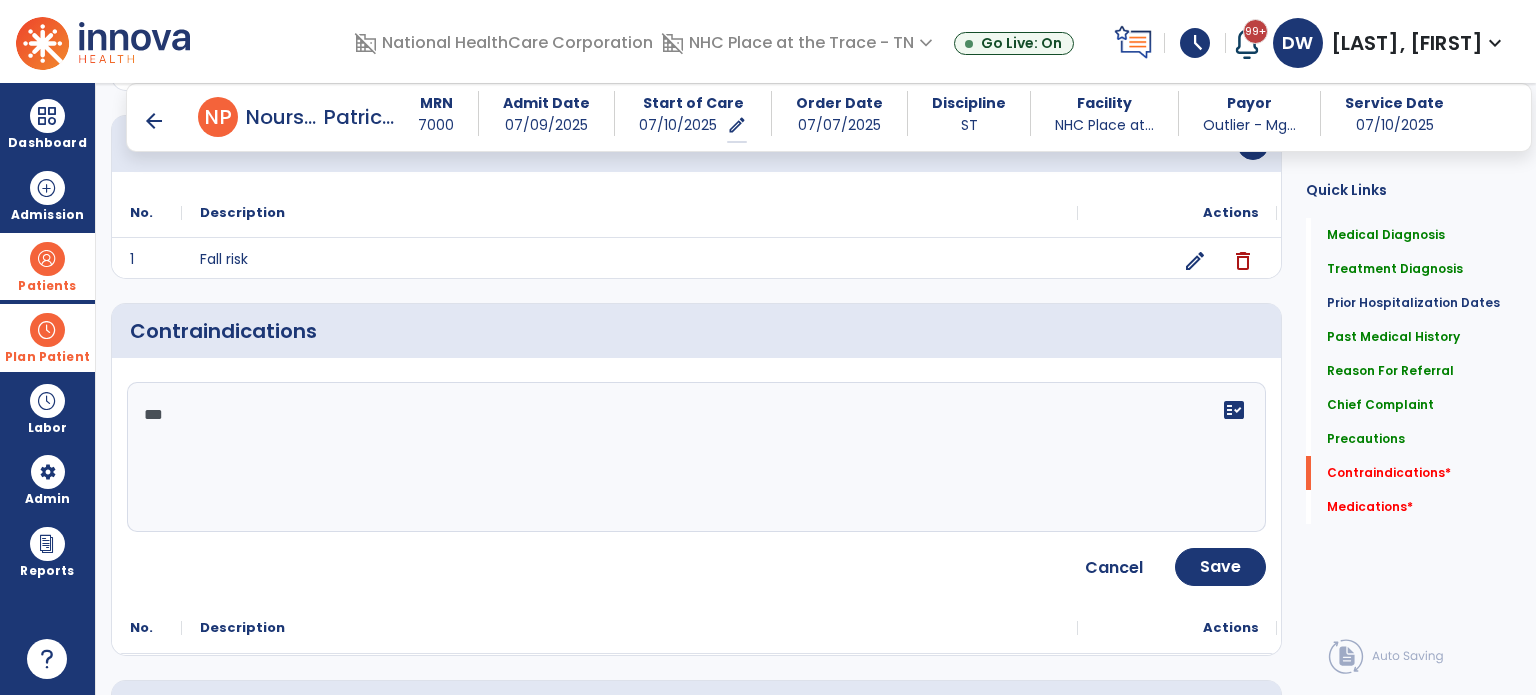type on "****" 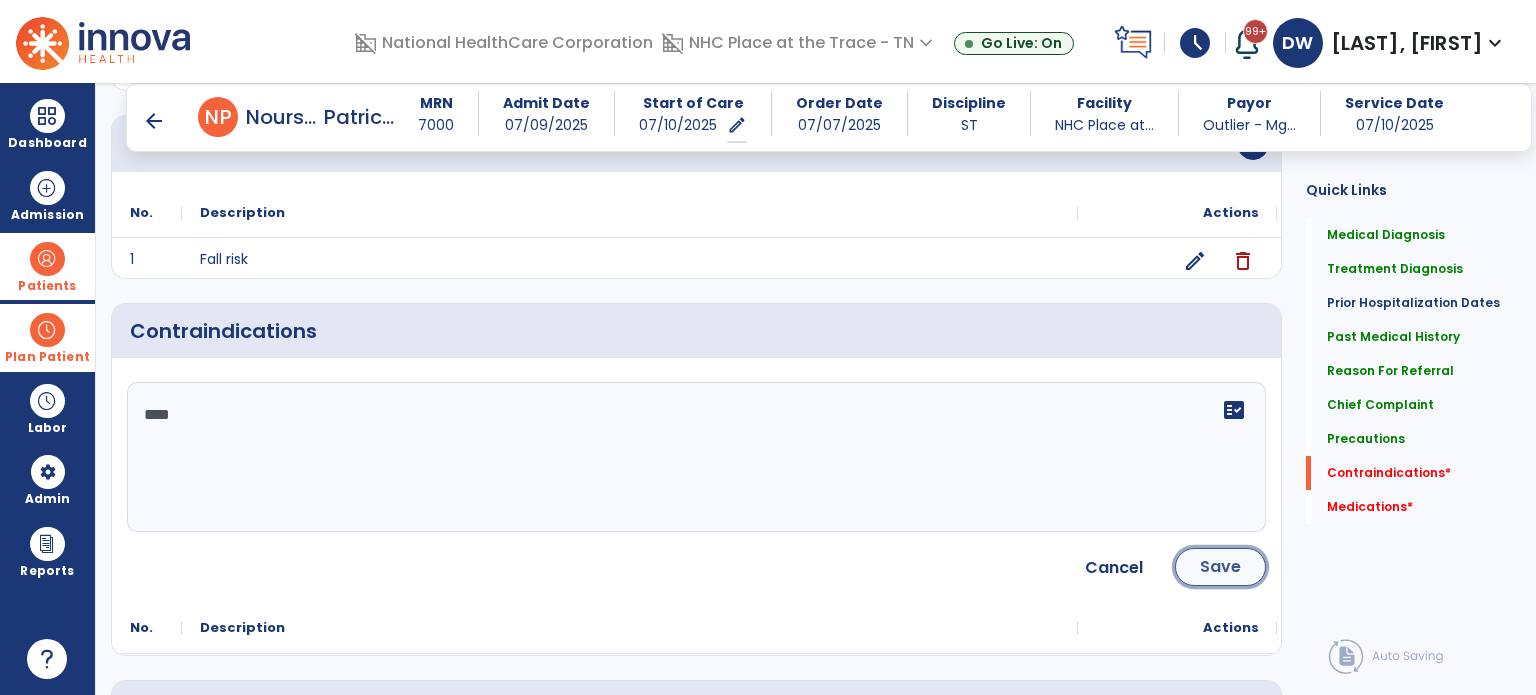 click on "Save" 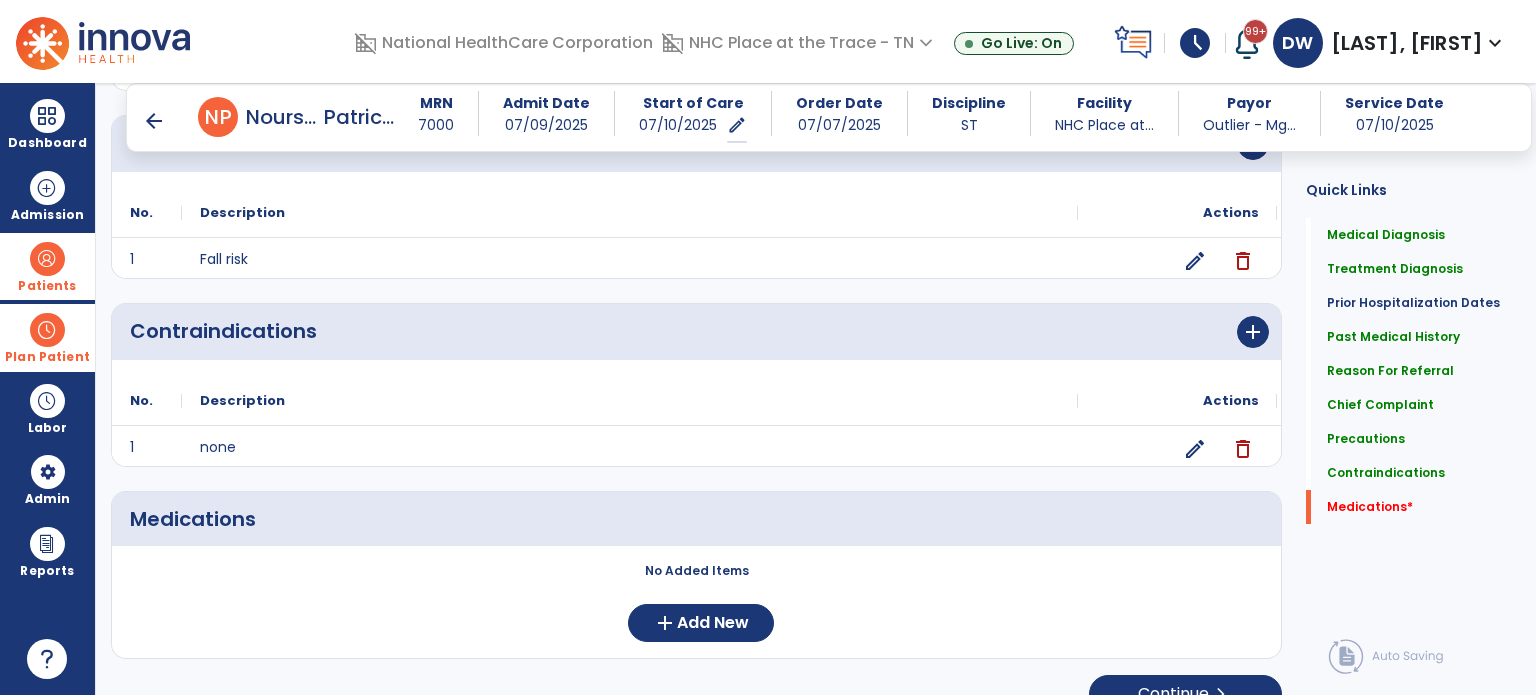 scroll, scrollTop: 1641, scrollLeft: 0, axis: vertical 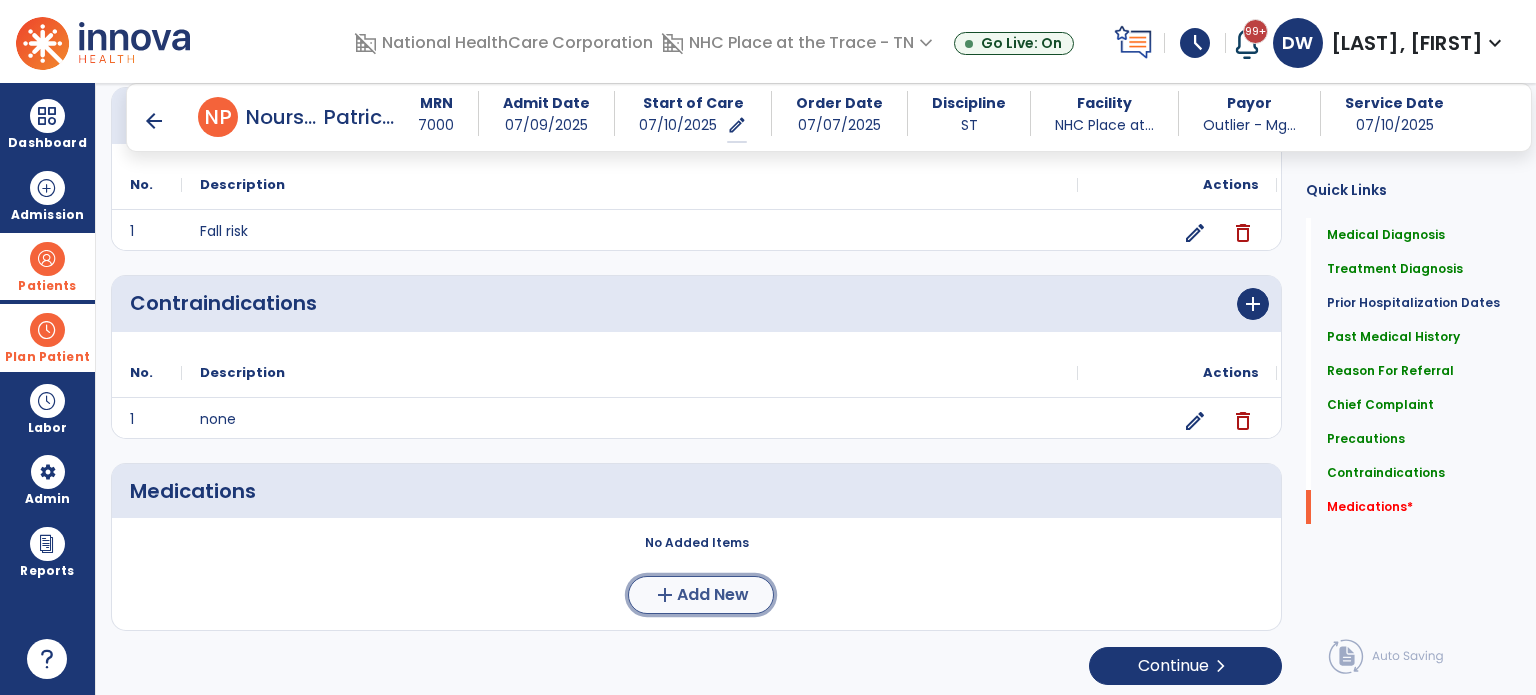 click on "Add New" 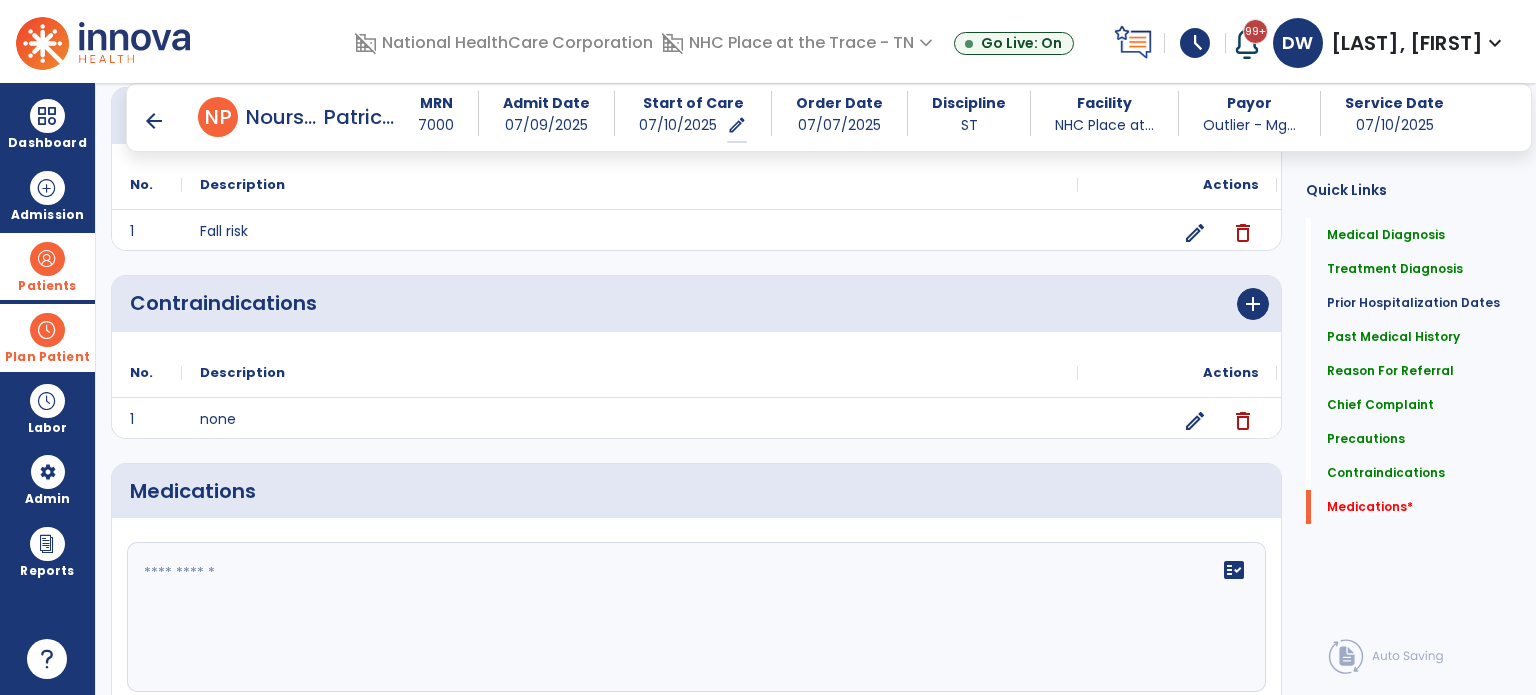 click 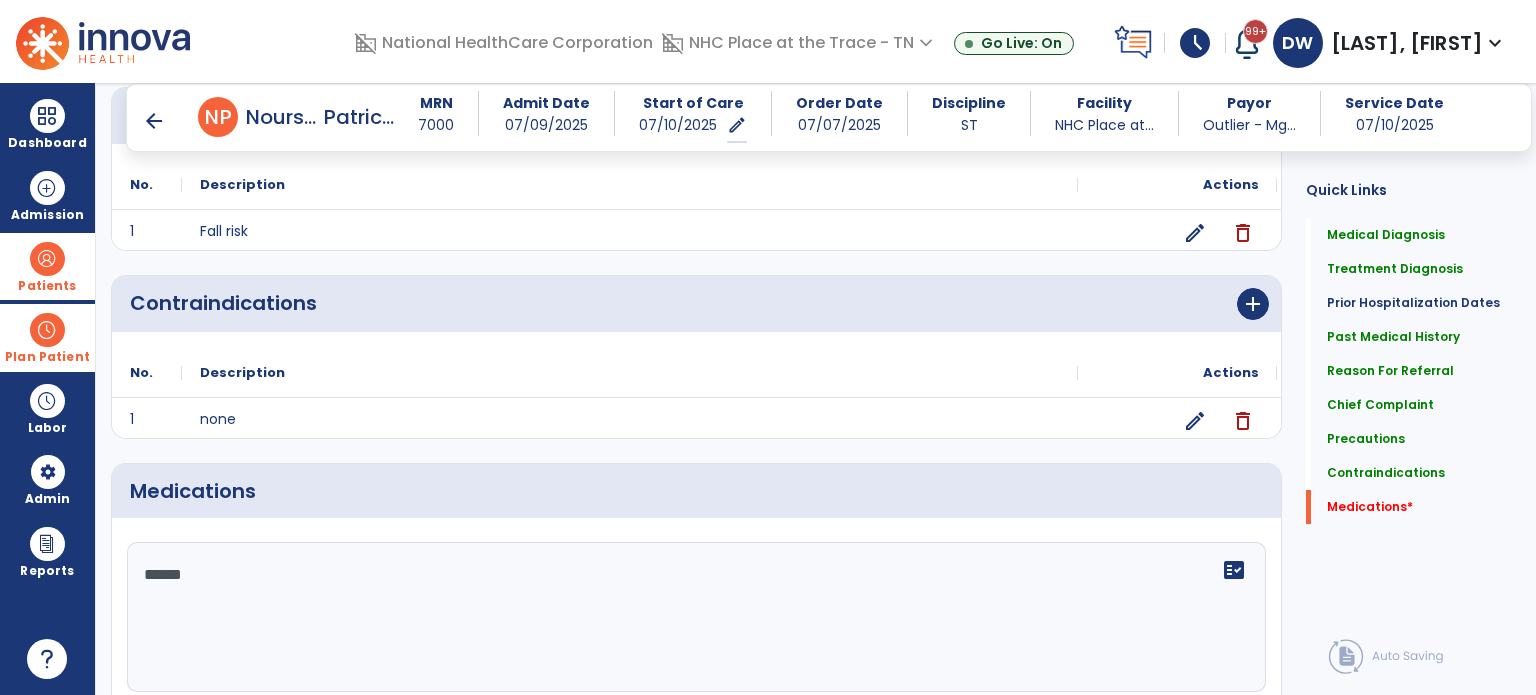 type on "*******" 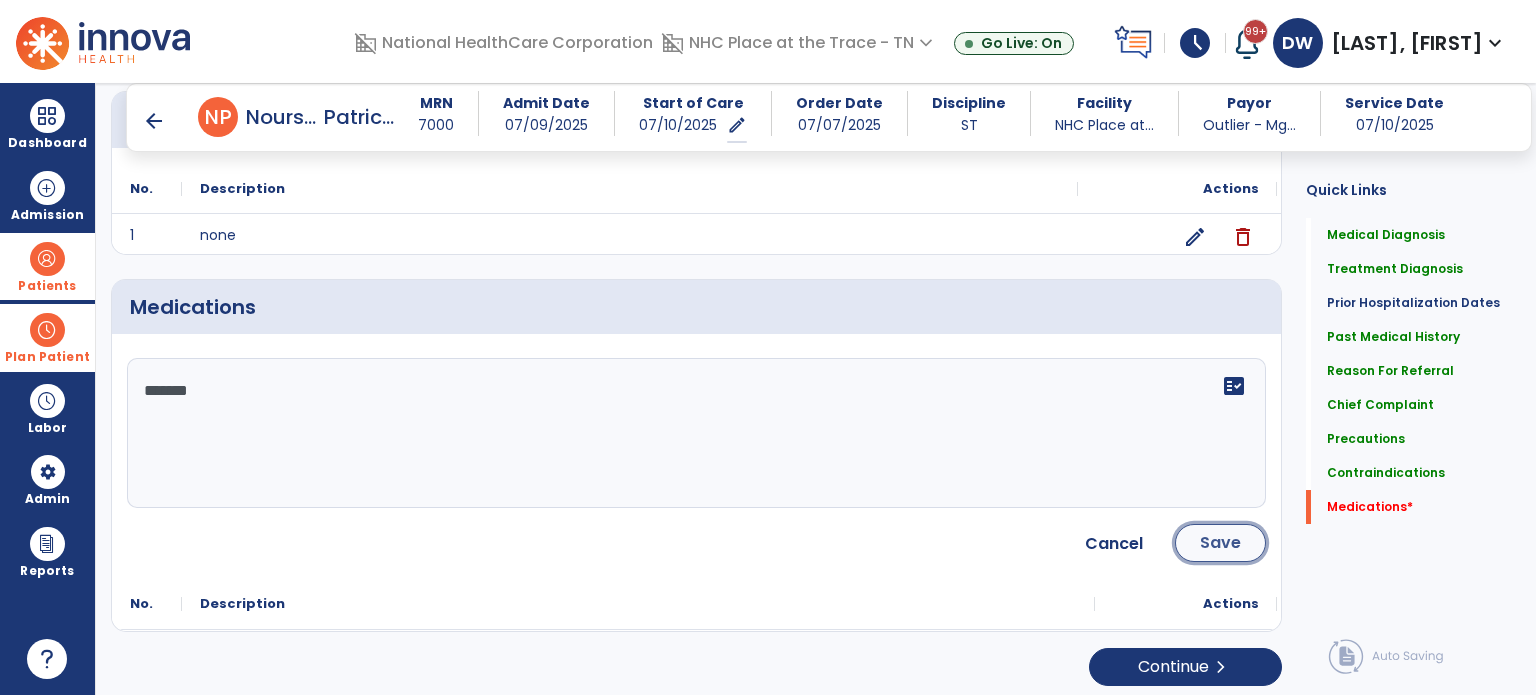 click on "Save" 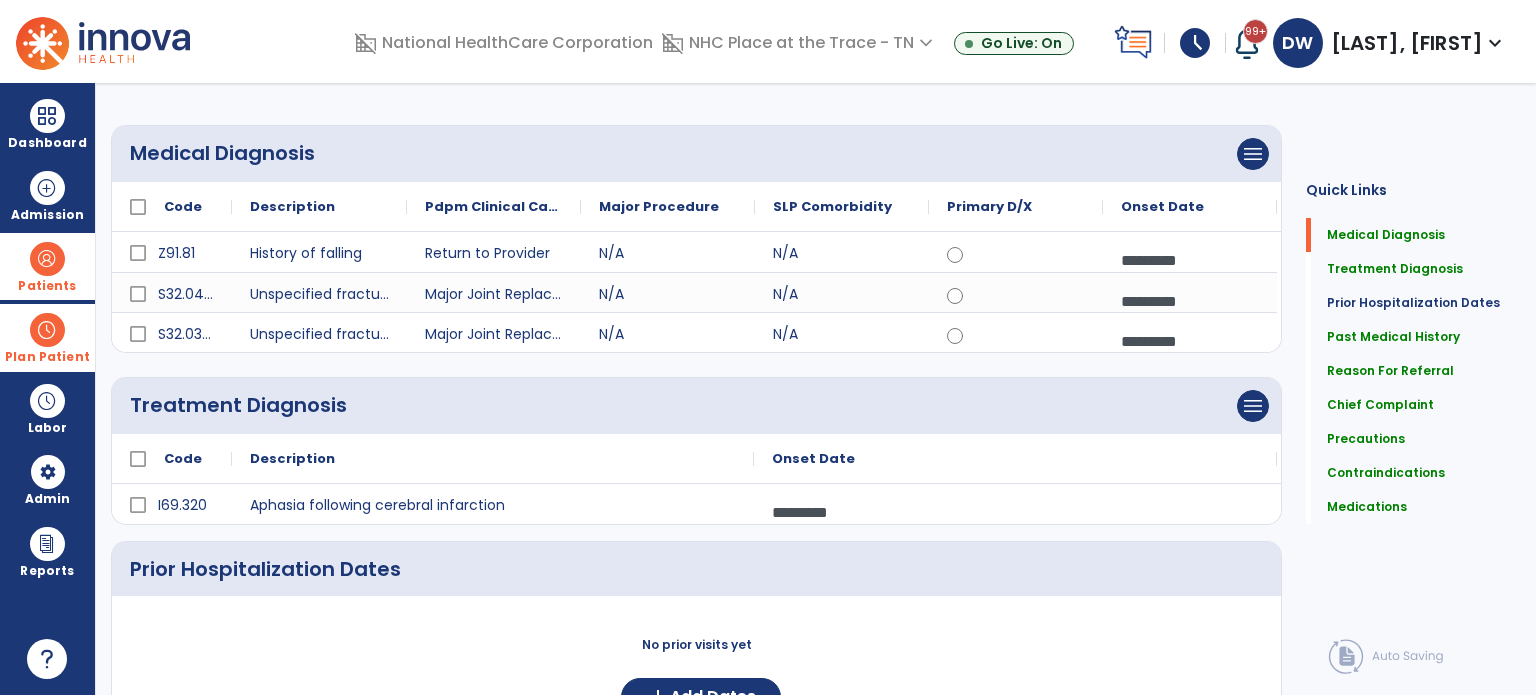 scroll, scrollTop: 0, scrollLeft: 0, axis: both 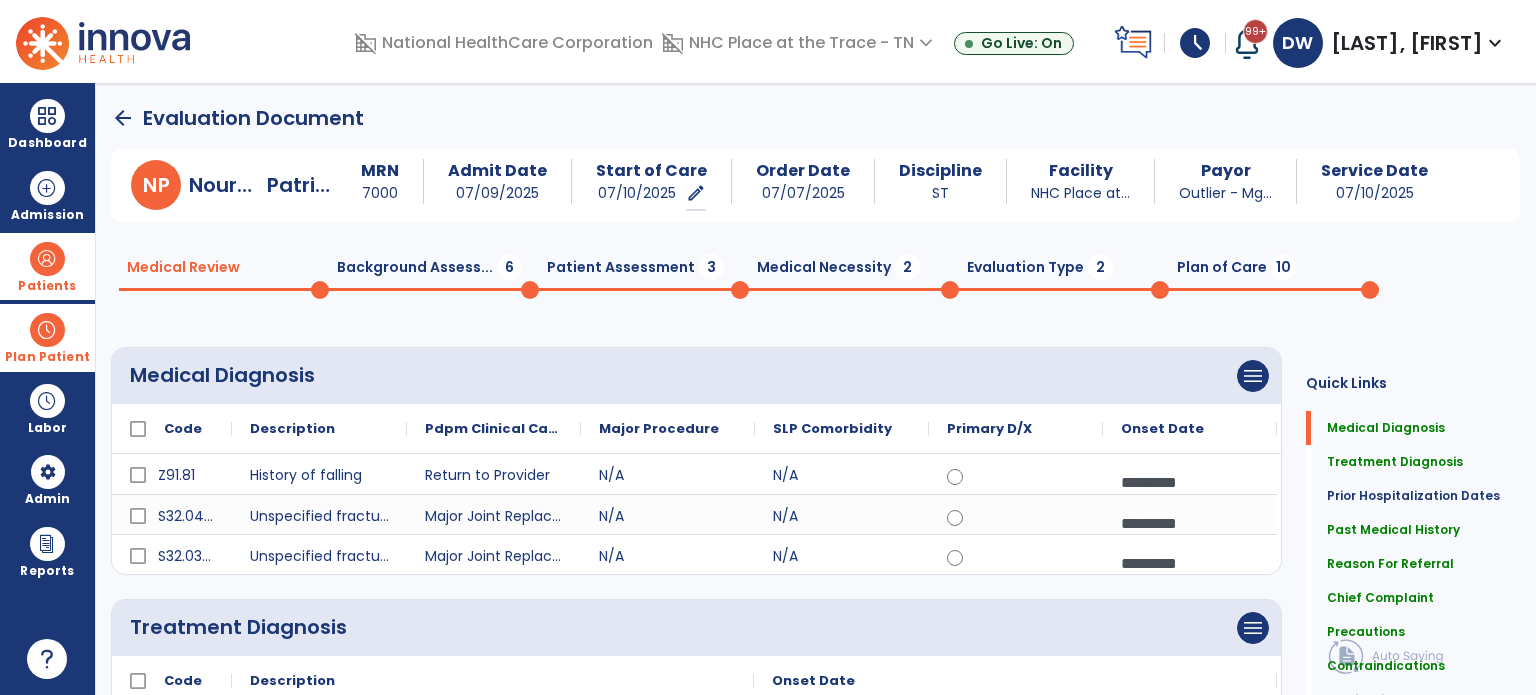 click on "Background Assess...  6" 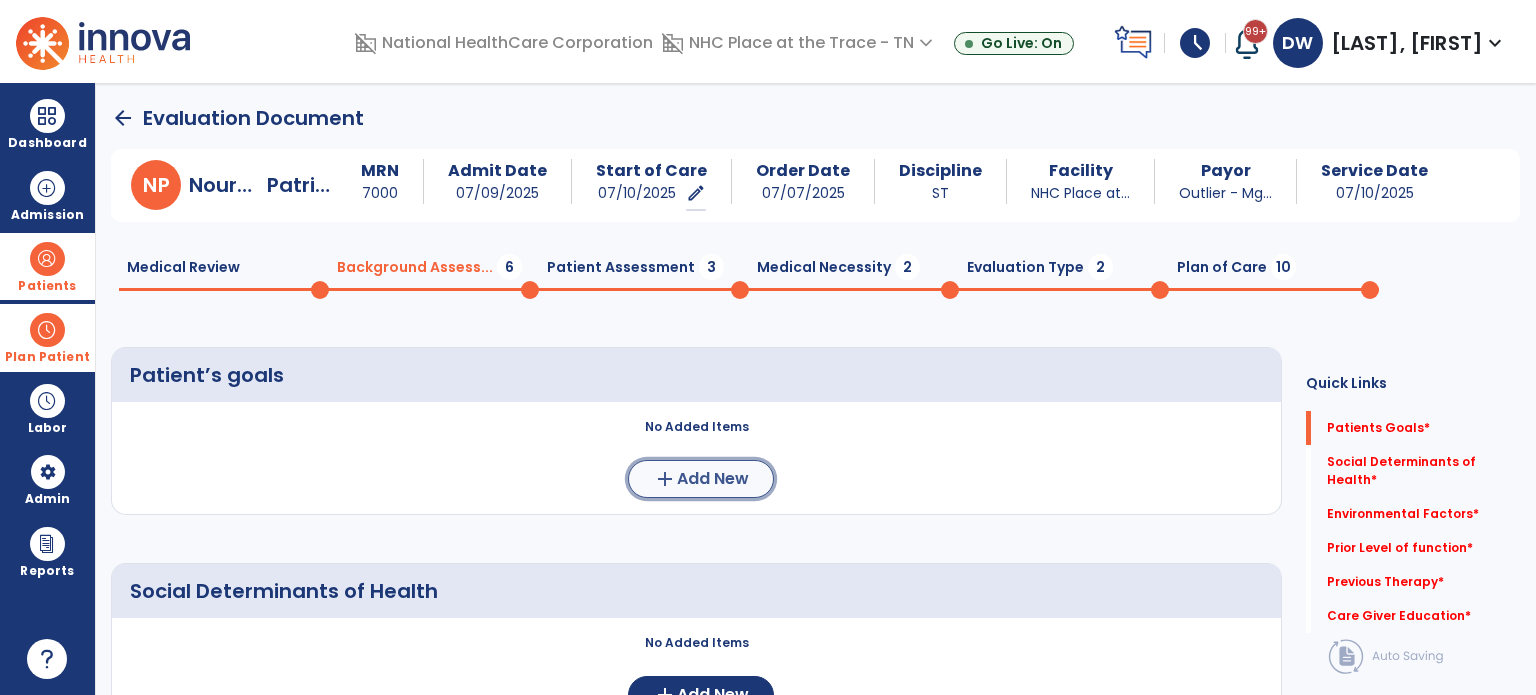 click on "Add New" 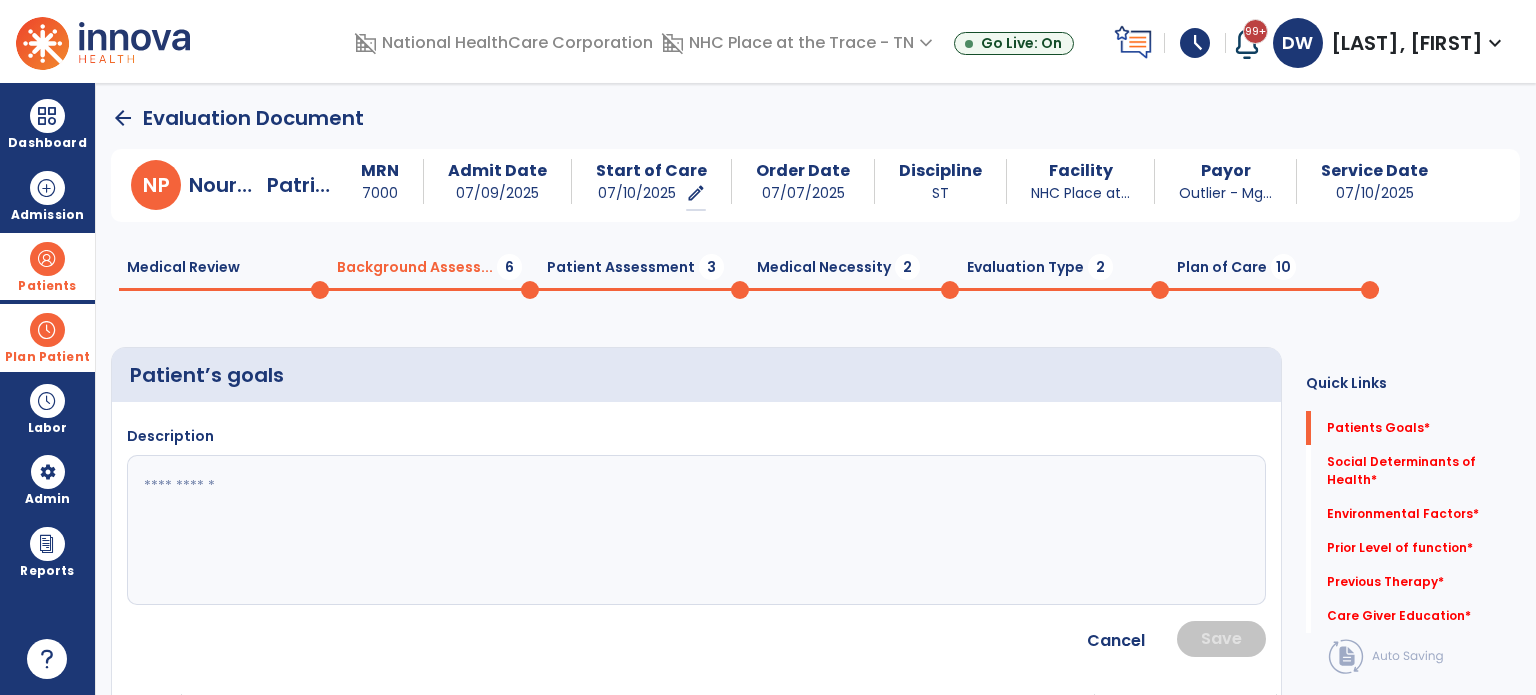 click 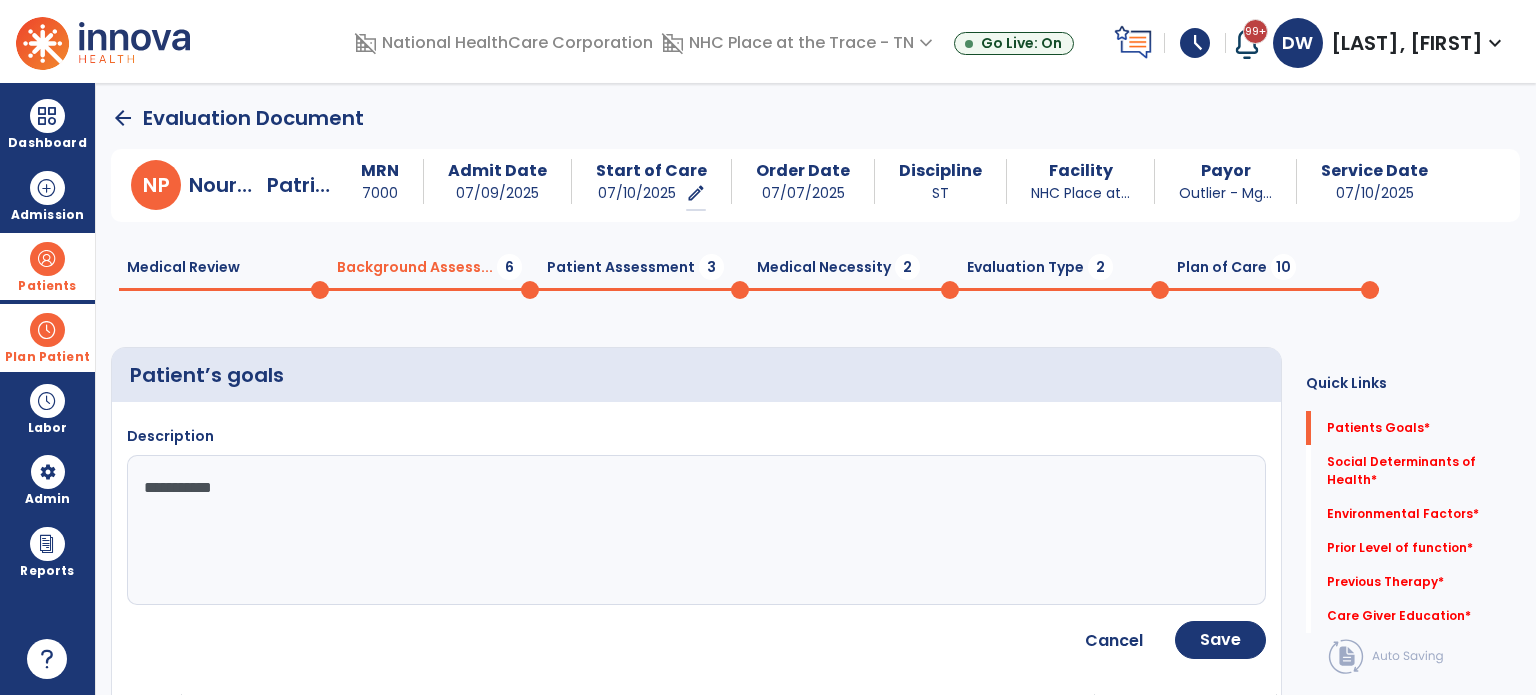 type on "**********" 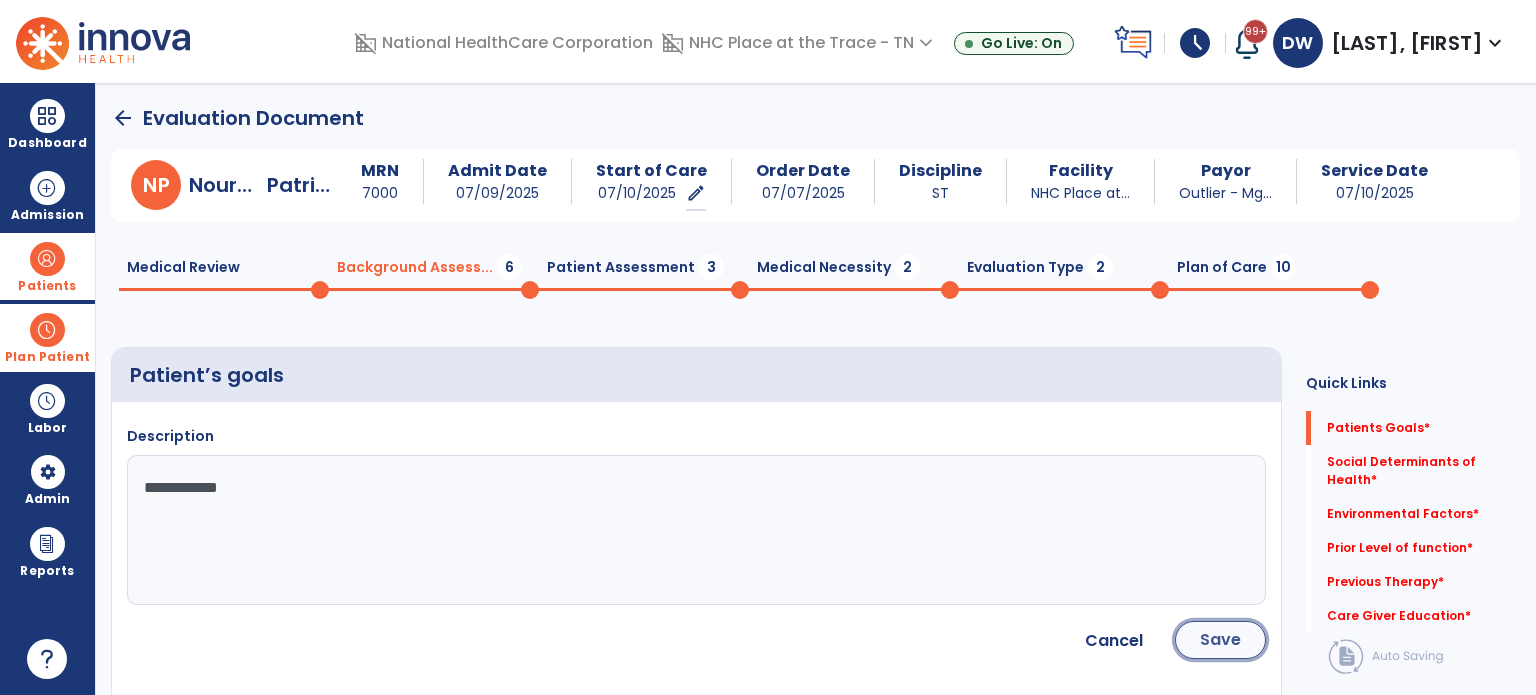 click on "Save" 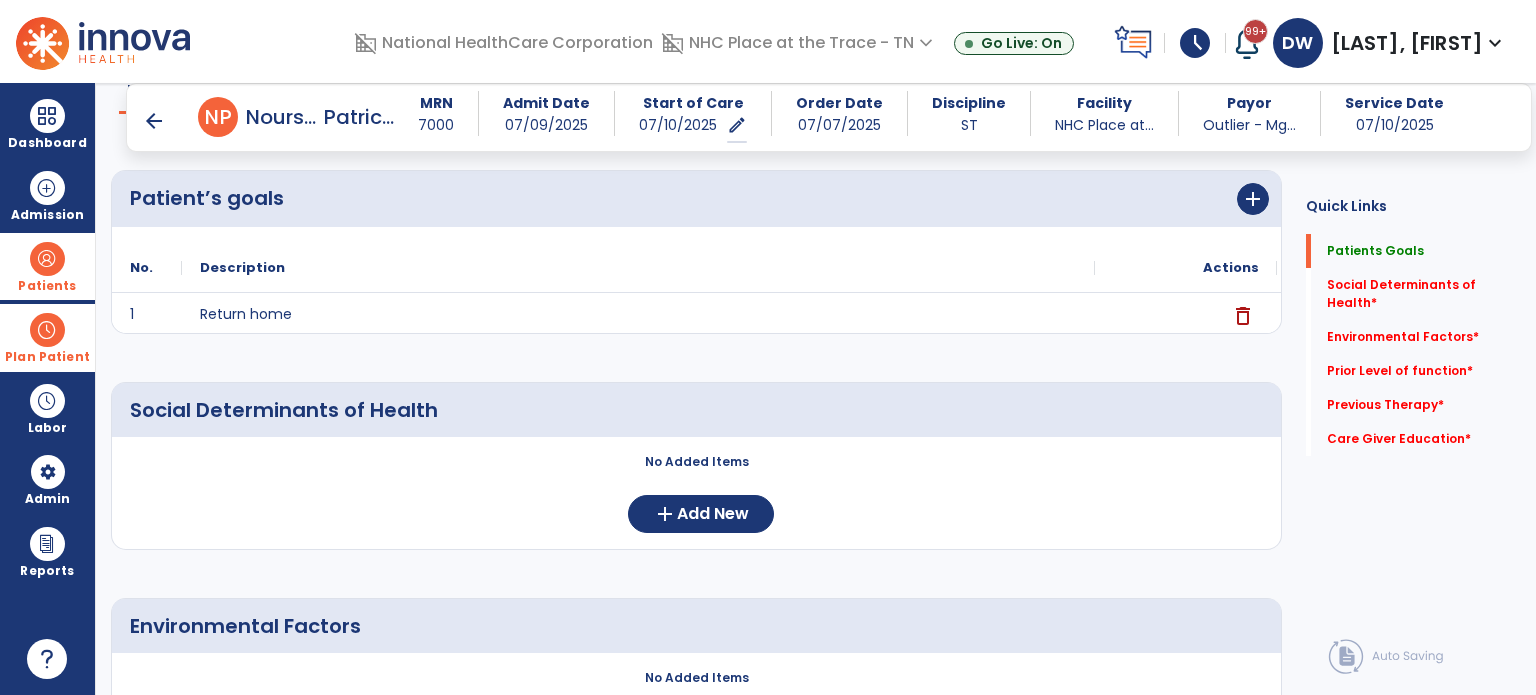 scroll, scrollTop: 160, scrollLeft: 0, axis: vertical 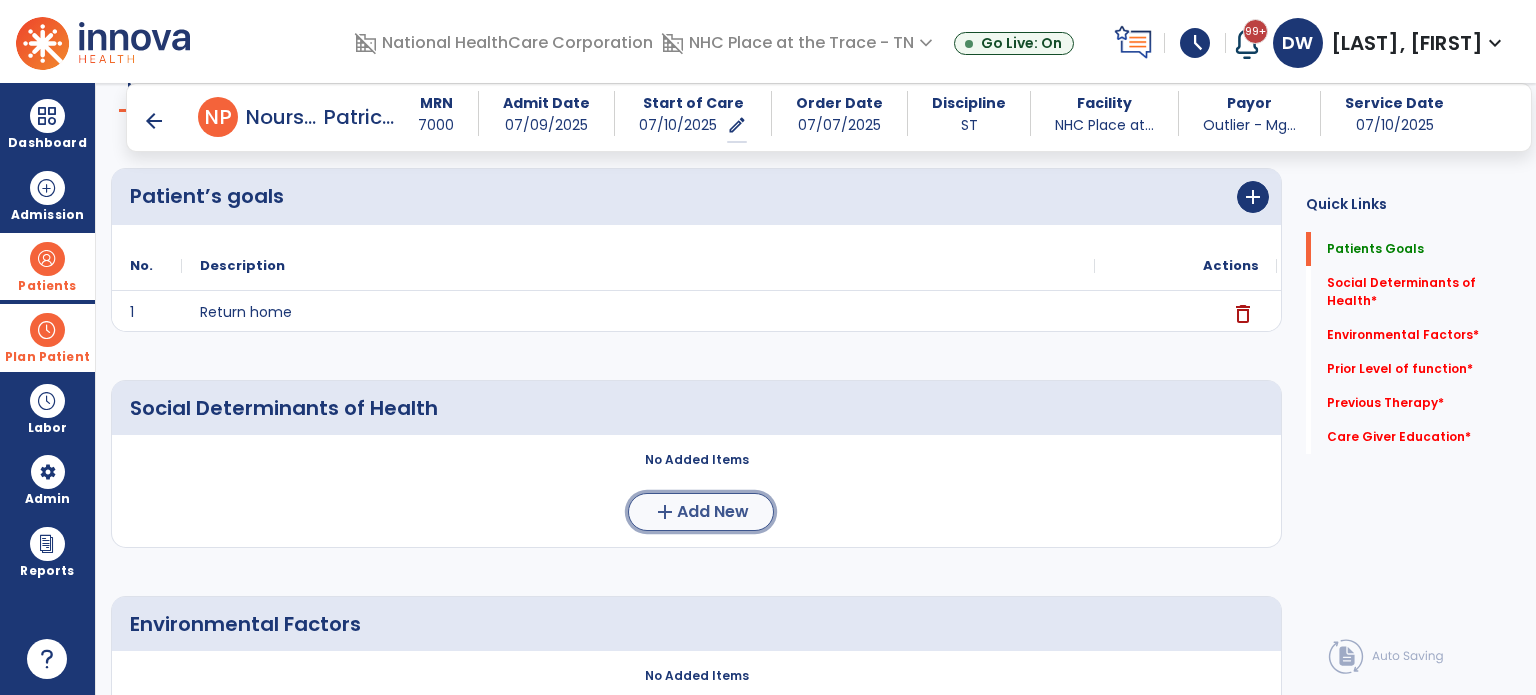 click on "add" 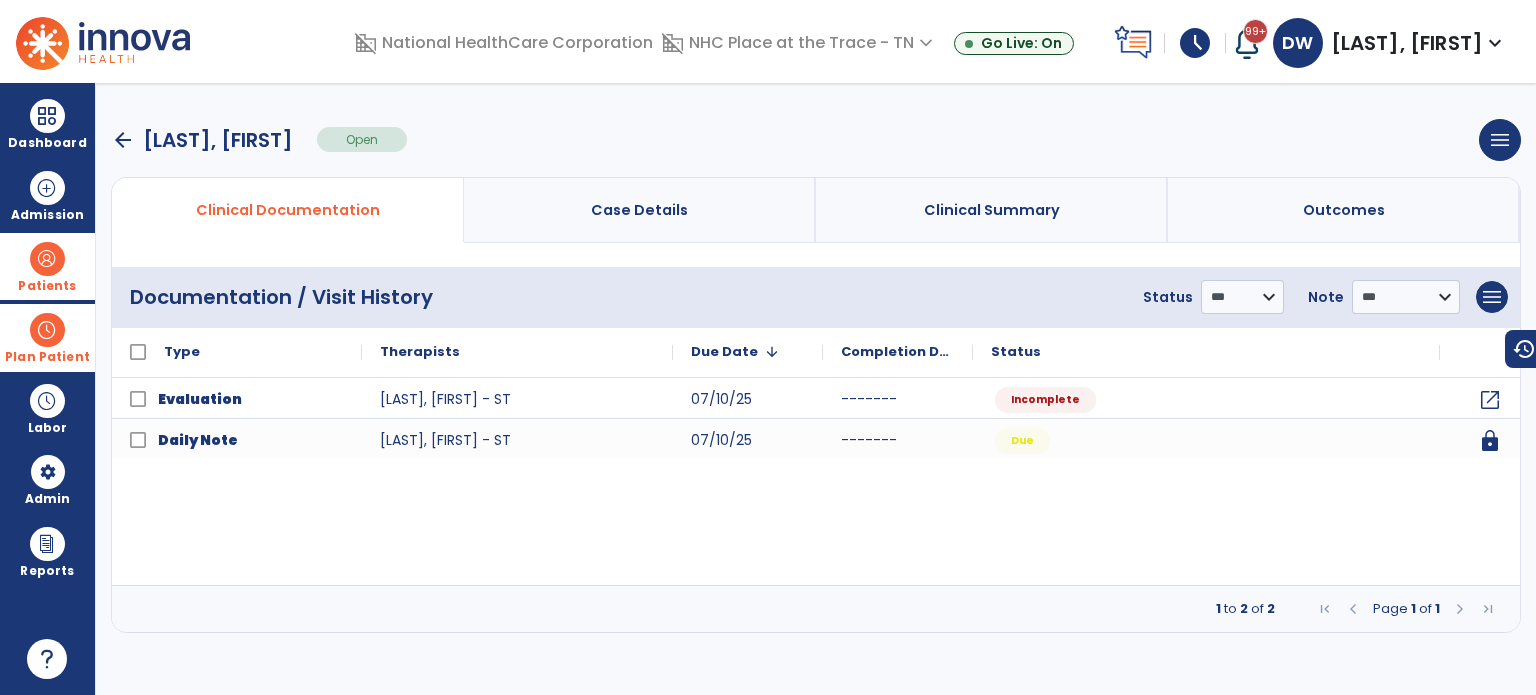 scroll, scrollTop: 0, scrollLeft: 0, axis: both 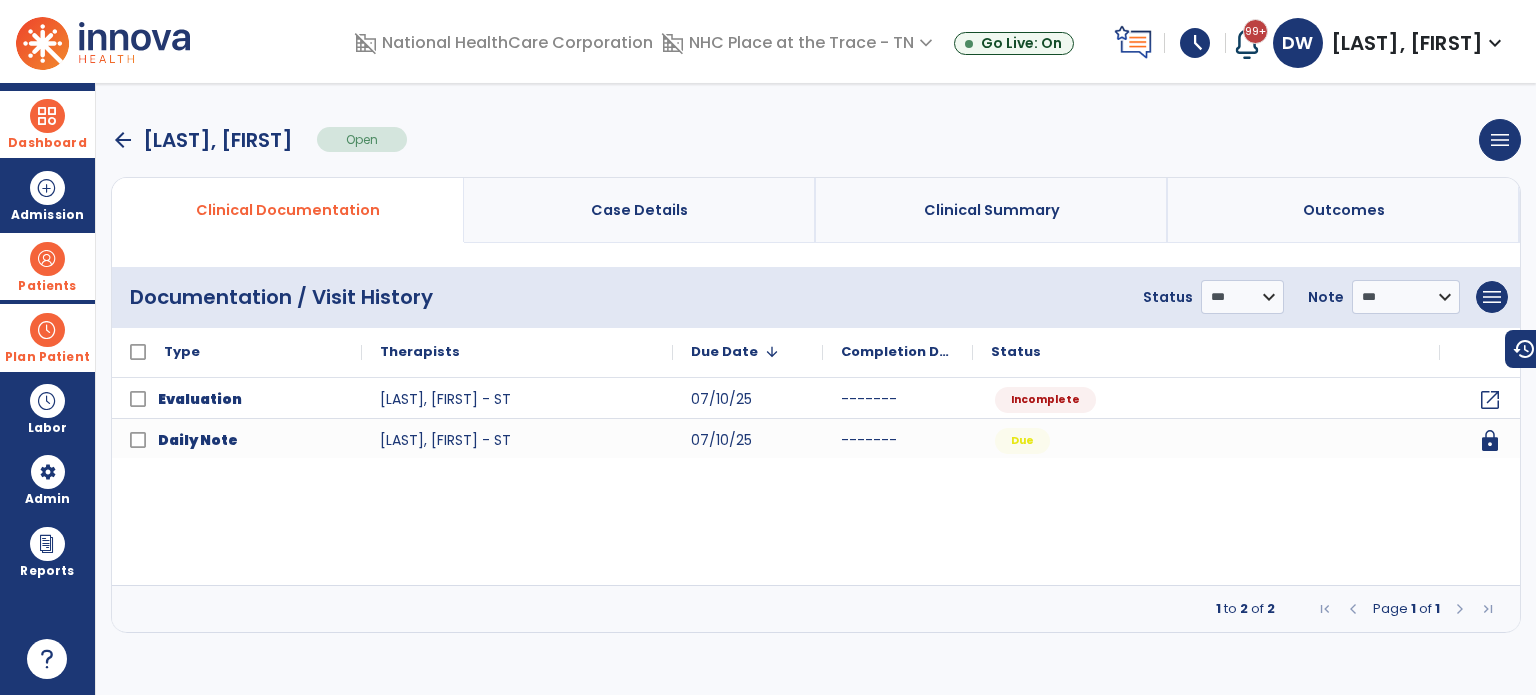 click at bounding box center [47, 116] 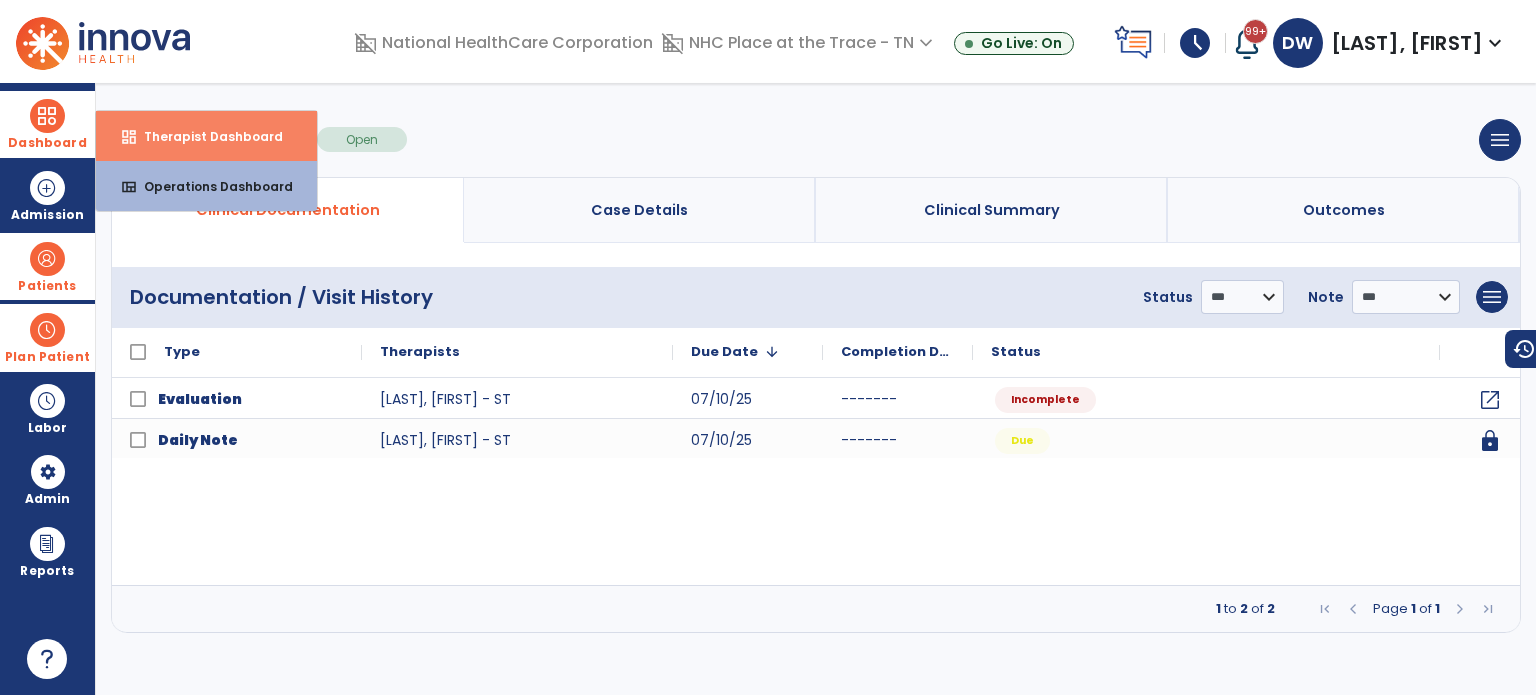 click on "Therapist Dashboard" at bounding box center (205, 136) 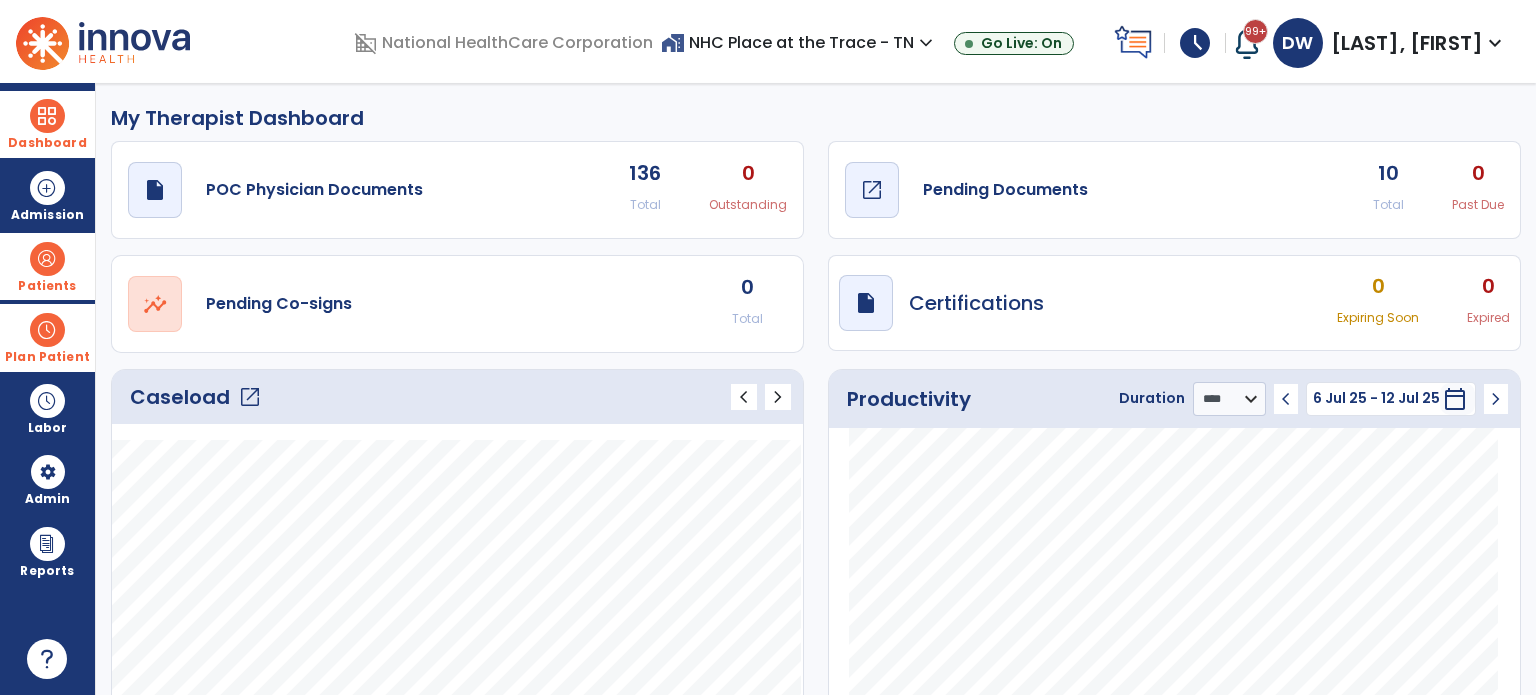 click on "Pending Documents" 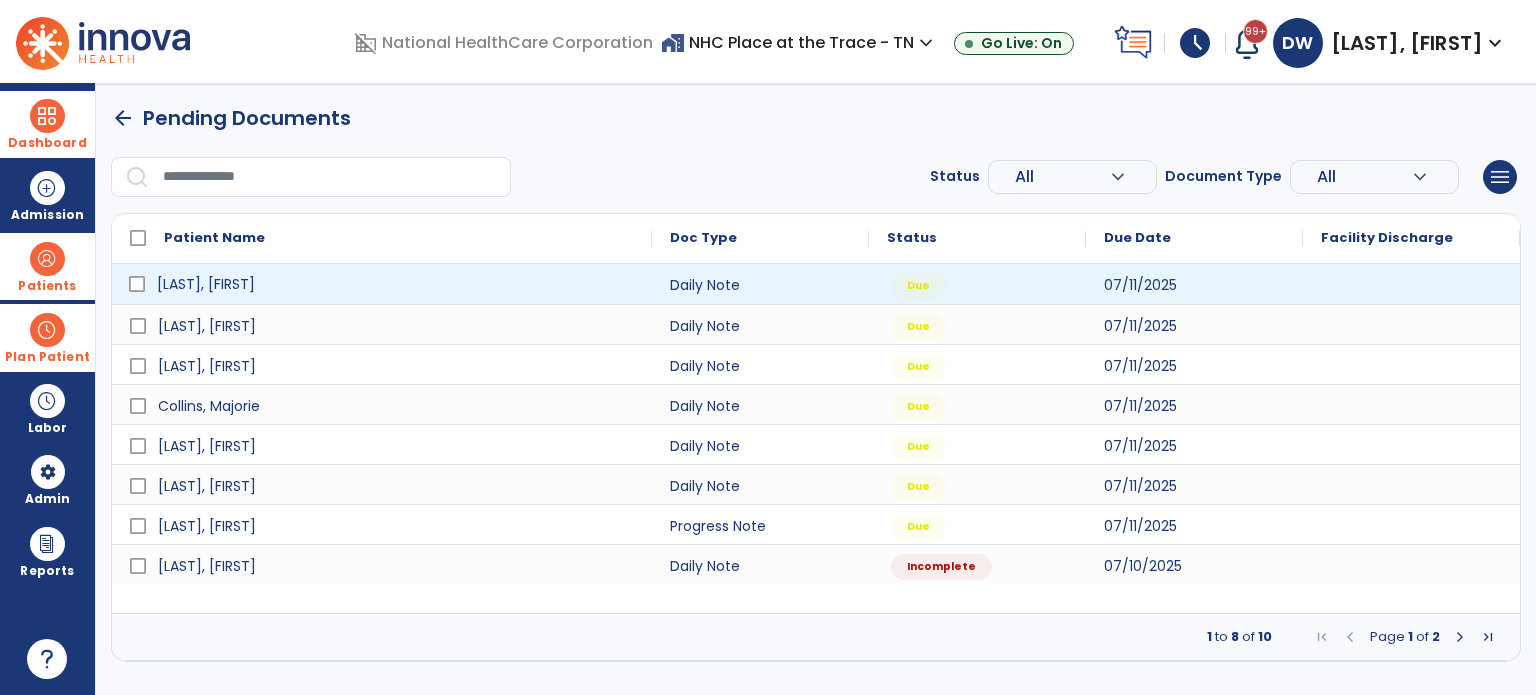 click on "Bruce, Phyllis" at bounding box center [206, 284] 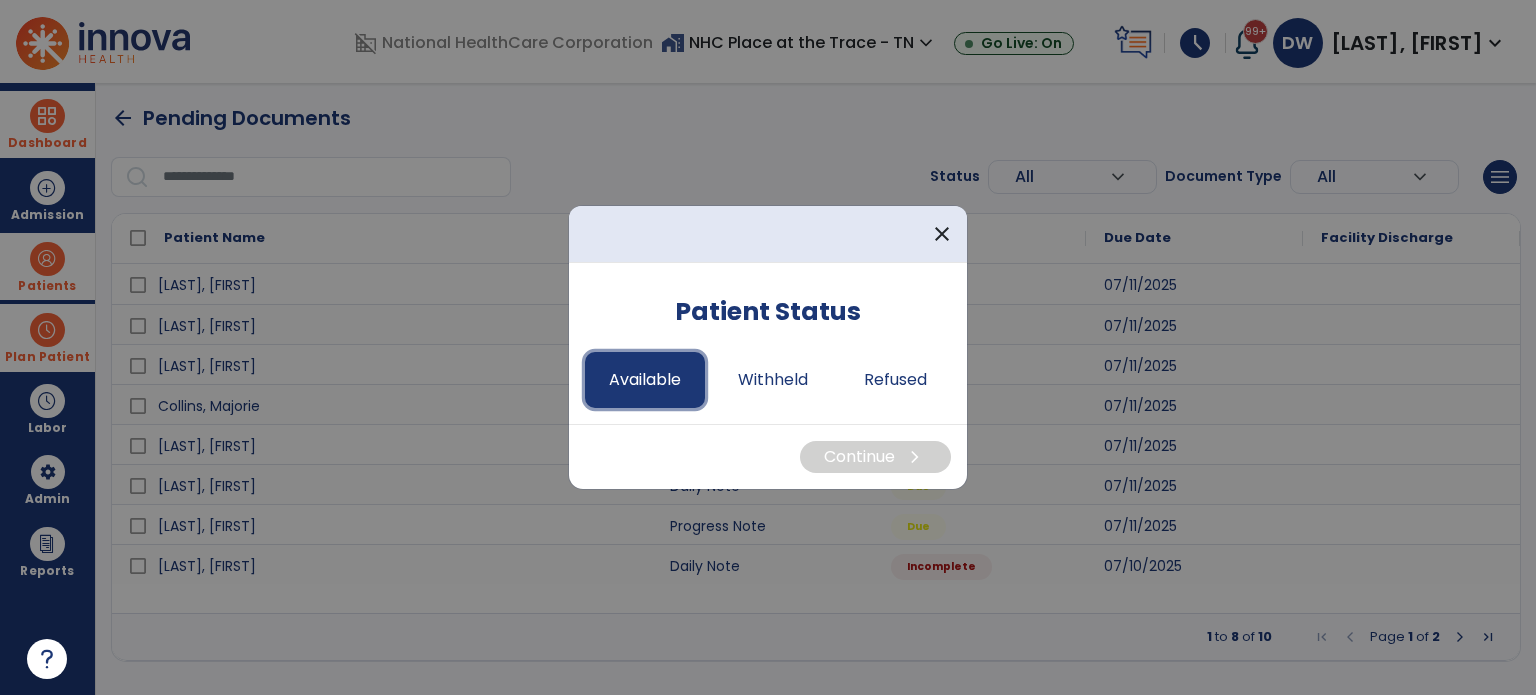 click on "Available" at bounding box center (645, 380) 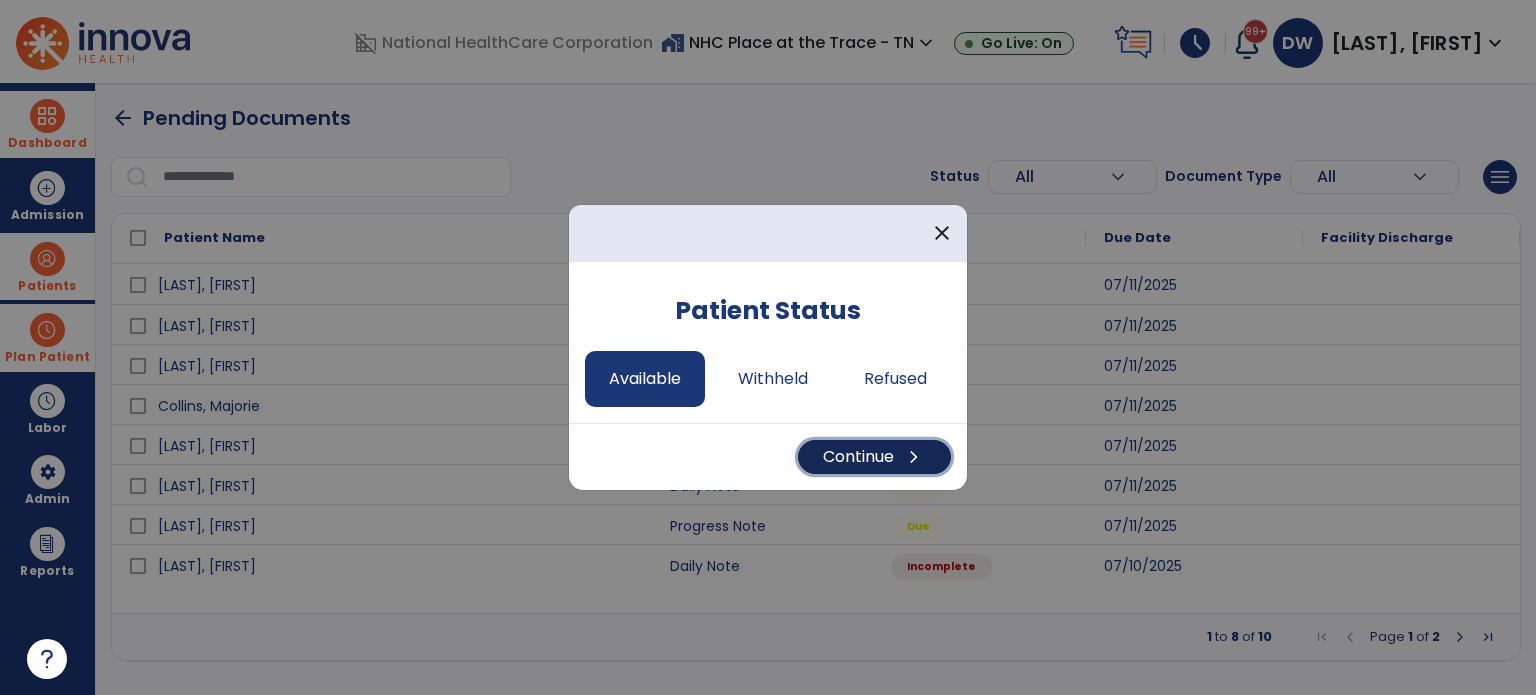 click on "Continue   chevron_right" at bounding box center [874, 457] 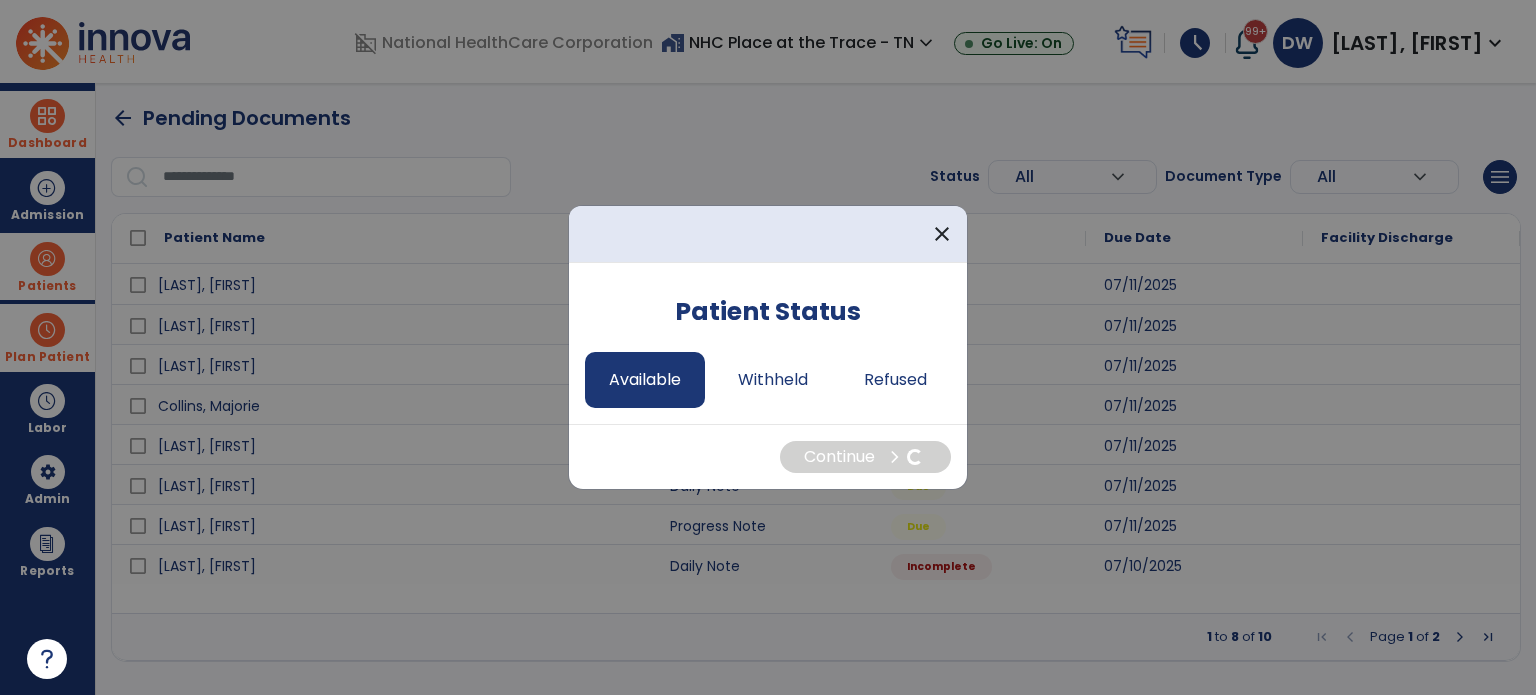 select on "*" 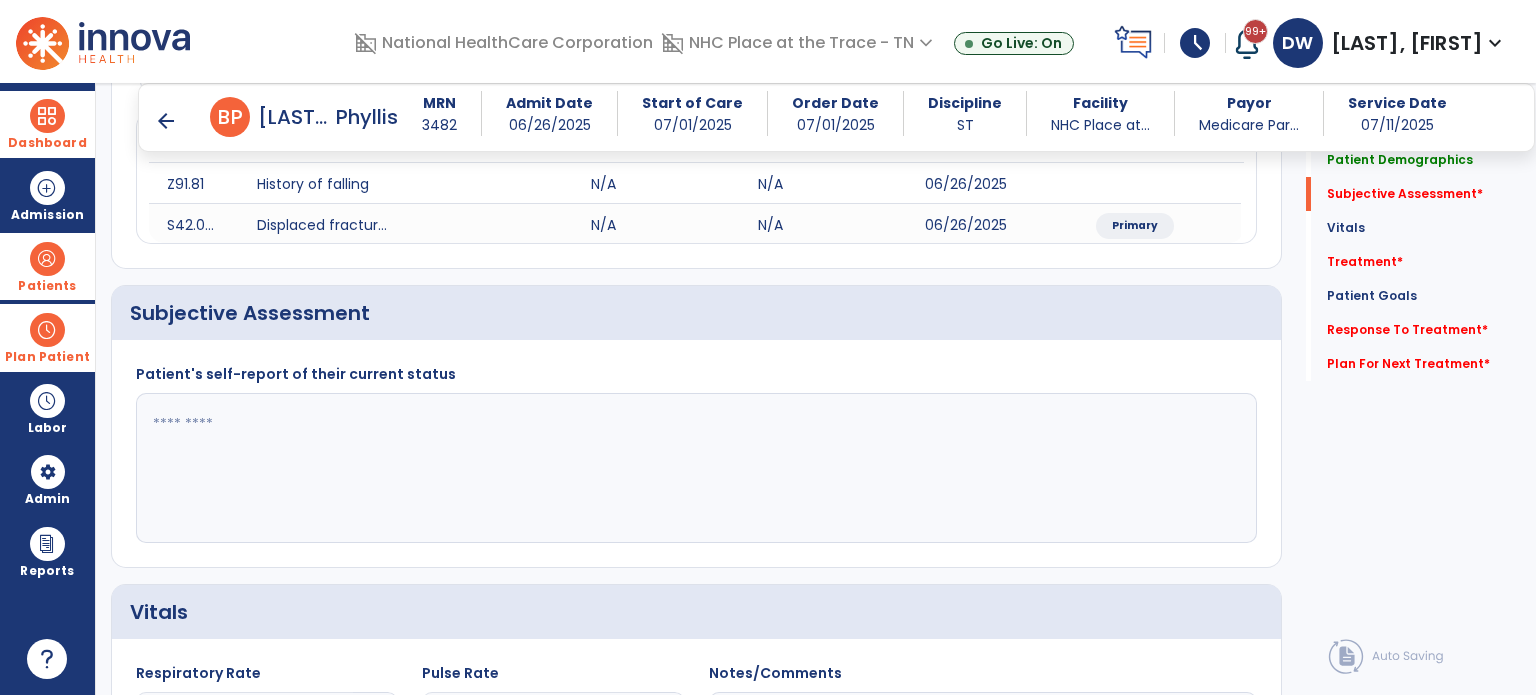 scroll, scrollTop: 284, scrollLeft: 0, axis: vertical 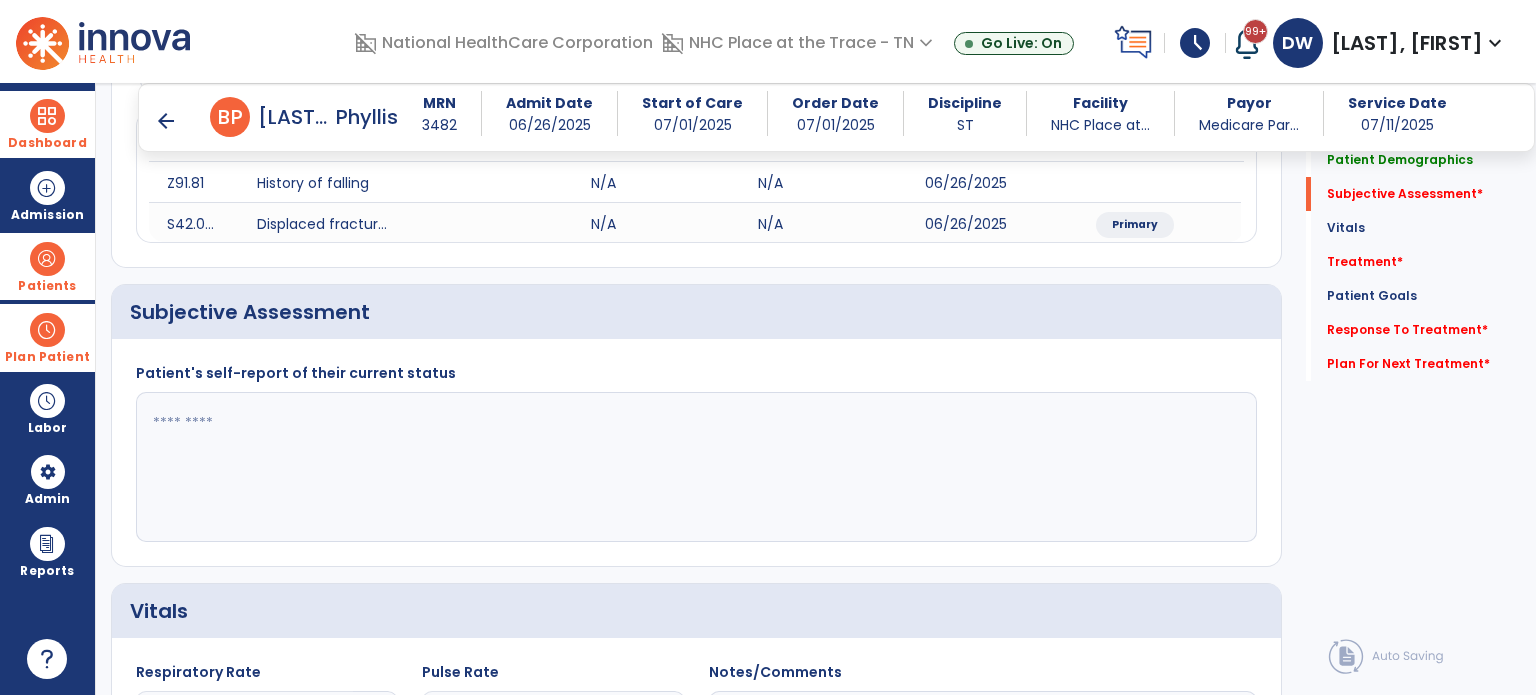 click 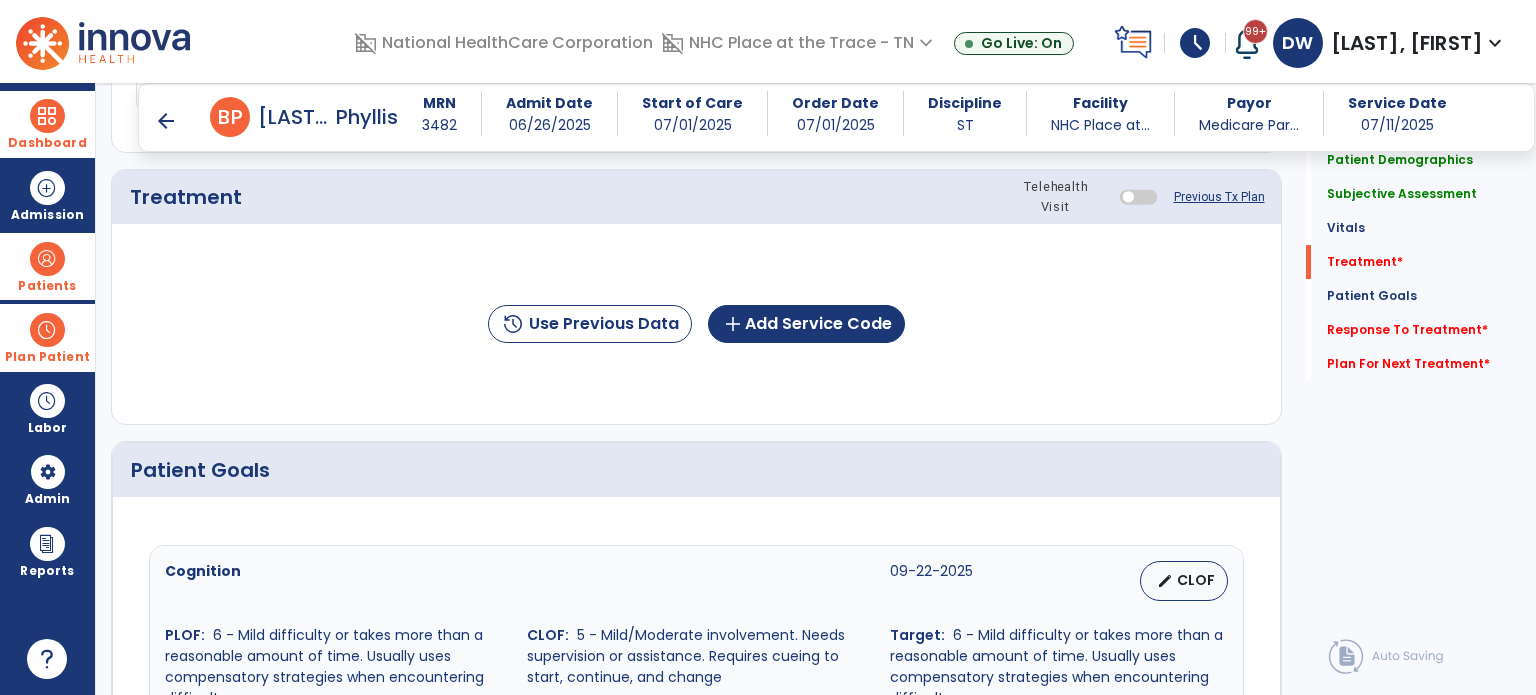 scroll, scrollTop: 1122, scrollLeft: 0, axis: vertical 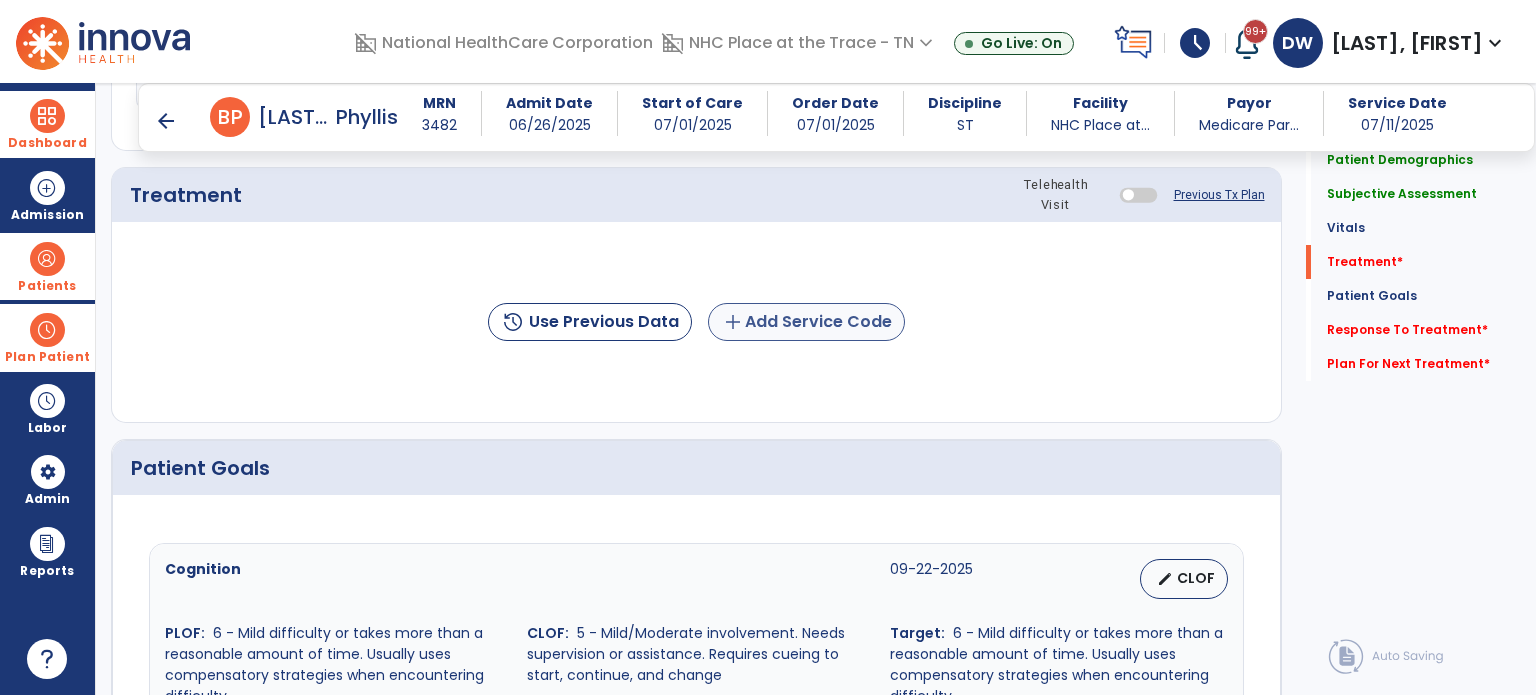 type on "**********" 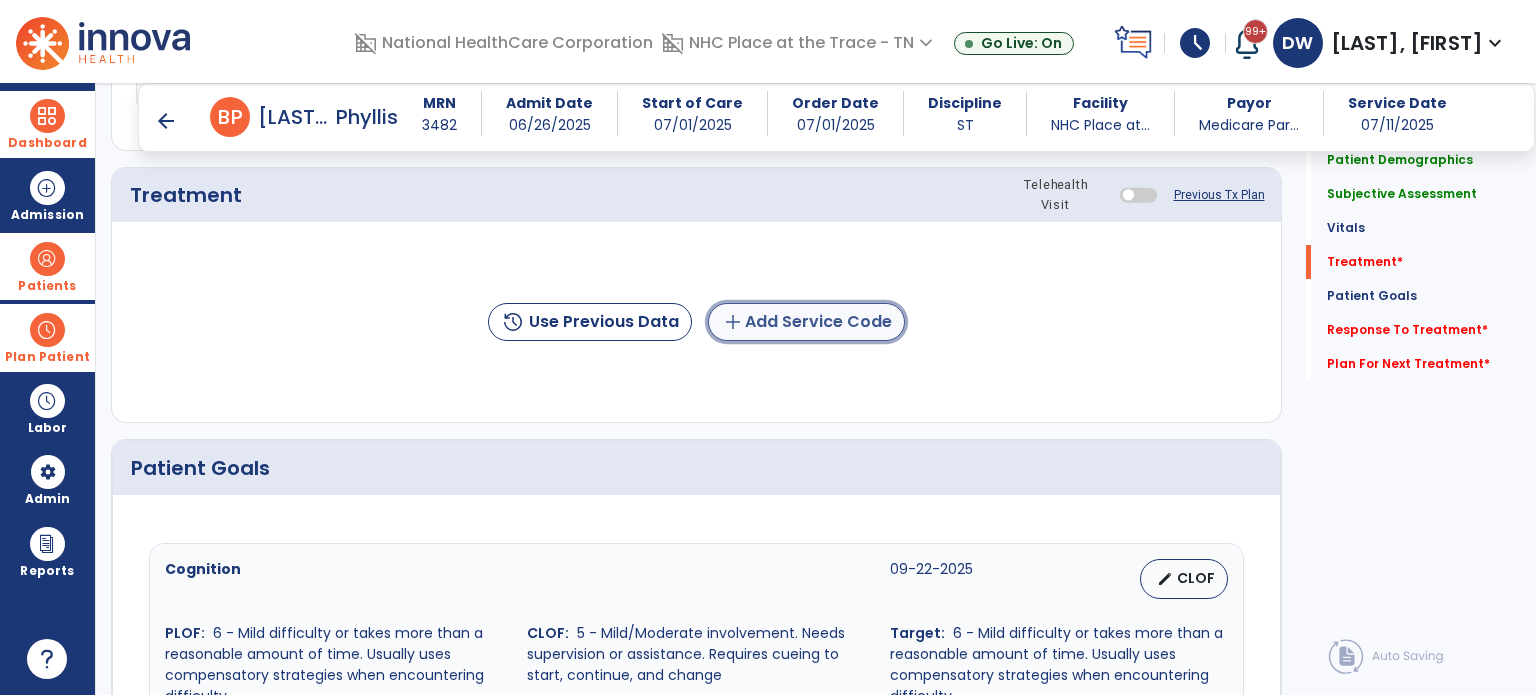 click on "add  Add Service Code" 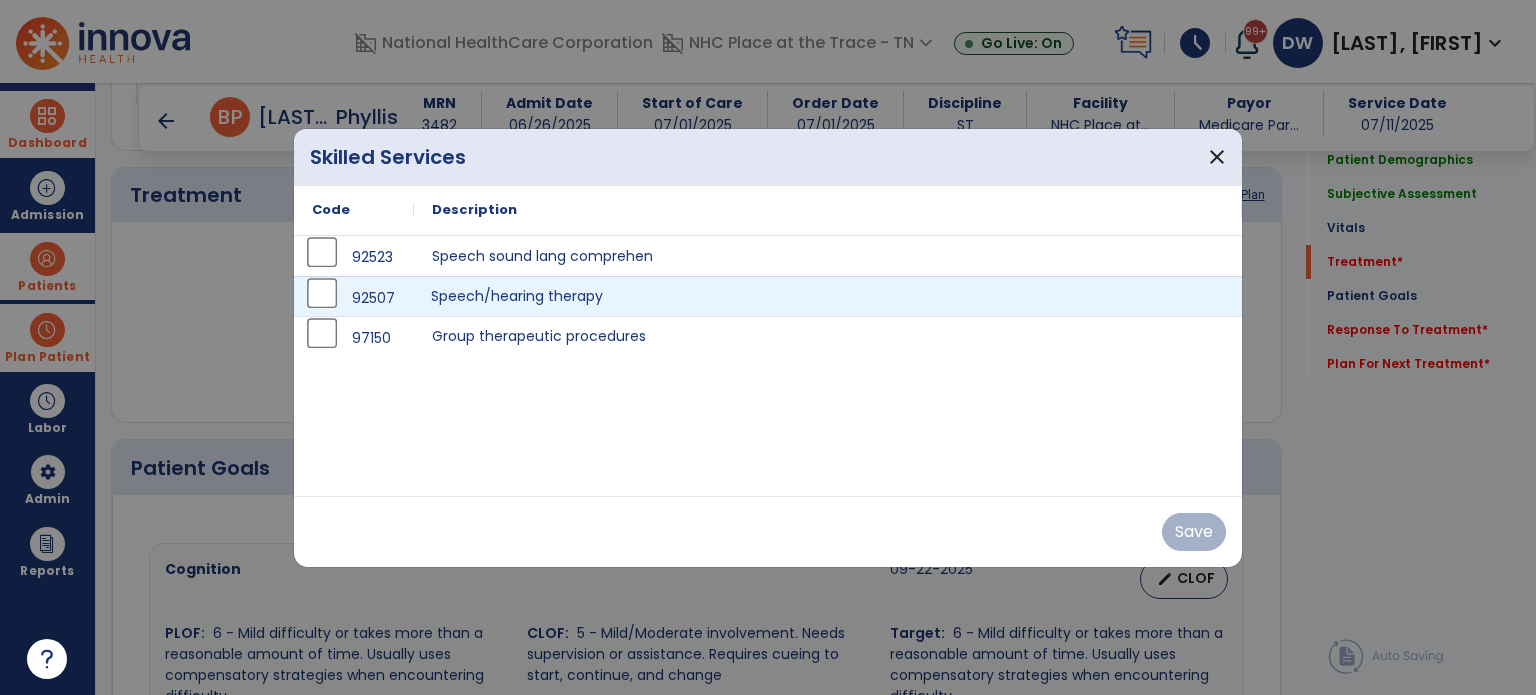 click on "Speech/hearing therapy" at bounding box center [828, 296] 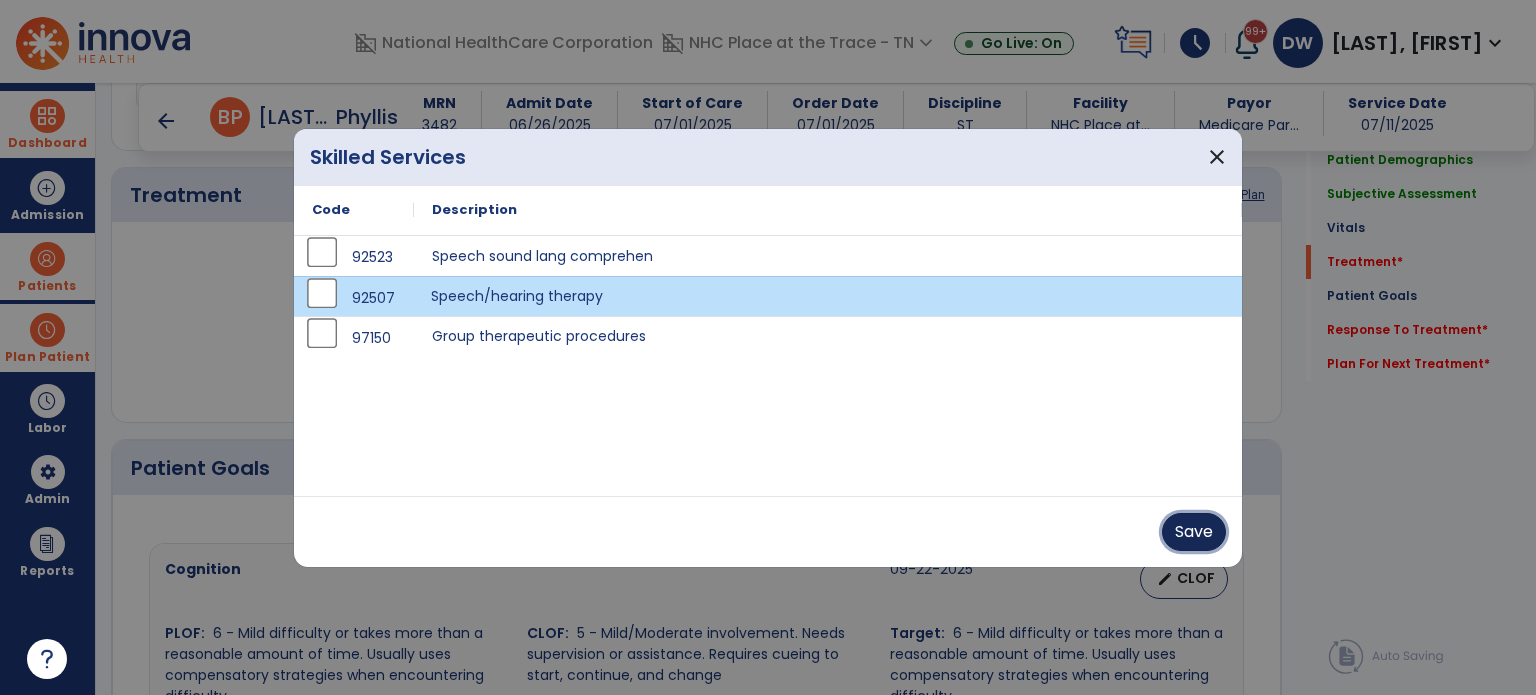 click on "Save" at bounding box center [1194, 532] 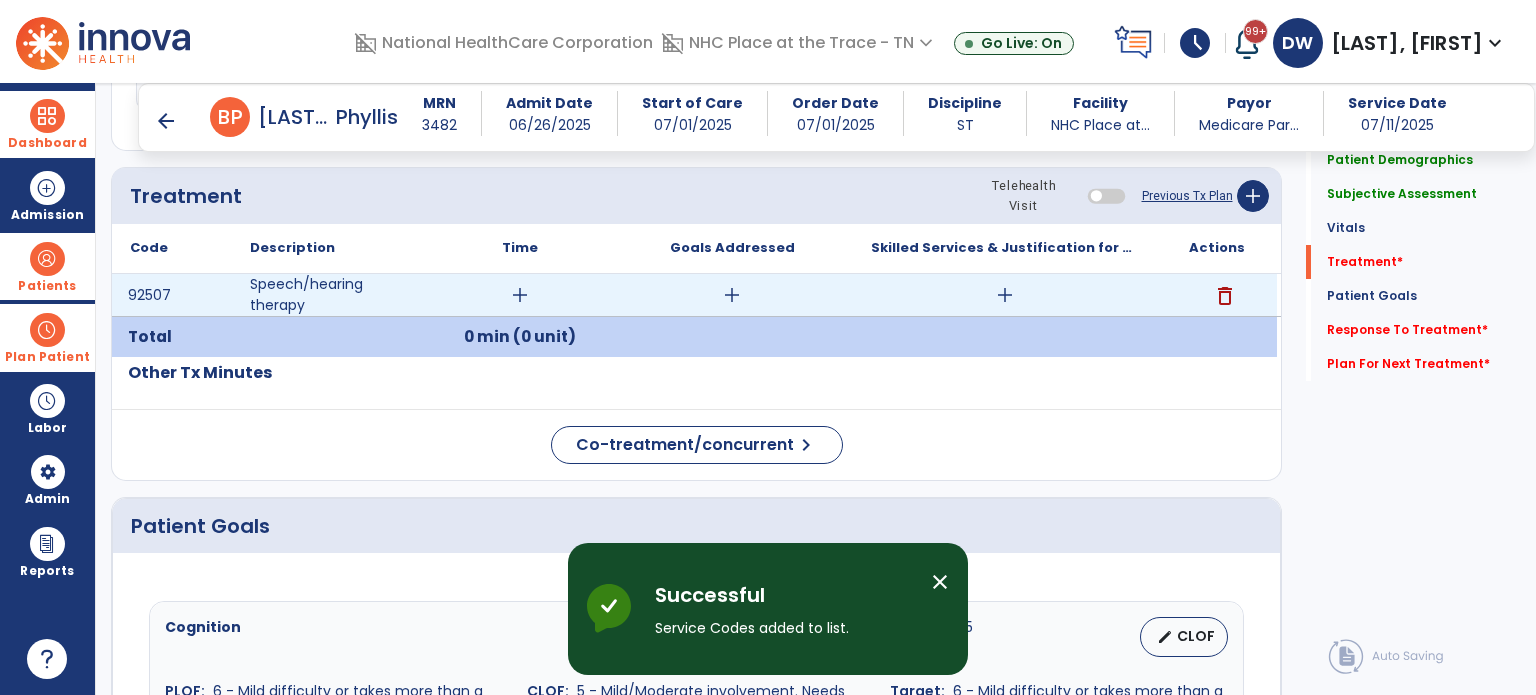 click on "add" at bounding box center [520, 295] 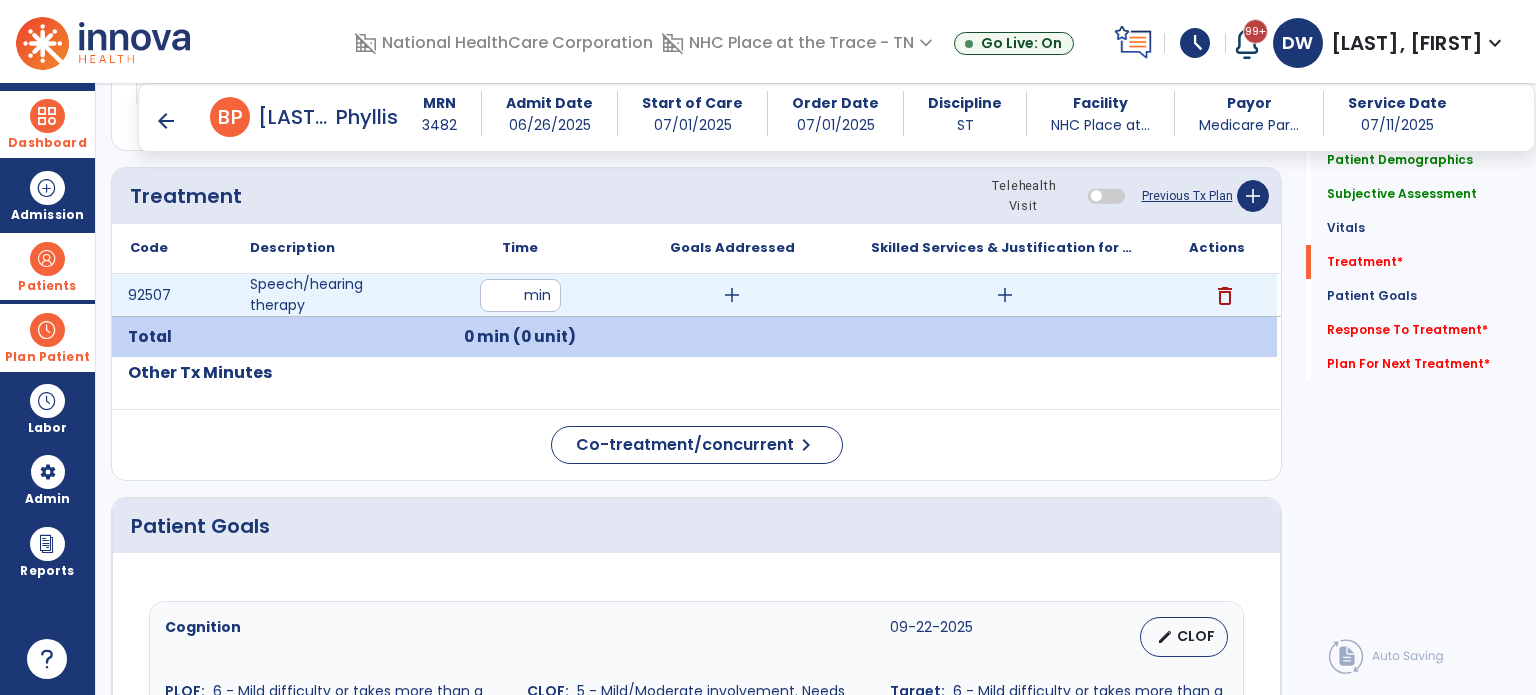 type on "**" 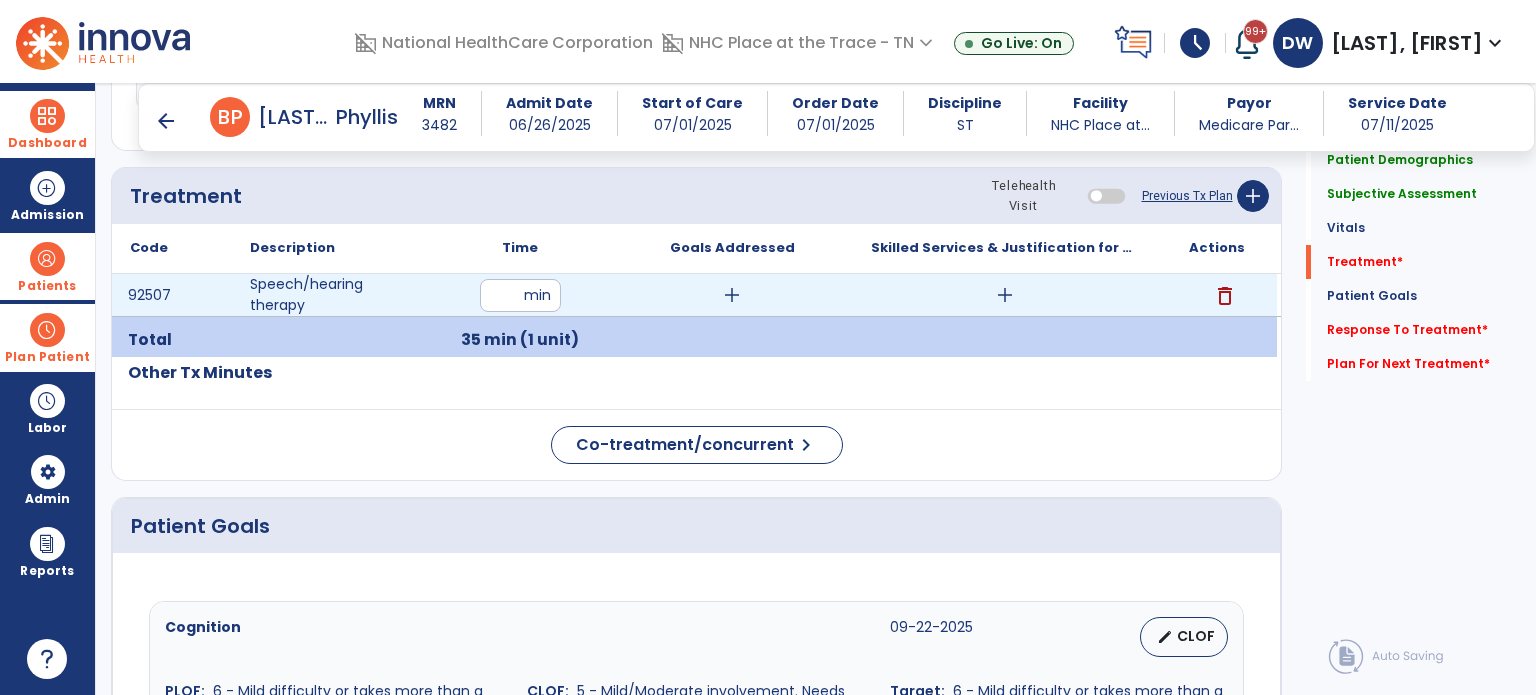 drag, startPoint x: 732, startPoint y: 291, endPoint x: 710, endPoint y: 288, distance: 22.203604 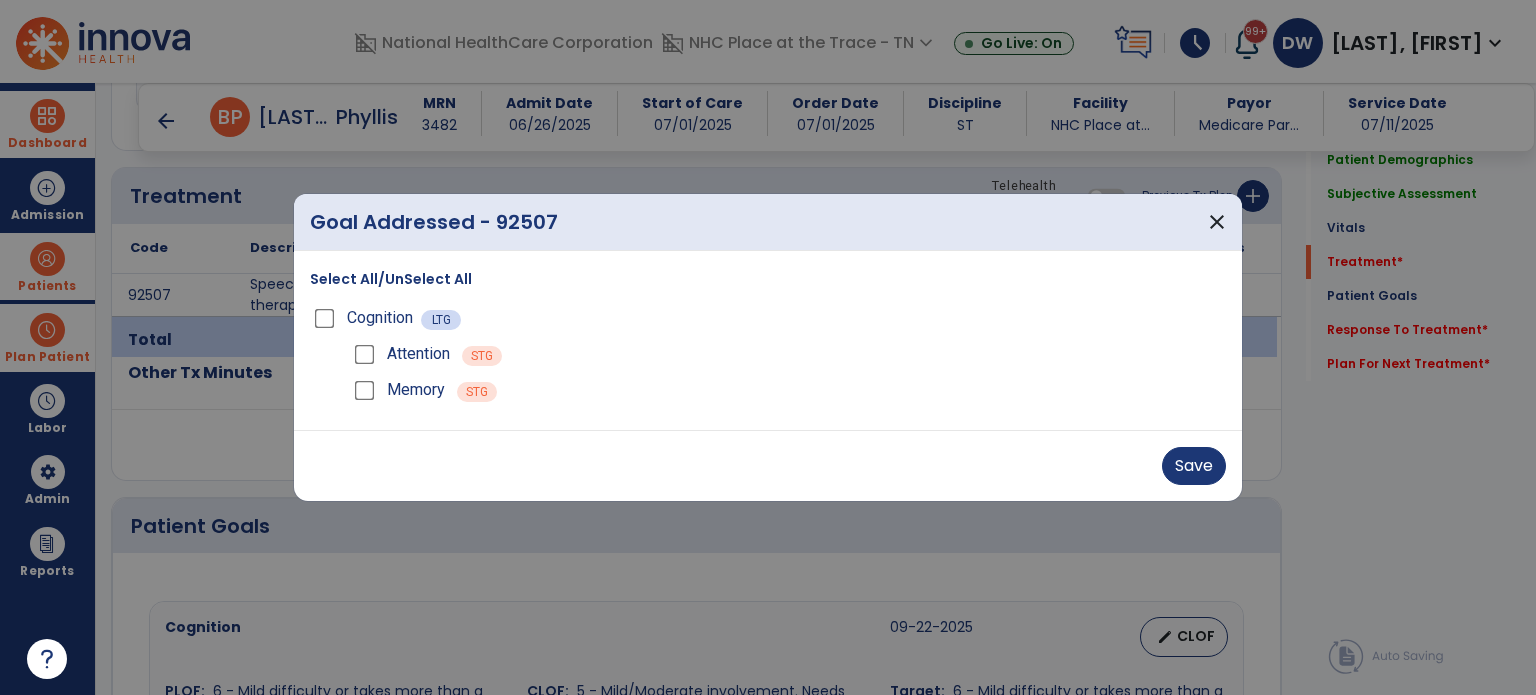 click on "Cognition" at bounding box center [380, 318] 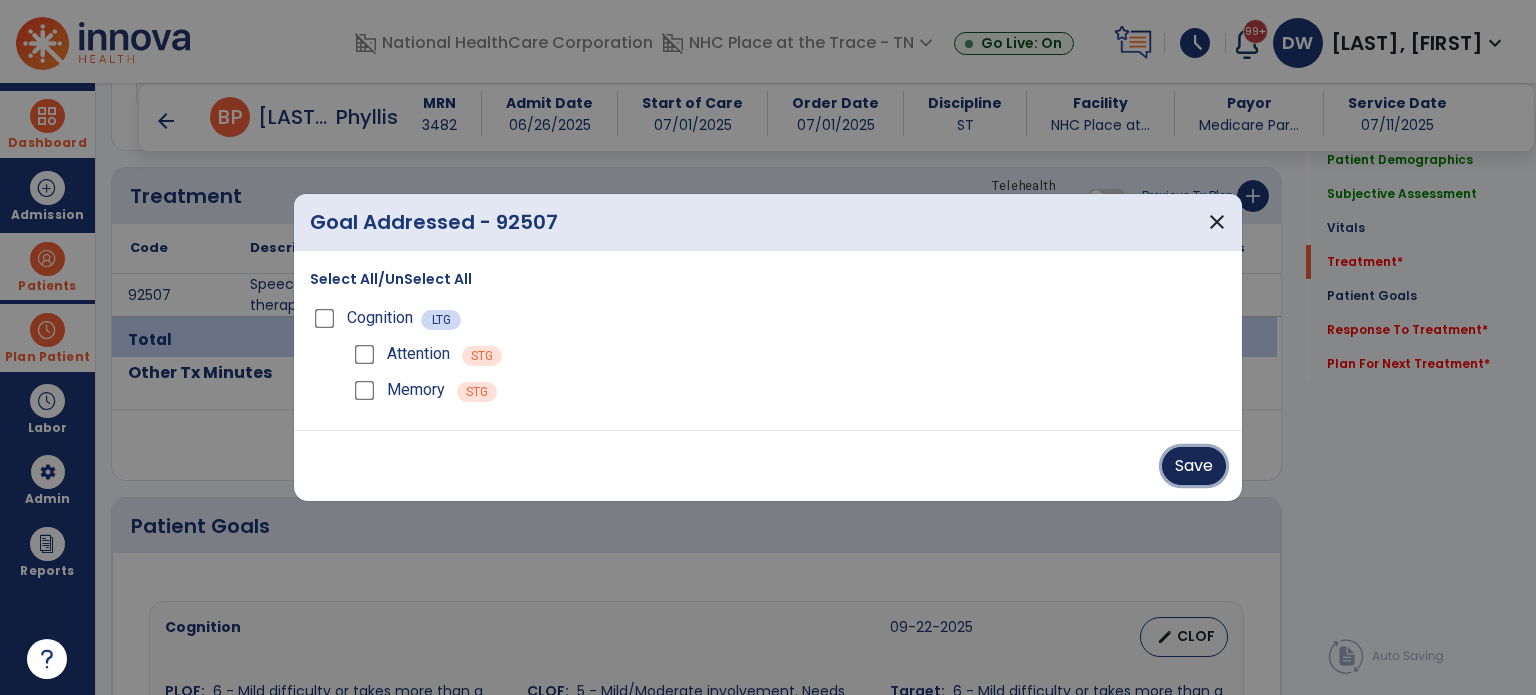 click on "Save" at bounding box center (1194, 466) 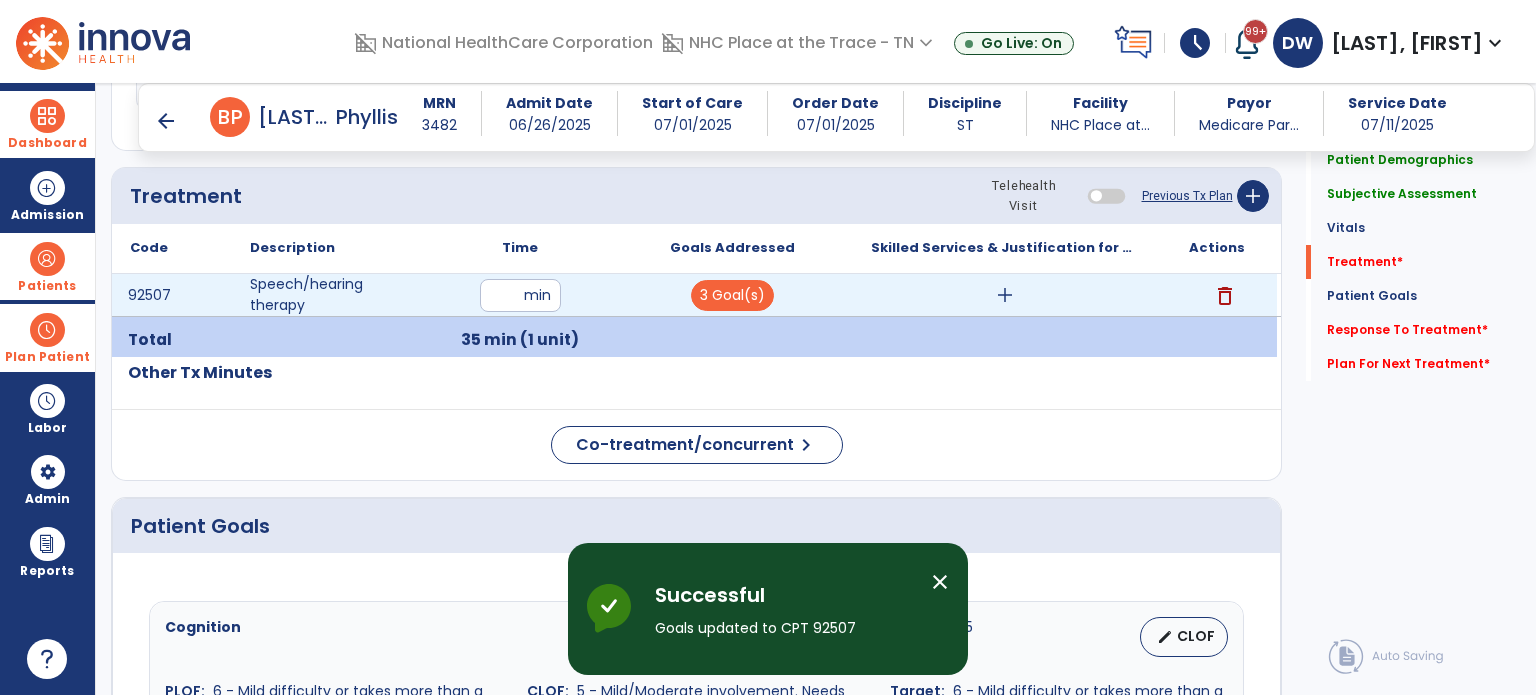 click on "add" at bounding box center [1005, 295] 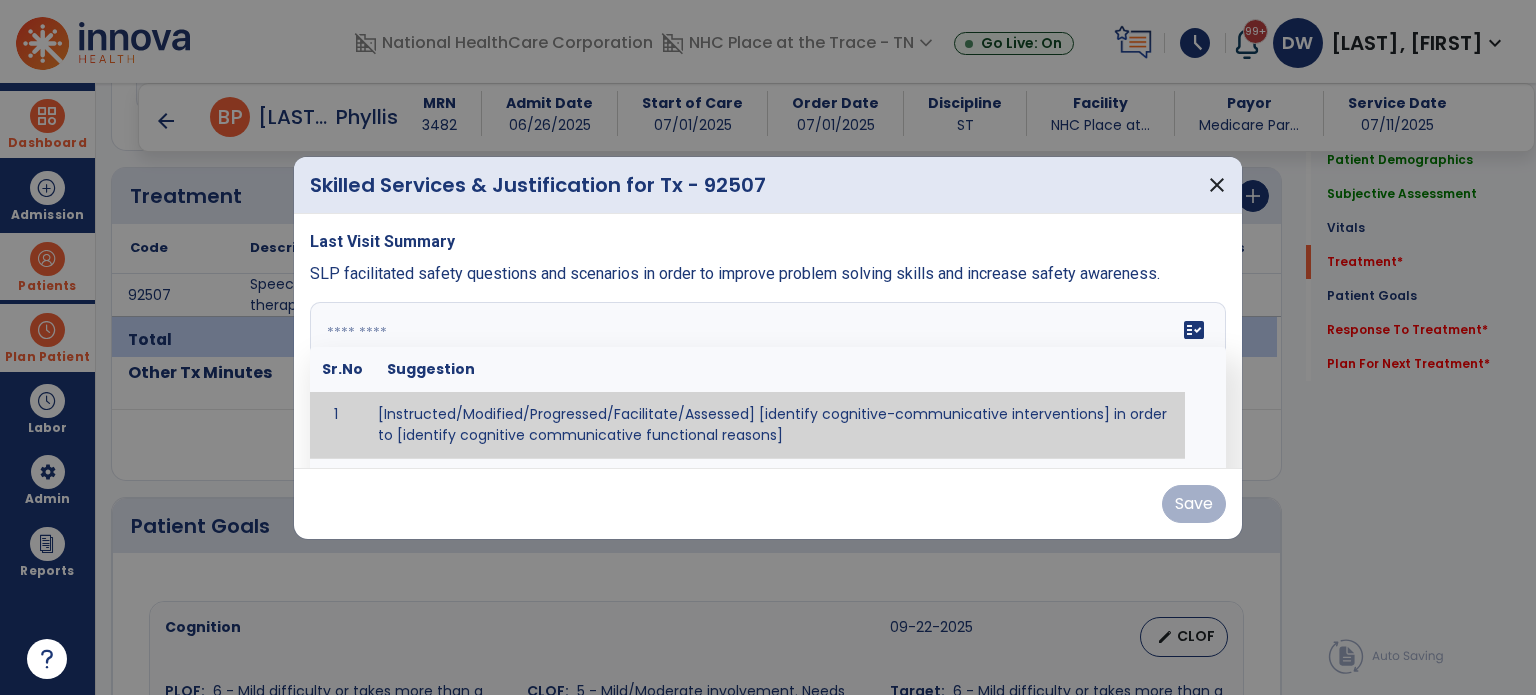 click at bounding box center [766, 377] 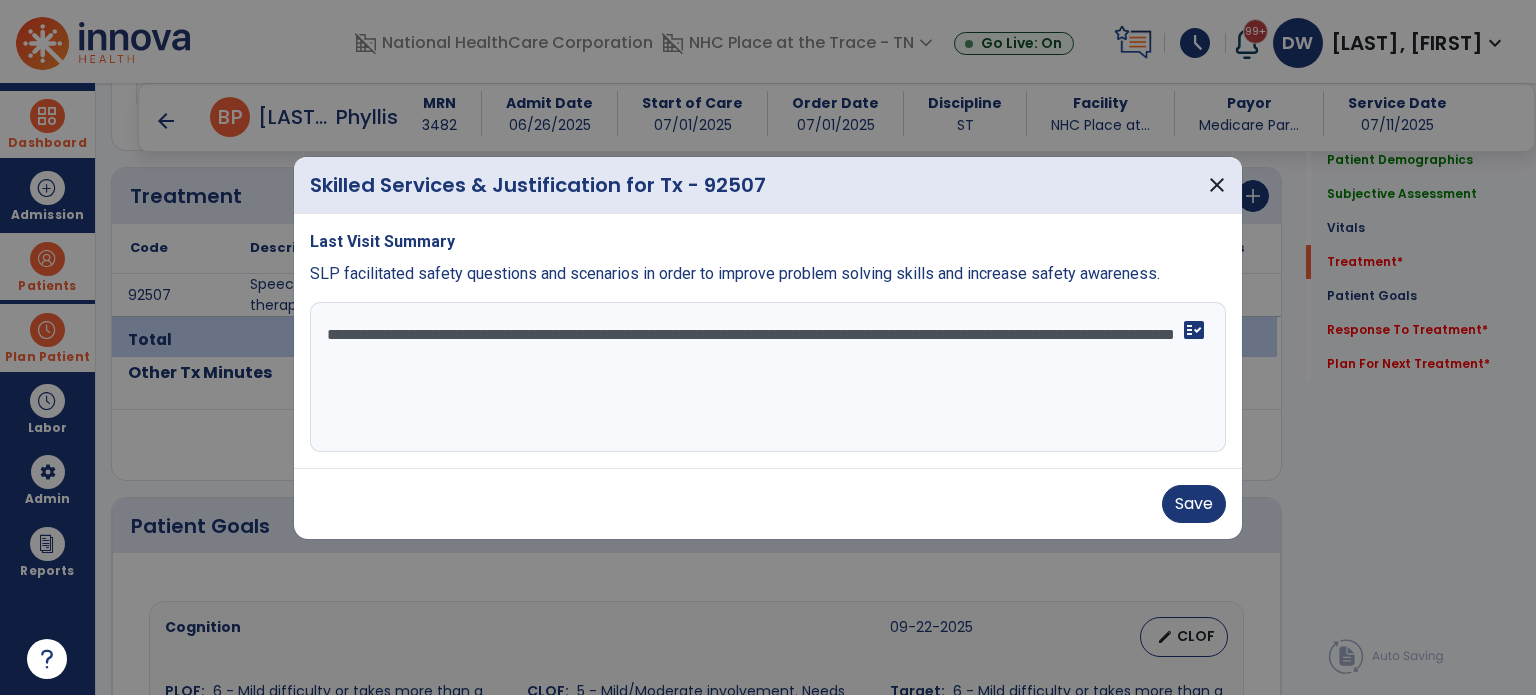 click on "**********" at bounding box center [768, 377] 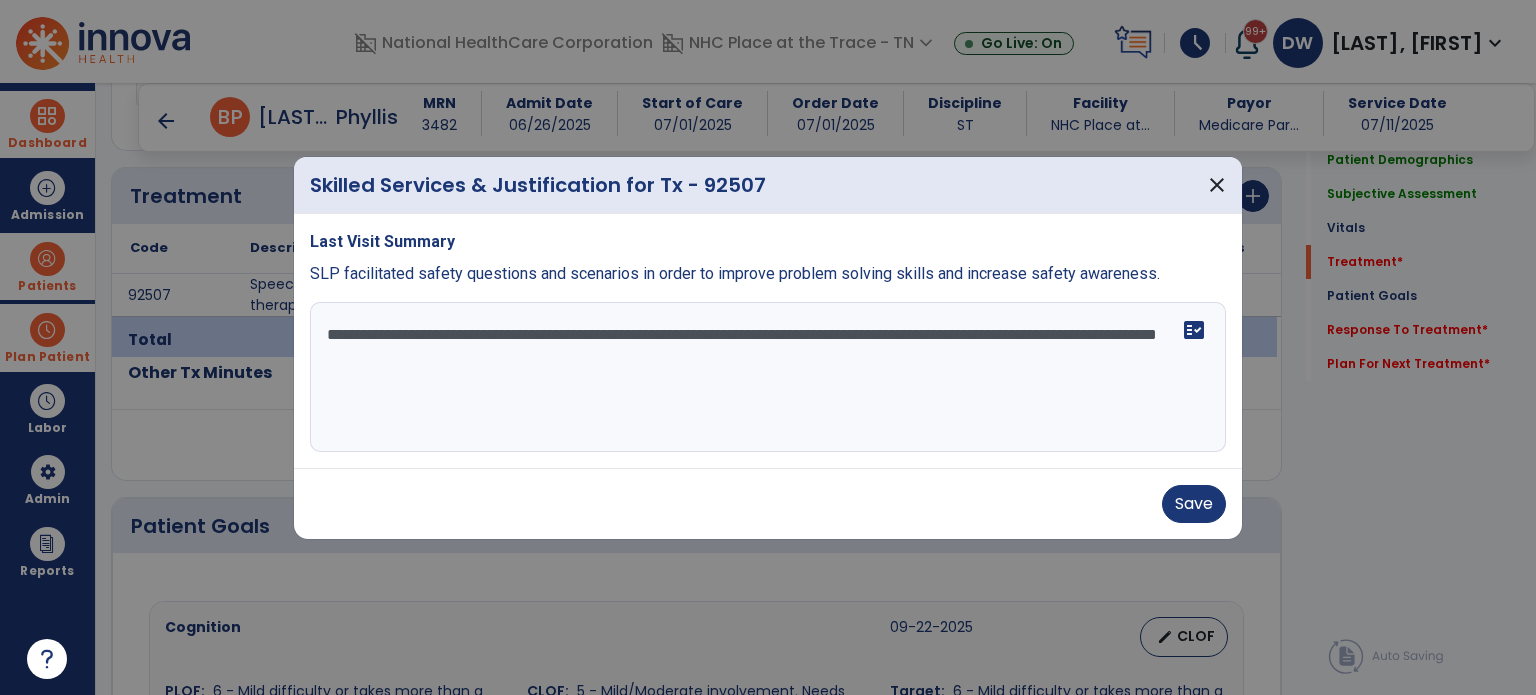click on "**********" at bounding box center [768, 377] 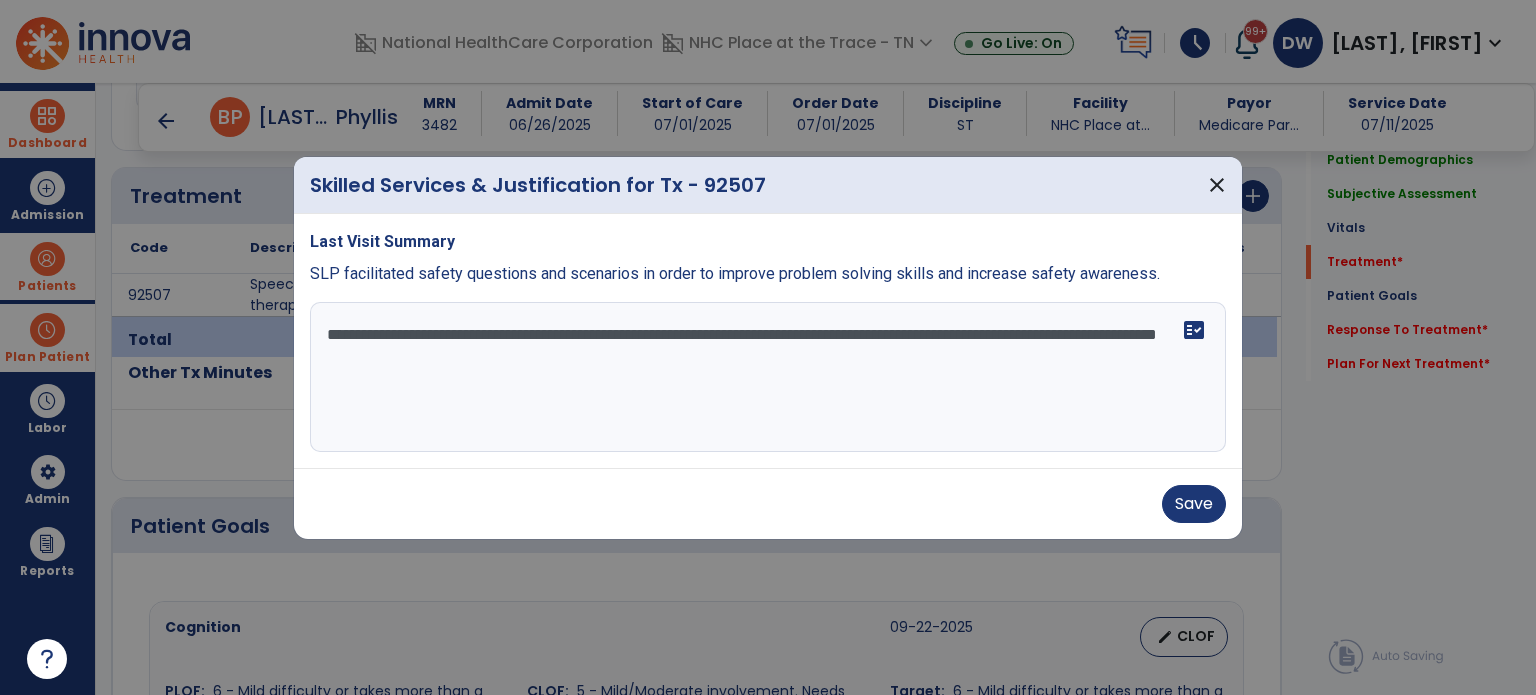 click on "**********" at bounding box center [768, 377] 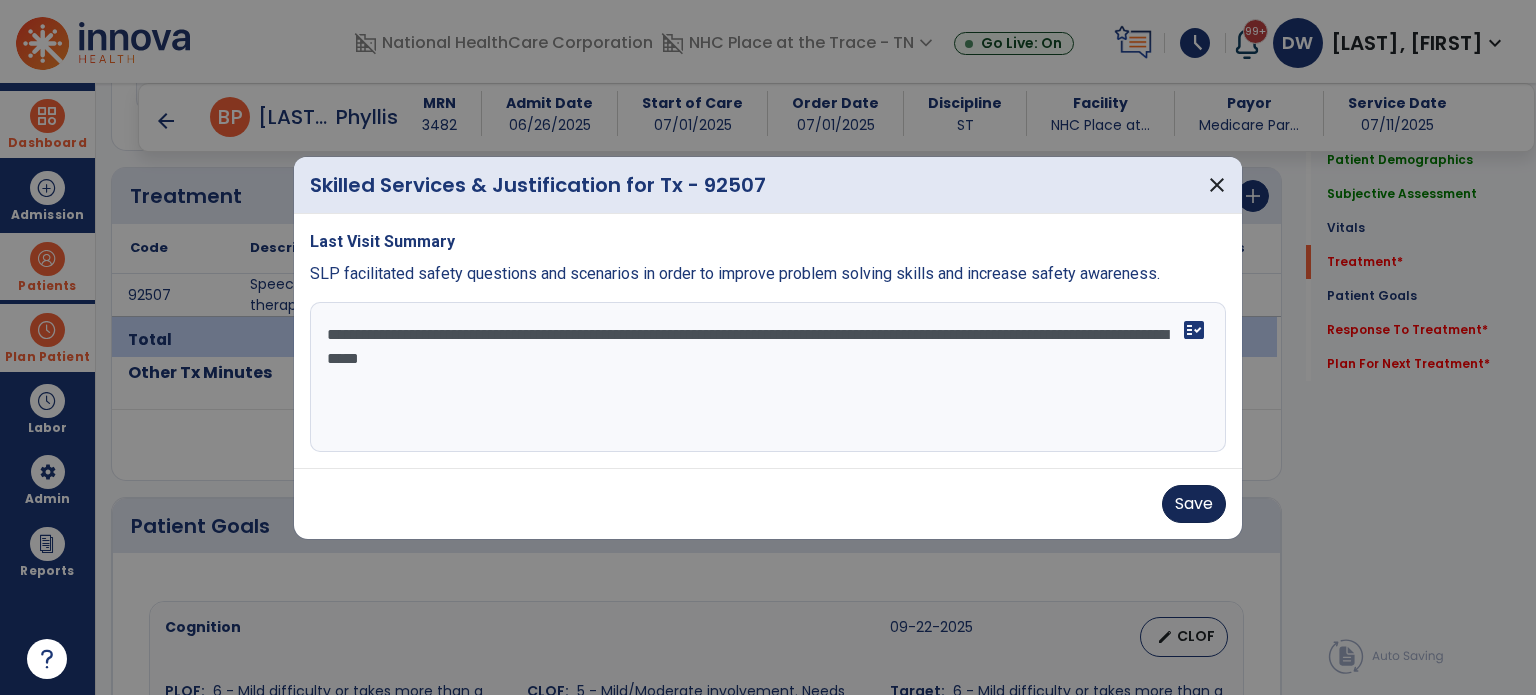 type on "**********" 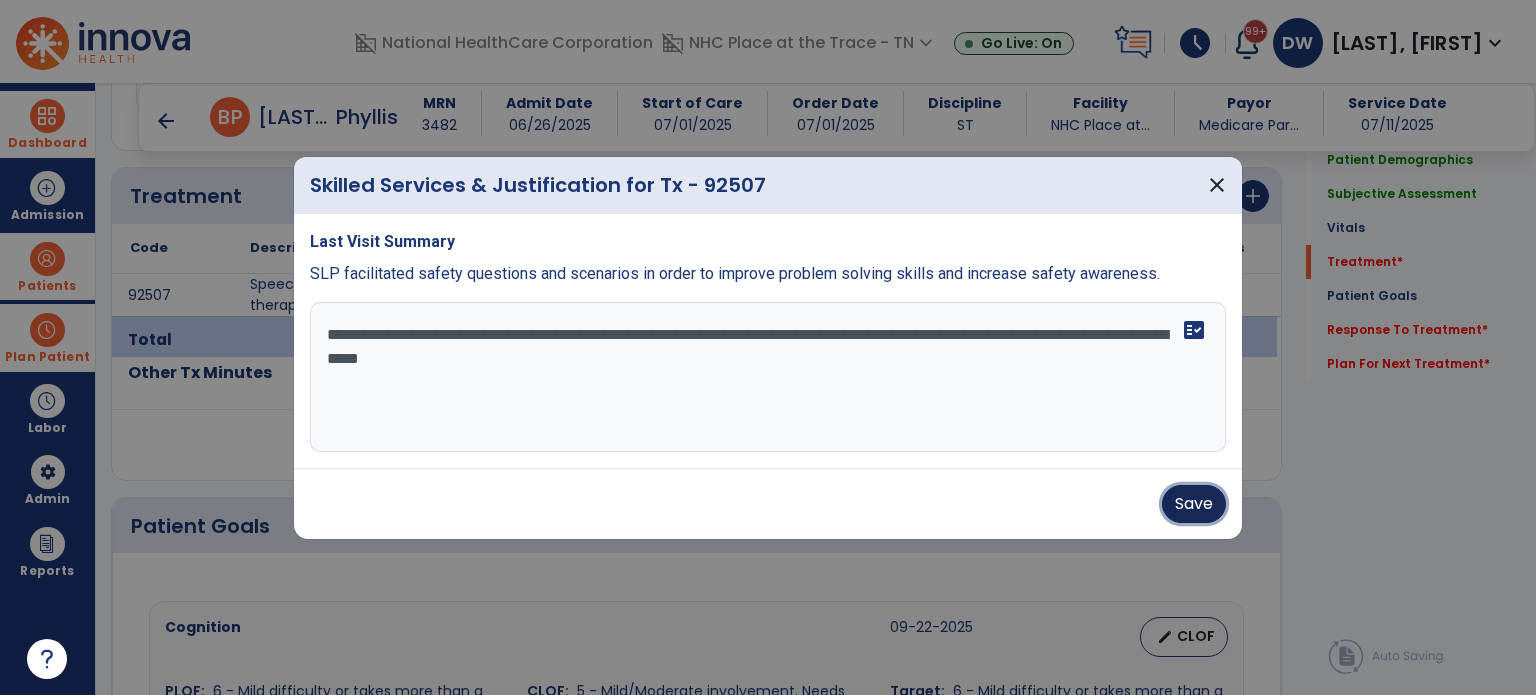 click on "Save" at bounding box center (1194, 504) 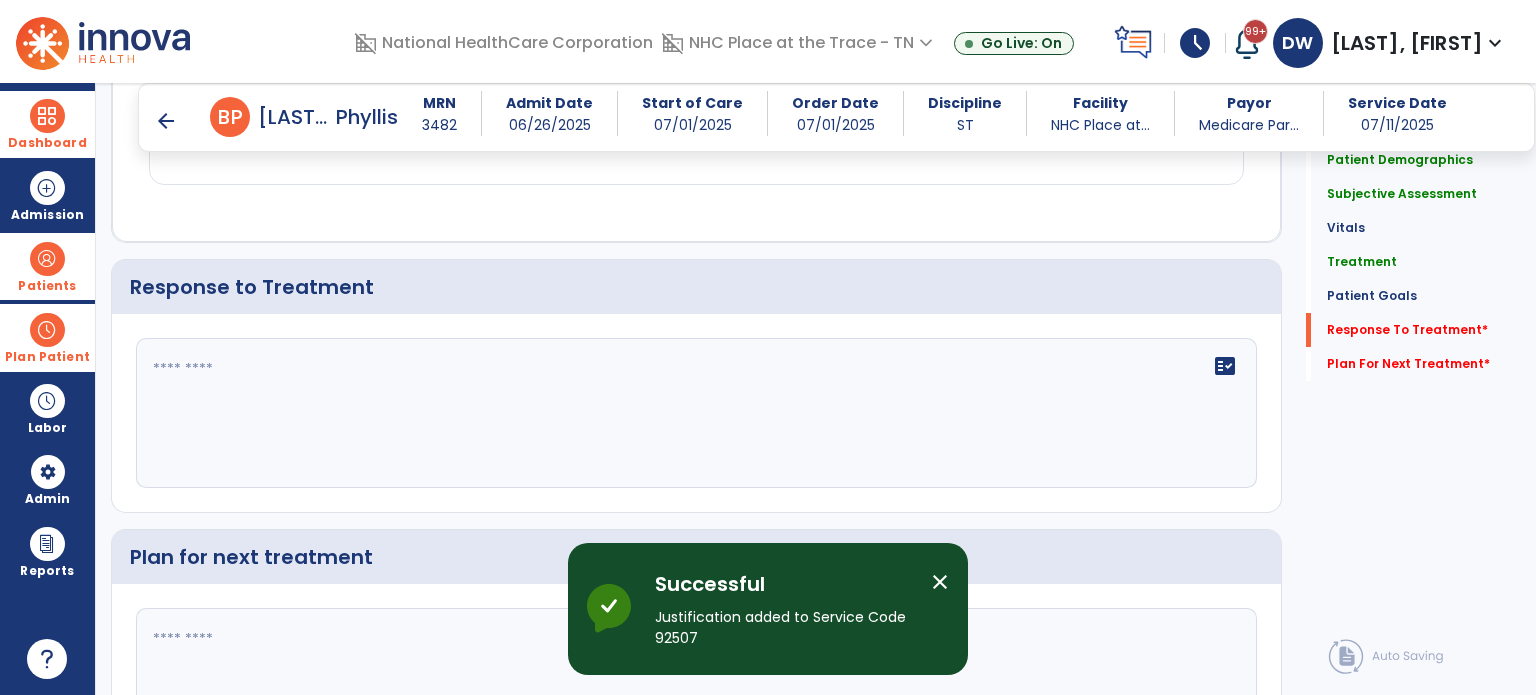 scroll, scrollTop: 2202, scrollLeft: 0, axis: vertical 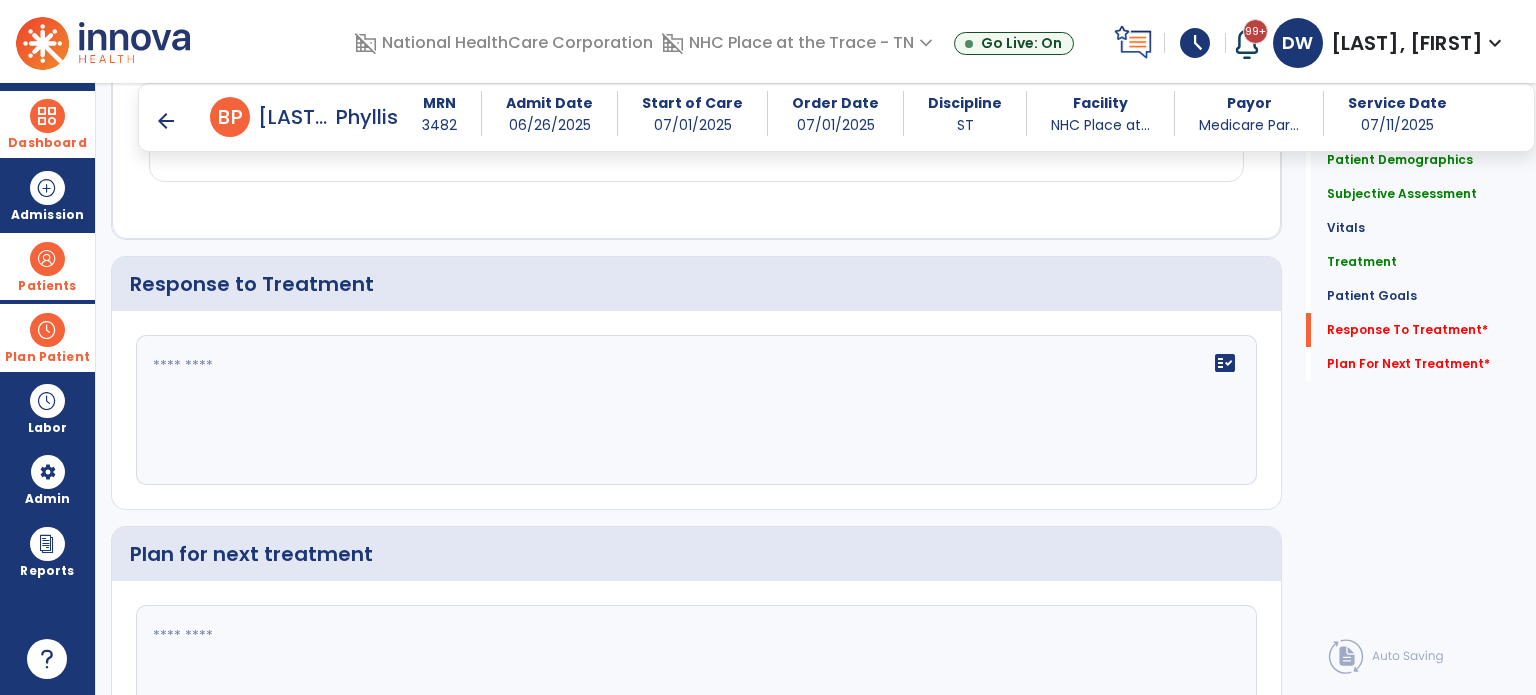 click on "fact_check" 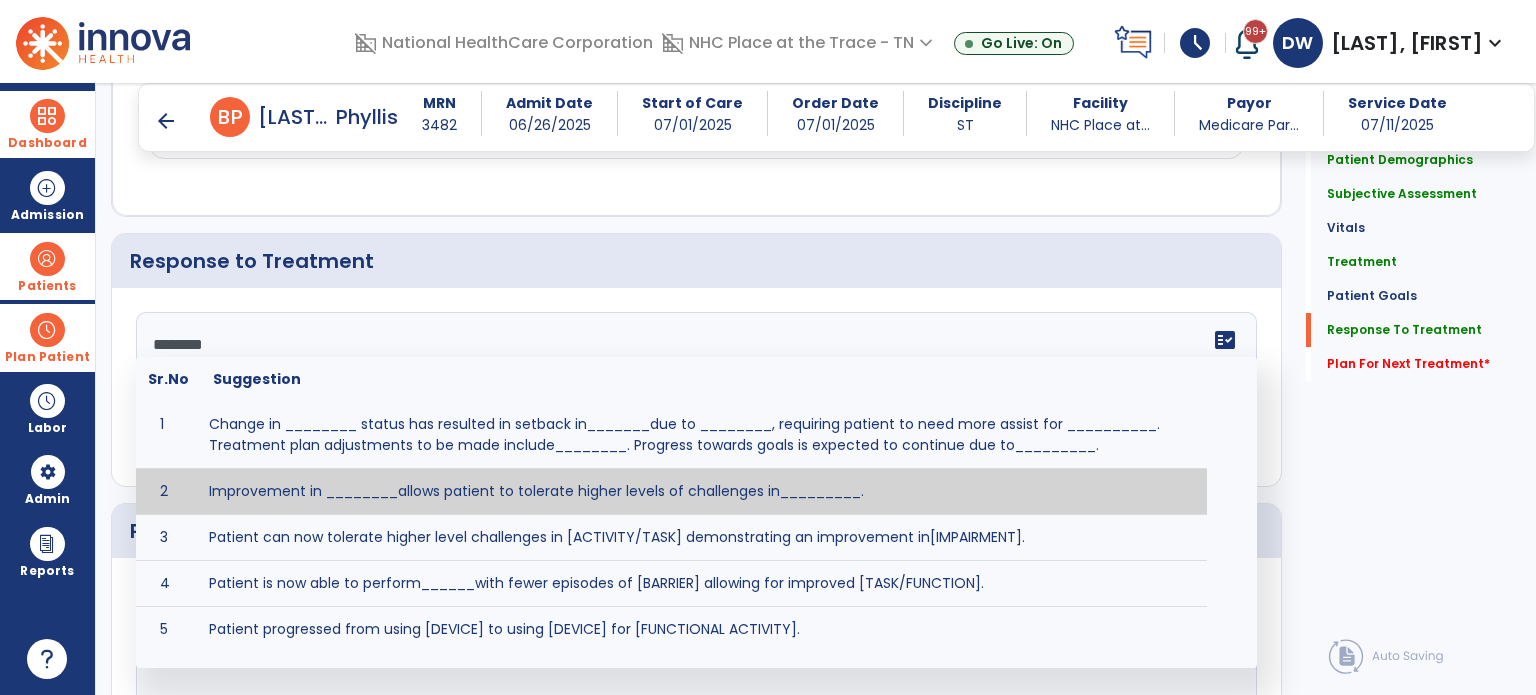 scroll, scrollTop: 2179, scrollLeft: 0, axis: vertical 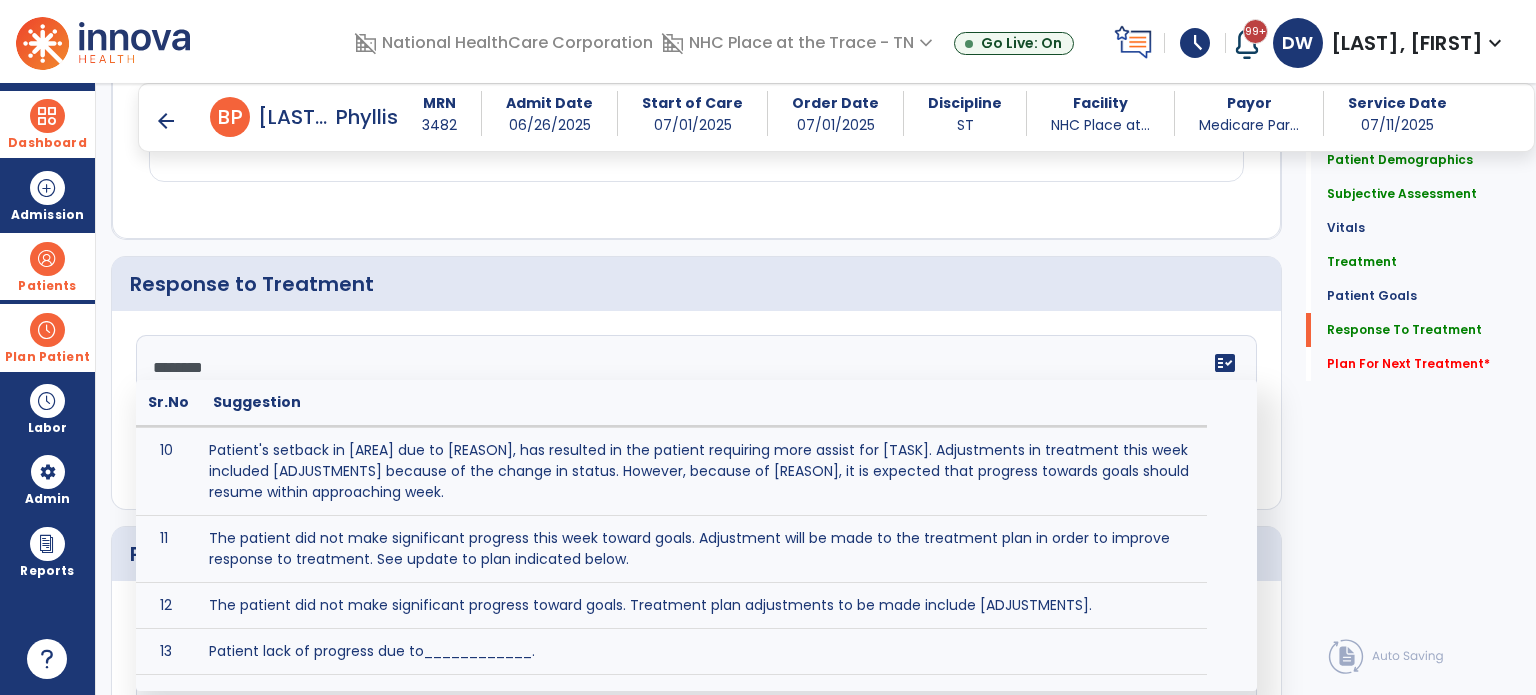 drag, startPoint x: 222, startPoint y: 352, endPoint x: 210, endPoint y: 343, distance: 15 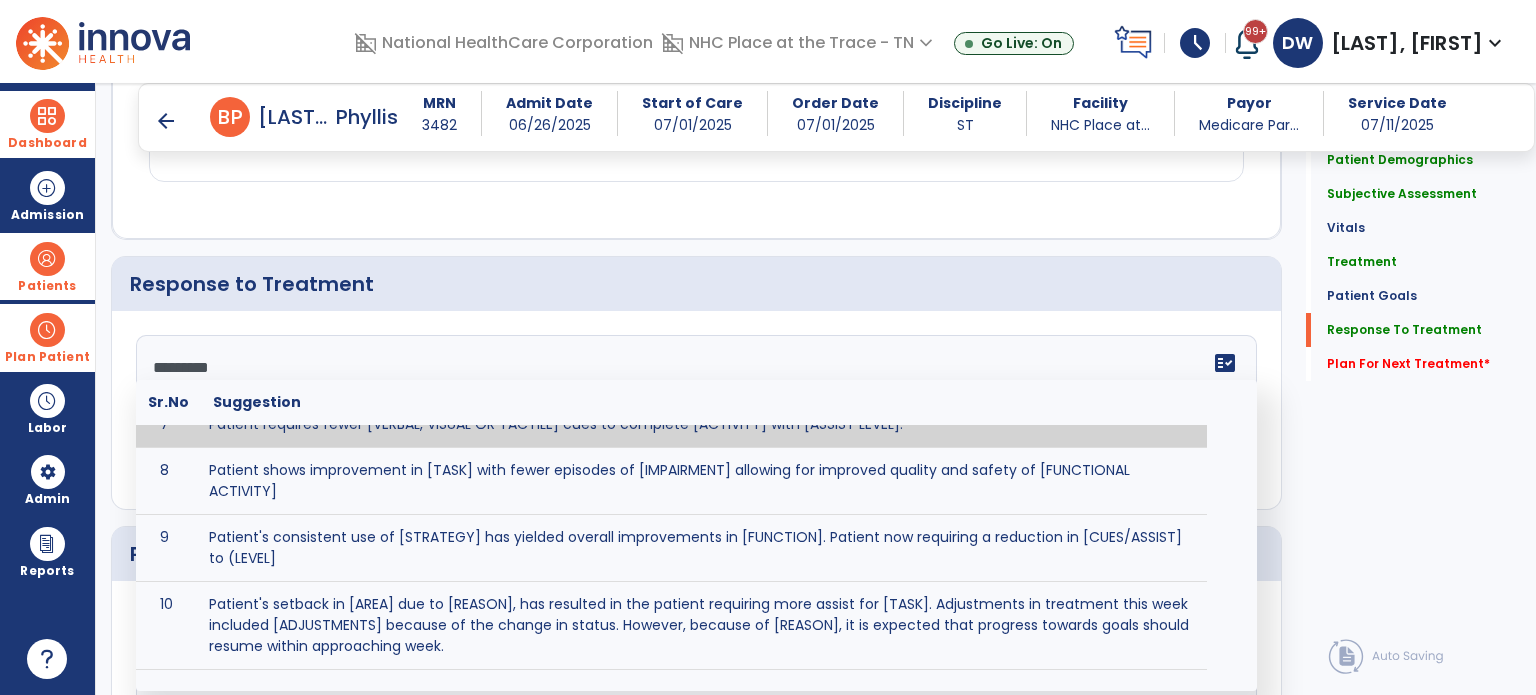 scroll, scrollTop: 0, scrollLeft: 0, axis: both 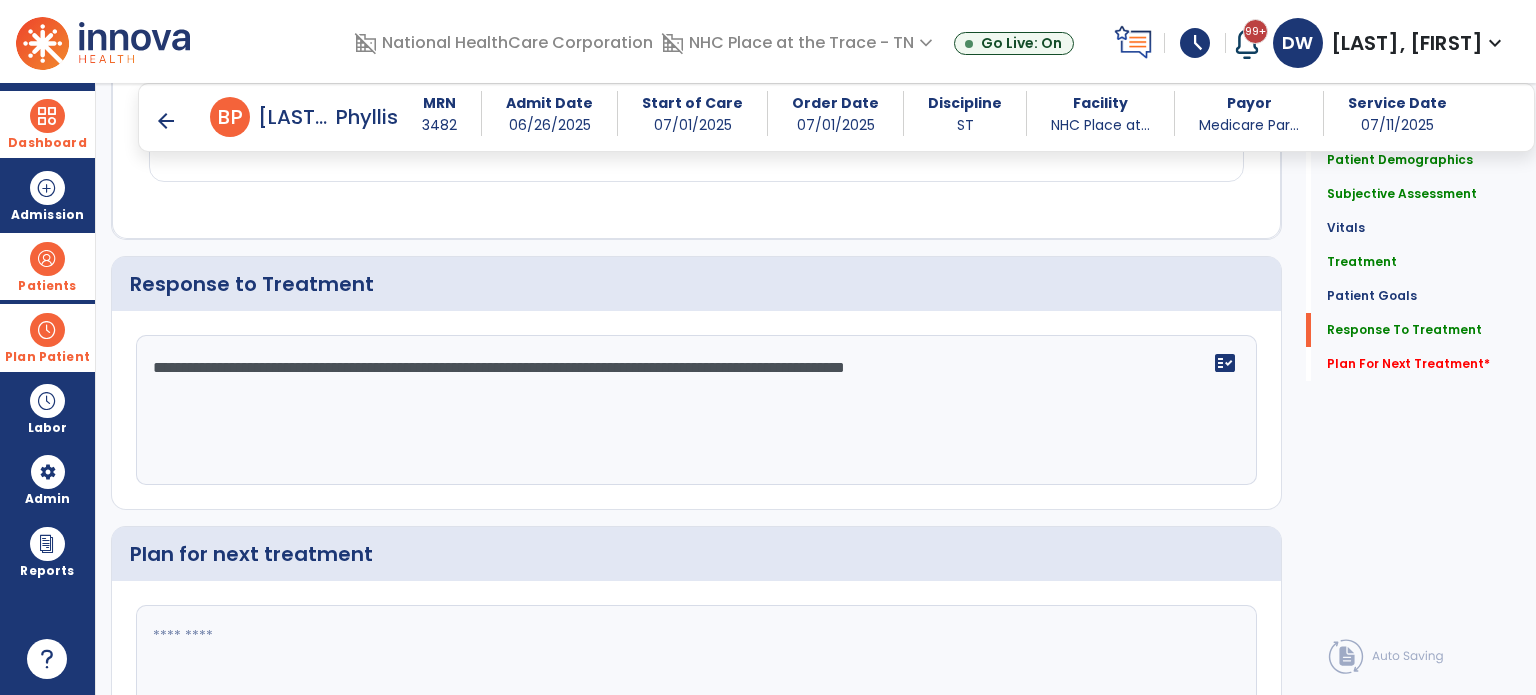 click on "**********" 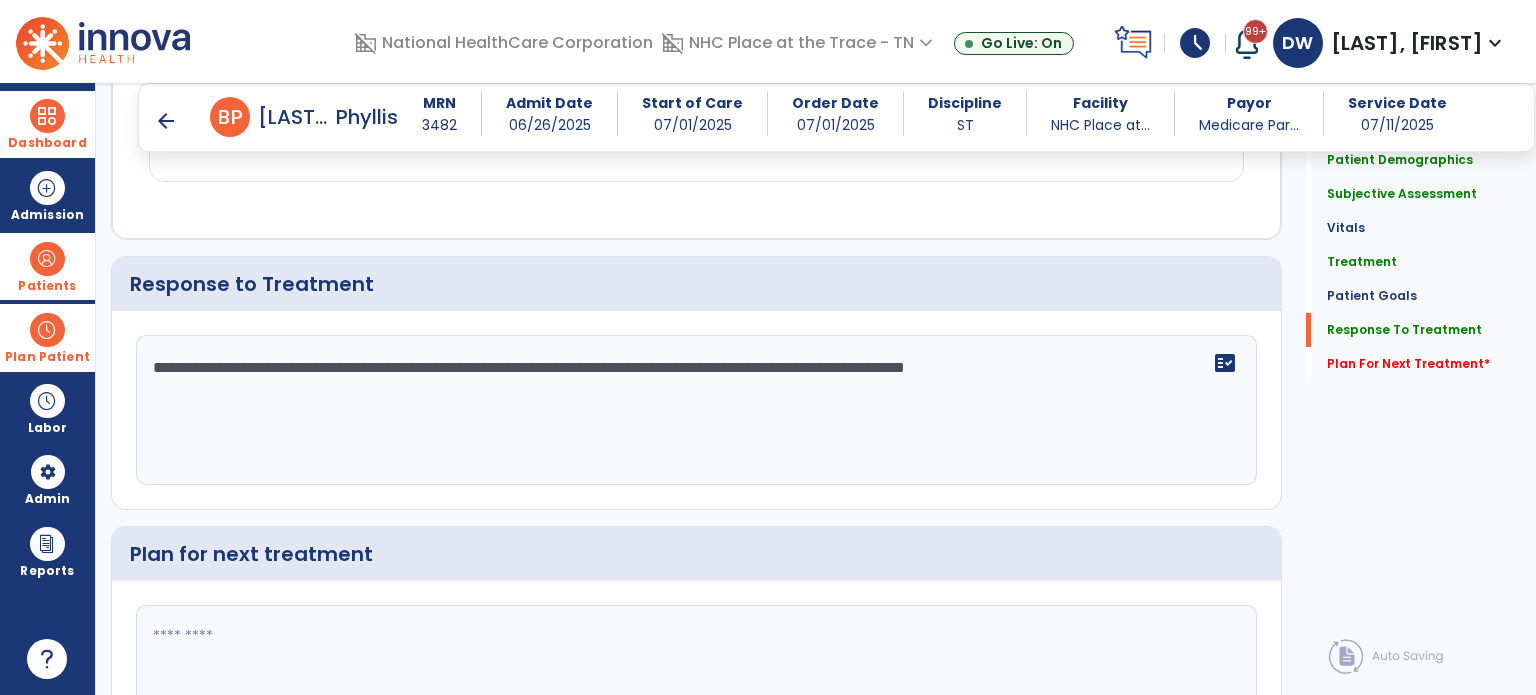 scroll, scrollTop: 2202, scrollLeft: 0, axis: vertical 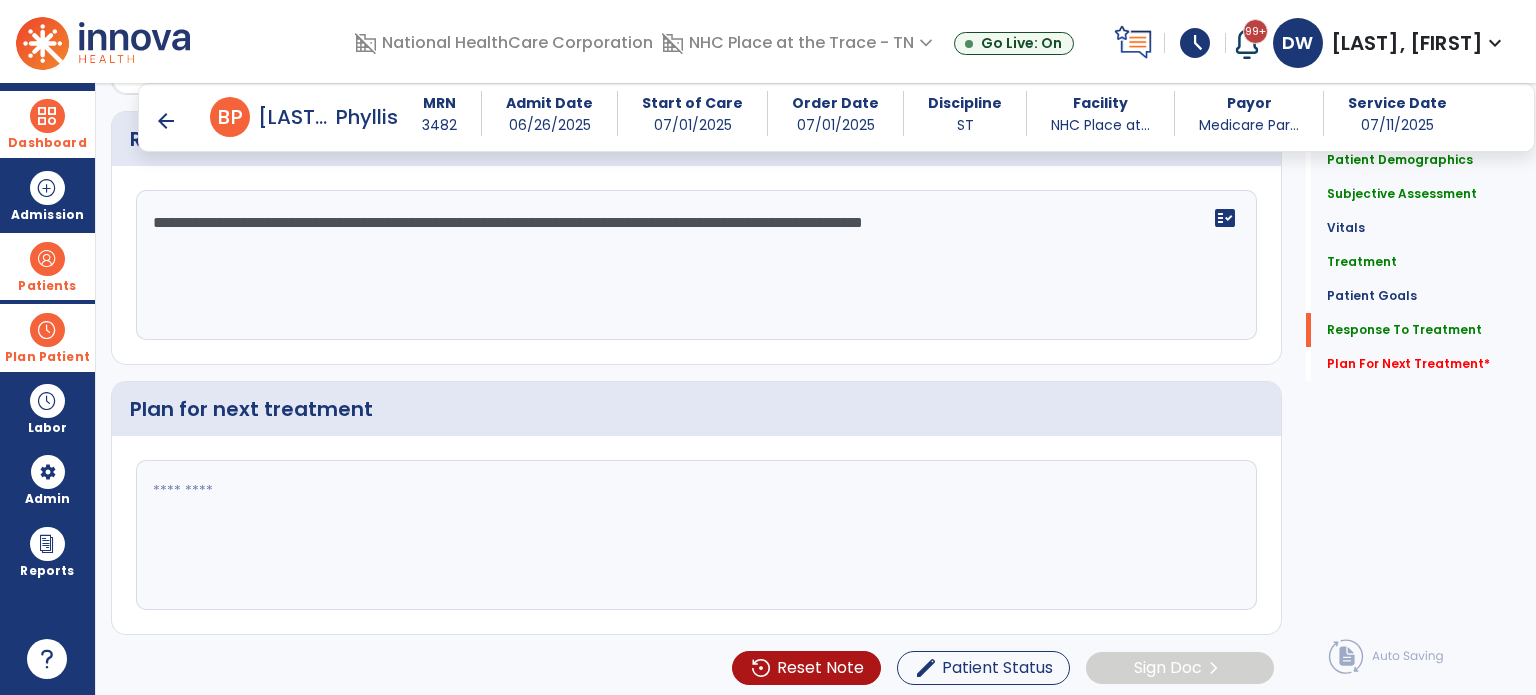 type on "**********" 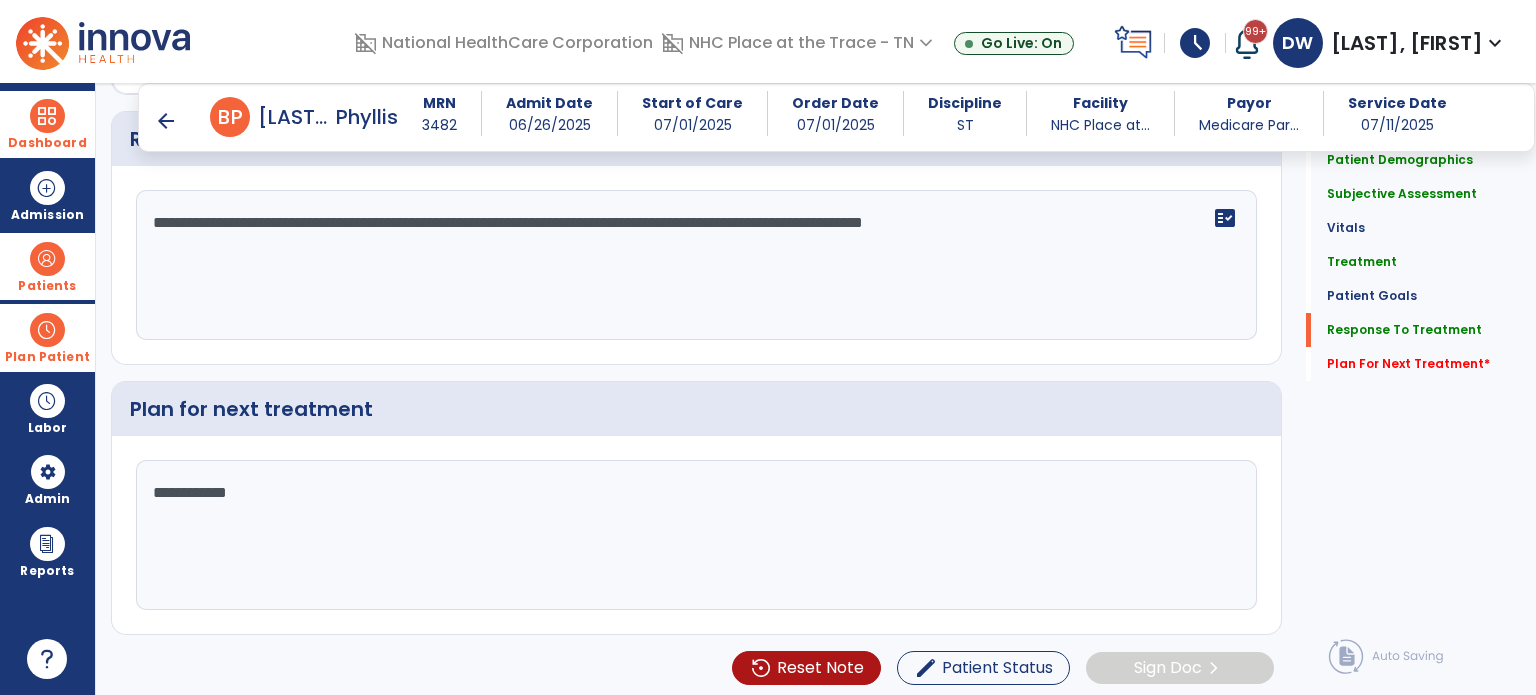 type on "**********" 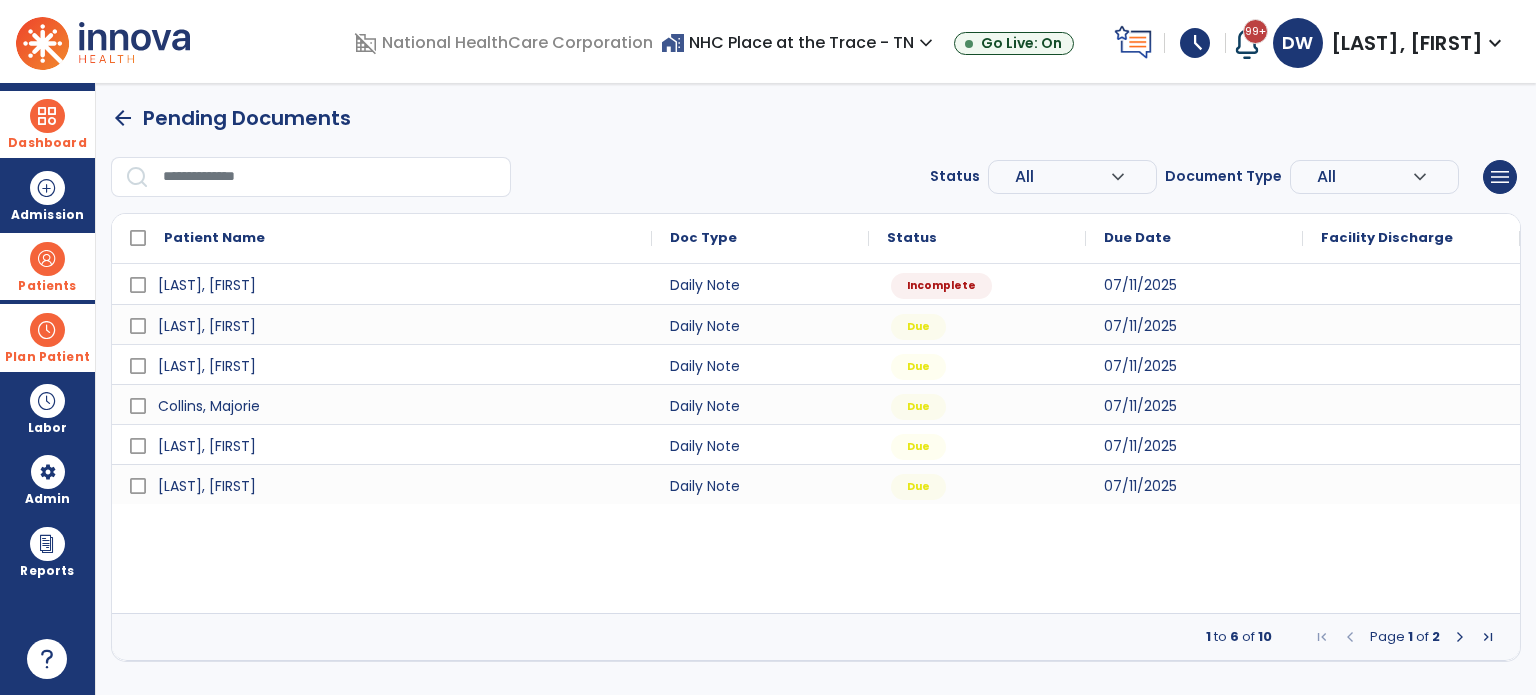 scroll, scrollTop: 0, scrollLeft: 0, axis: both 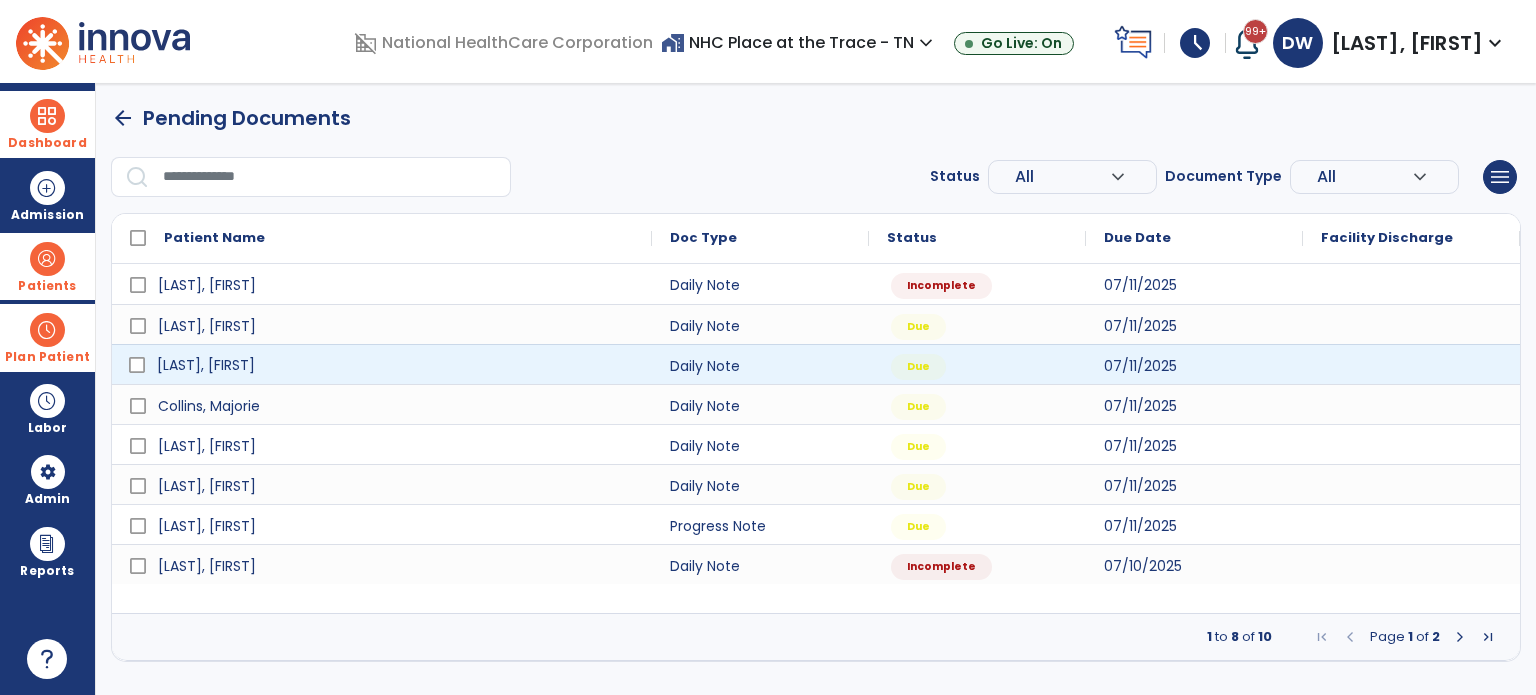 click on "Neal, Annie" at bounding box center [396, 365] 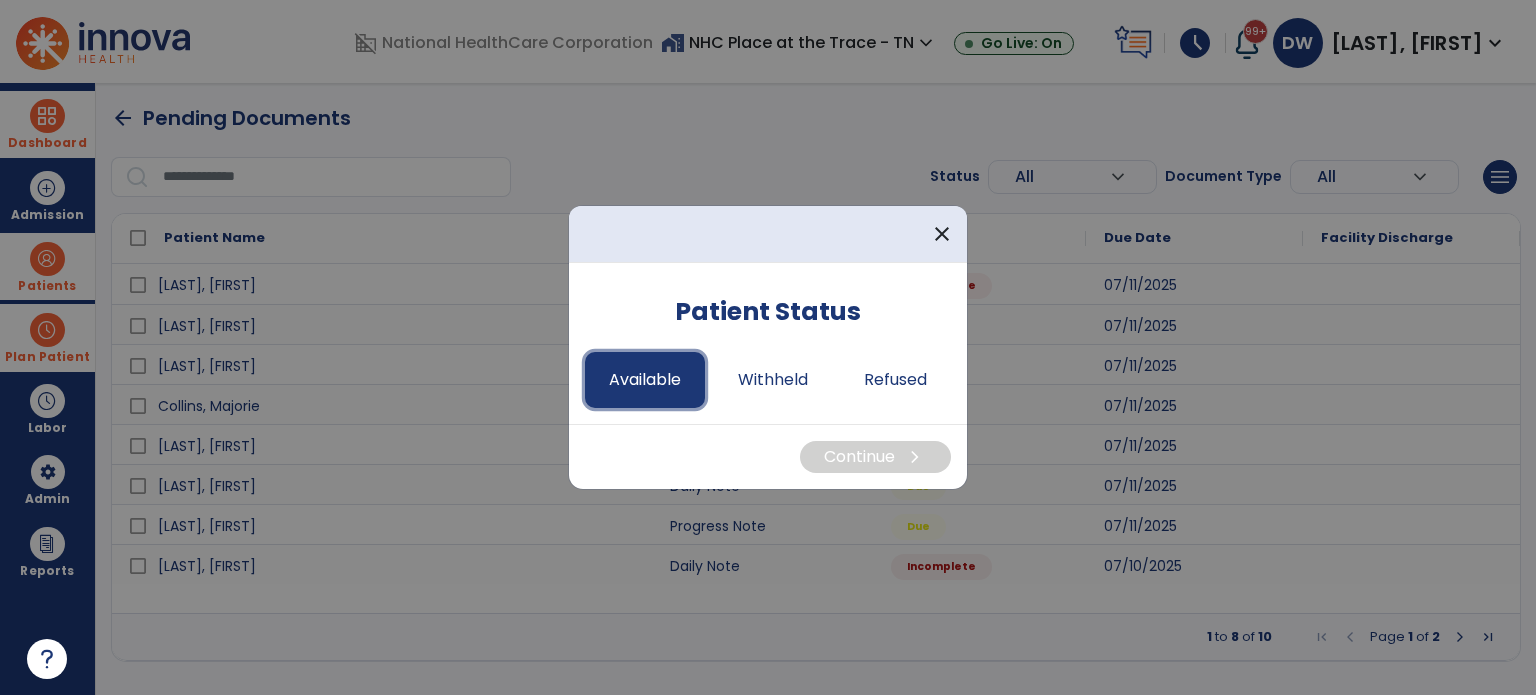 drag, startPoint x: 653, startPoint y: 392, endPoint x: 597, endPoint y: 392, distance: 56 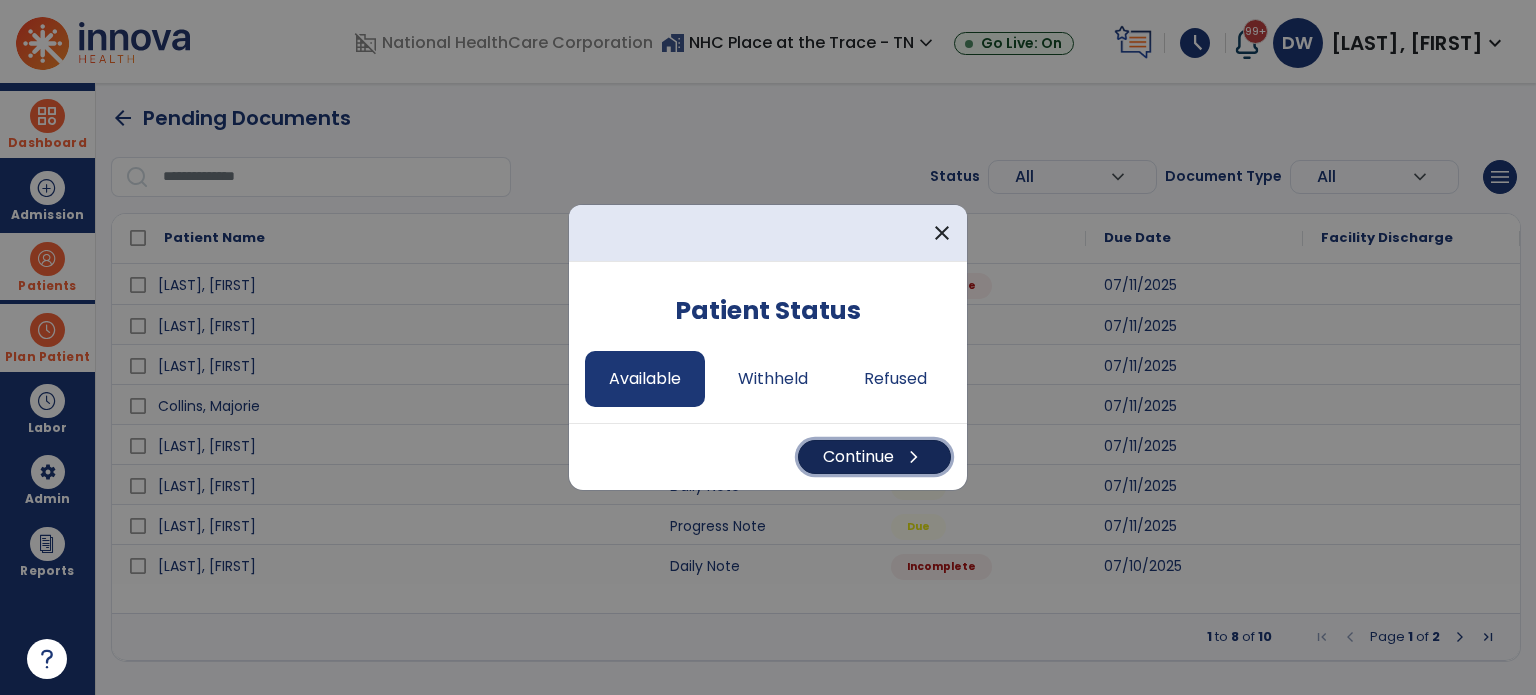 drag, startPoint x: 889, startPoint y: 459, endPoint x: 841, endPoint y: 457, distance: 48.04165 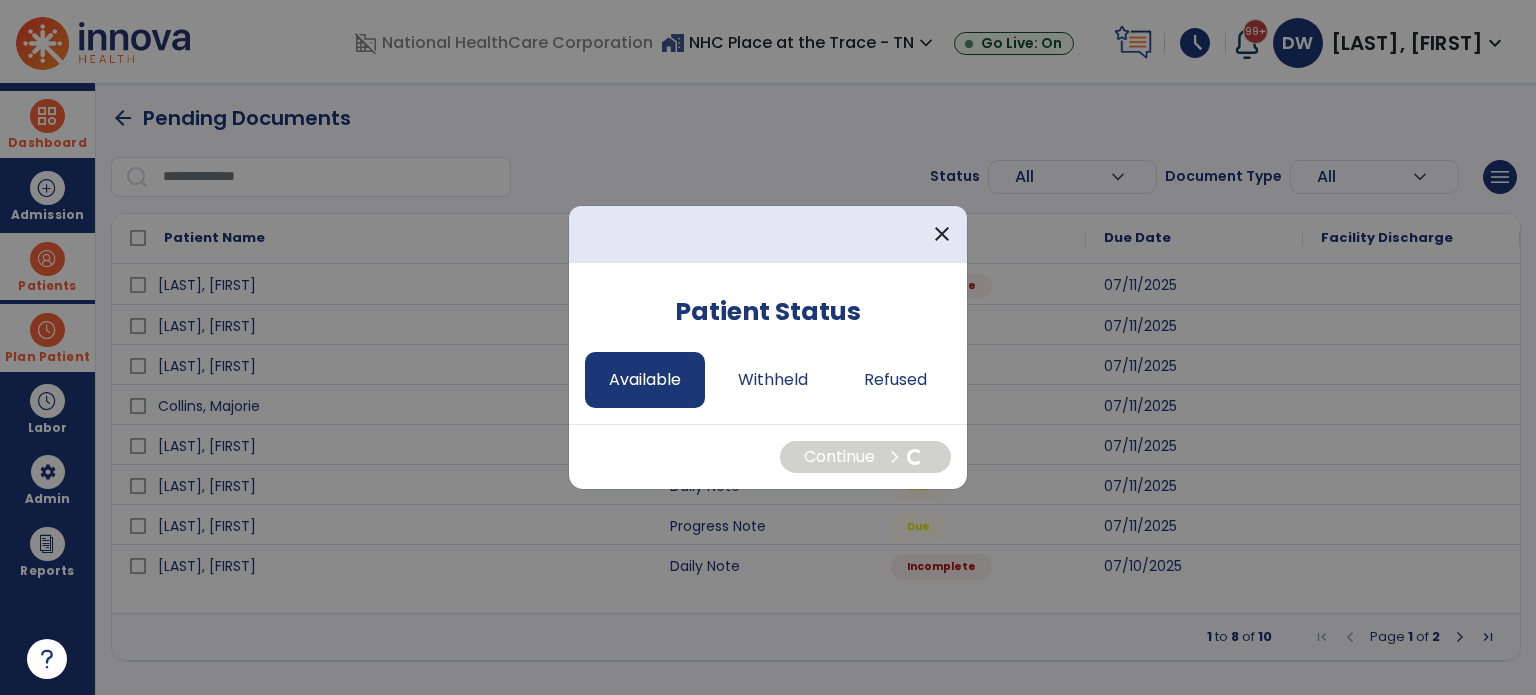 select on "*" 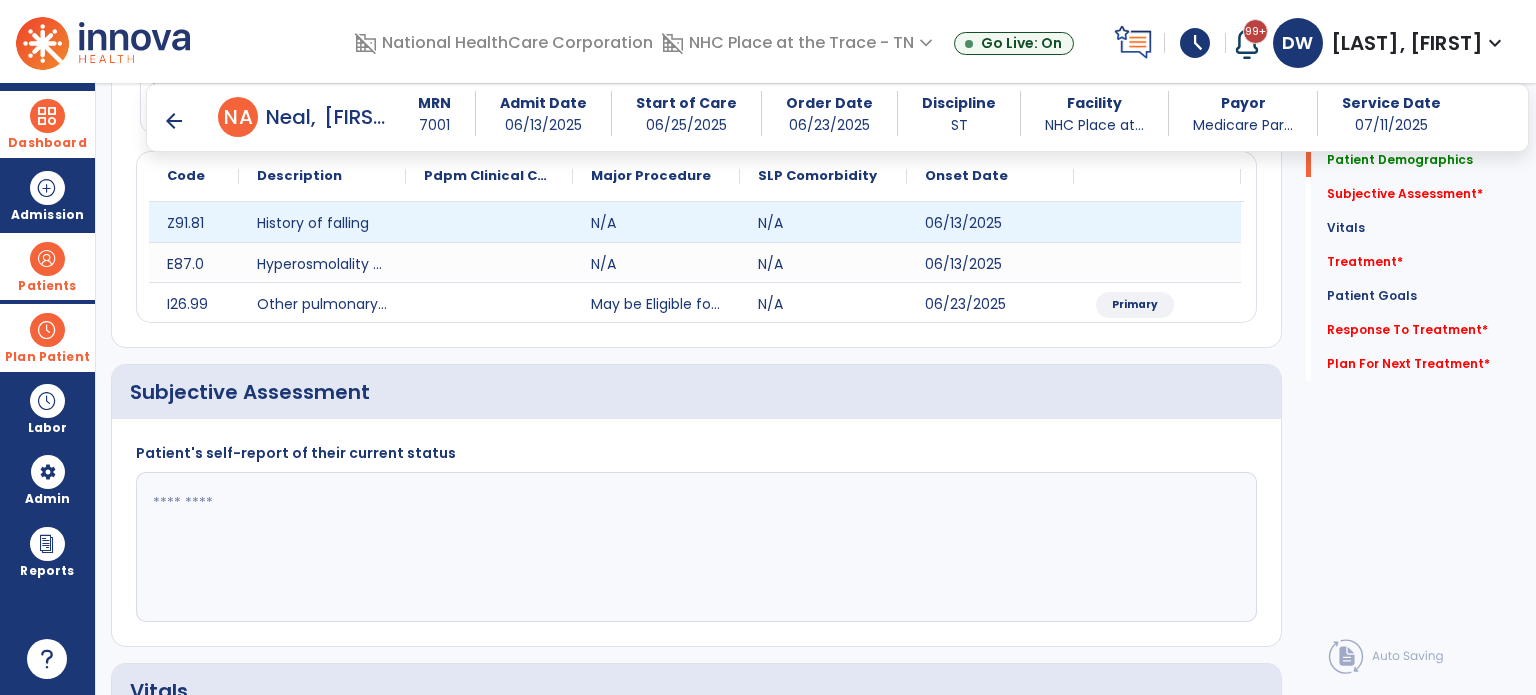 scroll, scrollTop: 244, scrollLeft: 0, axis: vertical 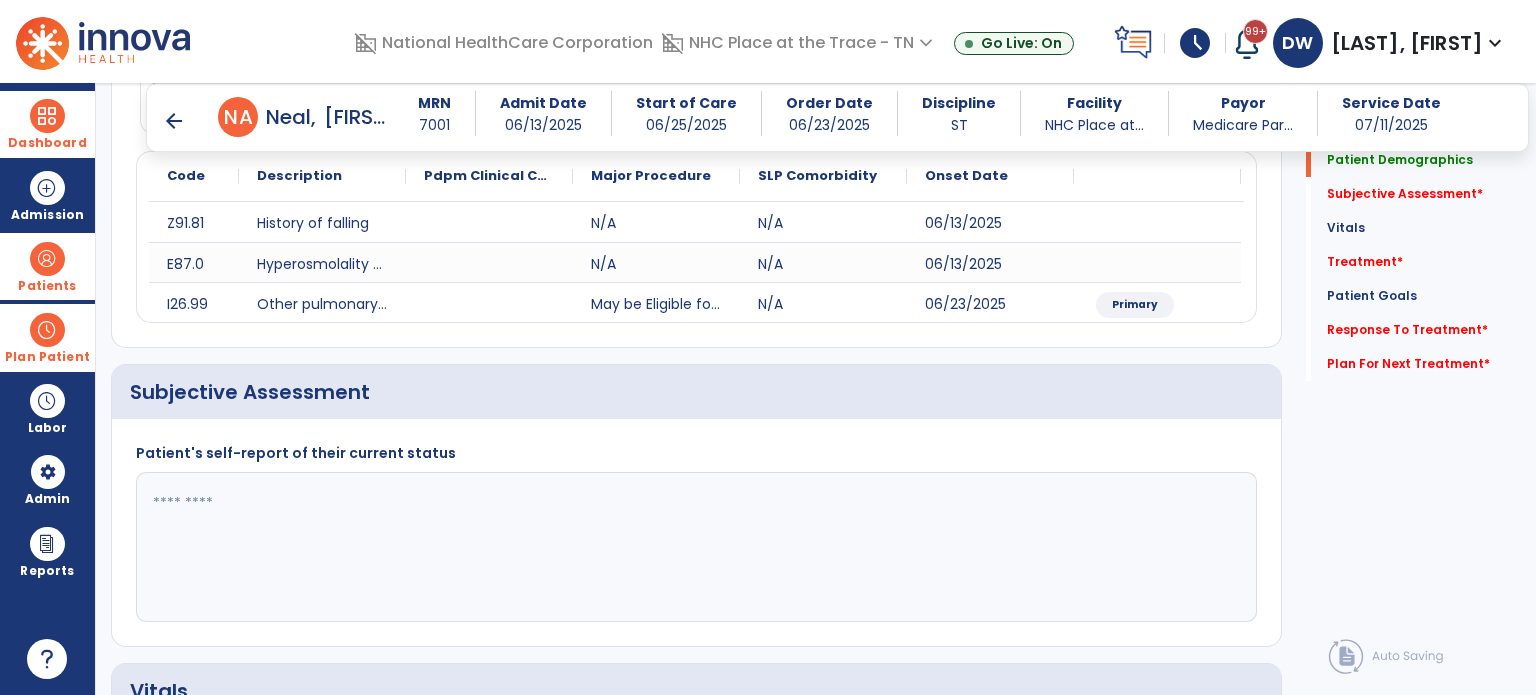click 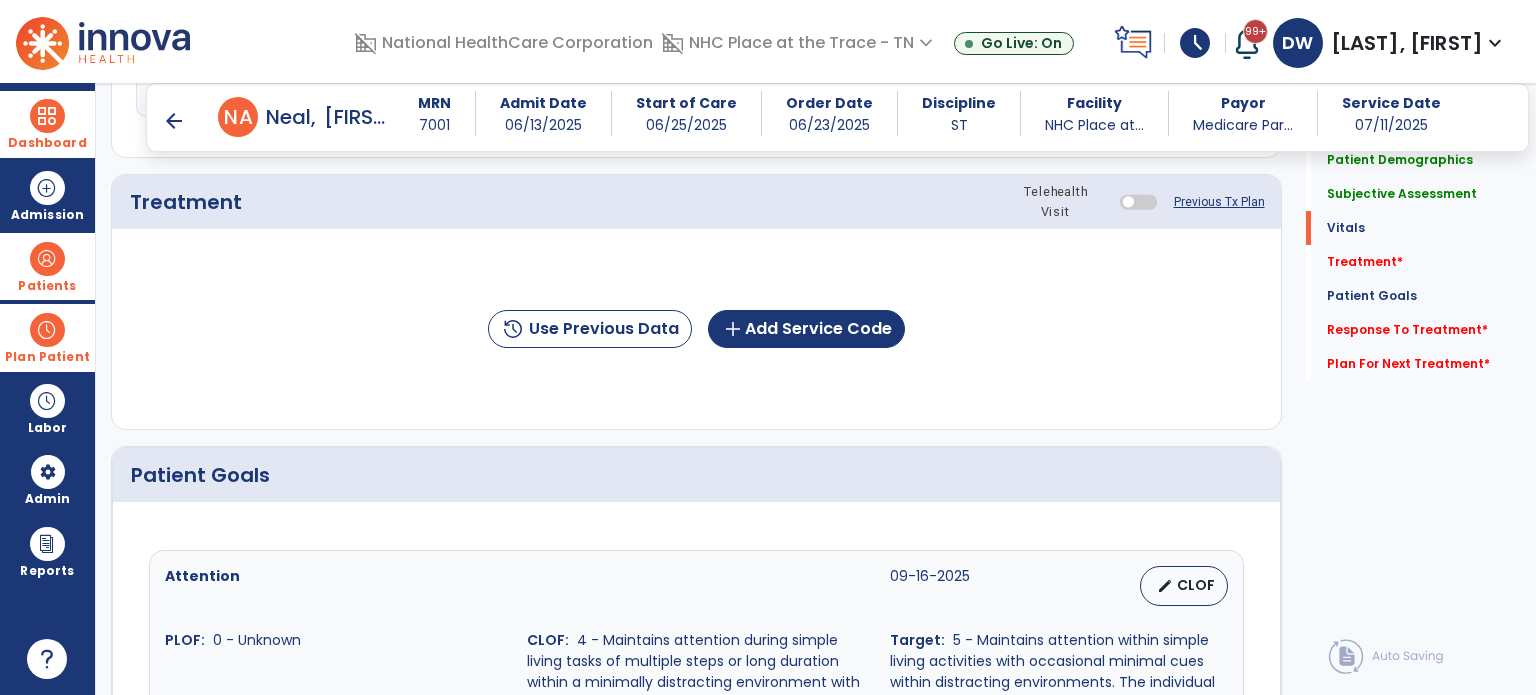 scroll, scrollTop: 1172, scrollLeft: 0, axis: vertical 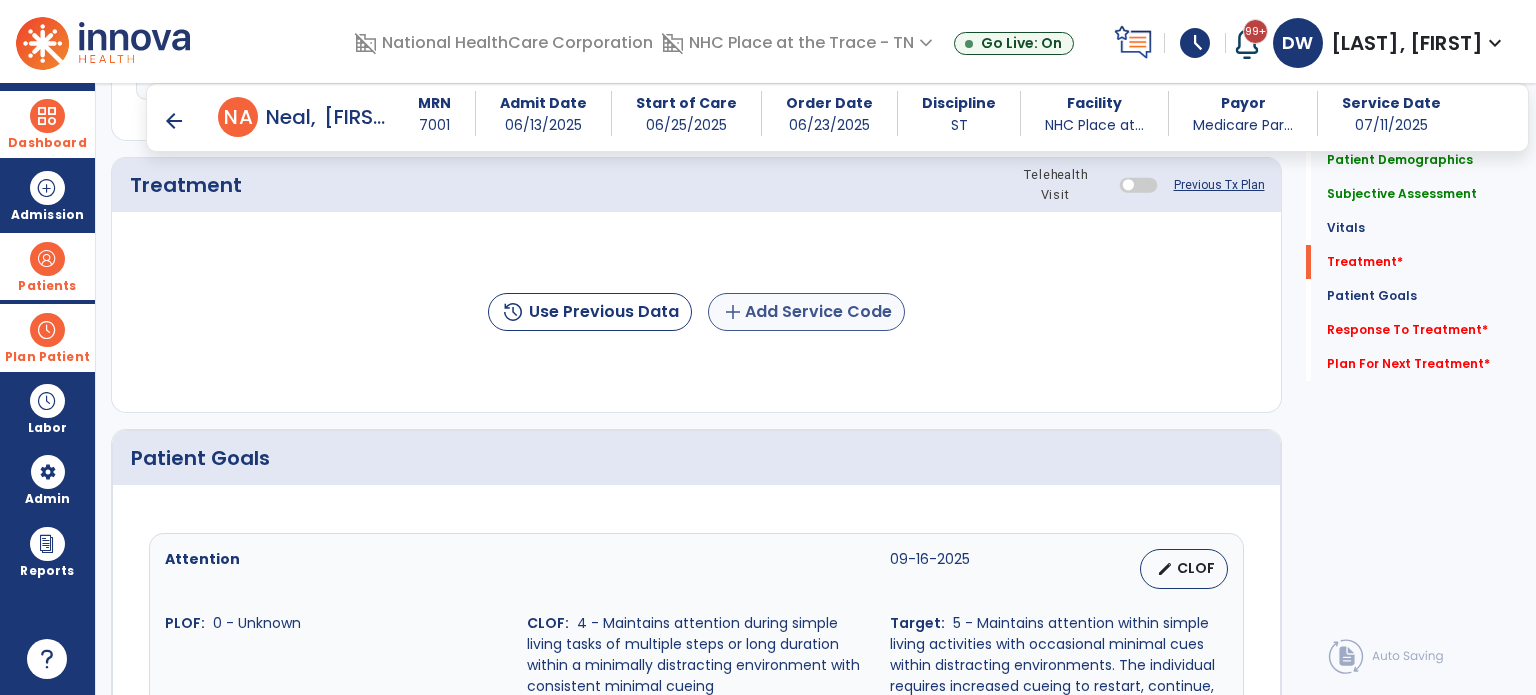 type on "**********" 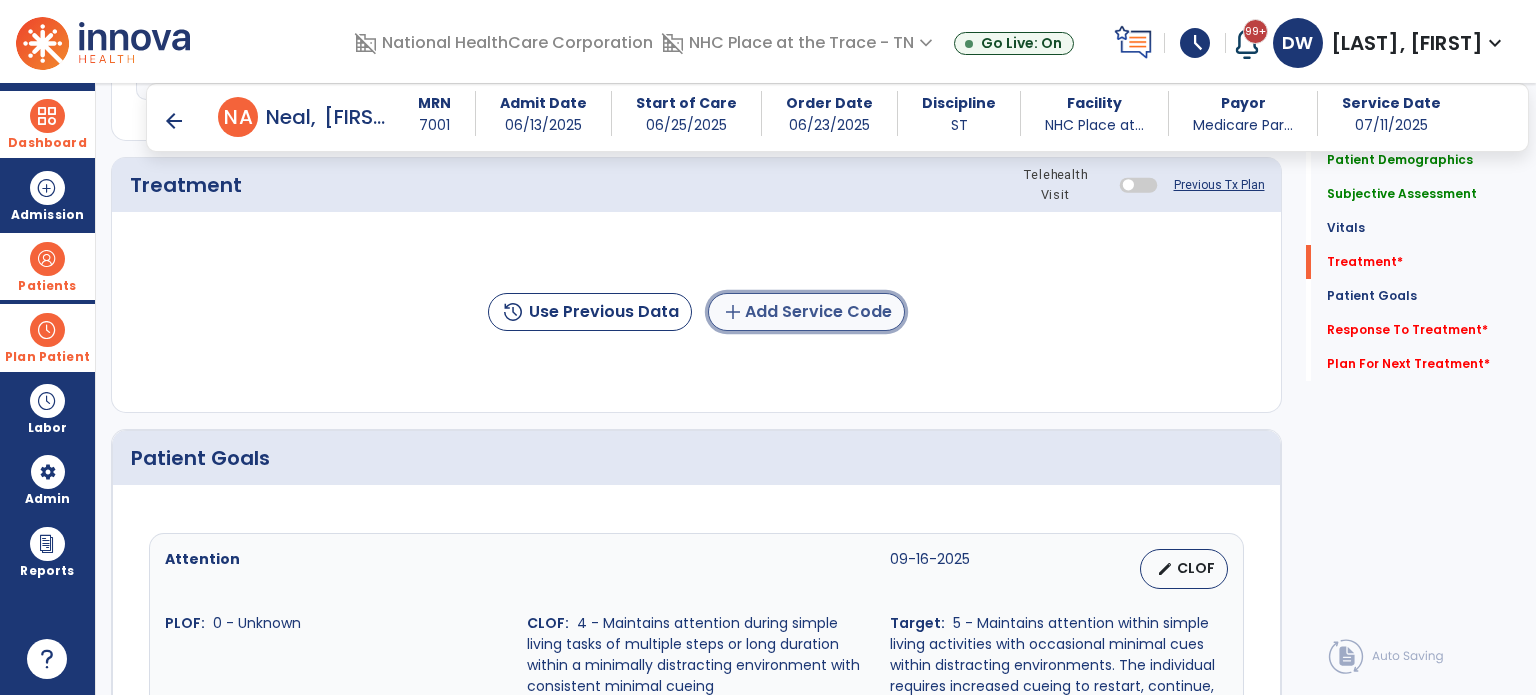 click on "add  Add Service Code" 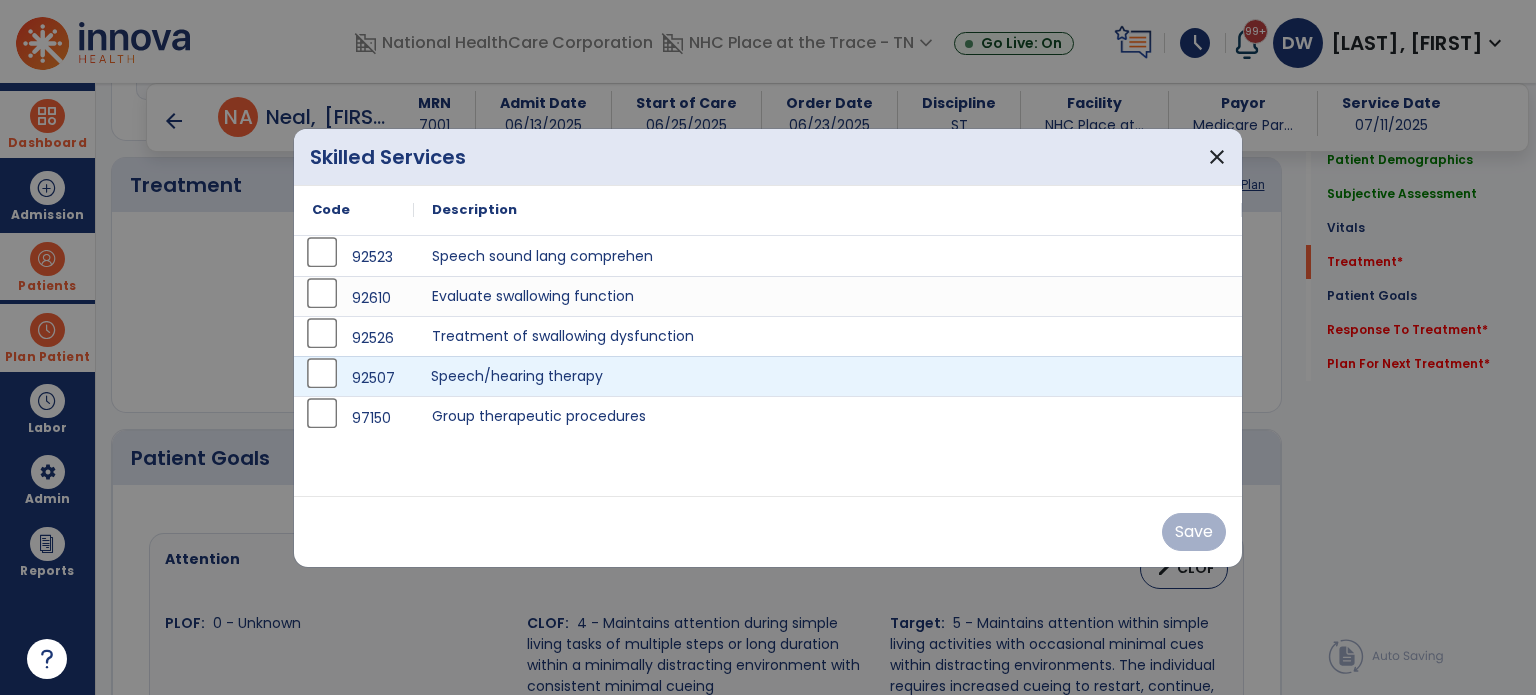 click on "Speech/hearing therapy" at bounding box center [828, 376] 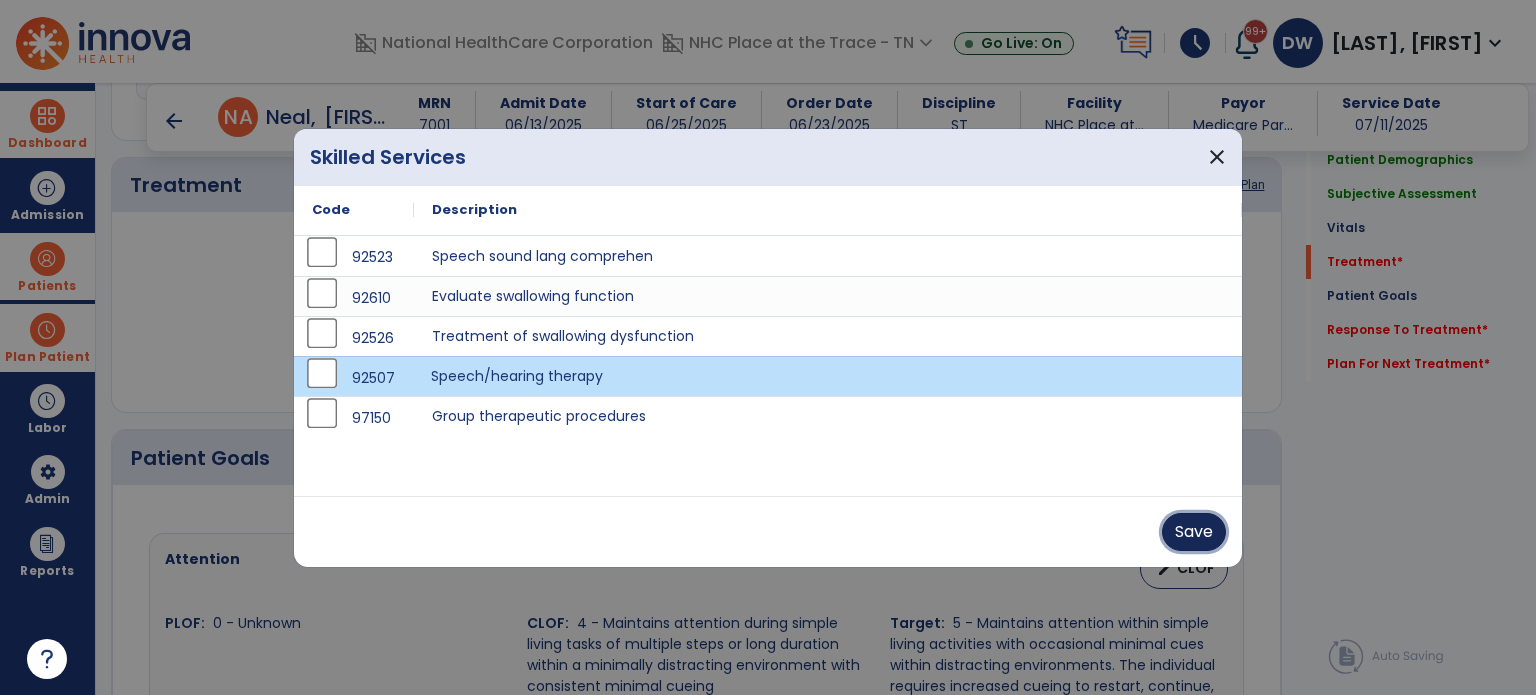 click on "Save" at bounding box center [1194, 532] 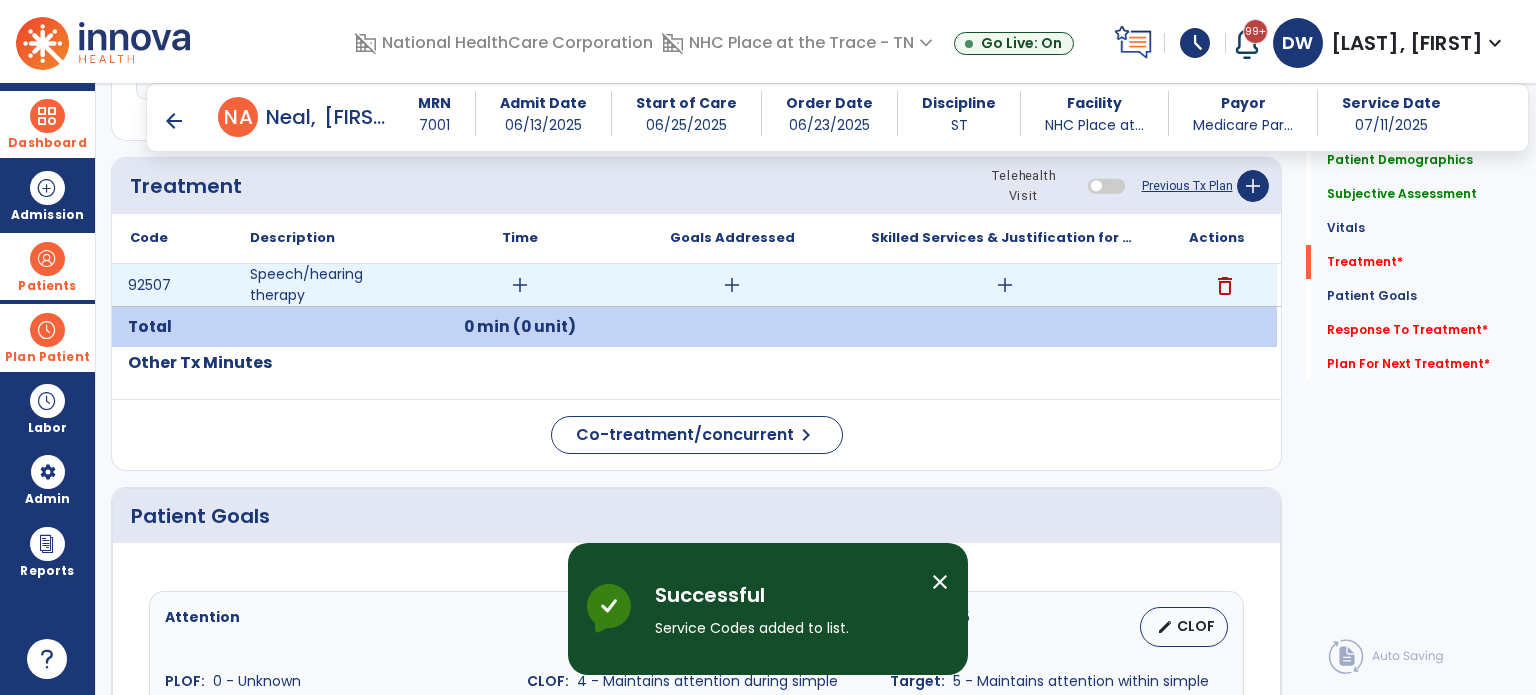 click on "add" at bounding box center (520, 285) 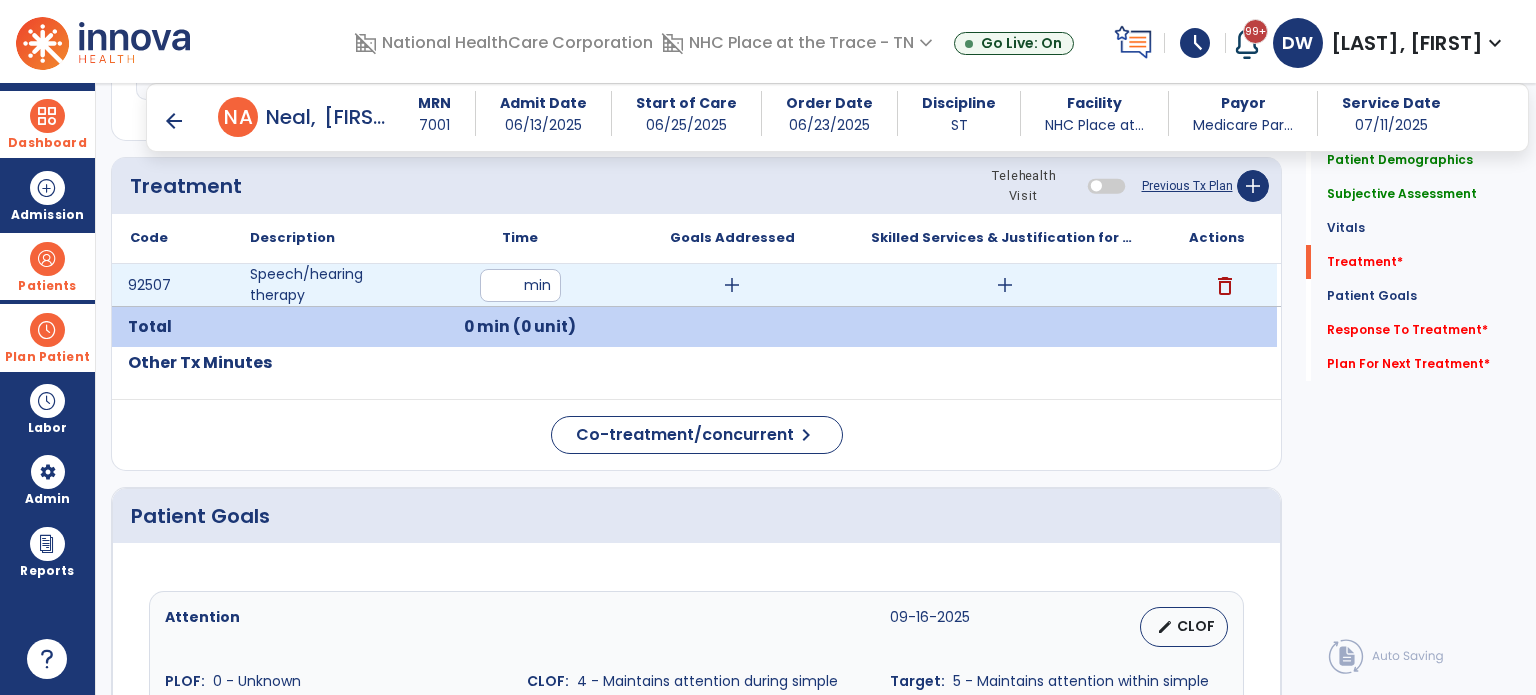 type on "**" 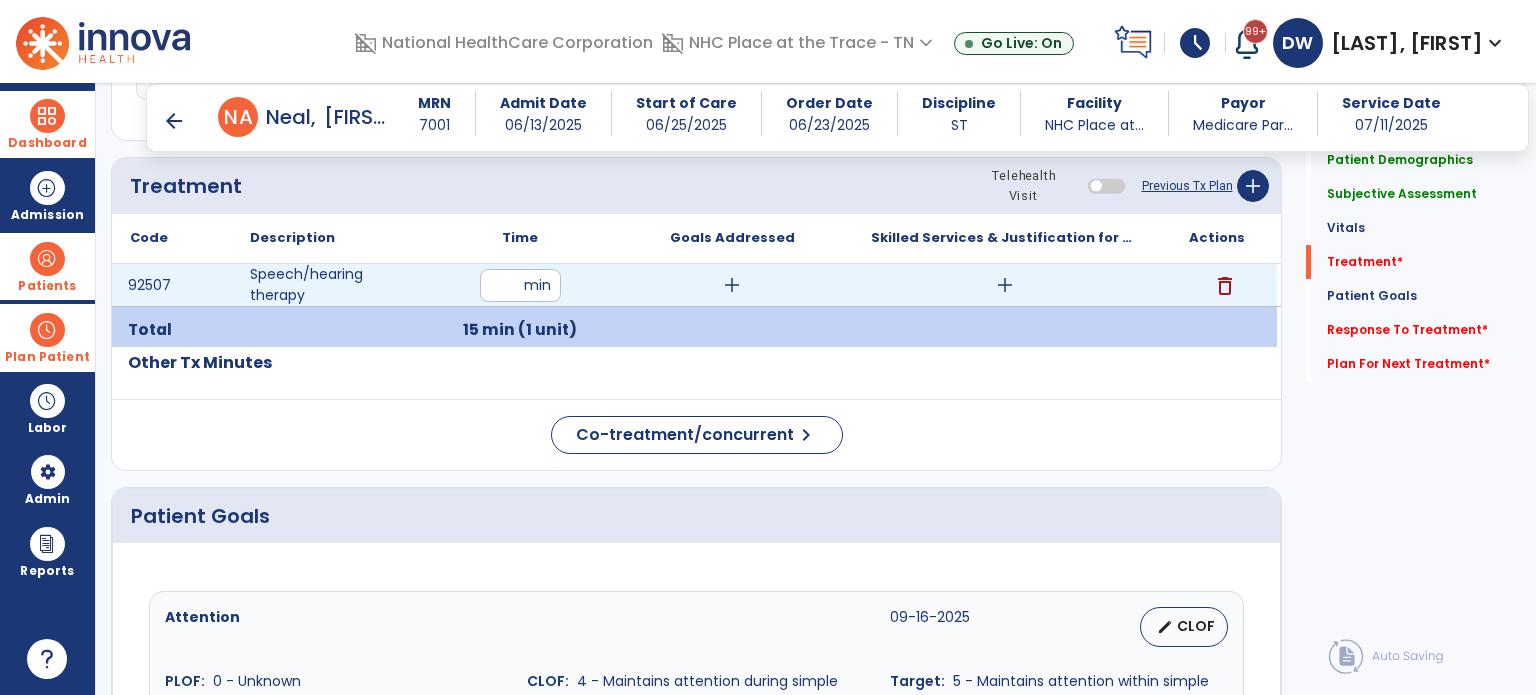 click on "add" at bounding box center (732, 285) 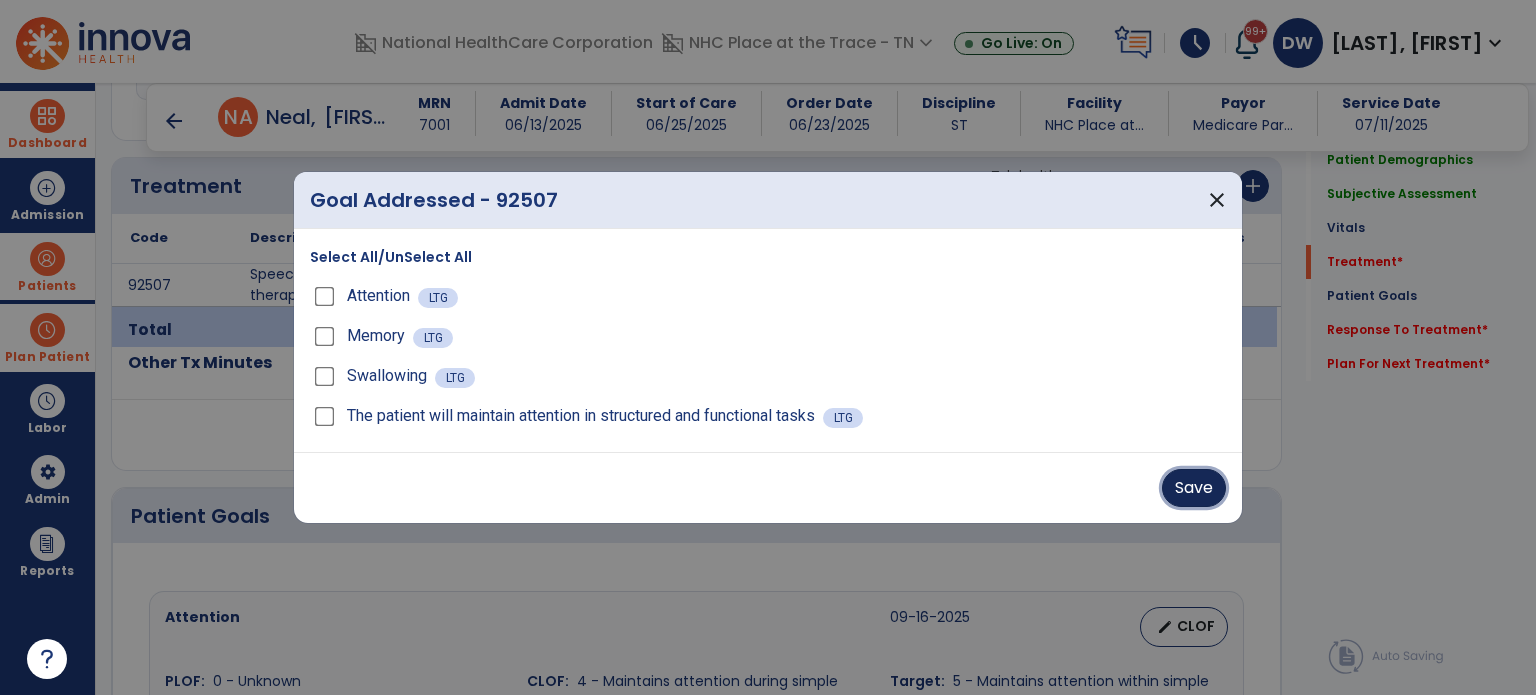 click on "Save" at bounding box center [1194, 488] 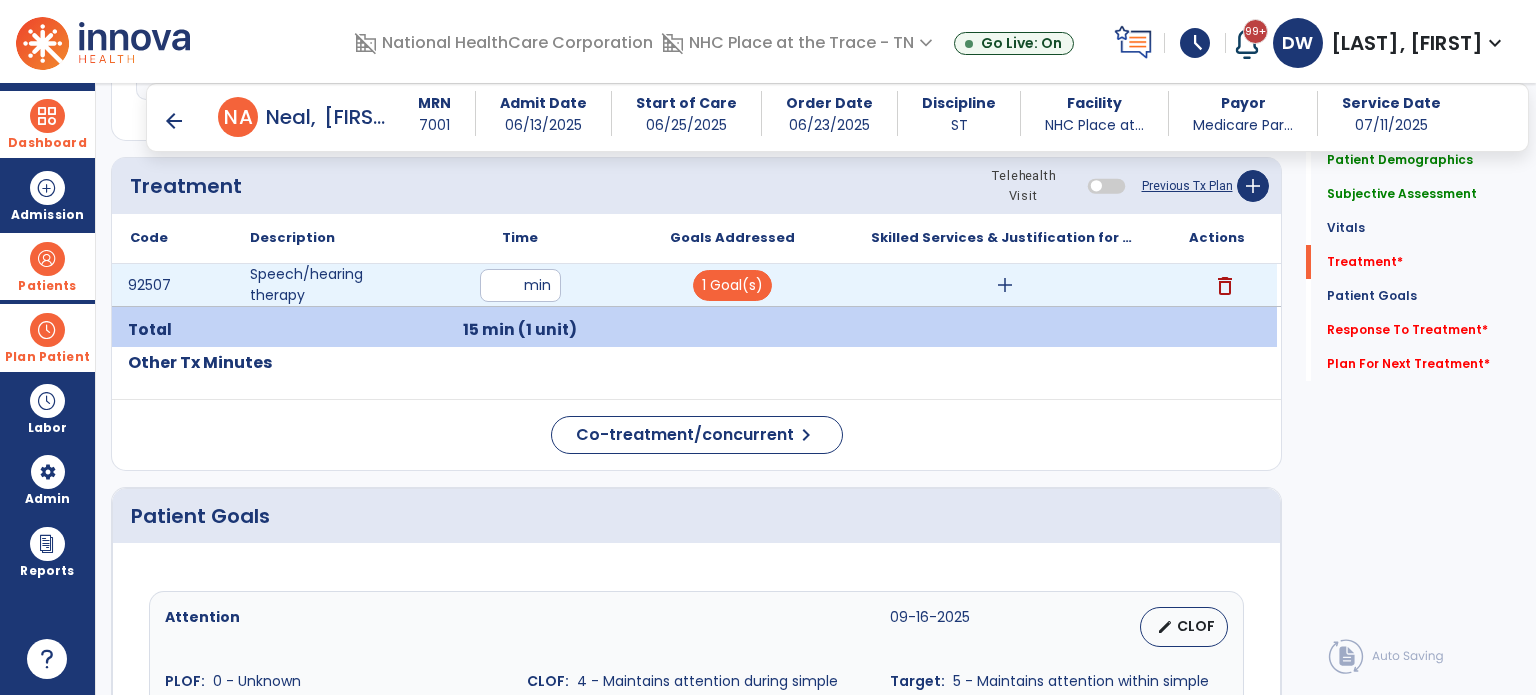 click on "add" at bounding box center [1005, 285] 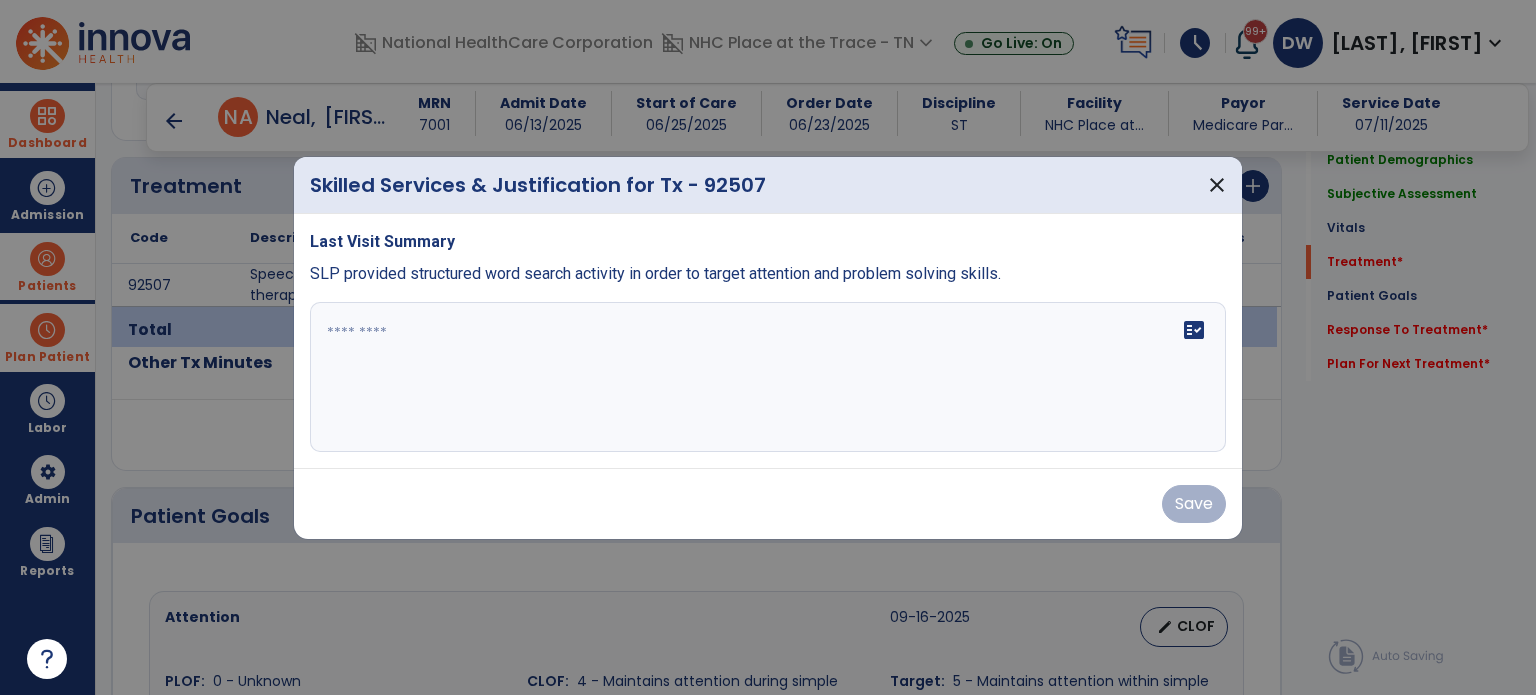 click at bounding box center [768, 377] 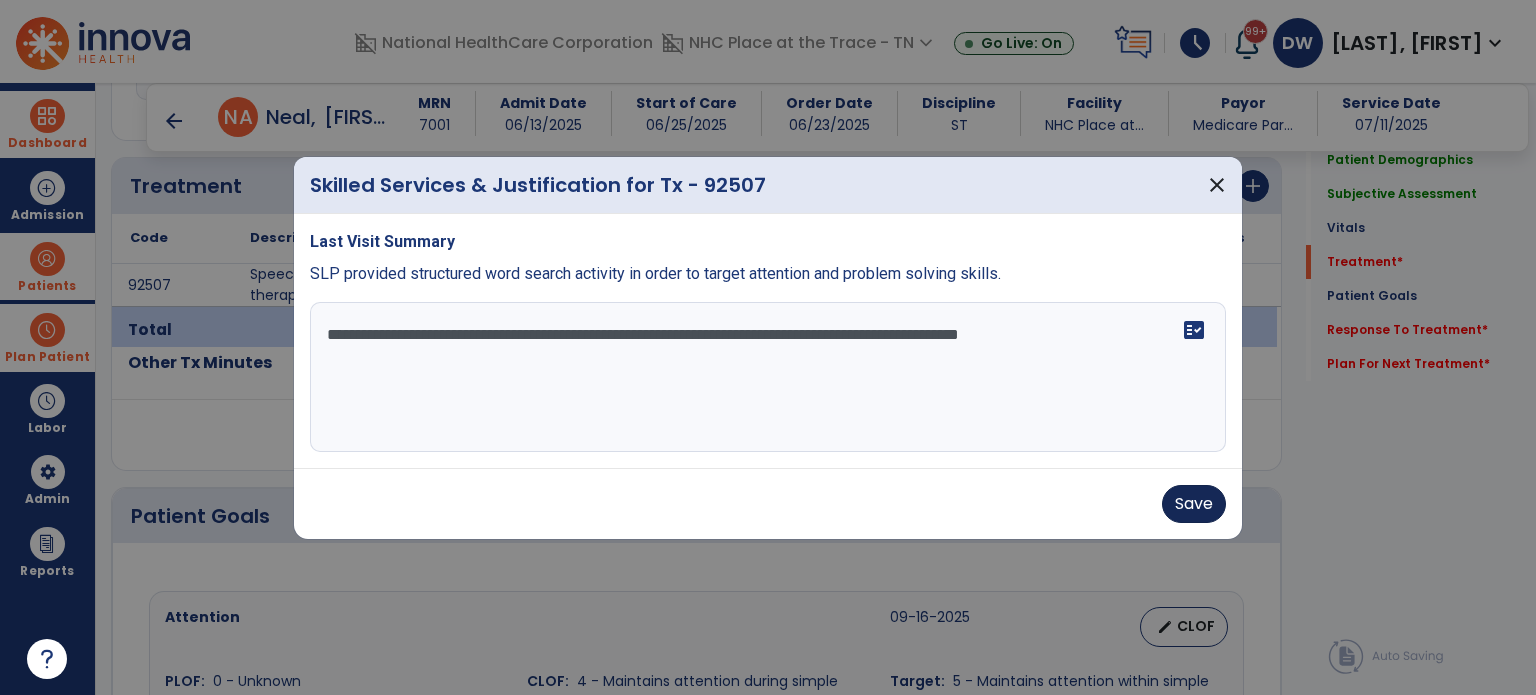 type on "**********" 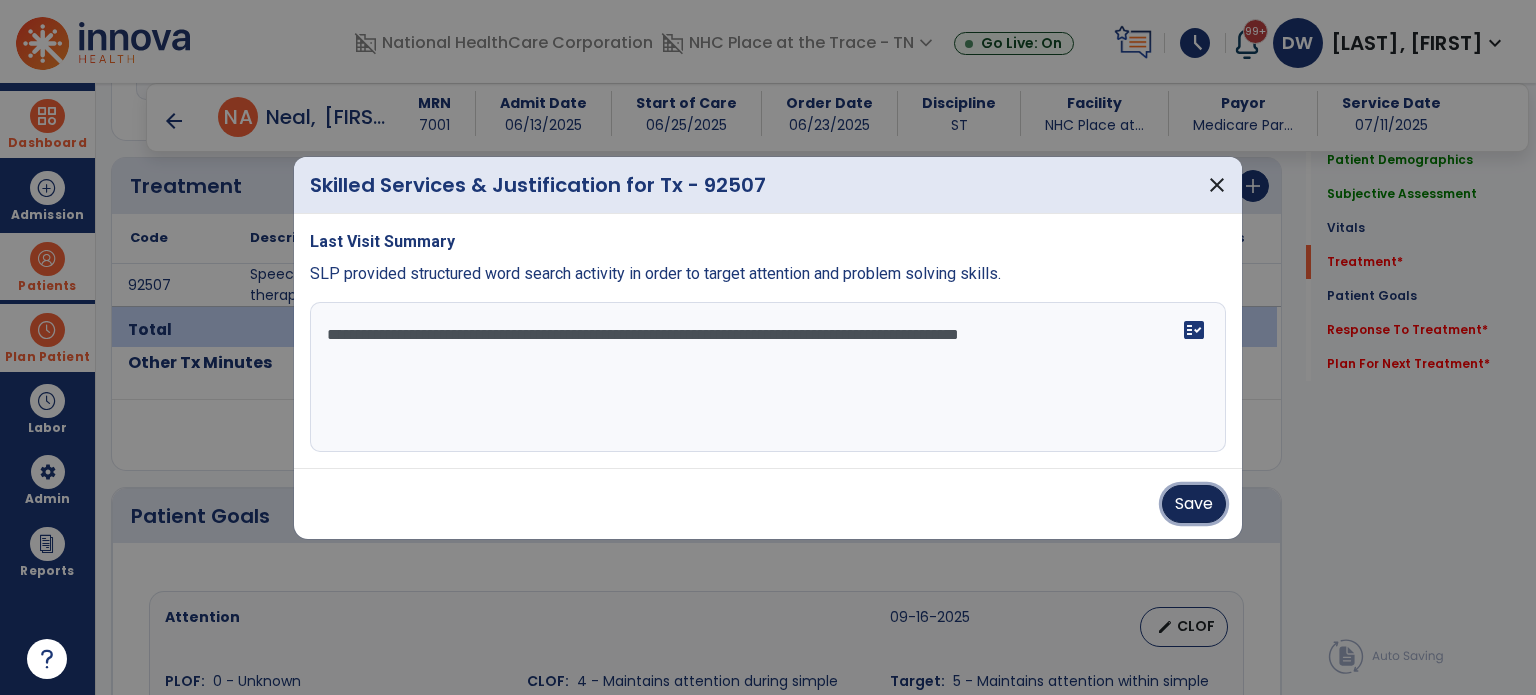 drag, startPoint x: 1191, startPoint y: 519, endPoint x: 1190, endPoint y: 502, distance: 17.029387 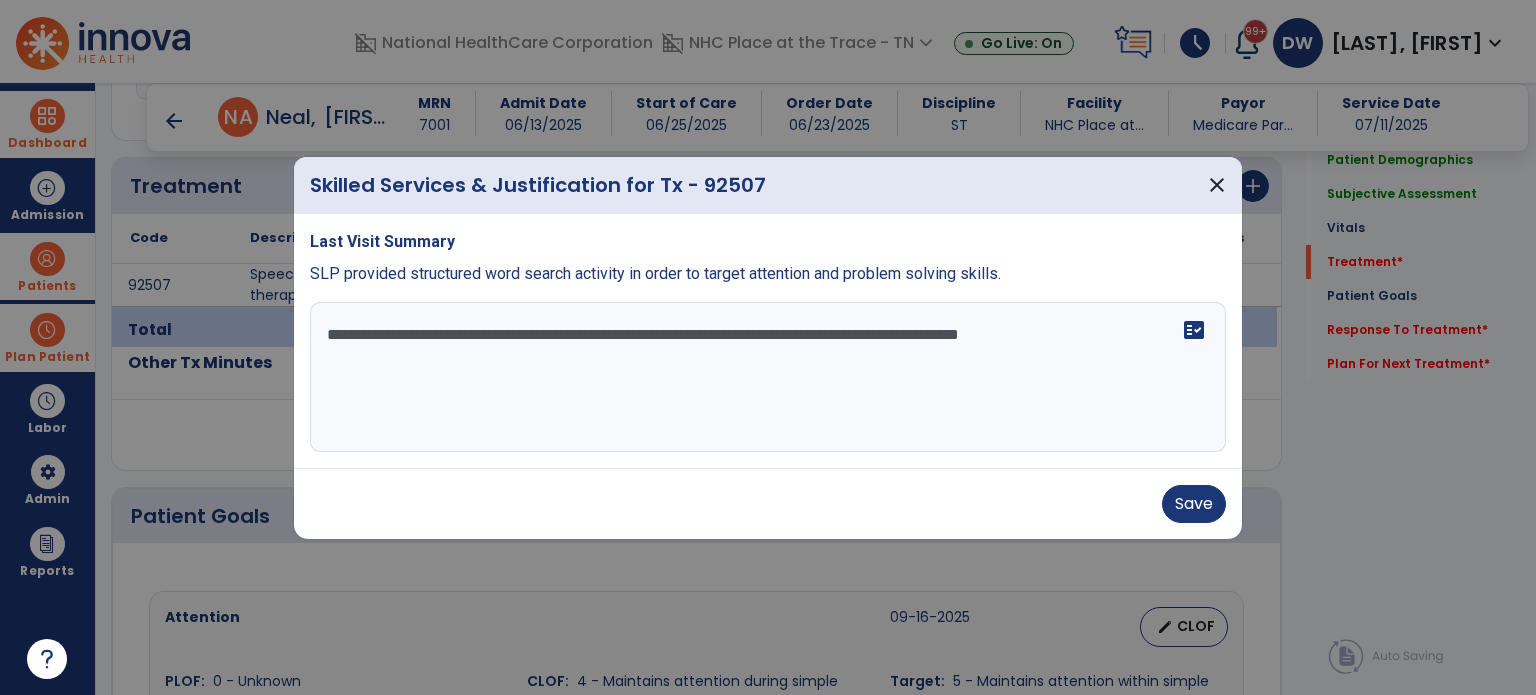 drag, startPoint x: 1190, startPoint y: 502, endPoint x: 1145, endPoint y: 495, distance: 45.54119 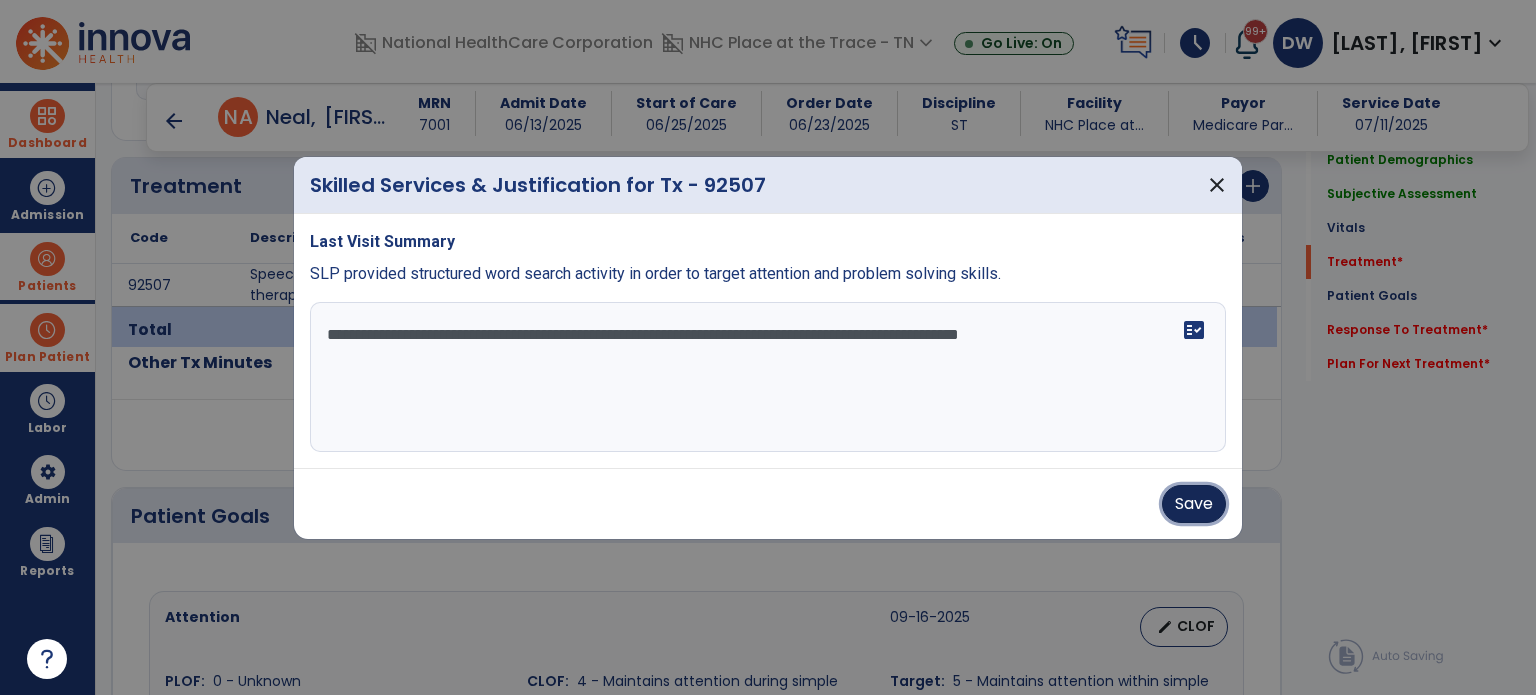 drag, startPoint x: 1145, startPoint y: 495, endPoint x: 1178, endPoint y: 505, distance: 34.48188 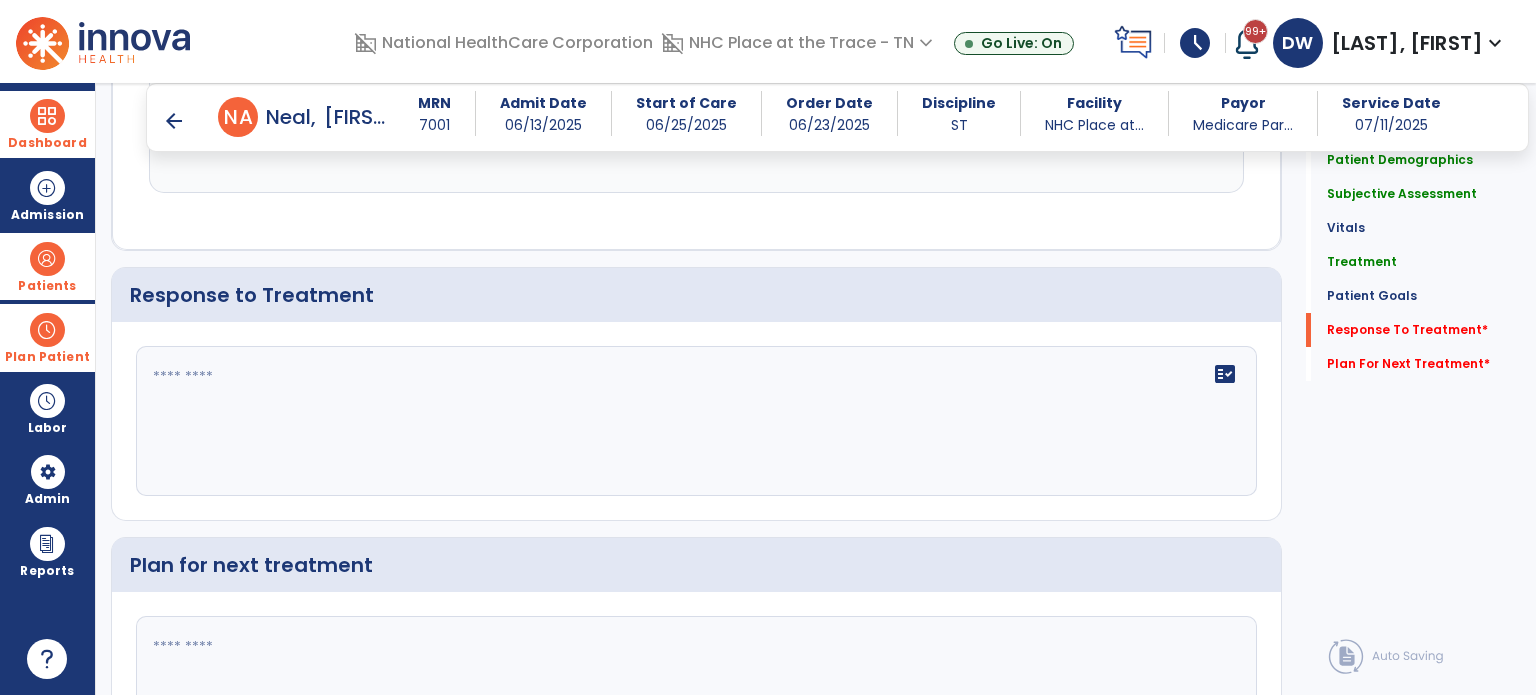 scroll, scrollTop: 2648, scrollLeft: 0, axis: vertical 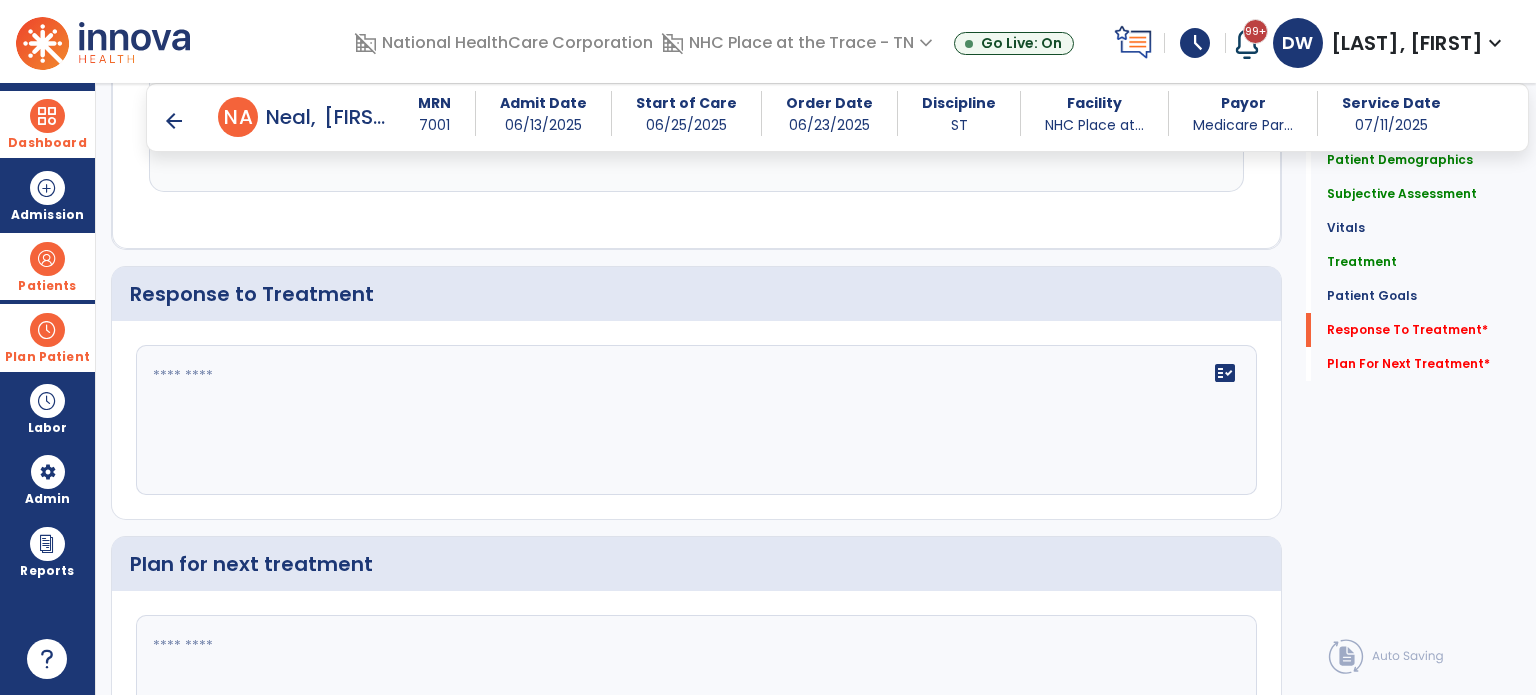 click on "fact_check" 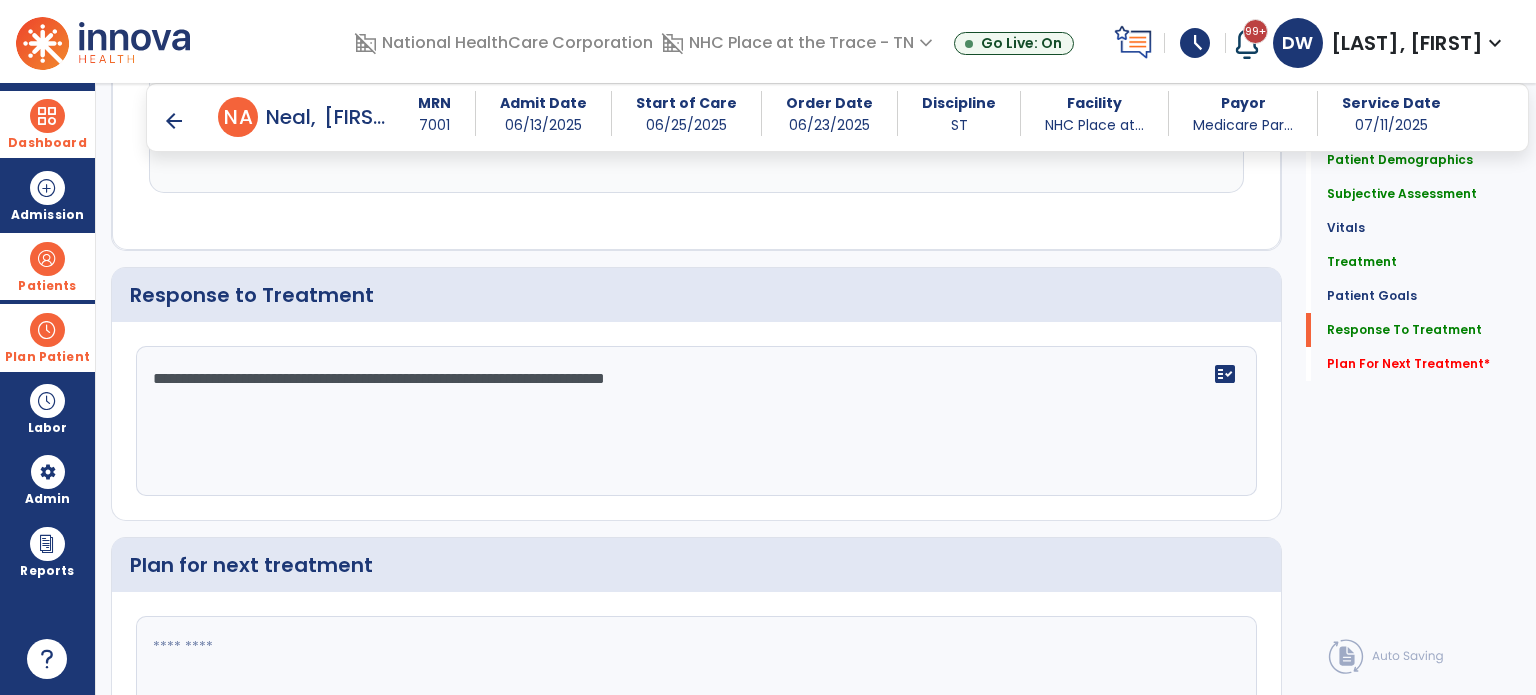 scroll, scrollTop: 2648, scrollLeft: 0, axis: vertical 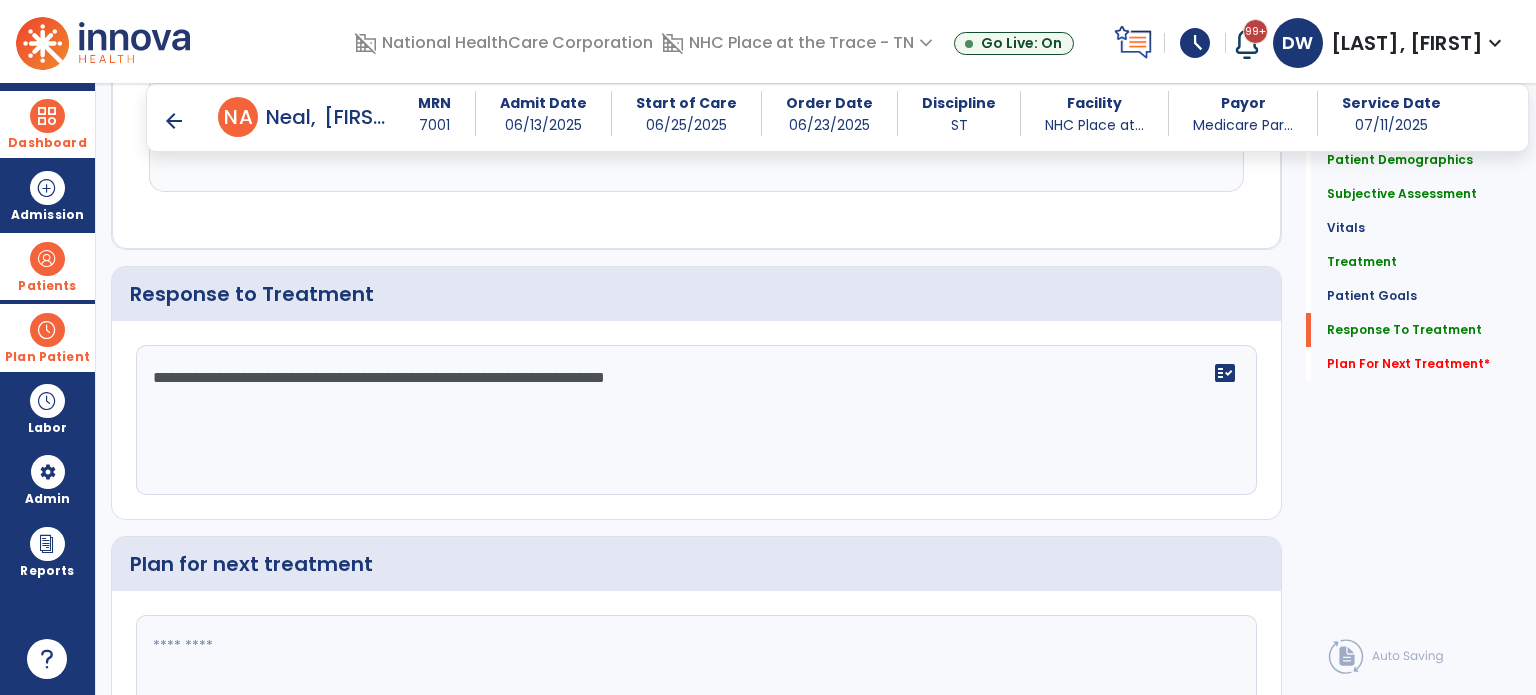 click on "**********" 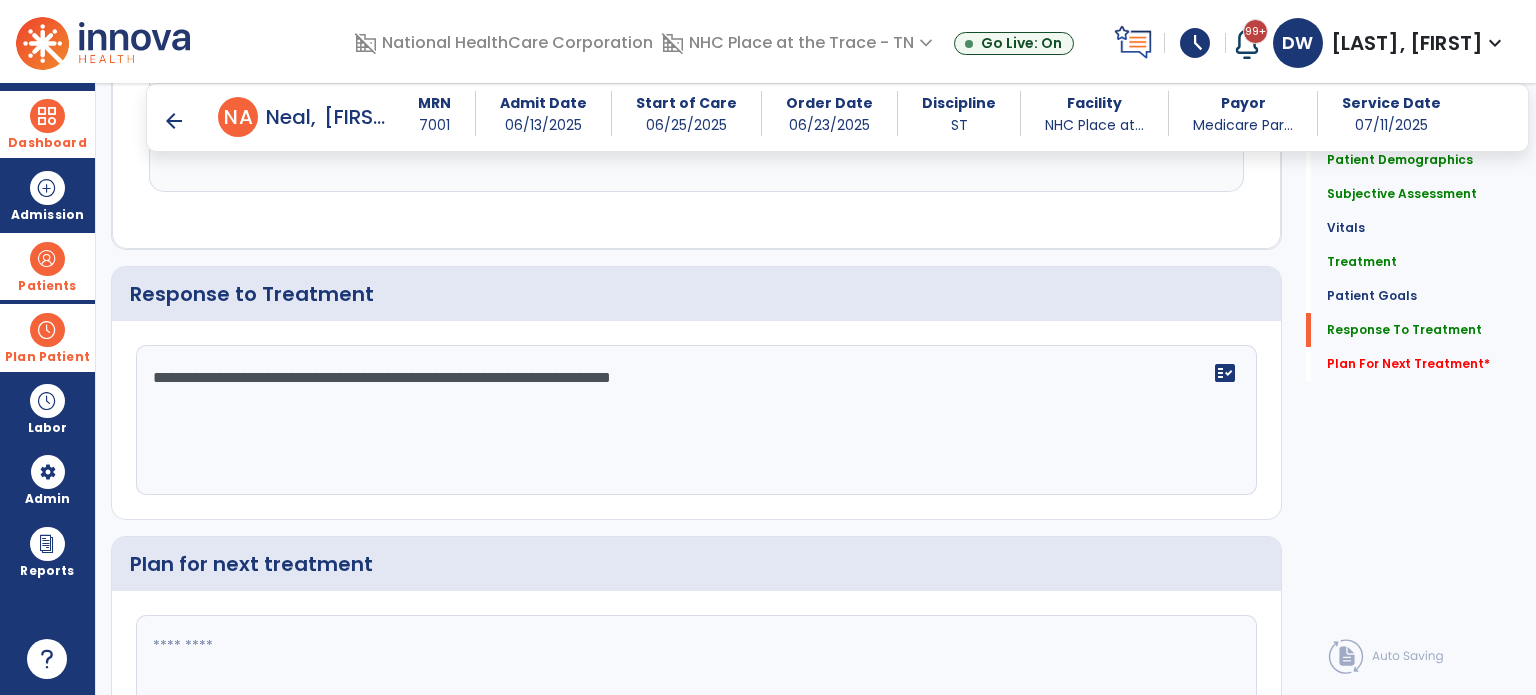 click on "**********" 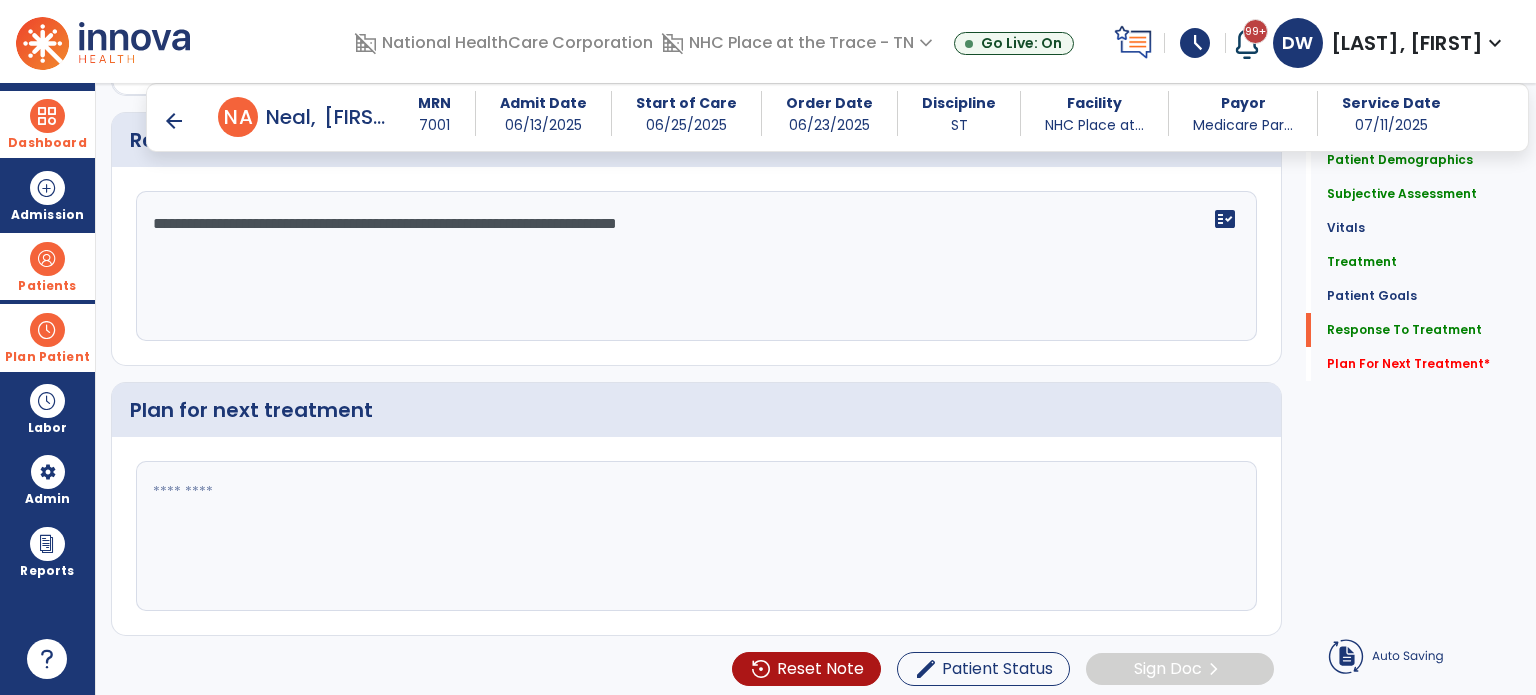 type on "**********" 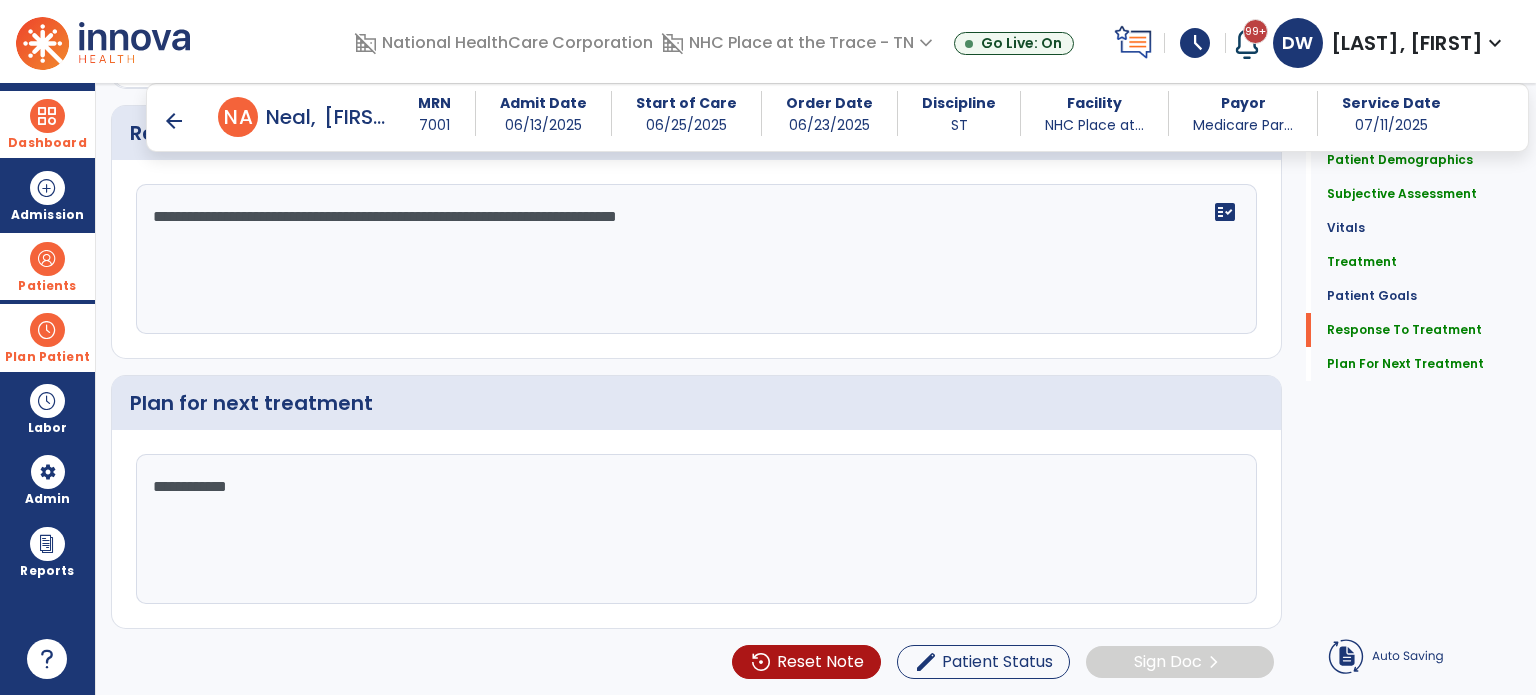 scroll, scrollTop: 2779, scrollLeft: 0, axis: vertical 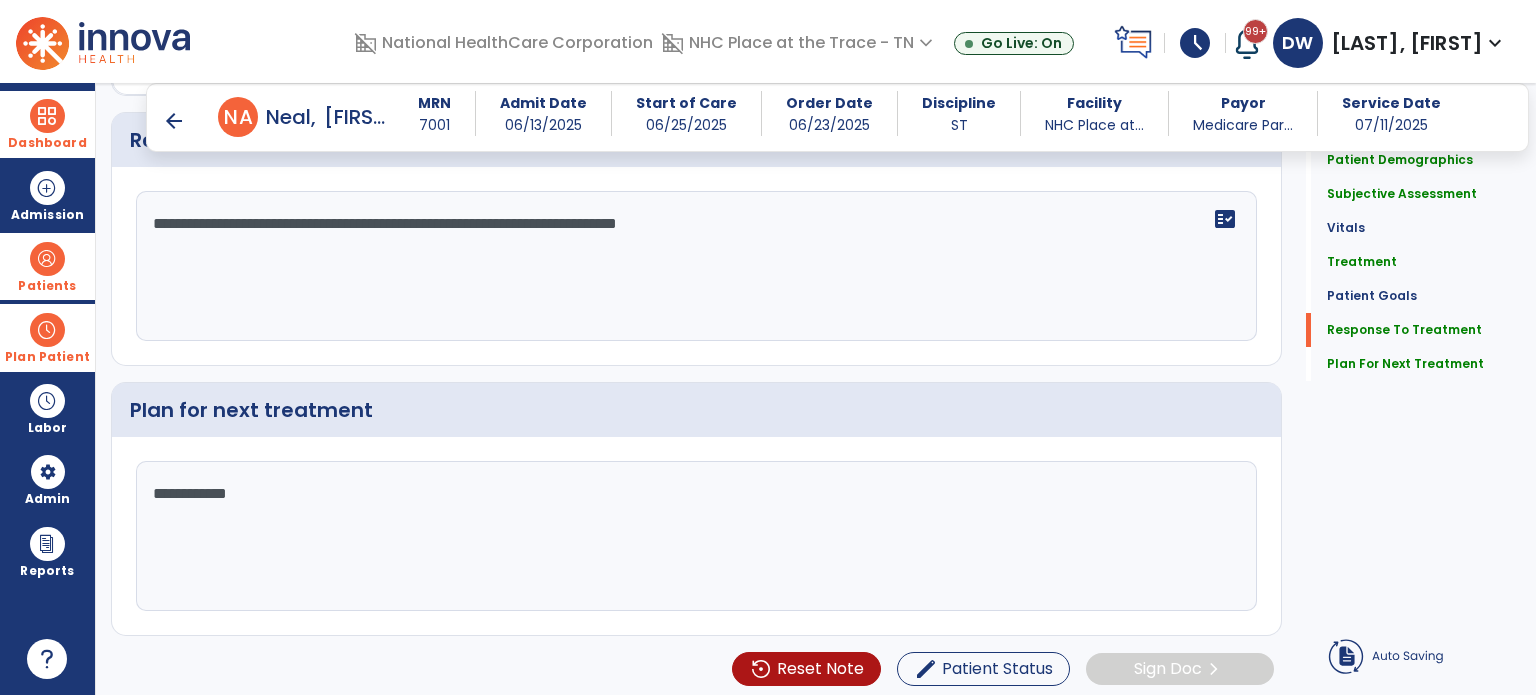 type on "**********" 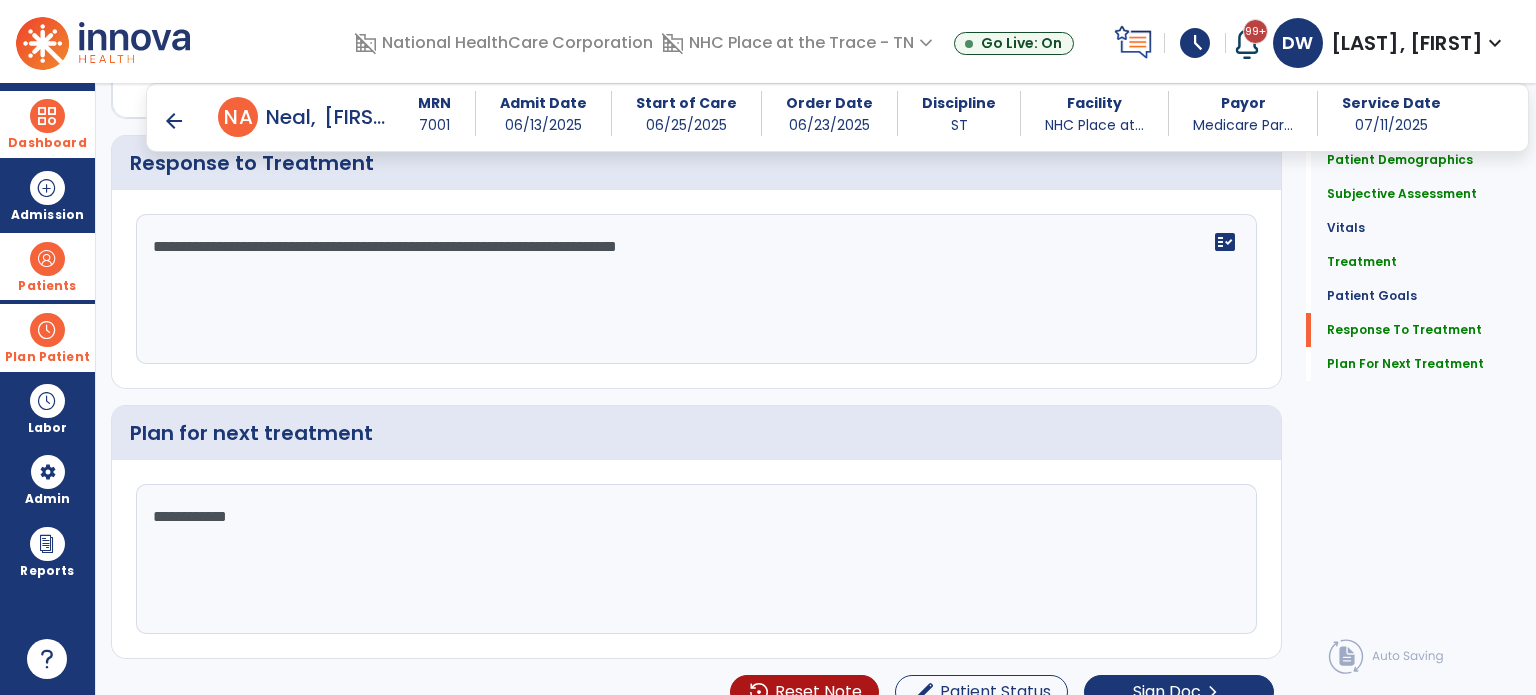 click on "arrow_back" at bounding box center [174, 121] 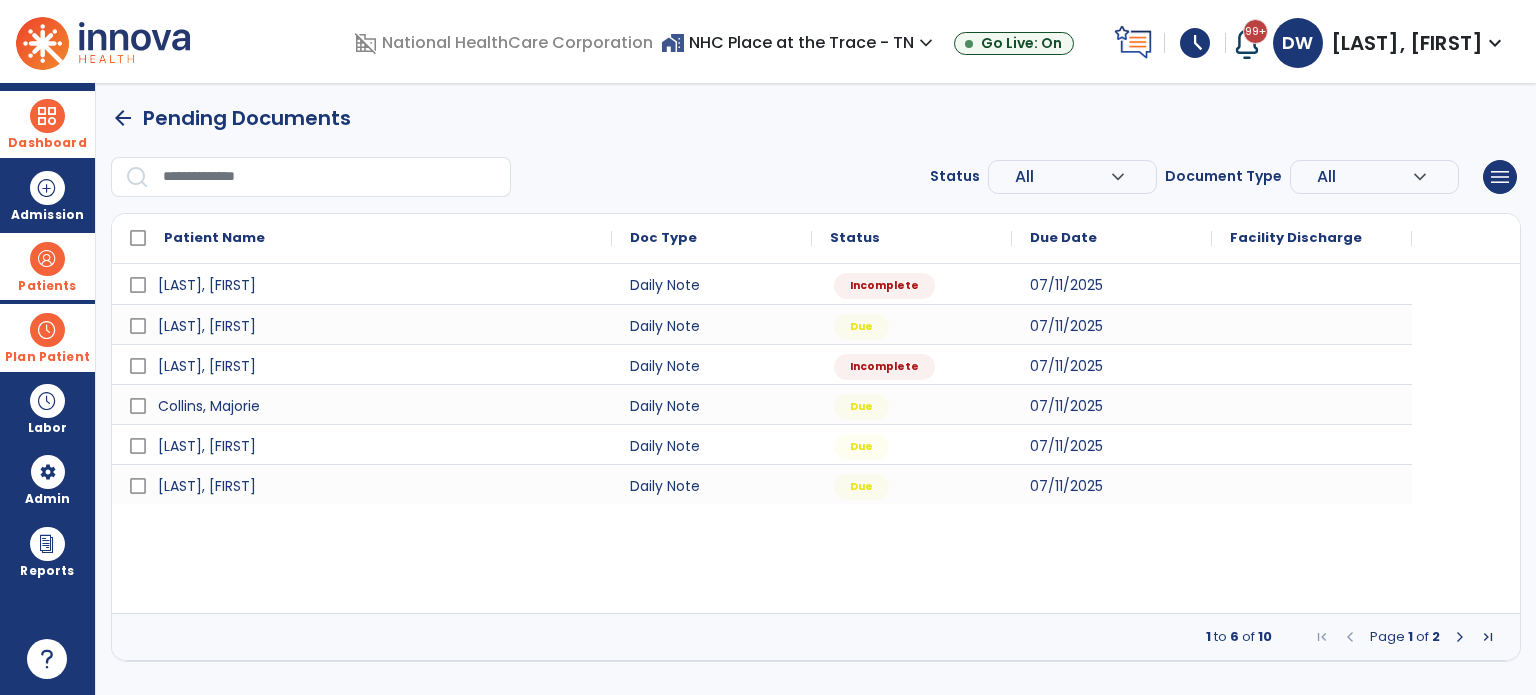 scroll, scrollTop: 0, scrollLeft: 0, axis: both 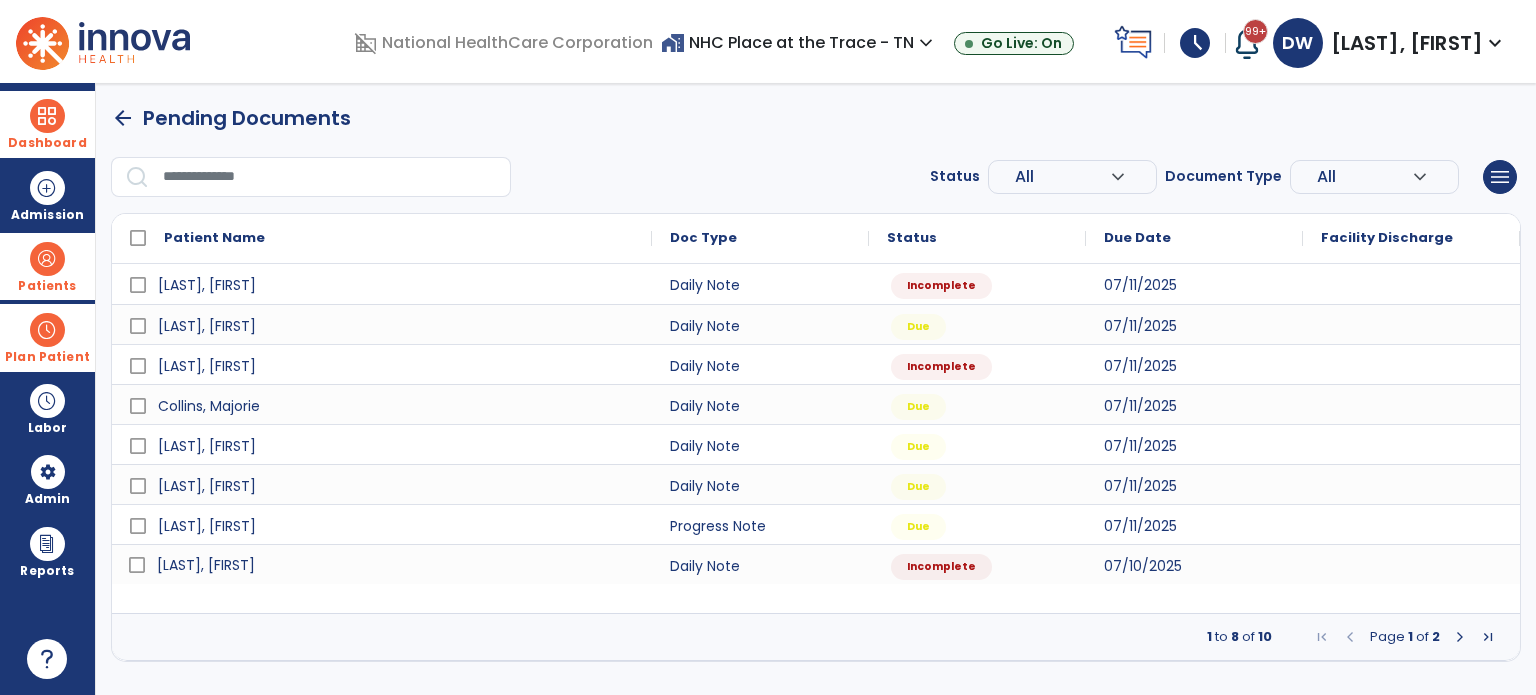 click on "Green, Betty" at bounding box center [396, 565] 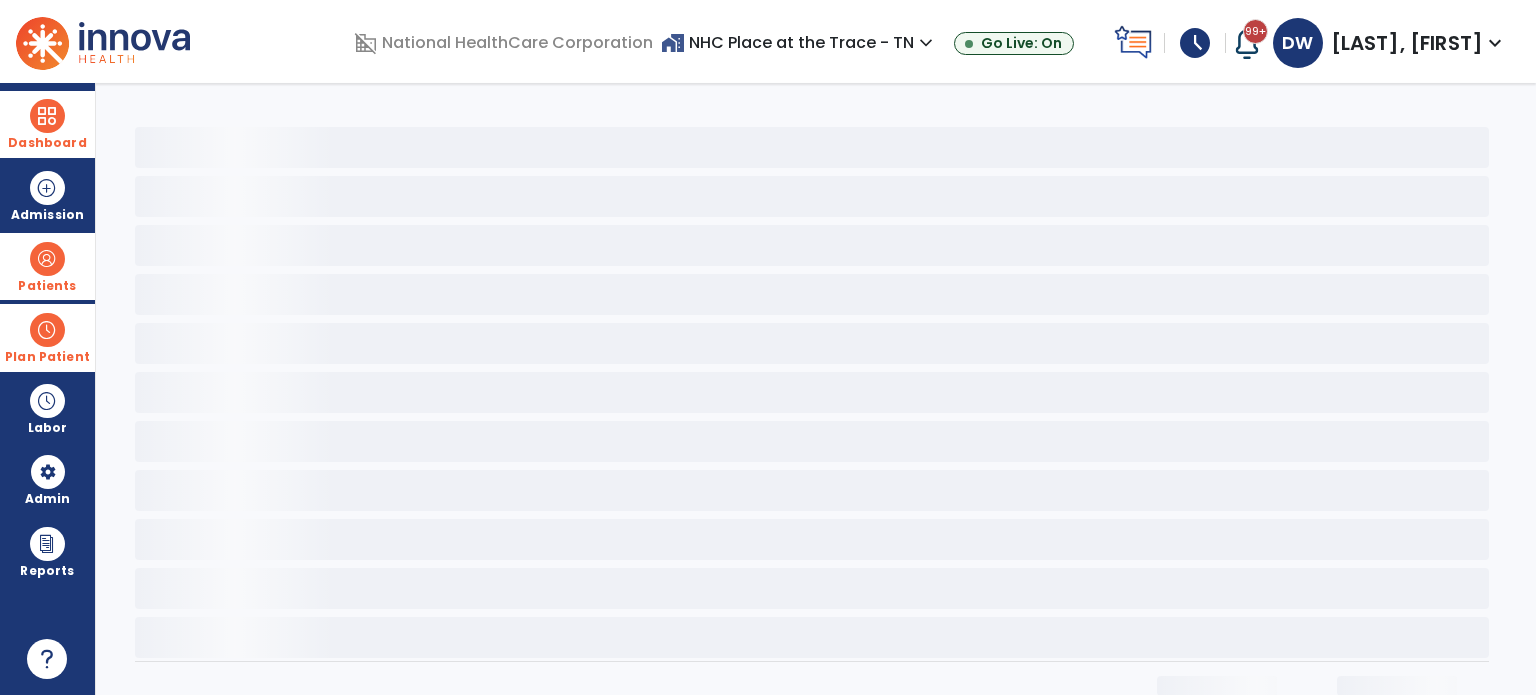 select on "*" 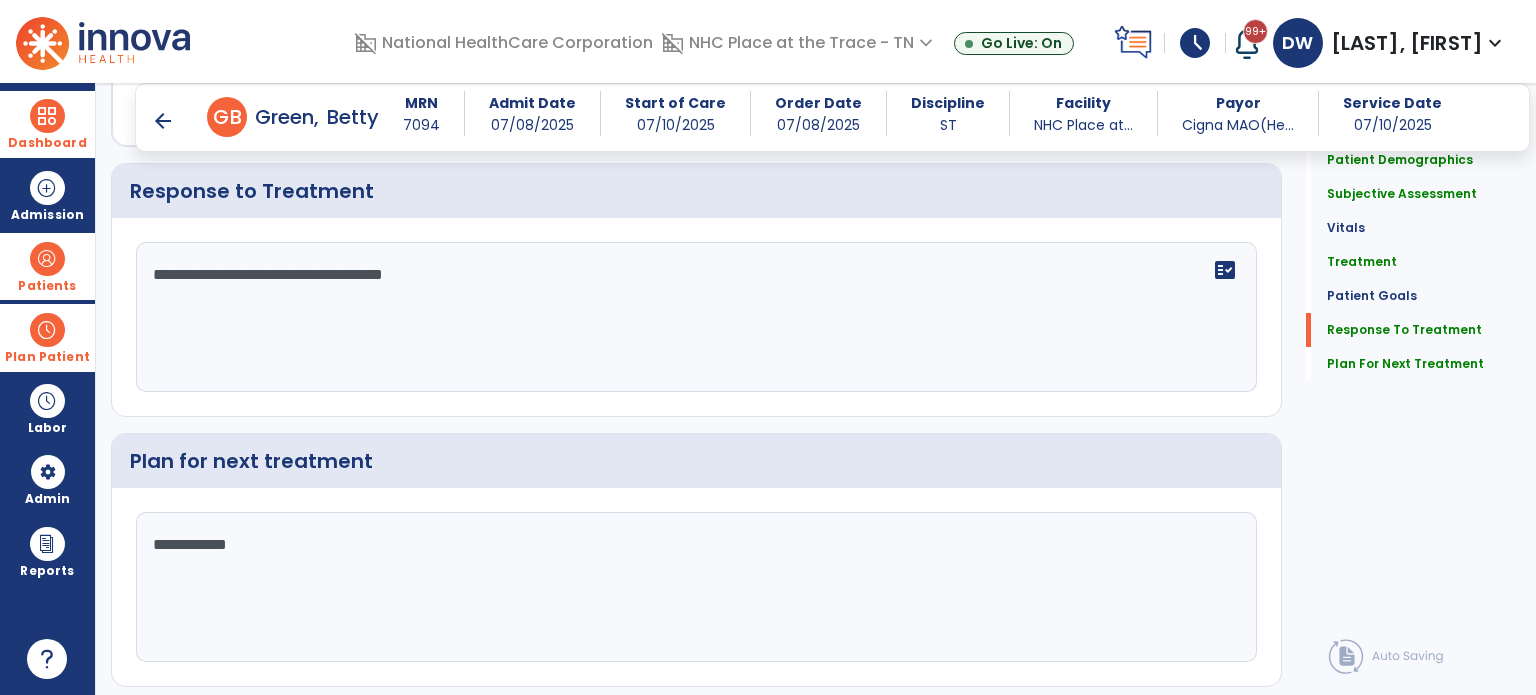 scroll, scrollTop: 2705, scrollLeft: 0, axis: vertical 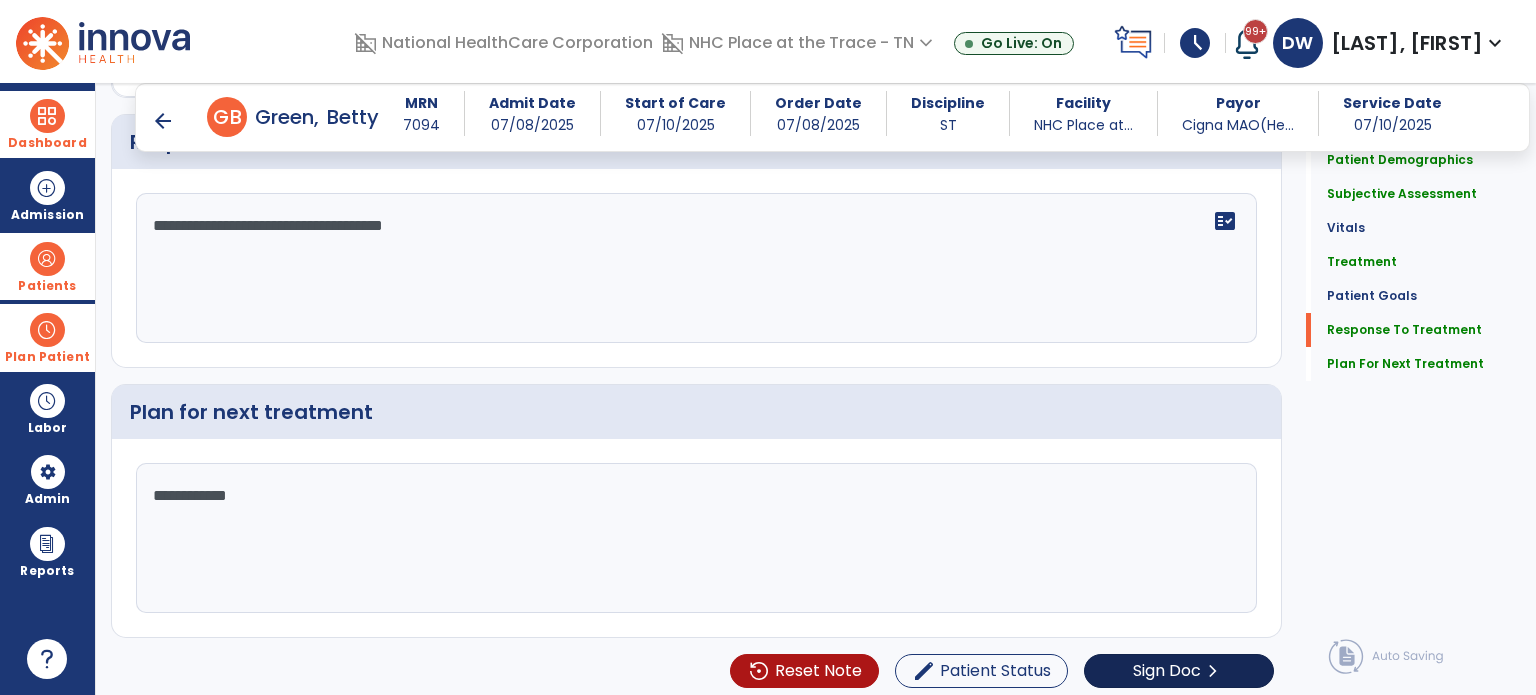 click on "Sign Doc  chevron_right" 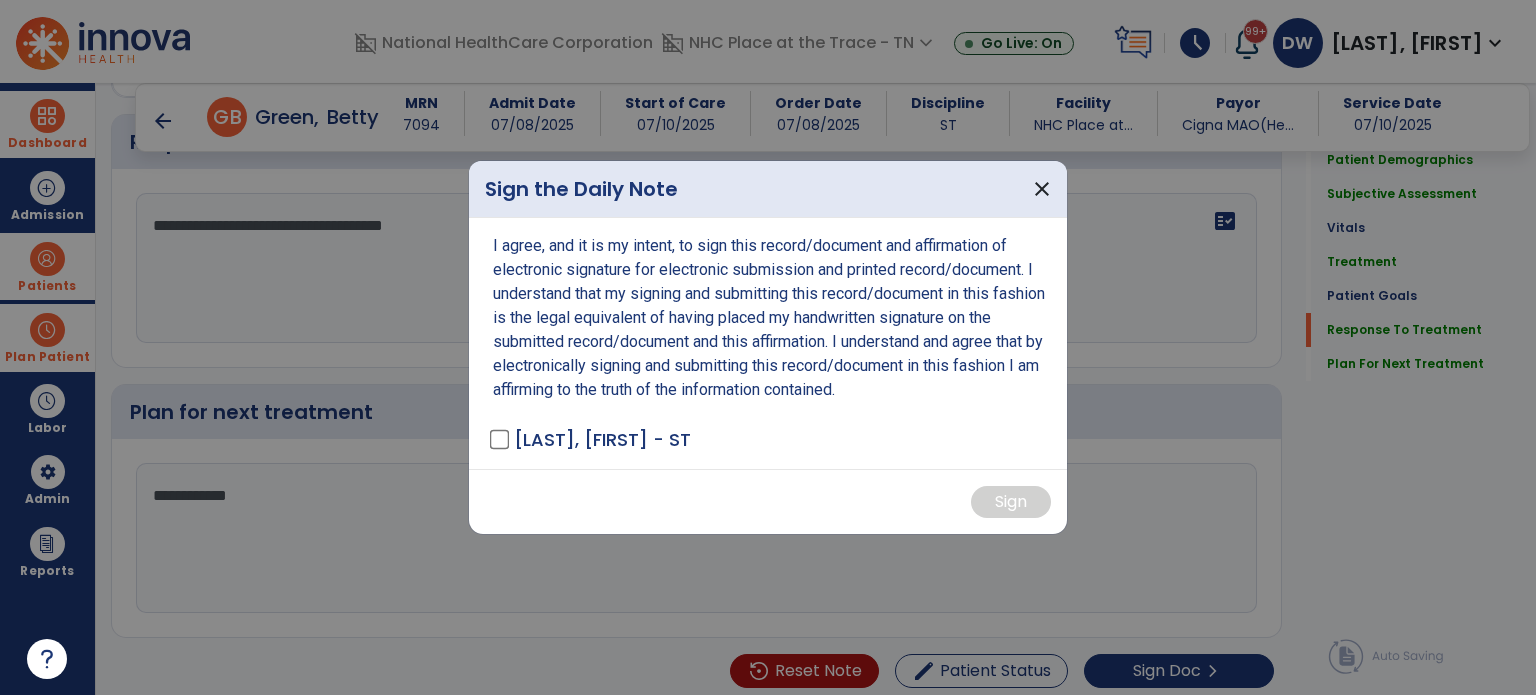 click on "I agree, and it is my intent, to sign this record/document and affirmation of electronic signature for electronic submission and printed record/document. I understand that my signing and submitting this record/document in this fashion is the legal equivalent of having placed my handwritten signature on the submitted record/document and this affirmation. I understand and agree that by electronically signing and submitting this record/document in this fashion I am affirming to the truth of the information contained.  Walden, Donna  - ST" at bounding box center (768, 343) 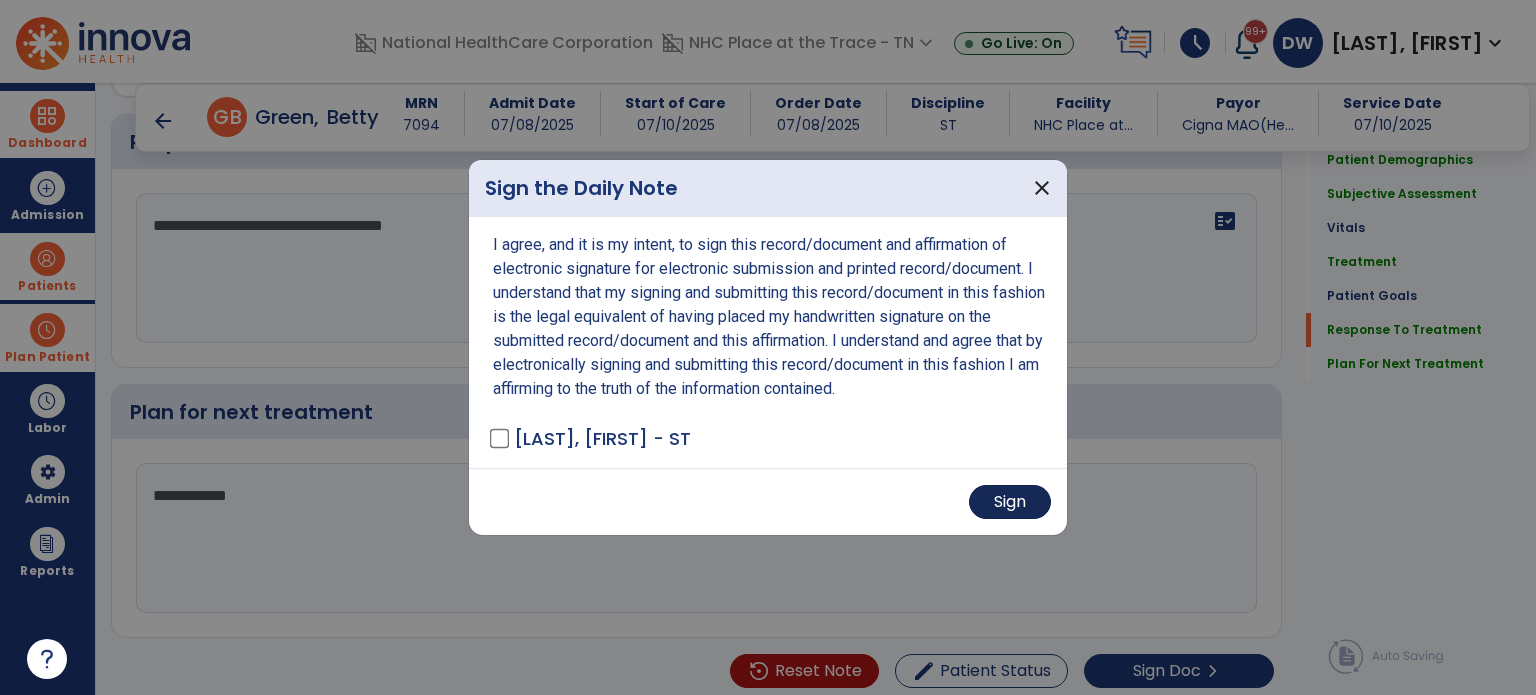 click on "Sign" at bounding box center [1010, 502] 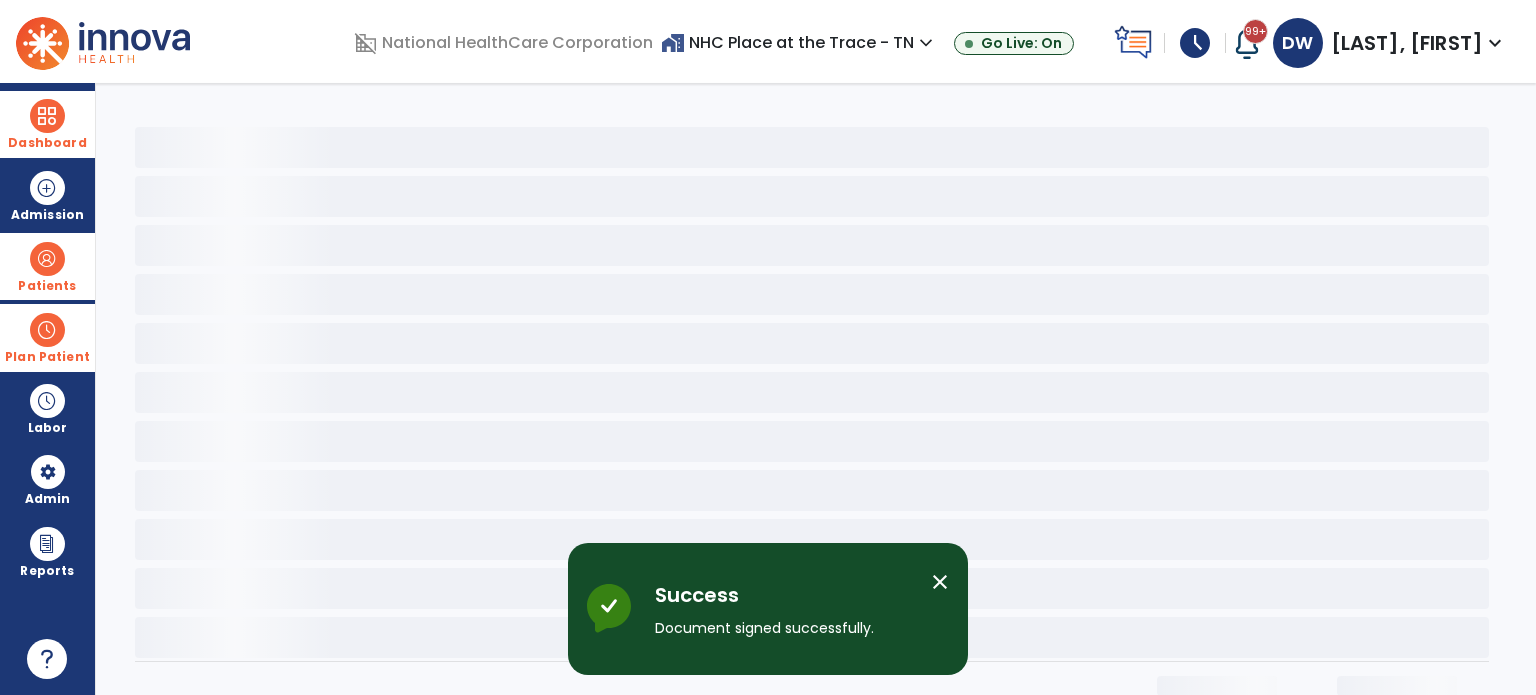 scroll, scrollTop: 0, scrollLeft: 0, axis: both 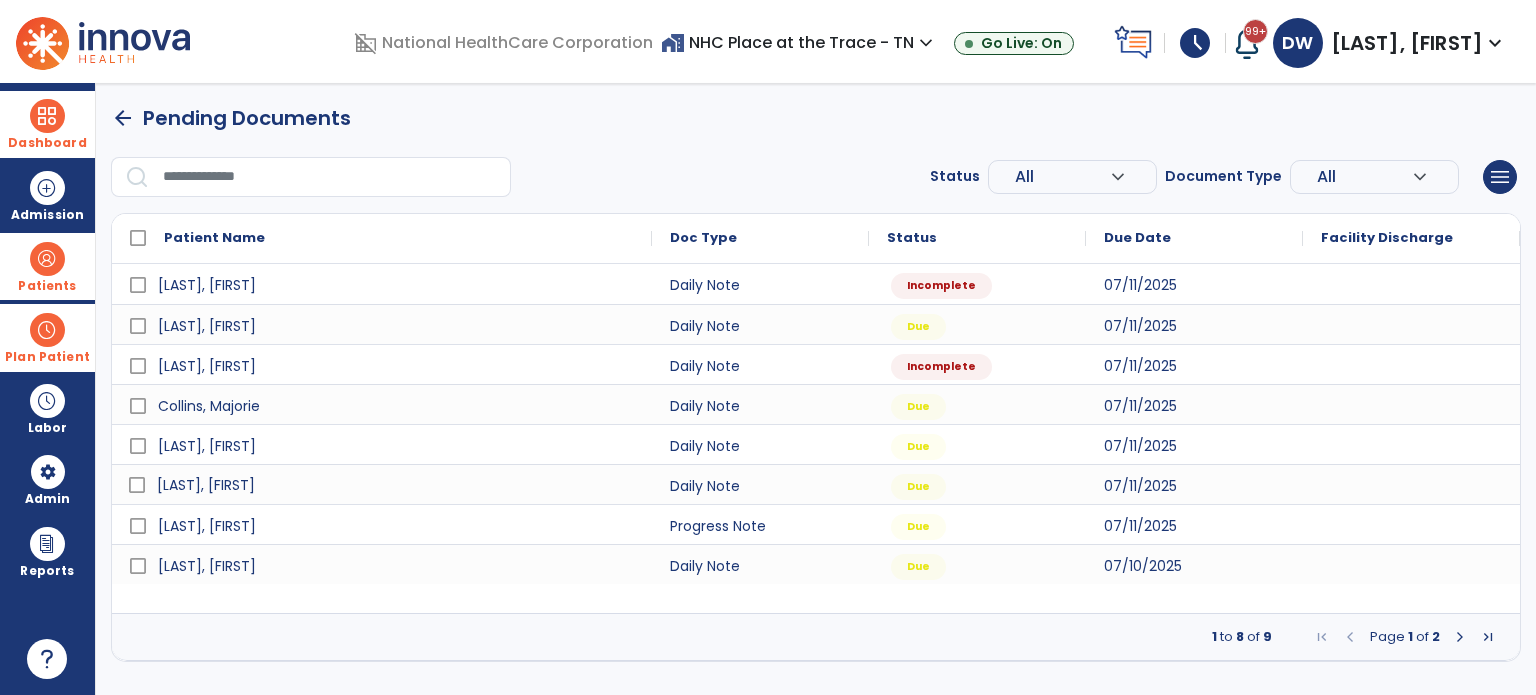 click on "Mcdow, David" at bounding box center [396, 485] 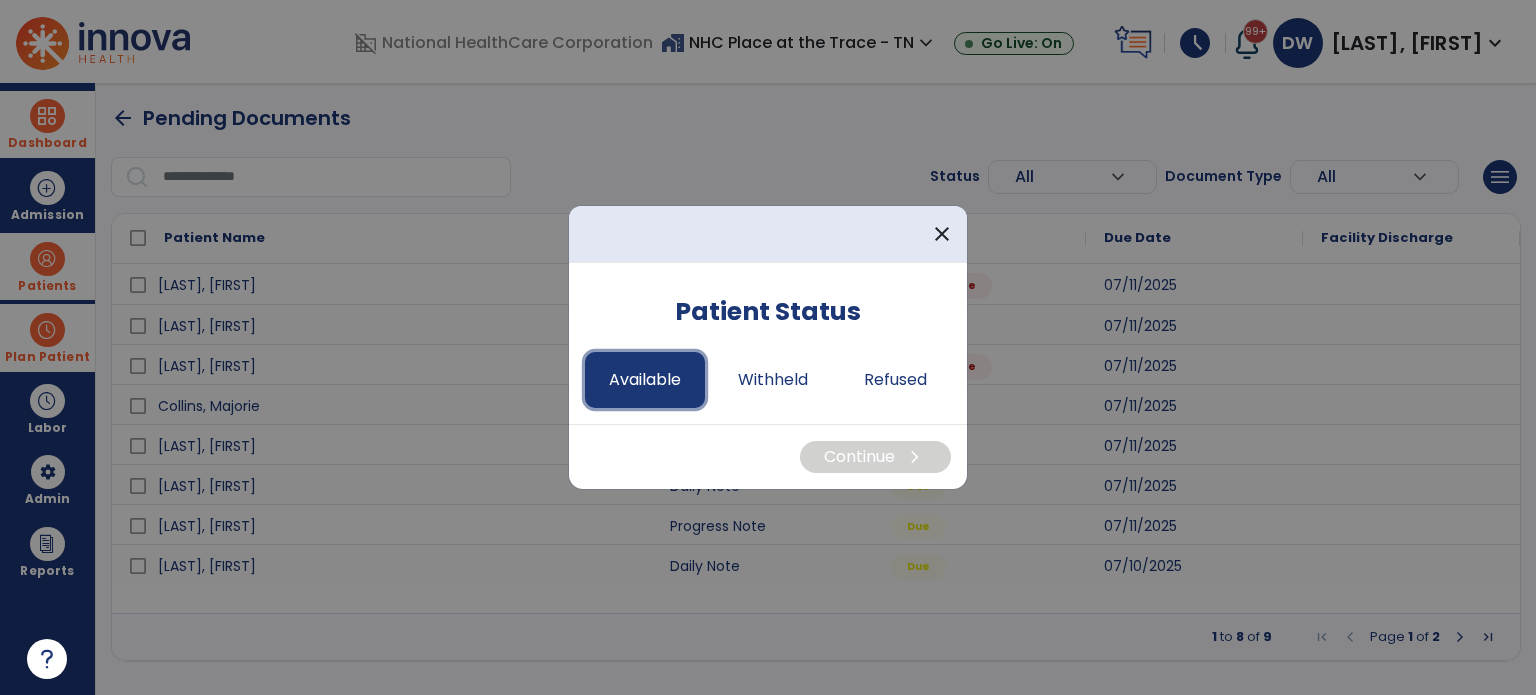 click on "Available" at bounding box center (645, 380) 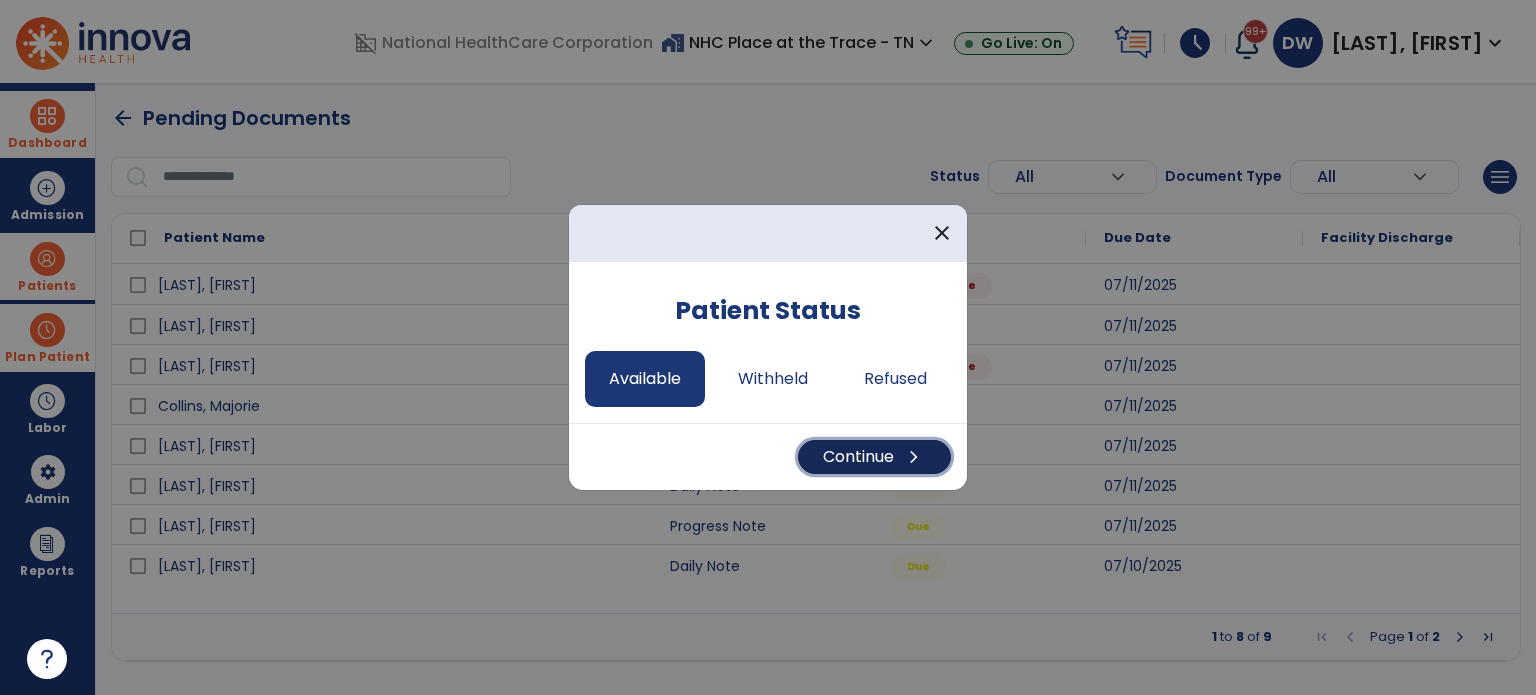 click on "Continue   chevron_right" at bounding box center (874, 457) 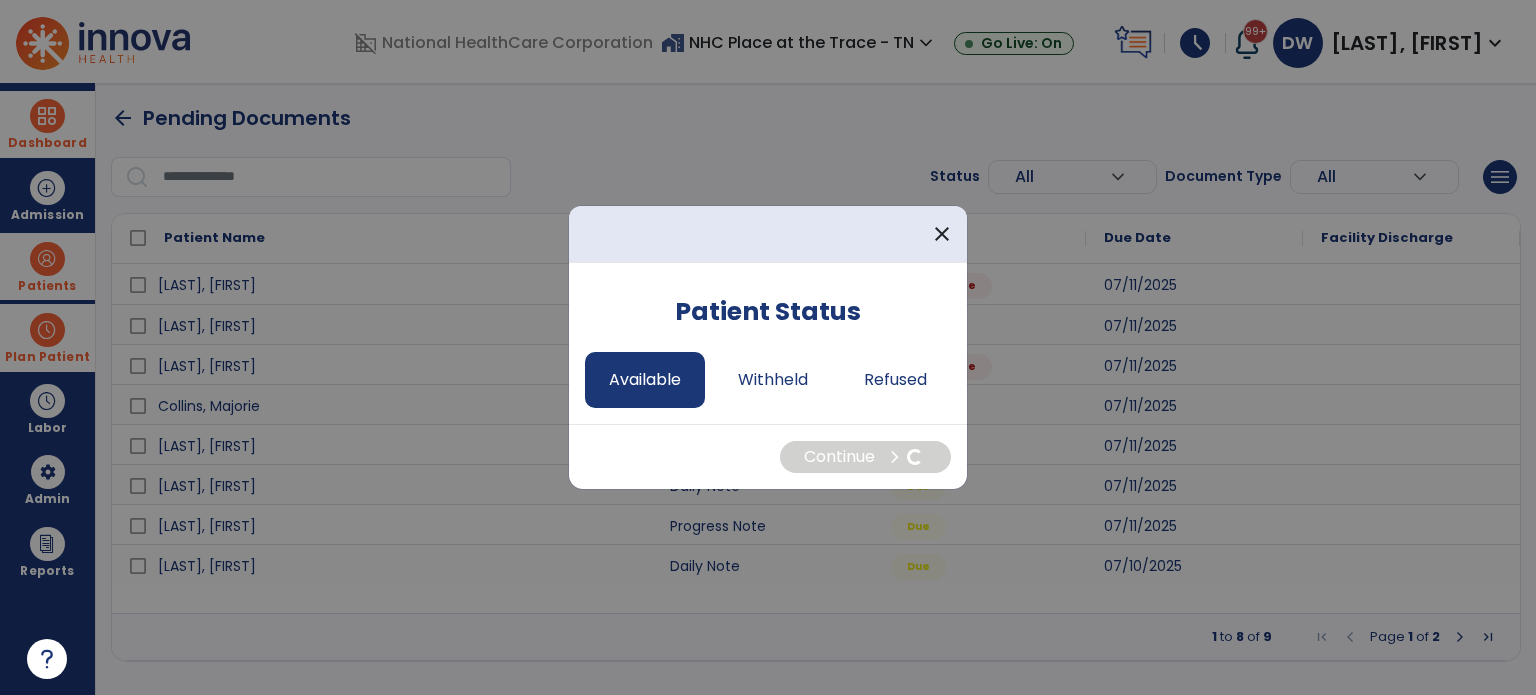 select on "*" 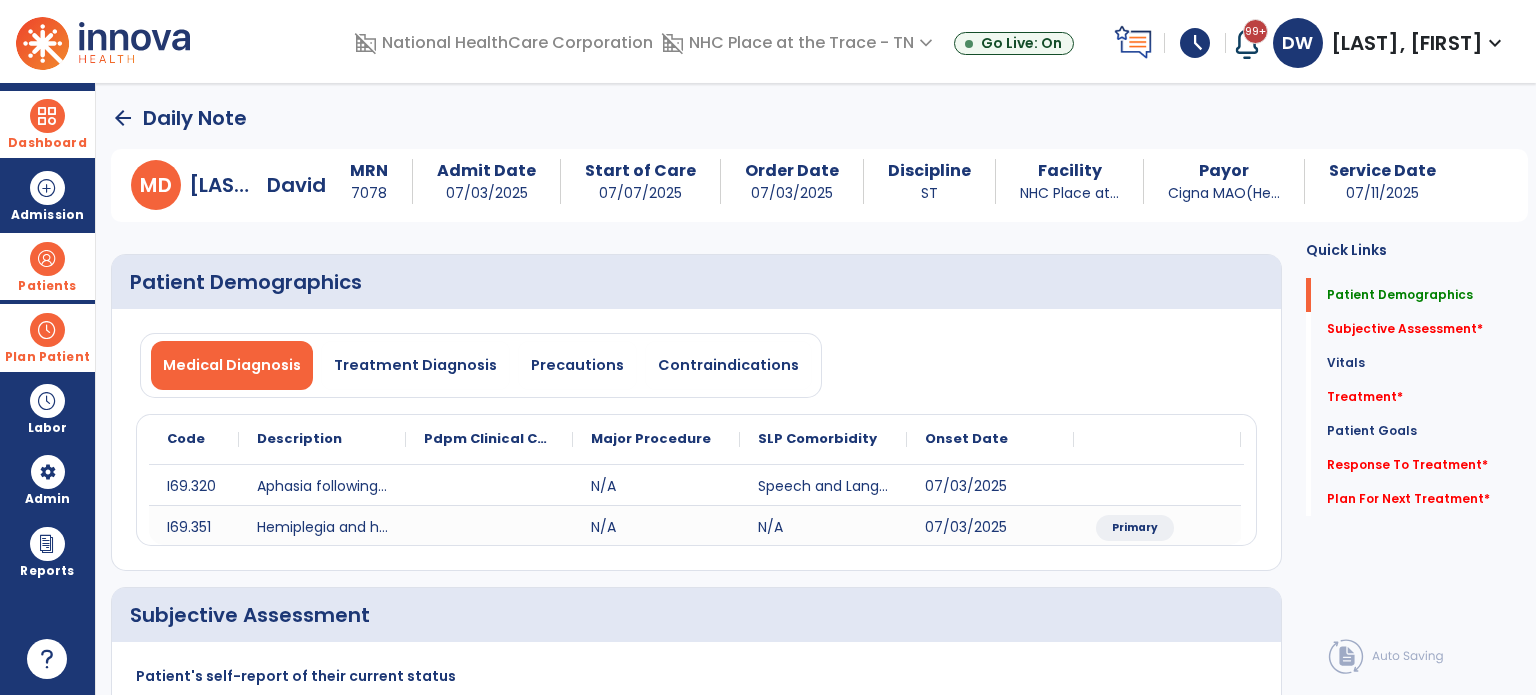 click on "arrow_back" 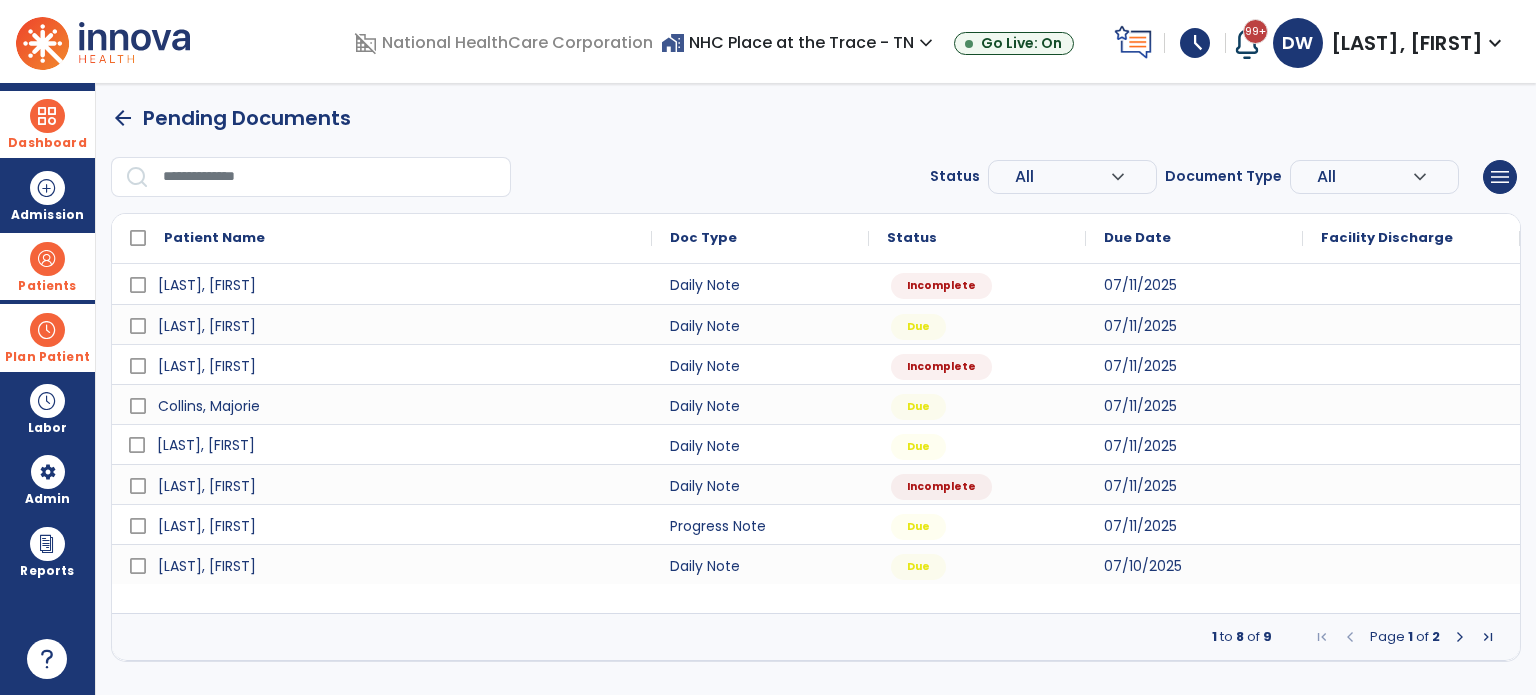 click on "Hussey, Jerry" at bounding box center [396, 445] 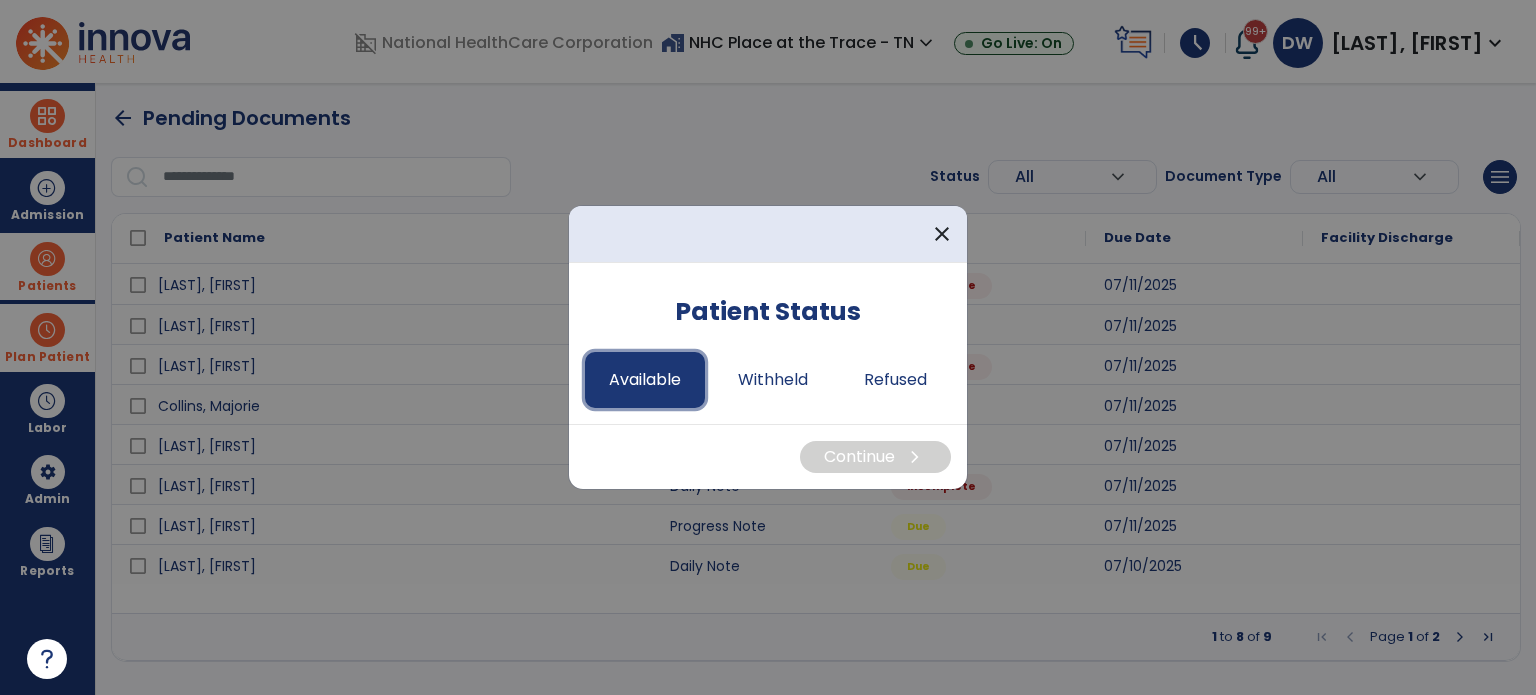 click on "Available" at bounding box center (645, 380) 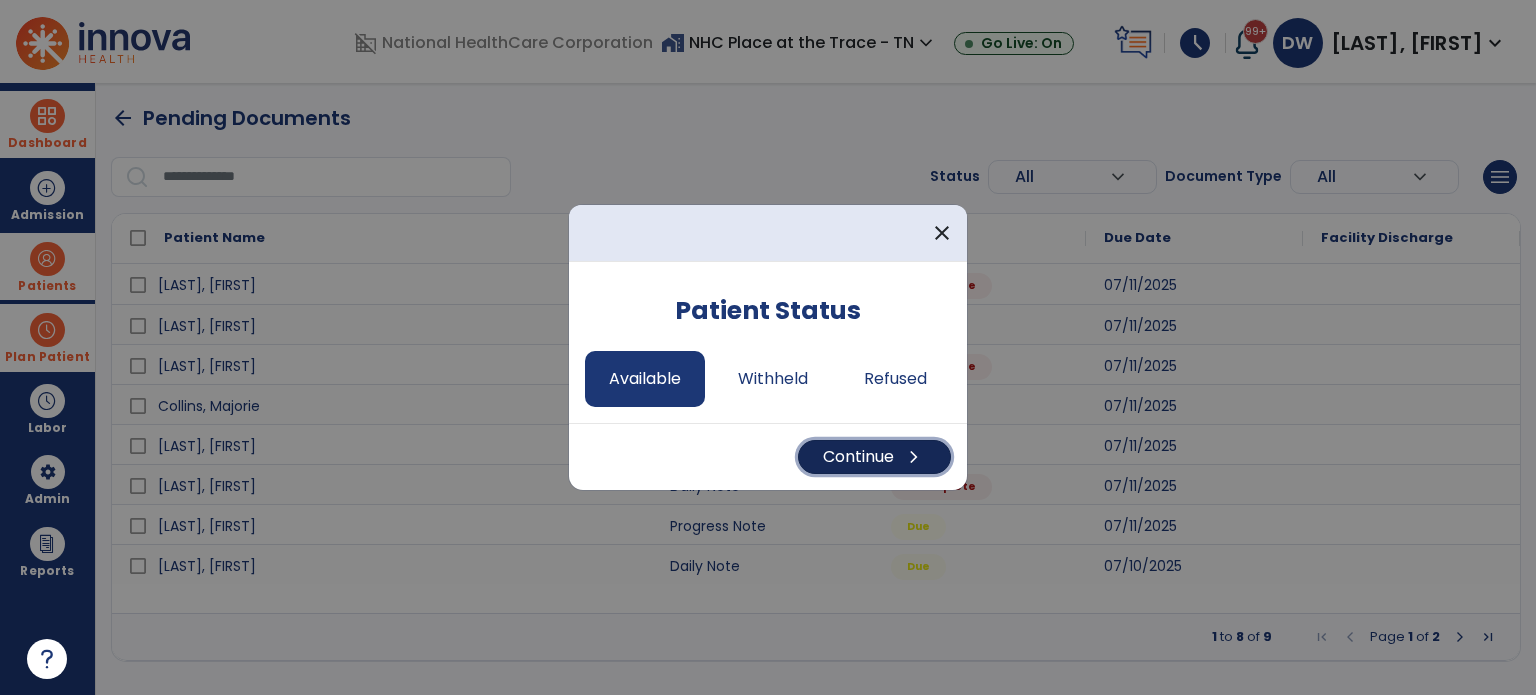 click on "chevron_right" at bounding box center [914, 457] 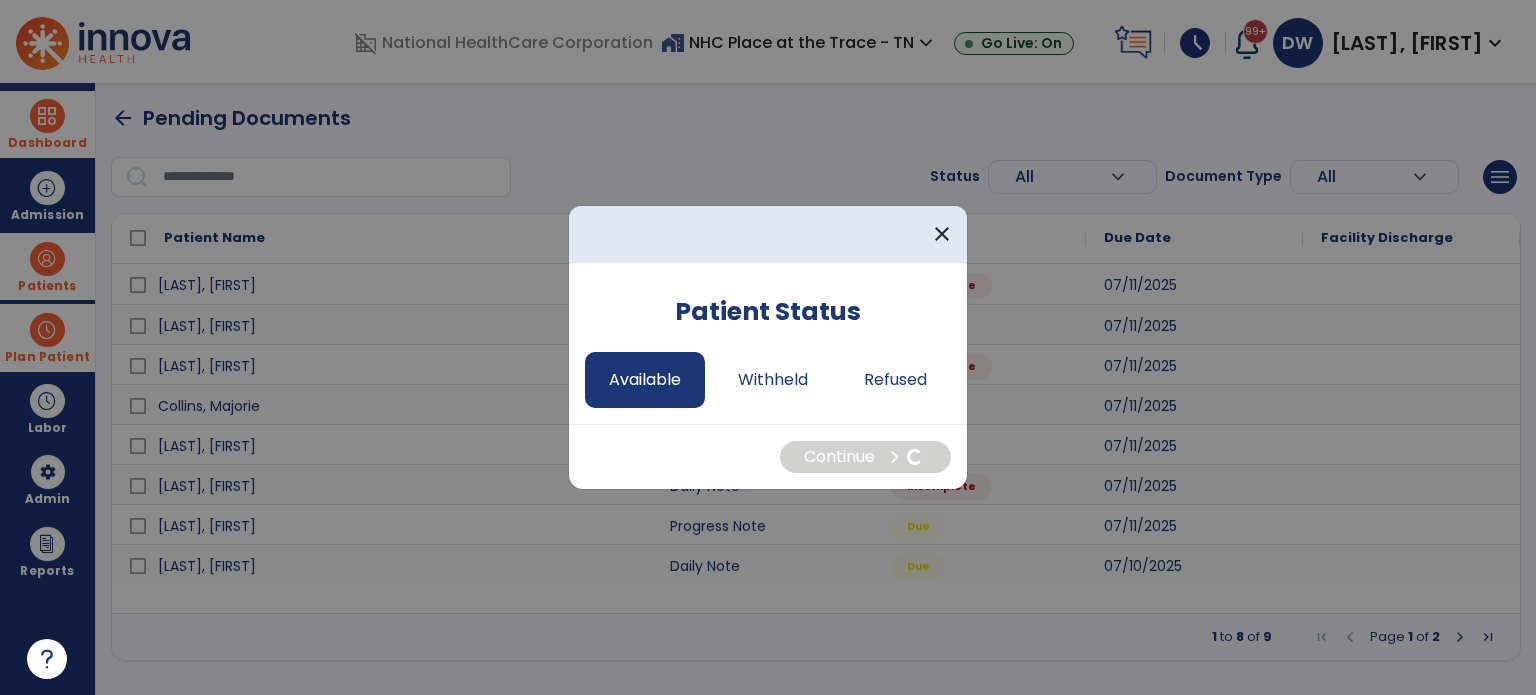 select on "*" 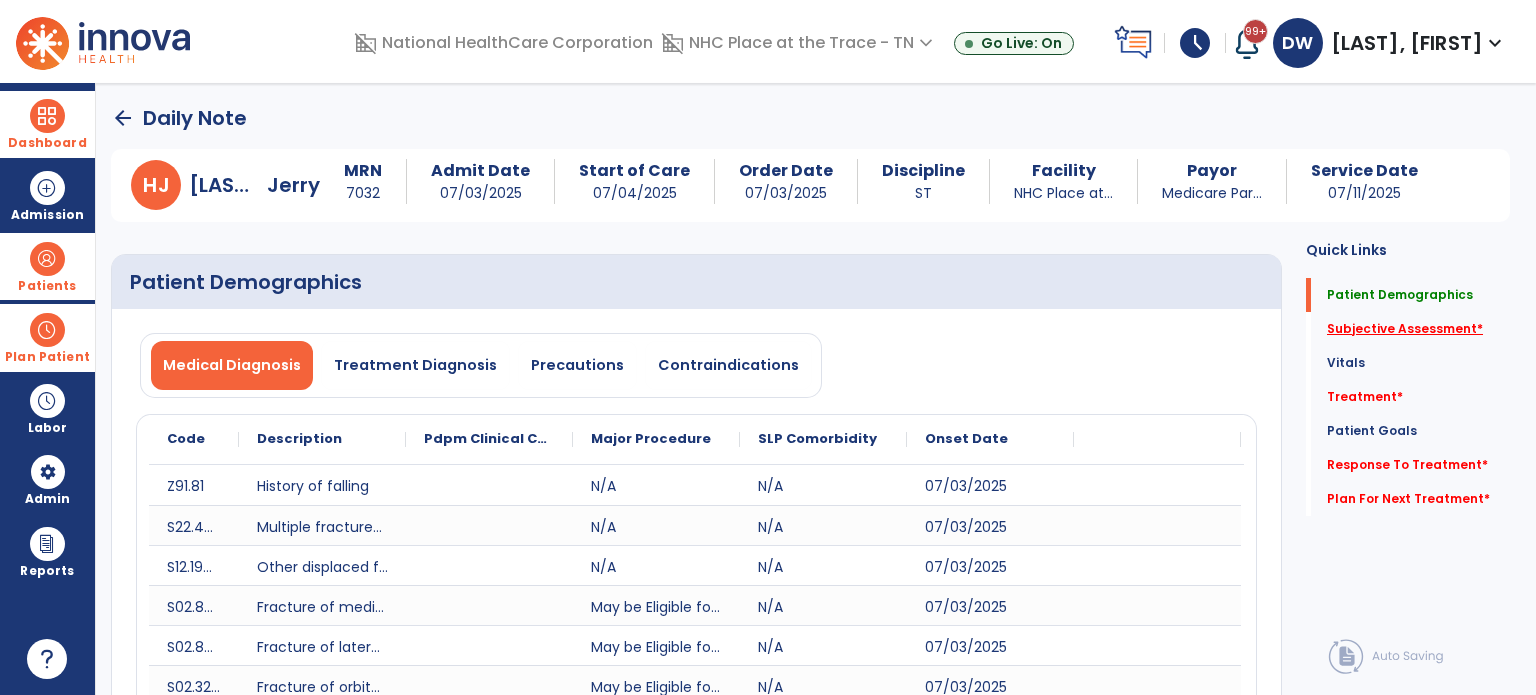 click on "Subjective Assessment   *" 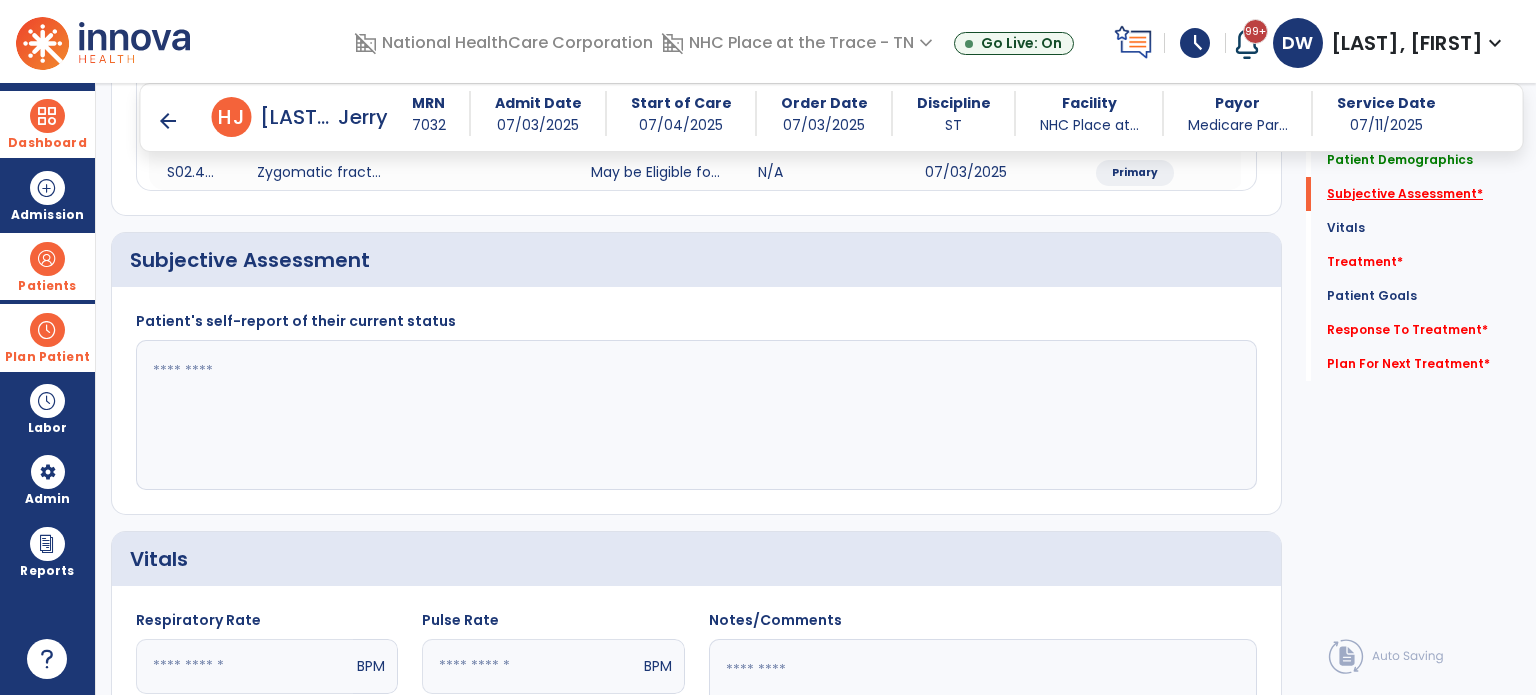 scroll, scrollTop: 578, scrollLeft: 0, axis: vertical 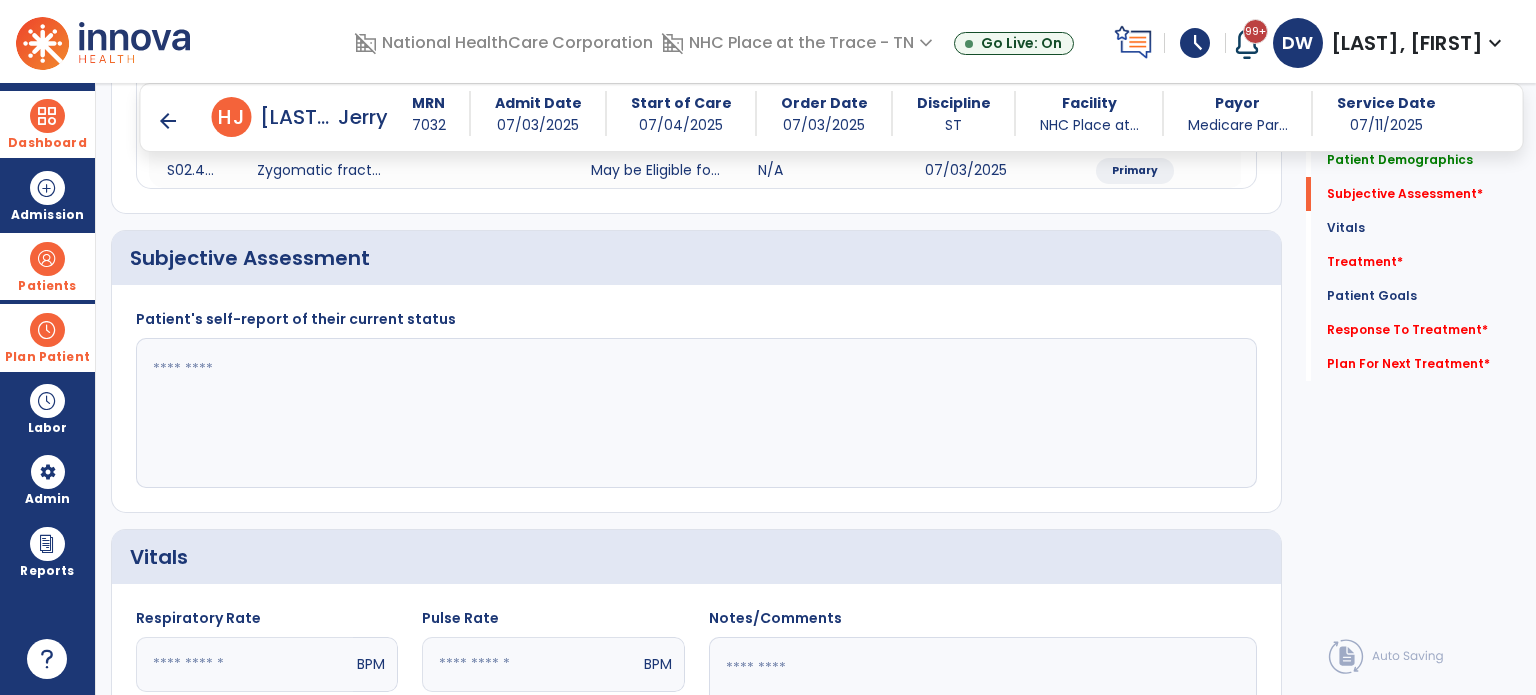 click 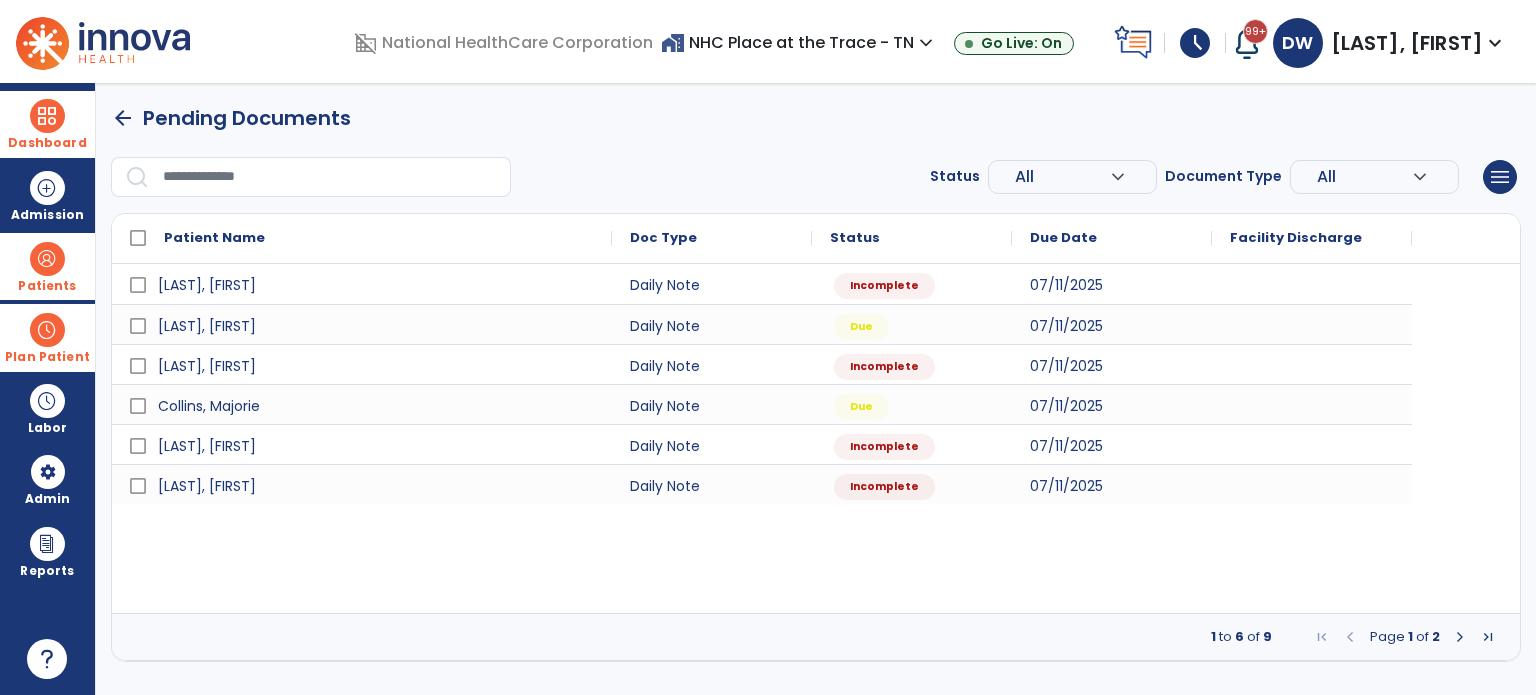scroll, scrollTop: 0, scrollLeft: 0, axis: both 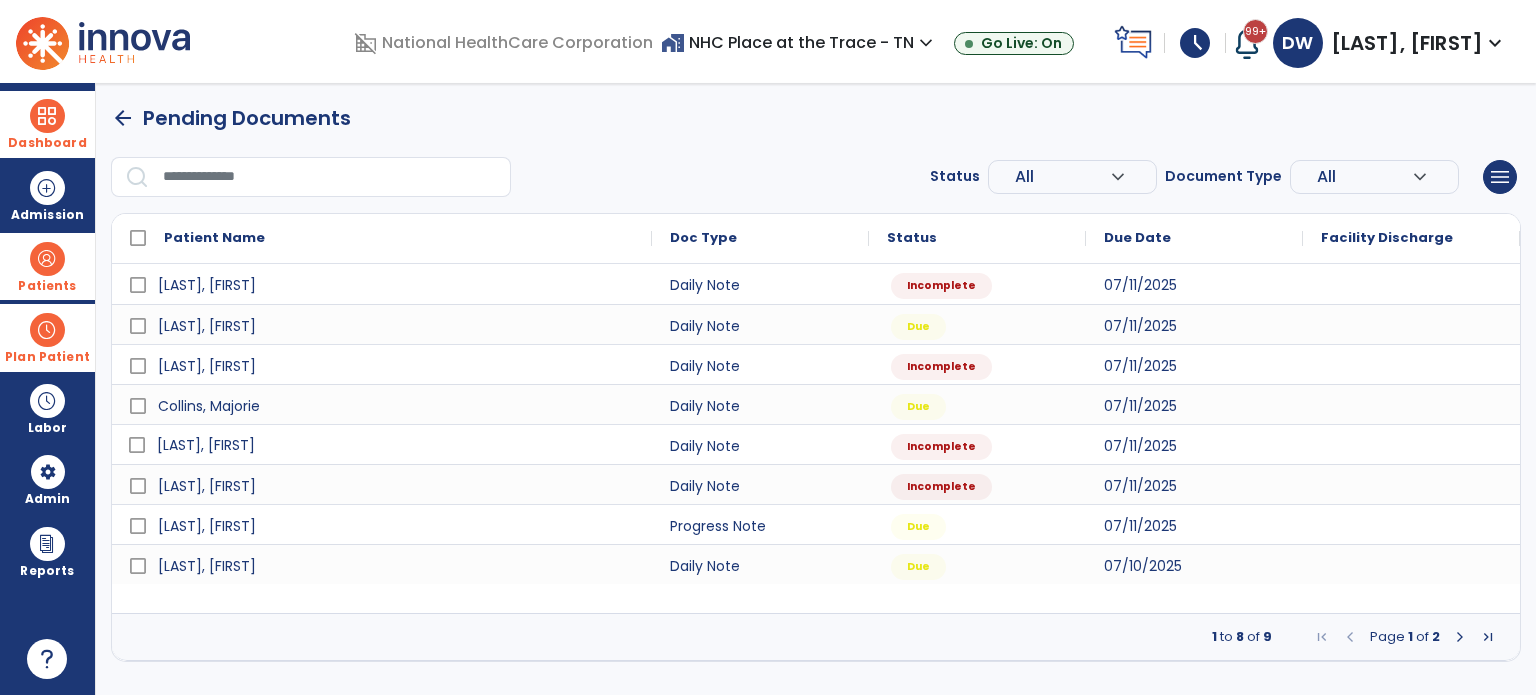 click on "Hussey, Jerry" at bounding box center (396, 445) 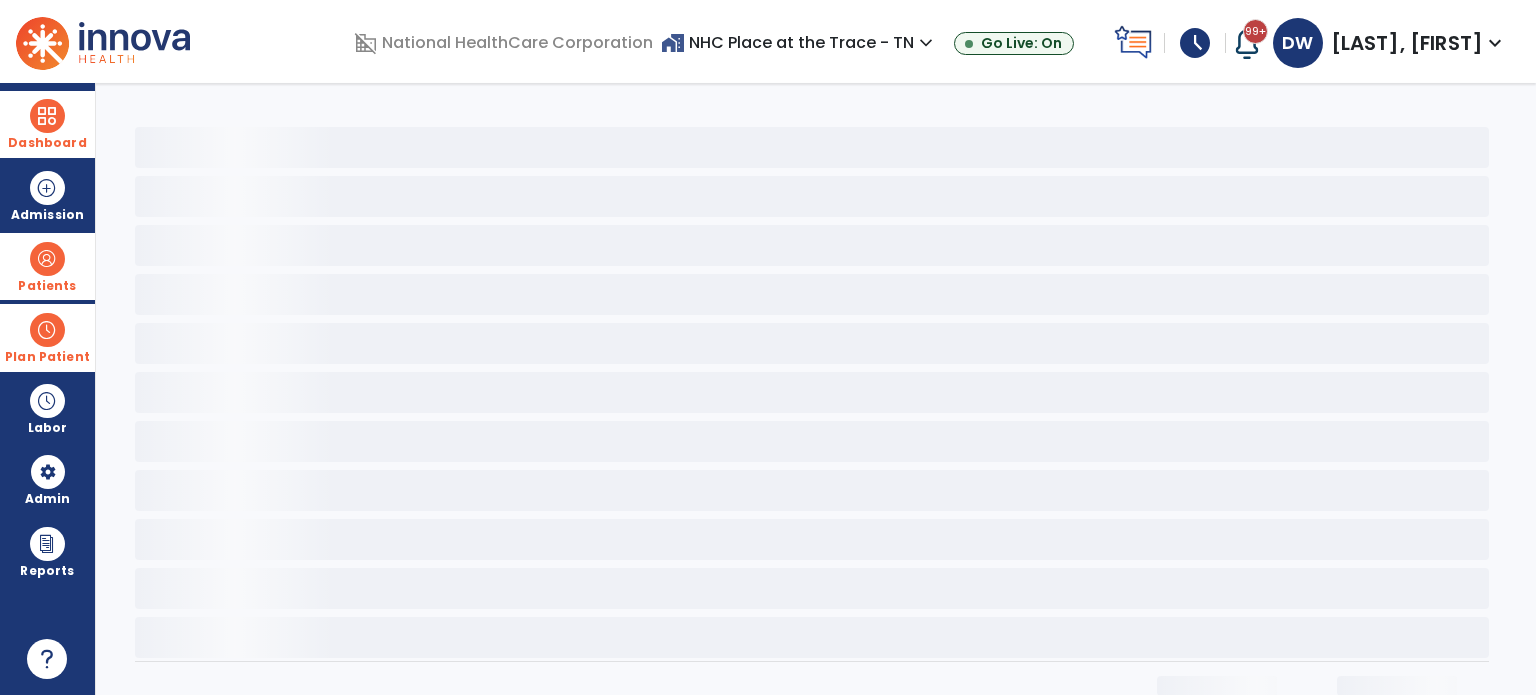 select on "*" 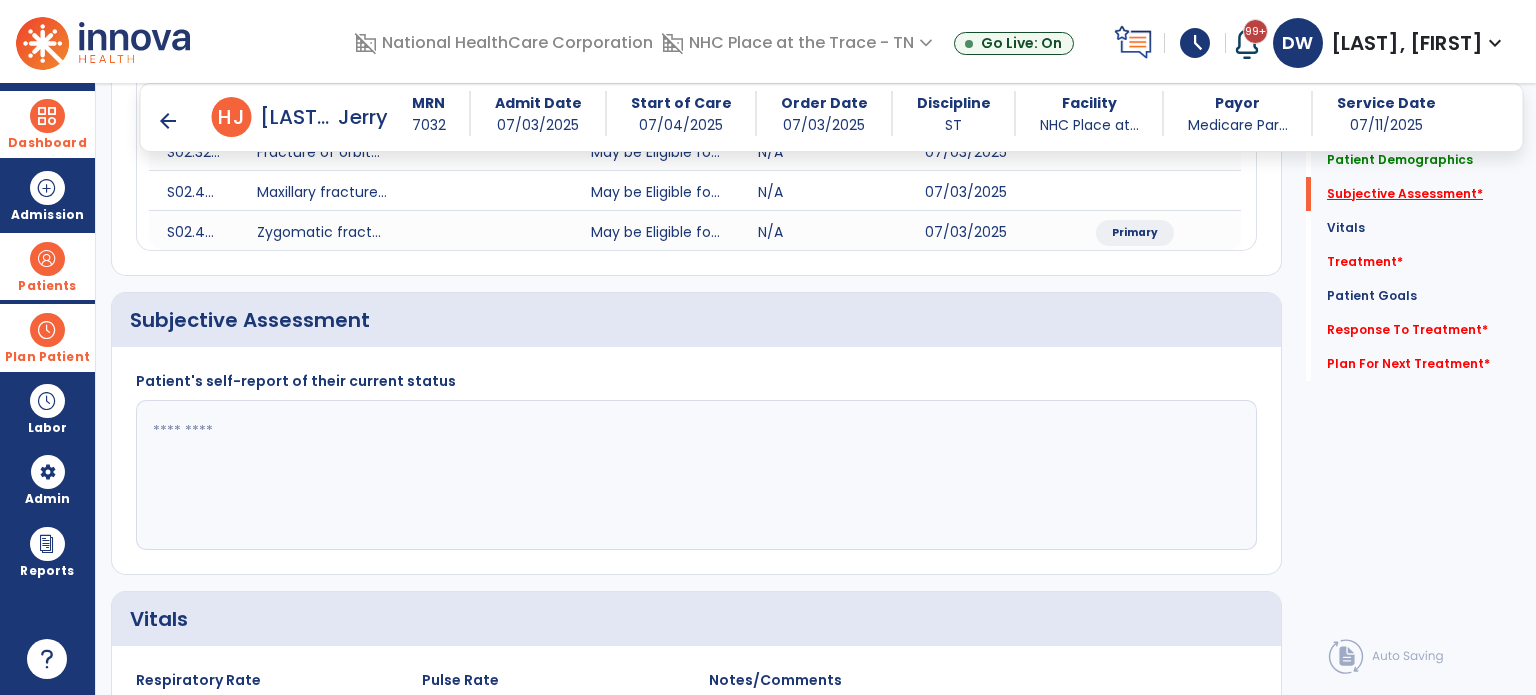 click on "Subjective Assessment   *" 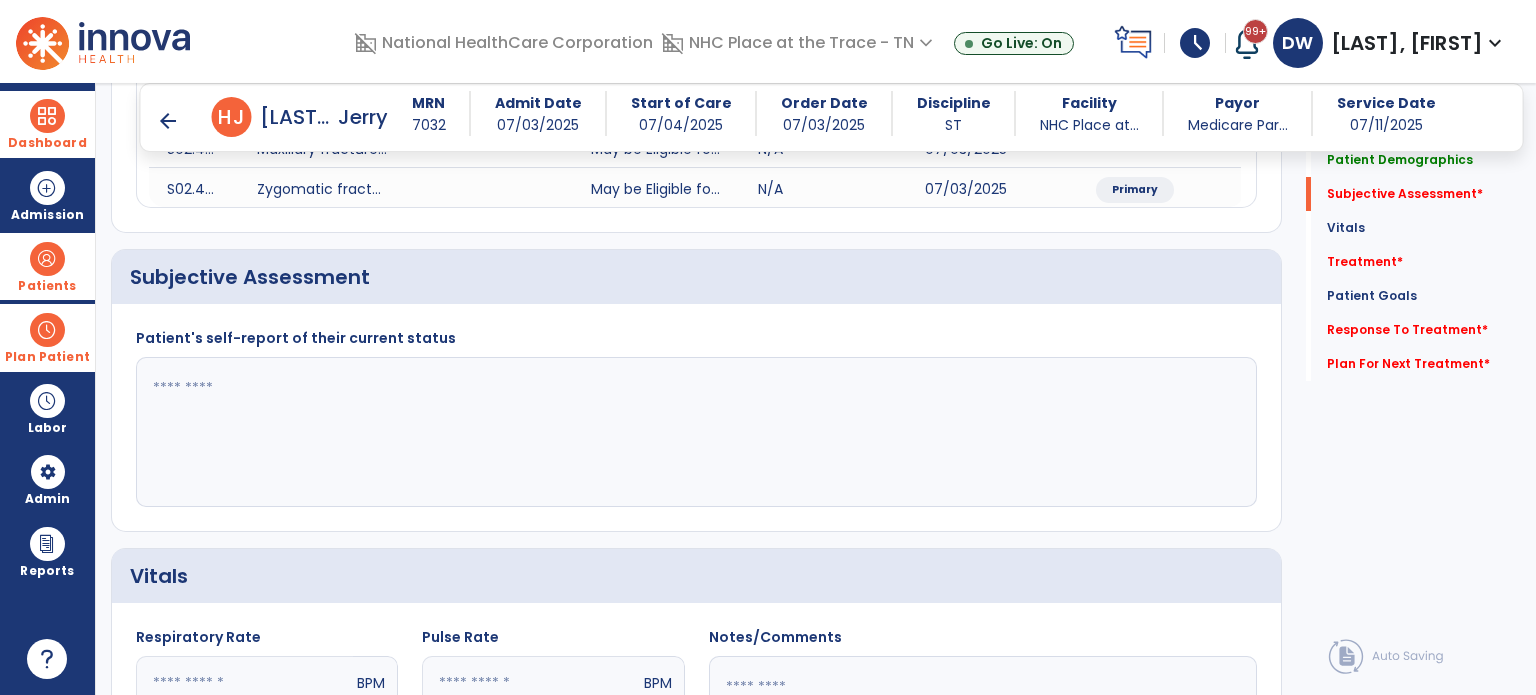 click 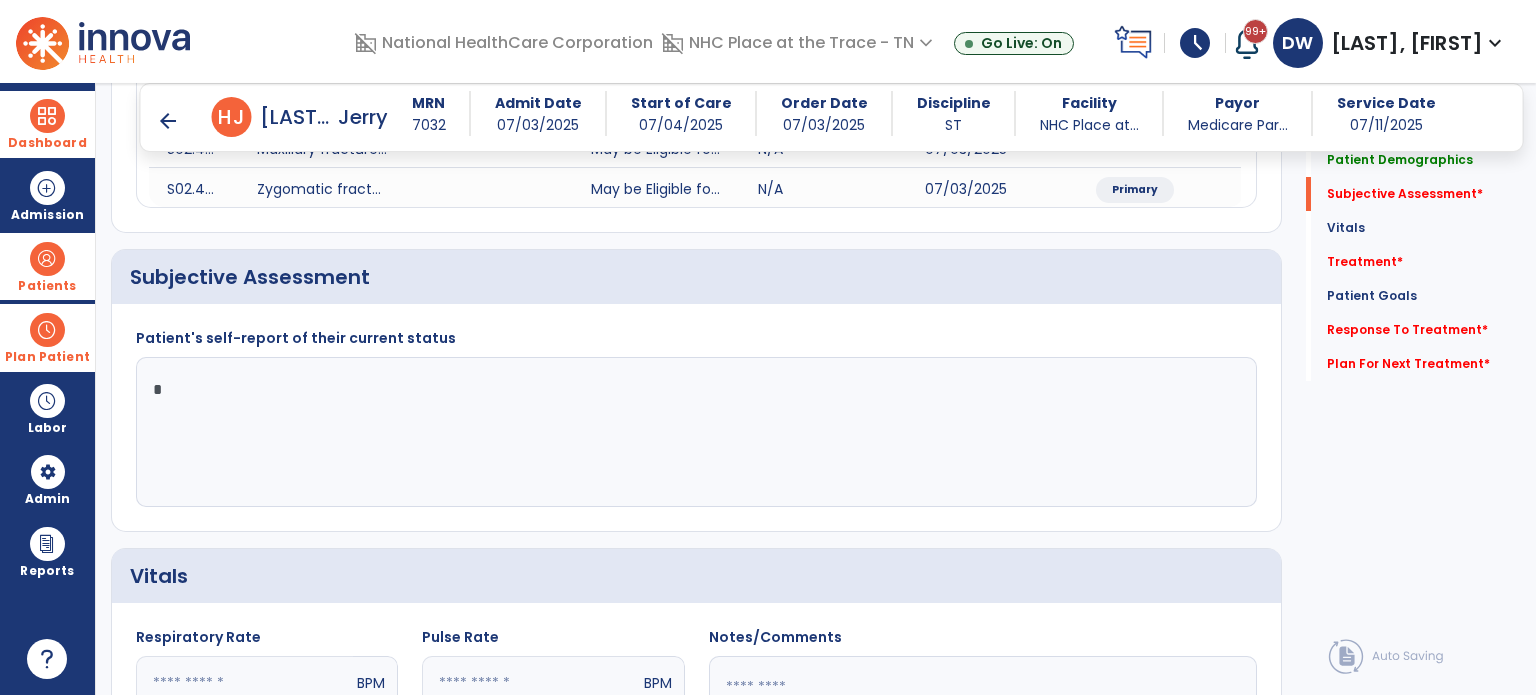 type on "*" 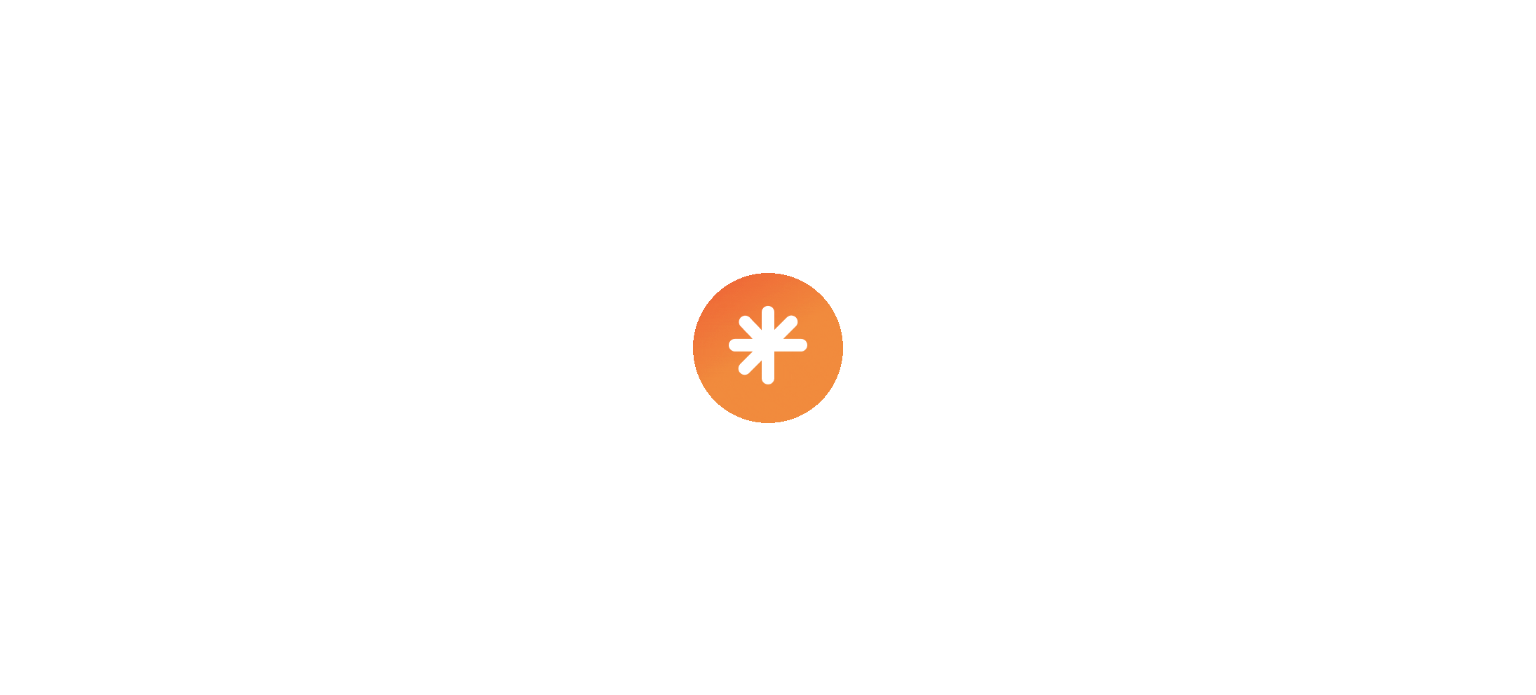 scroll, scrollTop: 0, scrollLeft: 0, axis: both 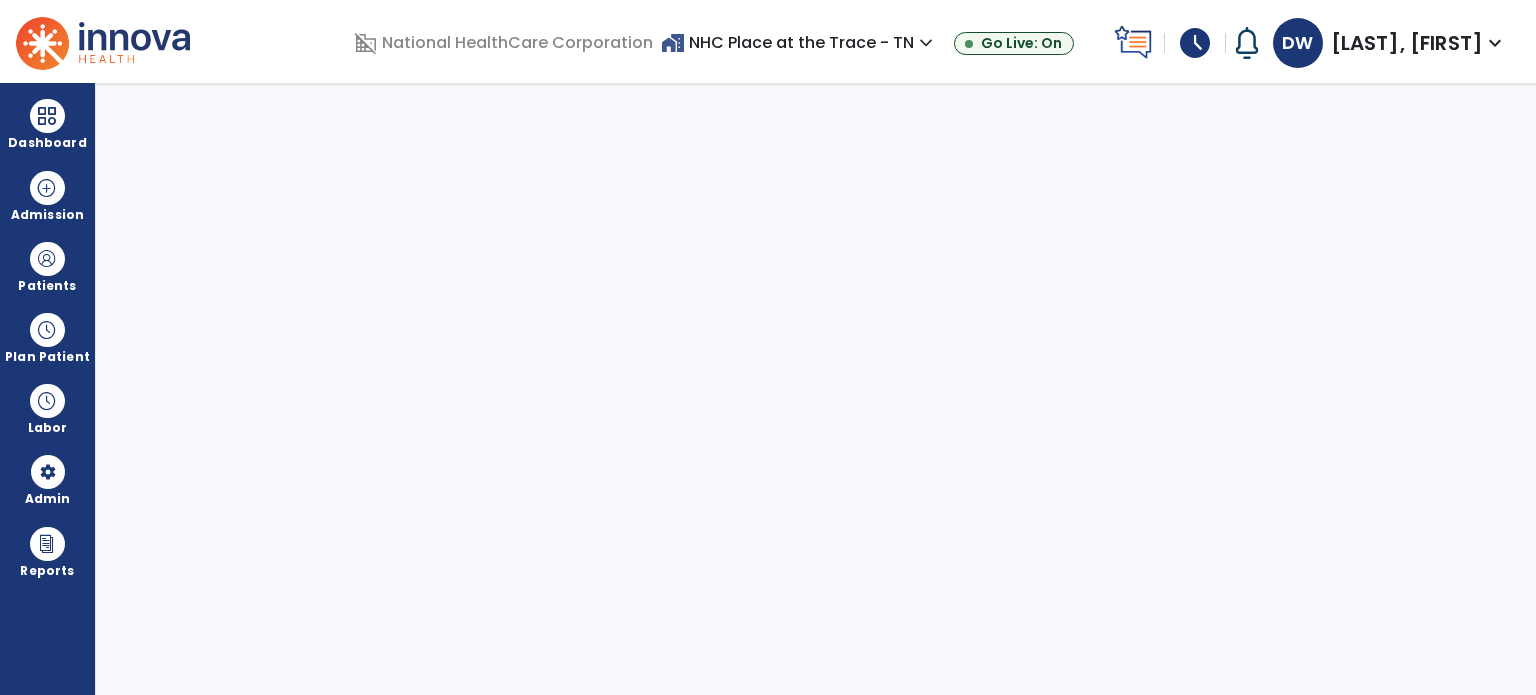 select on "***" 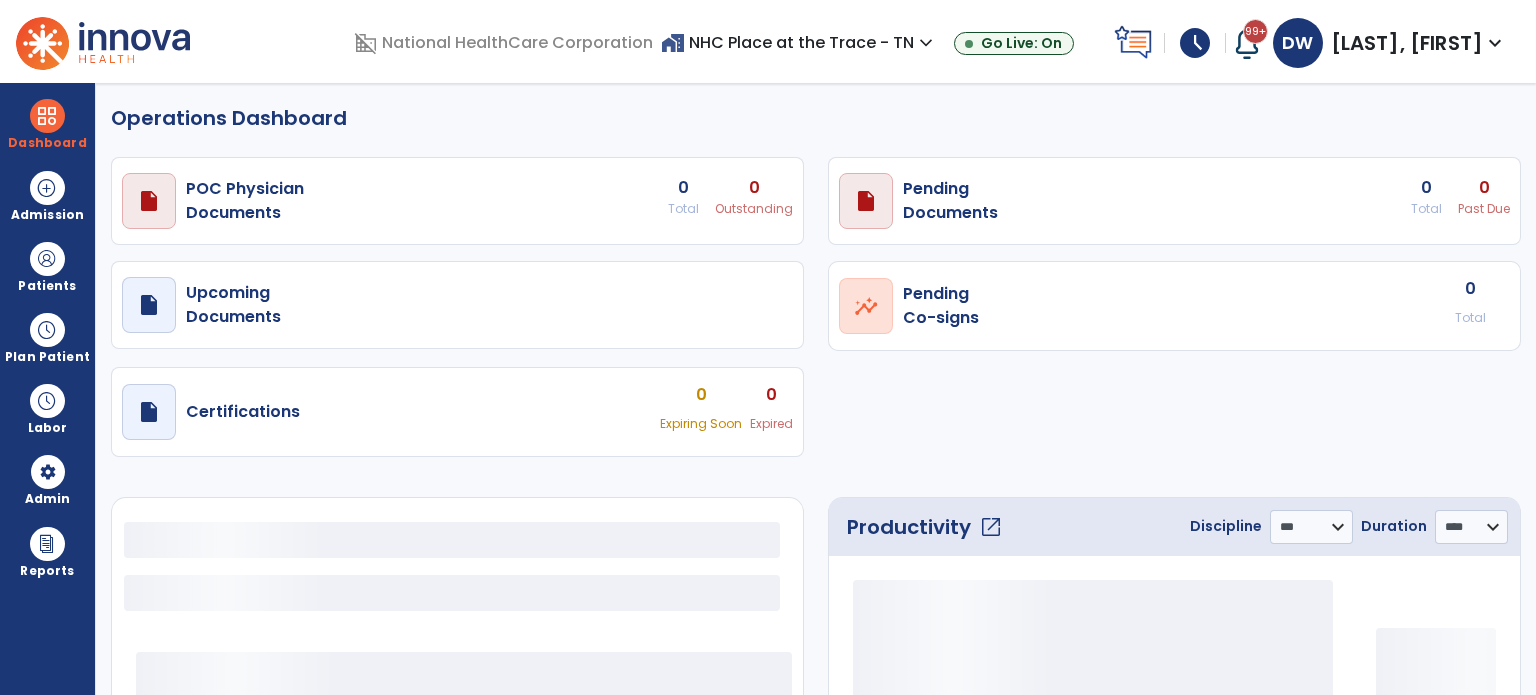select on "***" 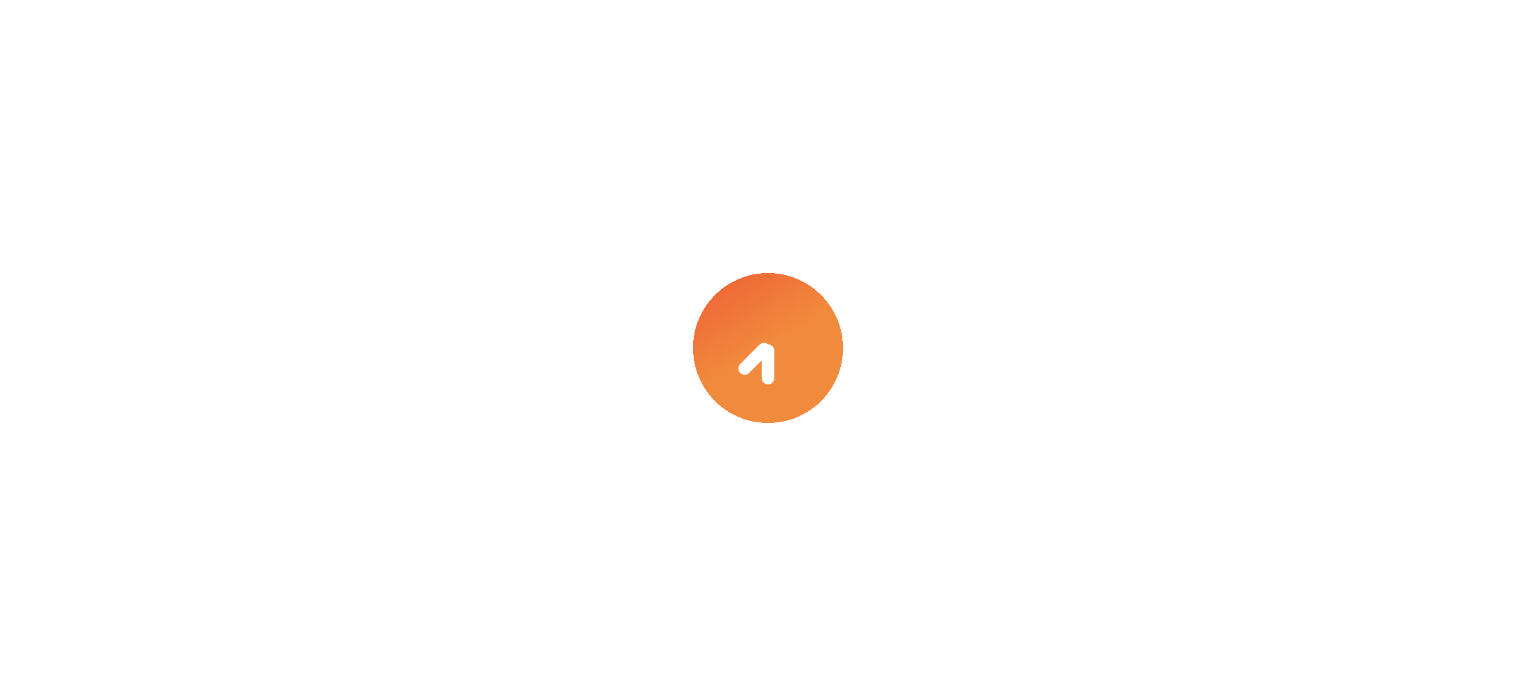 scroll, scrollTop: 0, scrollLeft: 0, axis: both 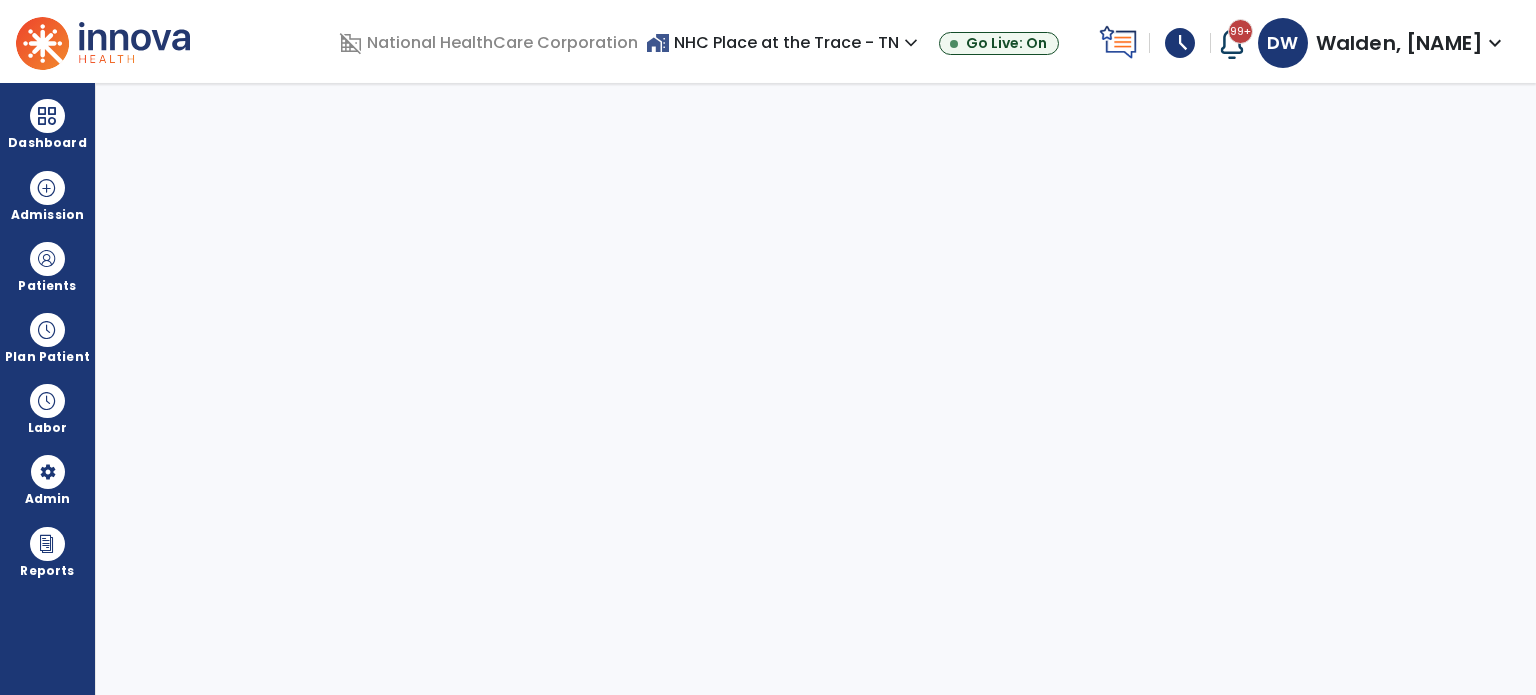 select on "***" 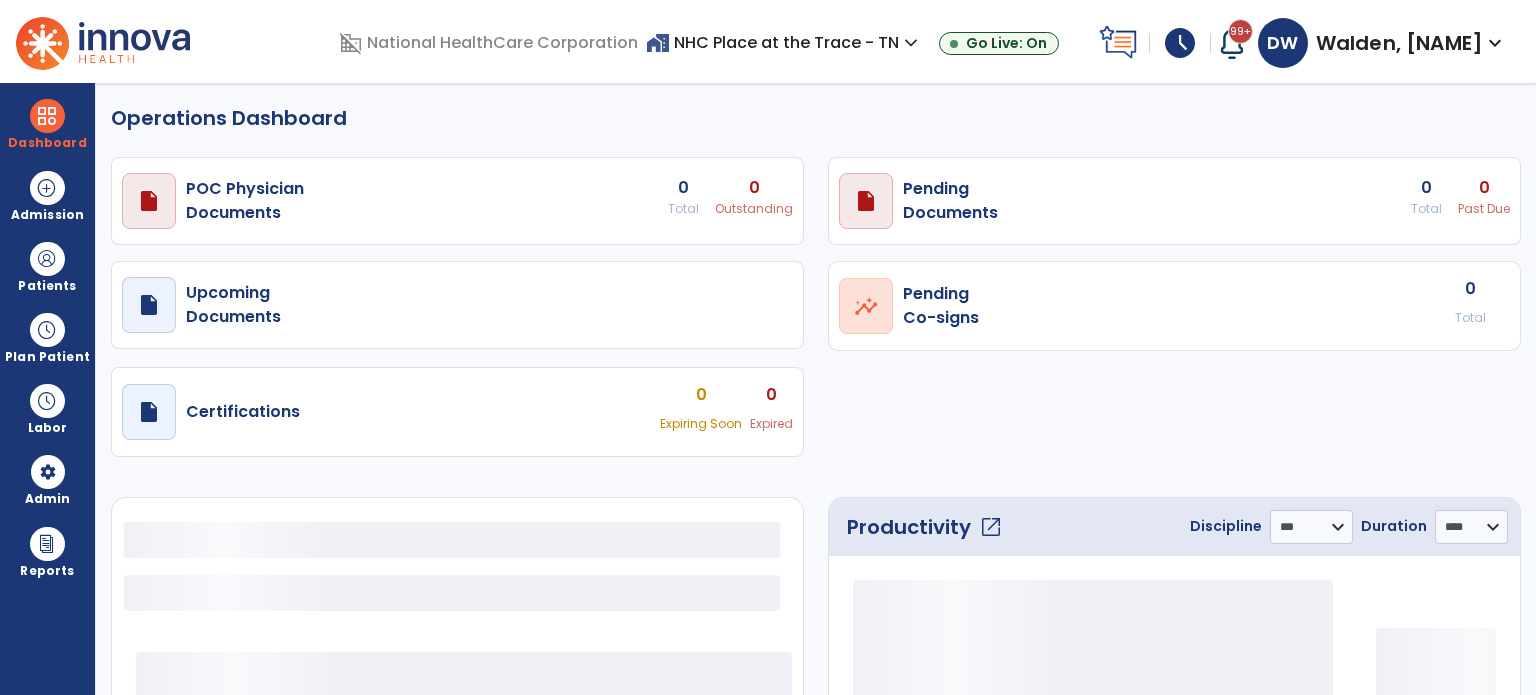 select on "***" 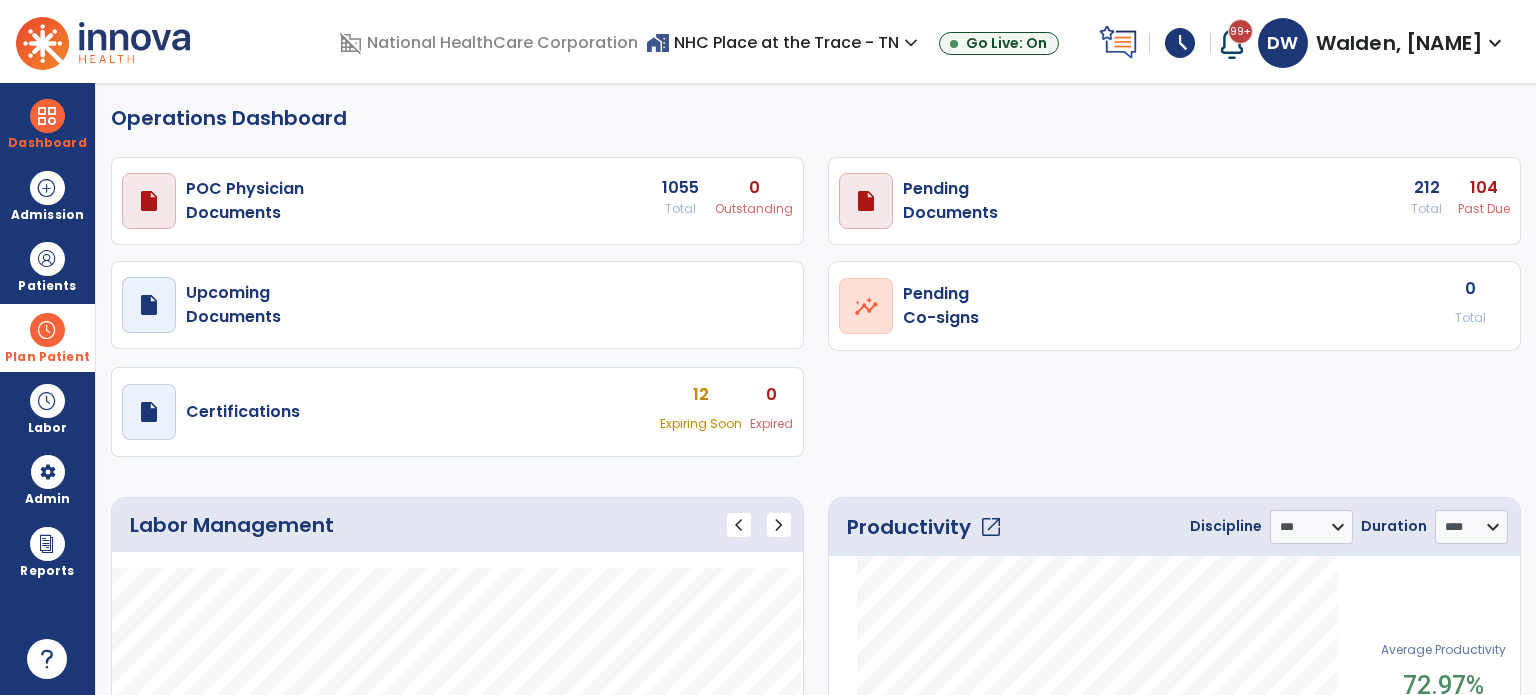 click at bounding box center (47, 330) 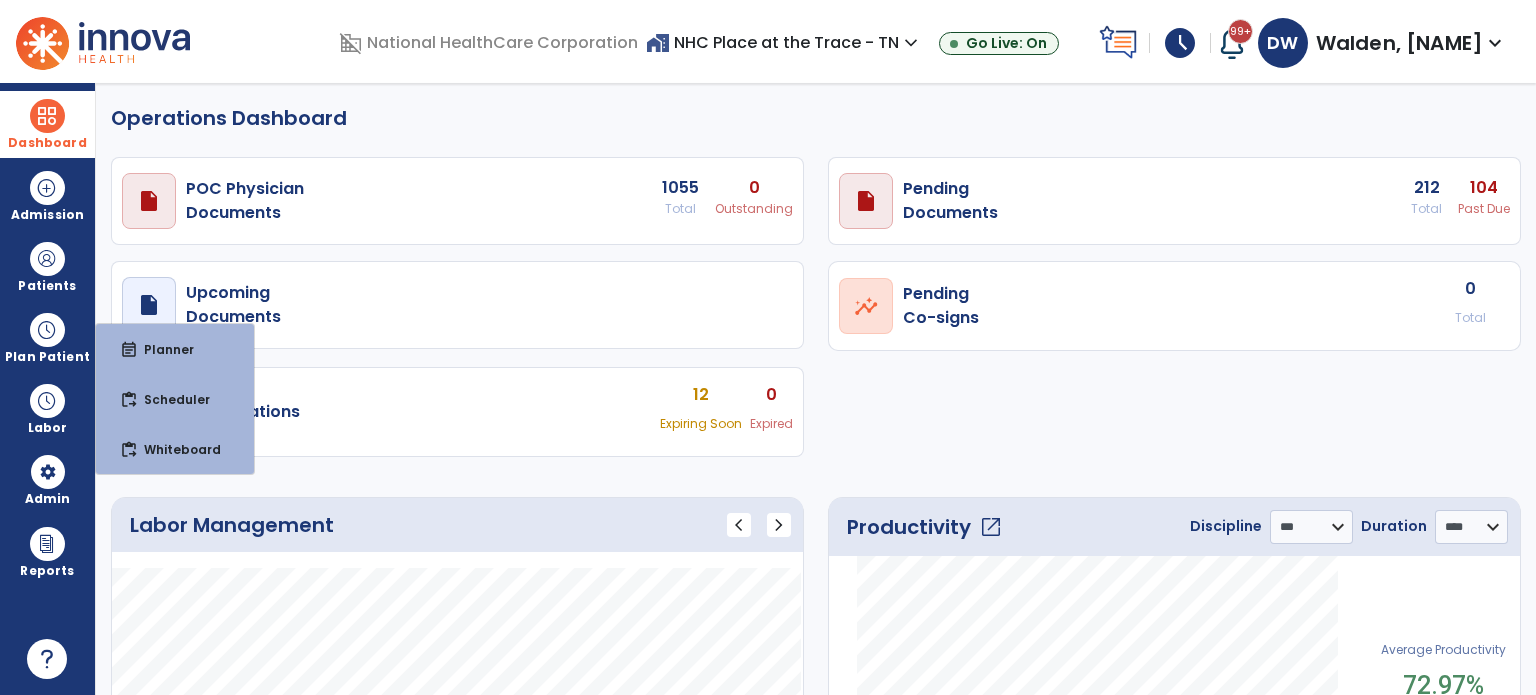 click on "Dashboard" at bounding box center (47, 124) 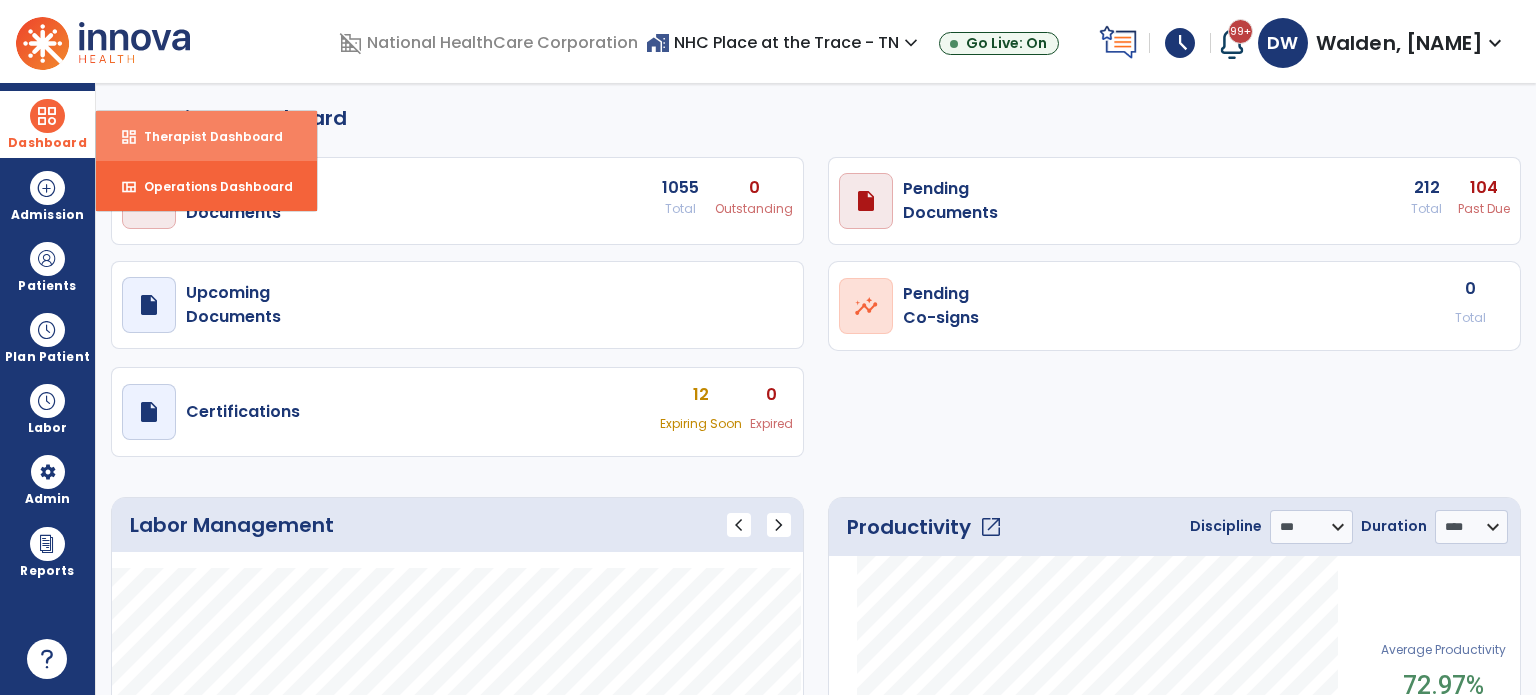 click on "dashboard  Therapist Dashboard" at bounding box center [206, 136] 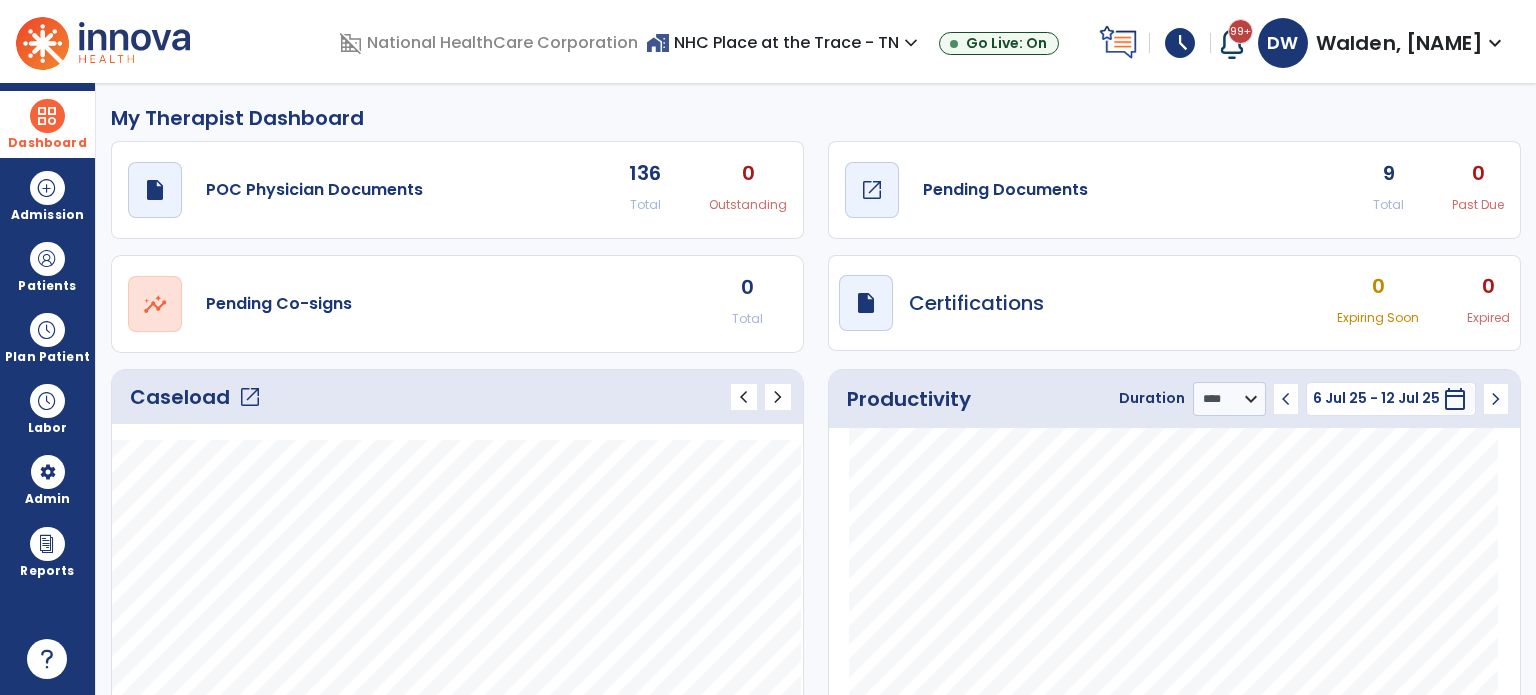 click on "draft   open_in_new  Pending Documents" 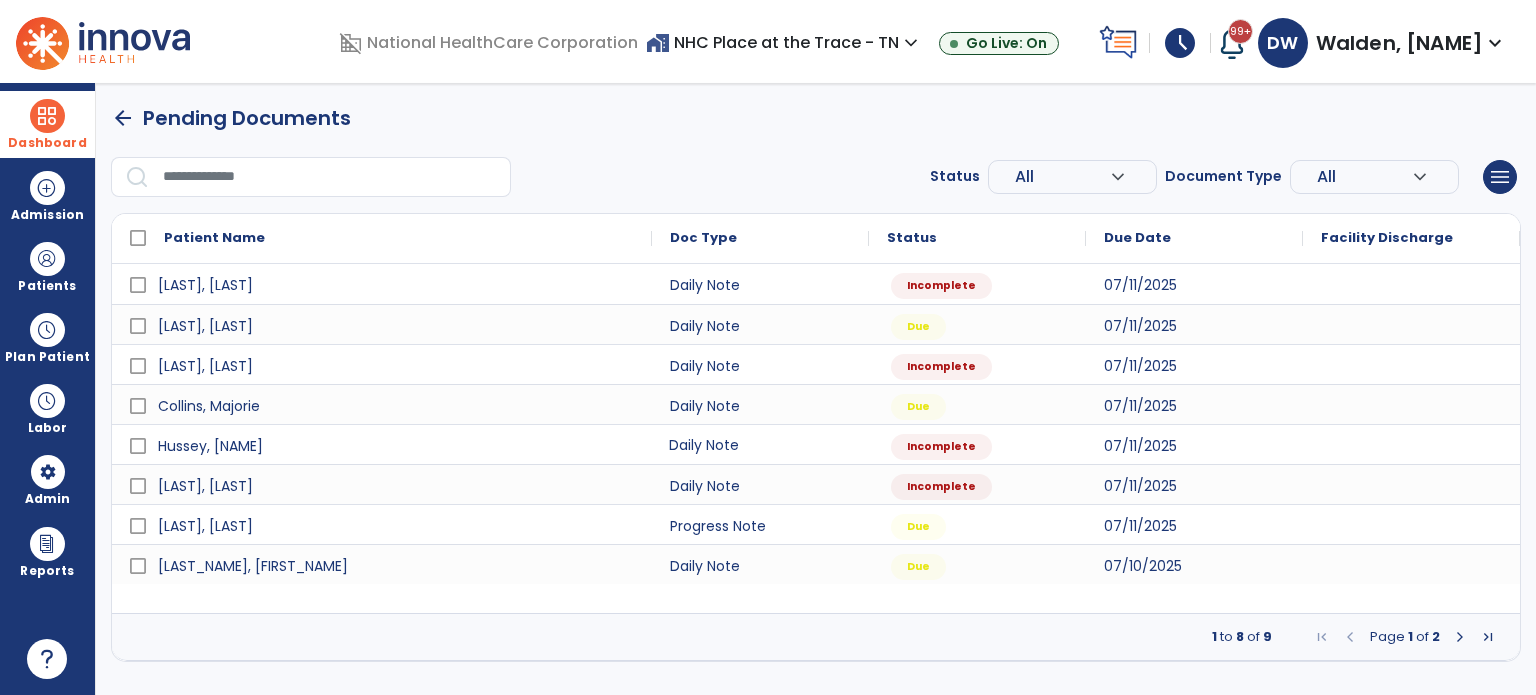 click on "Daily Note" at bounding box center (760, 444) 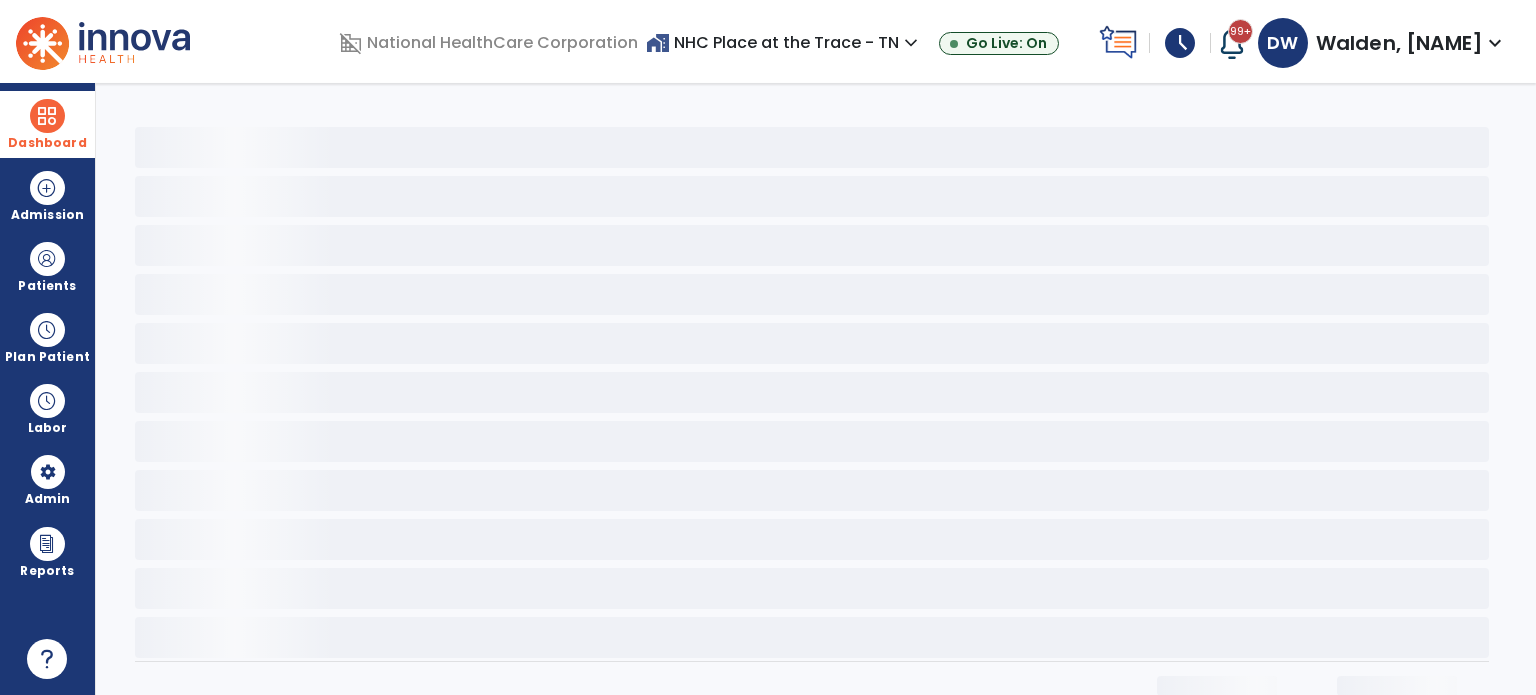 select on "*" 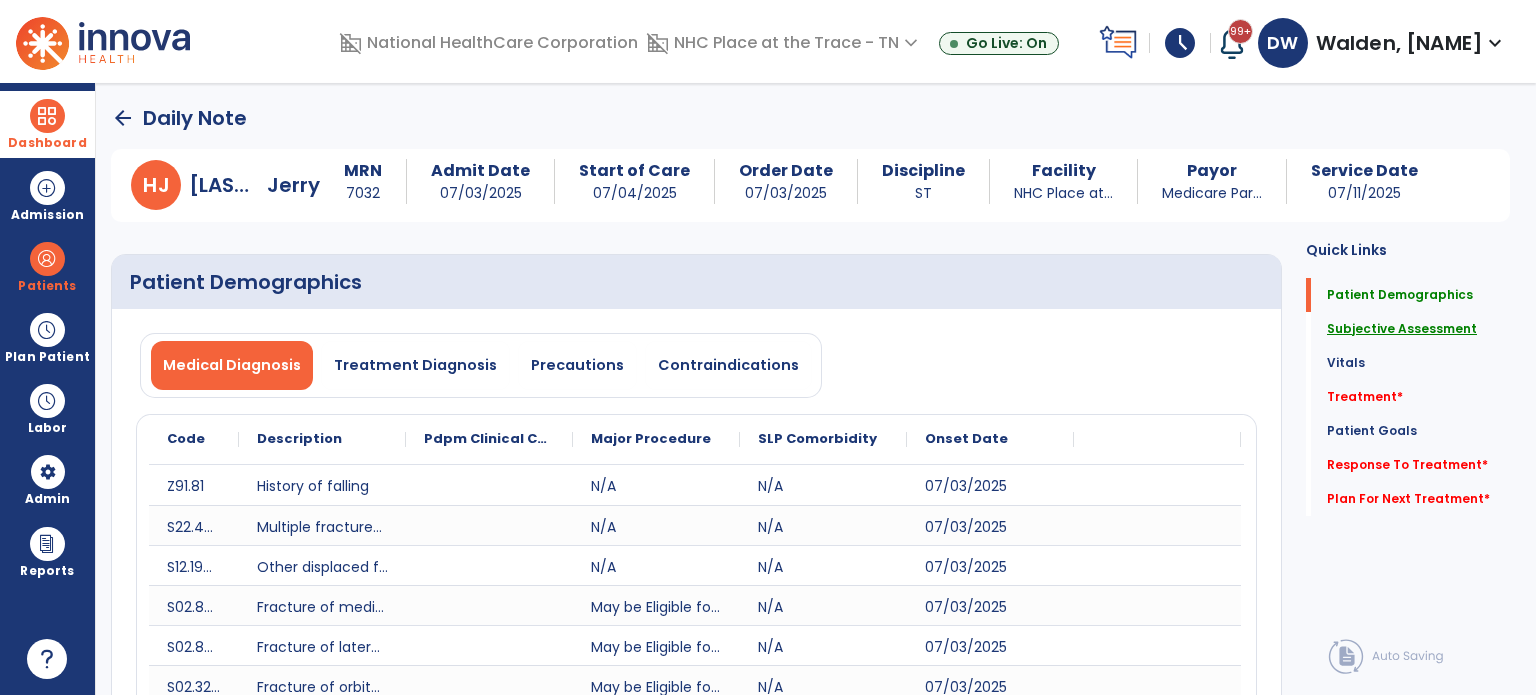 click on "Subjective Assessment" 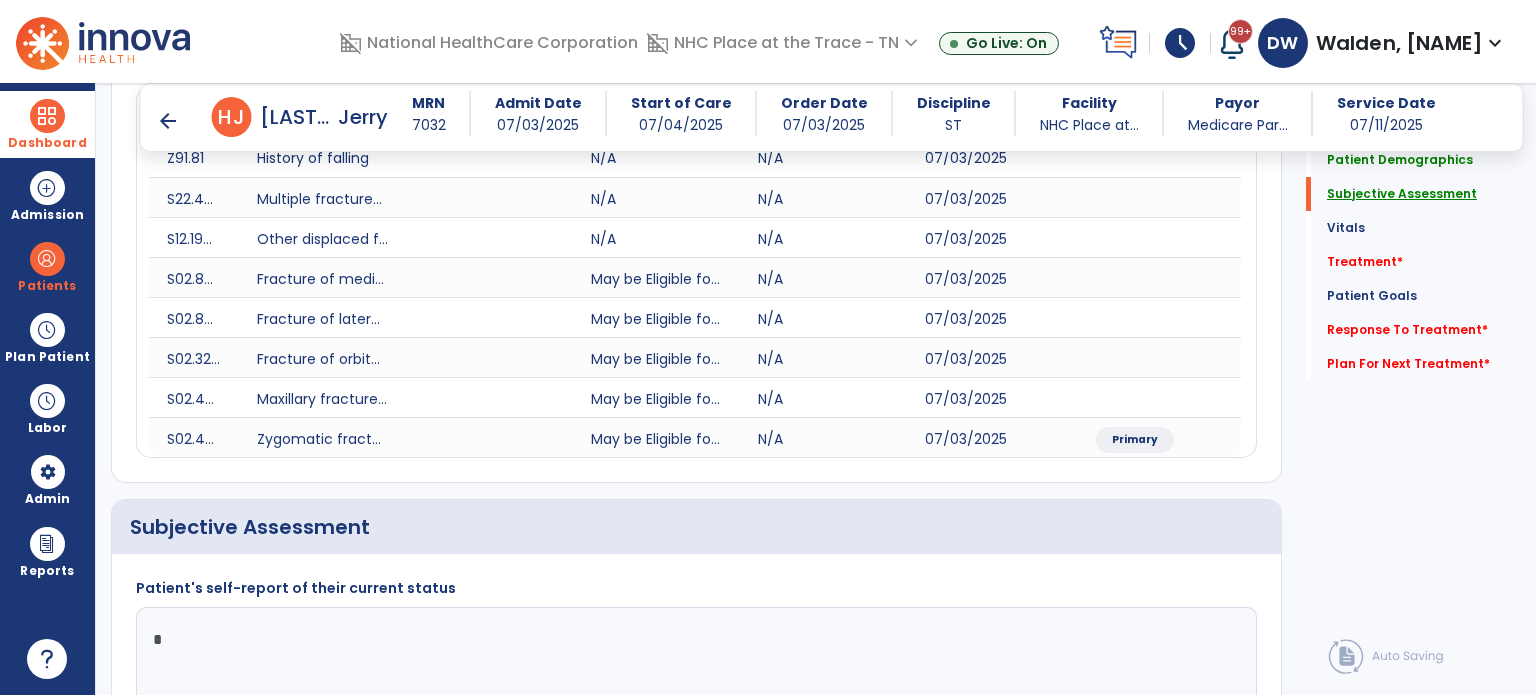 scroll, scrollTop: 578, scrollLeft: 0, axis: vertical 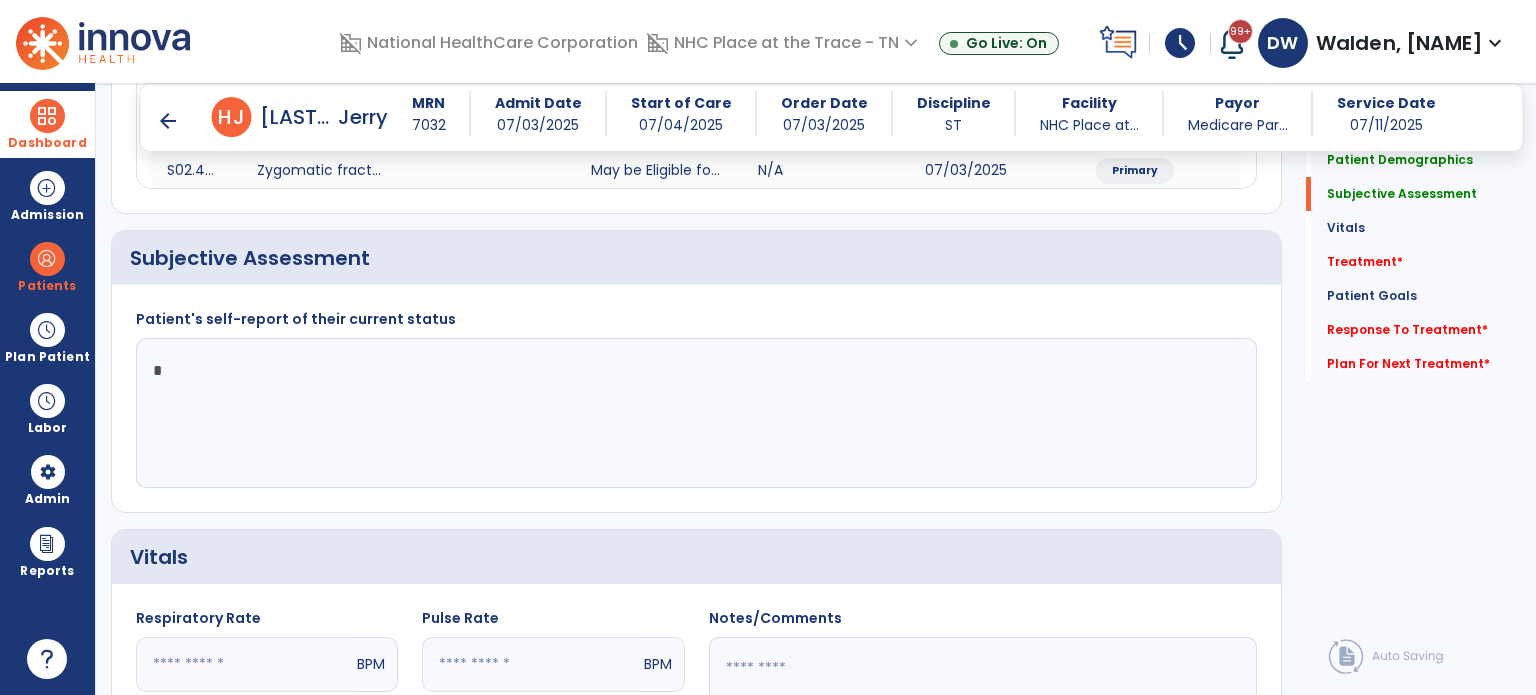 click on "*" 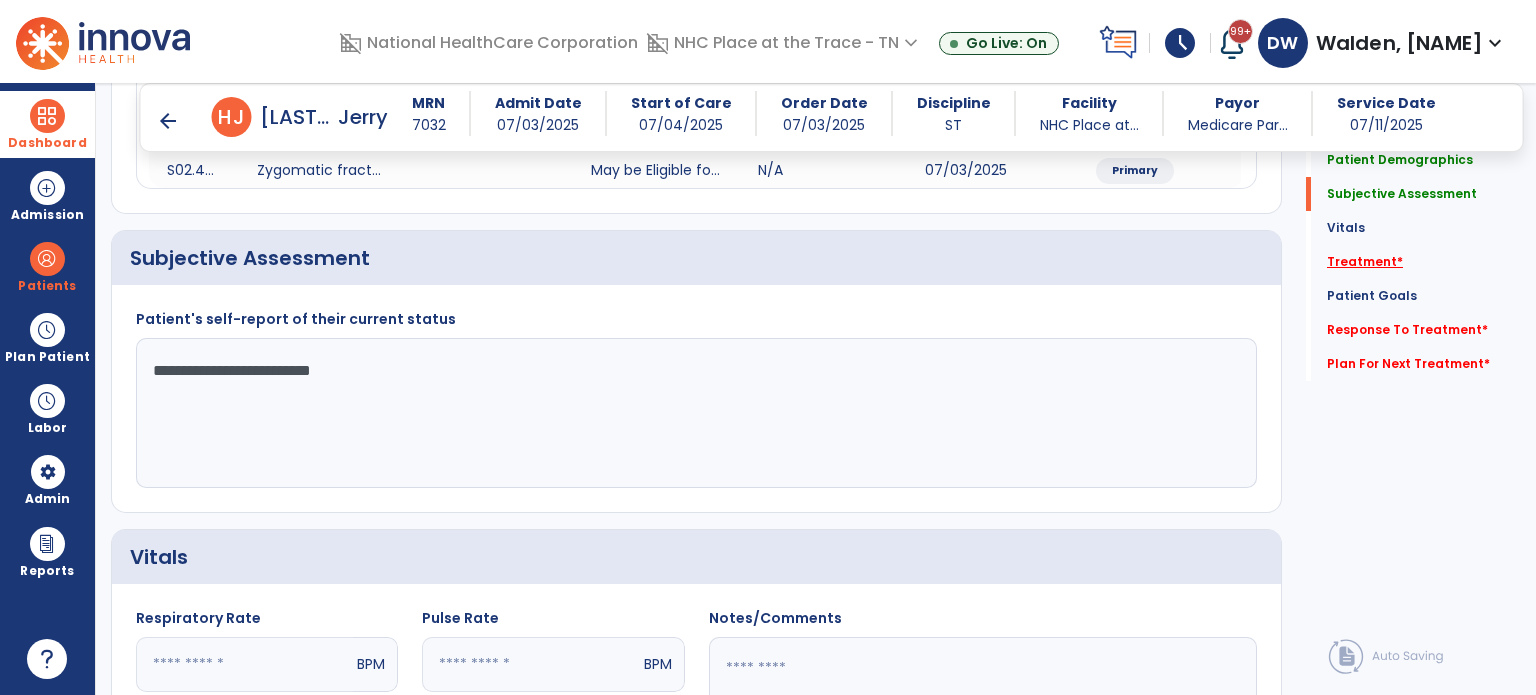 type on "**********" 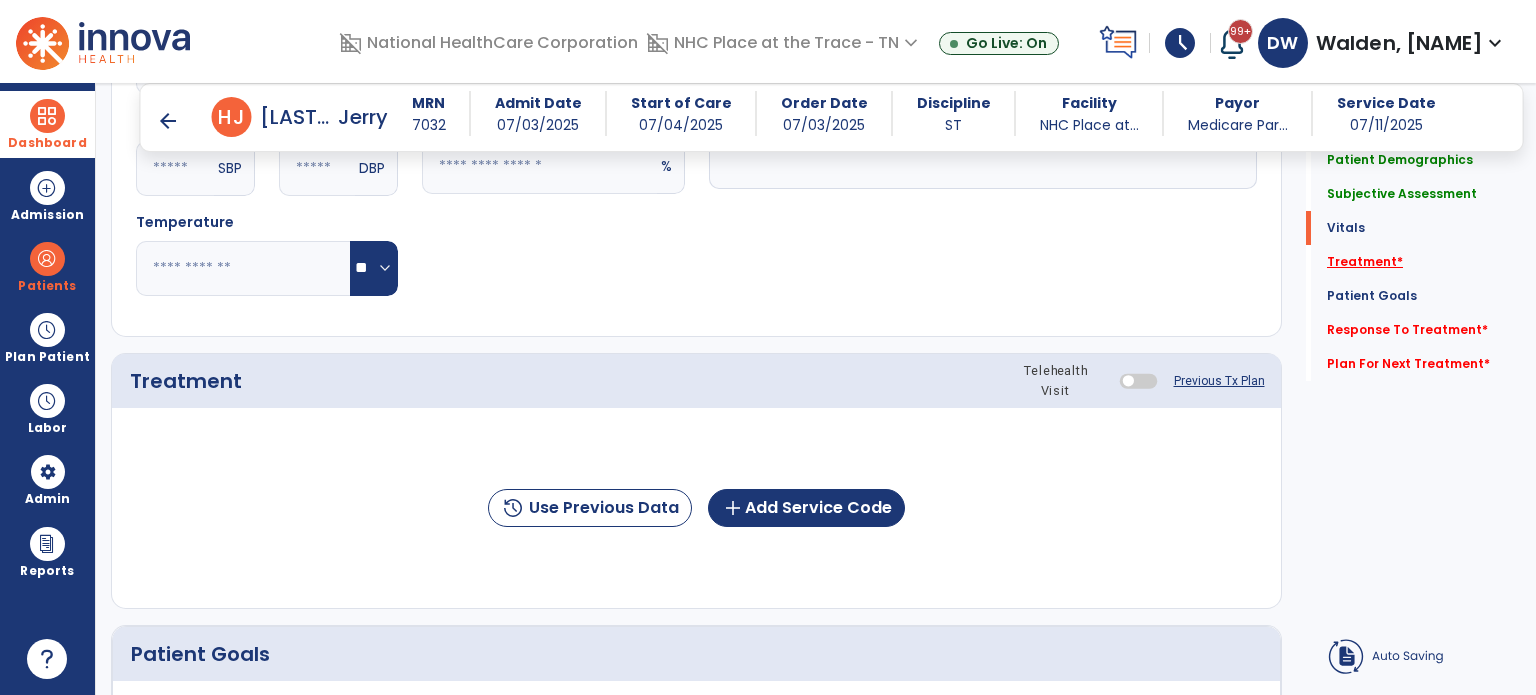 scroll, scrollTop: 1267, scrollLeft: 0, axis: vertical 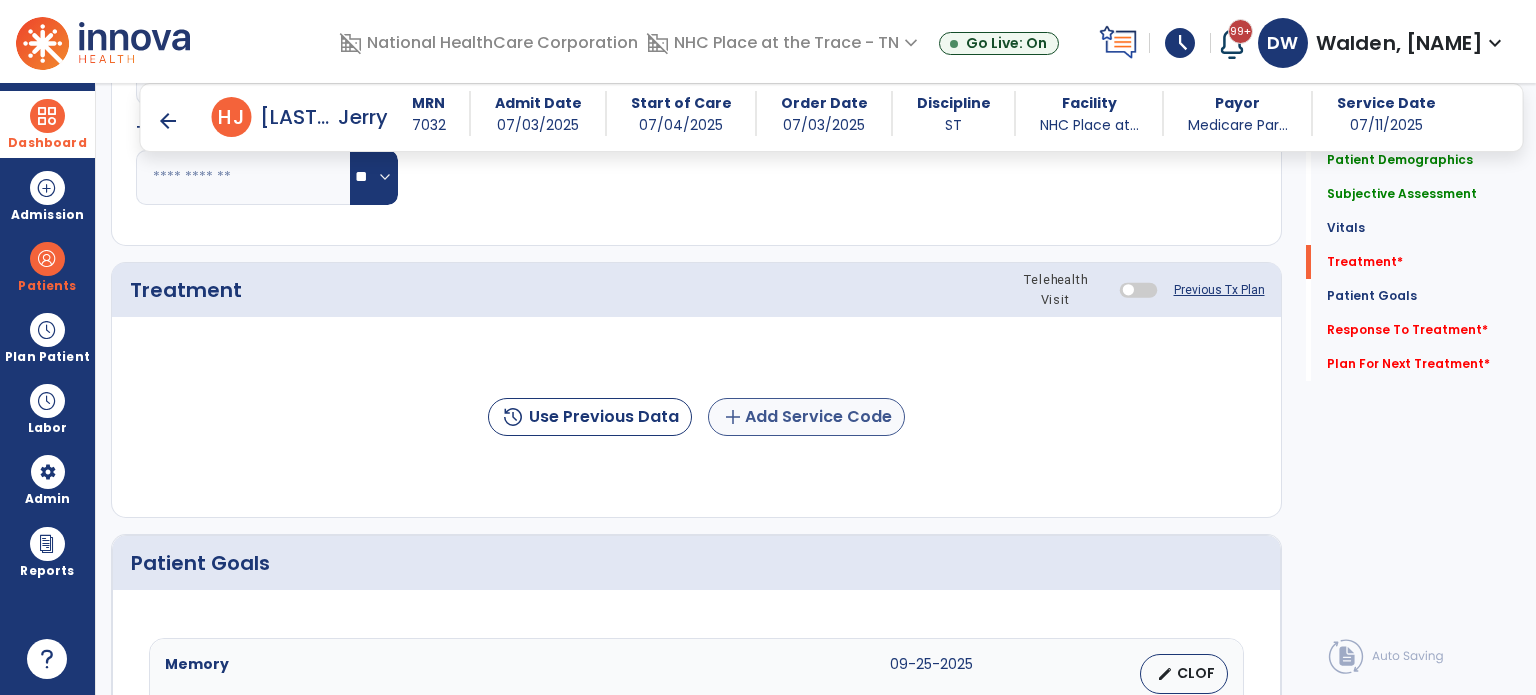 click on "add  Add Service Code" 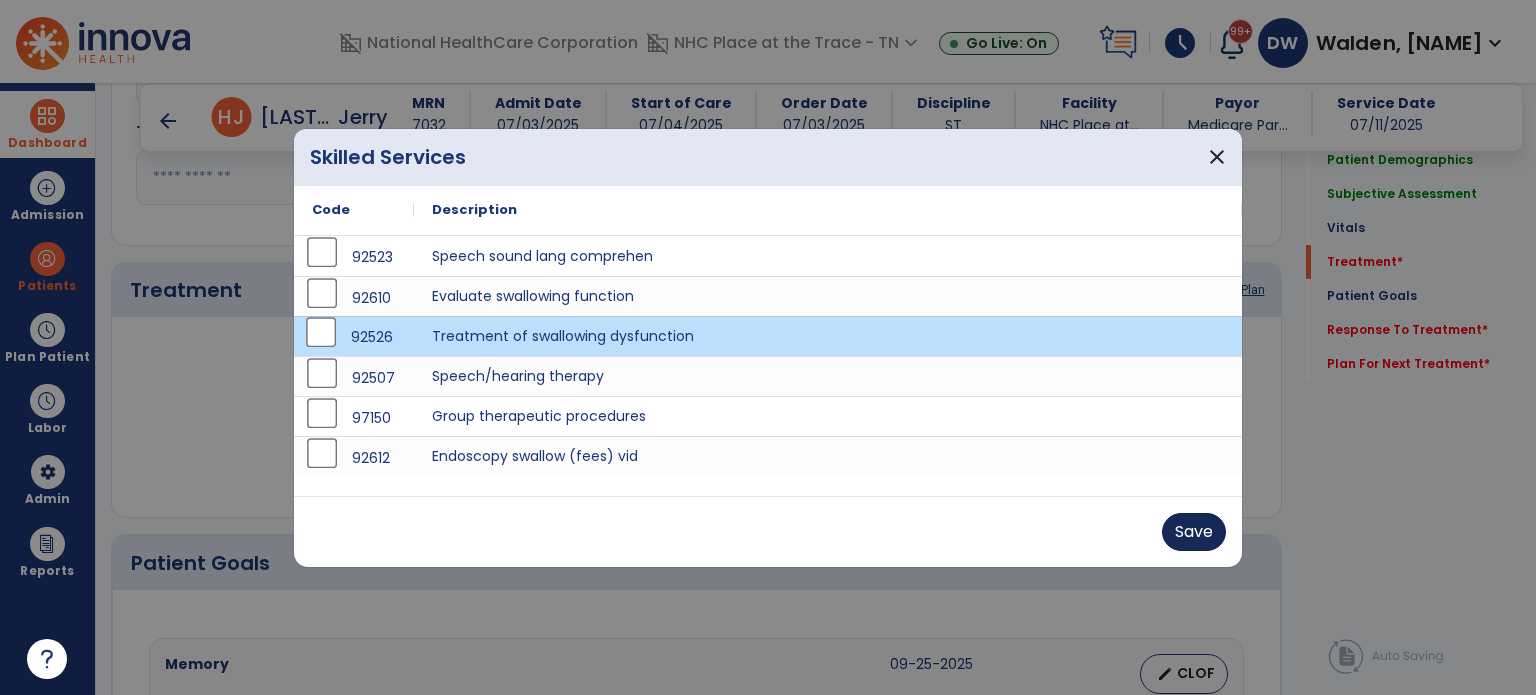 click on "Save" at bounding box center (1194, 532) 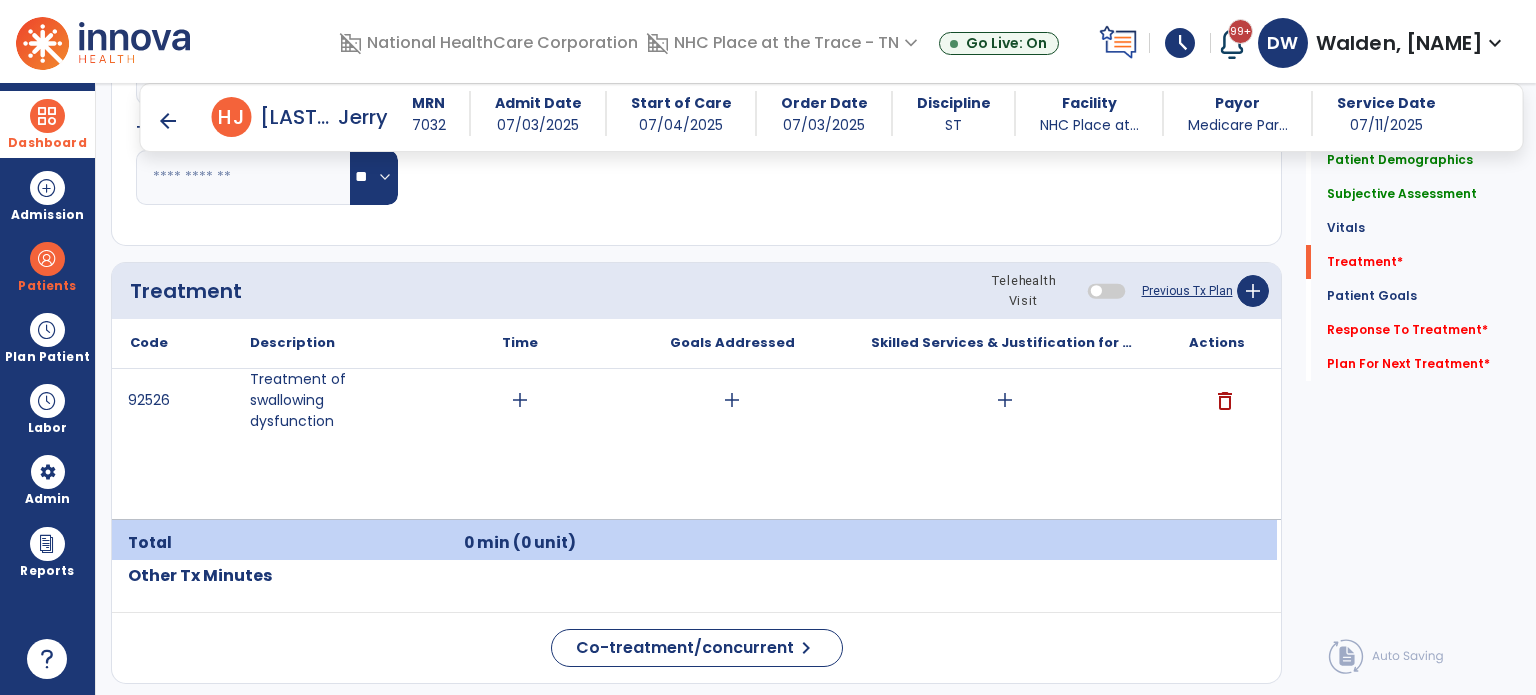 click on "add" at bounding box center [520, 400] 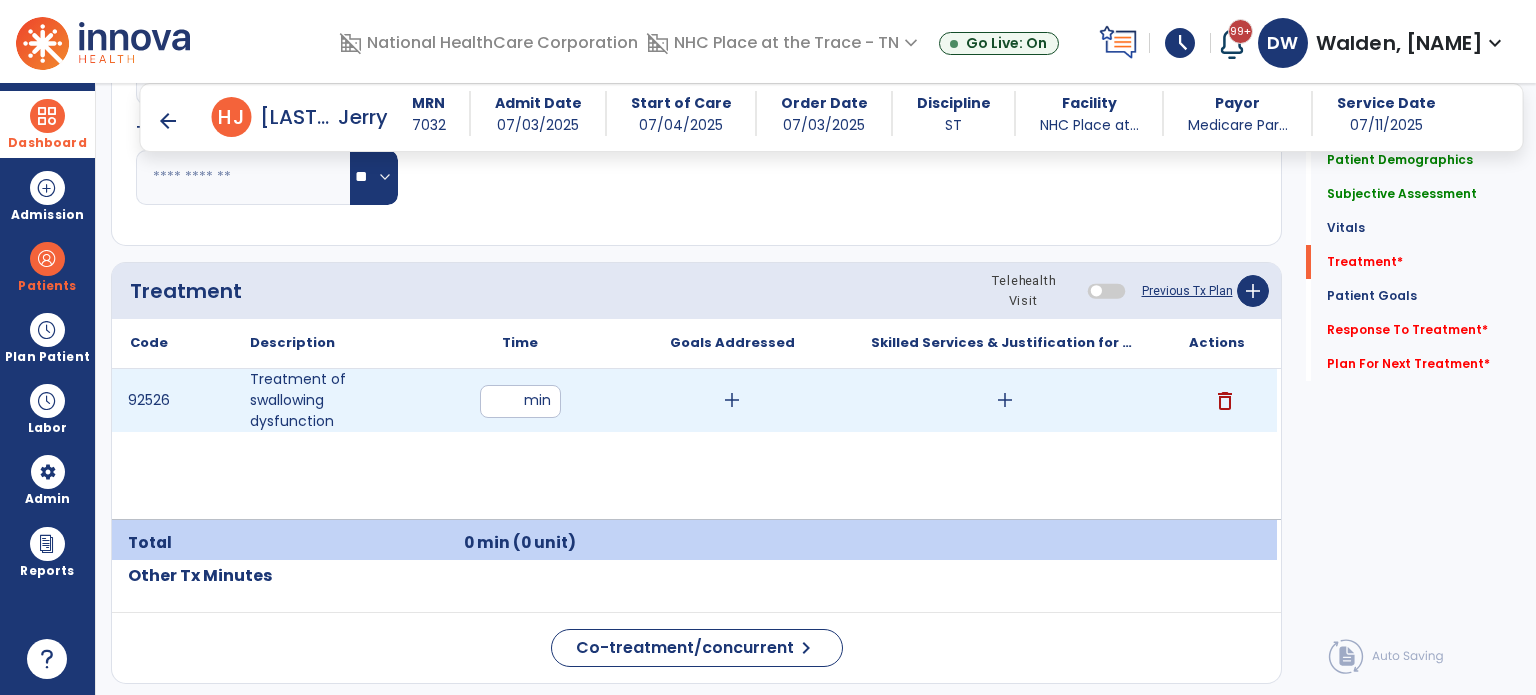 type on "**" 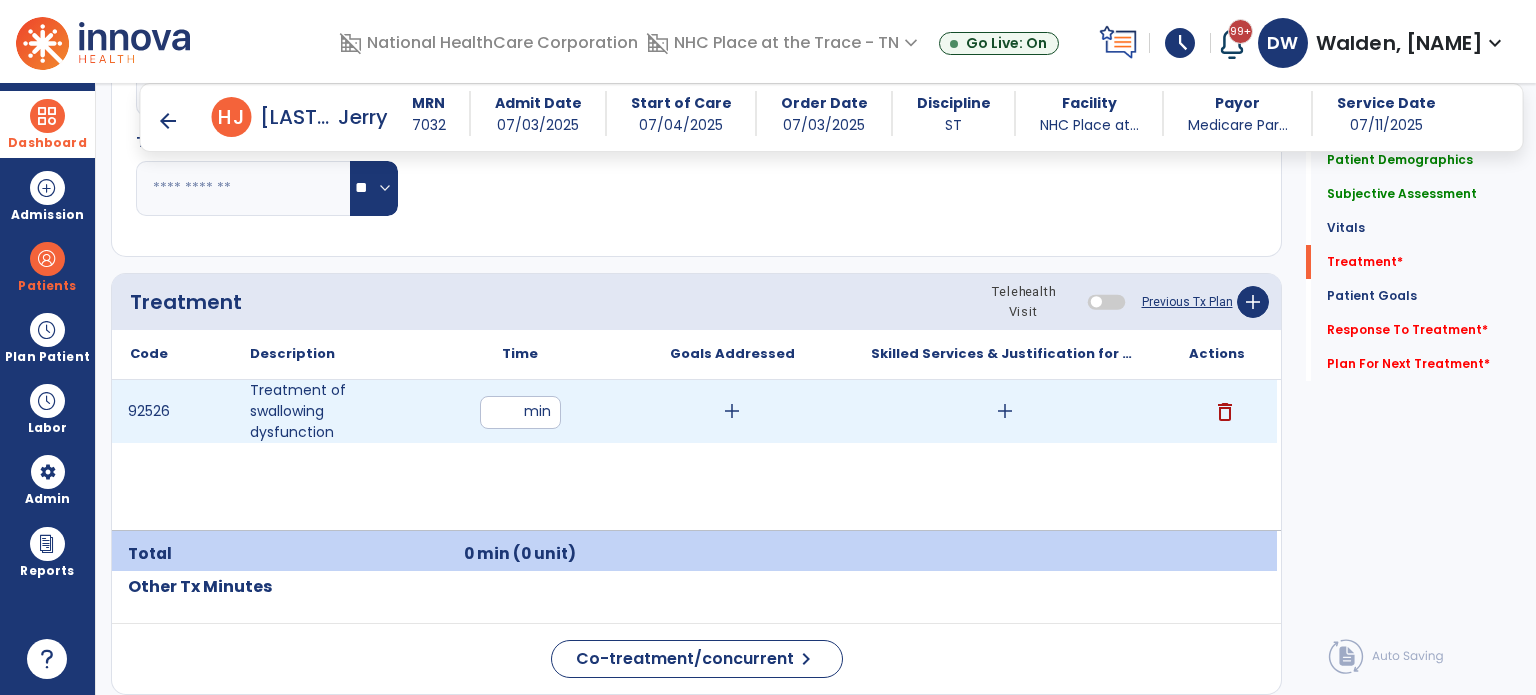 scroll, scrollTop: 1254, scrollLeft: 0, axis: vertical 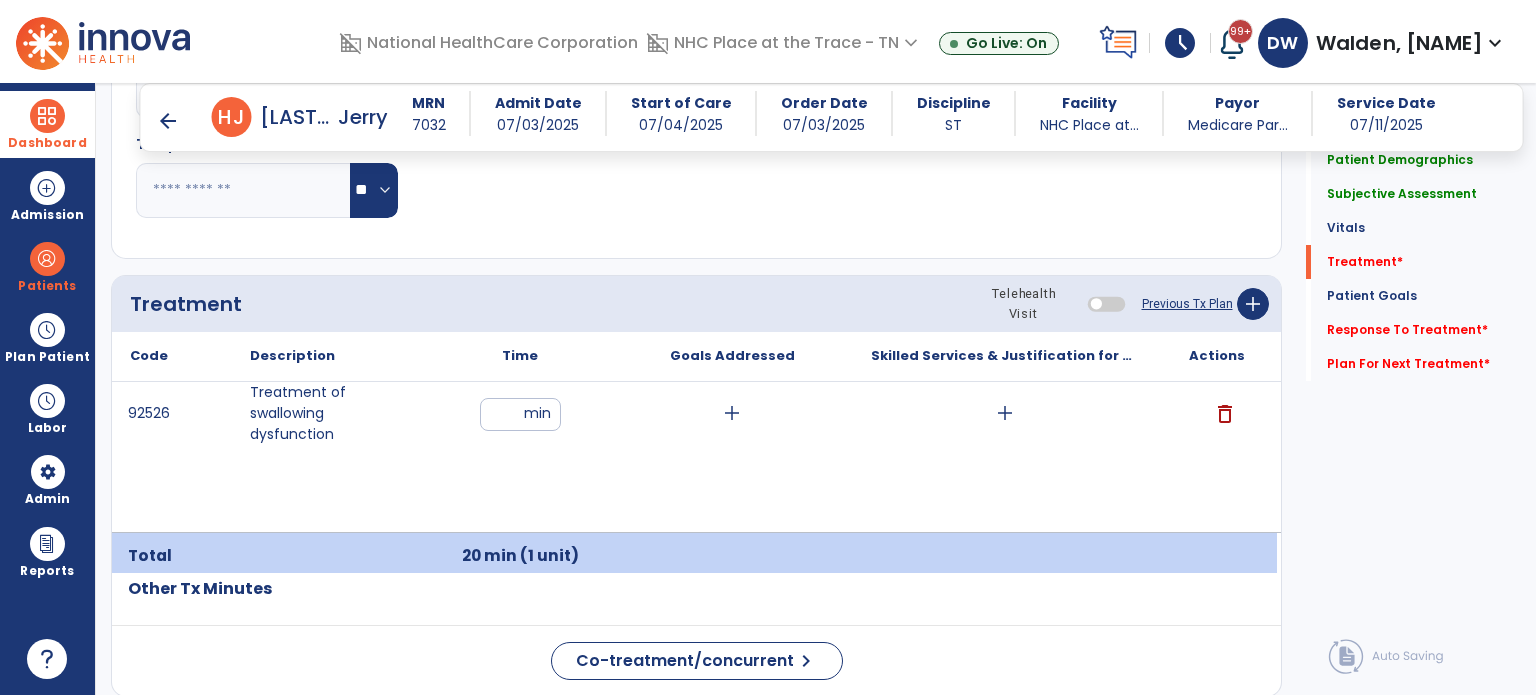 click on "add" at bounding box center [732, 413] 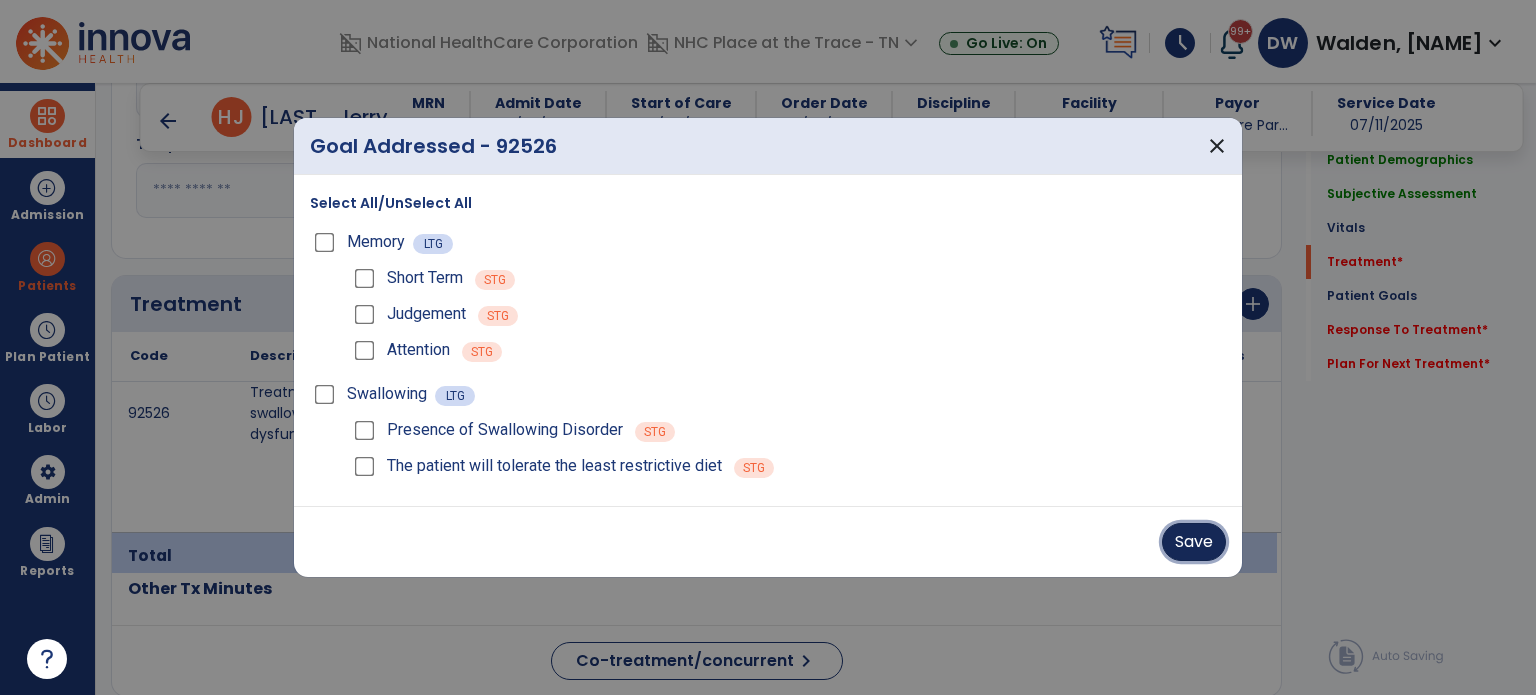 click on "Save" at bounding box center [1194, 542] 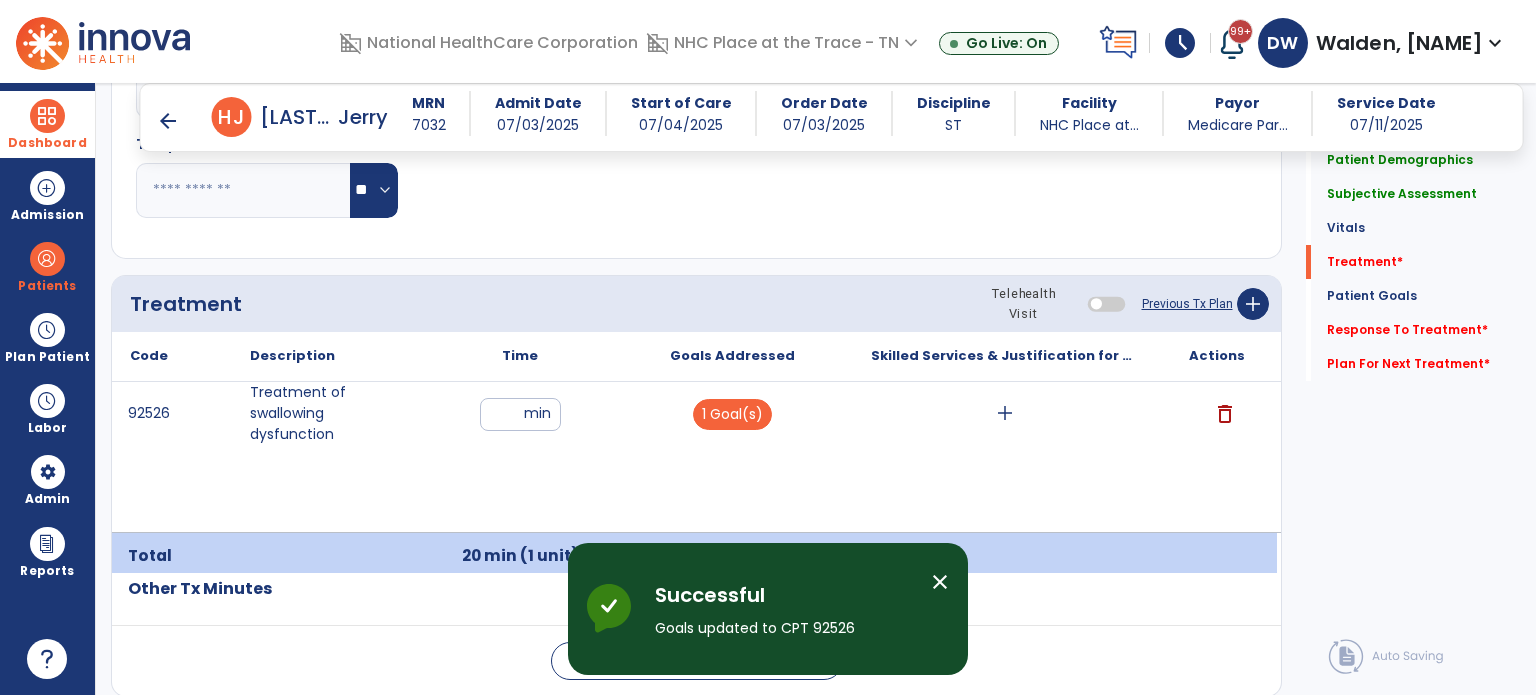 click on "add" at bounding box center (1005, 413) 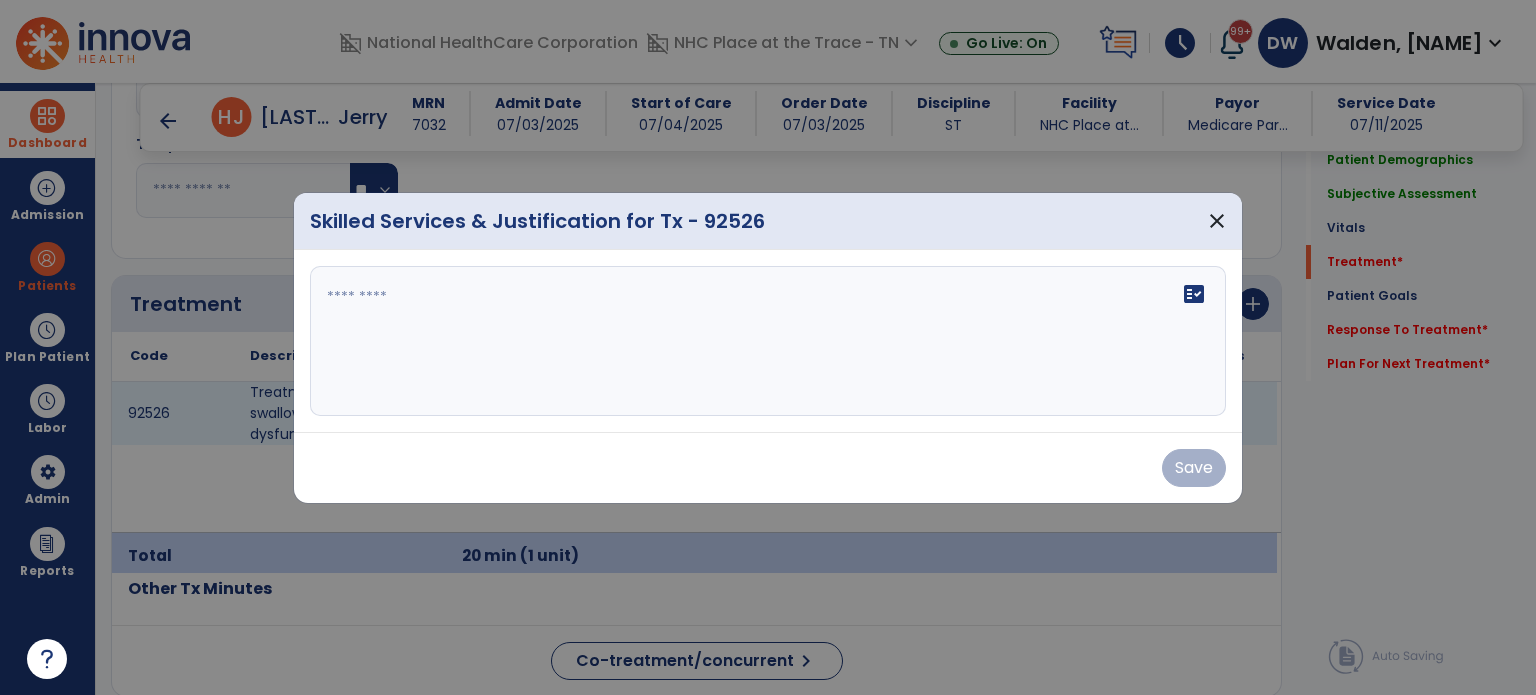 click on "fact_check" at bounding box center (1194, 294) 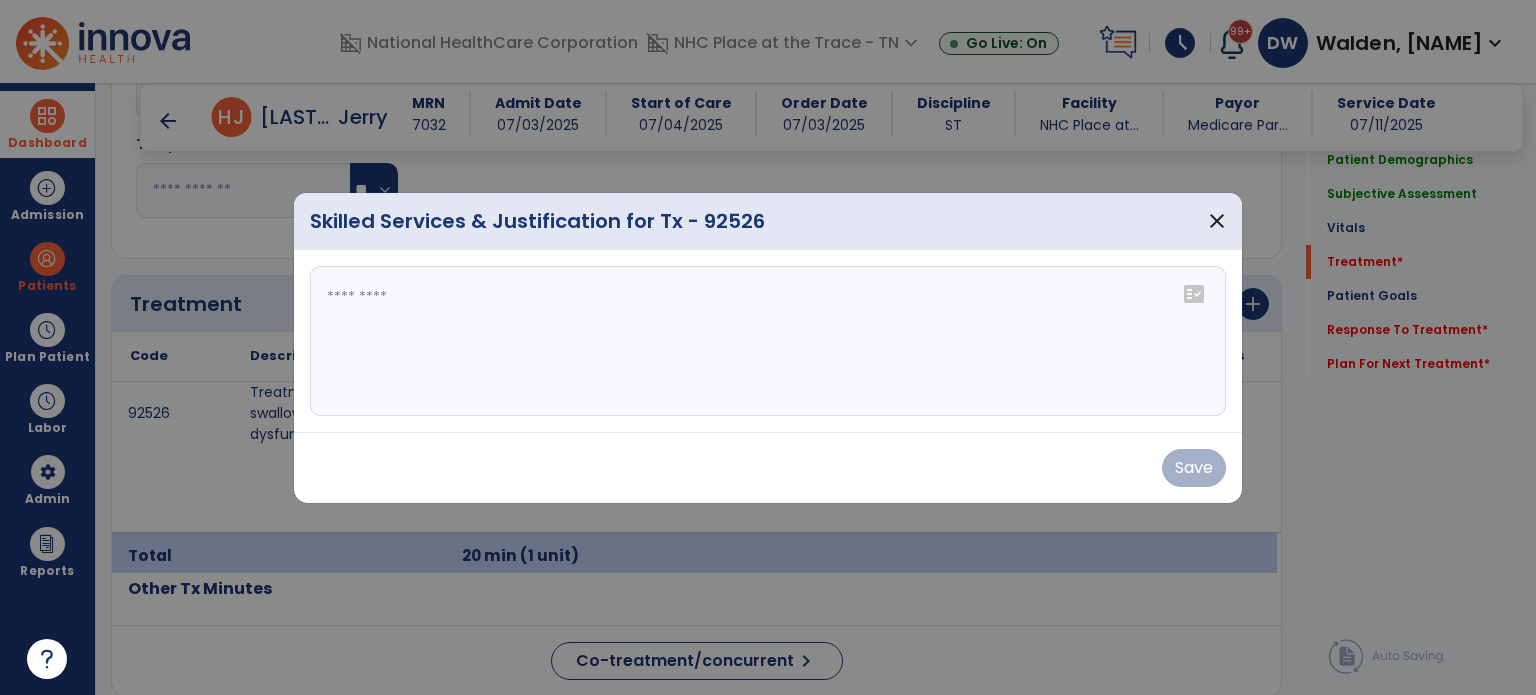 click on "fact_check" at bounding box center (1194, 294) 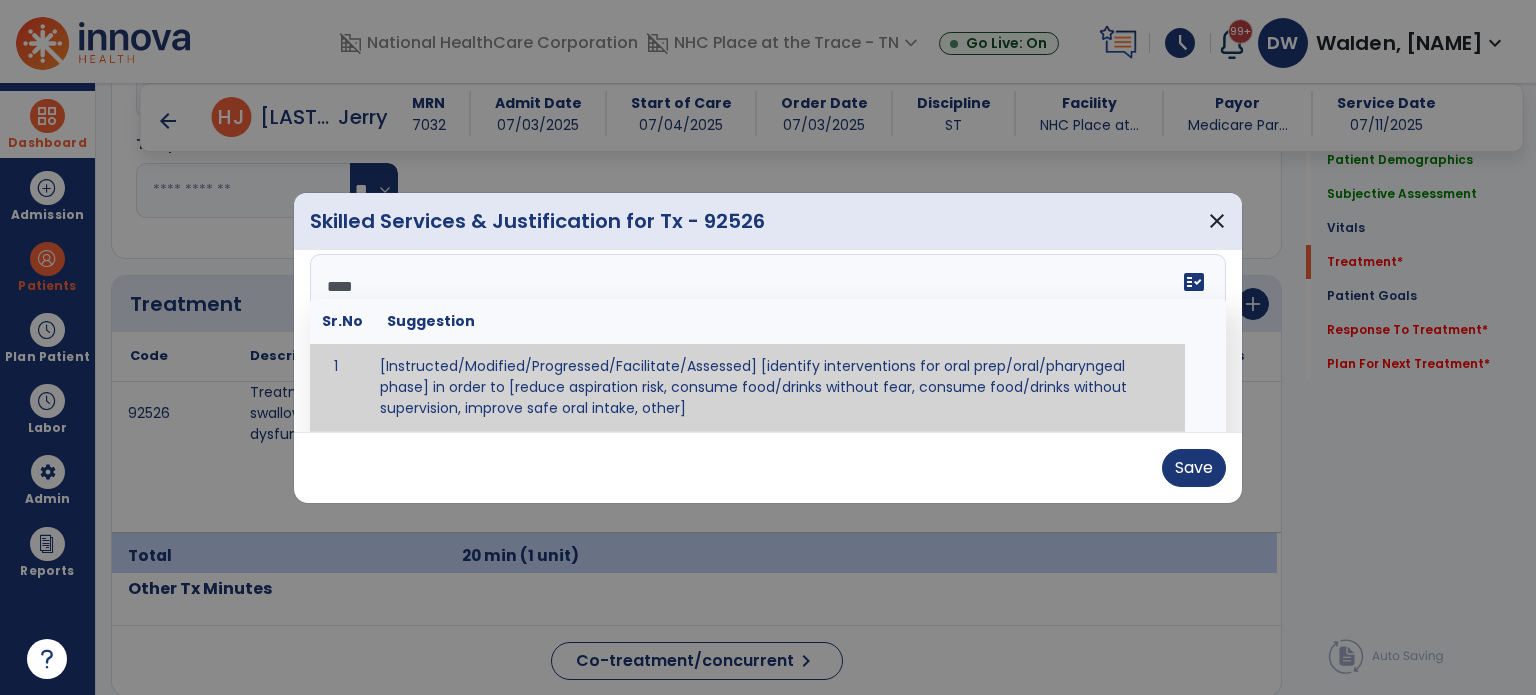scroll, scrollTop: 0, scrollLeft: 0, axis: both 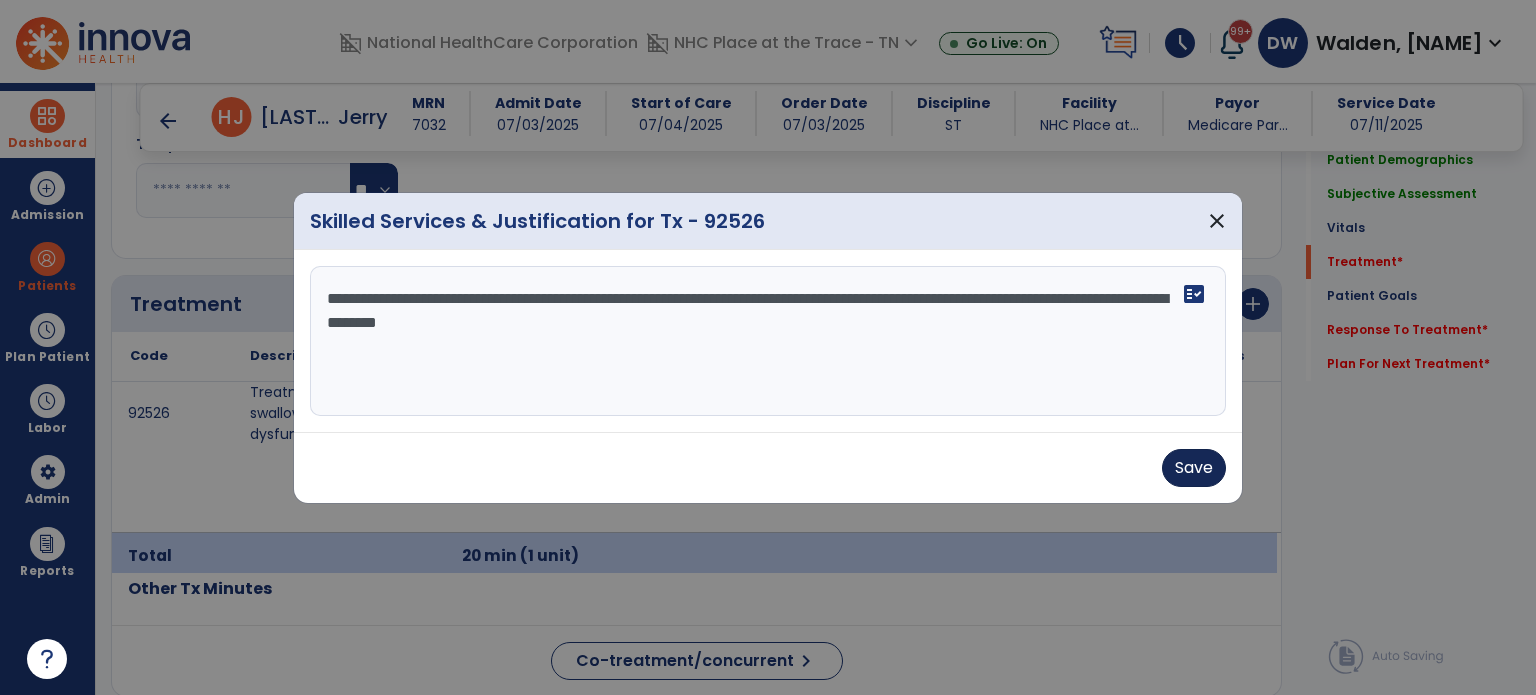 type on "**********" 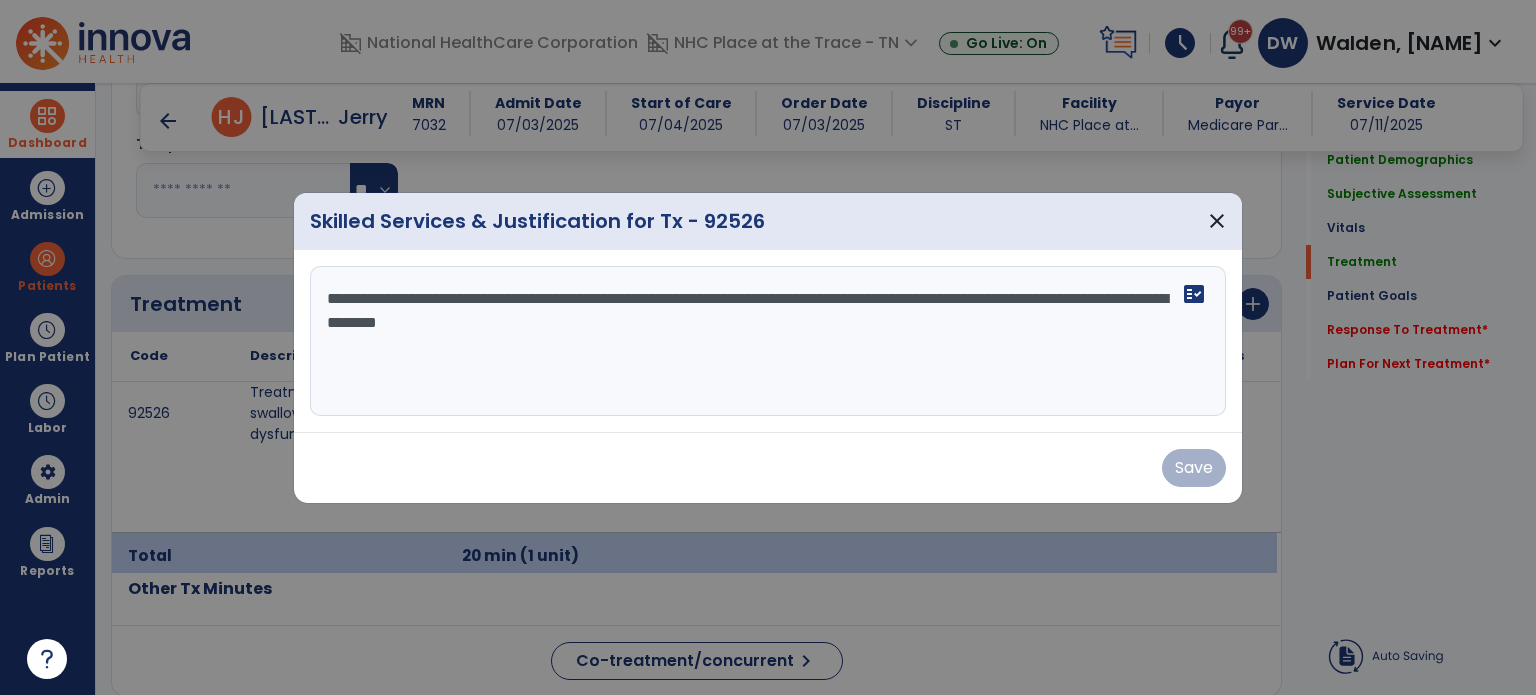 click on "92526  Treatment of swallowing dysfunction  ** min  1 Goal(s)  The patient is tolerating current diet.  The patient continues to demonstrate a decreased awareness ...   The patient is tolerating current diet.  The patient continues to demonstrate a decreased awareness but does show increased alertness with meals.     delete" at bounding box center (694, 457) 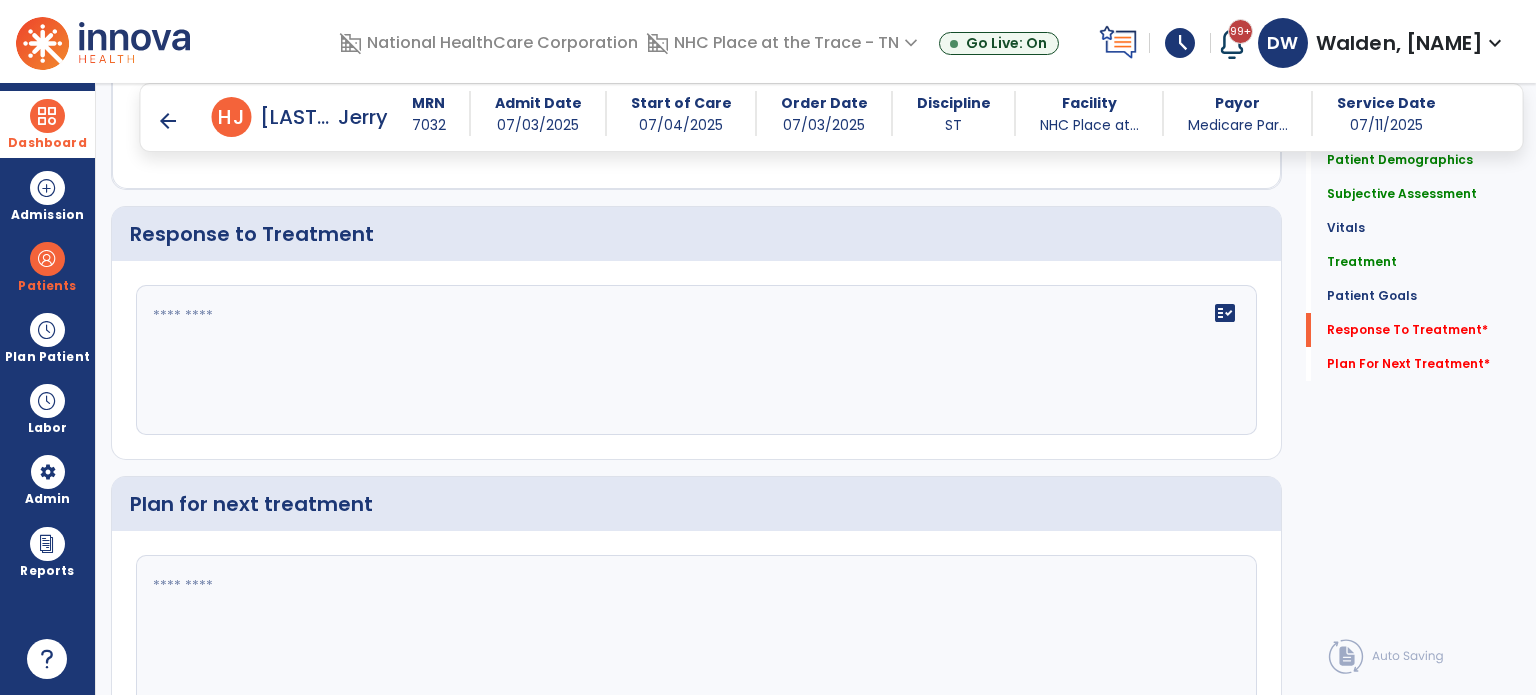 scroll, scrollTop: 3117, scrollLeft: 0, axis: vertical 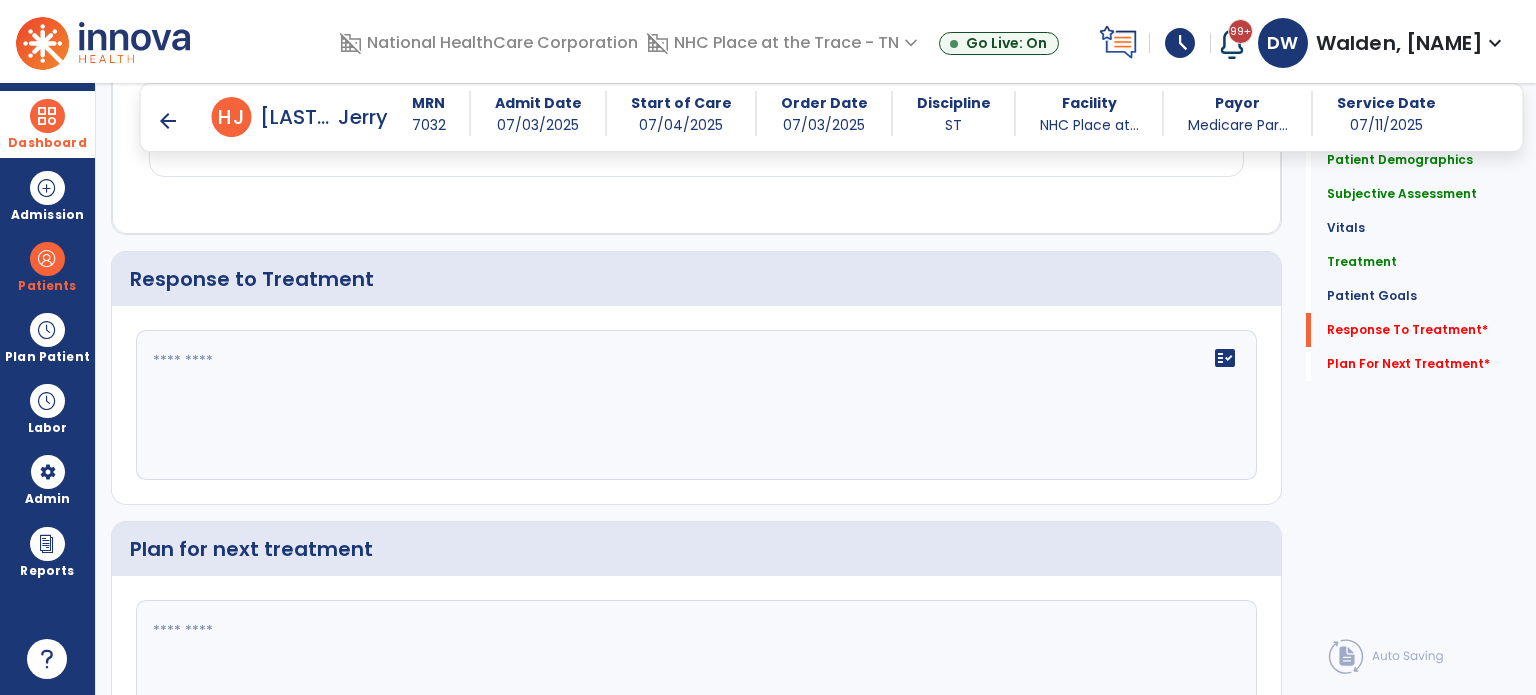 click on "fact_check" 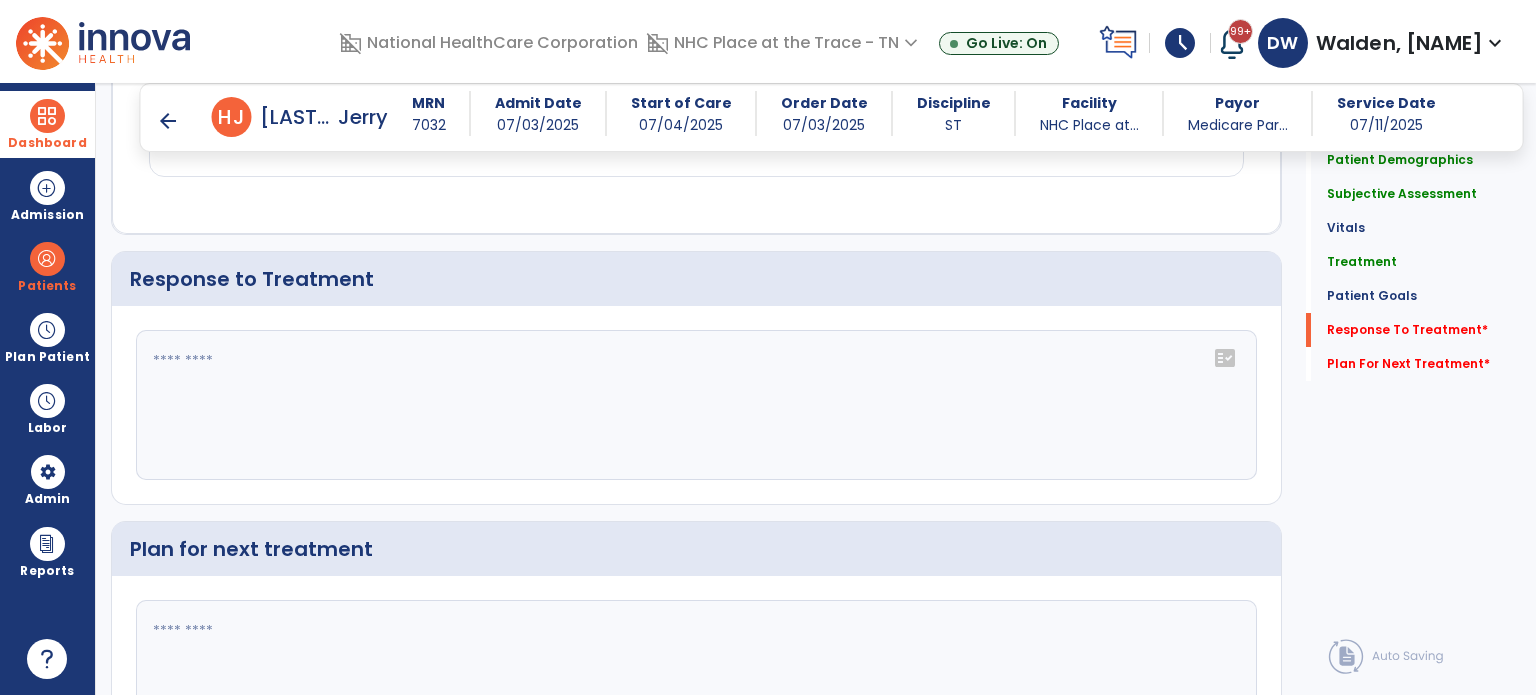 click on "fact_check" 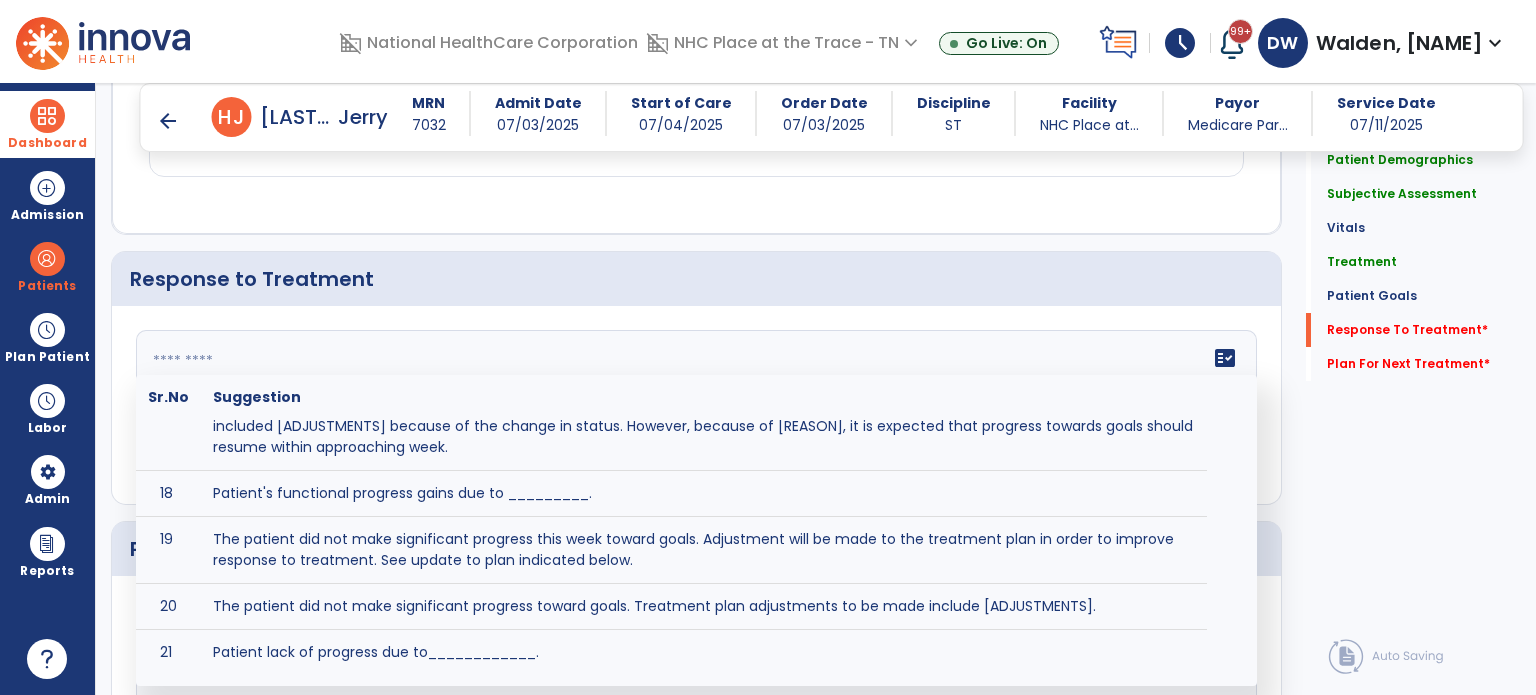 scroll, scrollTop: 858, scrollLeft: 0, axis: vertical 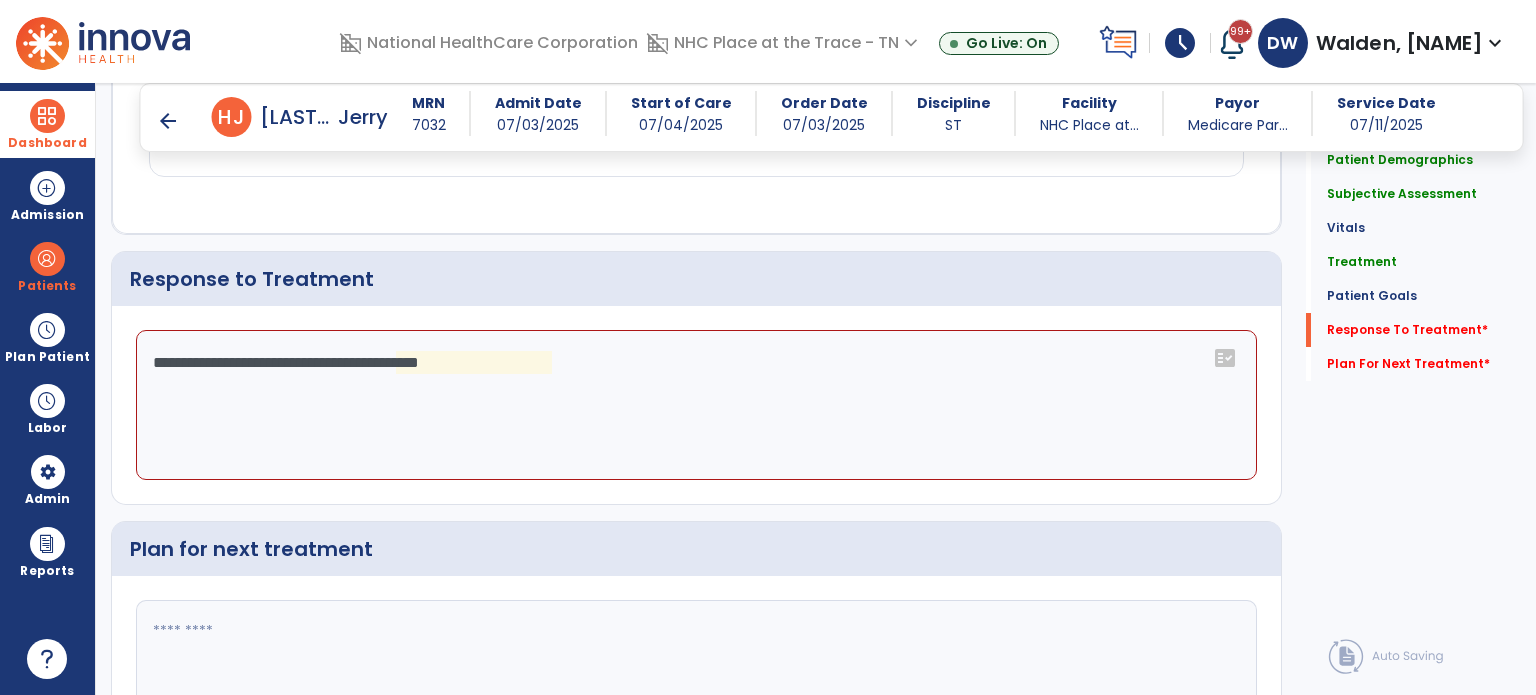 click on "**********" 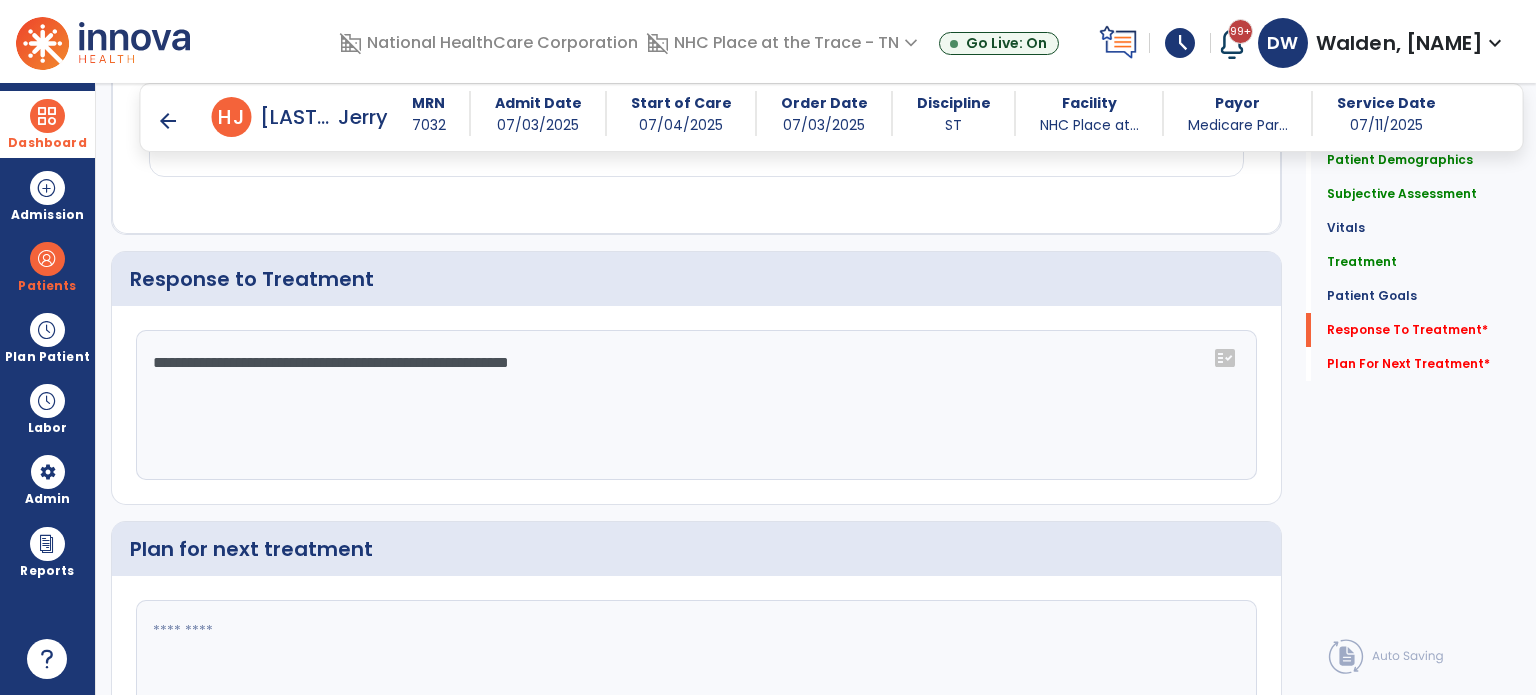 type on "**********" 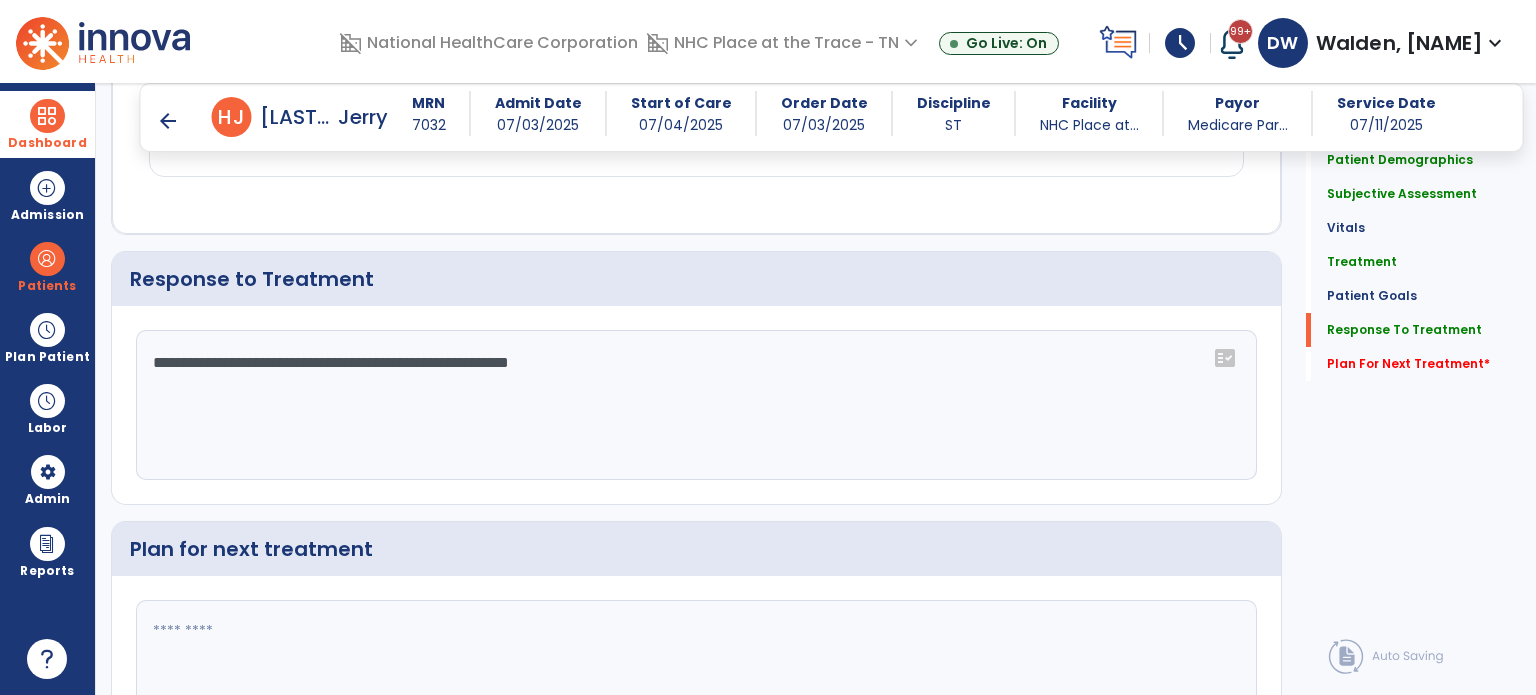 type on "*" 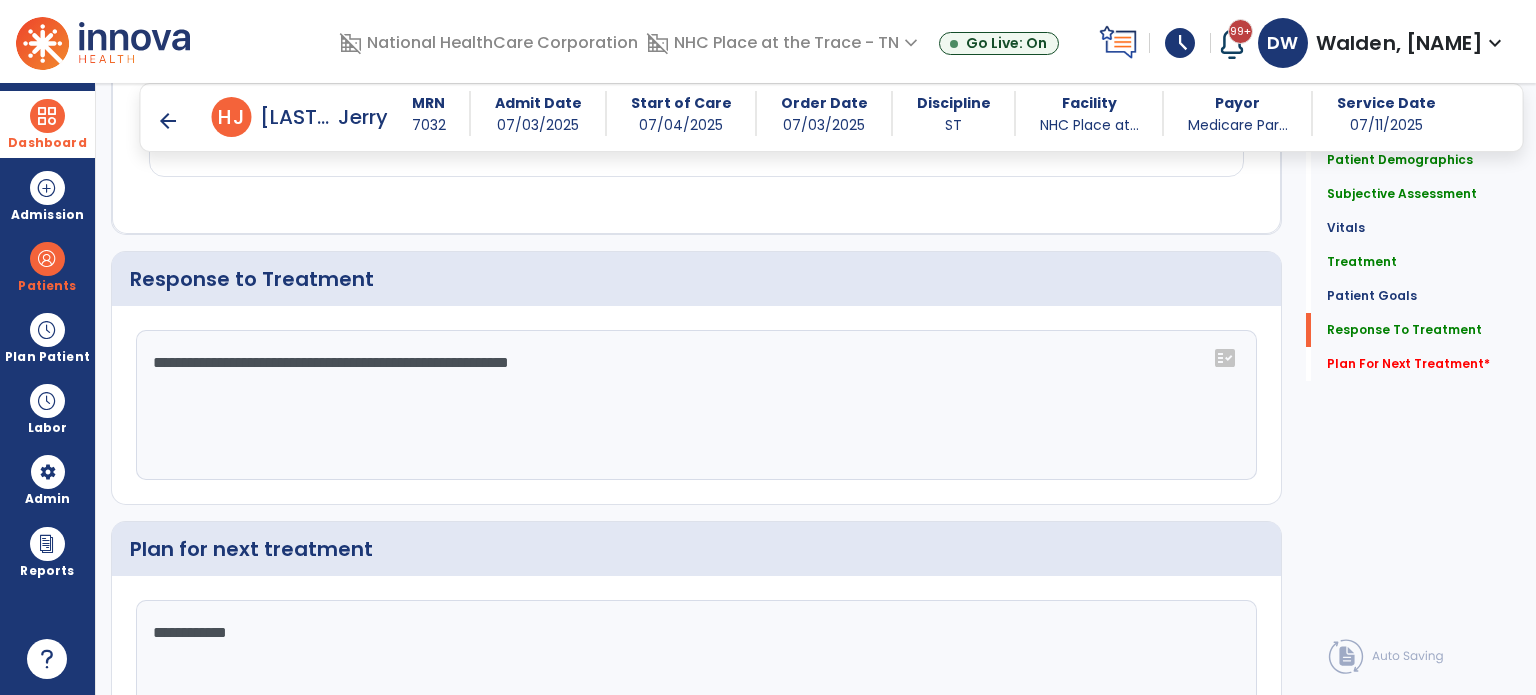 scroll, scrollTop: 3256, scrollLeft: 0, axis: vertical 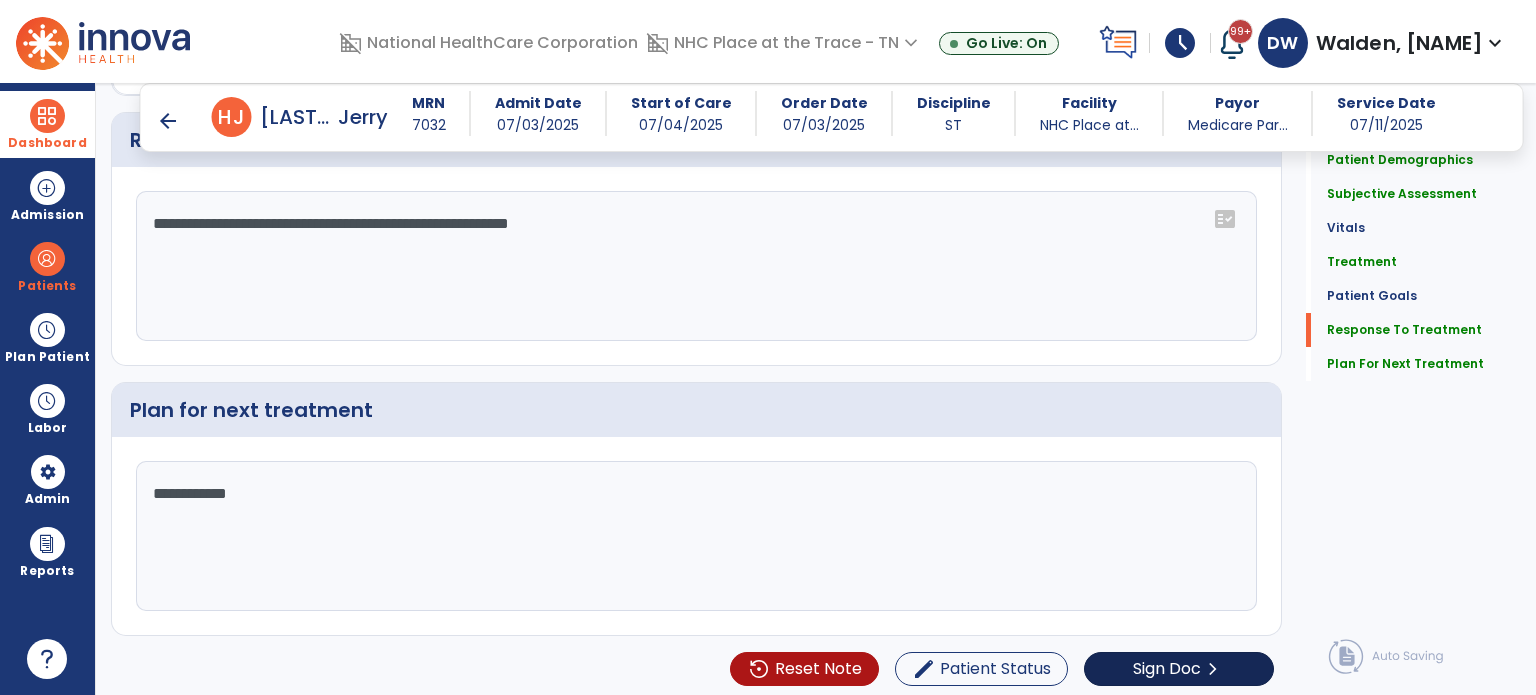 type on "**********" 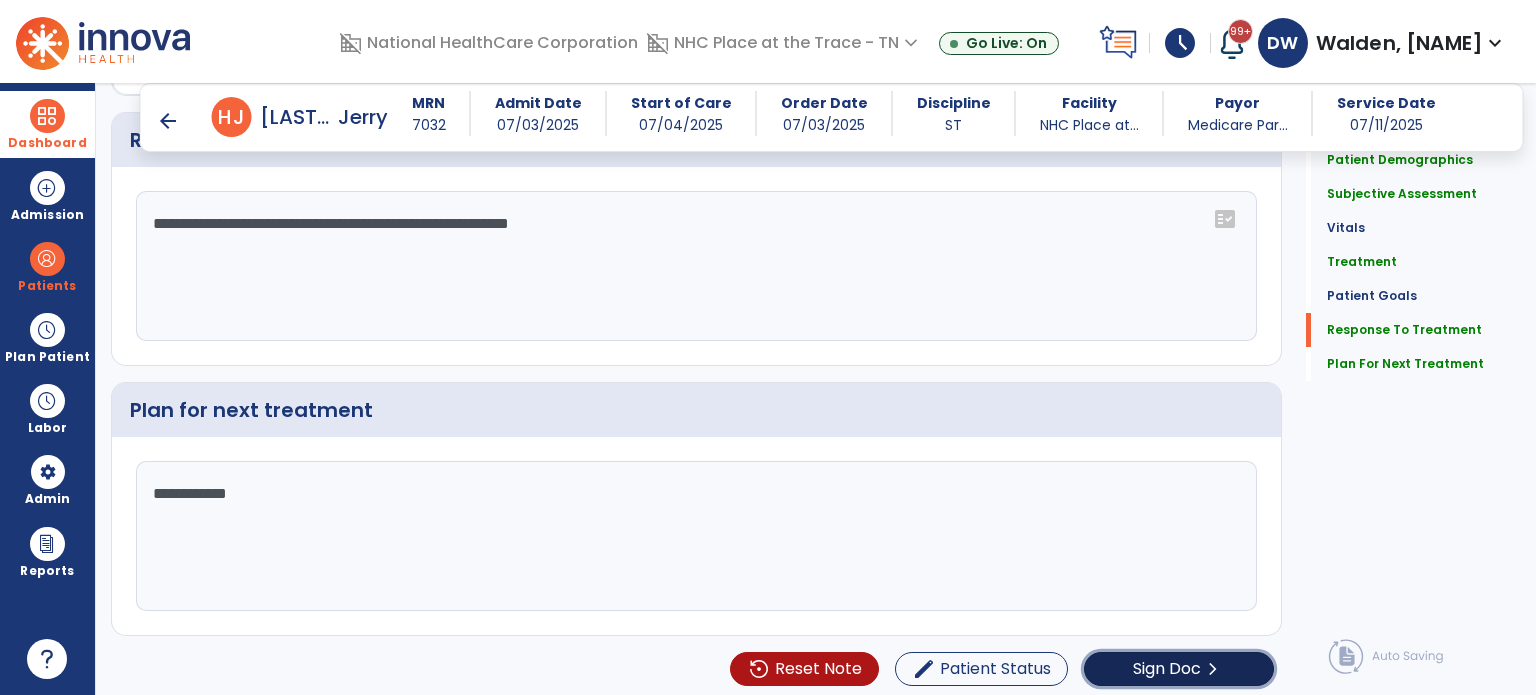 click on "chevron_right" 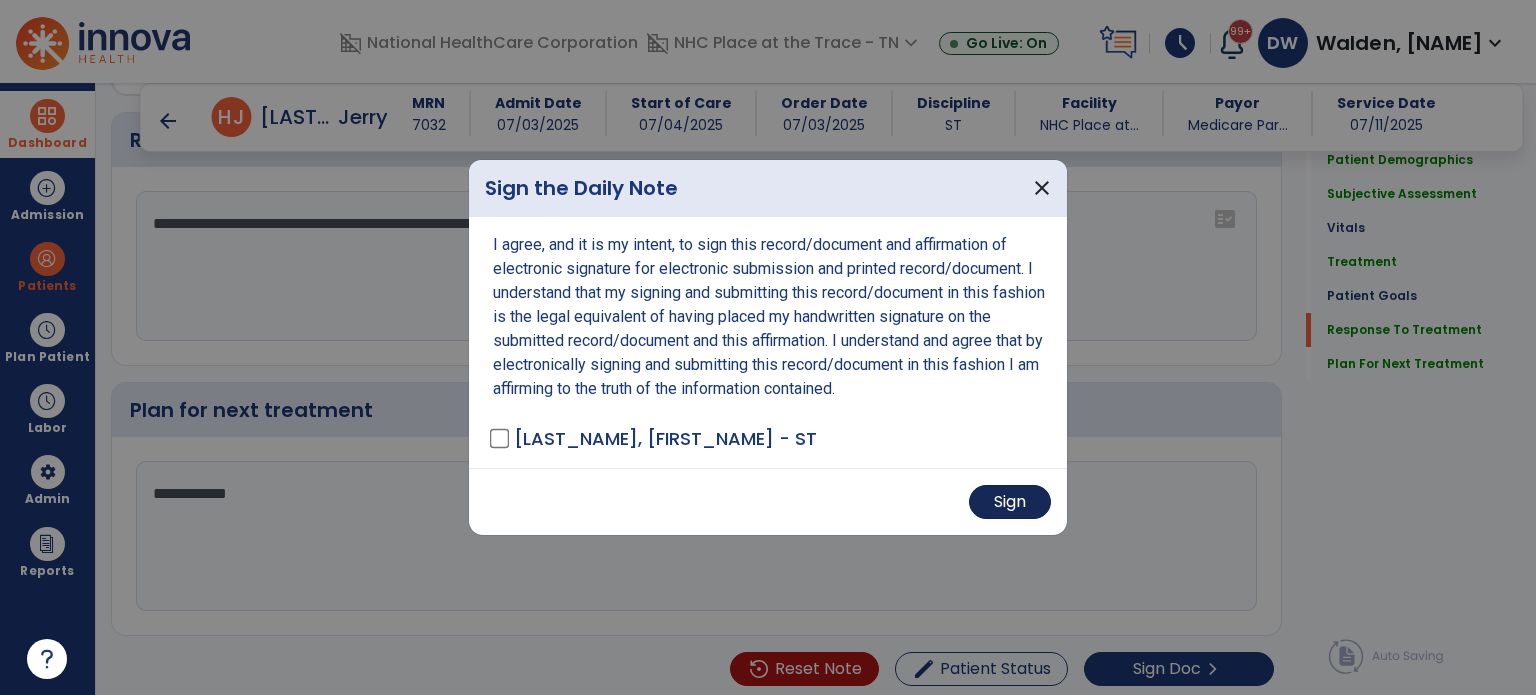 click on "Sign" at bounding box center (1010, 502) 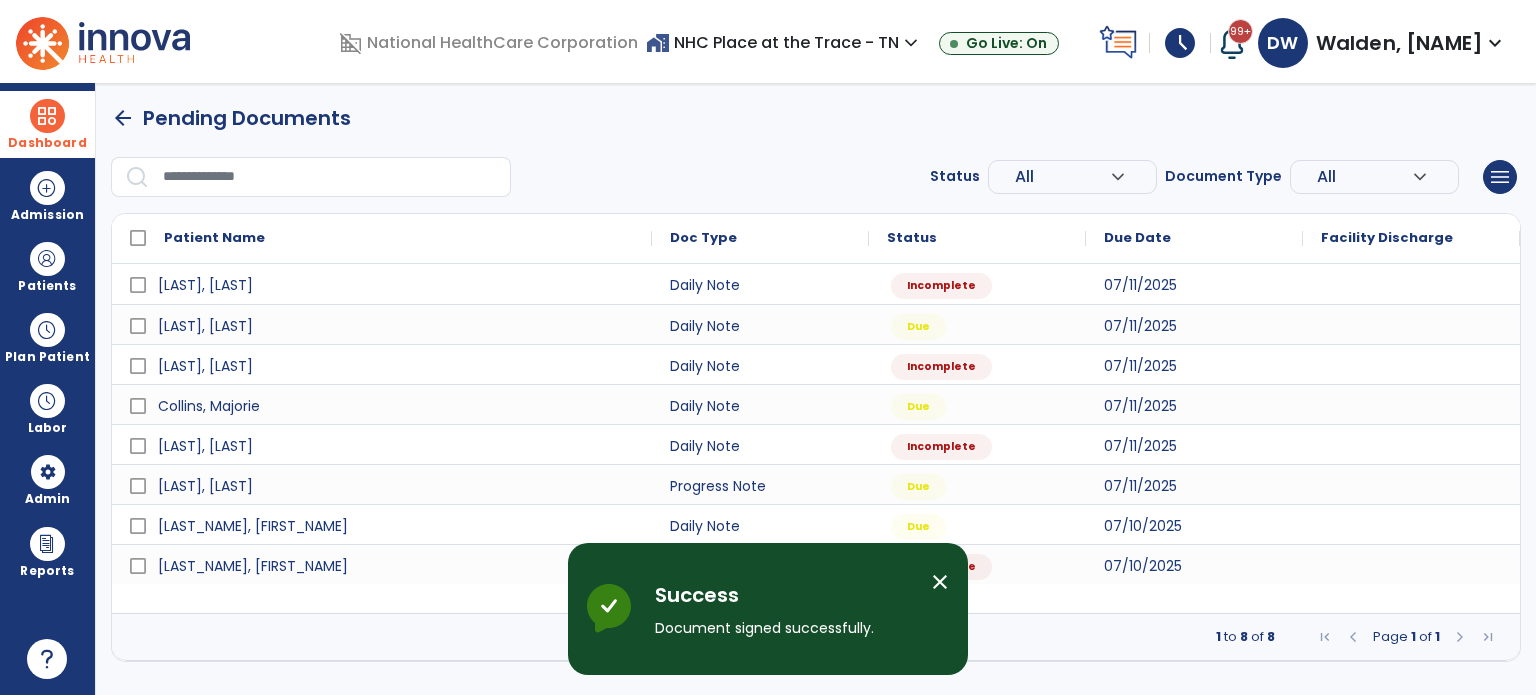 scroll, scrollTop: 0, scrollLeft: 0, axis: both 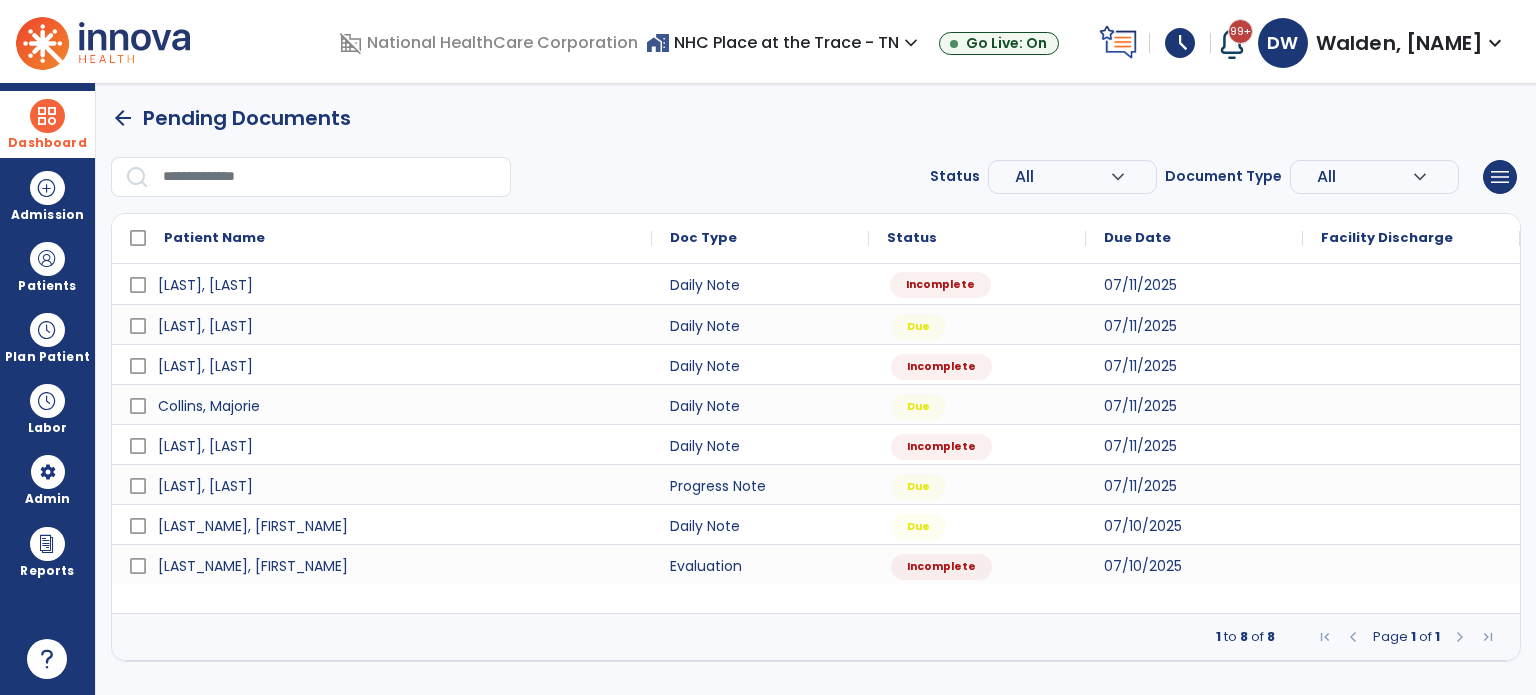 click on "Incomplete" at bounding box center (940, 285) 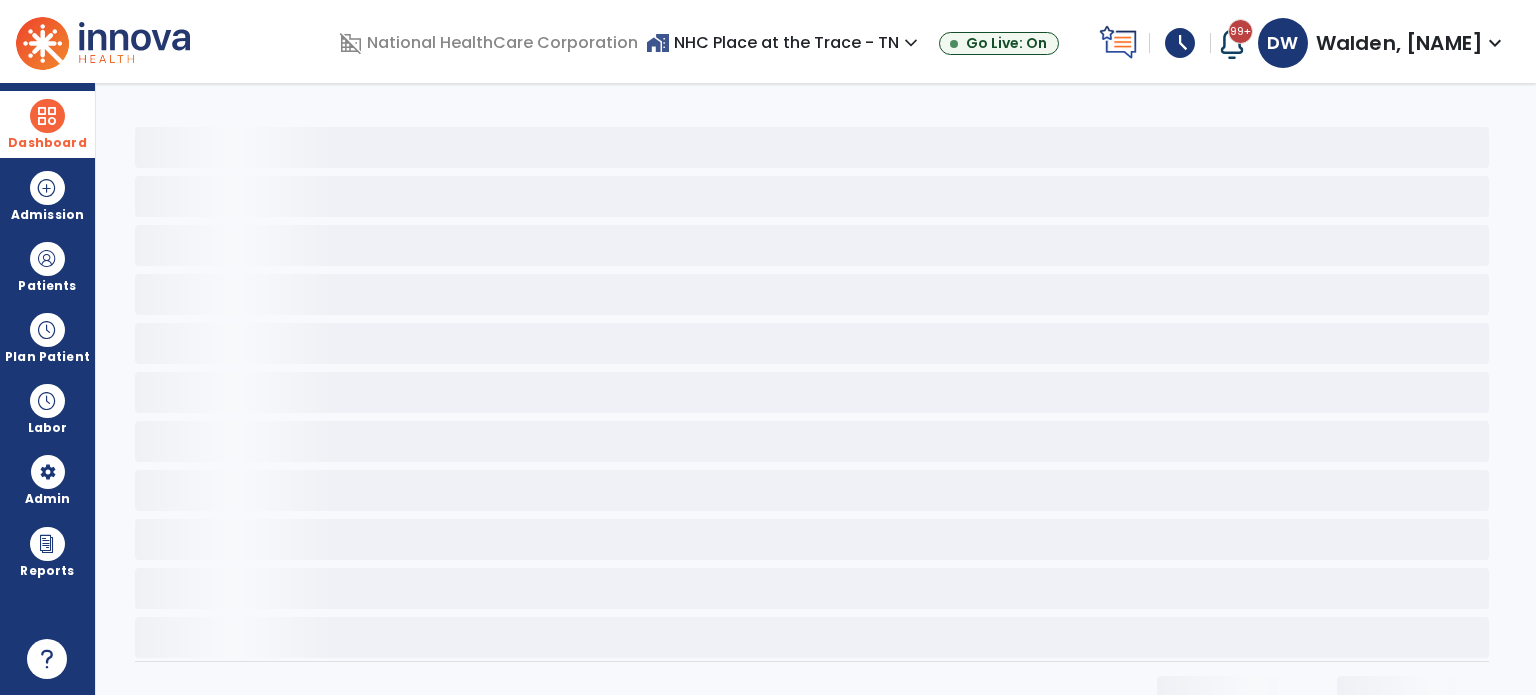 select on "*" 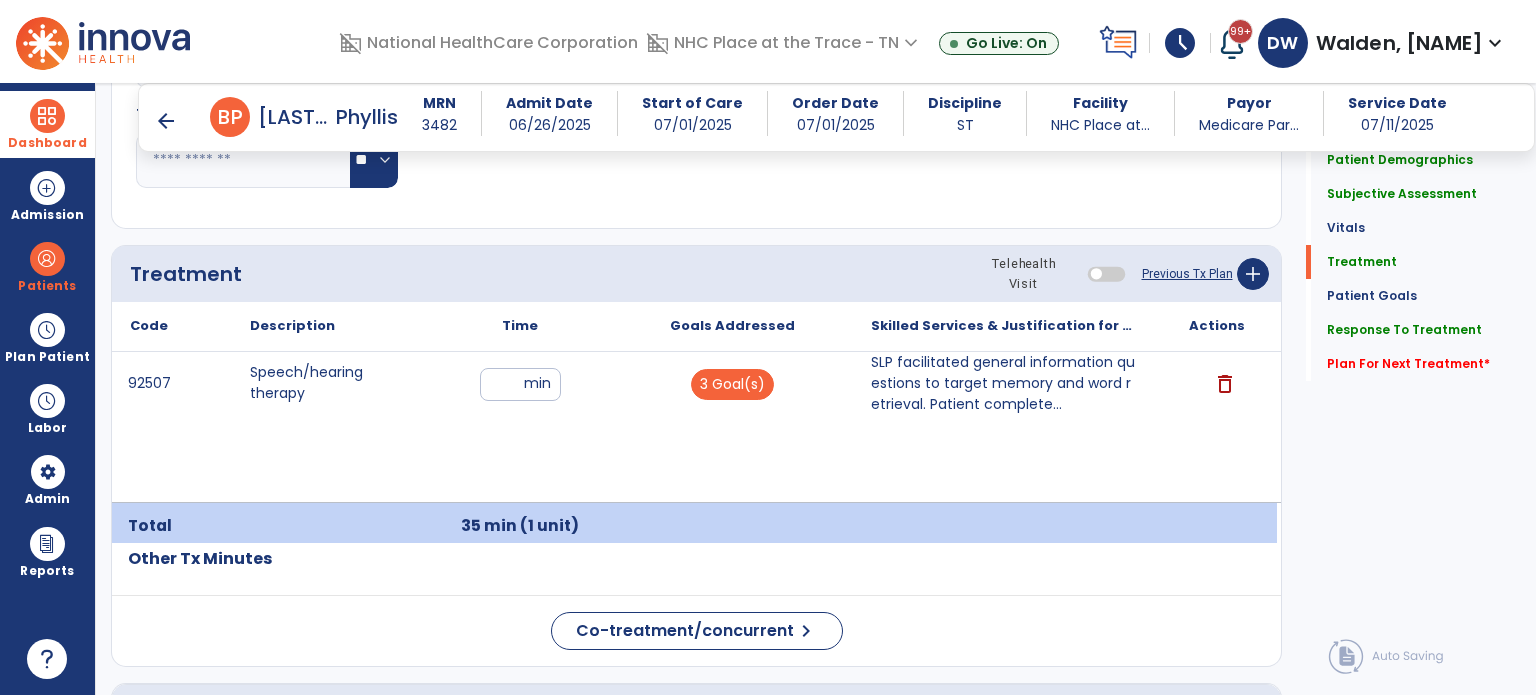 scroll, scrollTop: 1096, scrollLeft: 0, axis: vertical 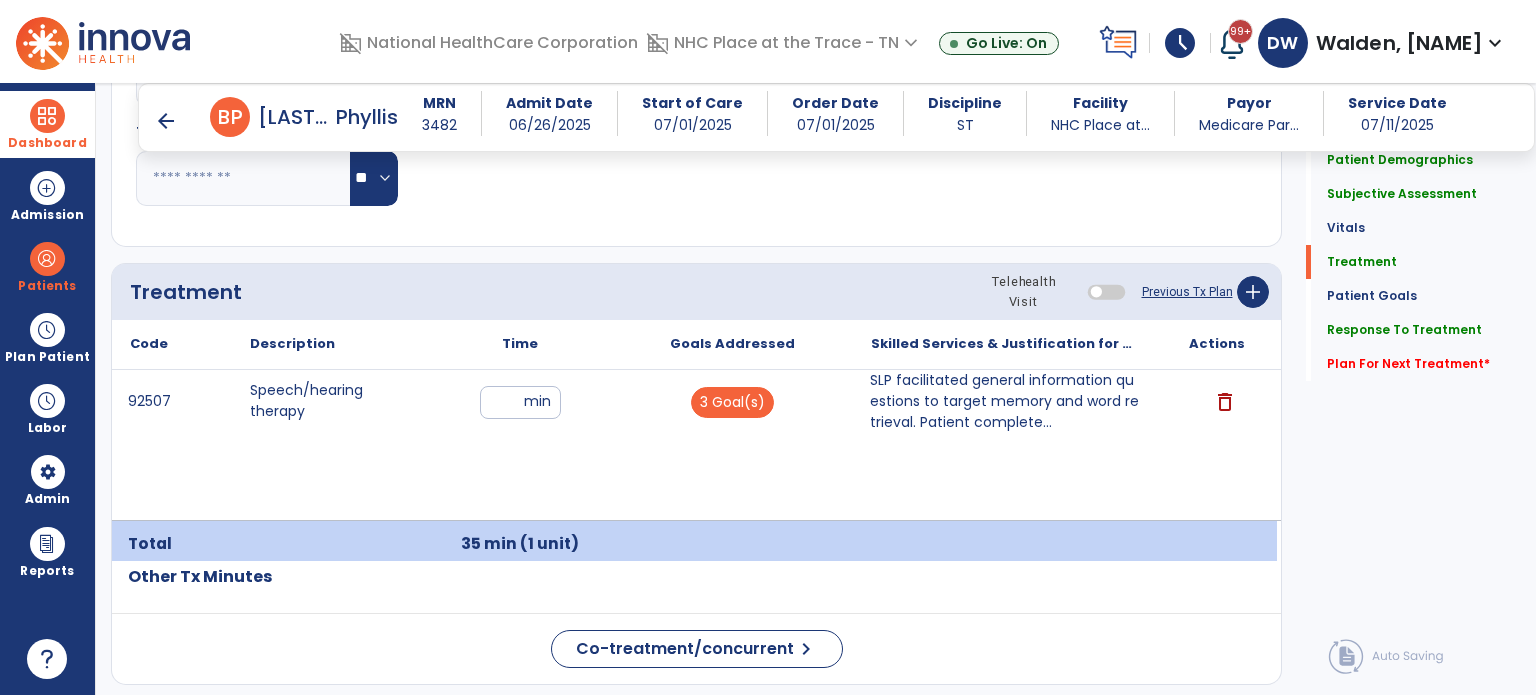 click on "SLP facilitated general information questions to target memory and word retrieval.  Patient complete..." at bounding box center (1004, 401) 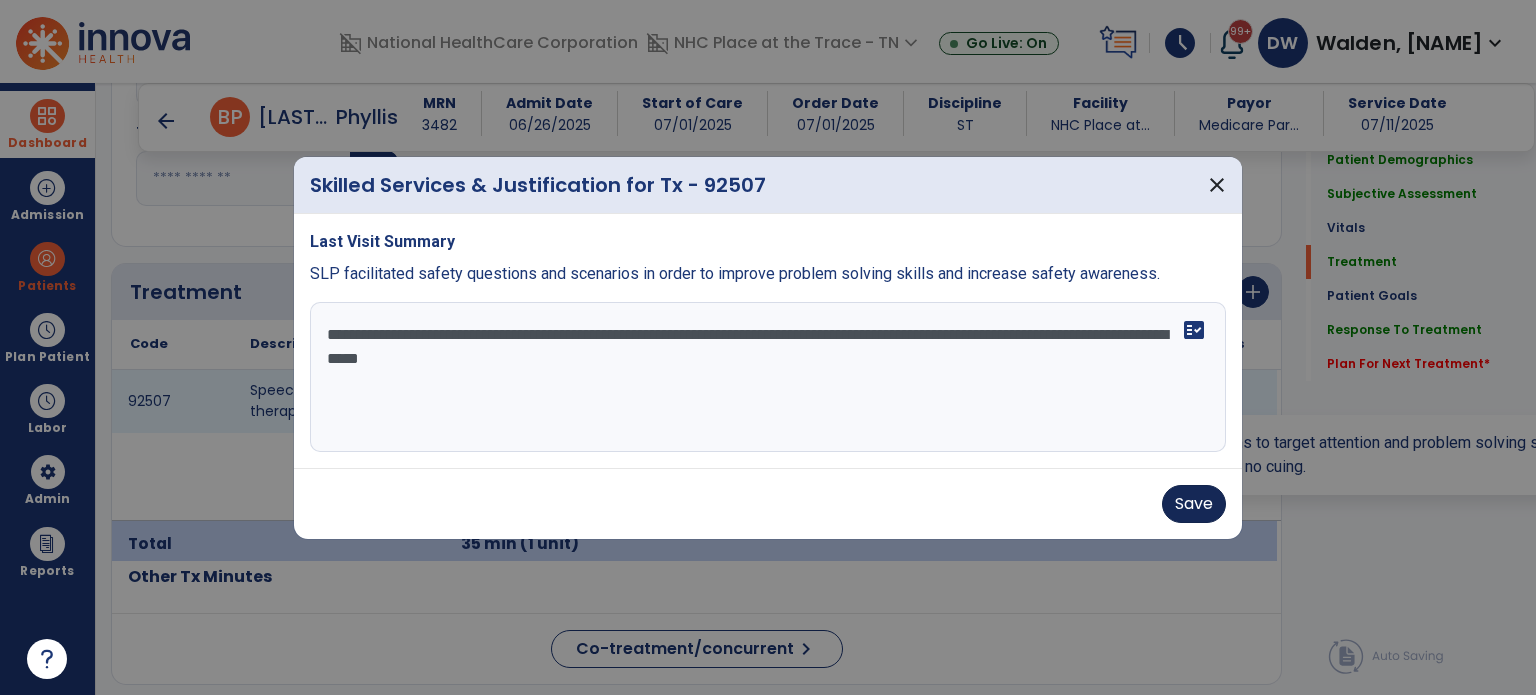 click on "Save" at bounding box center (1194, 504) 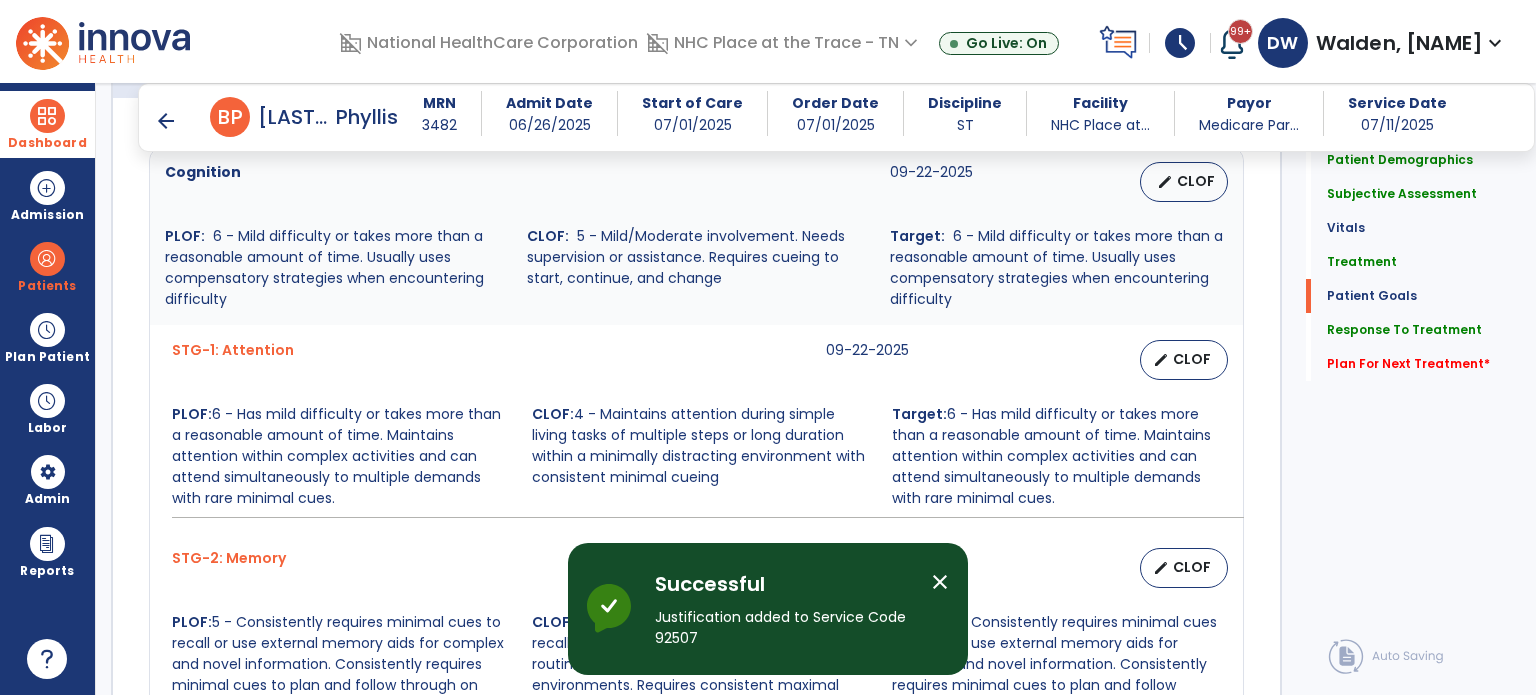 scroll, scrollTop: 2504, scrollLeft: 0, axis: vertical 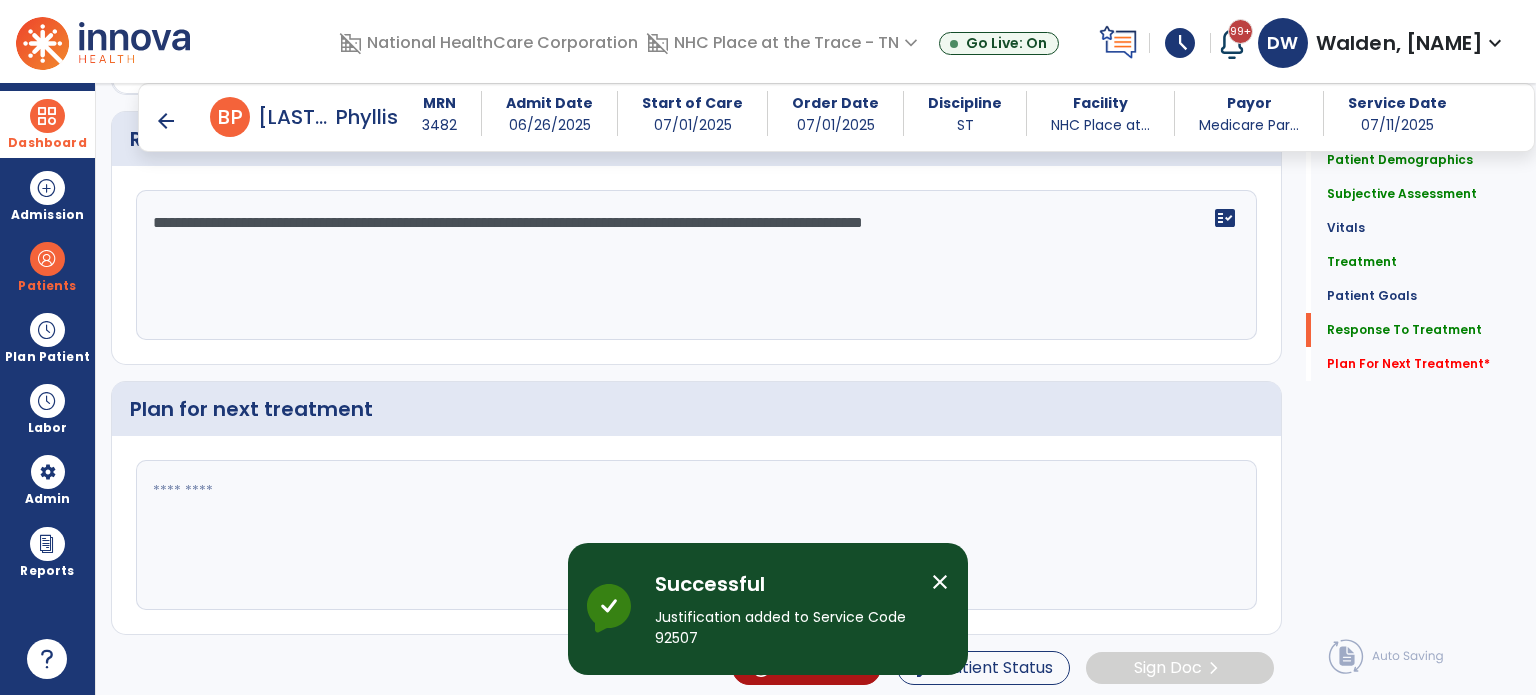 click 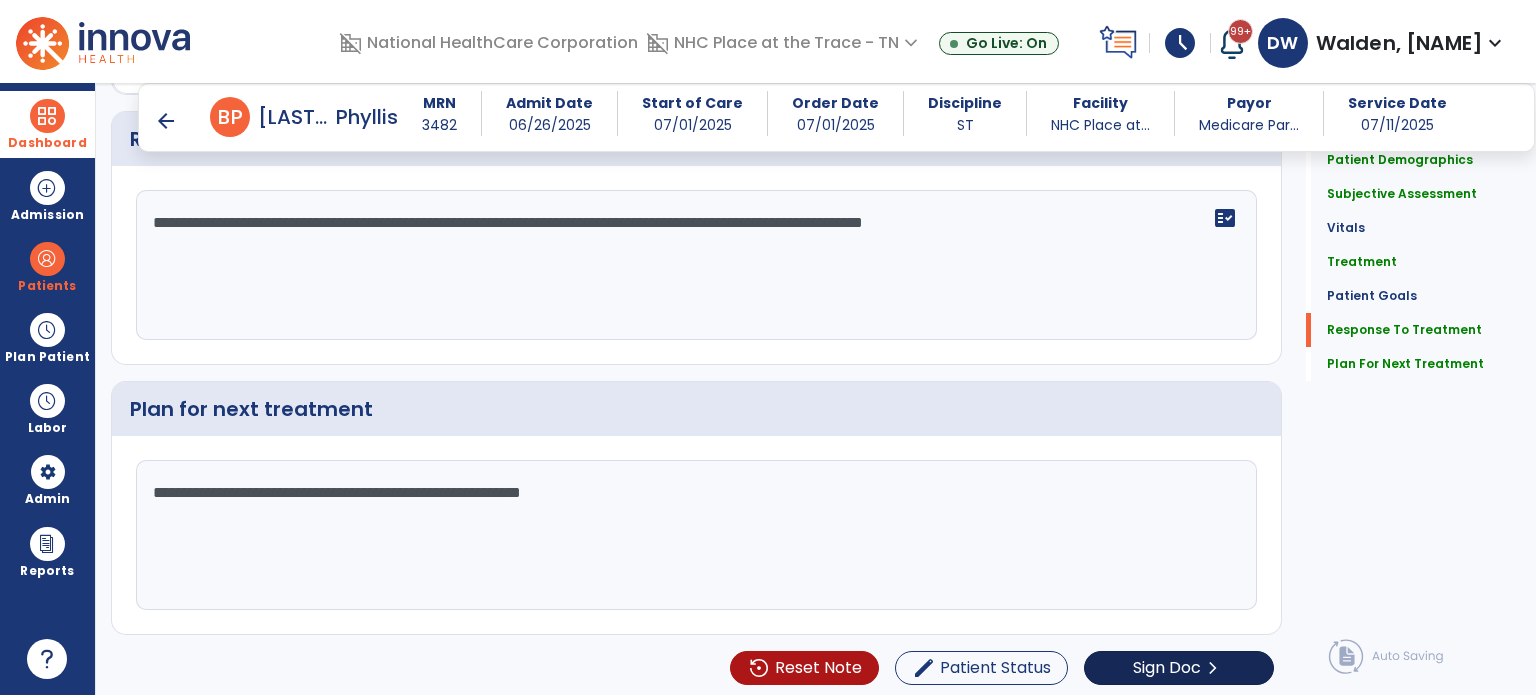 type on "**********" 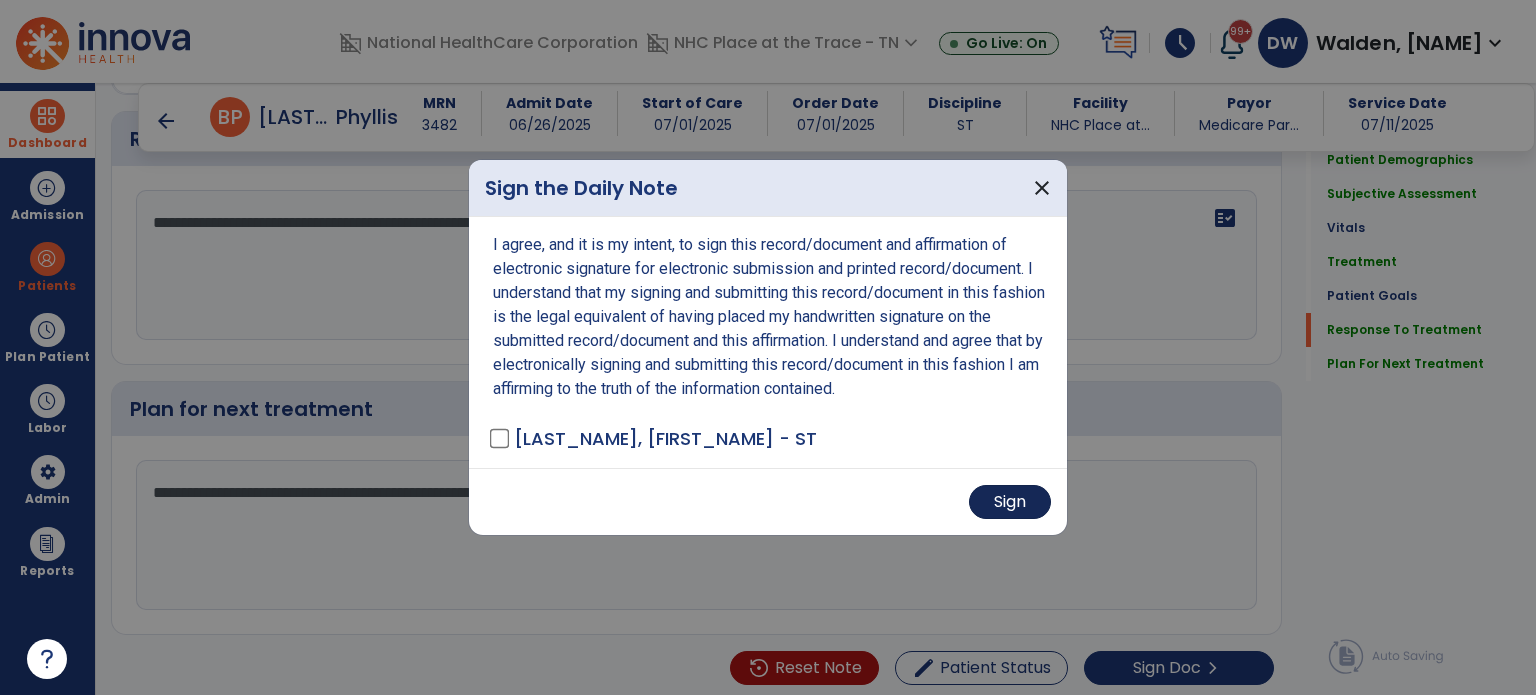 click on "Sign" at bounding box center [1010, 502] 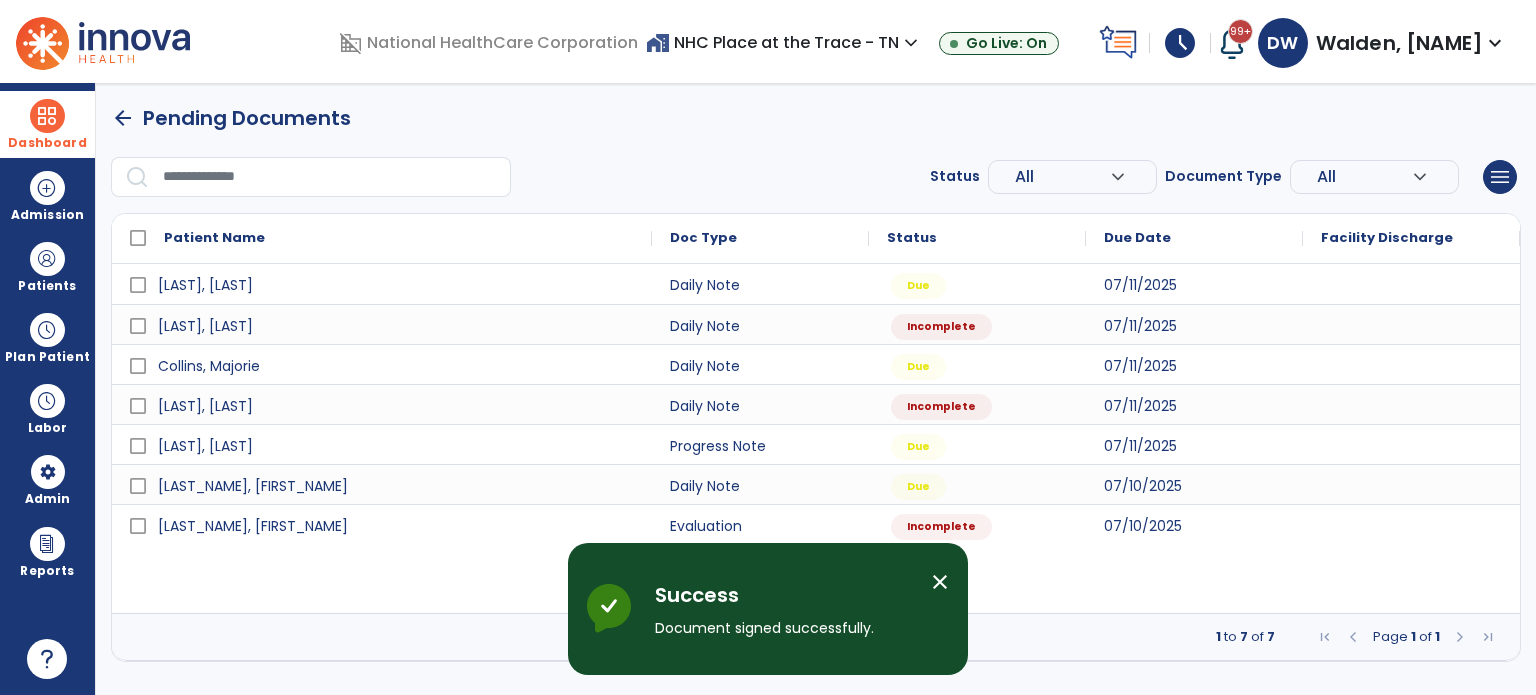scroll, scrollTop: 0, scrollLeft: 0, axis: both 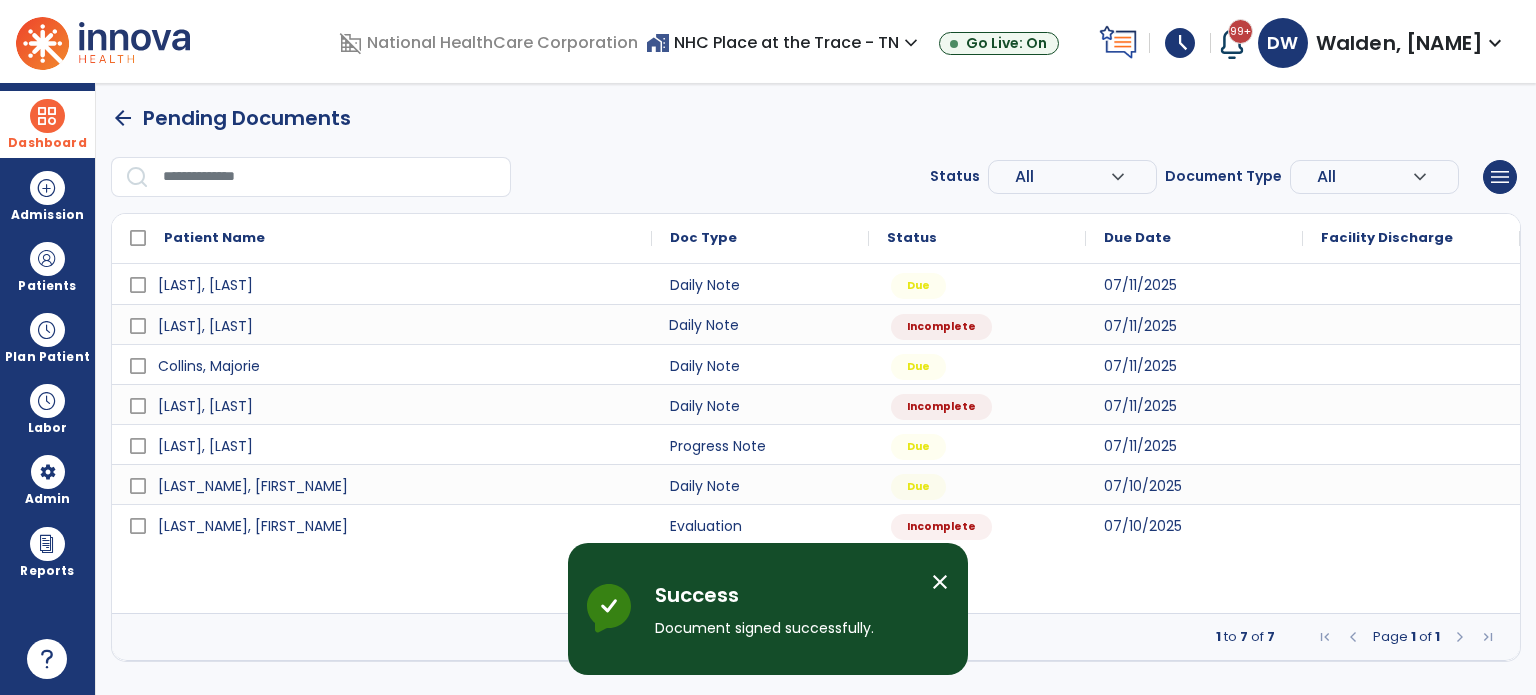click on "Daily Note" at bounding box center [760, 324] 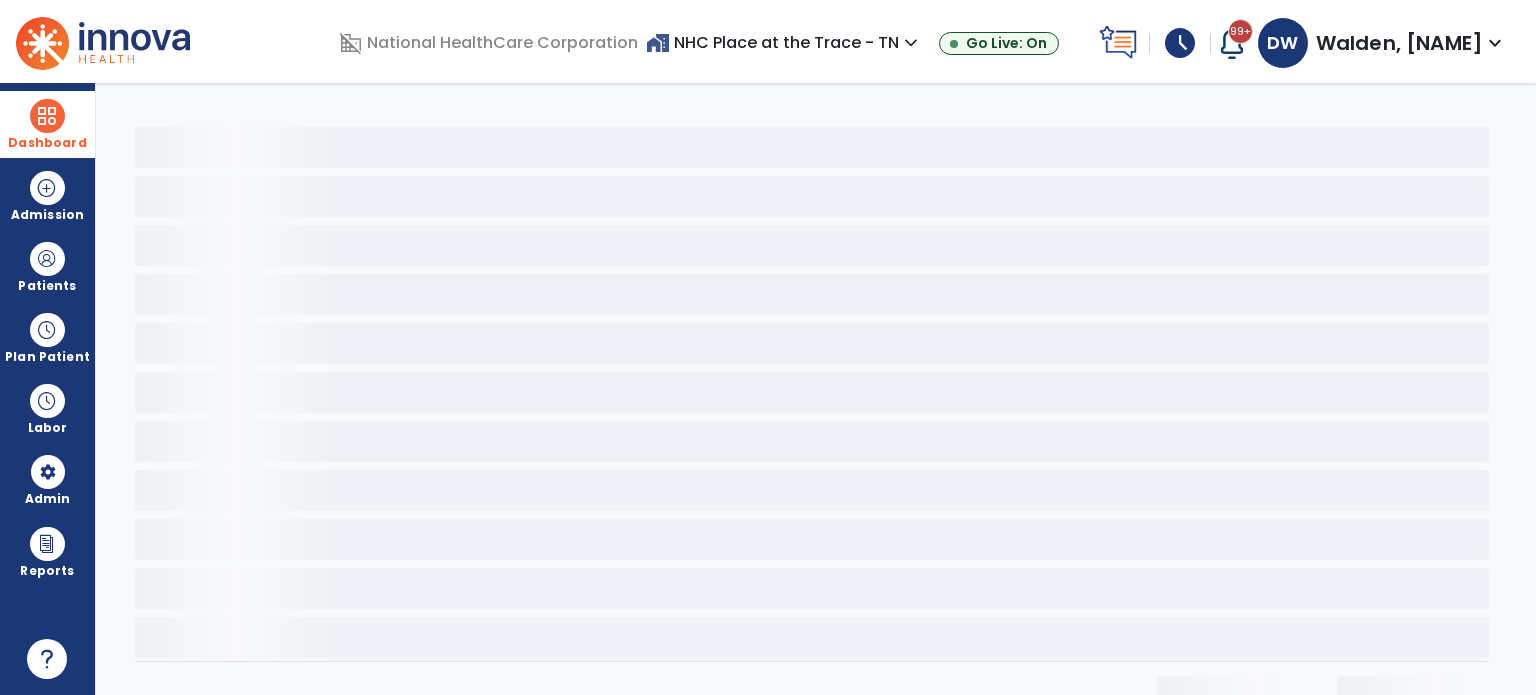 select on "*" 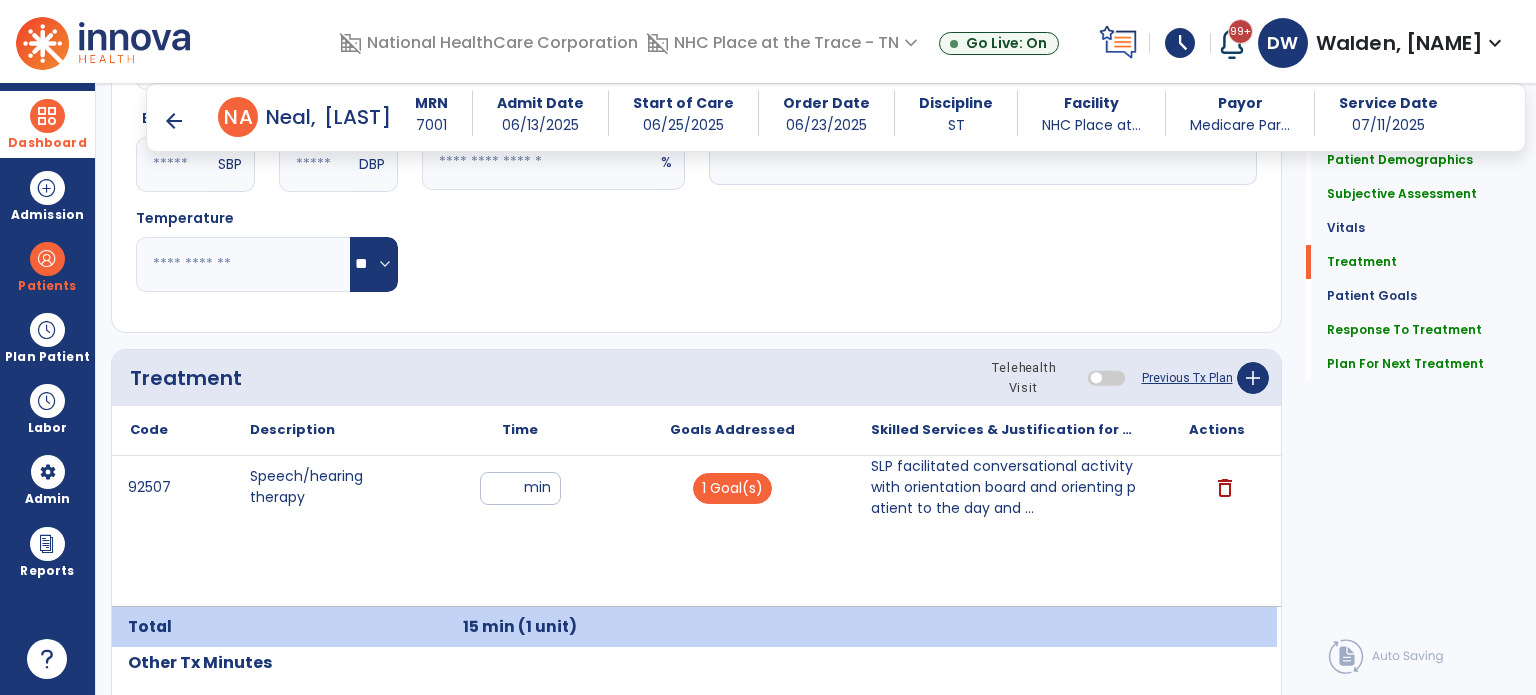 scroll, scrollTop: 1046, scrollLeft: 0, axis: vertical 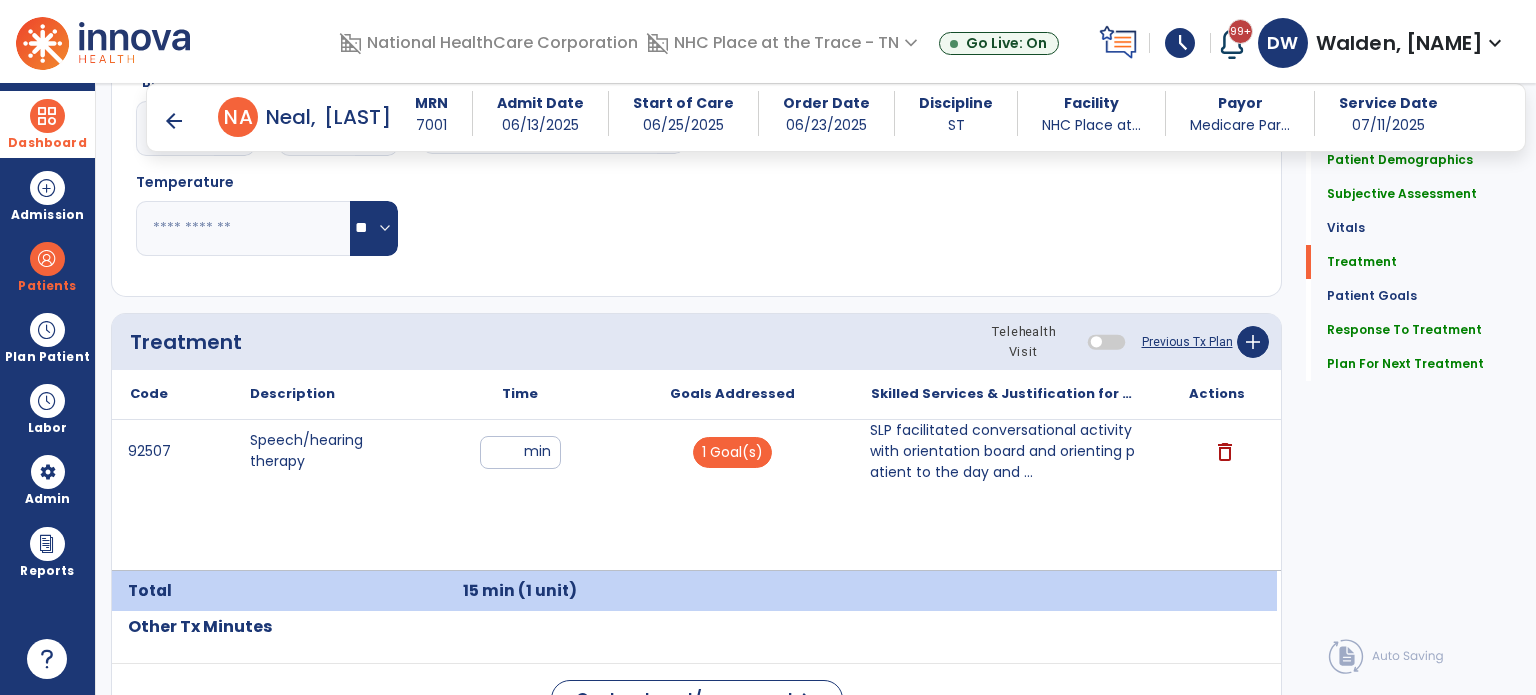 click on "SLP facilitated conversational activity with orientation board and orienting patient to the day and ..." at bounding box center (1004, 451) 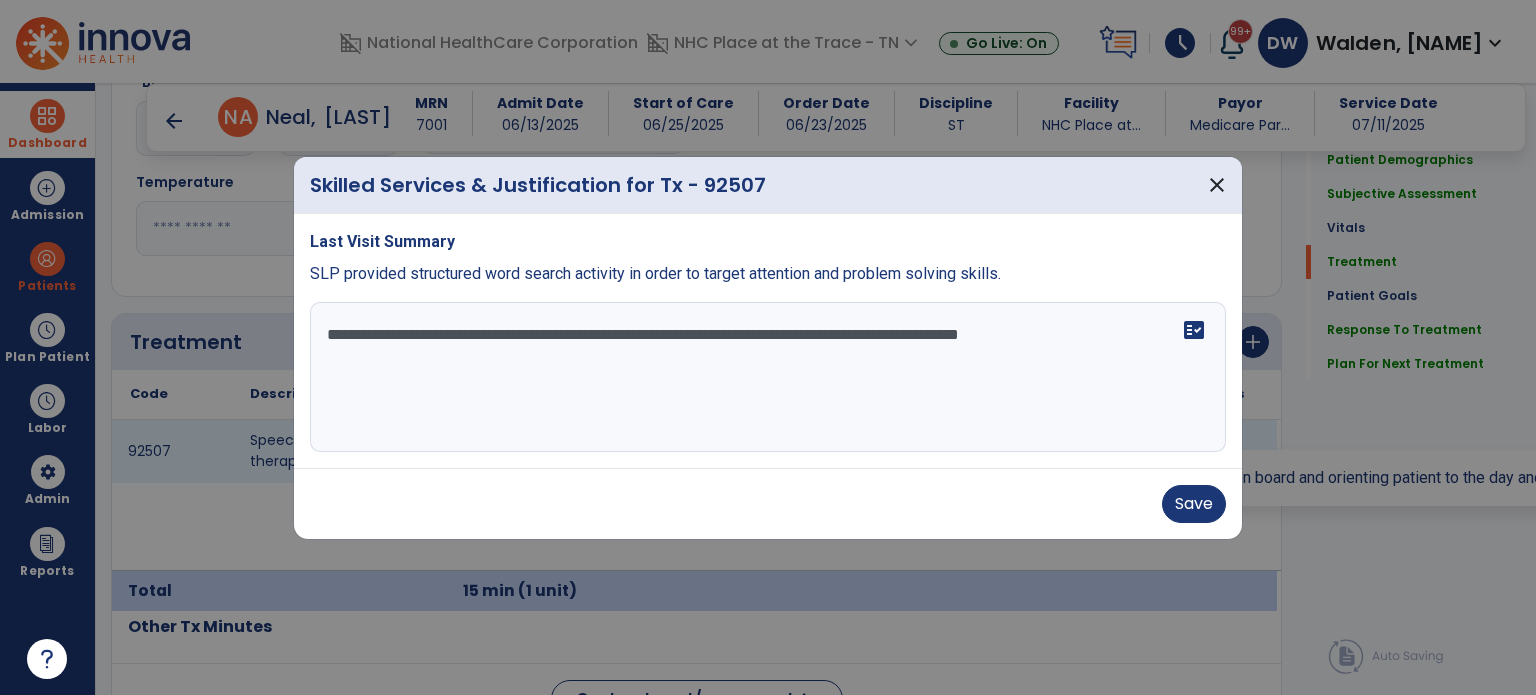 click on "**********" at bounding box center (768, 377) 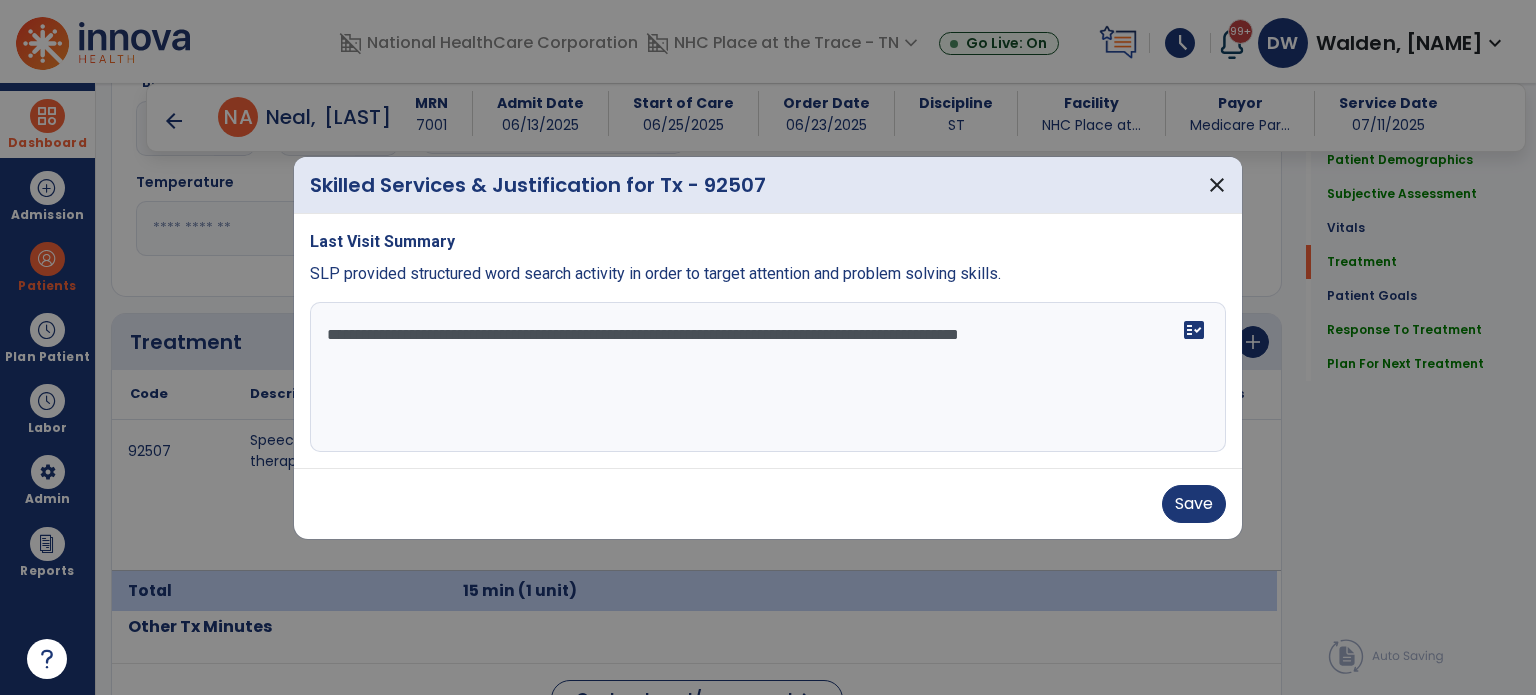 click on "**********" at bounding box center (768, 377) 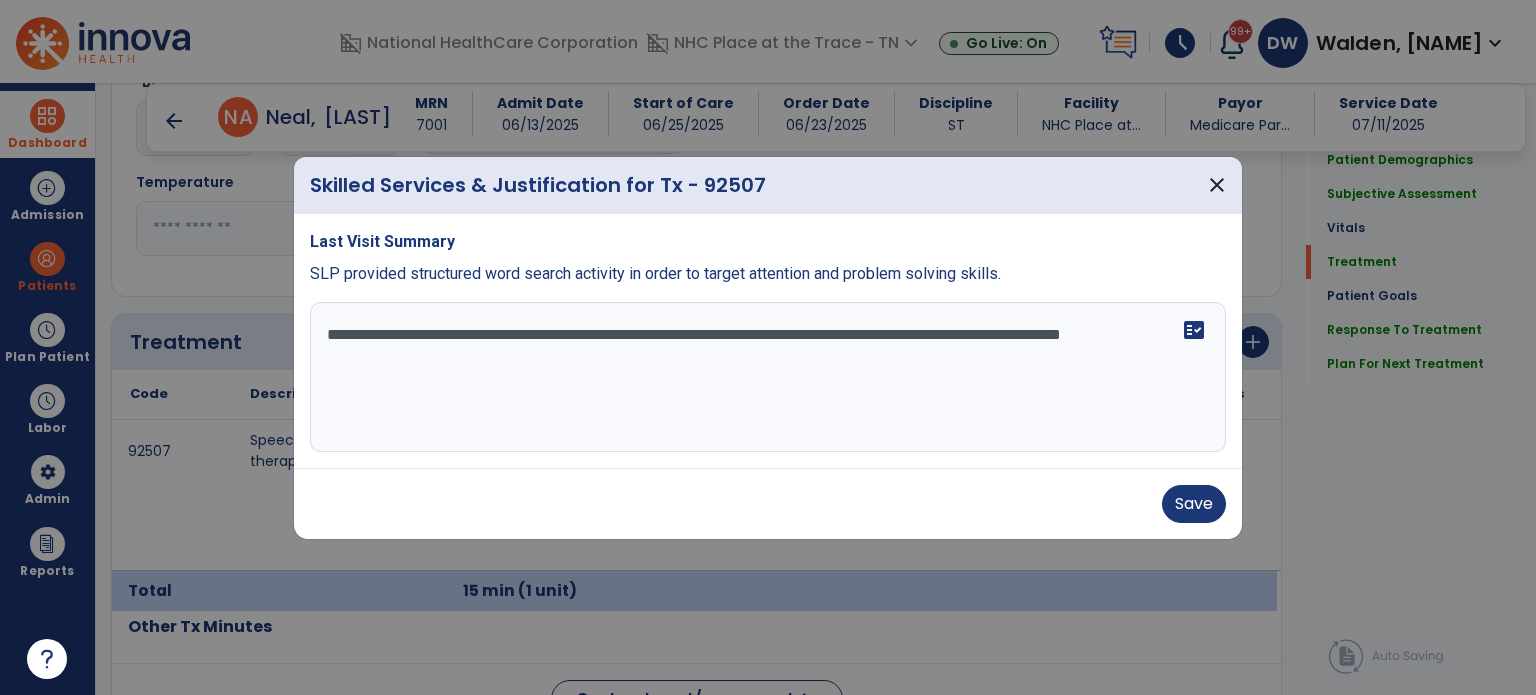 click on "**********" at bounding box center [768, 377] 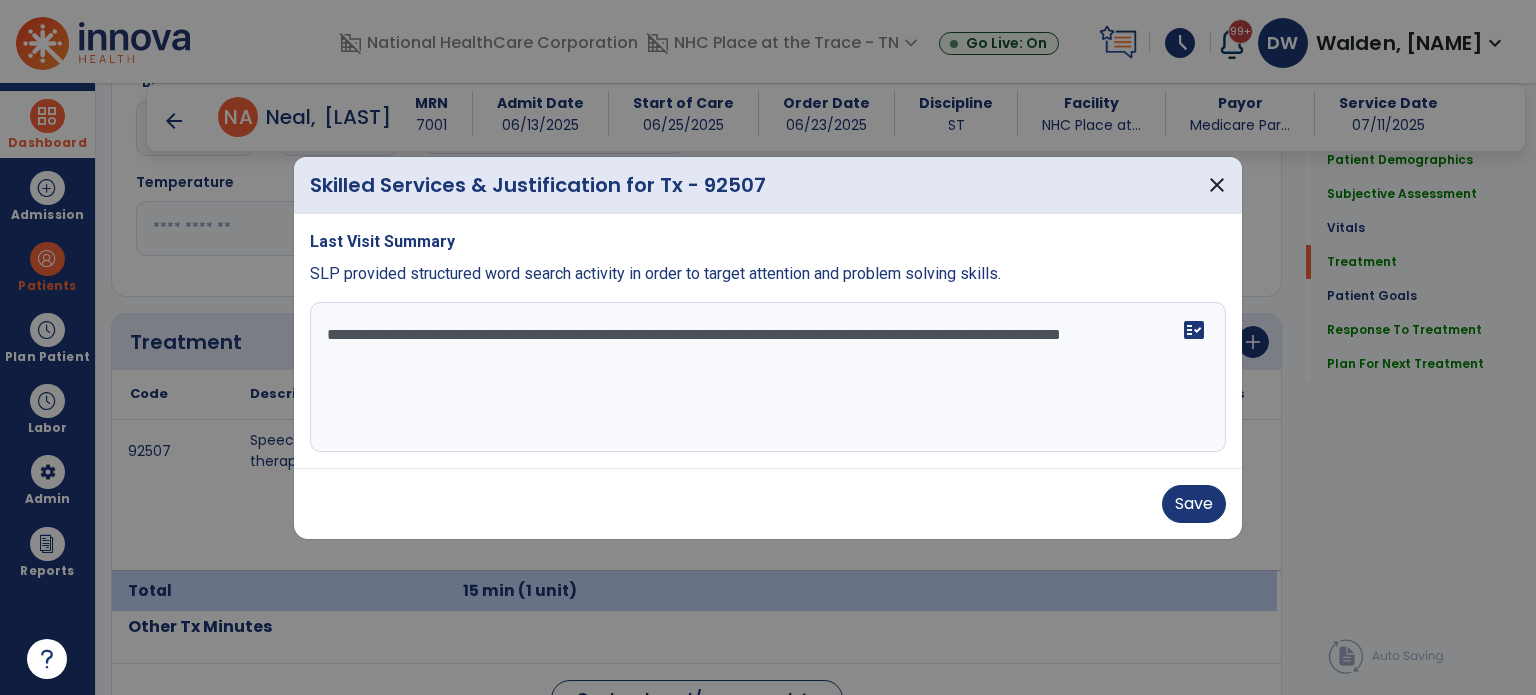 click on "**********" at bounding box center [768, 377] 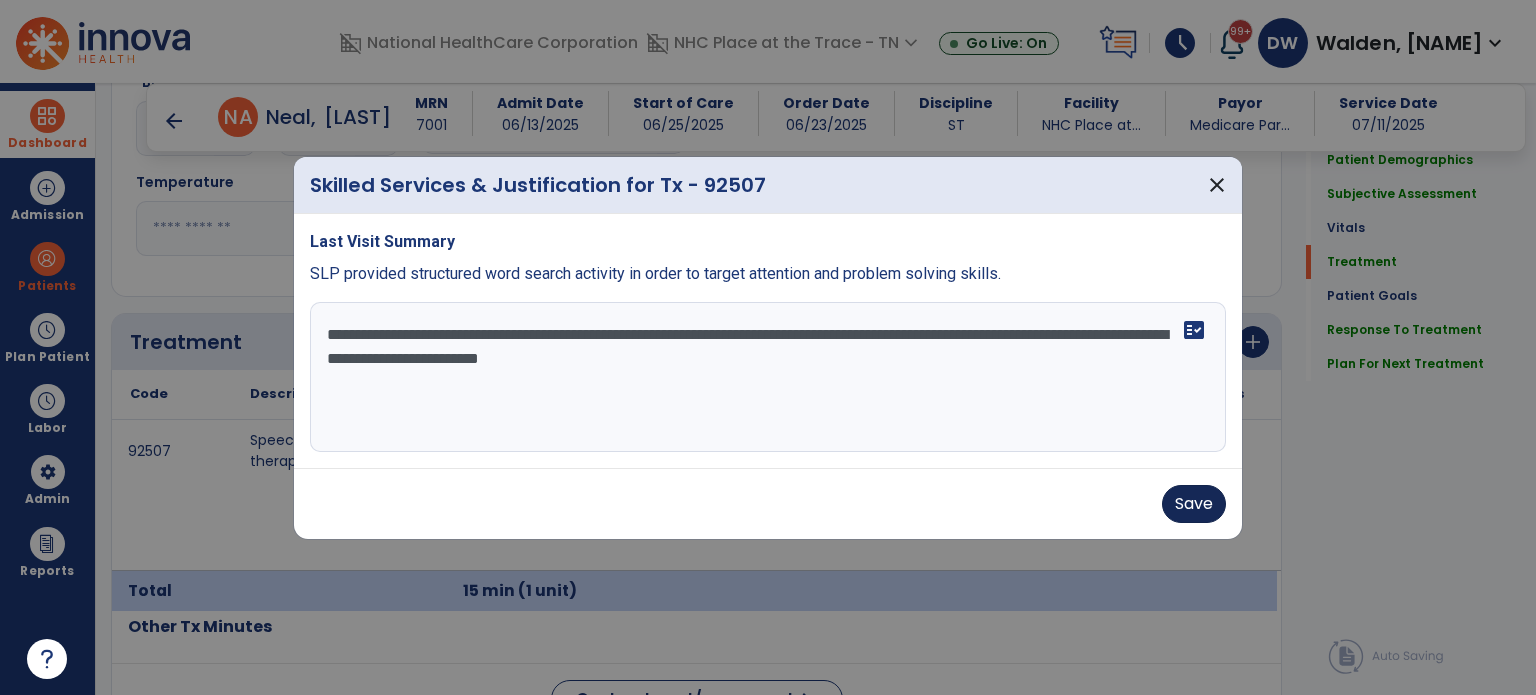 type on "**********" 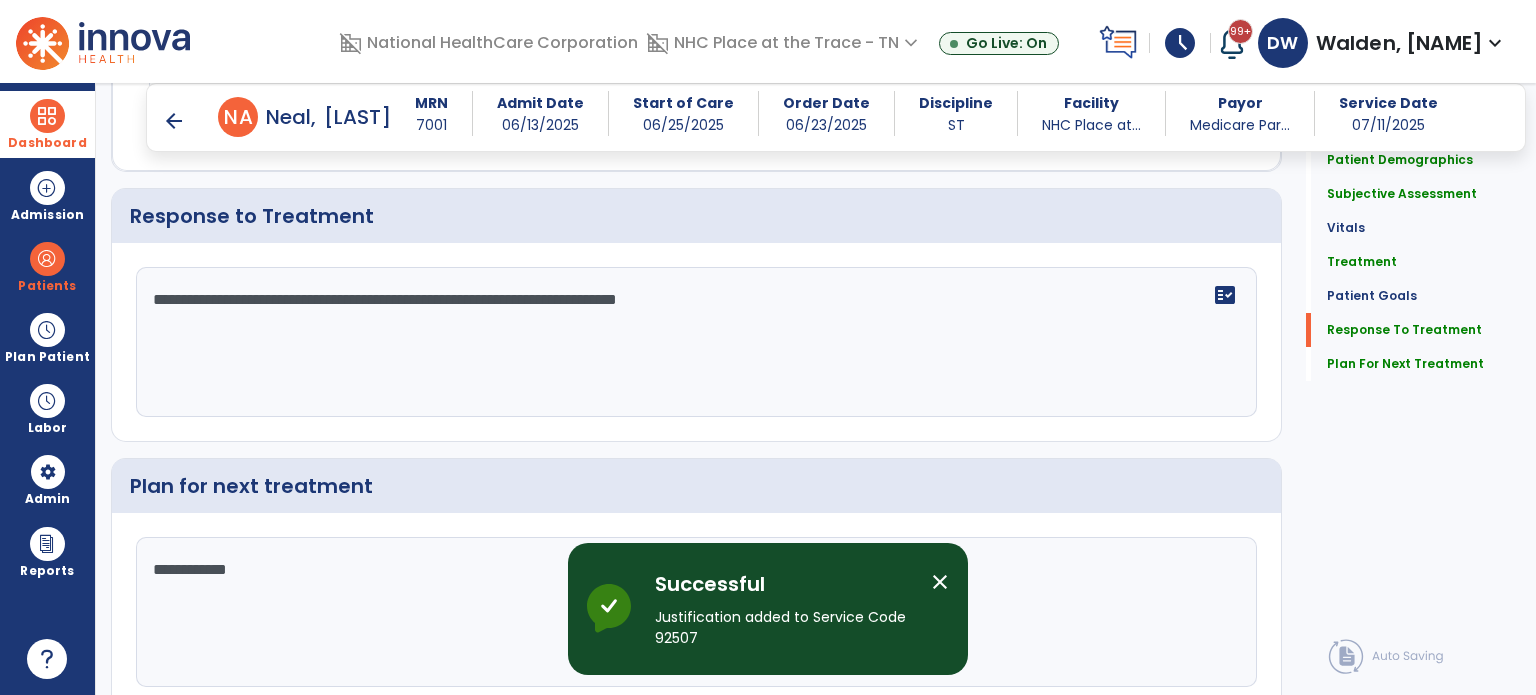scroll, scrollTop: 2919, scrollLeft: 0, axis: vertical 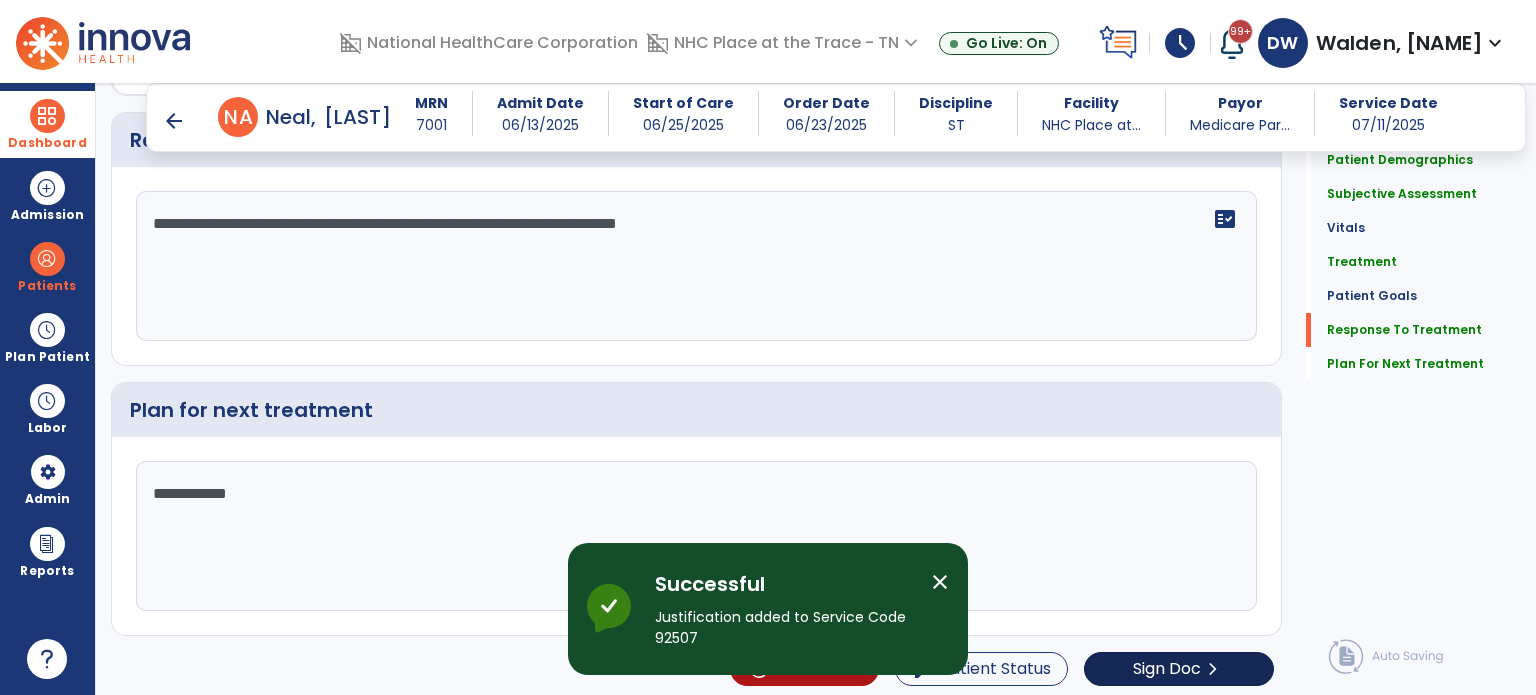 click on "Sign Doc" 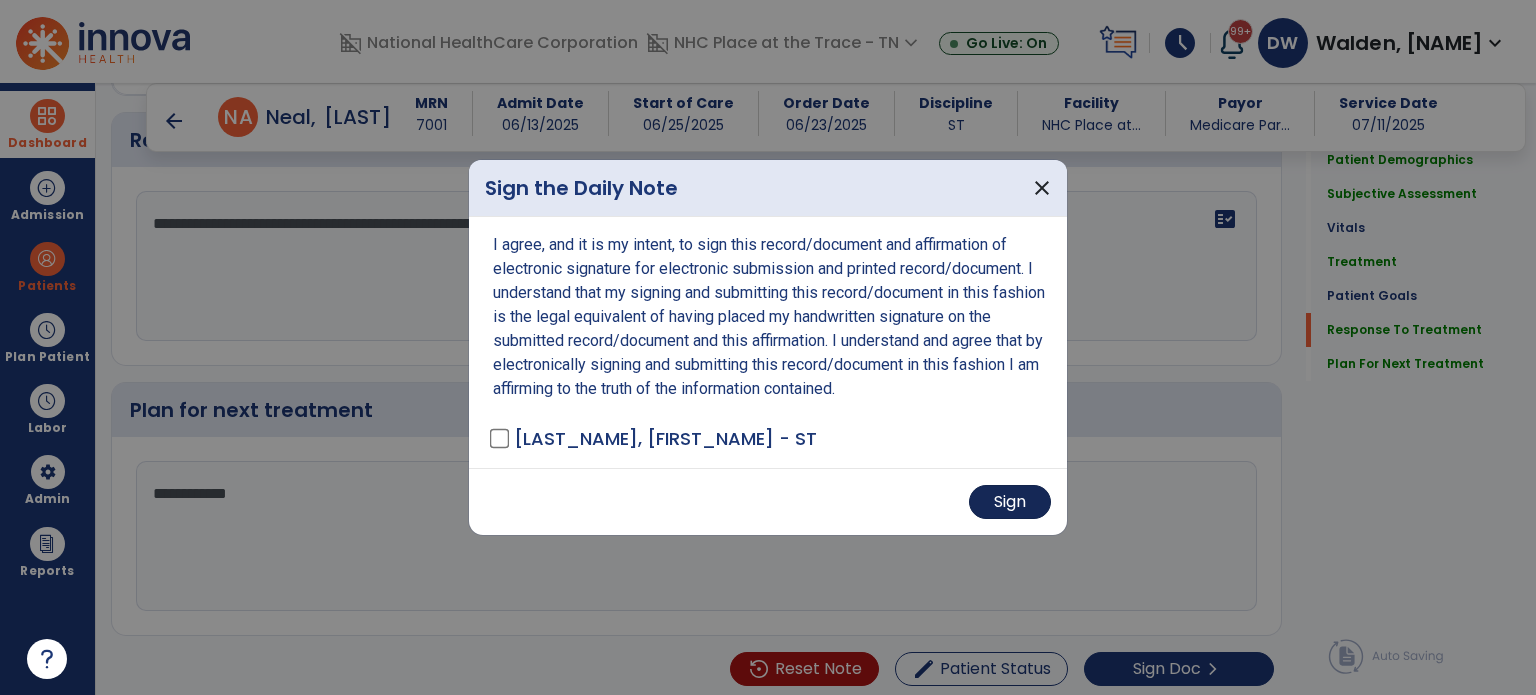 click on "Sign" at bounding box center [1010, 502] 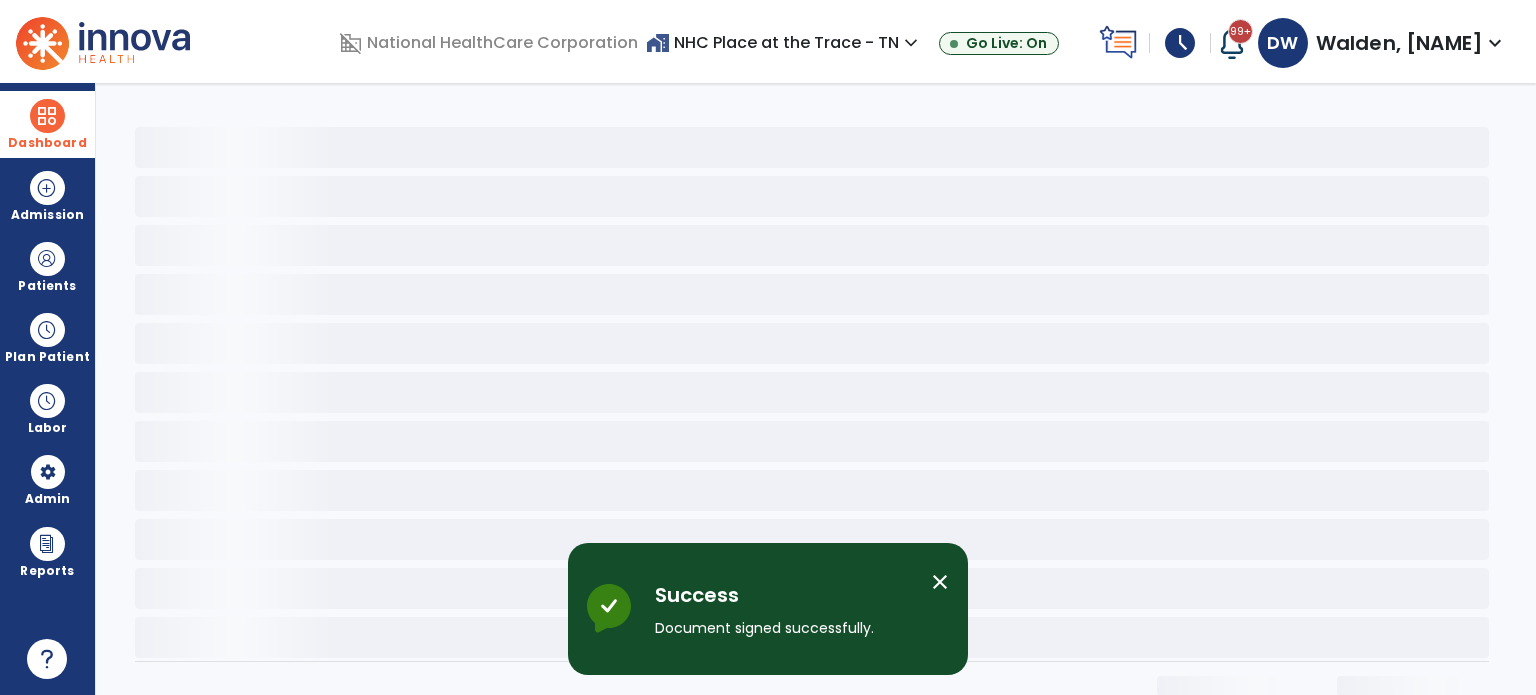 scroll, scrollTop: 0, scrollLeft: 0, axis: both 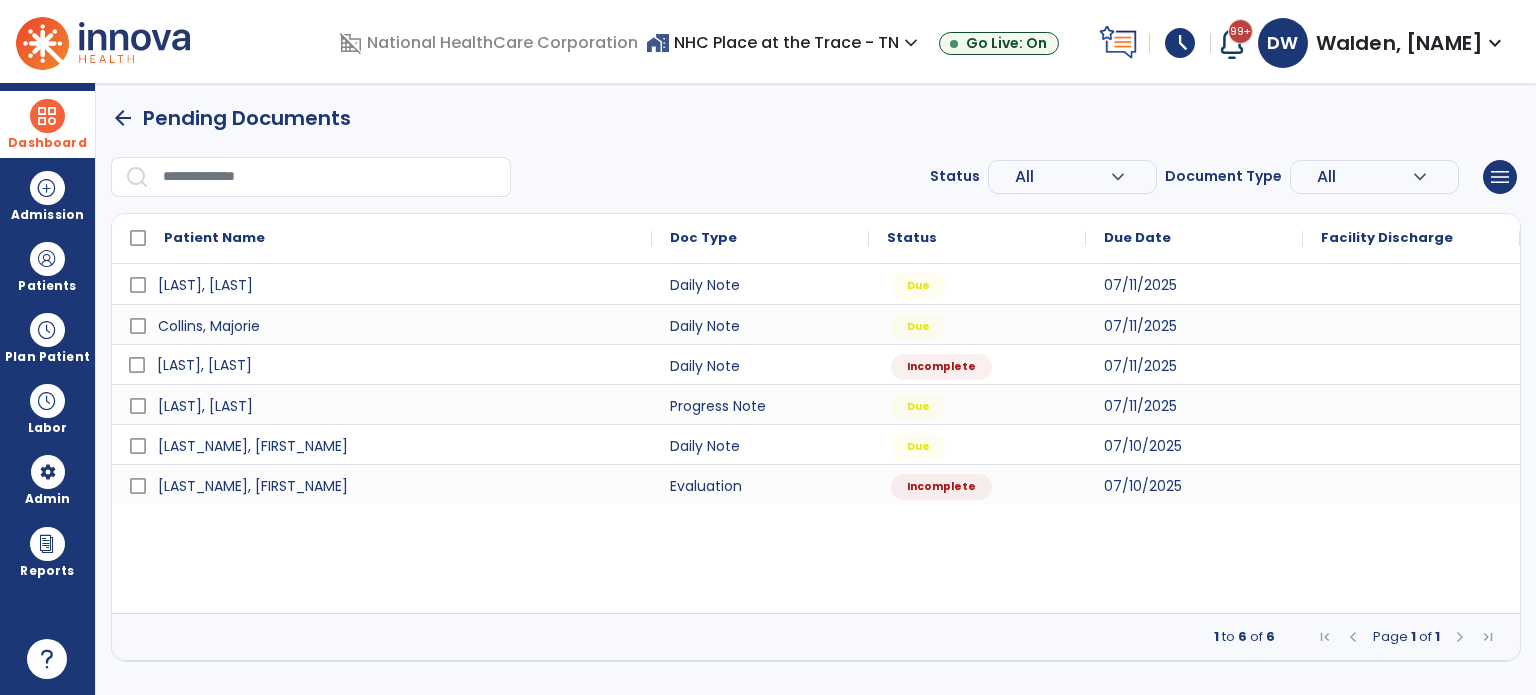 click on "Mcdow, David" at bounding box center (396, 365) 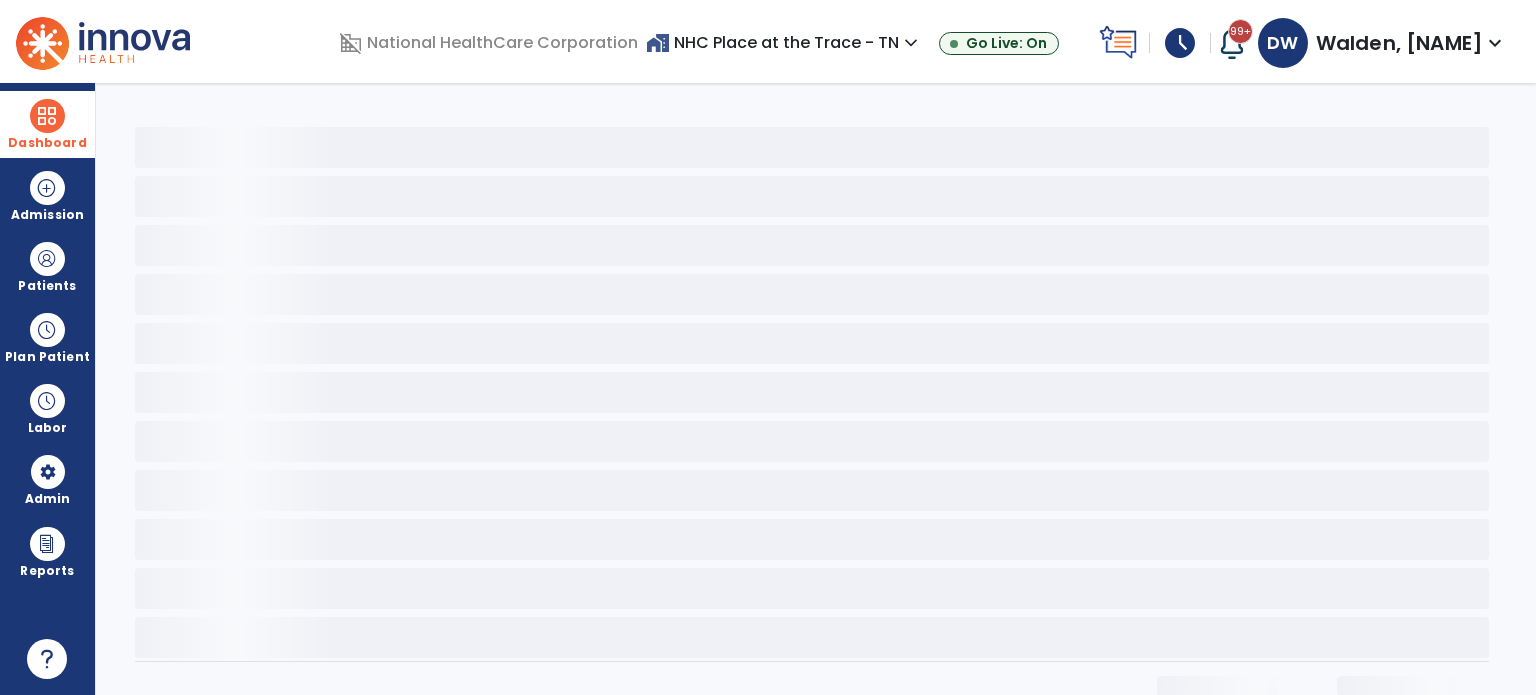 select on "*" 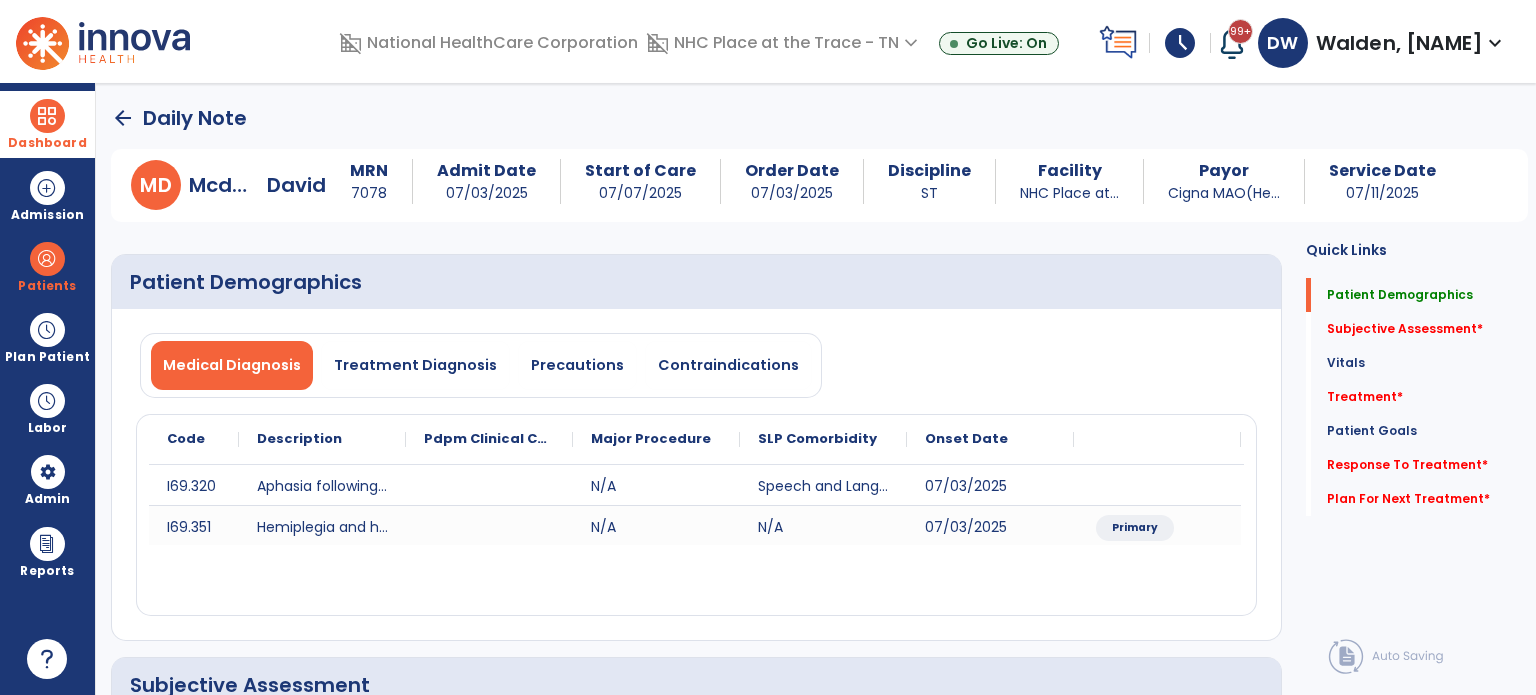click on "arrow_back" 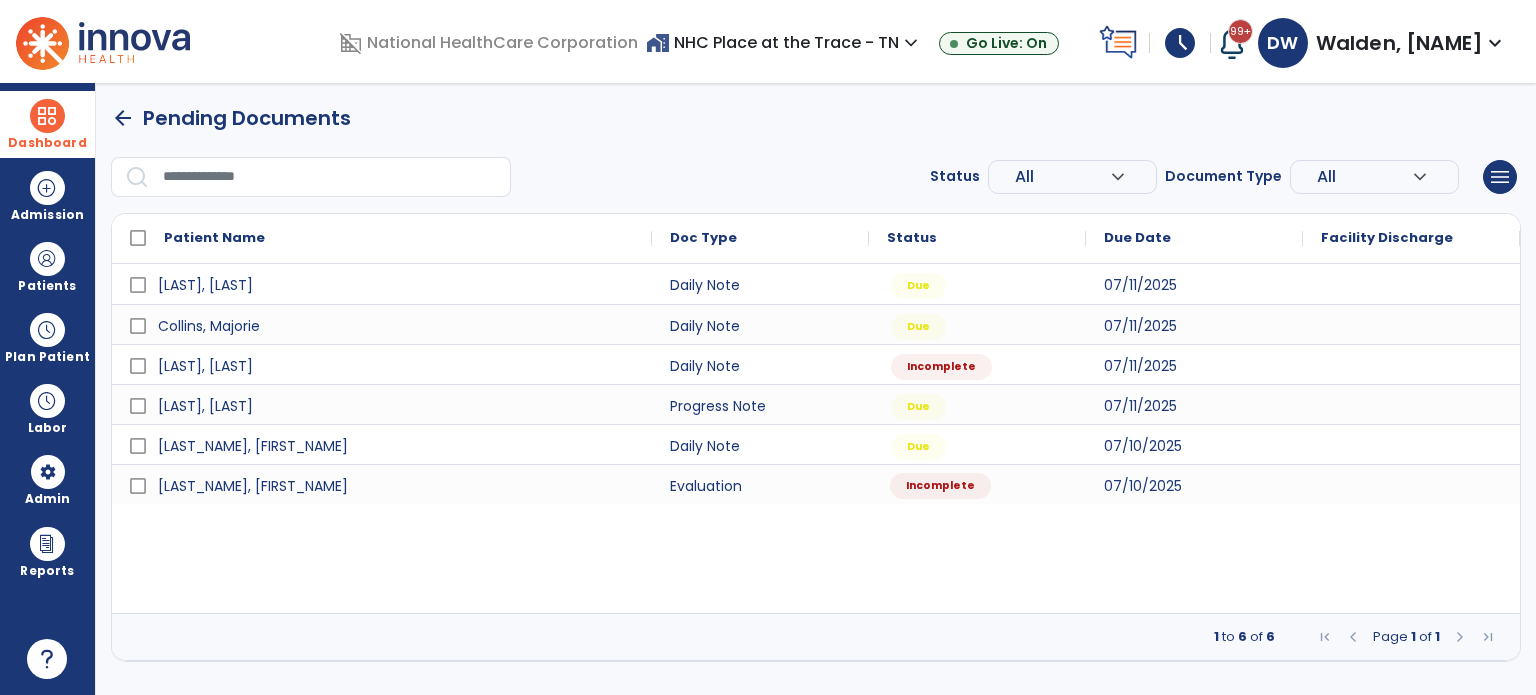 click on "Incomplete" at bounding box center (977, 484) 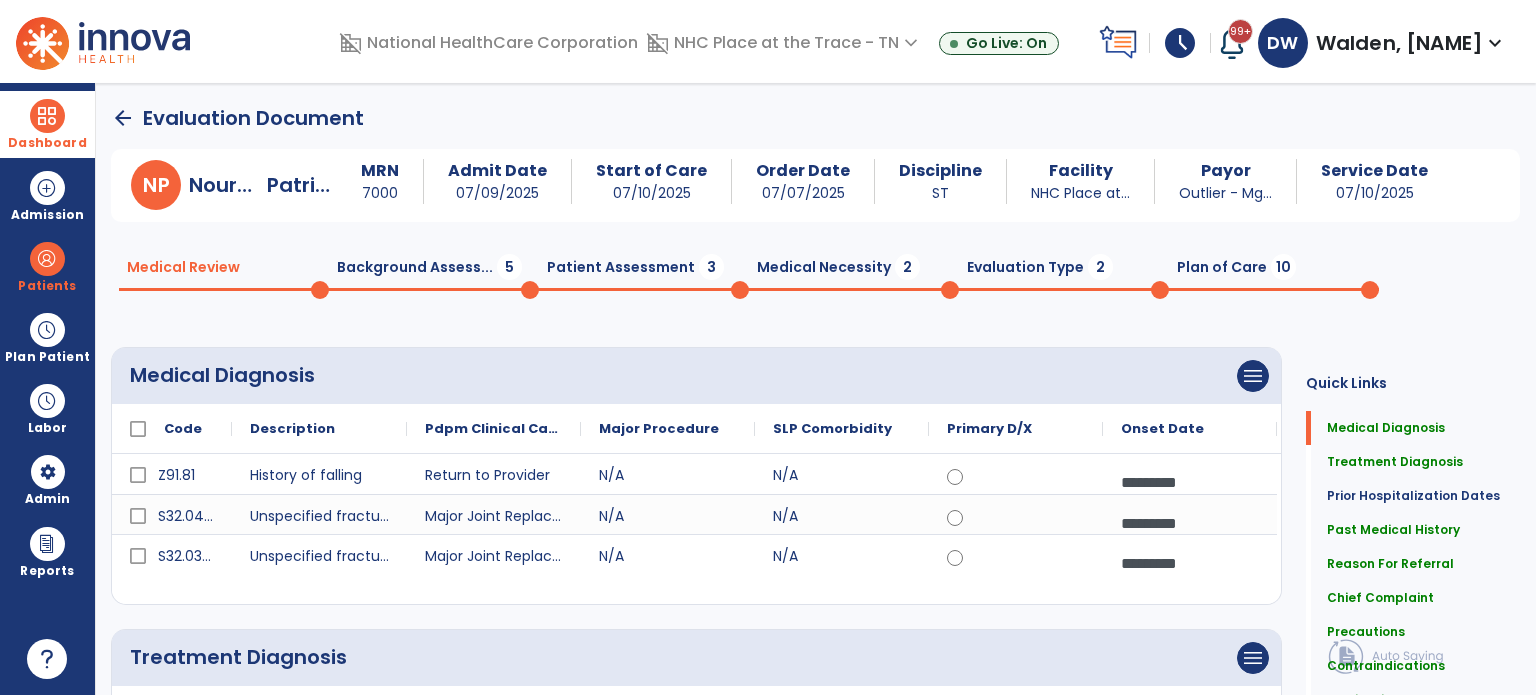 click on "Background Assess...  5" 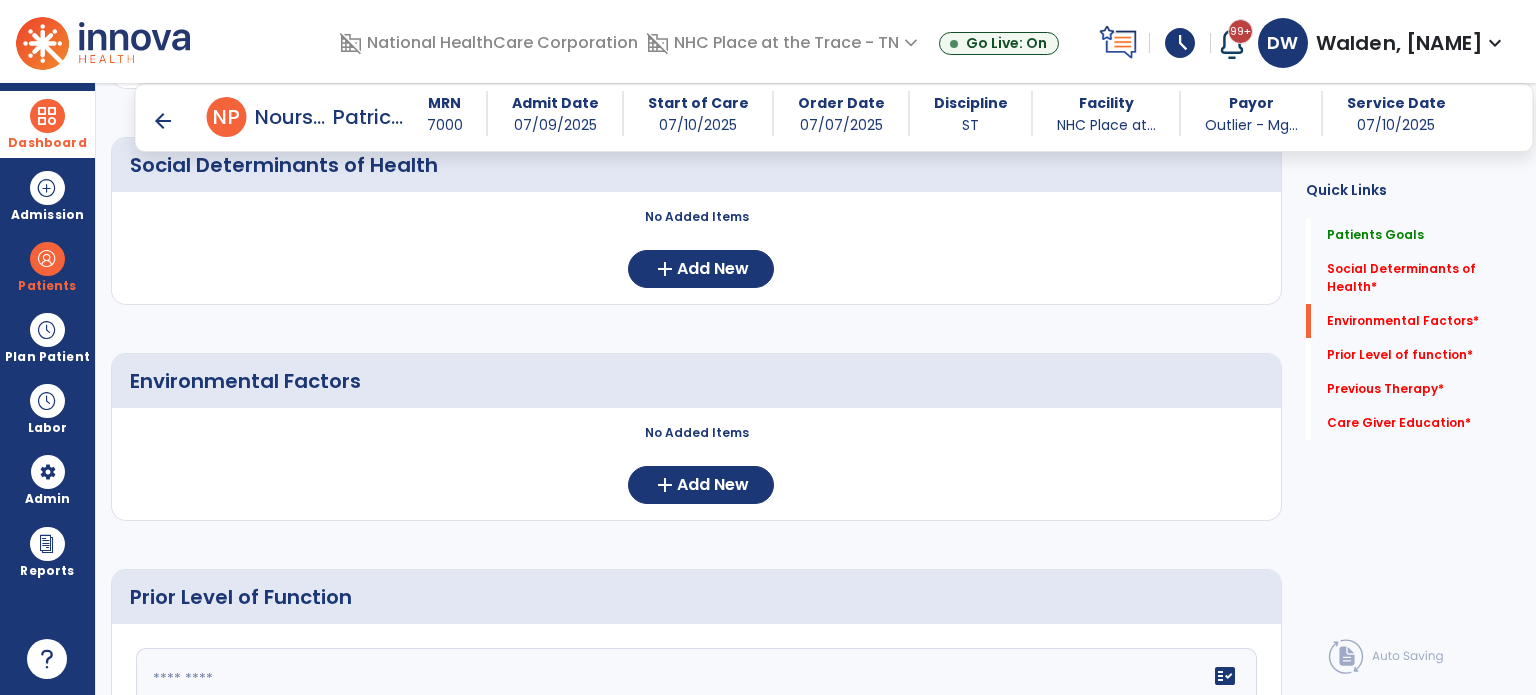 scroll, scrollTop: 464, scrollLeft: 0, axis: vertical 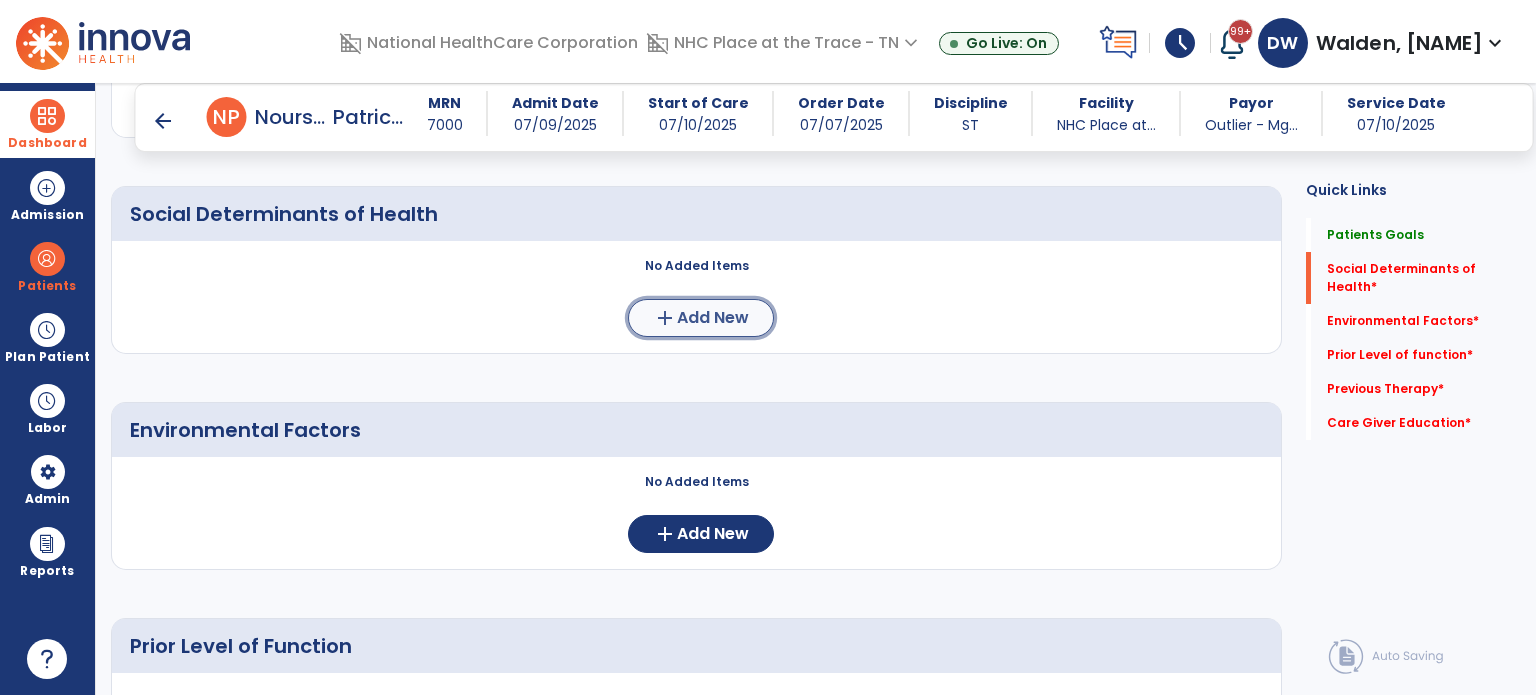 click on "add" 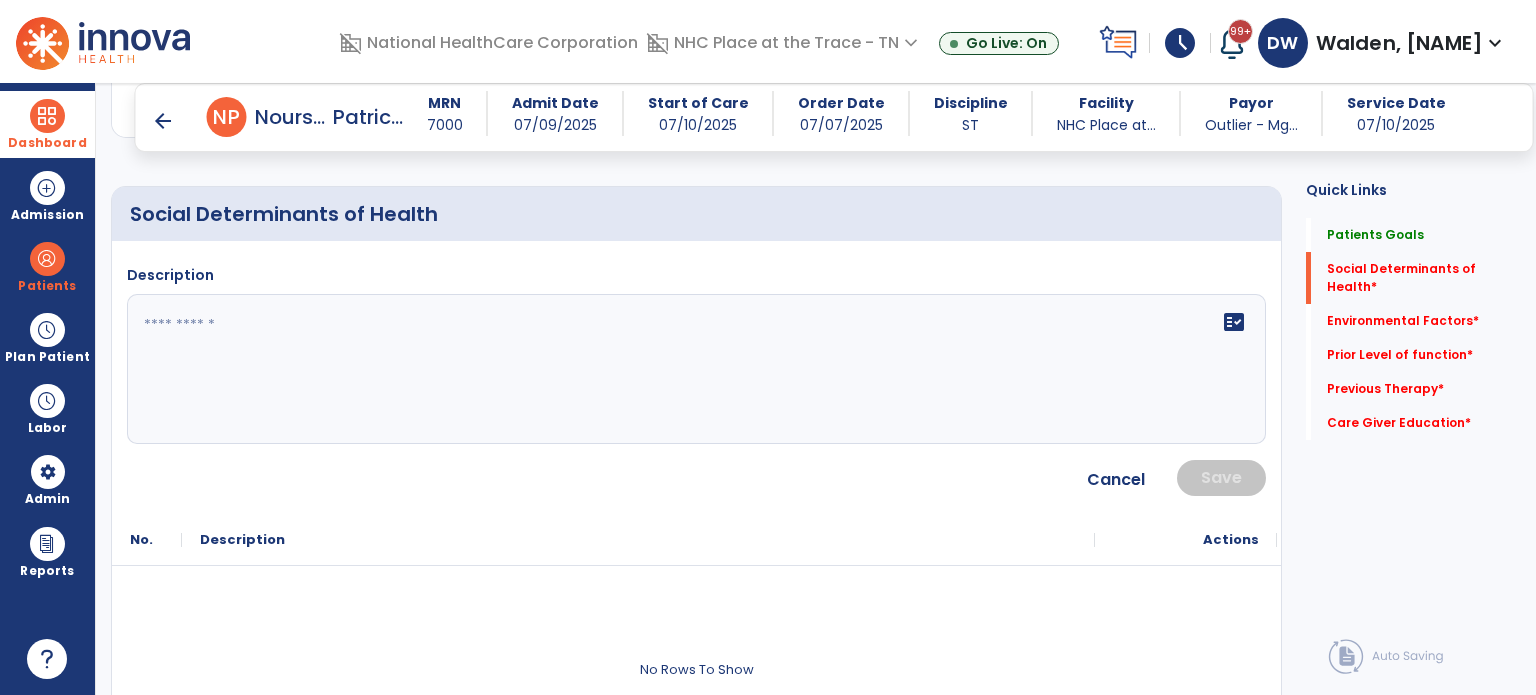 click 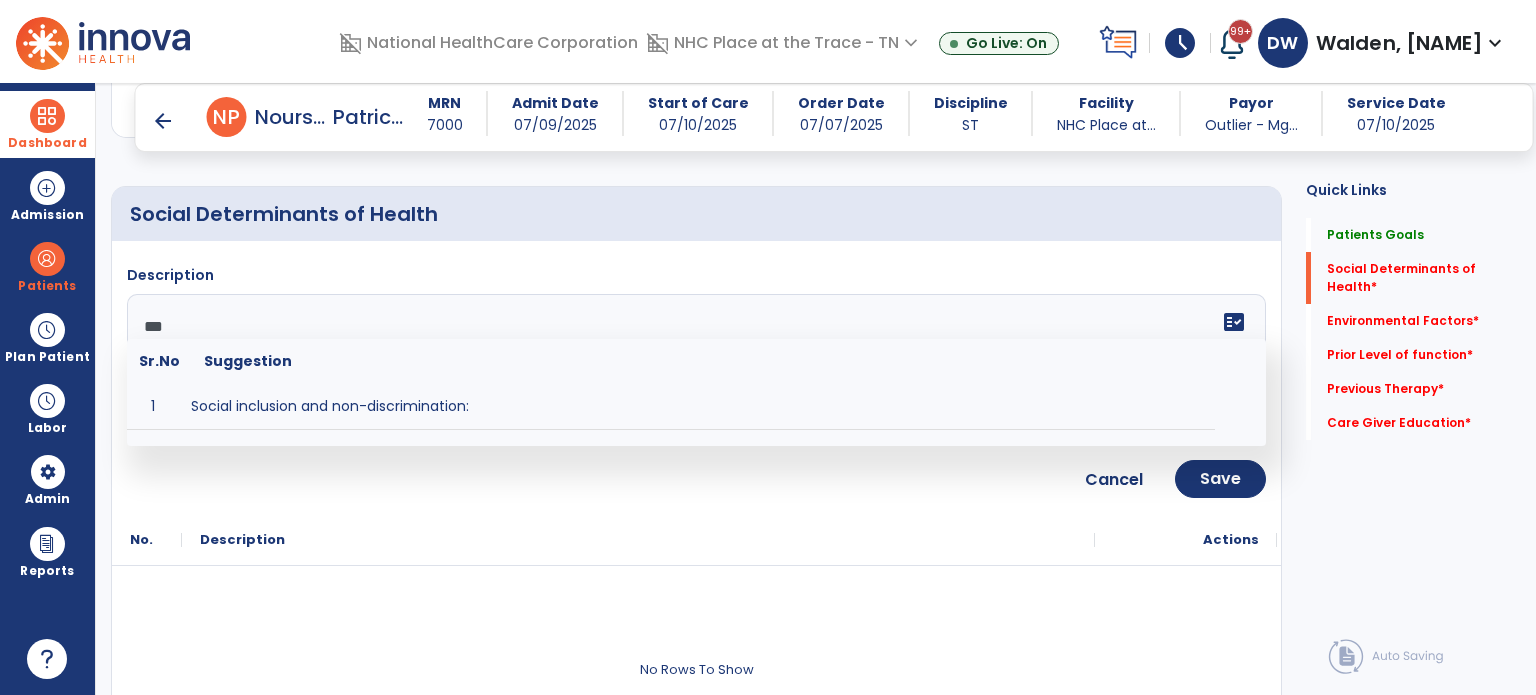 type on "****" 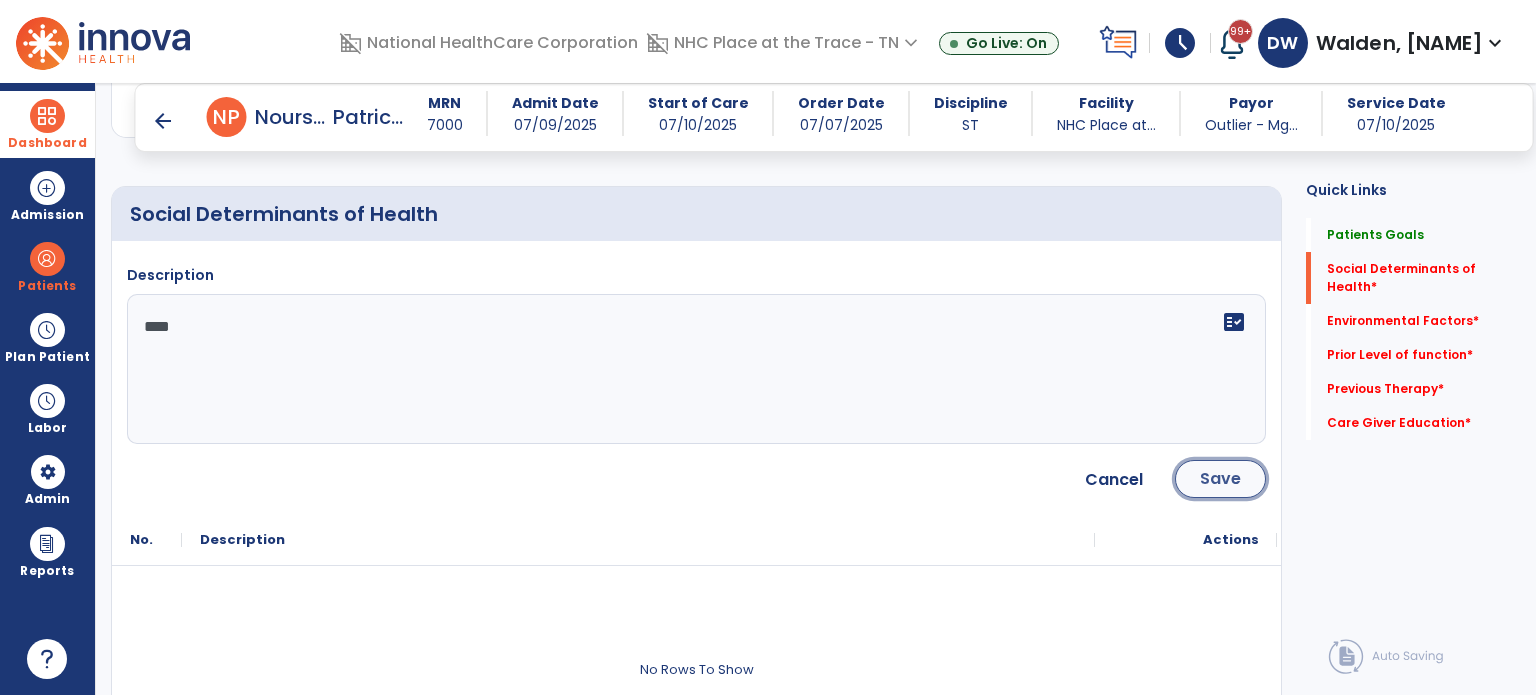 click on "Save" 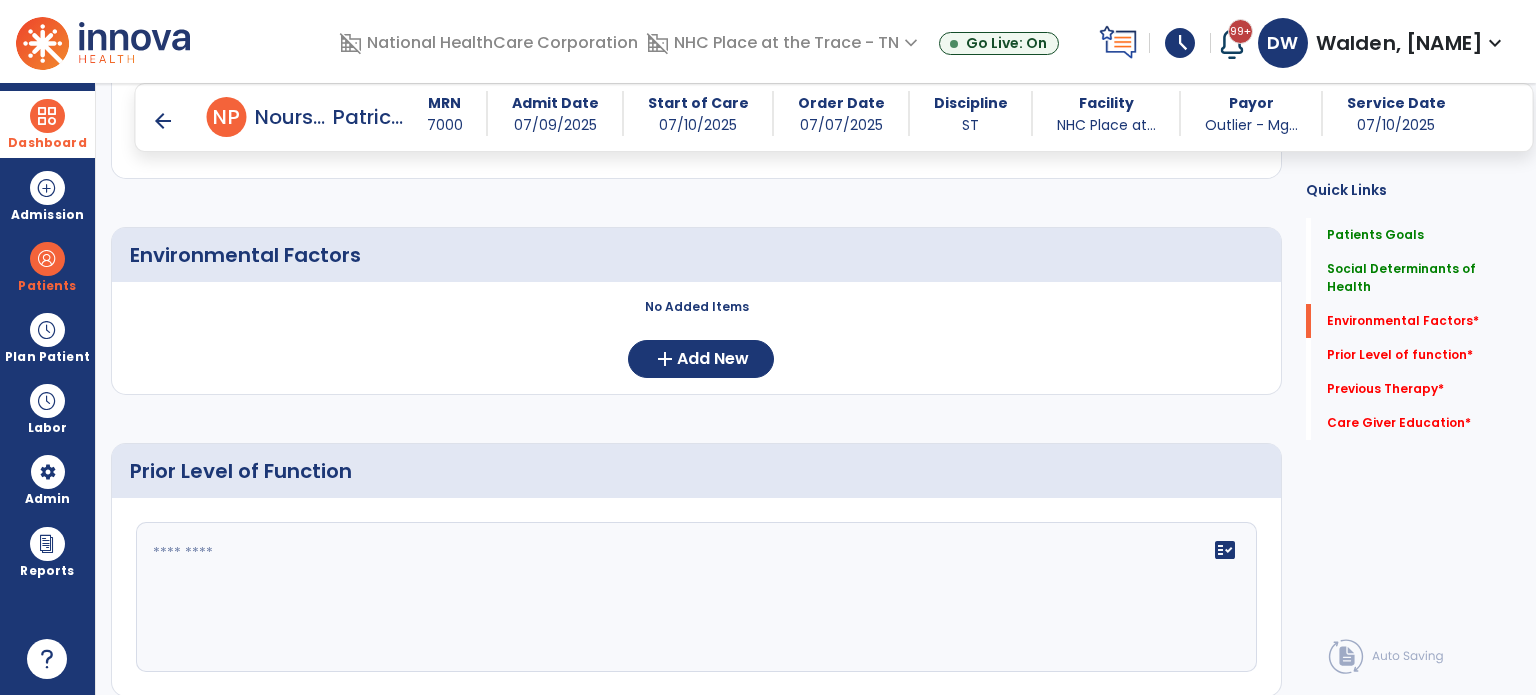 scroll, scrollTop: 748, scrollLeft: 0, axis: vertical 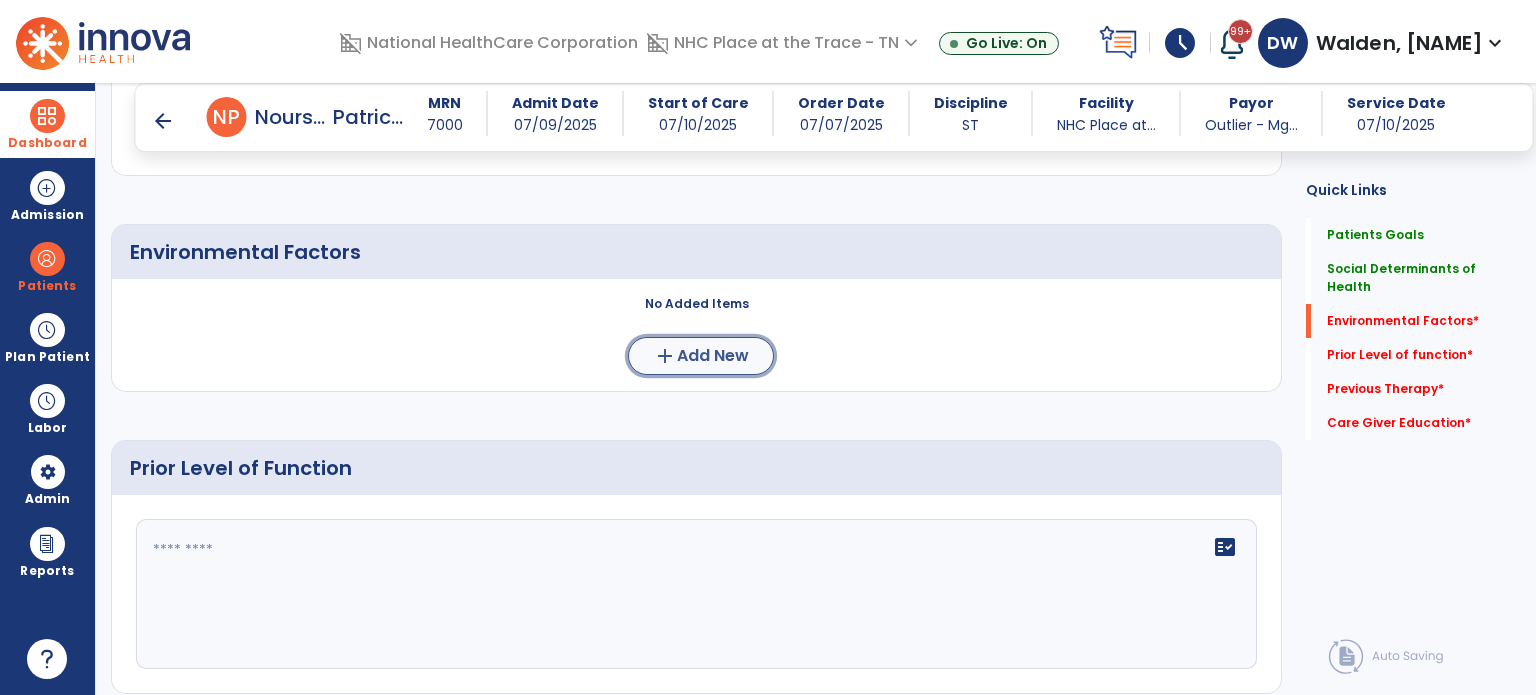 click on "Add New" 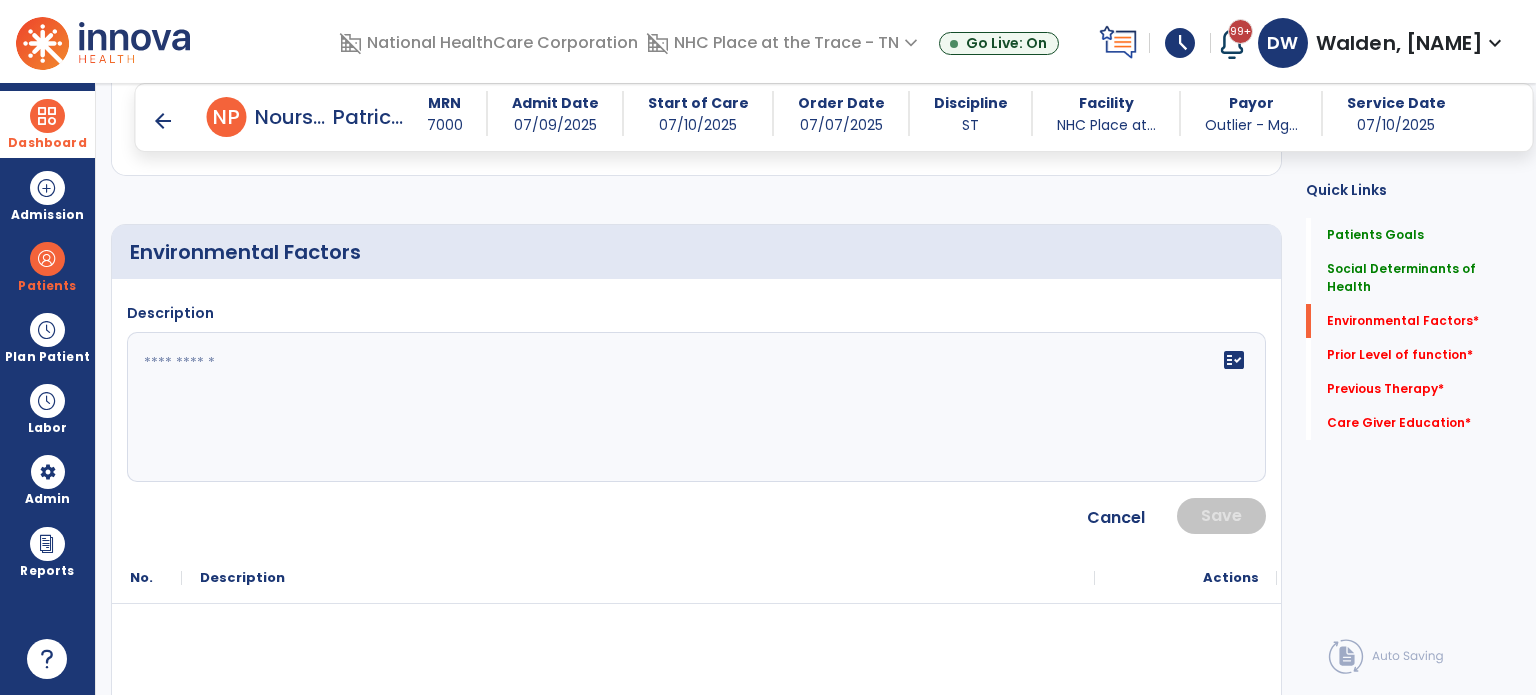 click 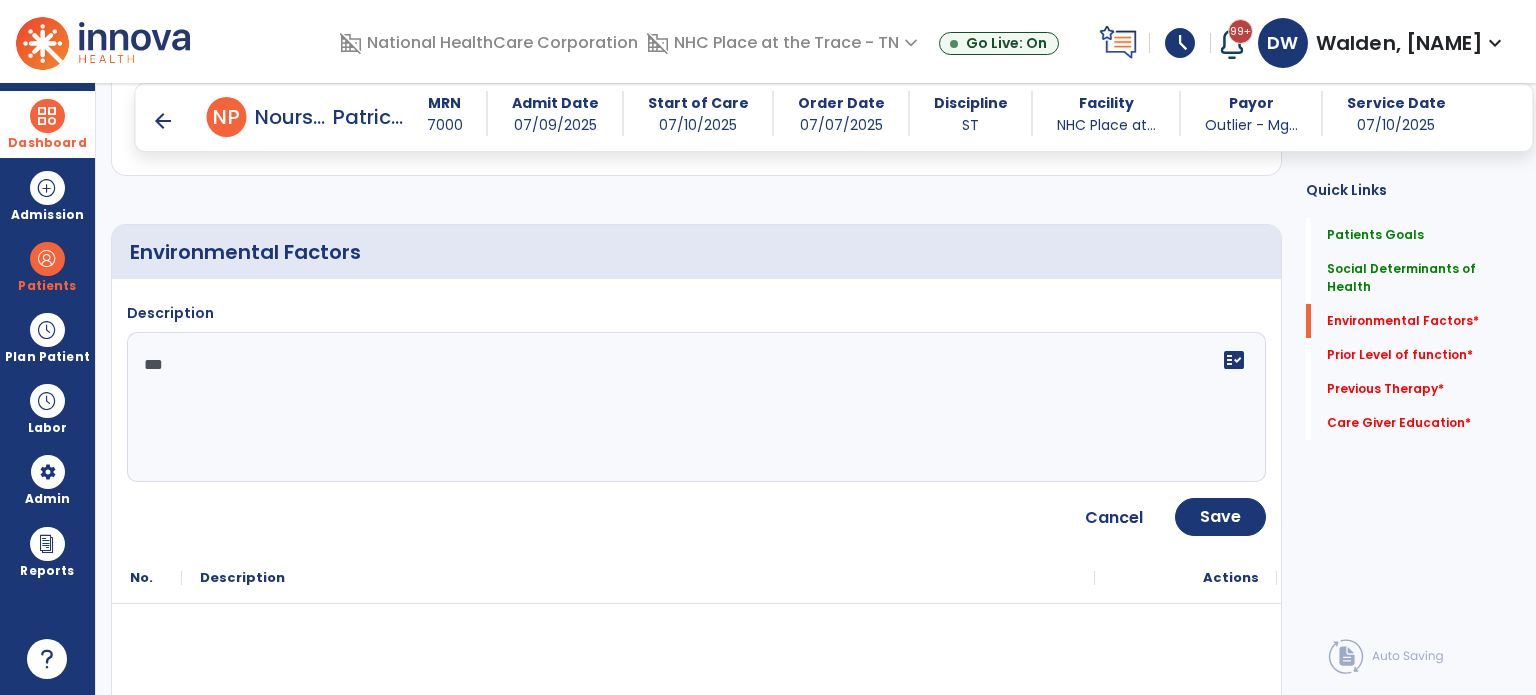 type on "****" 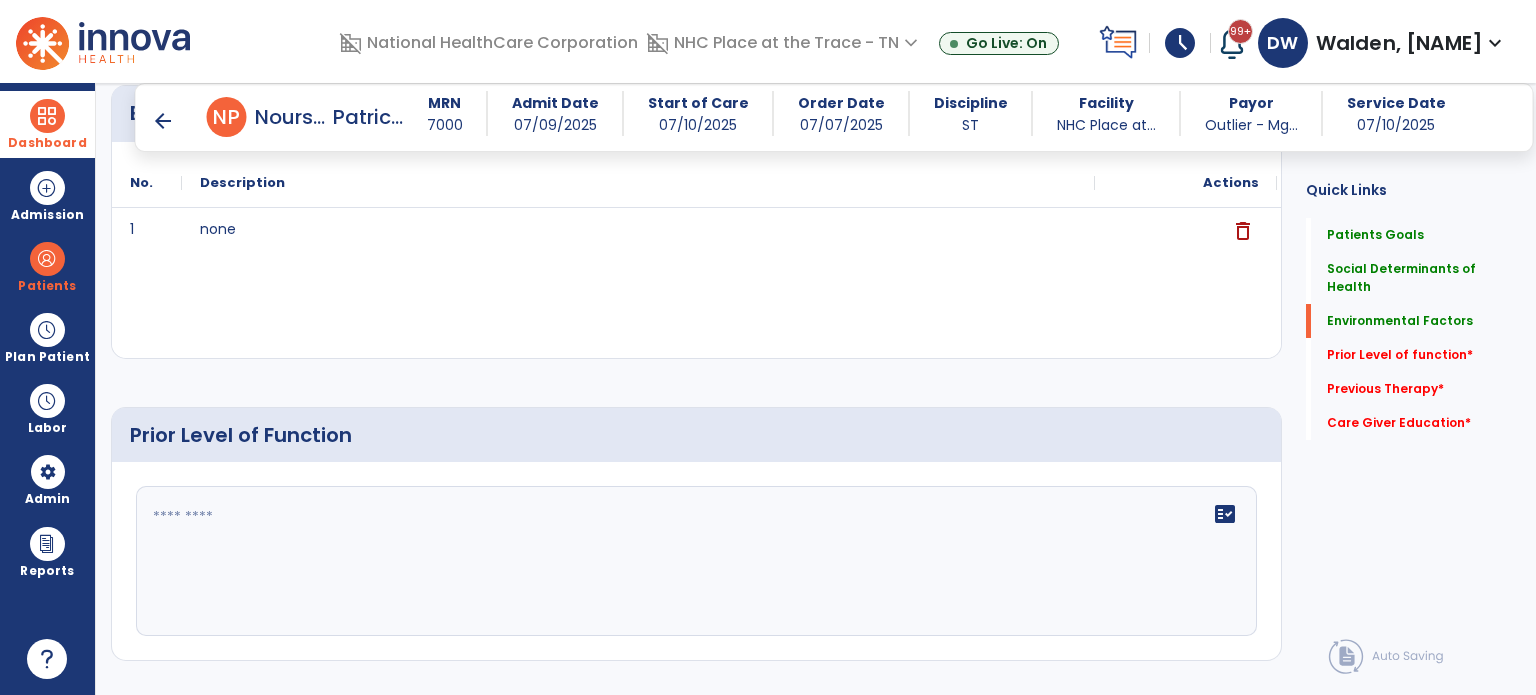 scroll, scrollTop: 1000, scrollLeft: 0, axis: vertical 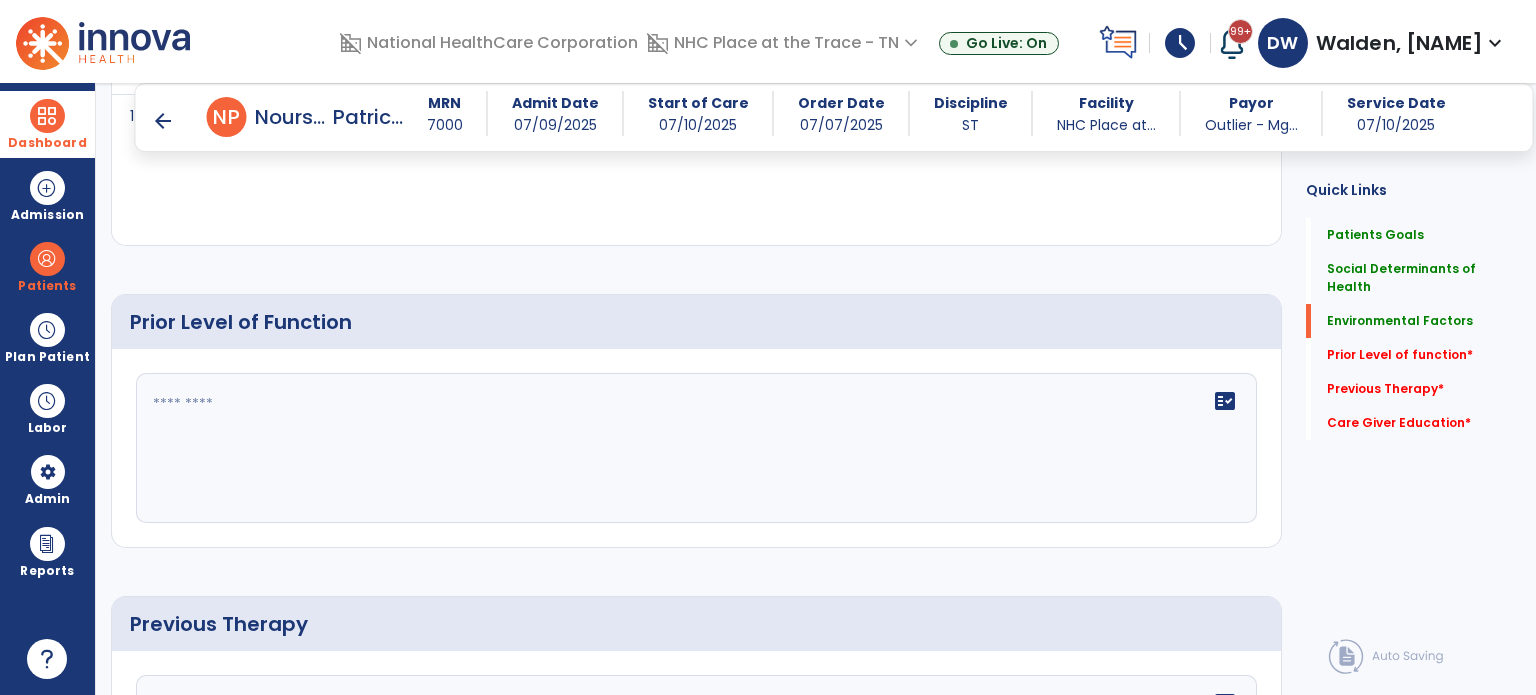 click on "fact_check" 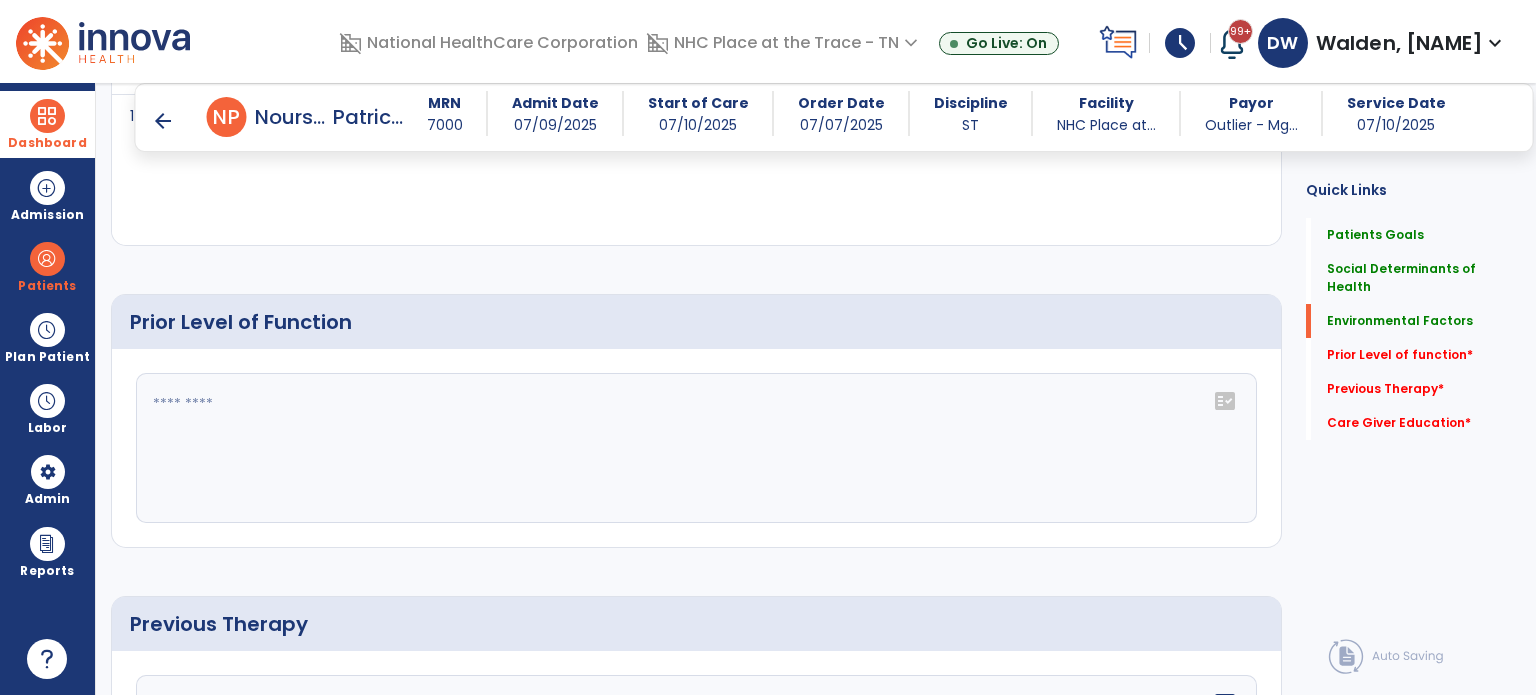 click on "fact_check" 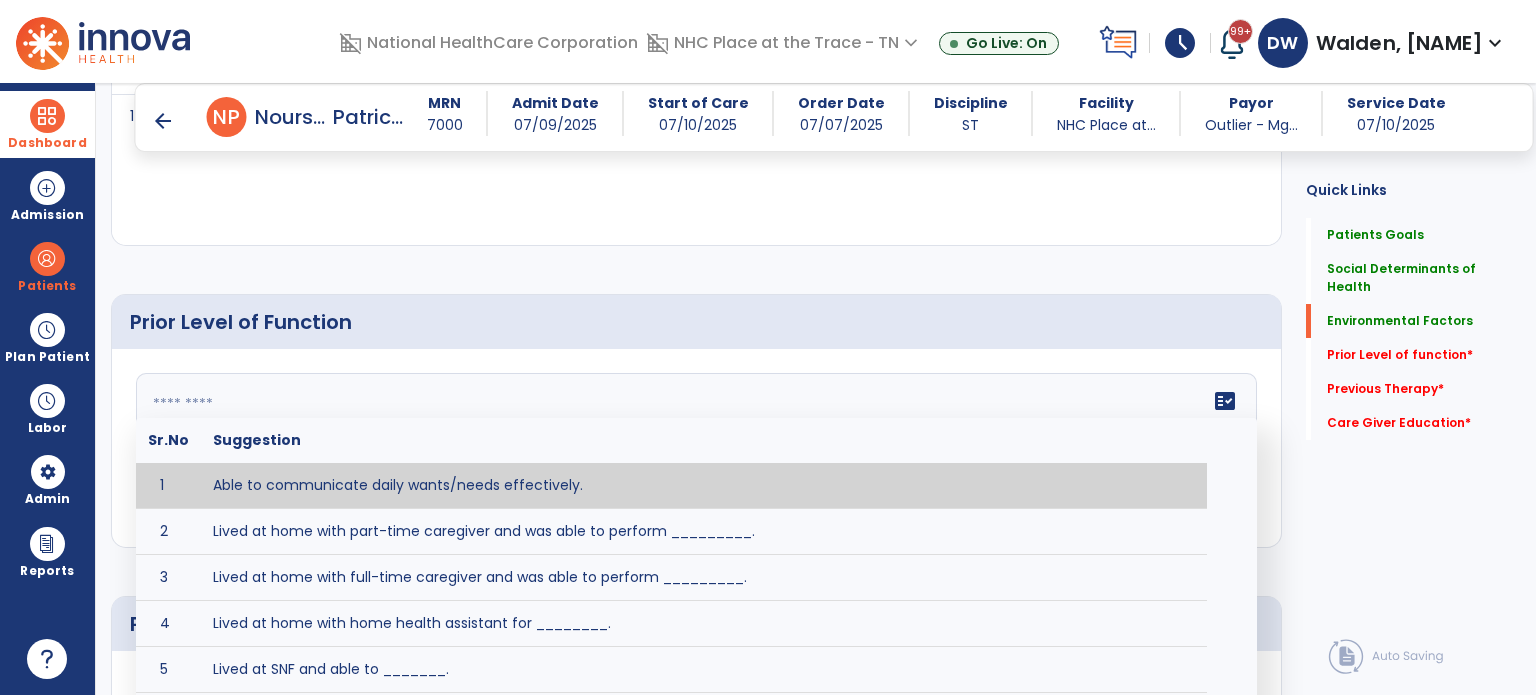 type on "**********" 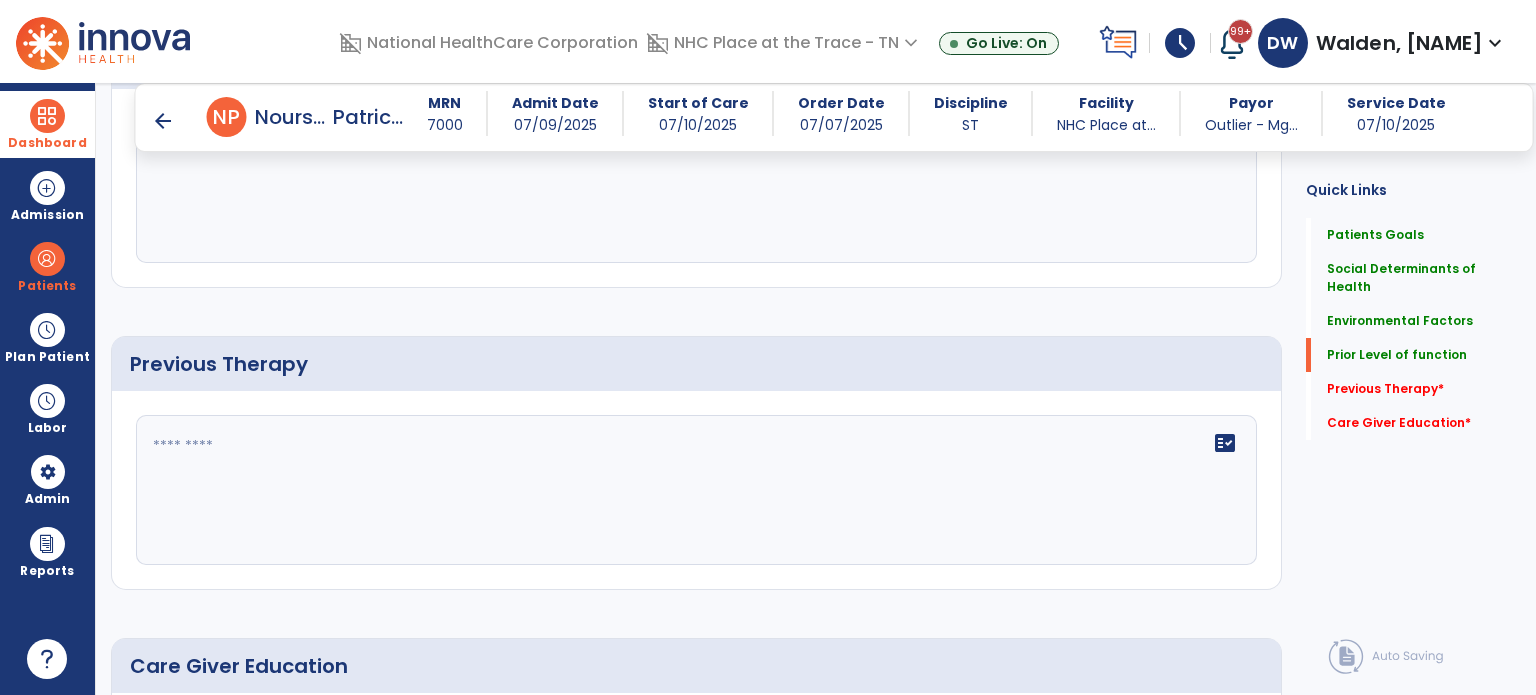 scroll, scrollTop: 1263, scrollLeft: 0, axis: vertical 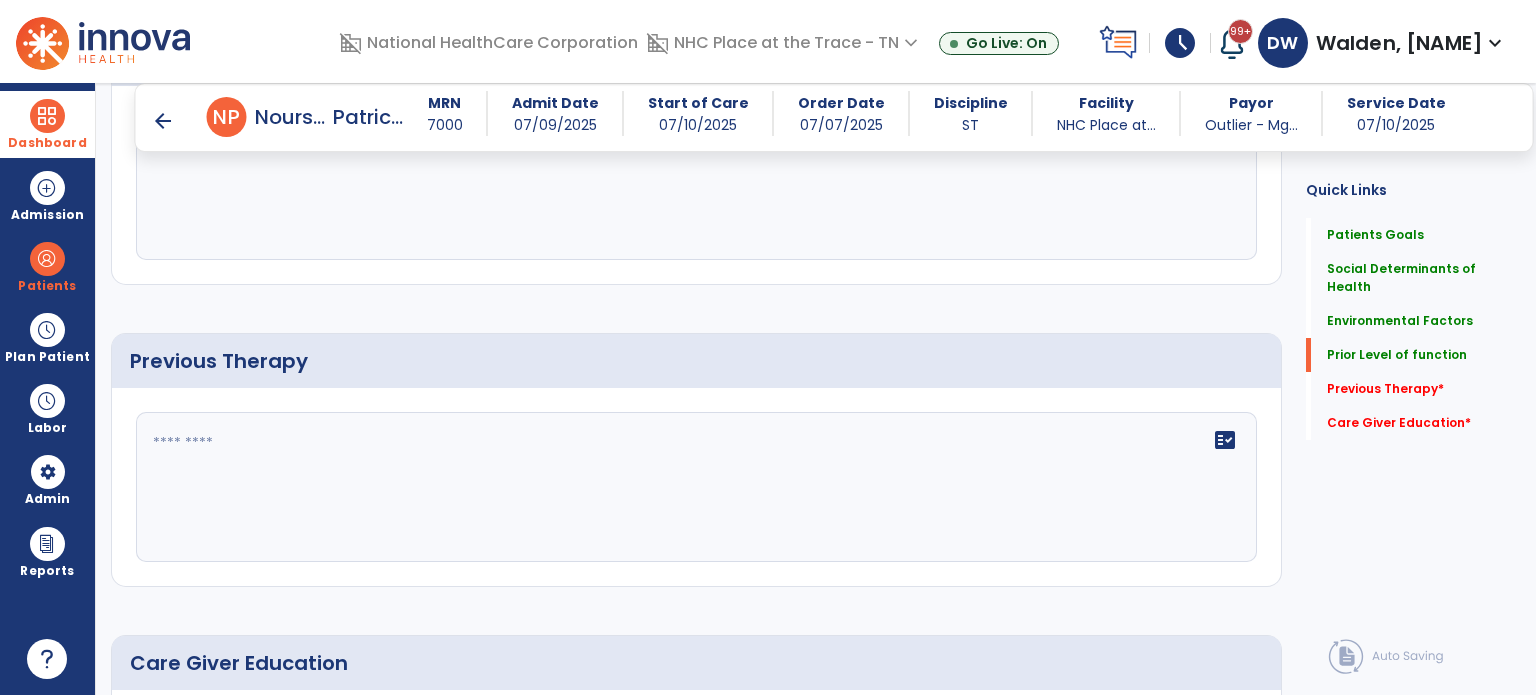click 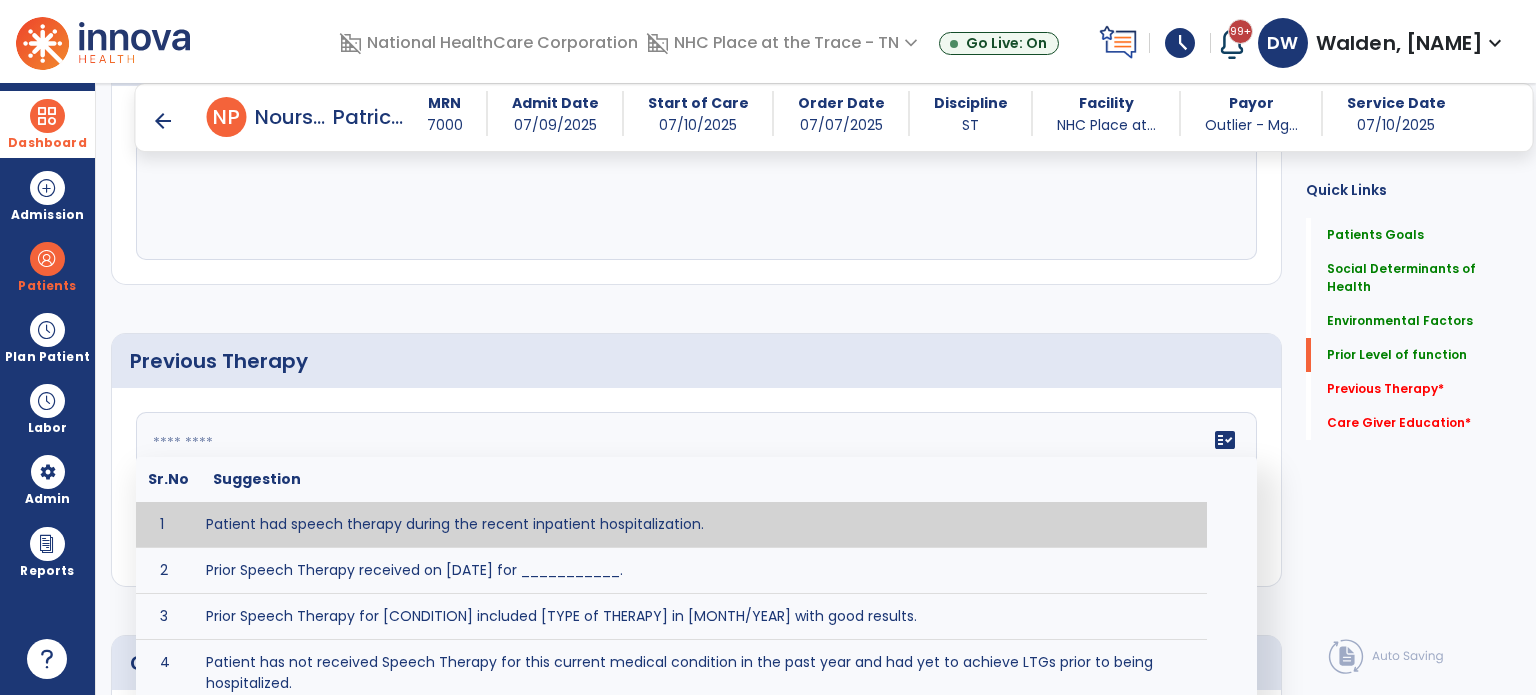 scroll, scrollTop: 20, scrollLeft: 0, axis: vertical 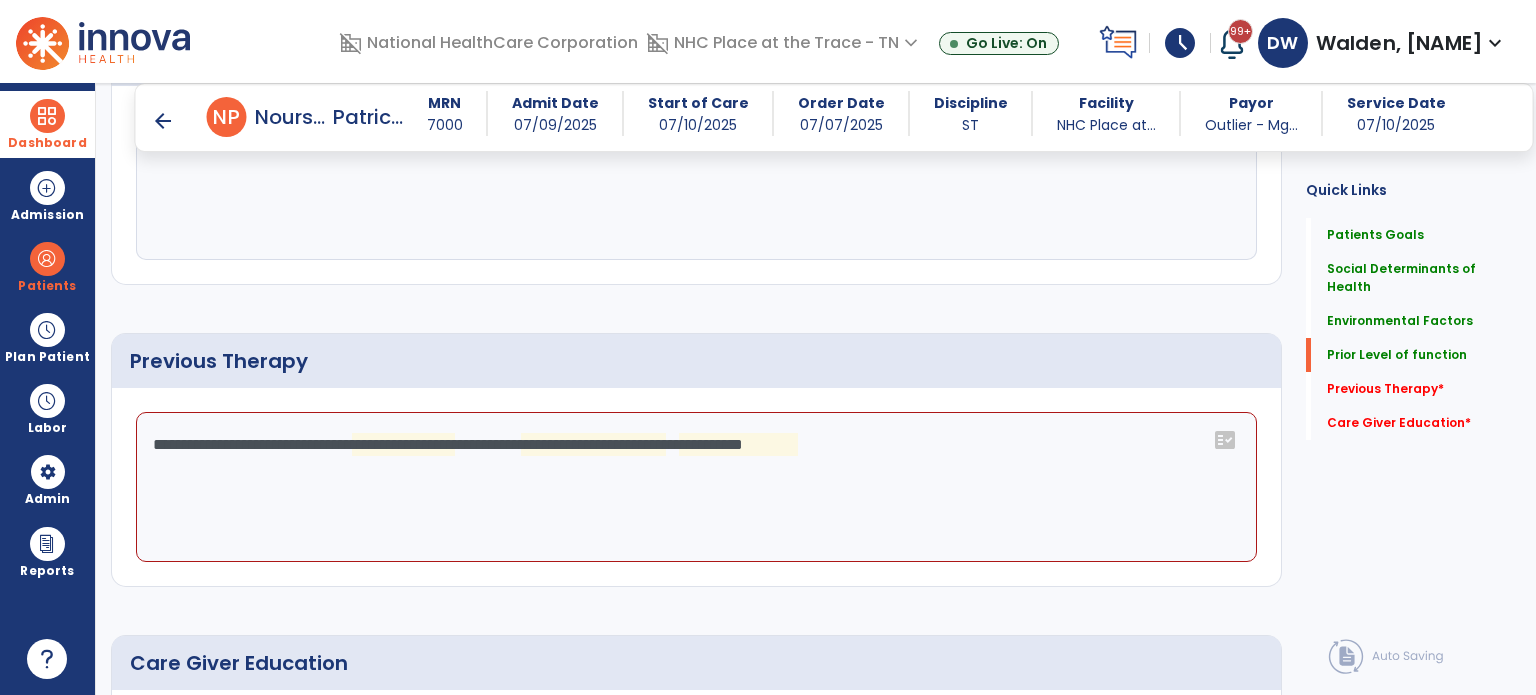 click on "**********" 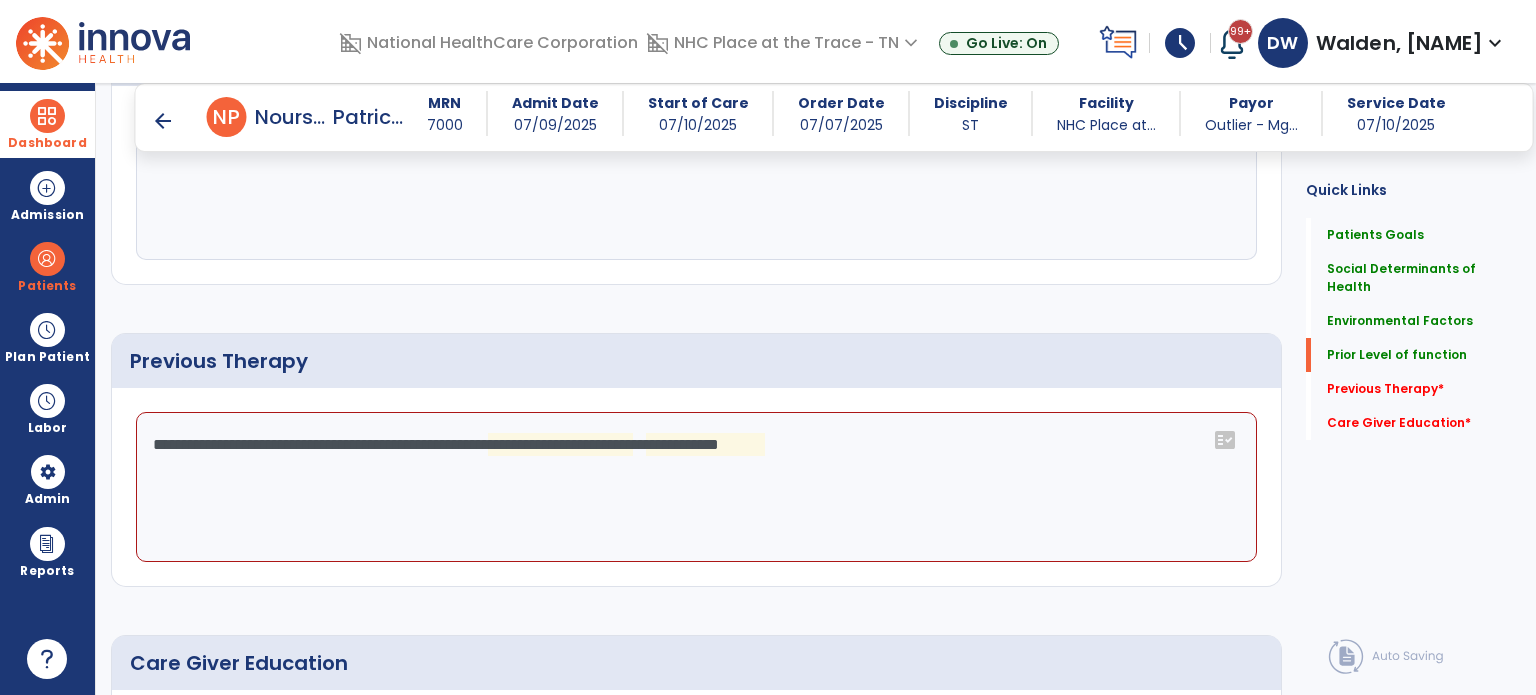 click on "**********" 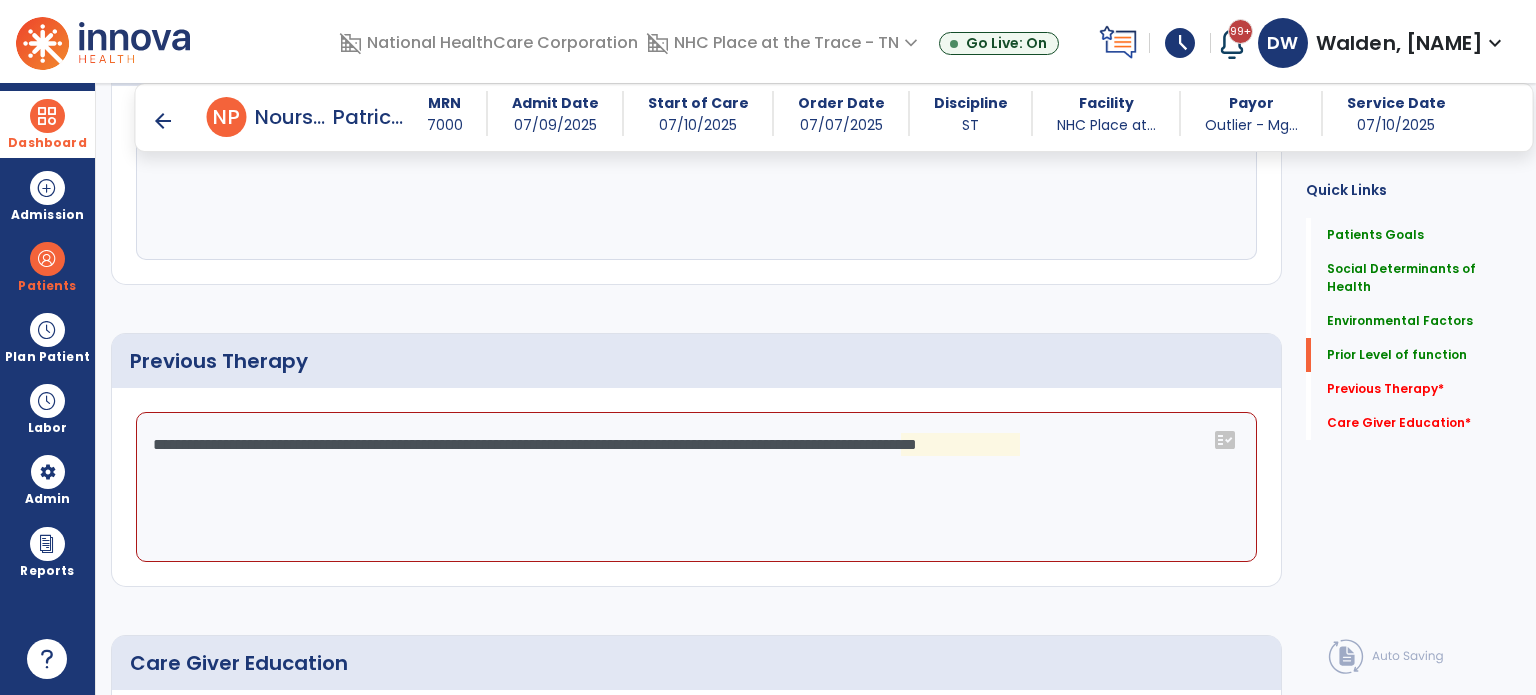 click on "**********" 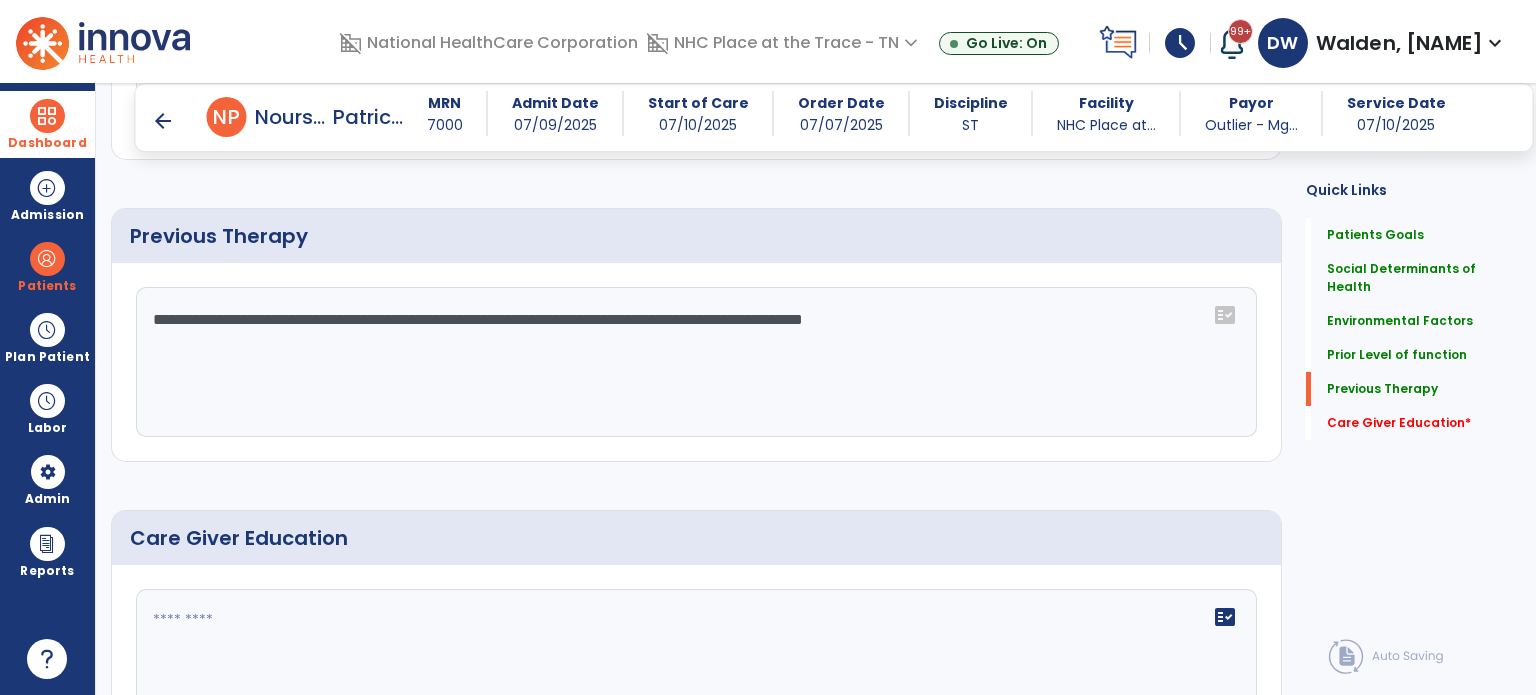 scroll, scrollTop: 1523, scrollLeft: 0, axis: vertical 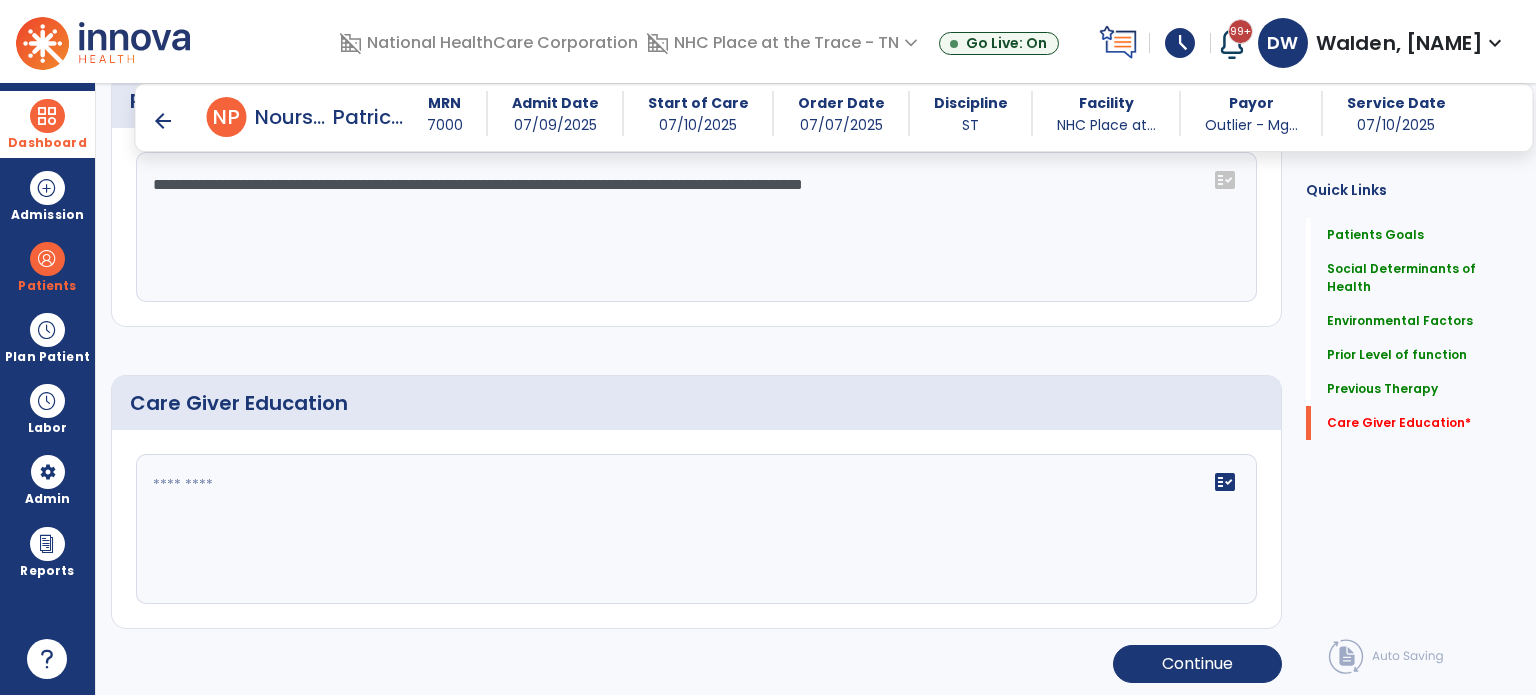 type on "**********" 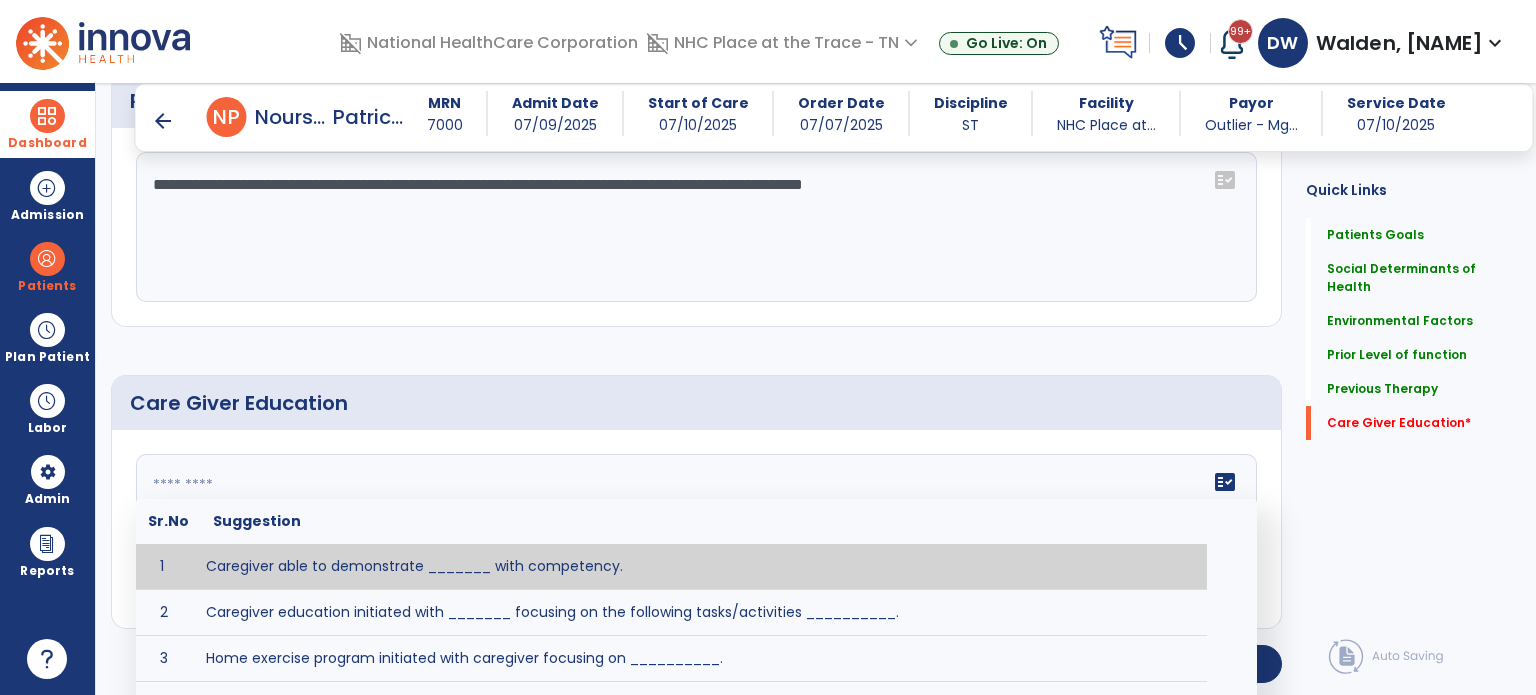type on "**********" 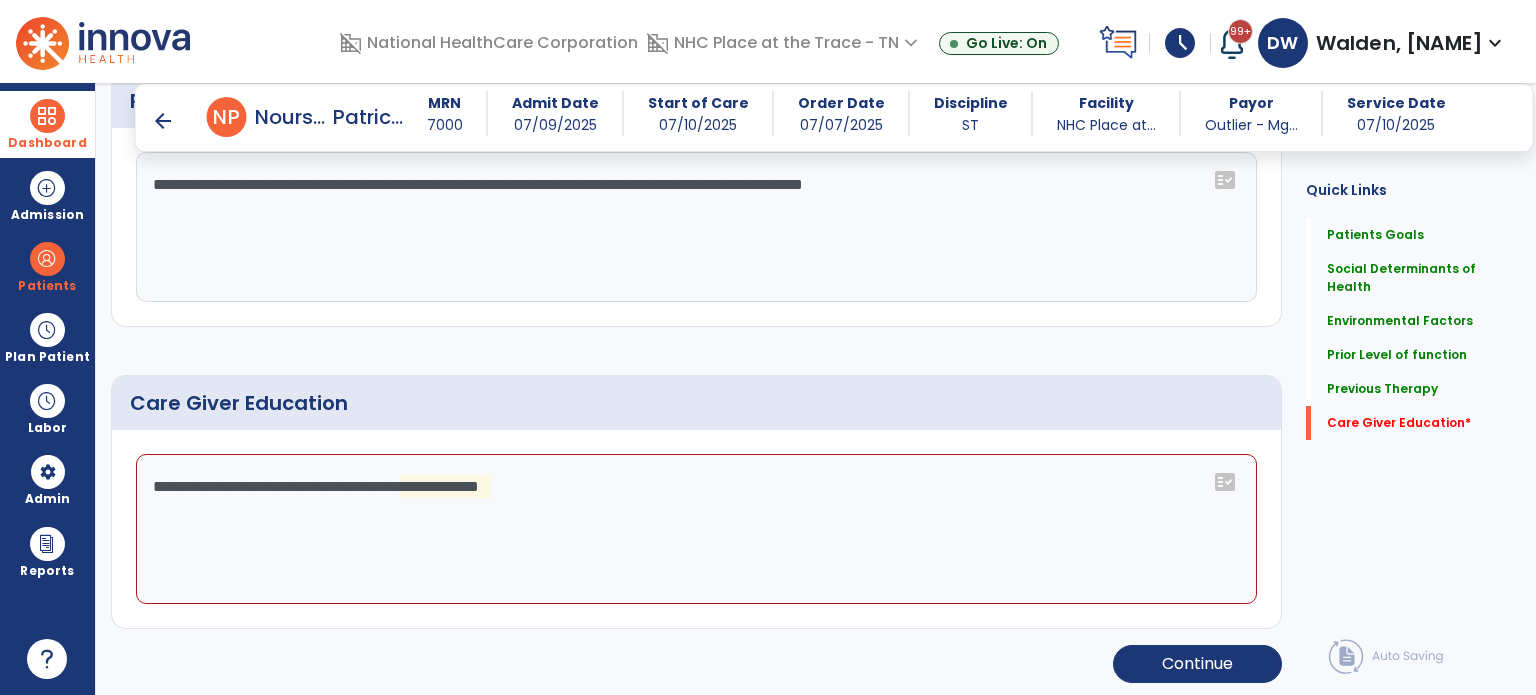 click on "**********" 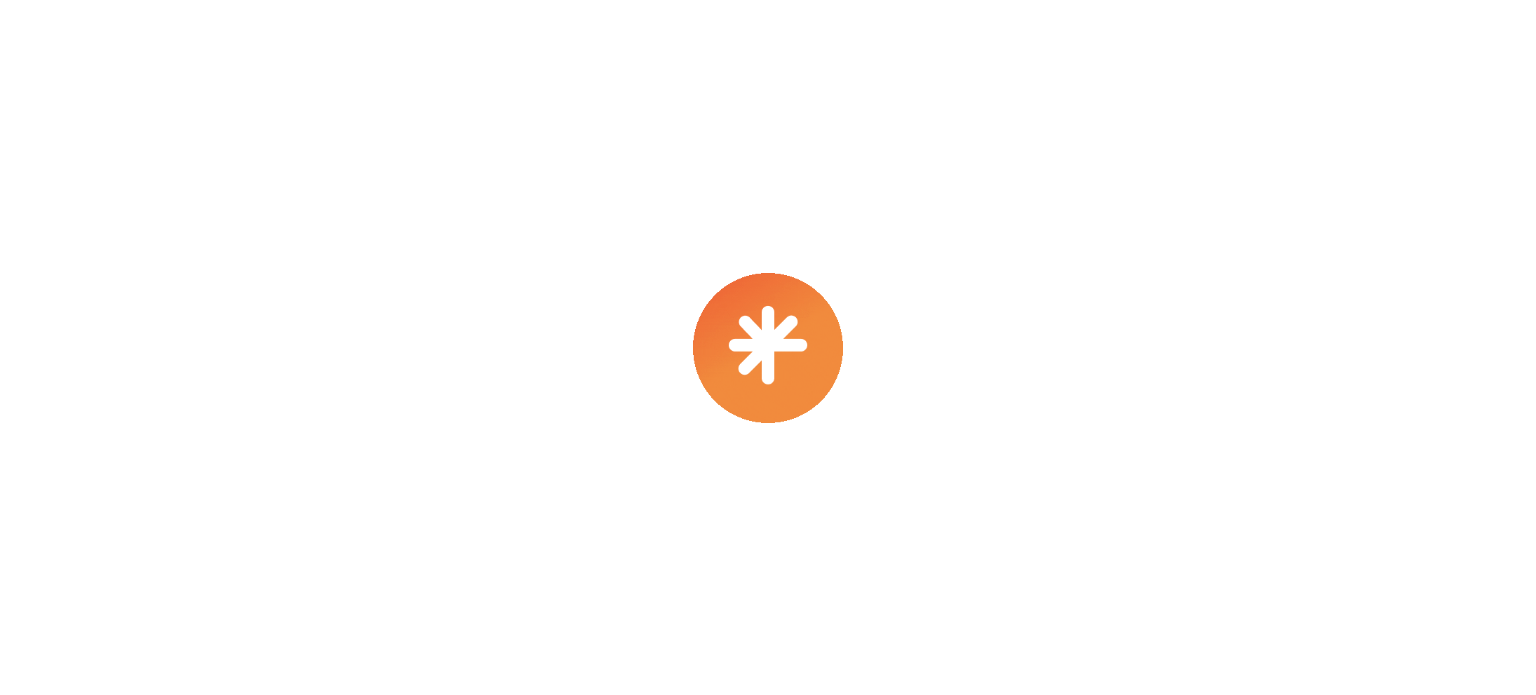 scroll, scrollTop: 0, scrollLeft: 0, axis: both 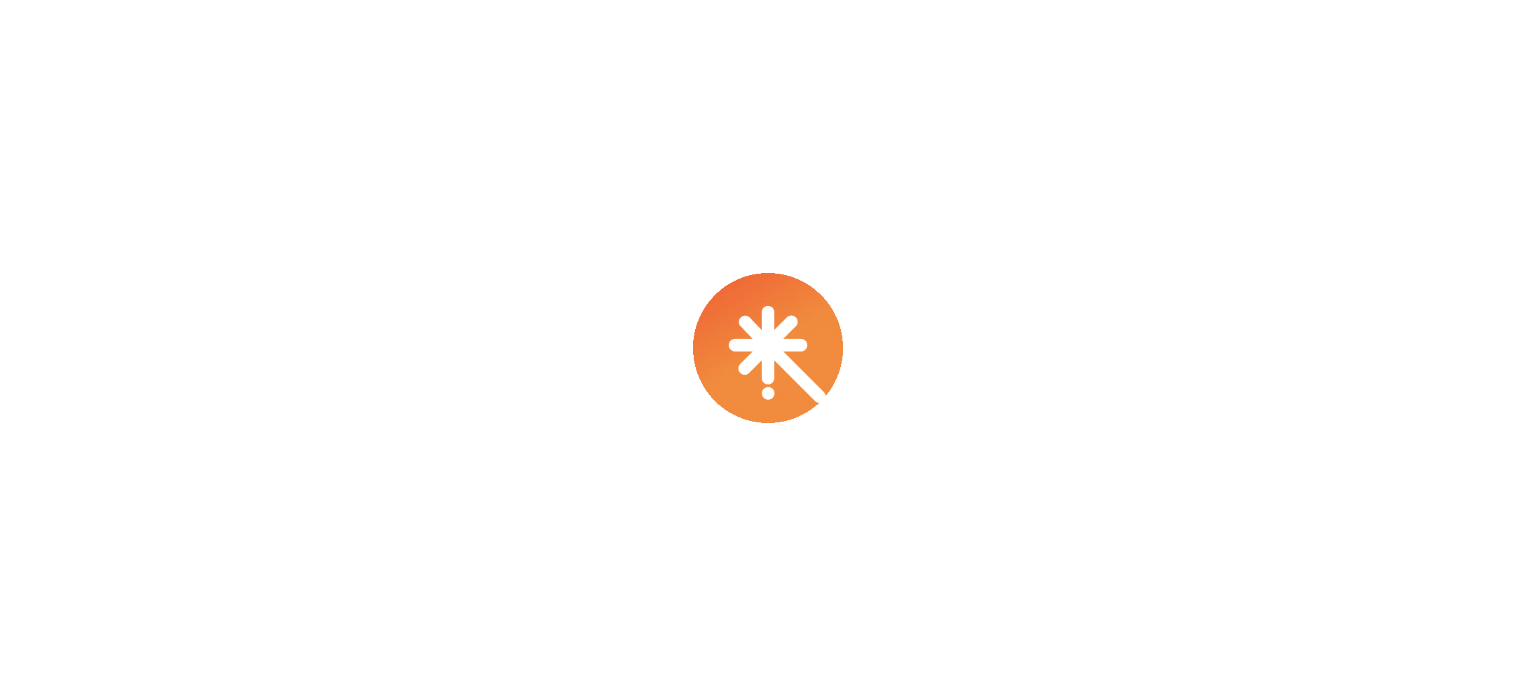 select on "***" 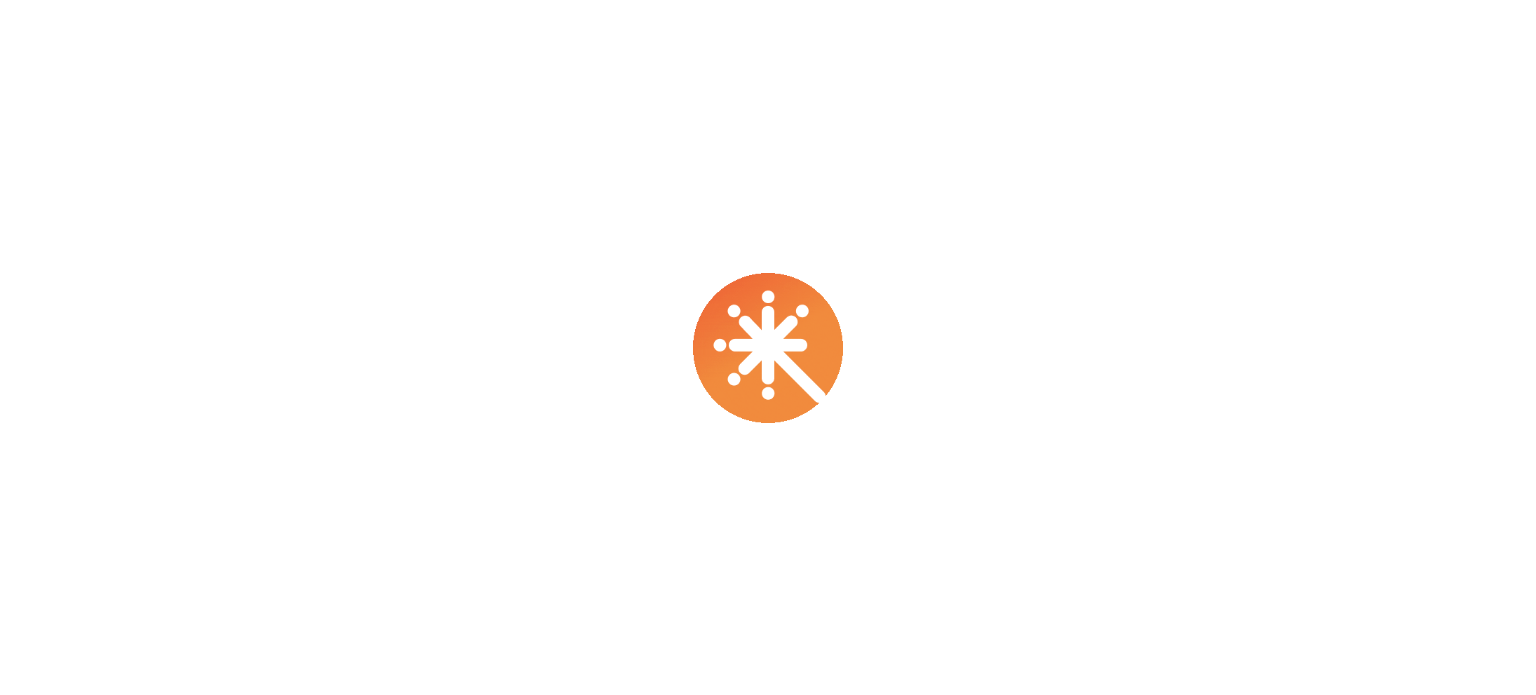 select on "****" 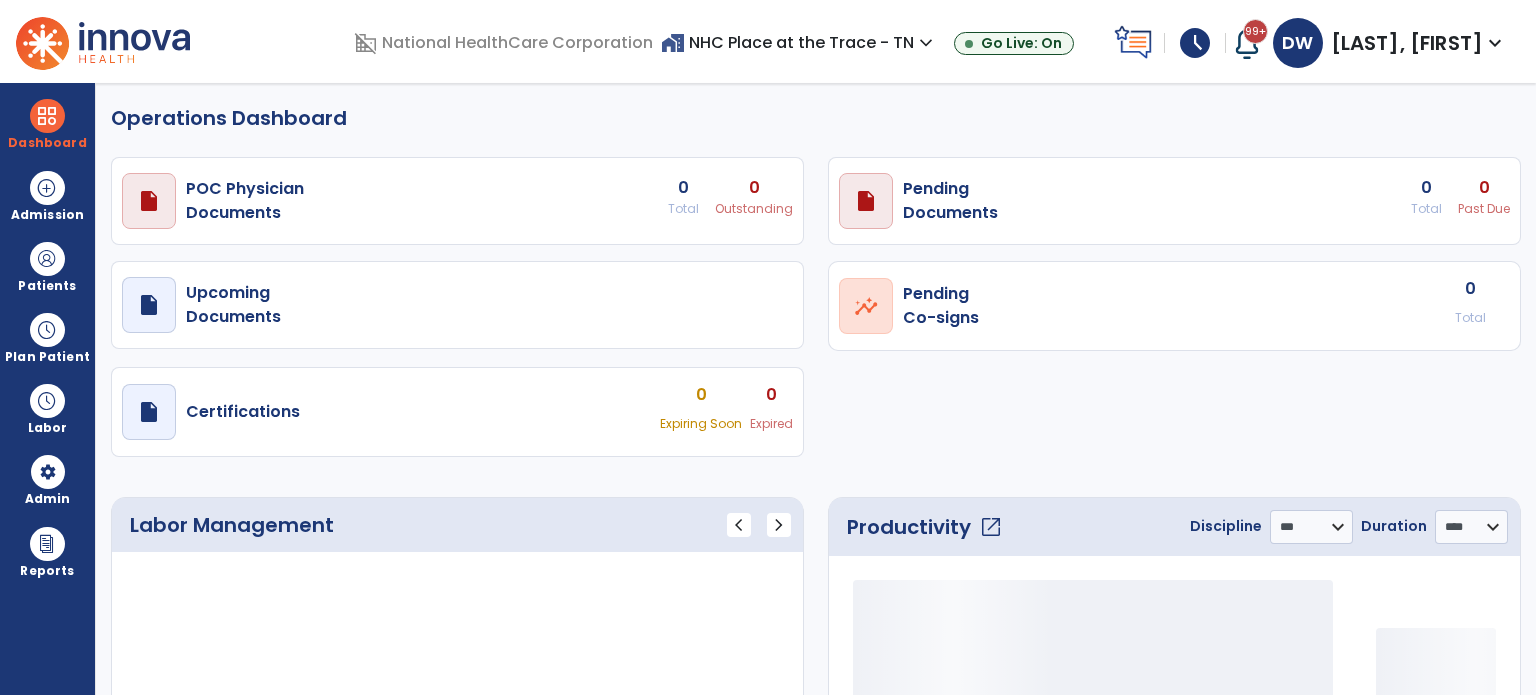 select on "***" 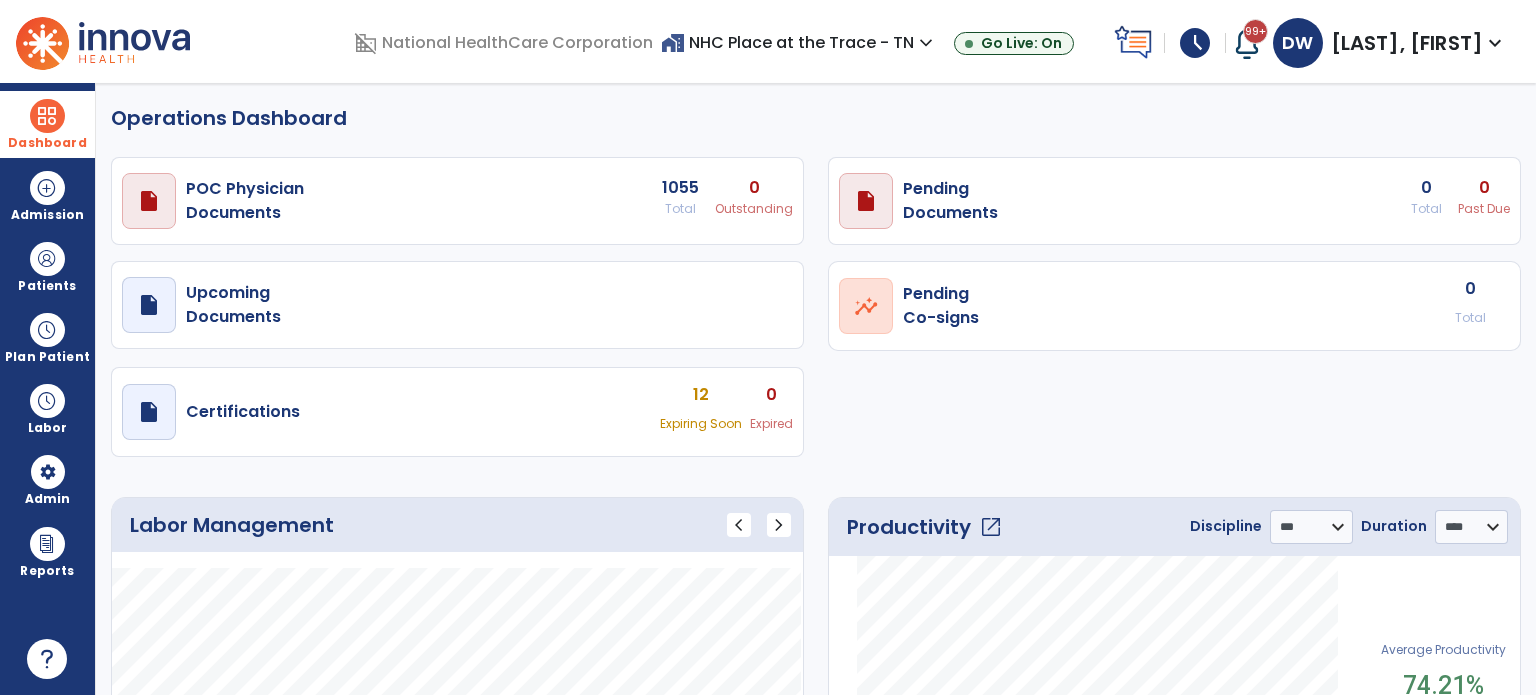 click on "Dashboard" at bounding box center [47, 124] 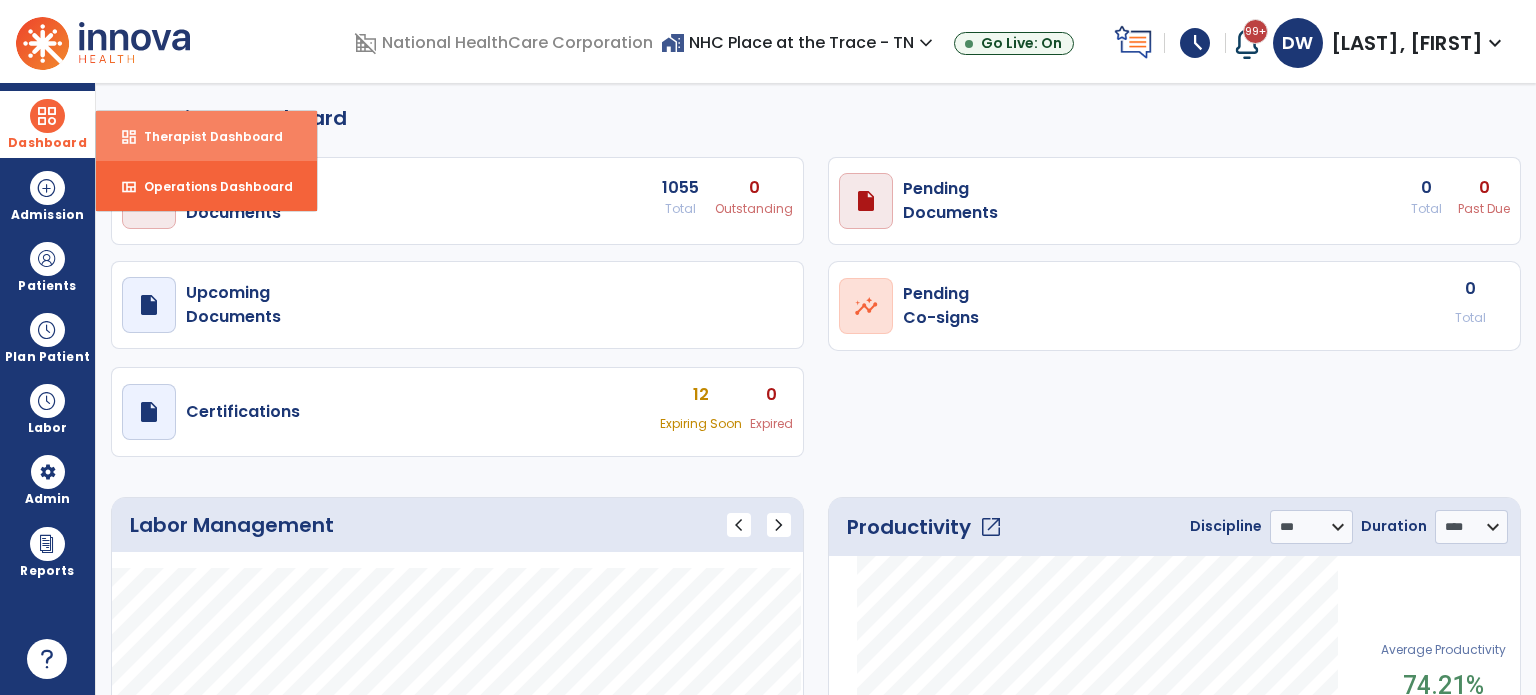 click on "Therapist Dashboard" at bounding box center (205, 136) 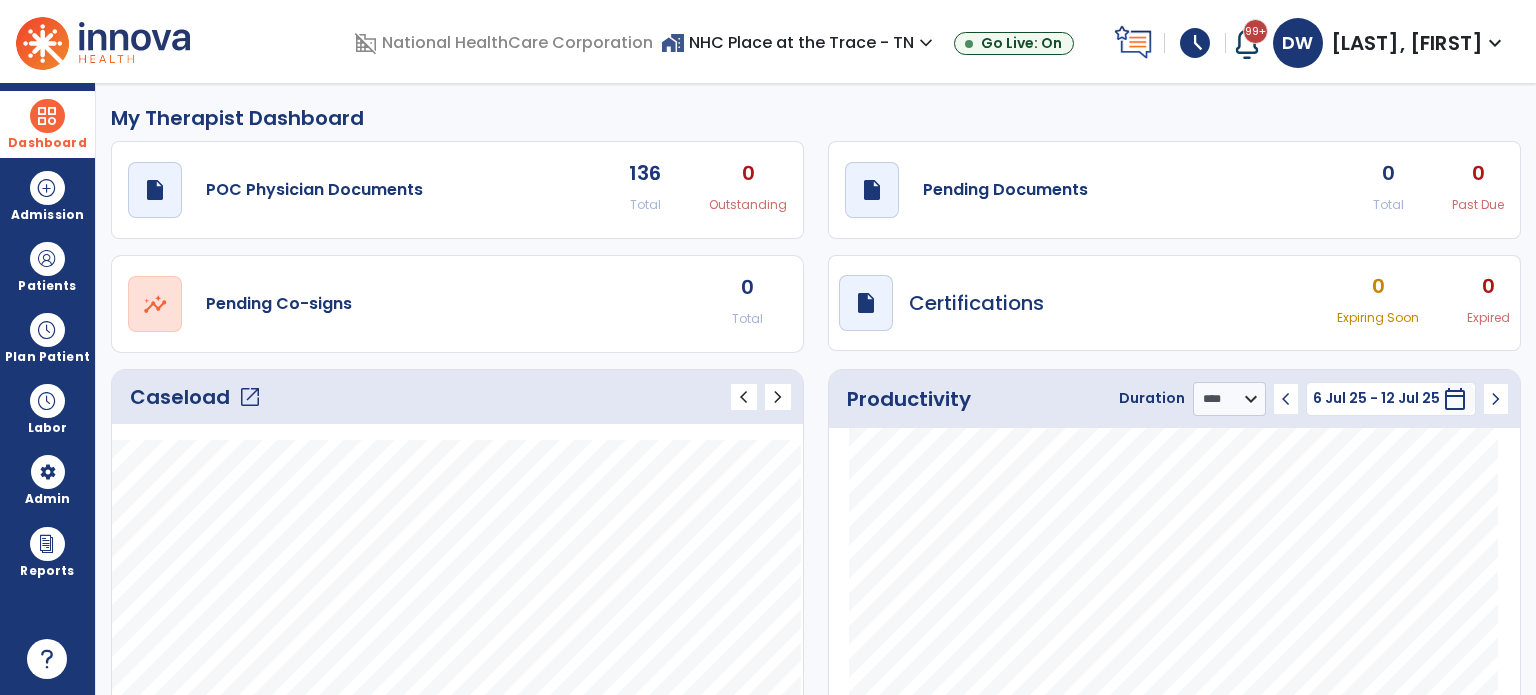 click on "draft   open_in_new  Pending Documents 0 Total 0 Past Due" 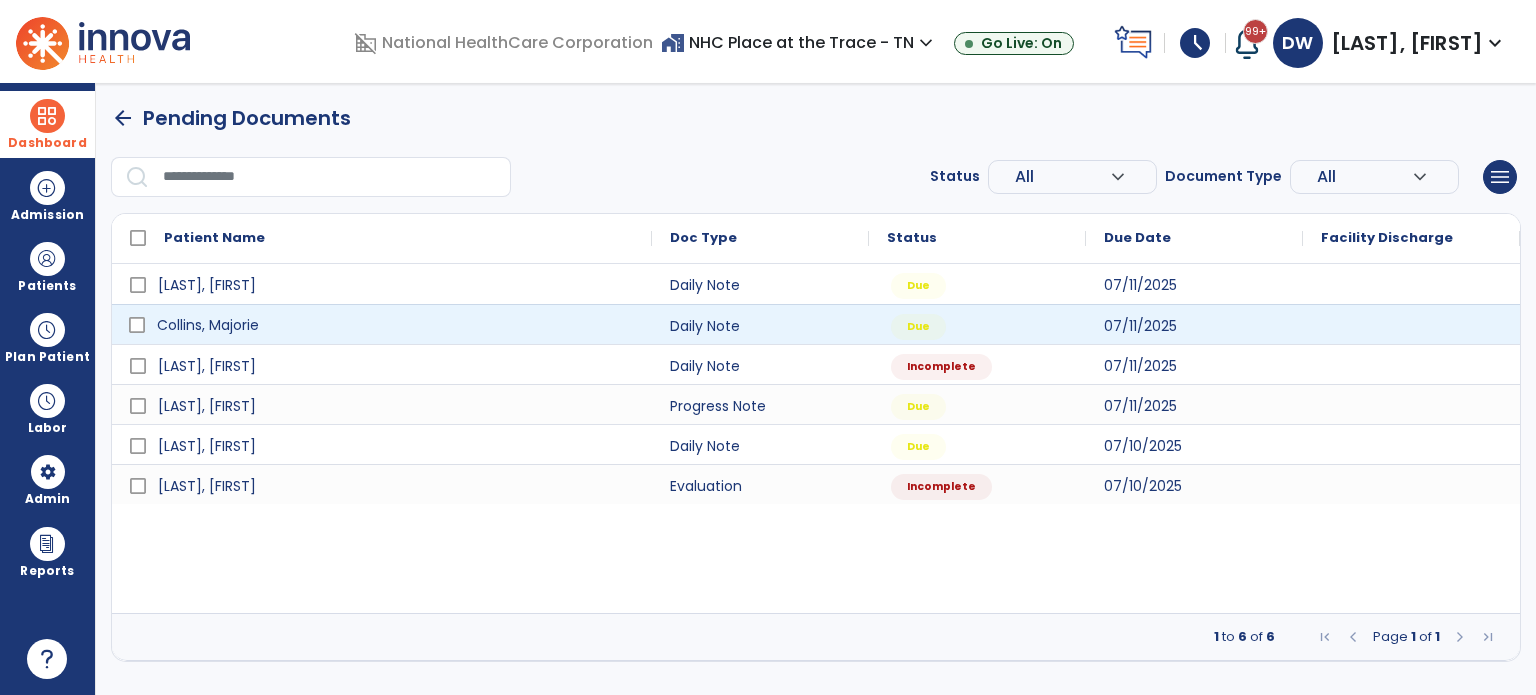 click on "Collins, Majorie" at bounding box center [208, 325] 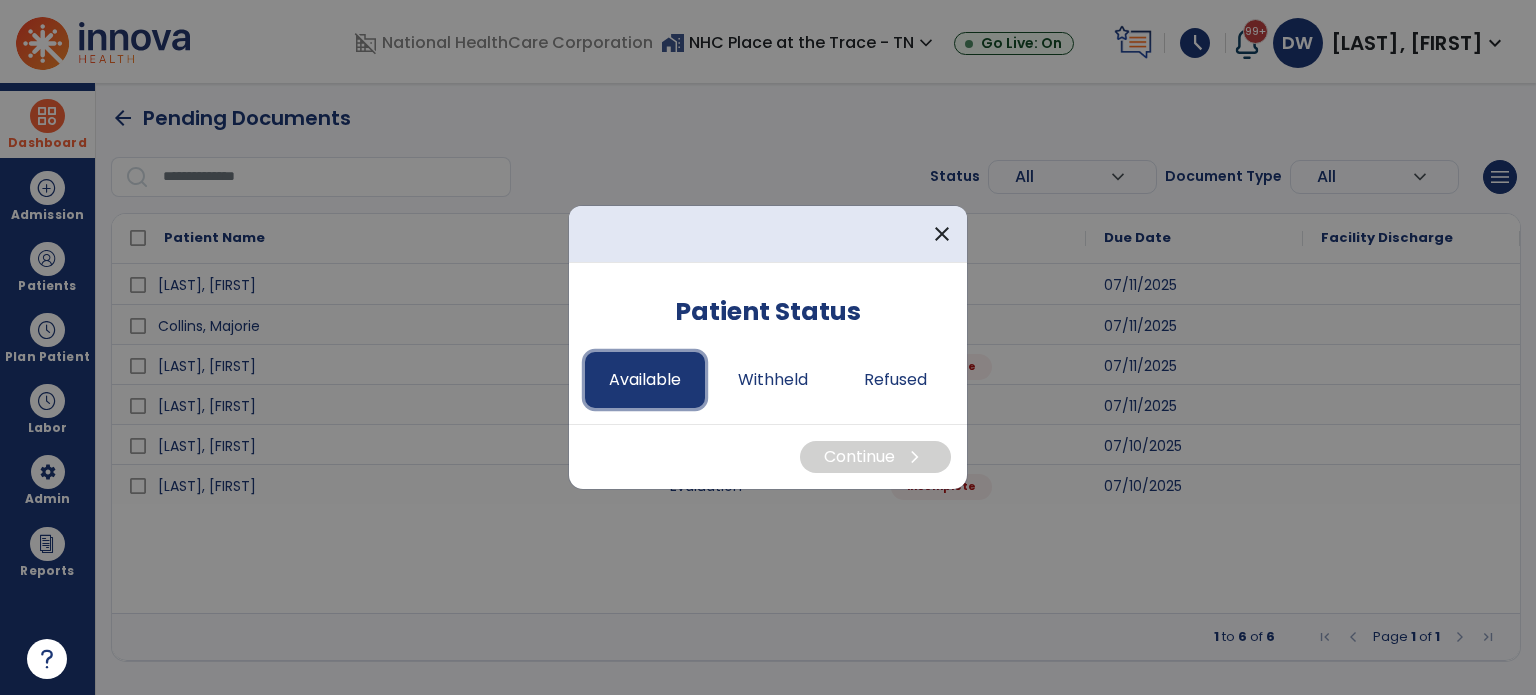 click on "Available" at bounding box center (645, 380) 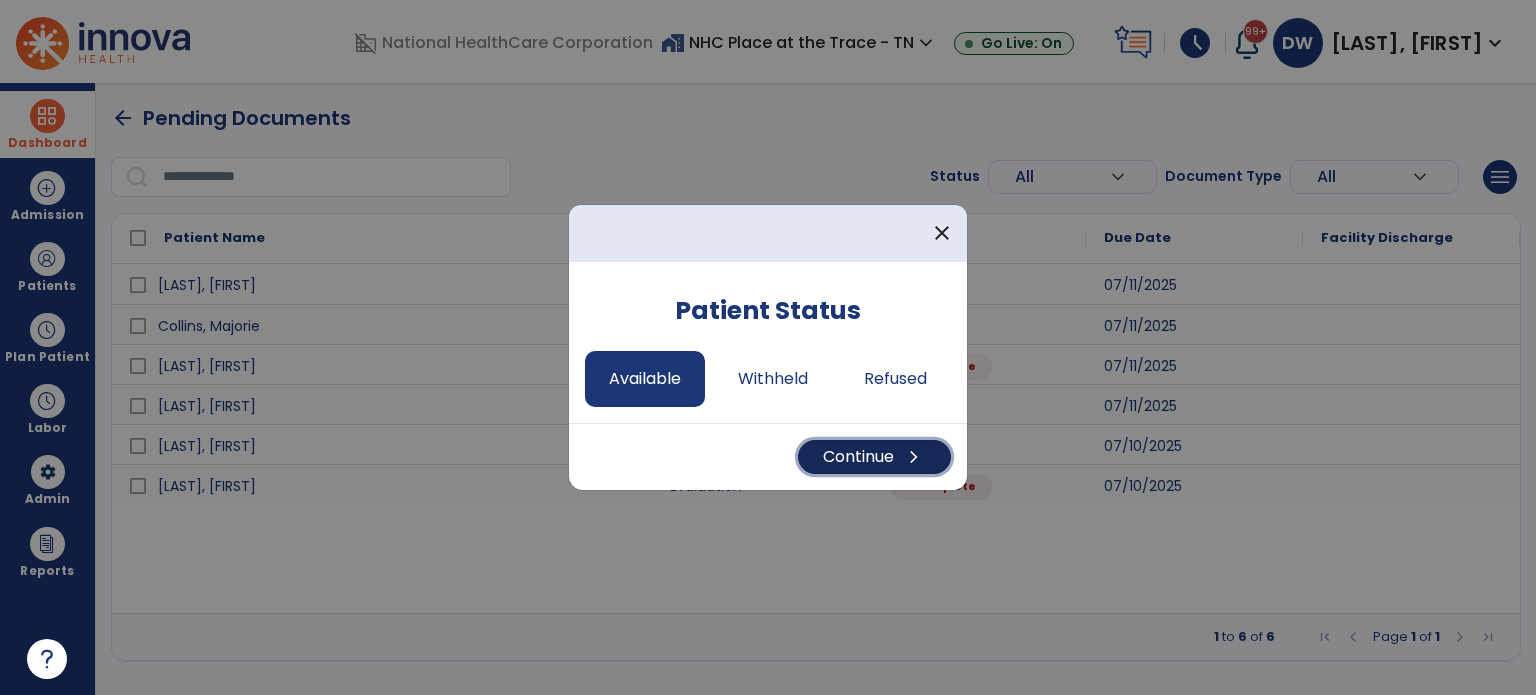 click on "Continue   chevron_right" at bounding box center (874, 457) 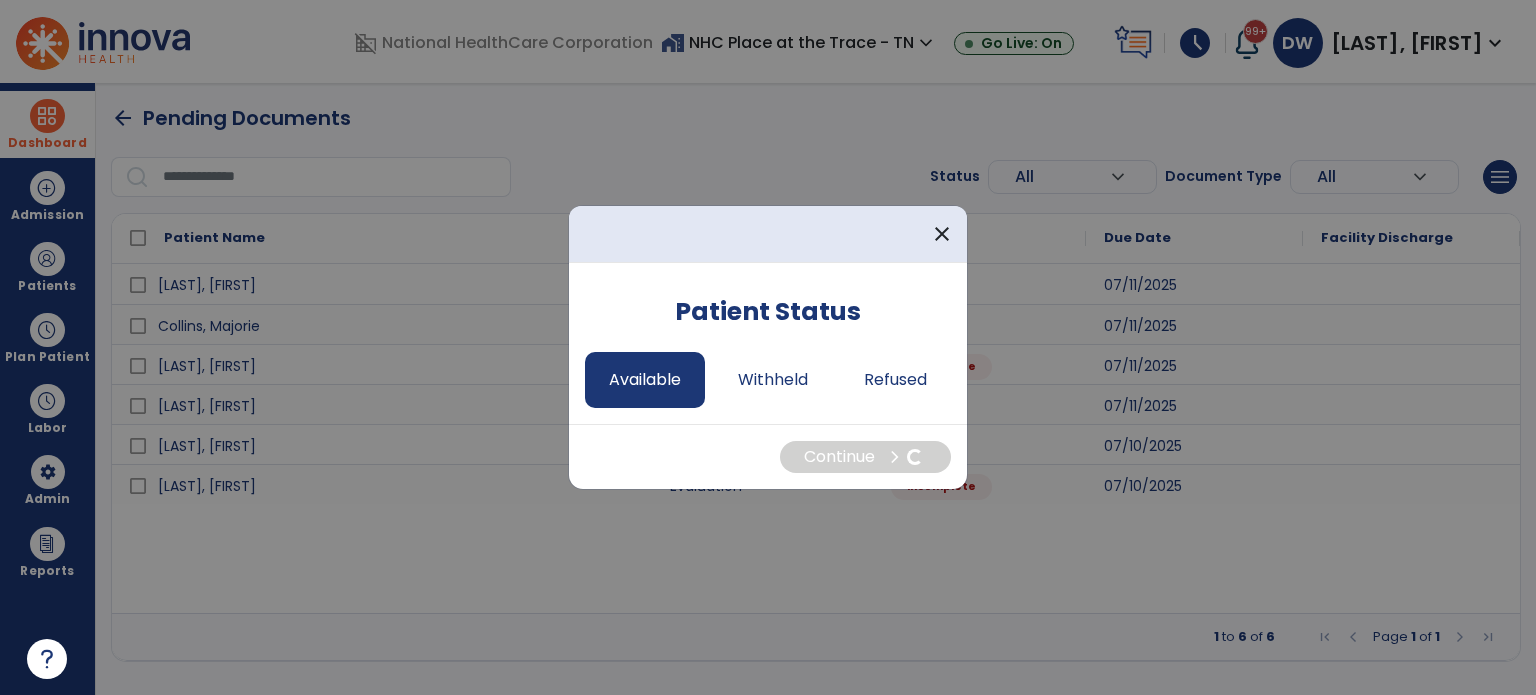 select on "*" 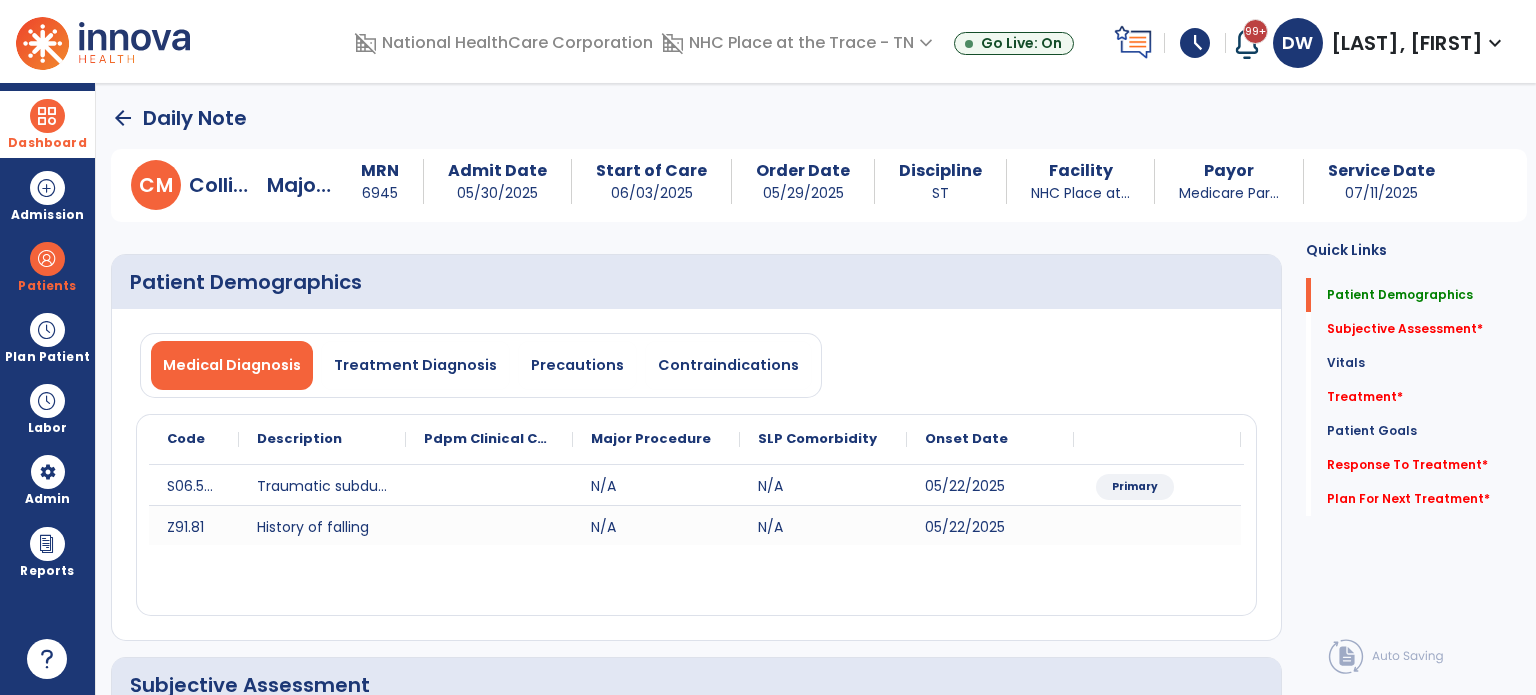 click on "Medical Diagnosis   Treatment Diagnosis   Precautions   Contraindications
Code
Description
Pdpm Clinical Category
N/A" 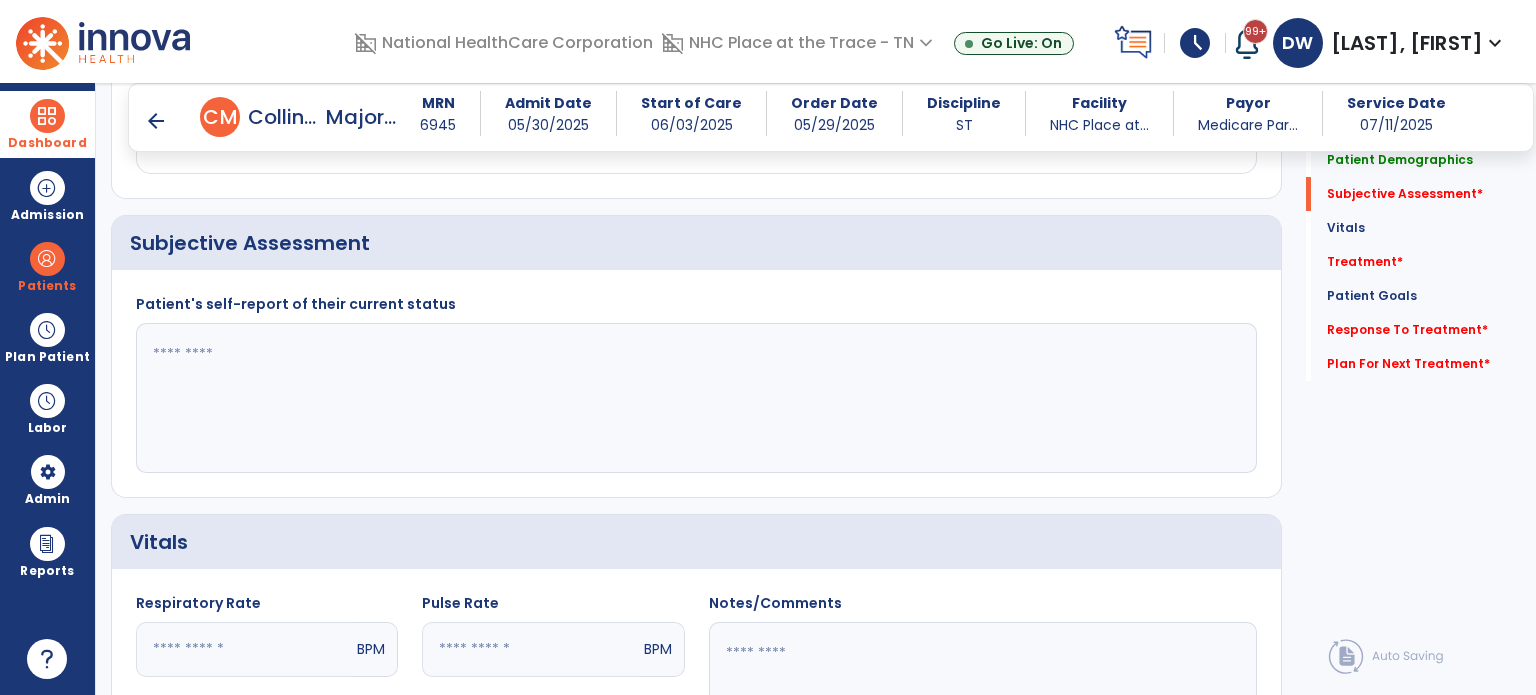 scroll, scrollTop: 424, scrollLeft: 0, axis: vertical 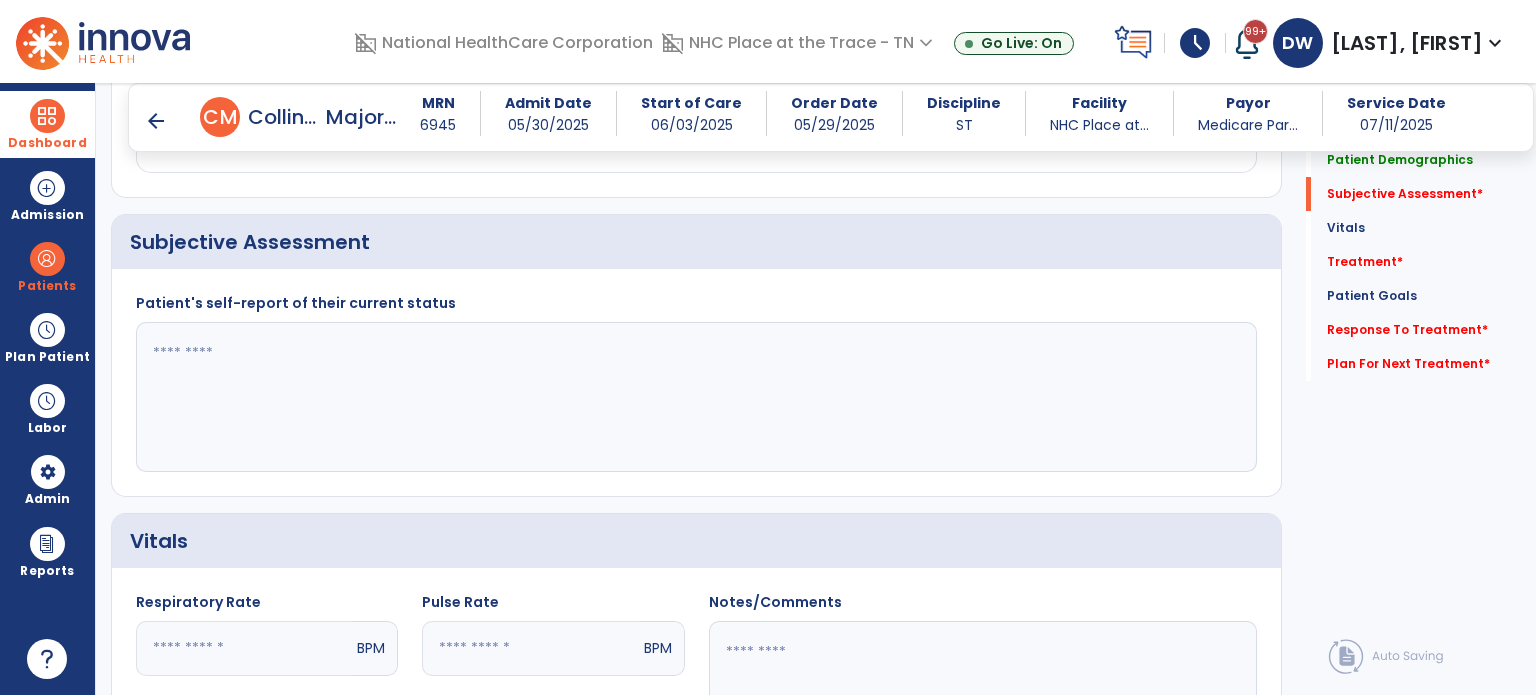 click 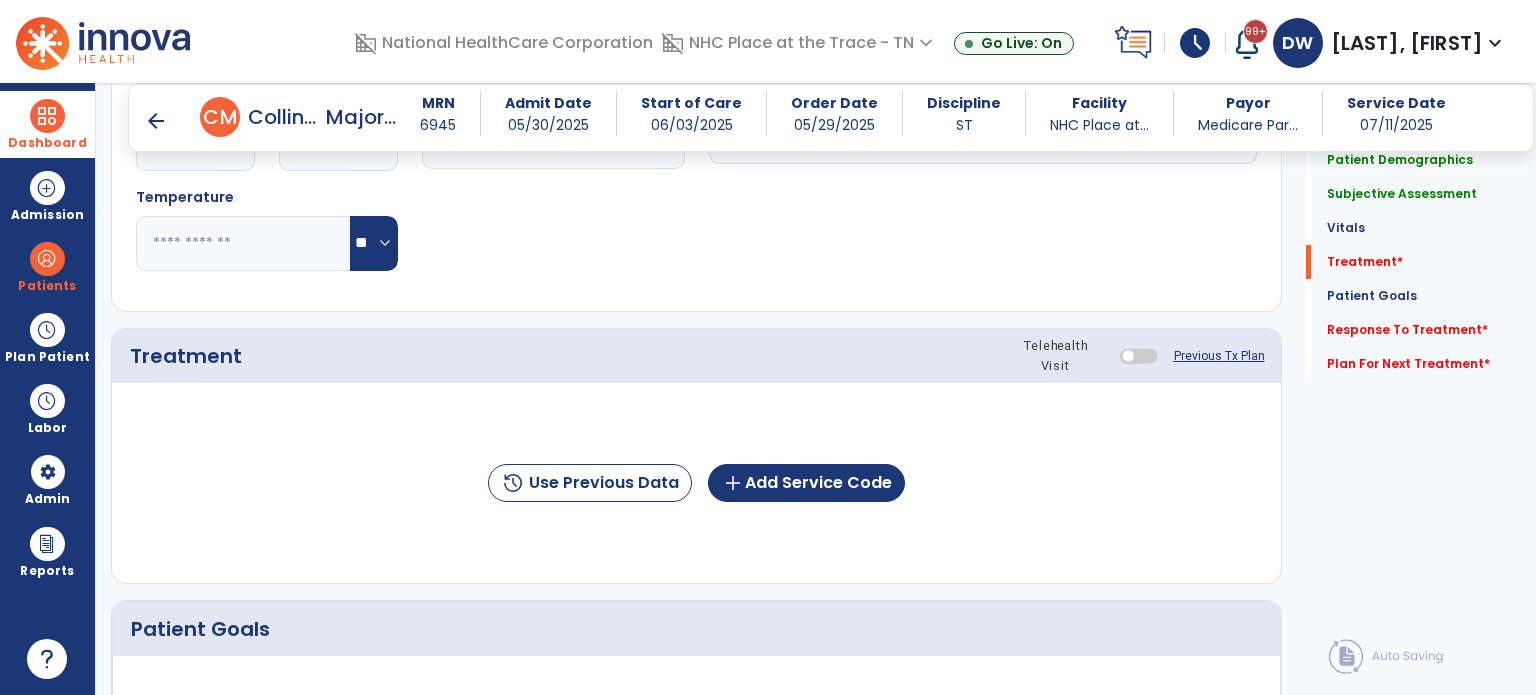 scroll, scrollTop: 1032, scrollLeft: 0, axis: vertical 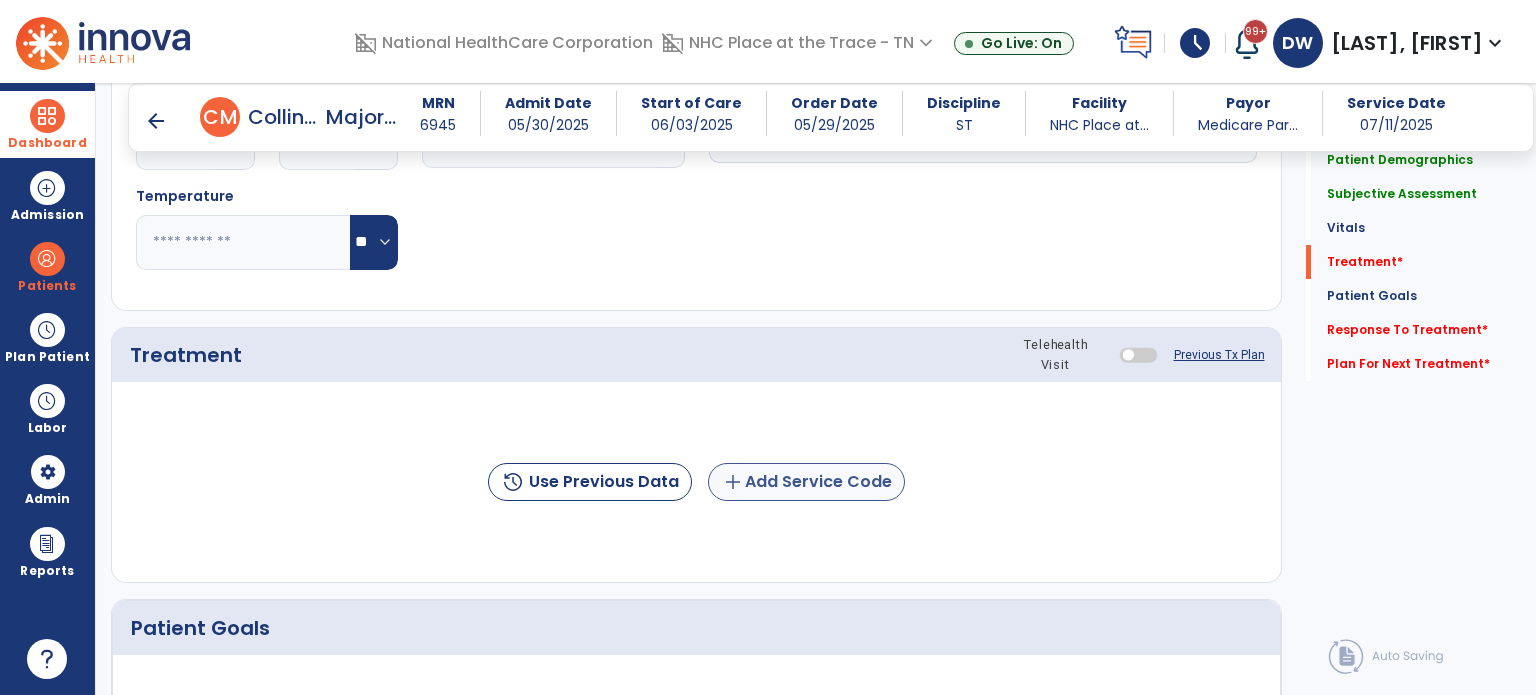 type on "**********" 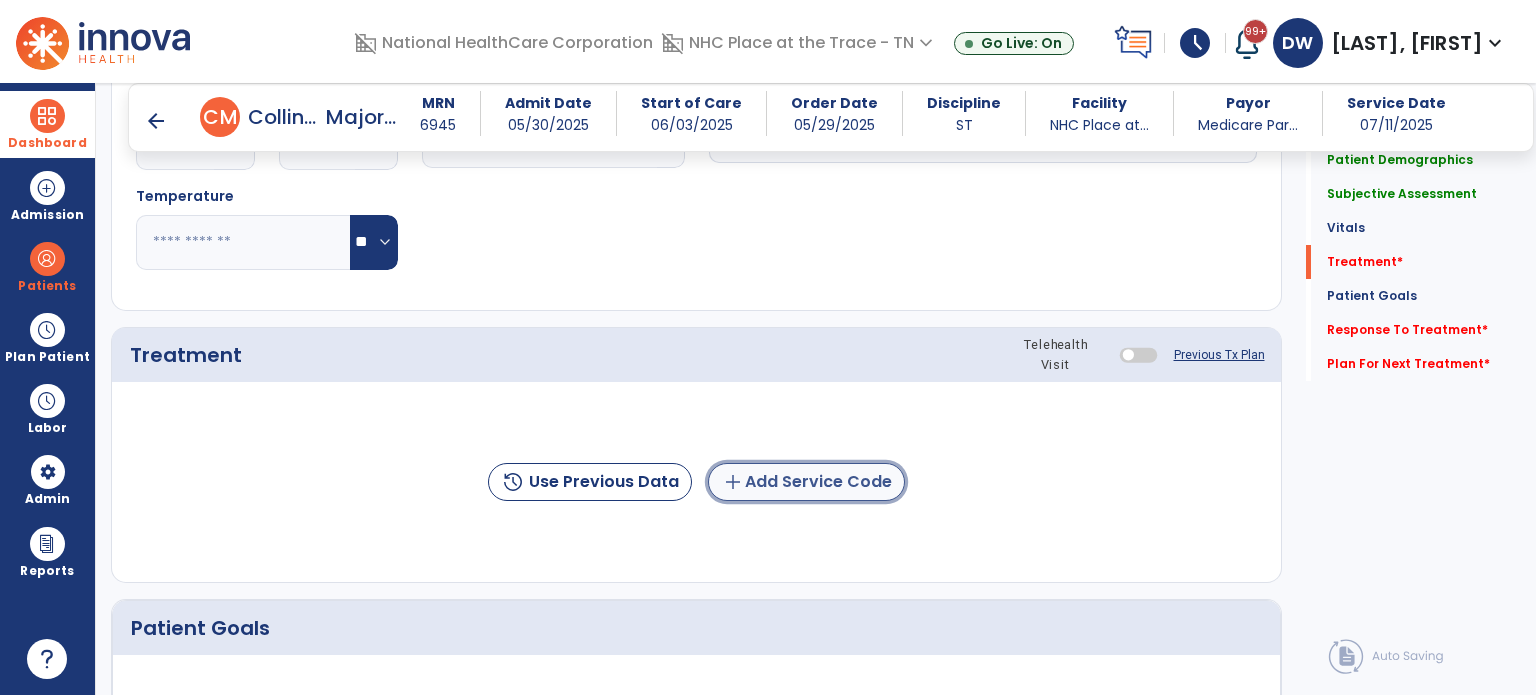 click on "add  Add Service Code" 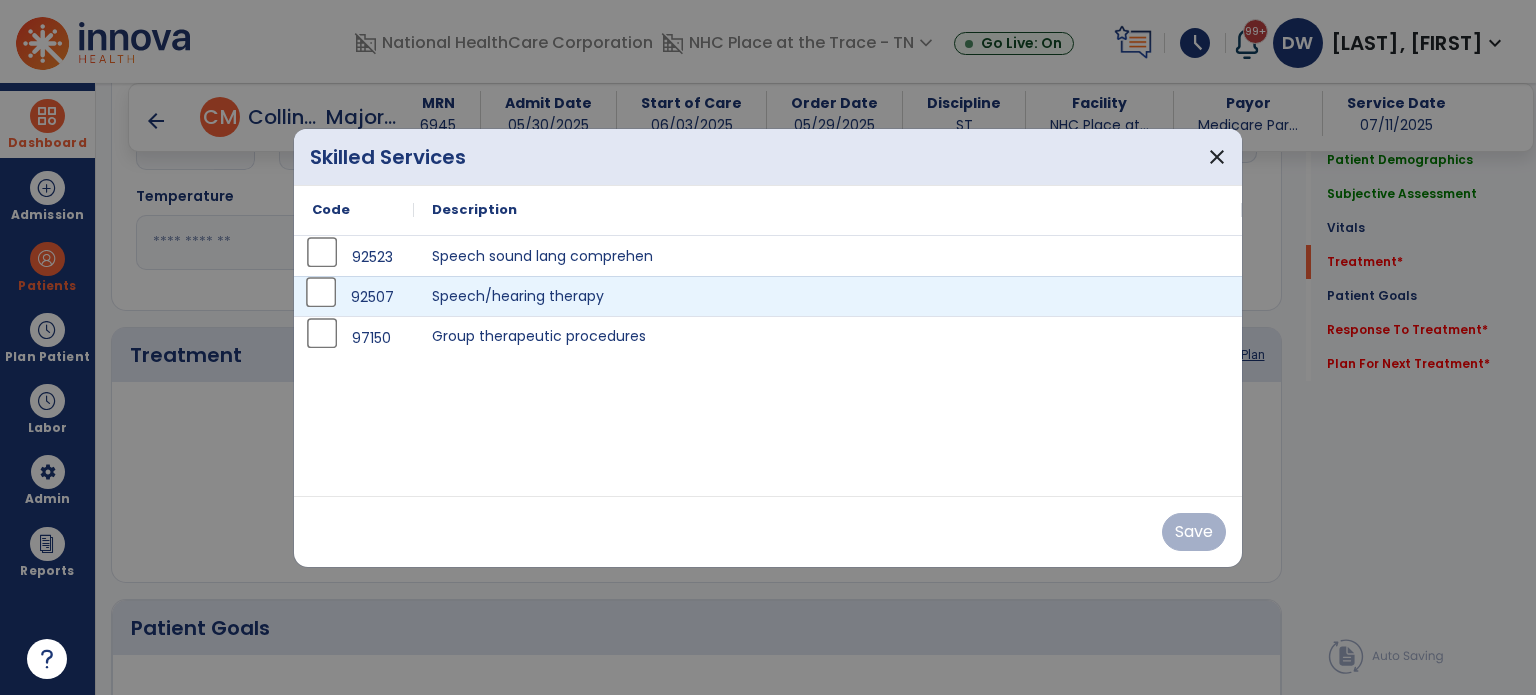 click on "92507" at bounding box center [354, 297] 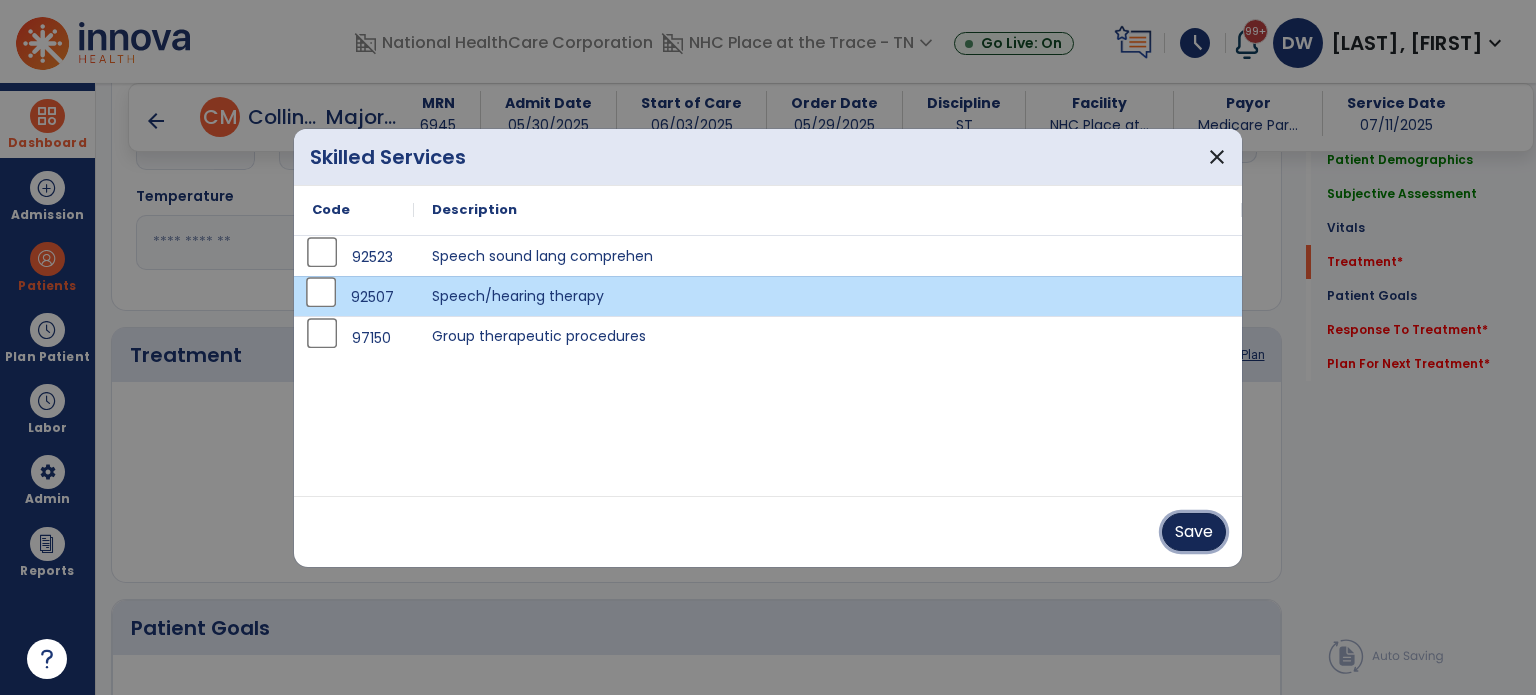 click on "Save" at bounding box center [1194, 532] 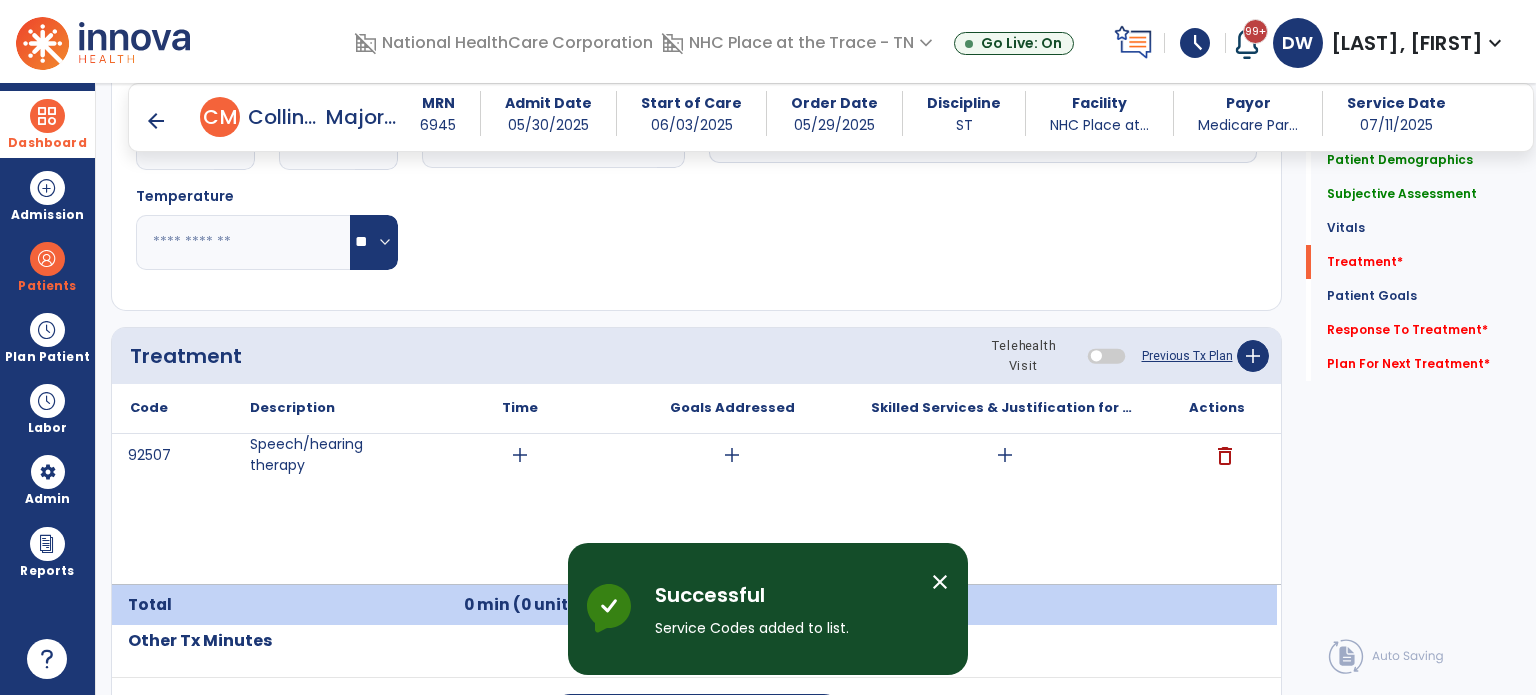 click on "92507  Speech/hearing therapy  add add add delete" at bounding box center [694, 509] 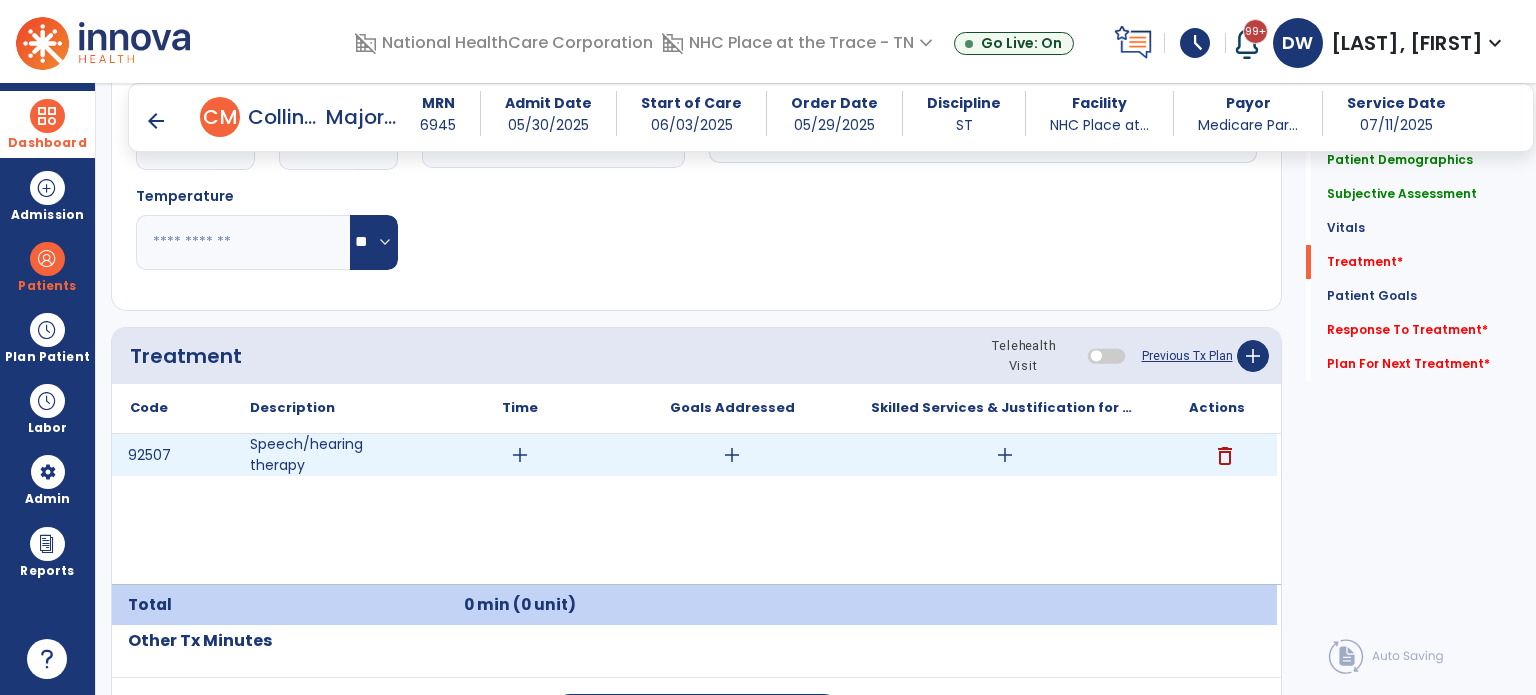 click on "add" at bounding box center [520, 455] 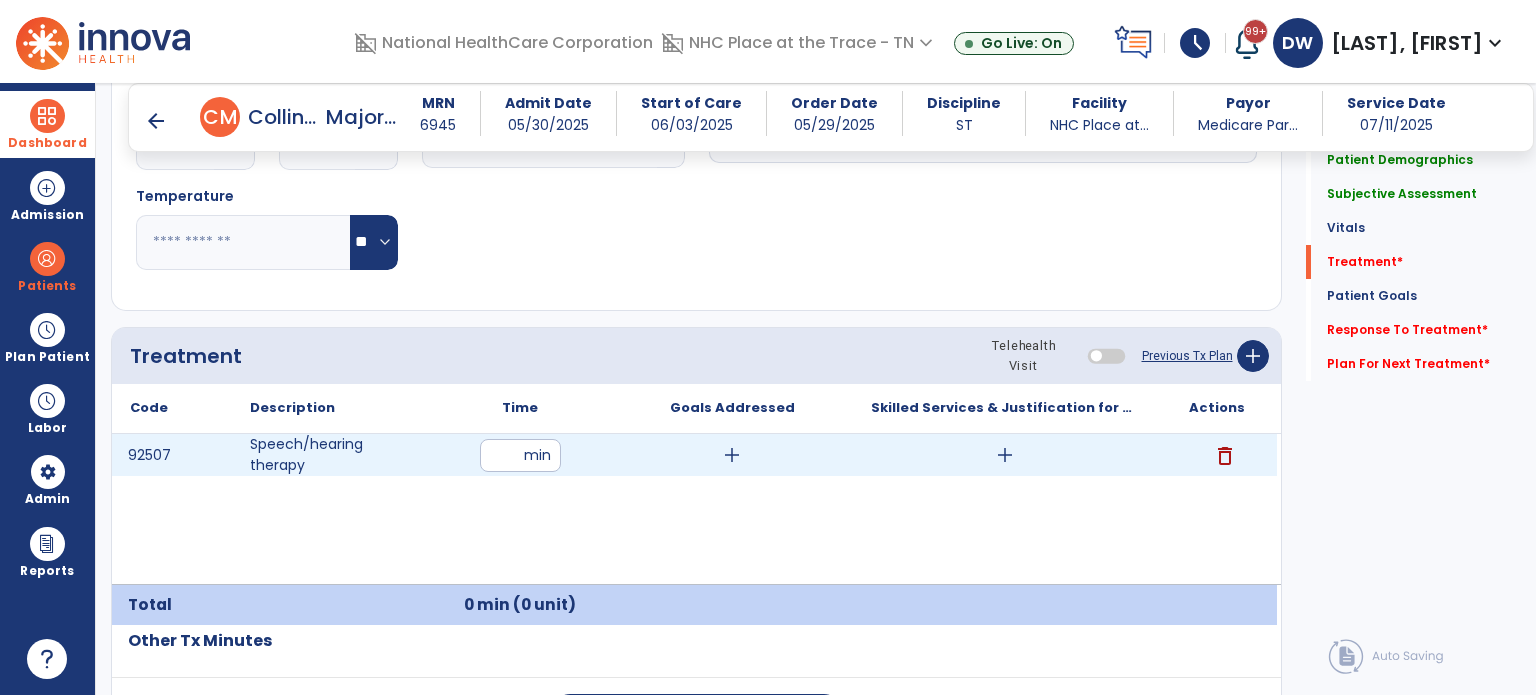 type on "**" 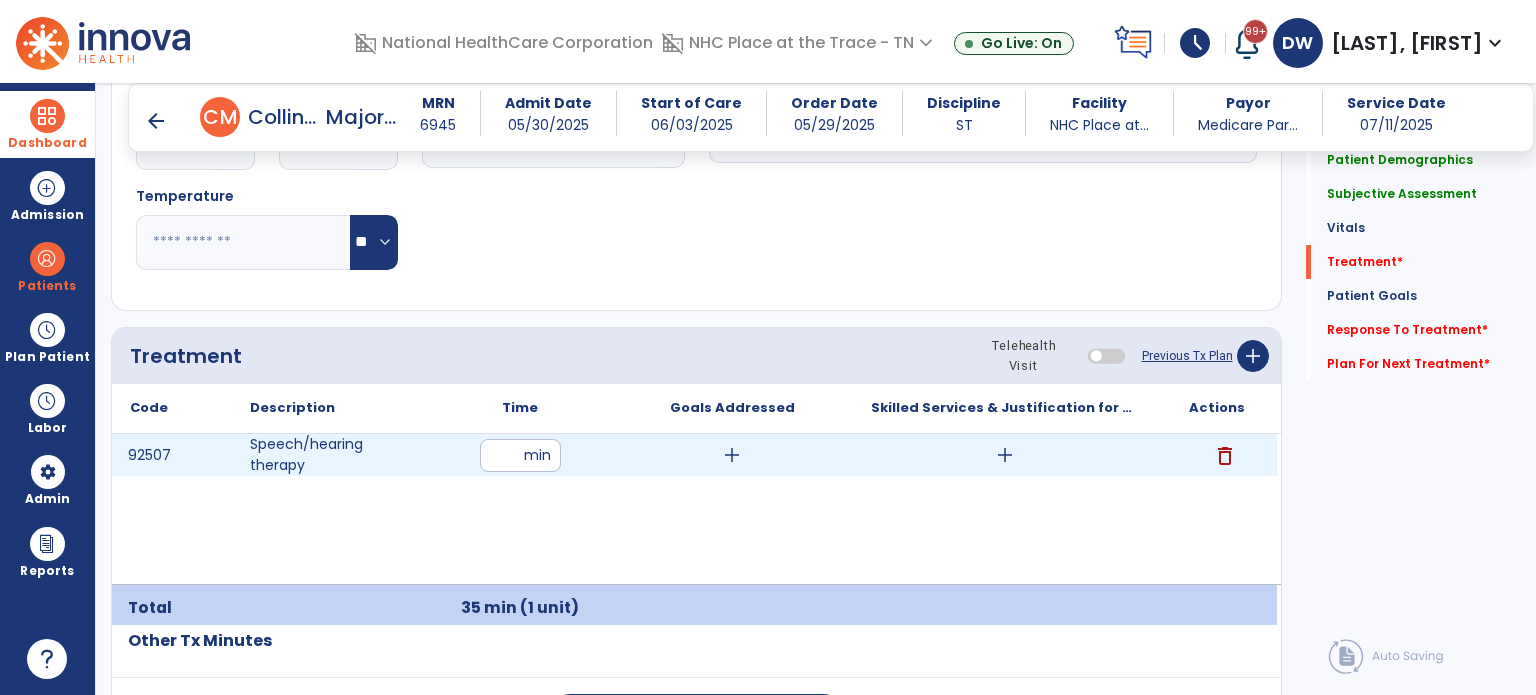 click on "add" at bounding box center [732, 455] 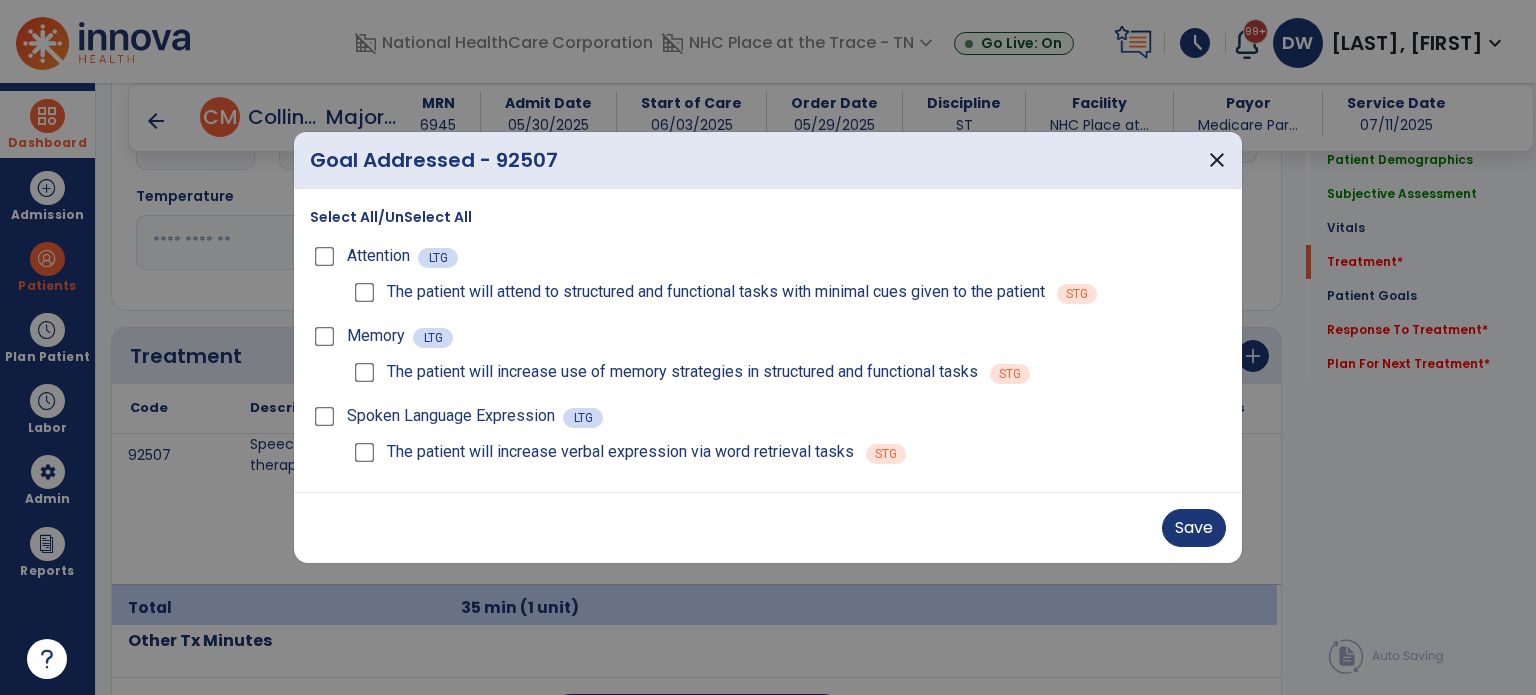 click on "The patient will attend to structured and functional tasks with minimal cues given to the patient" at bounding box center [697, 292] 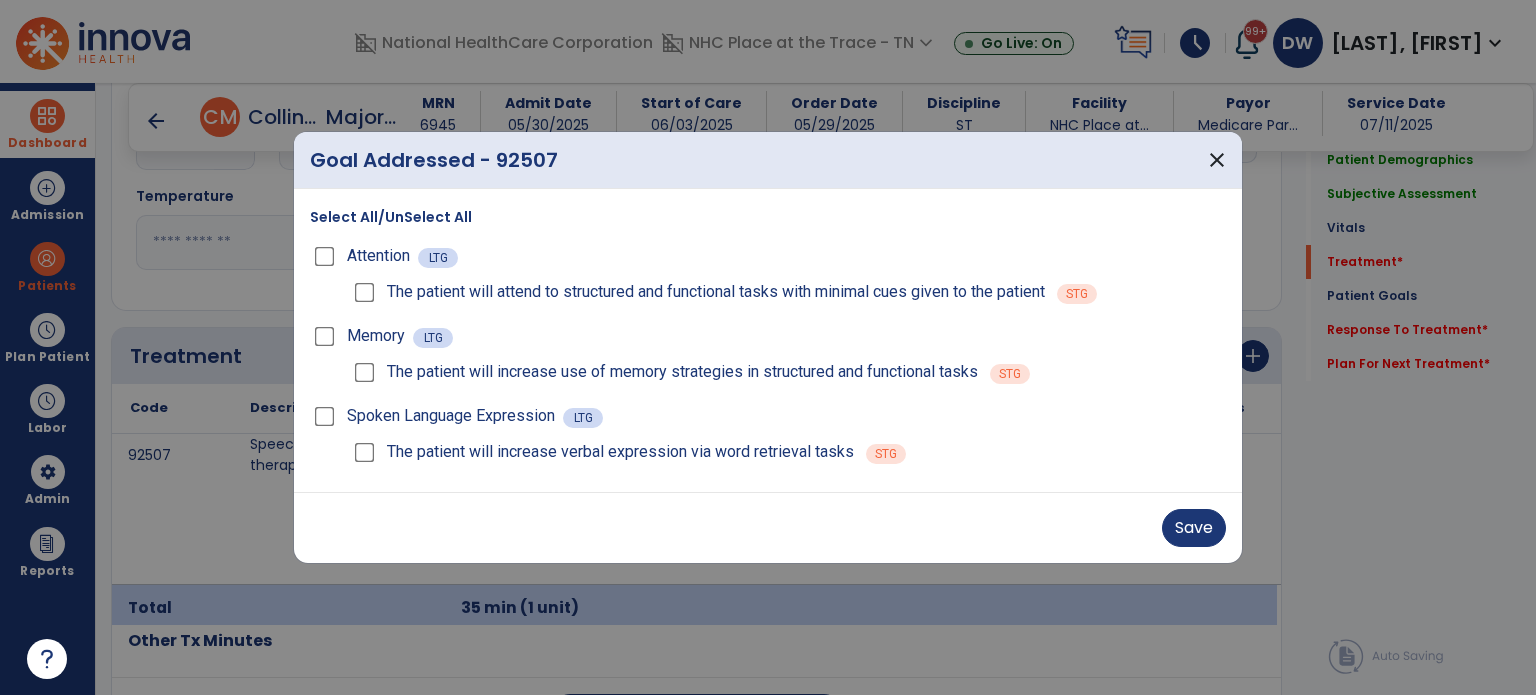 click on "The patient will increase use of memory strategies in structured and functional tasks" at bounding box center (664, 372) 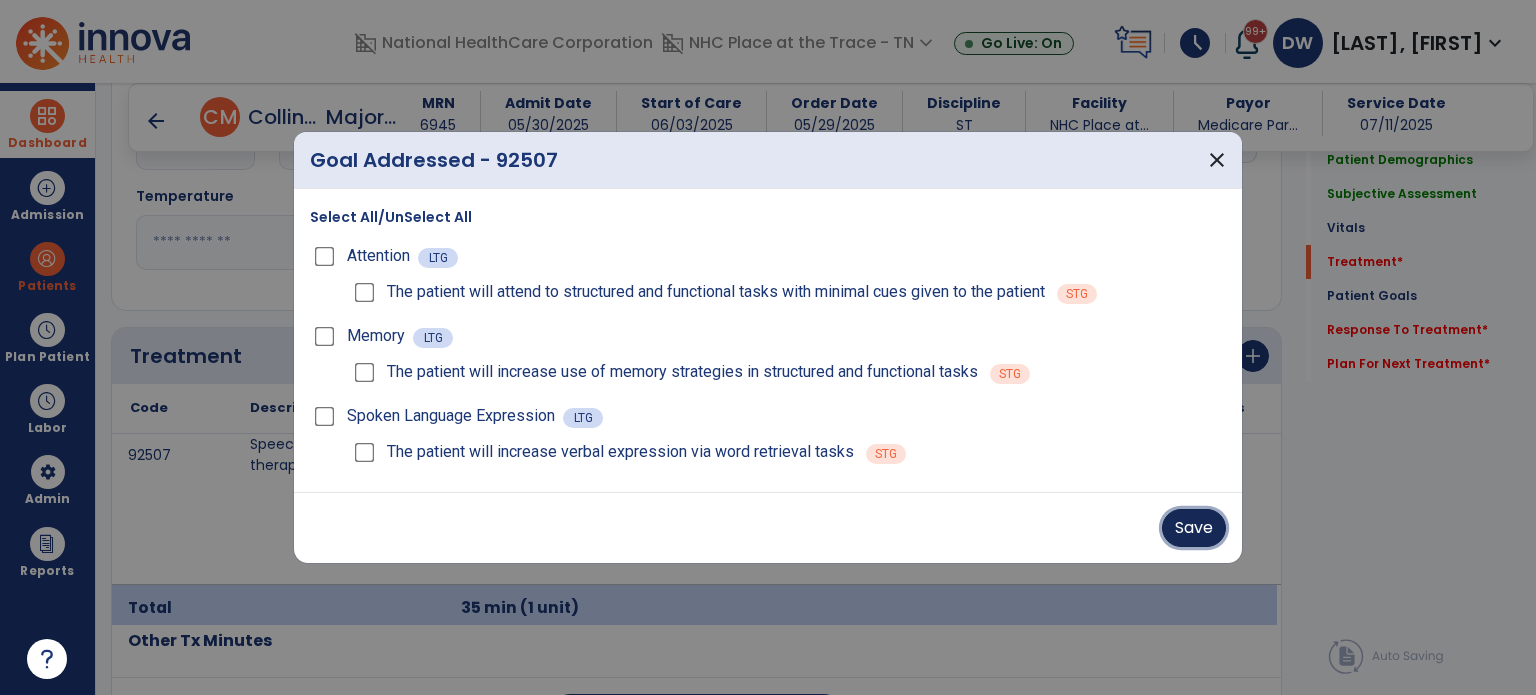 click on "Save" at bounding box center (1194, 528) 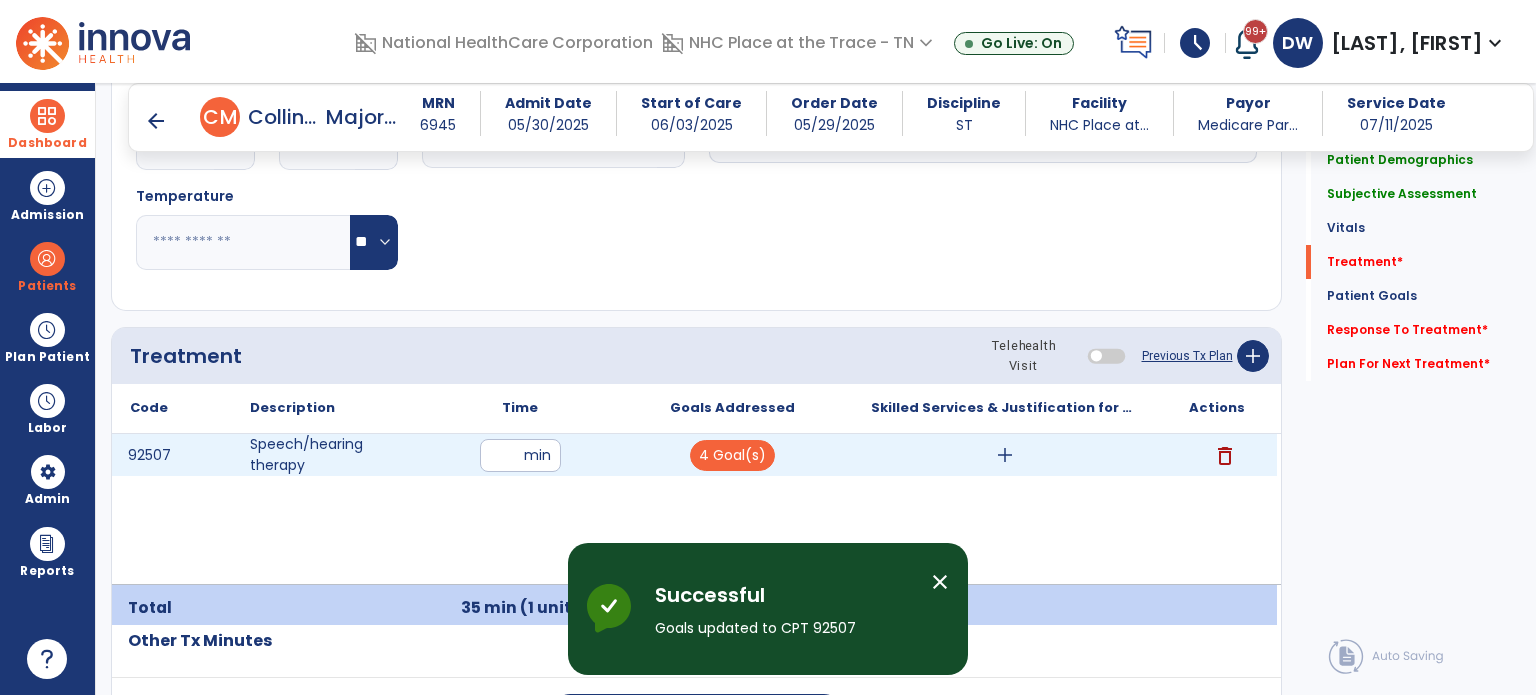 click on "add" at bounding box center (1005, 455) 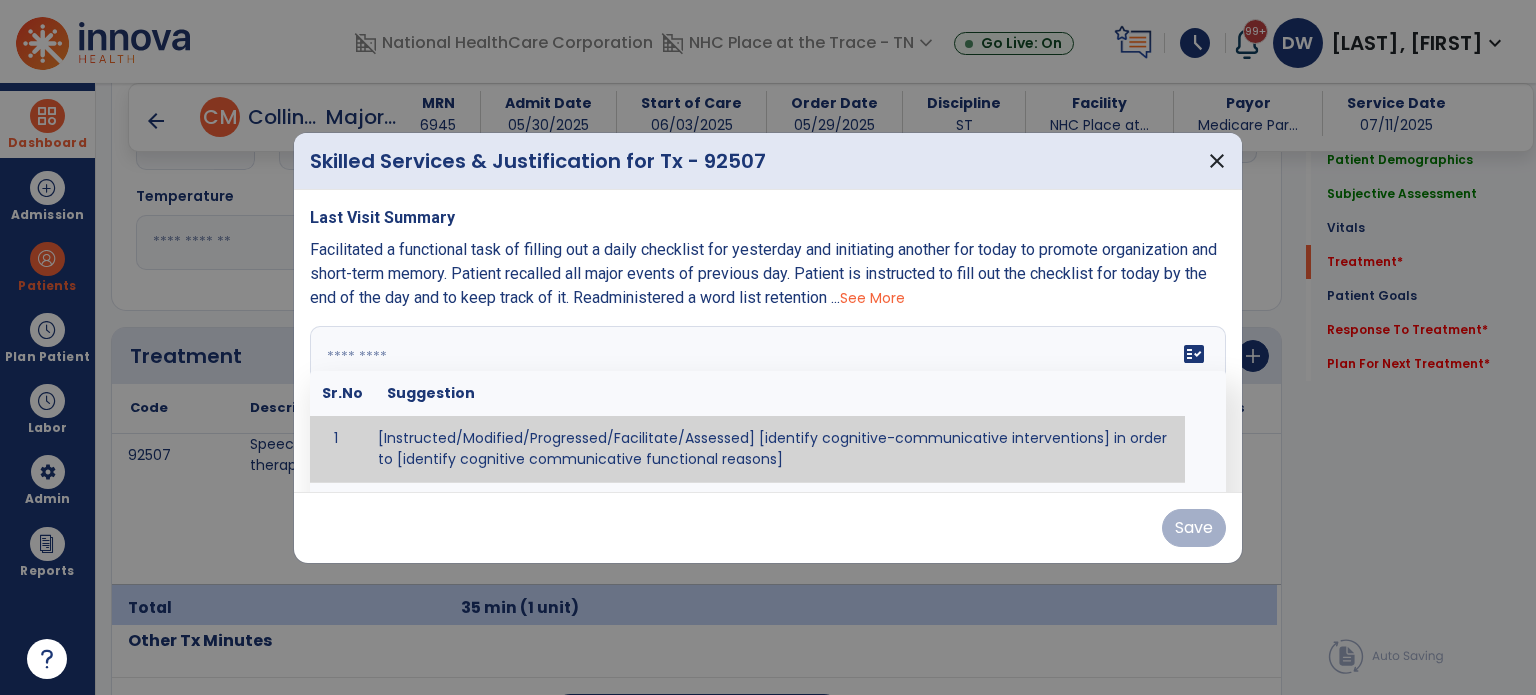 click on "fact_check  Sr.No Suggestion 1 [Instructed/Modified/Progressed/Facilitate/Assessed] [identify cognitive-communicative interventions] in order to [identify cognitive communicative functional reasons] 2 Assessed cognitive-communicative skills using [identify test]." at bounding box center (768, 401) 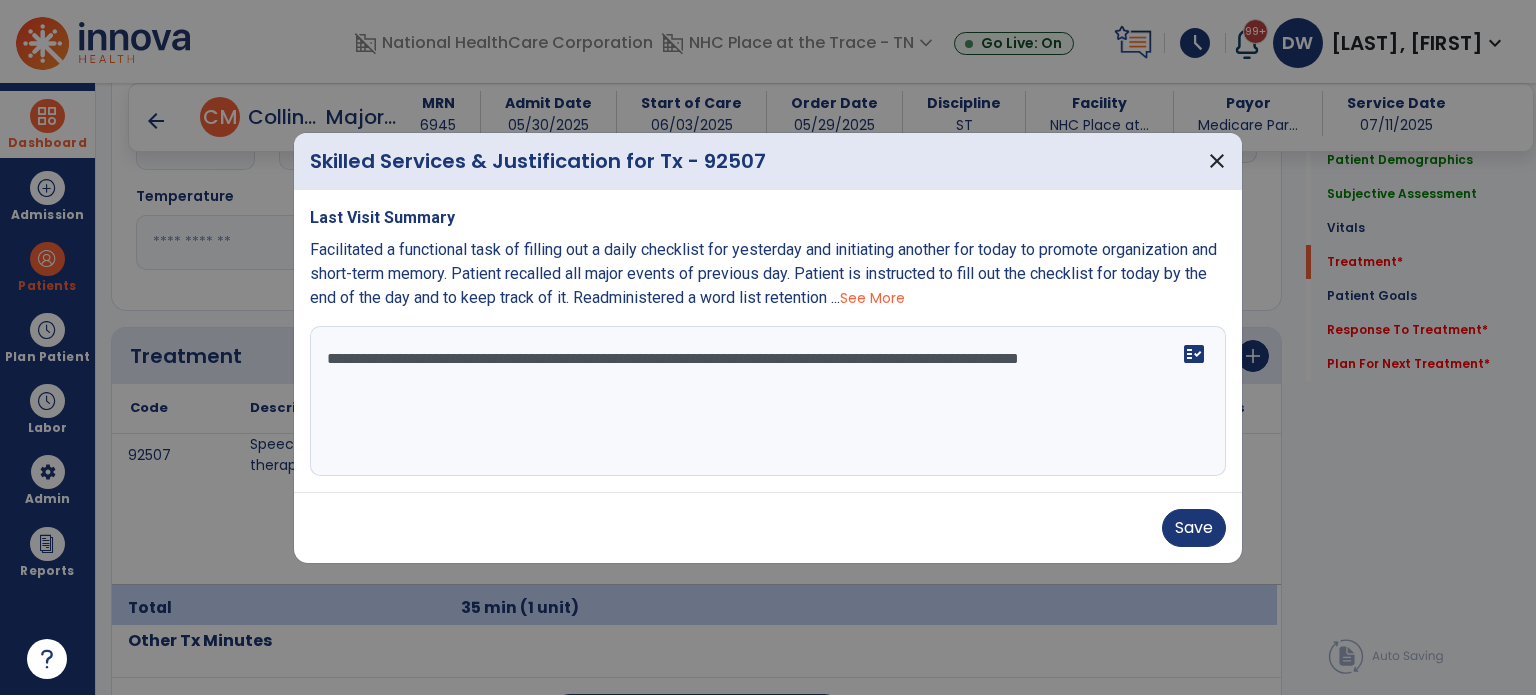 click on "**********" at bounding box center [768, 401] 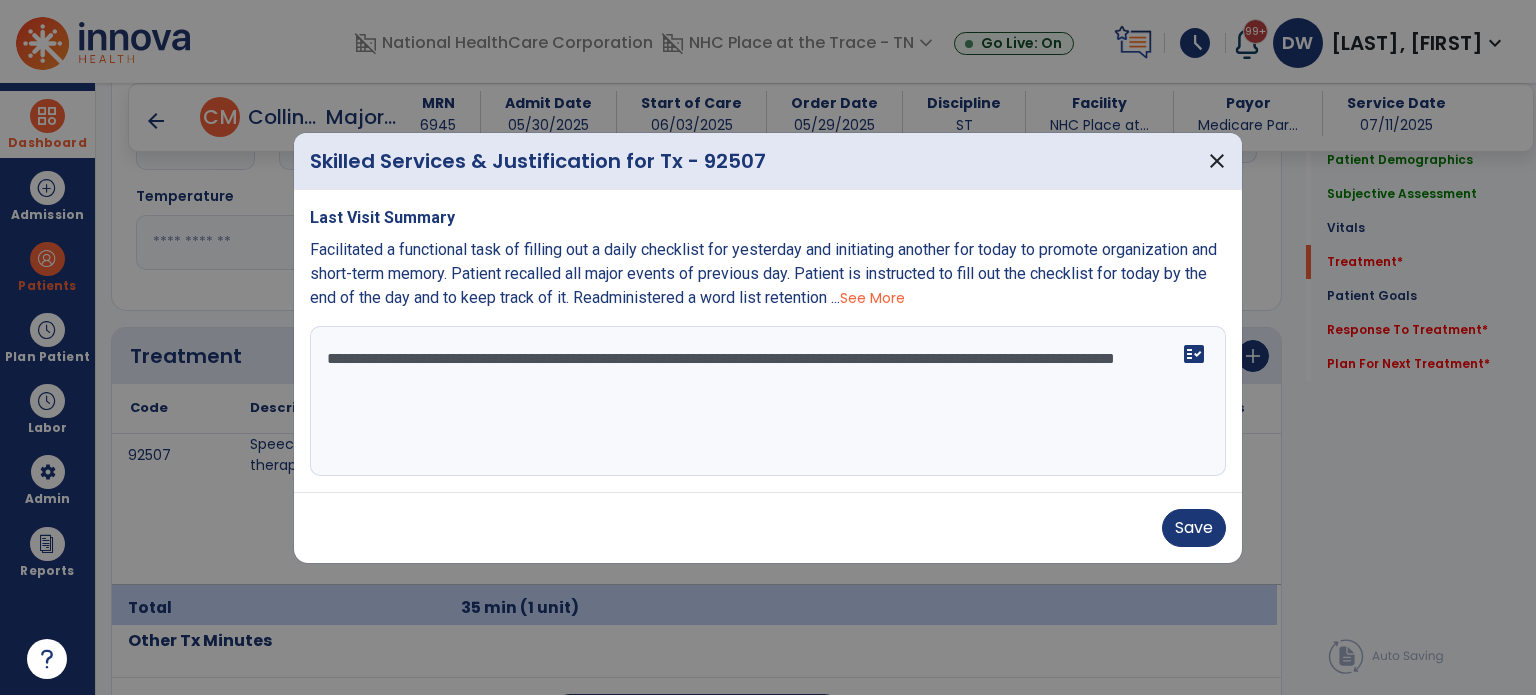 click on "**********" at bounding box center (768, 401) 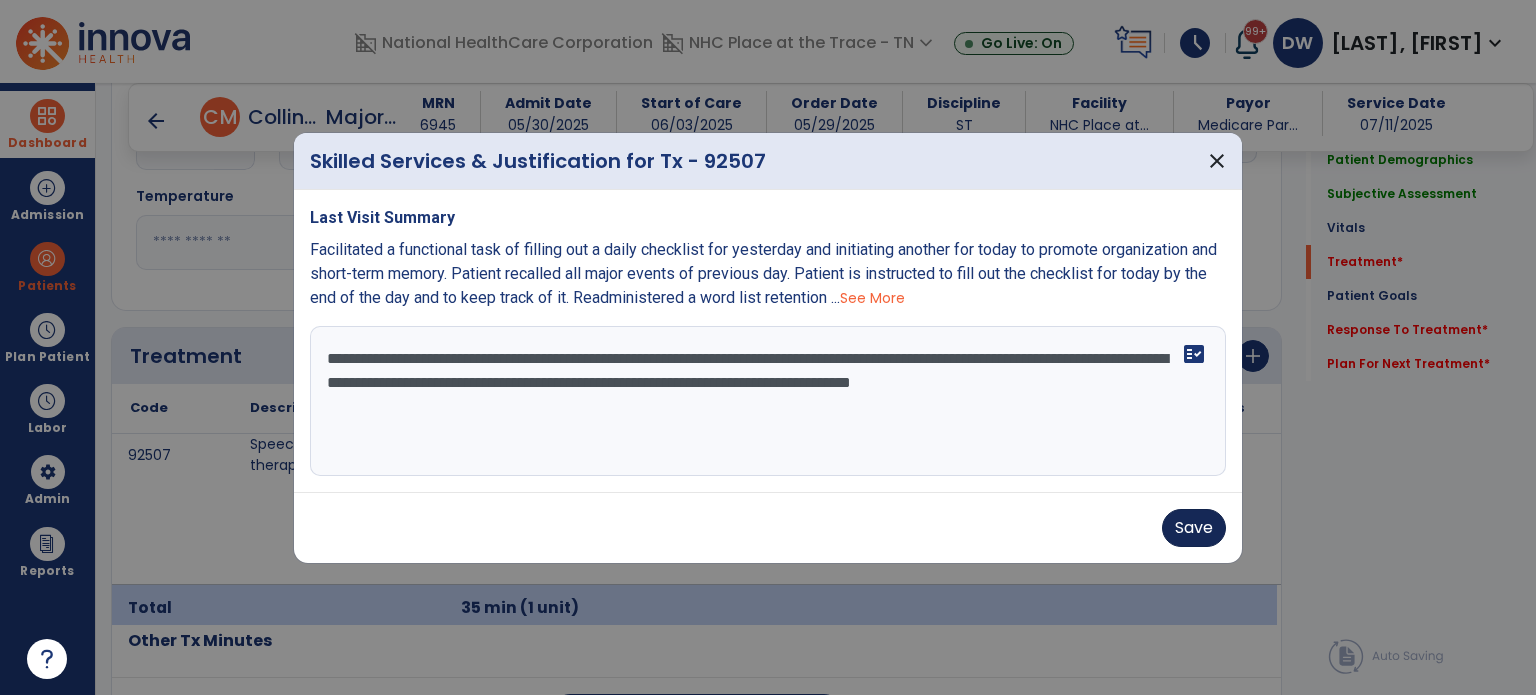 type on "**********" 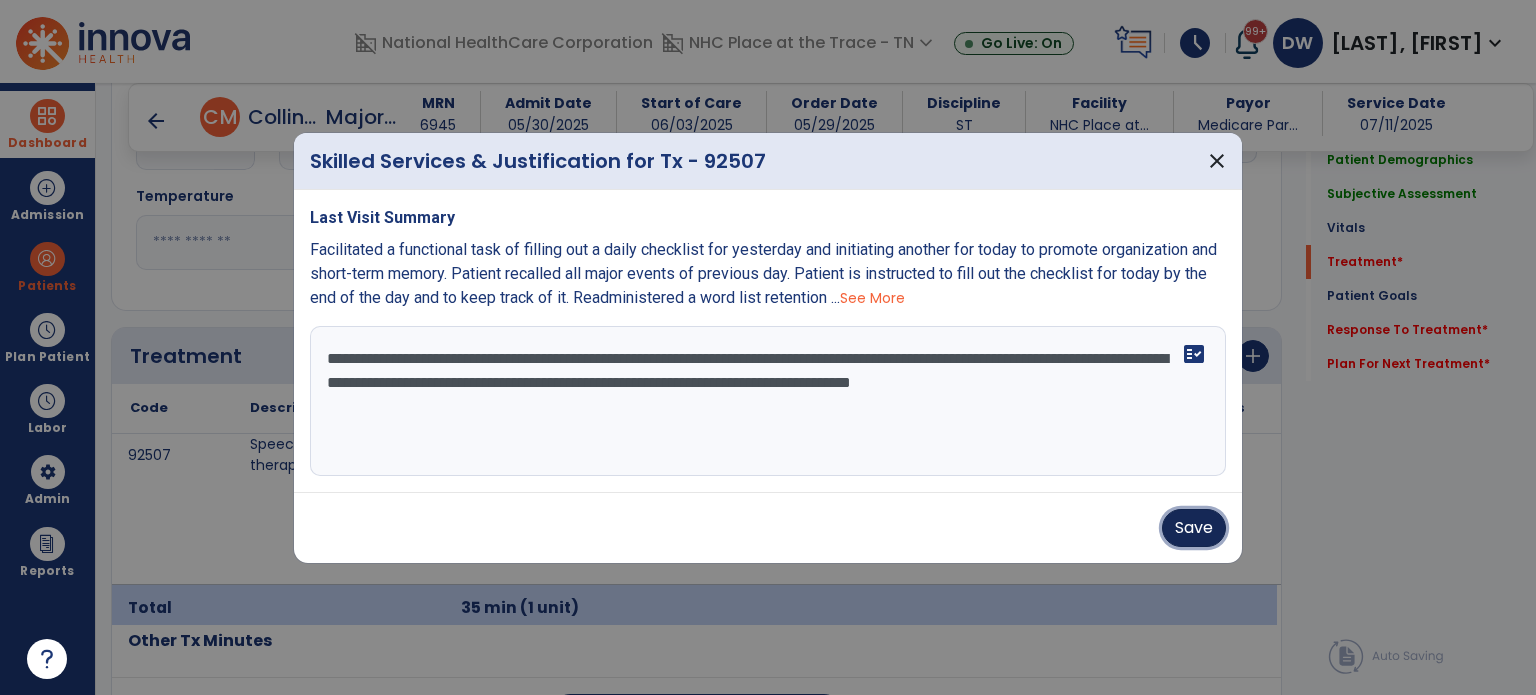 click on "Save" at bounding box center [1194, 528] 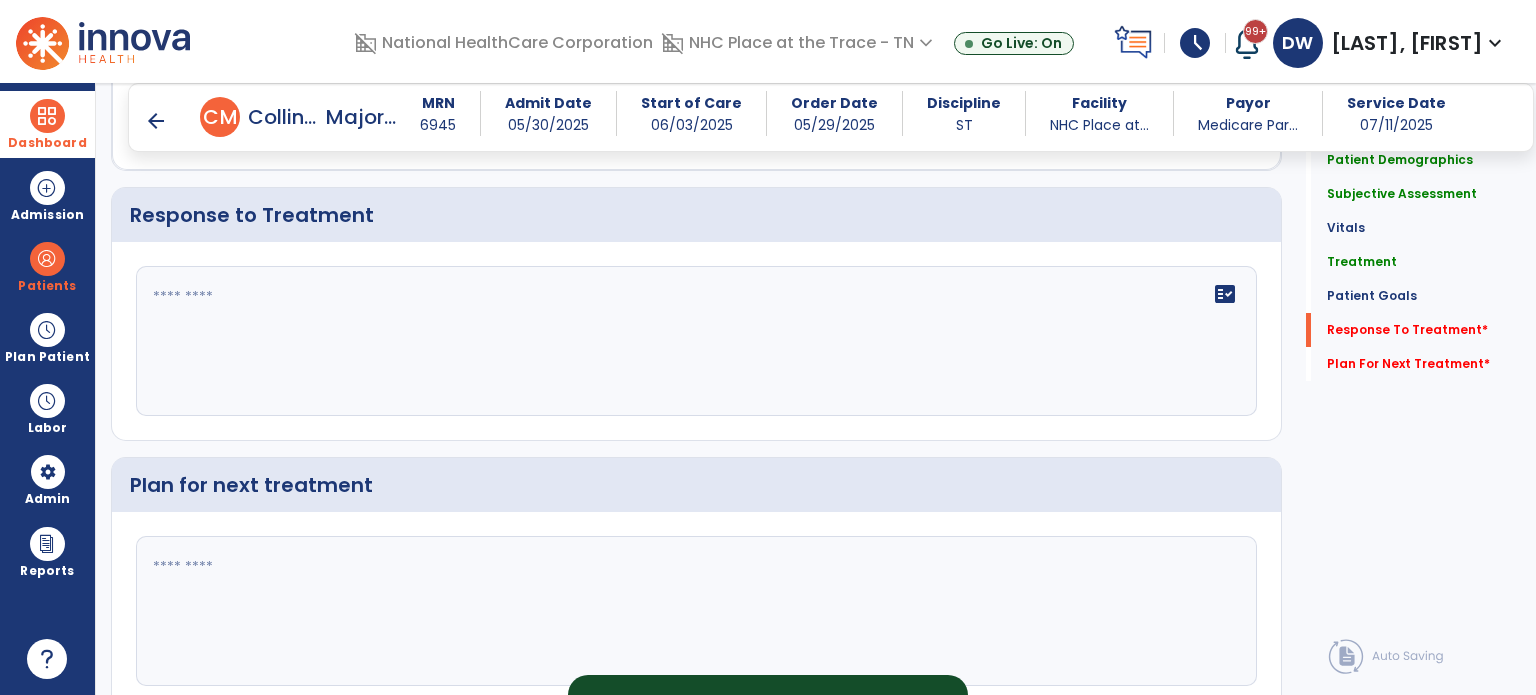 scroll, scrollTop: 2948, scrollLeft: 0, axis: vertical 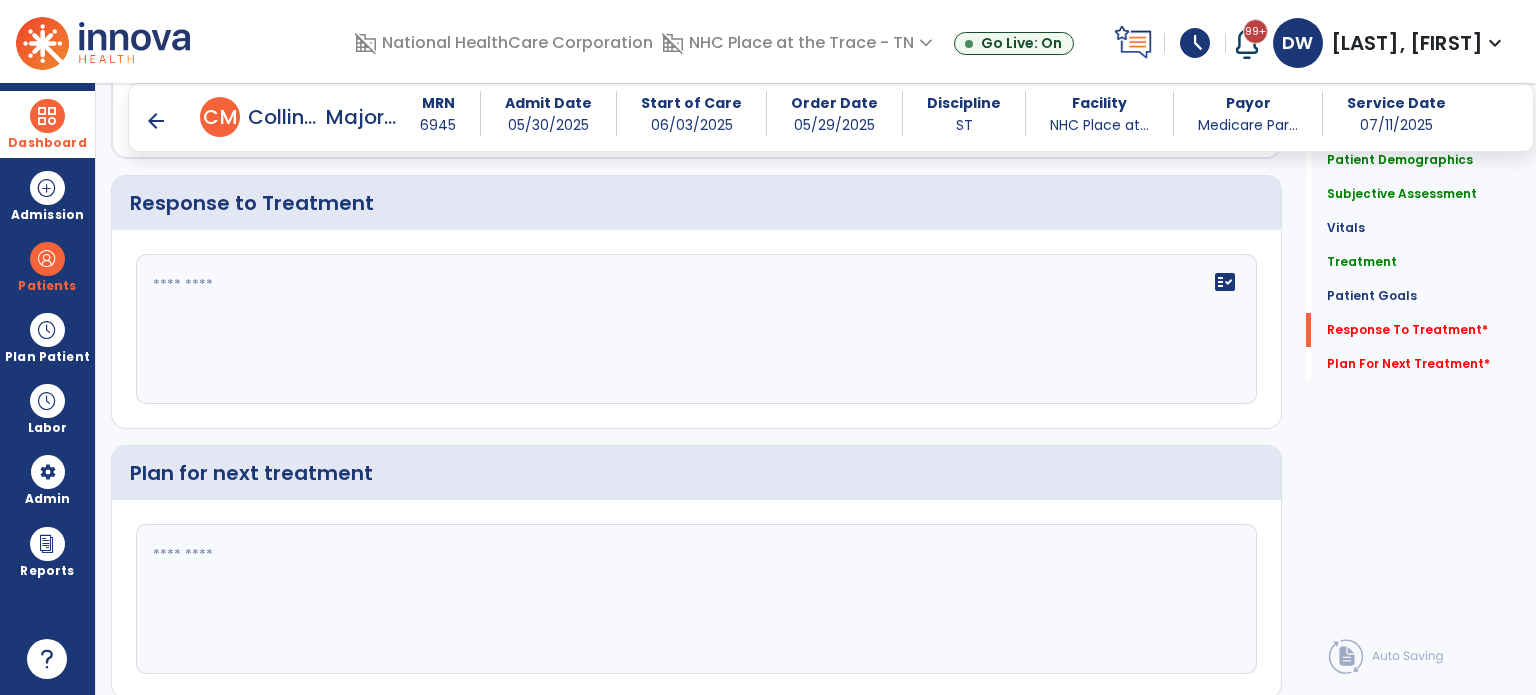 click on "fact_check" 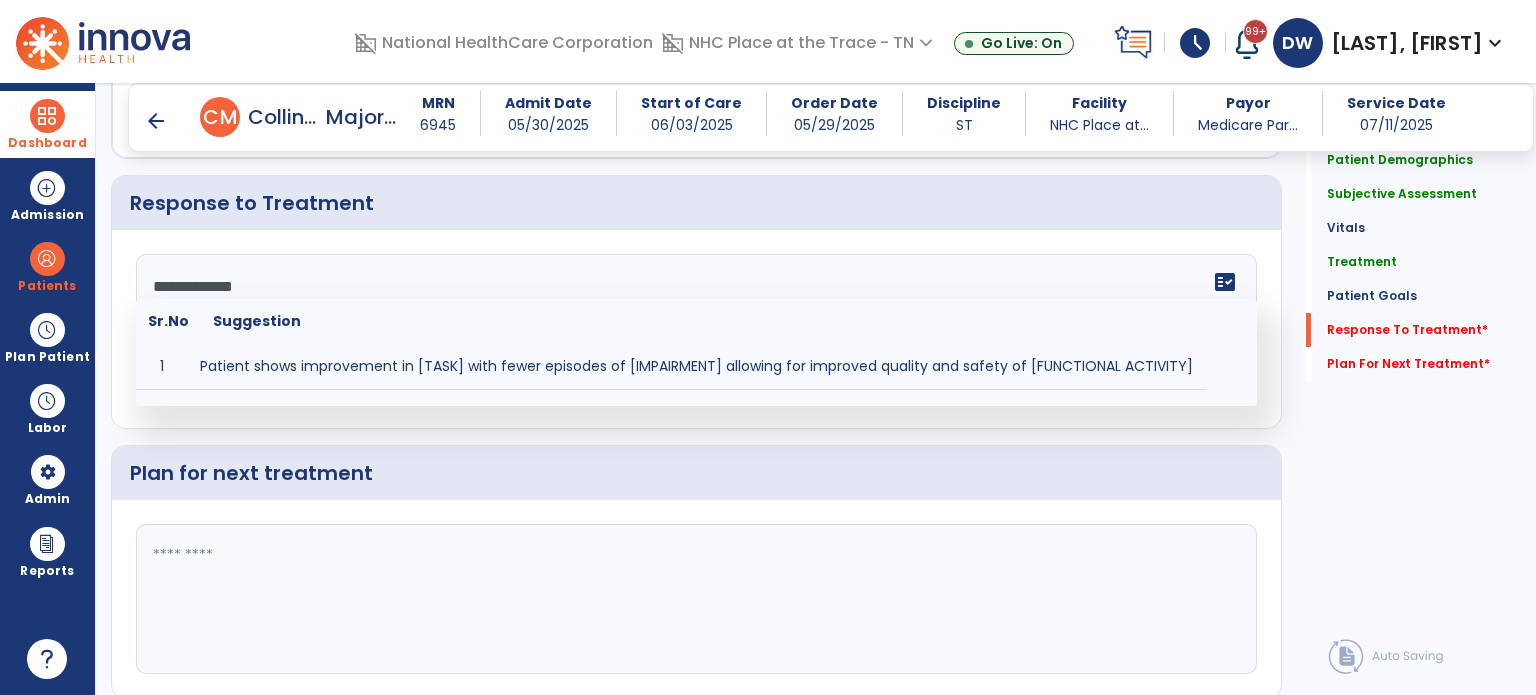 type on "**********" 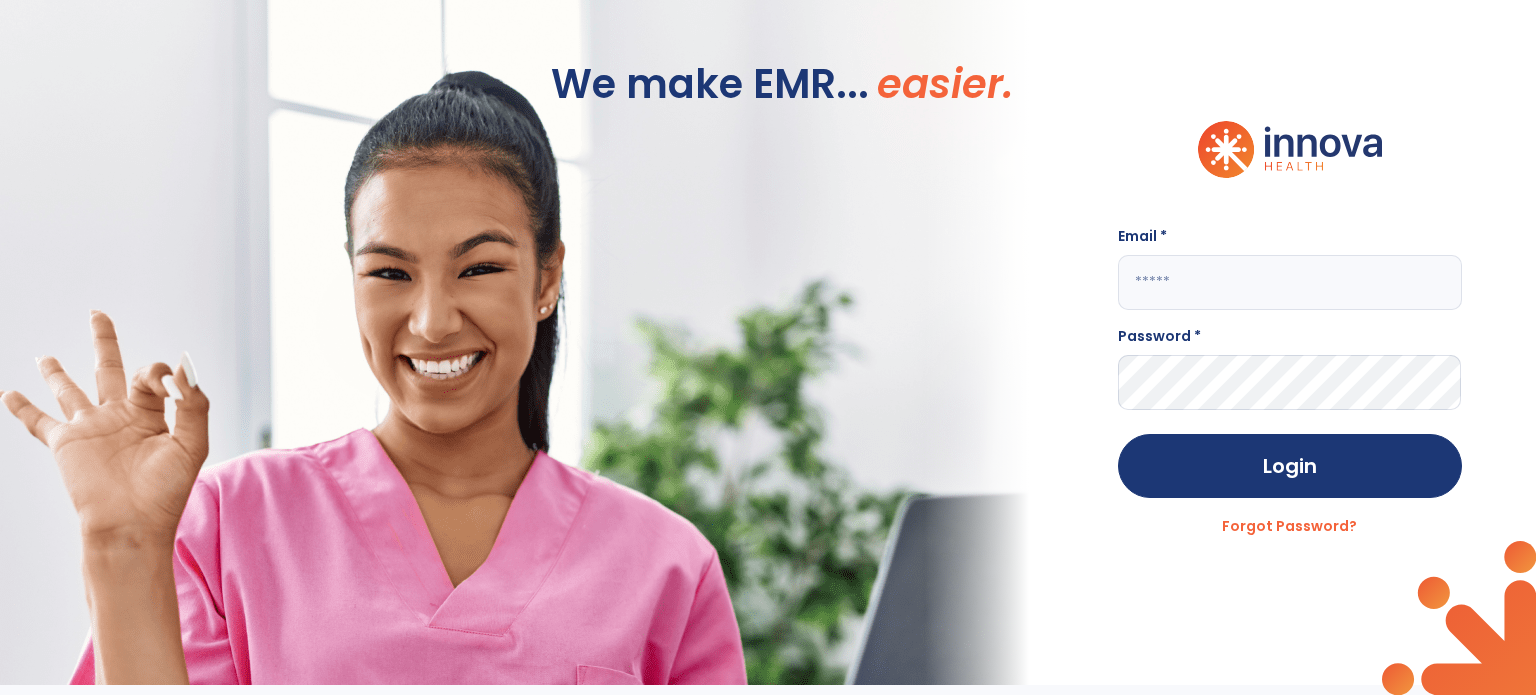 scroll, scrollTop: 0, scrollLeft: 0, axis: both 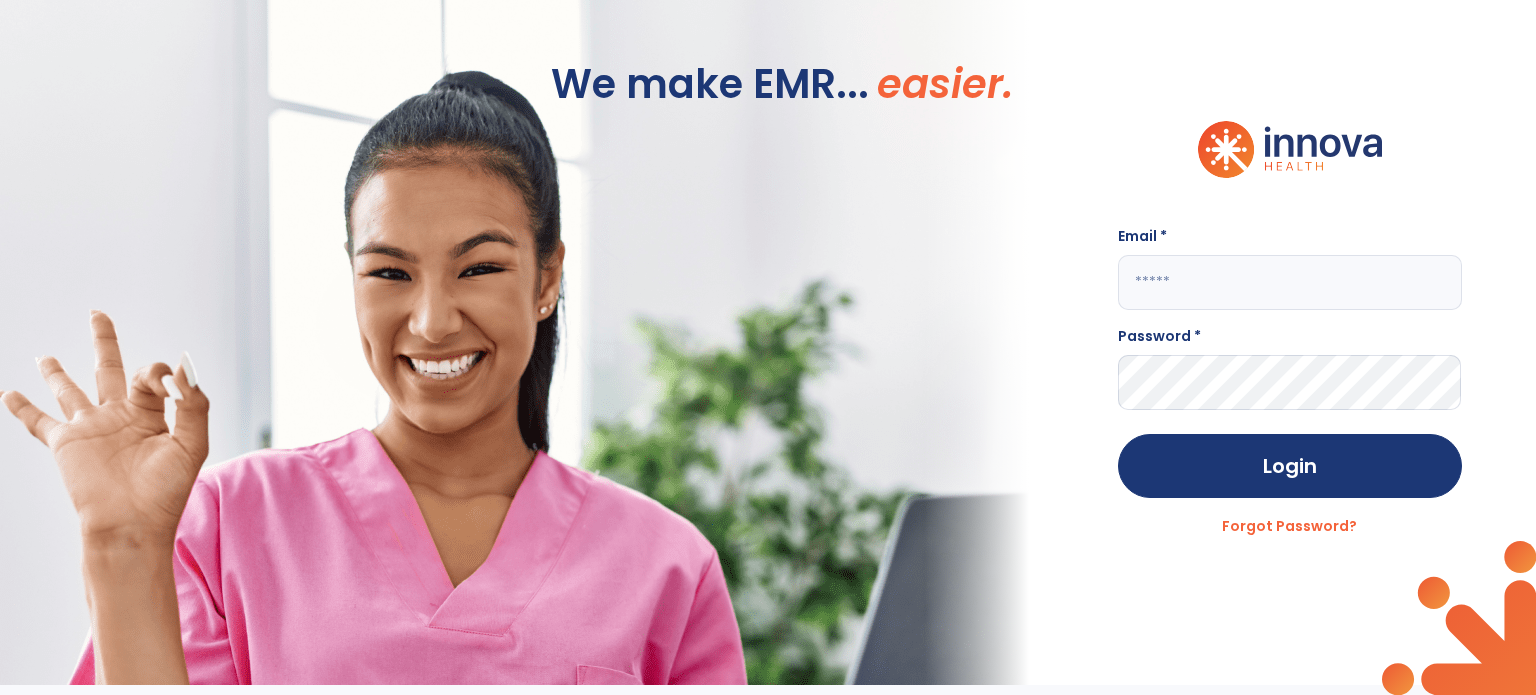 click 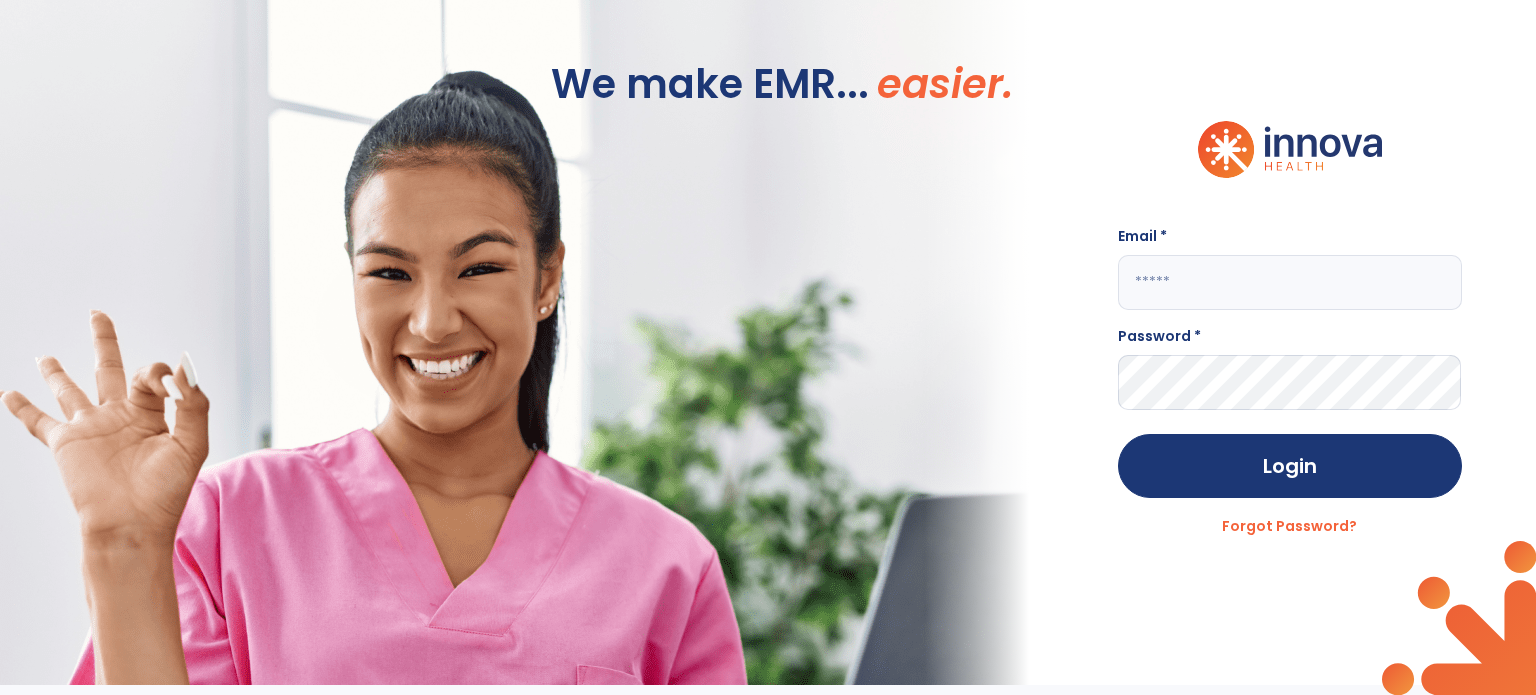 scroll, scrollTop: 0, scrollLeft: 0, axis: both 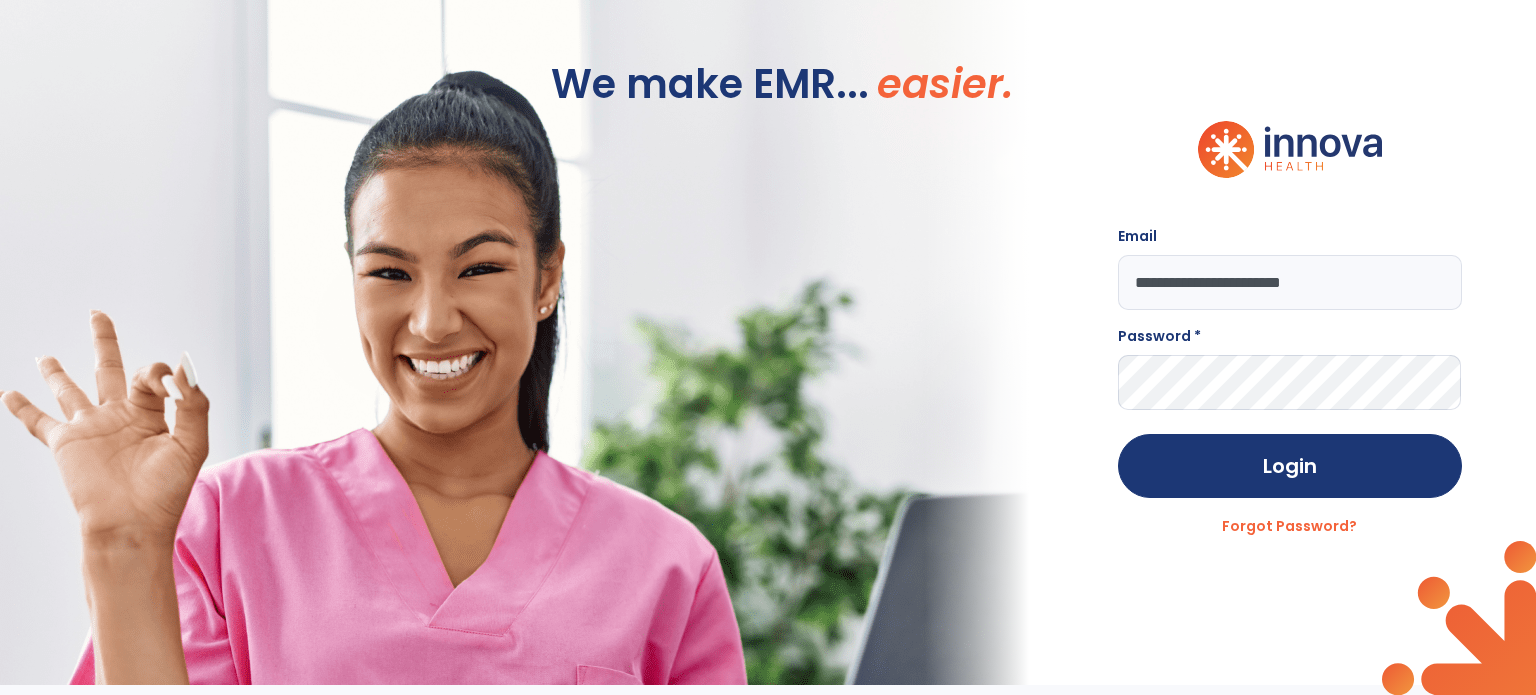 type on "**********" 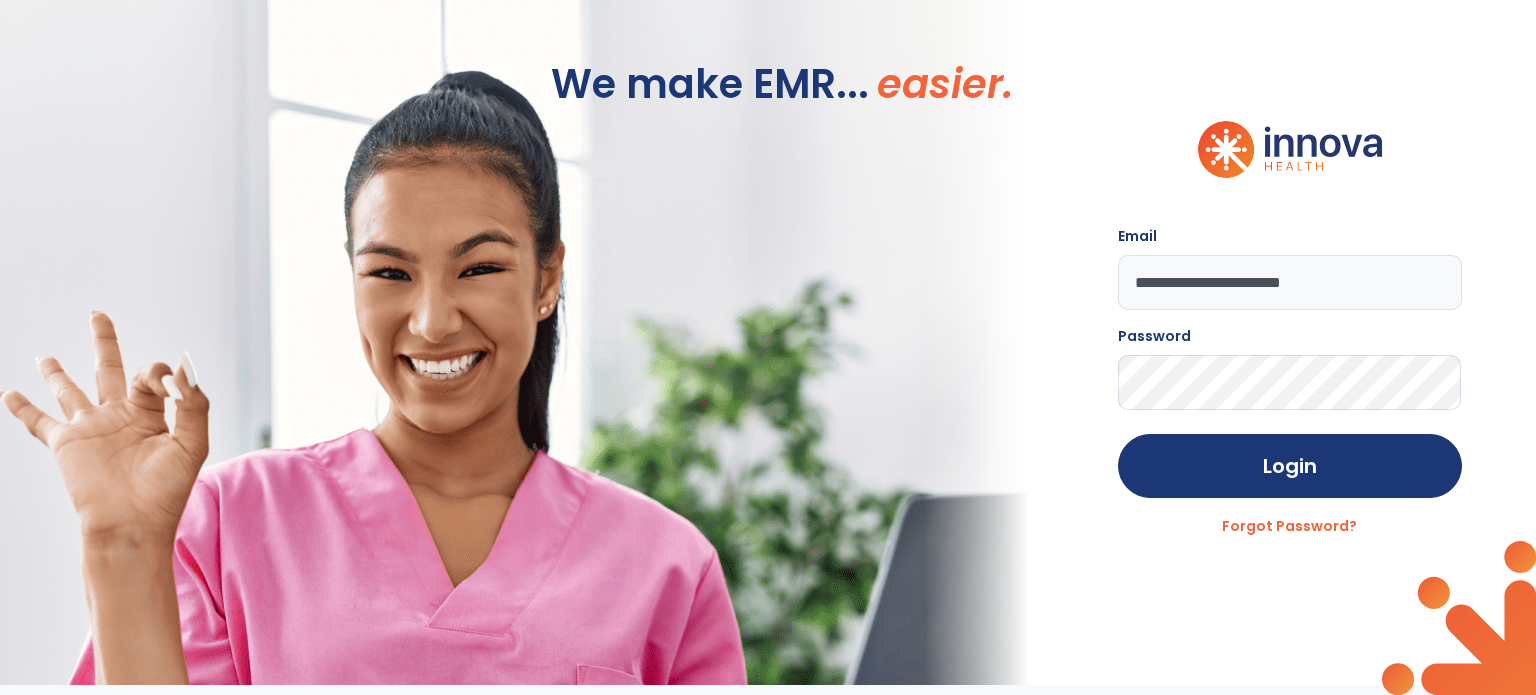 click on "Login" 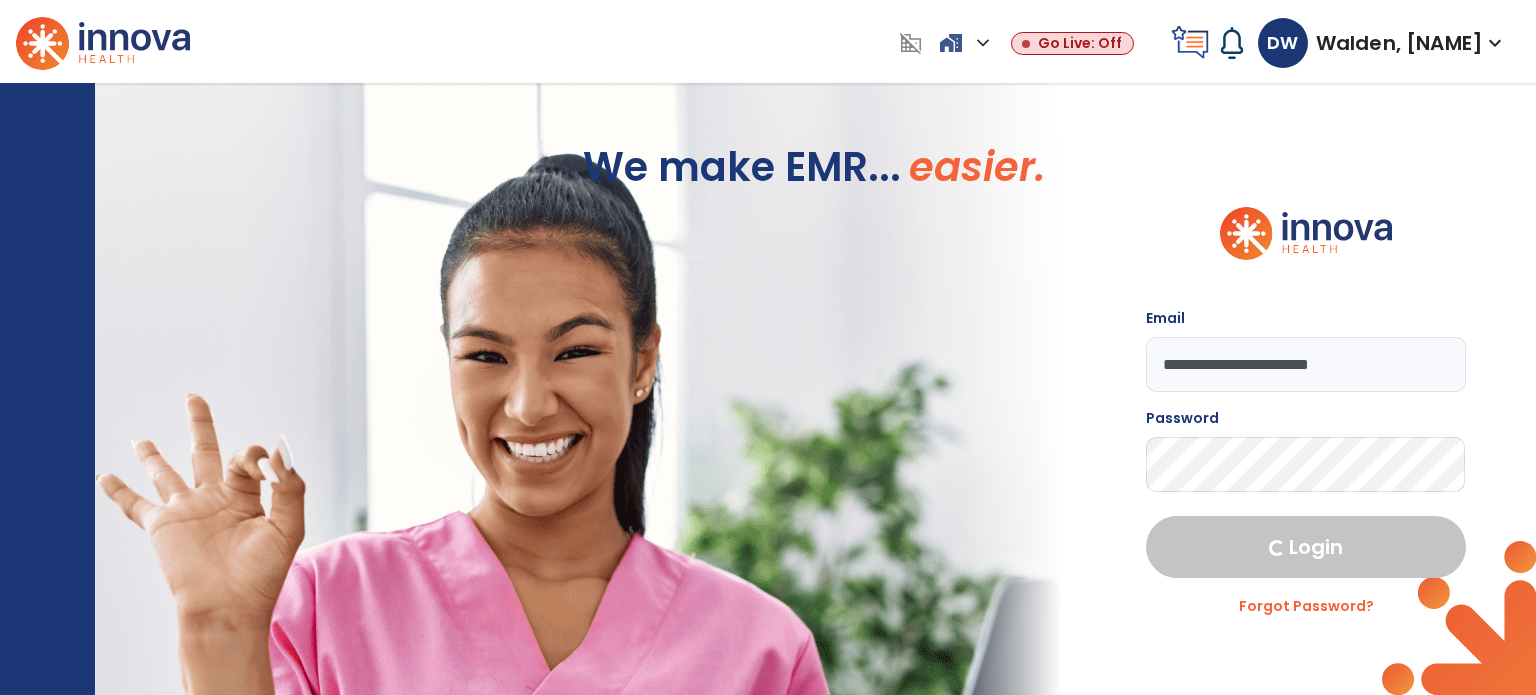 select on "***" 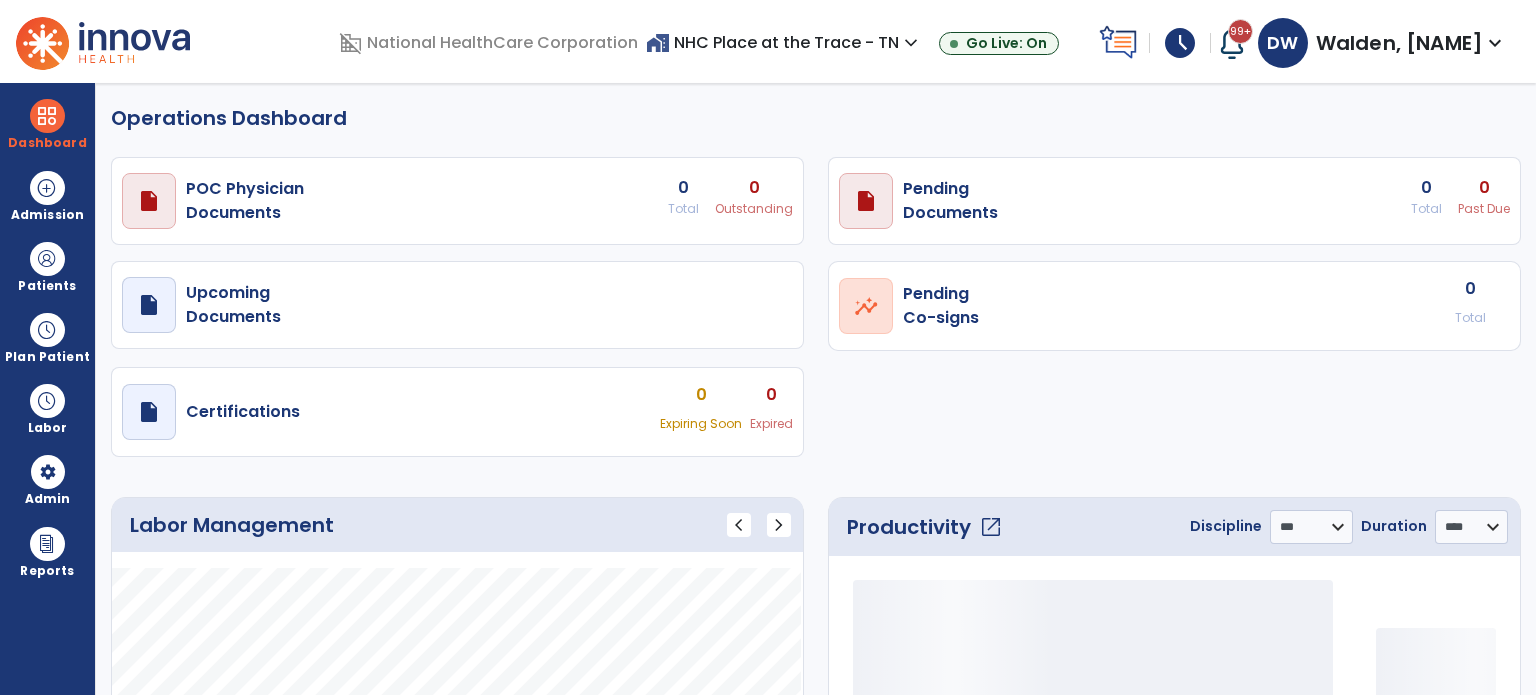 select on "***" 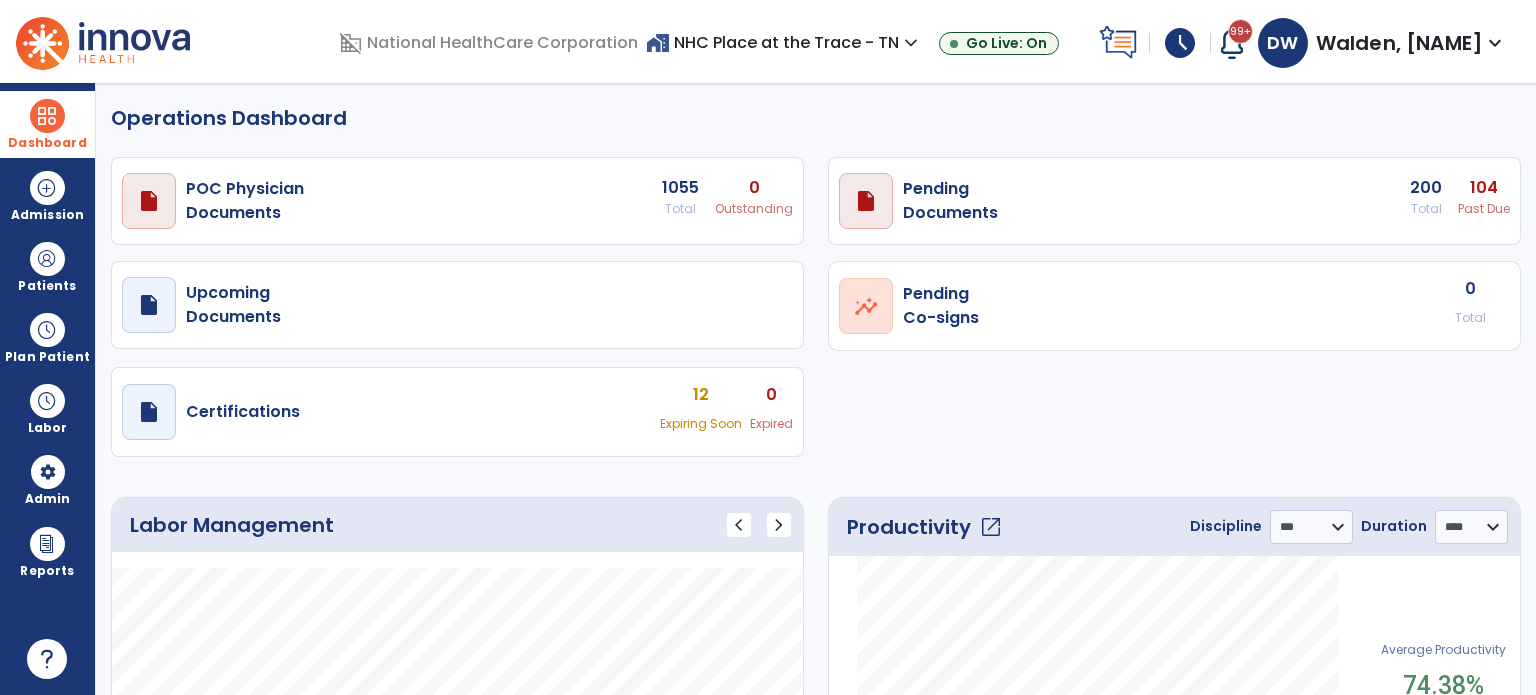 click at bounding box center [47, 116] 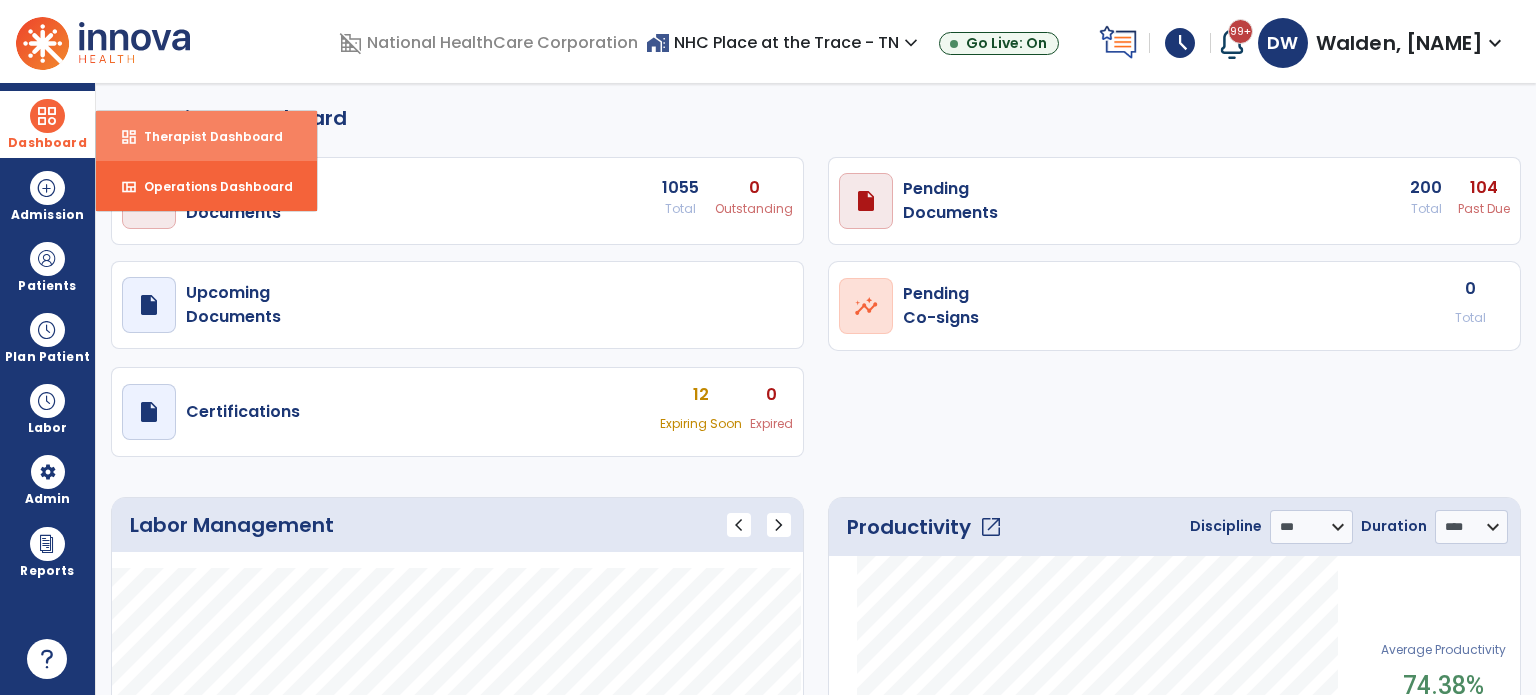 click on "dashboard  Therapist Dashboard" at bounding box center [206, 136] 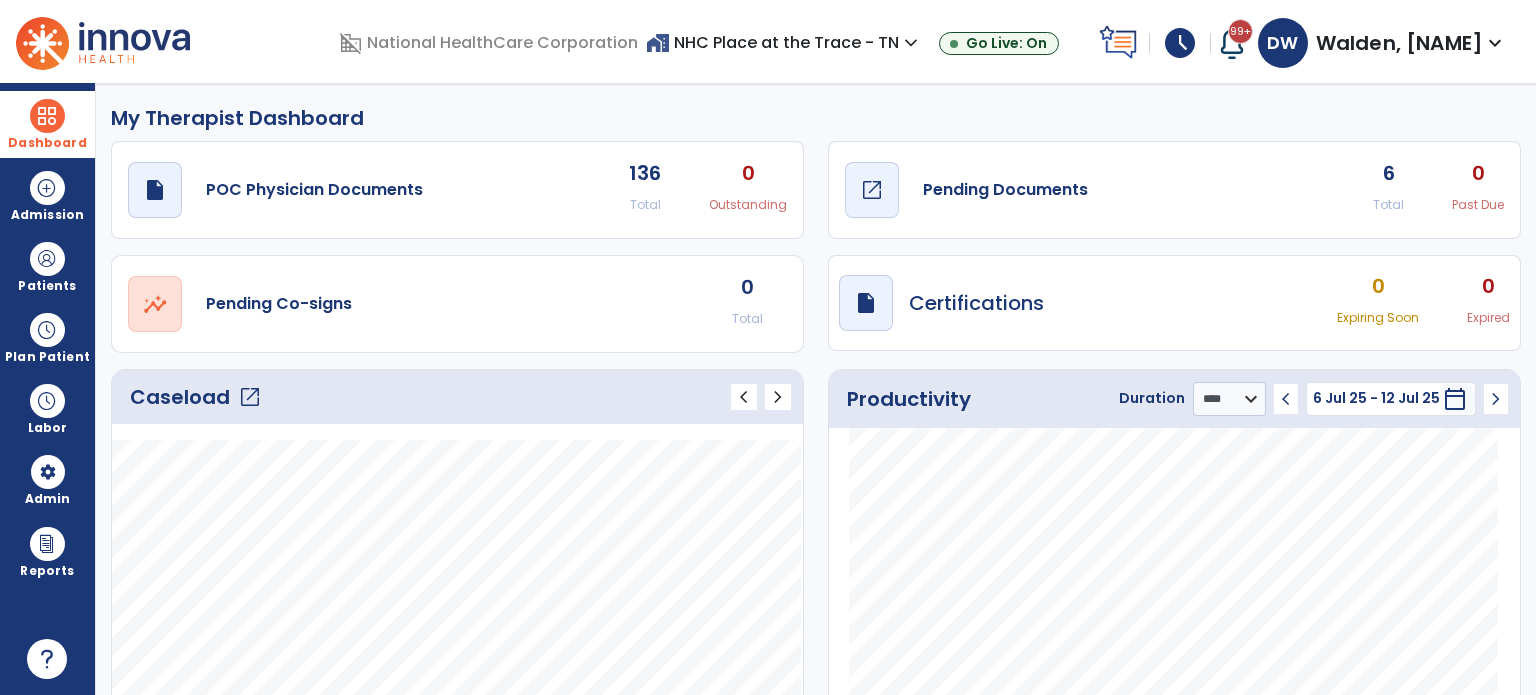 click on "Pending Documents" 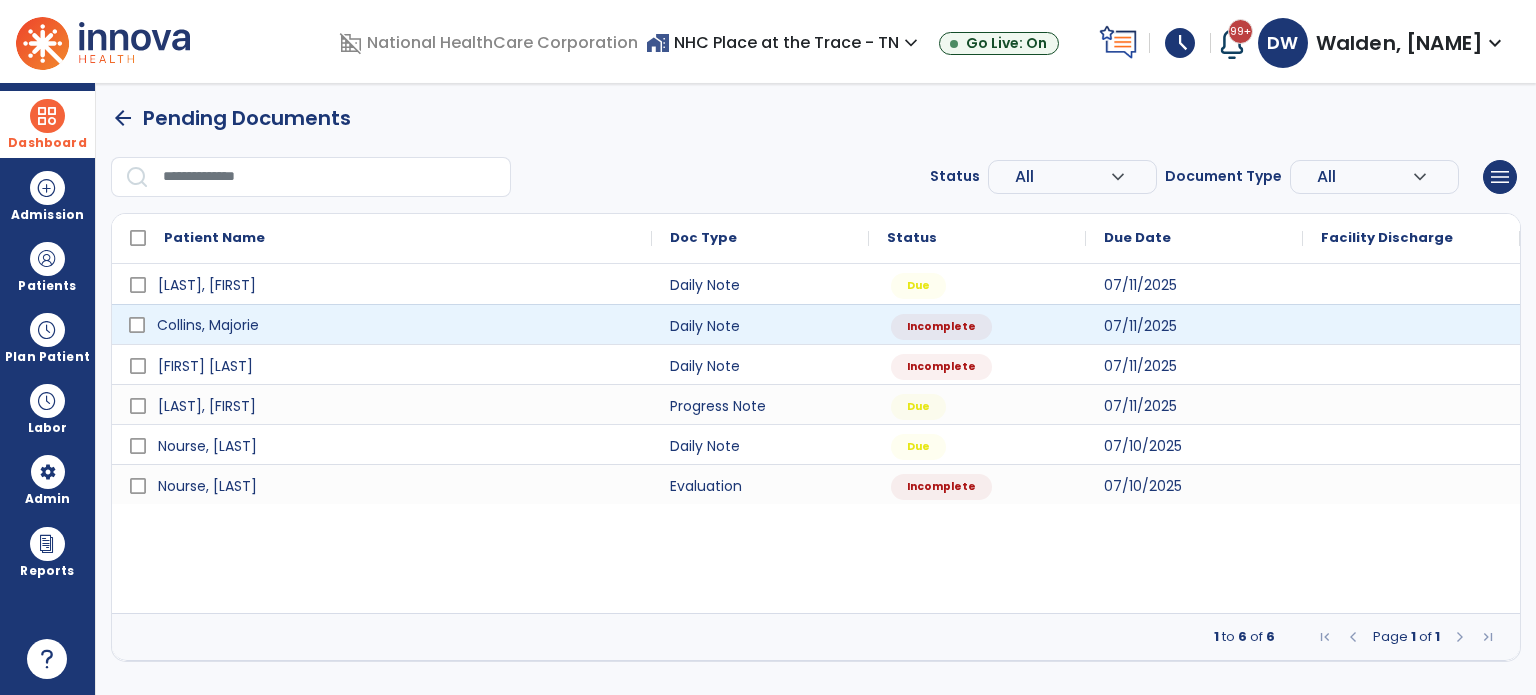 click on "Collins, Majorie" at bounding box center [208, 325] 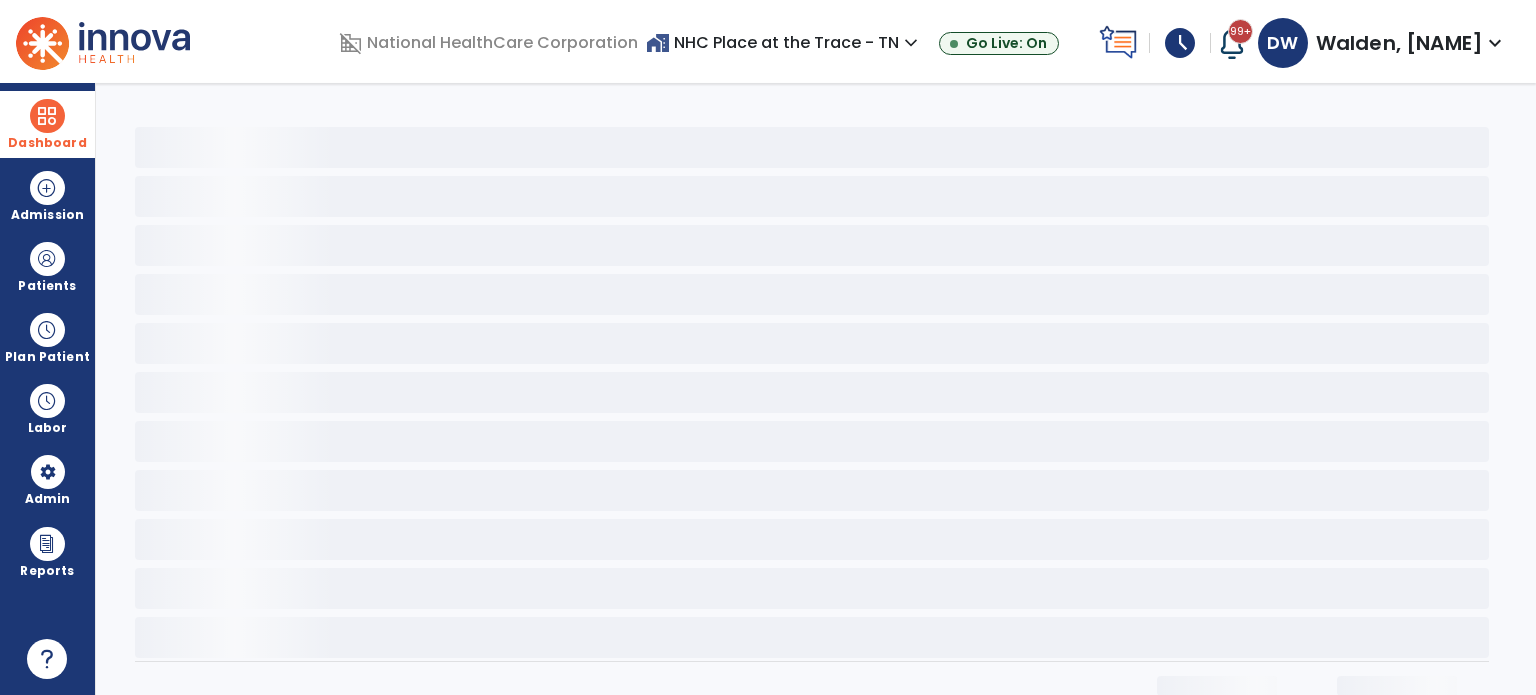 select on "*" 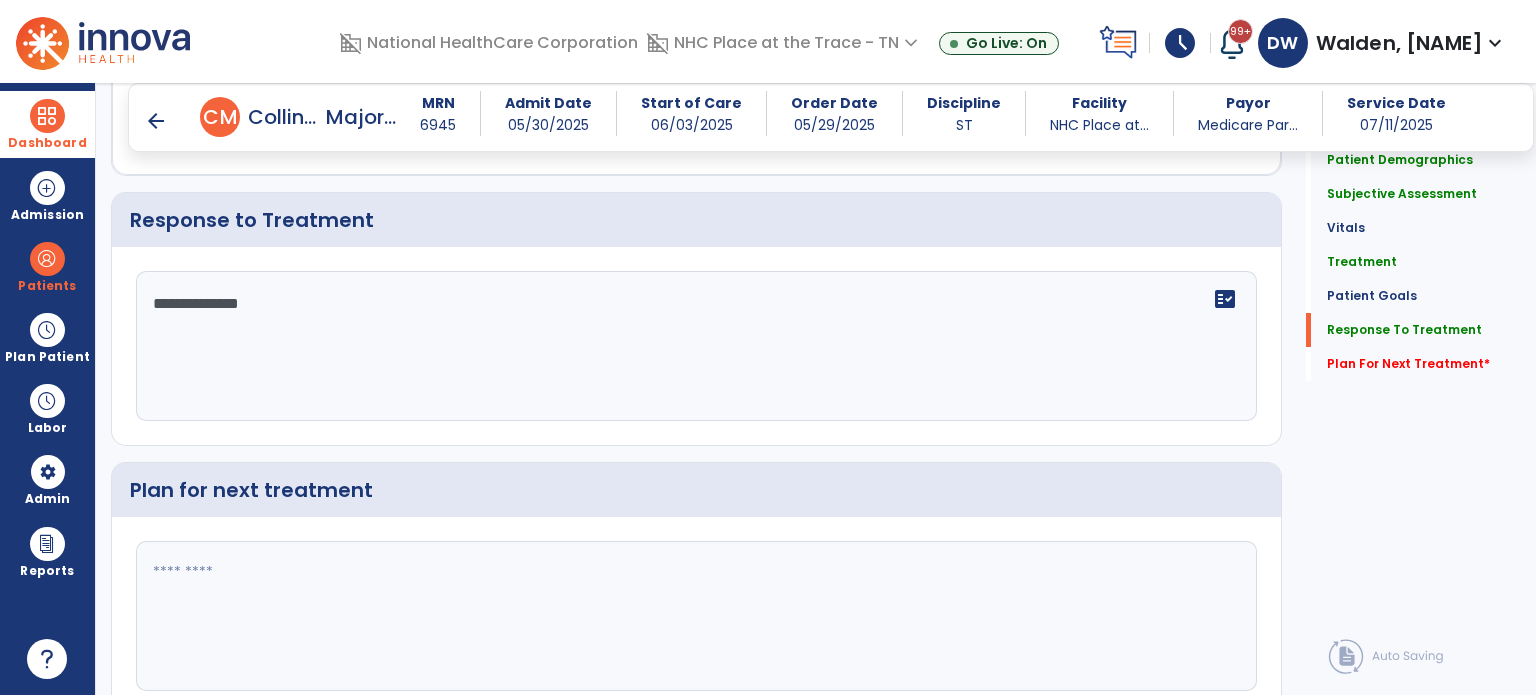 scroll, scrollTop: 2782, scrollLeft: 0, axis: vertical 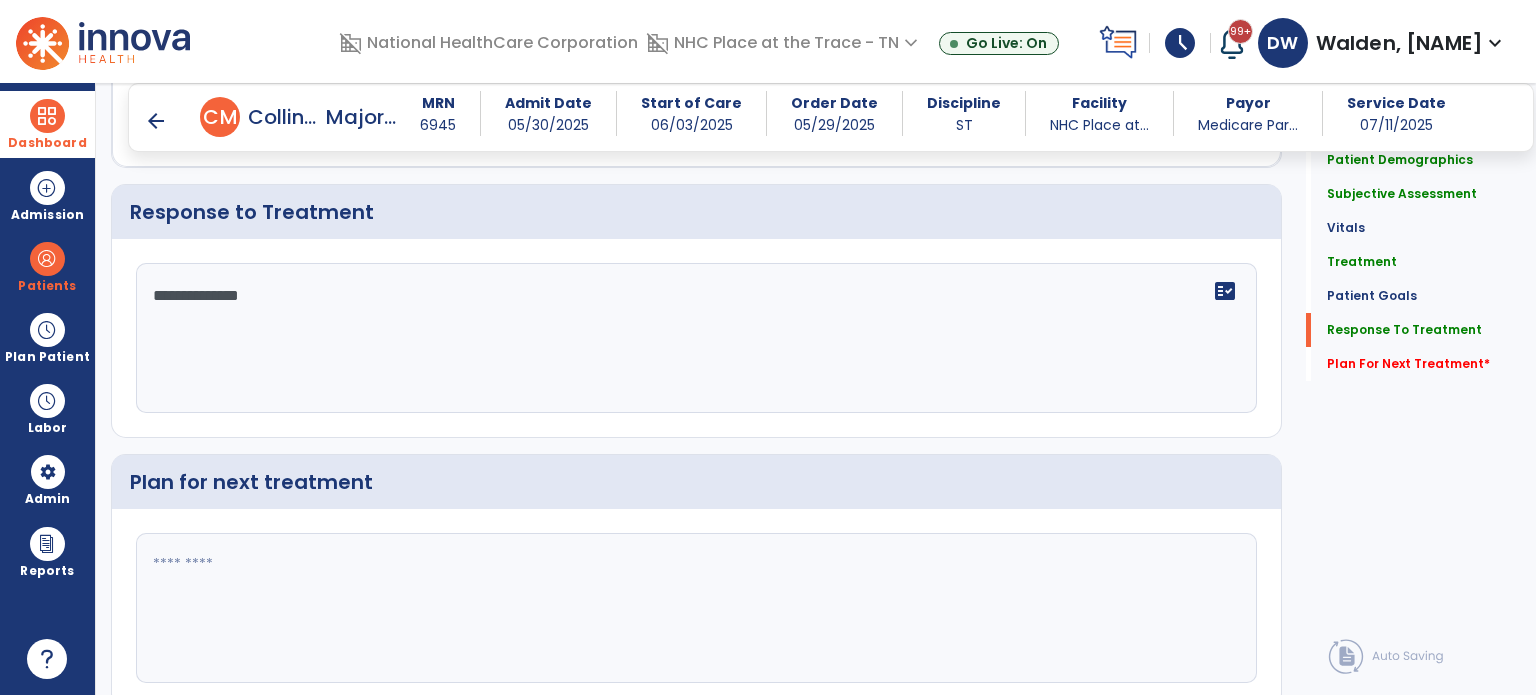 click on "**********" 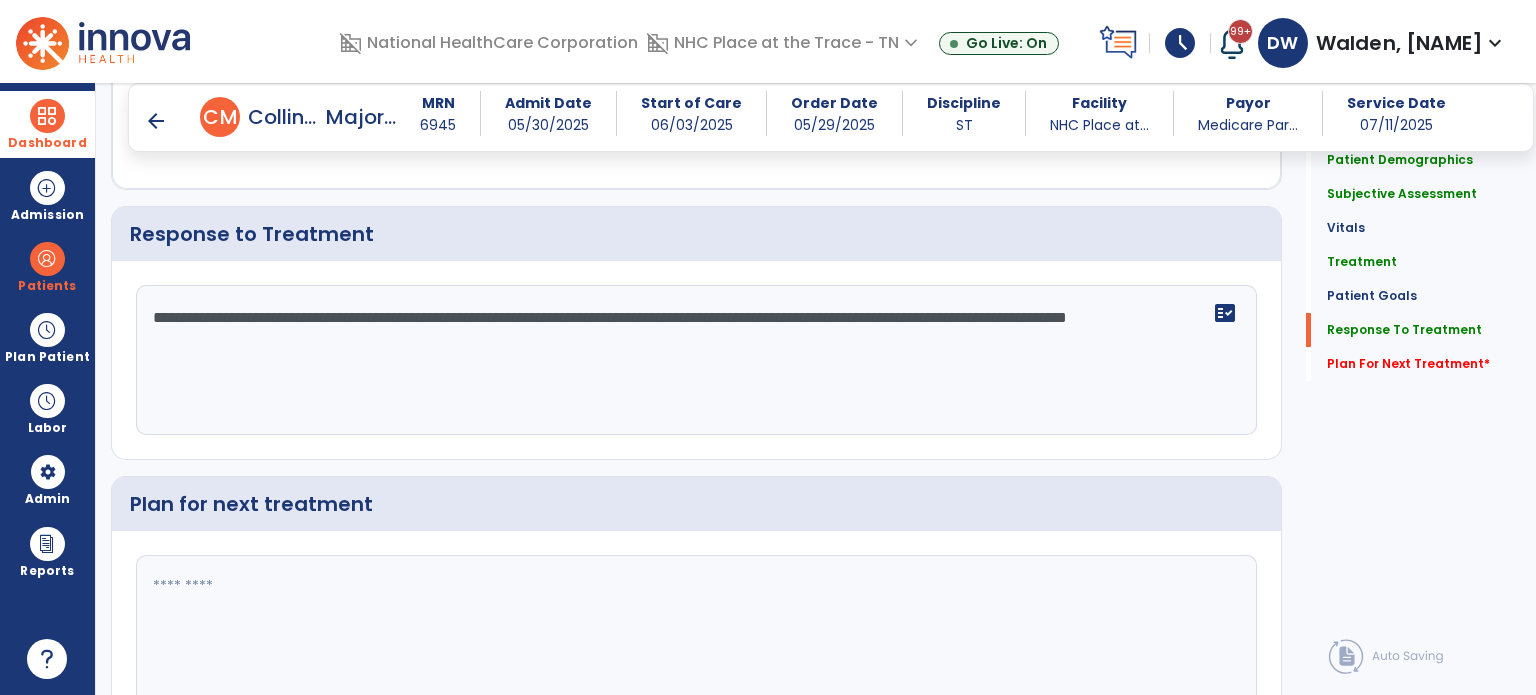scroll, scrollTop: 2783, scrollLeft: 0, axis: vertical 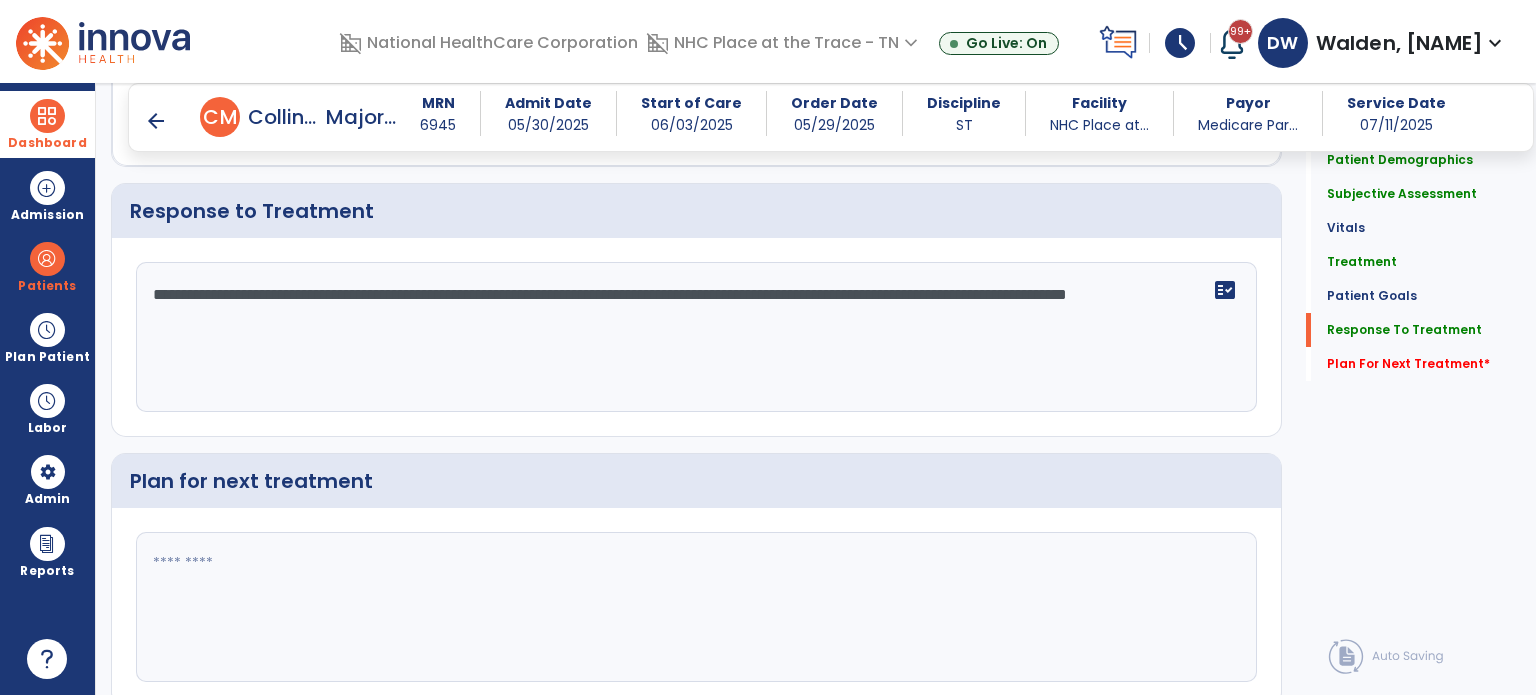 type on "**********" 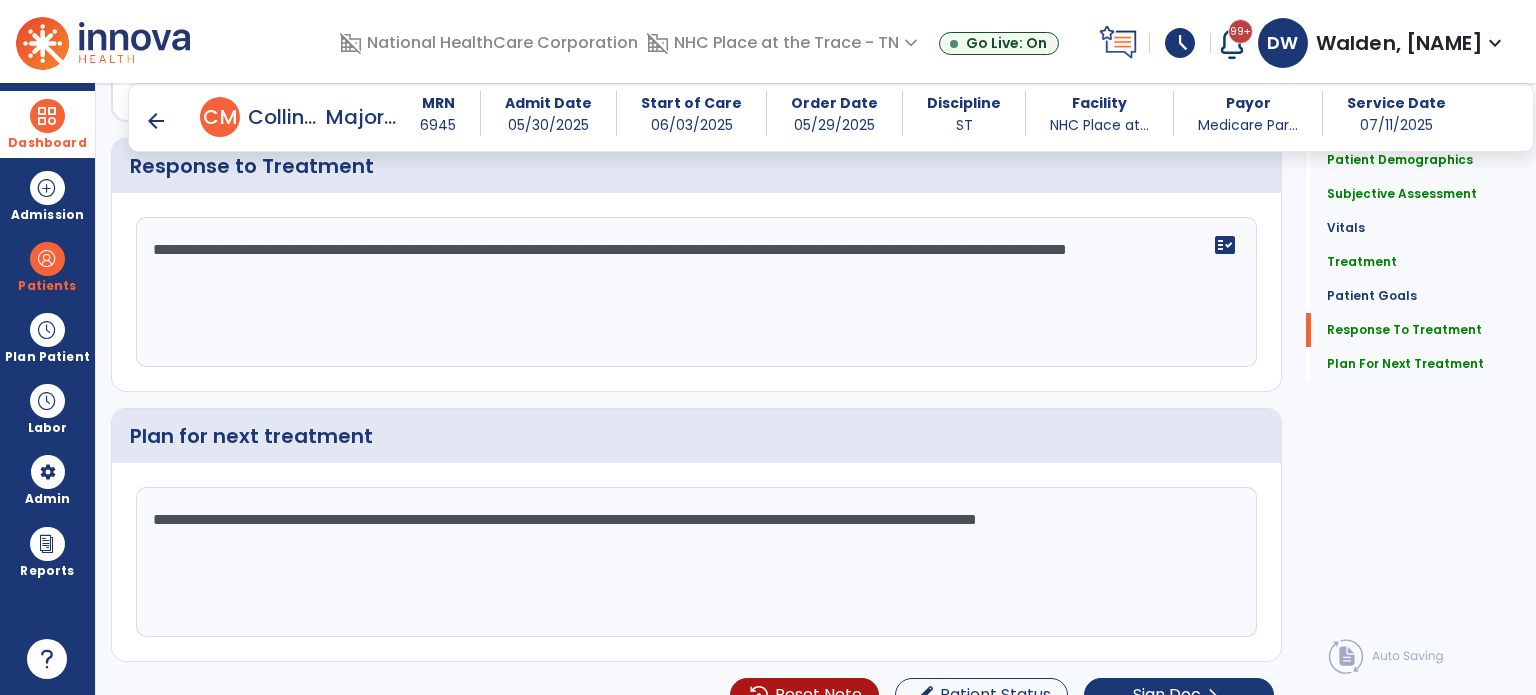 scroll, scrollTop: 2854, scrollLeft: 0, axis: vertical 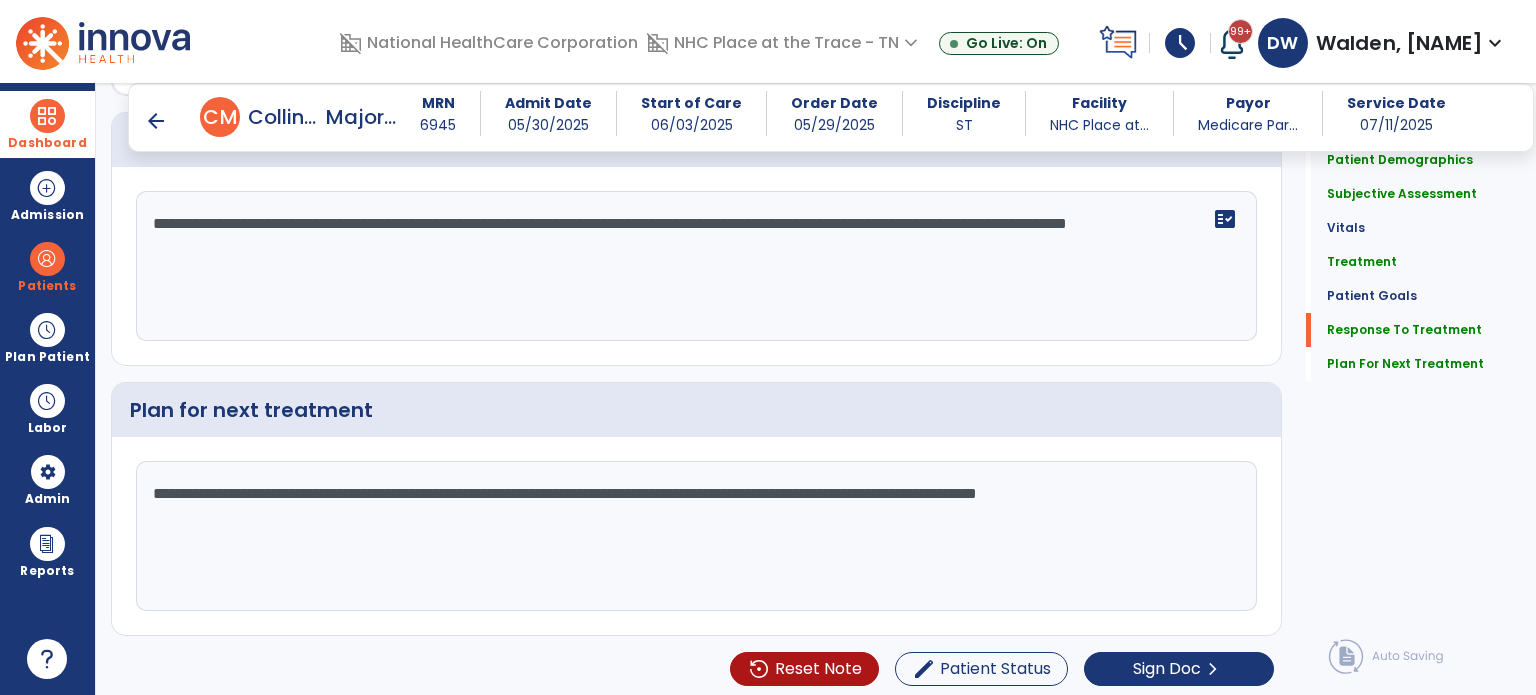 type on "**********" 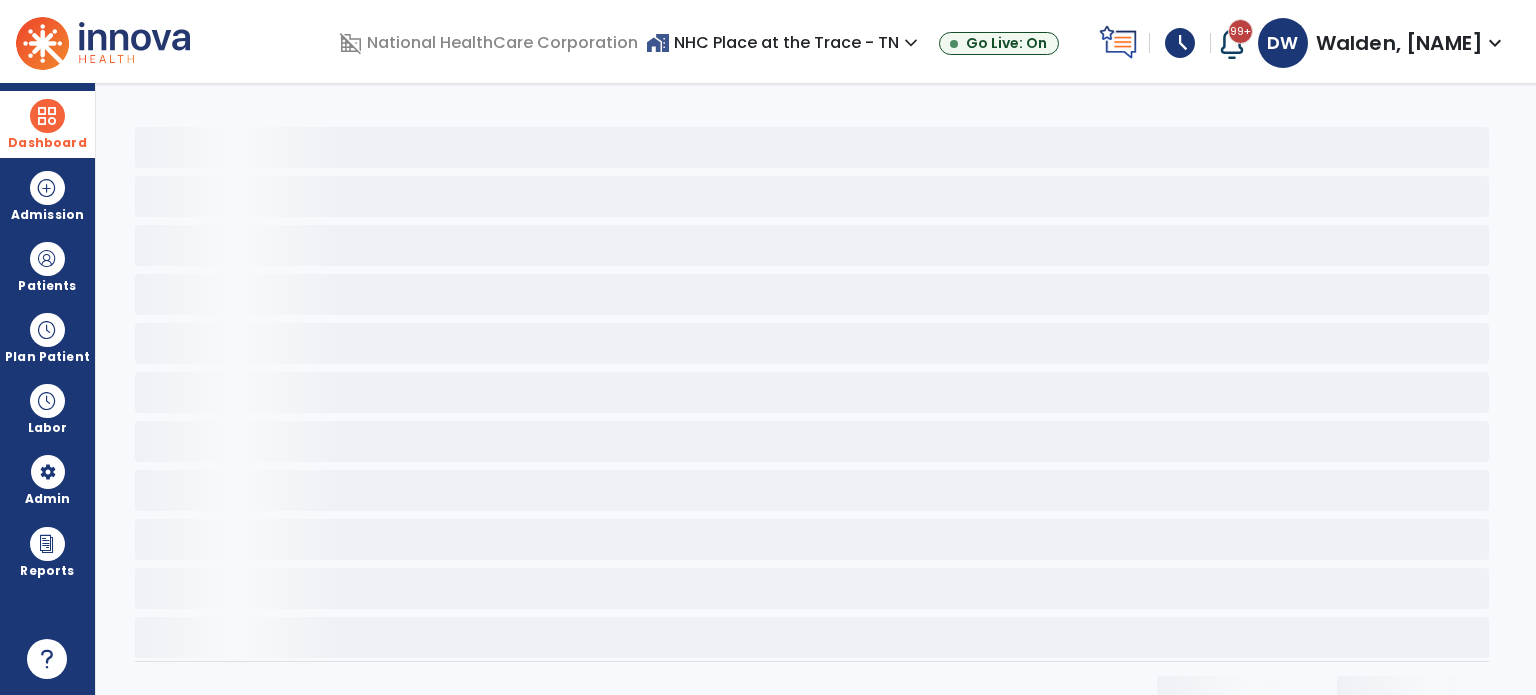 scroll, scrollTop: 0, scrollLeft: 0, axis: both 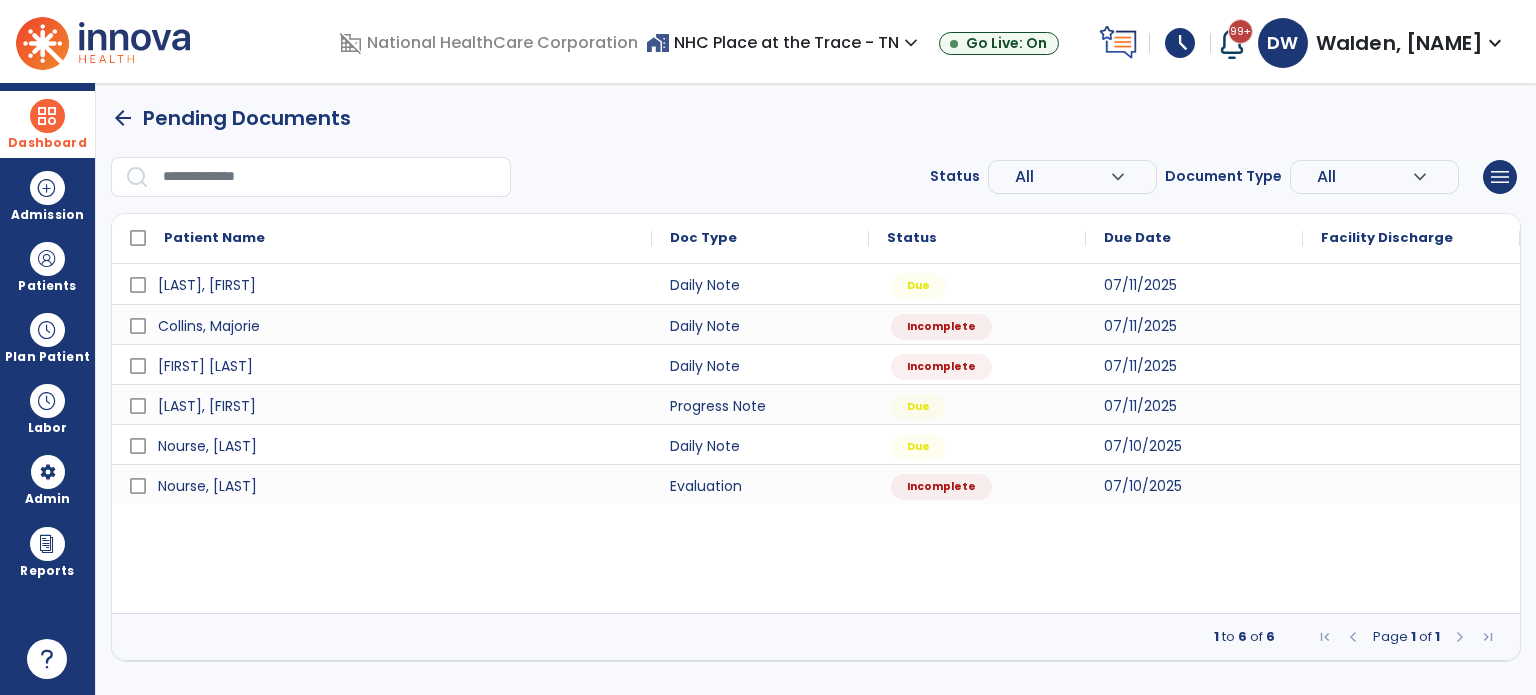 click at bounding box center (1460, 637) 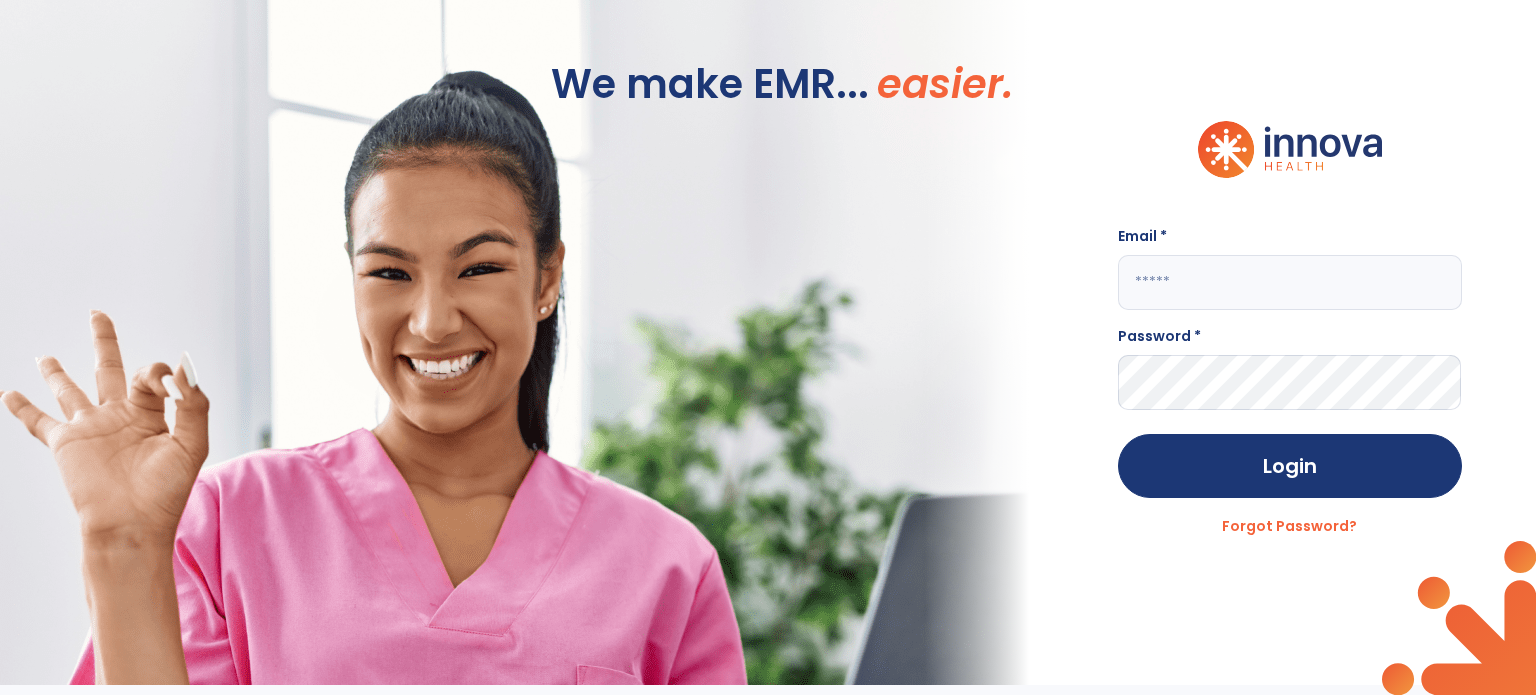 click 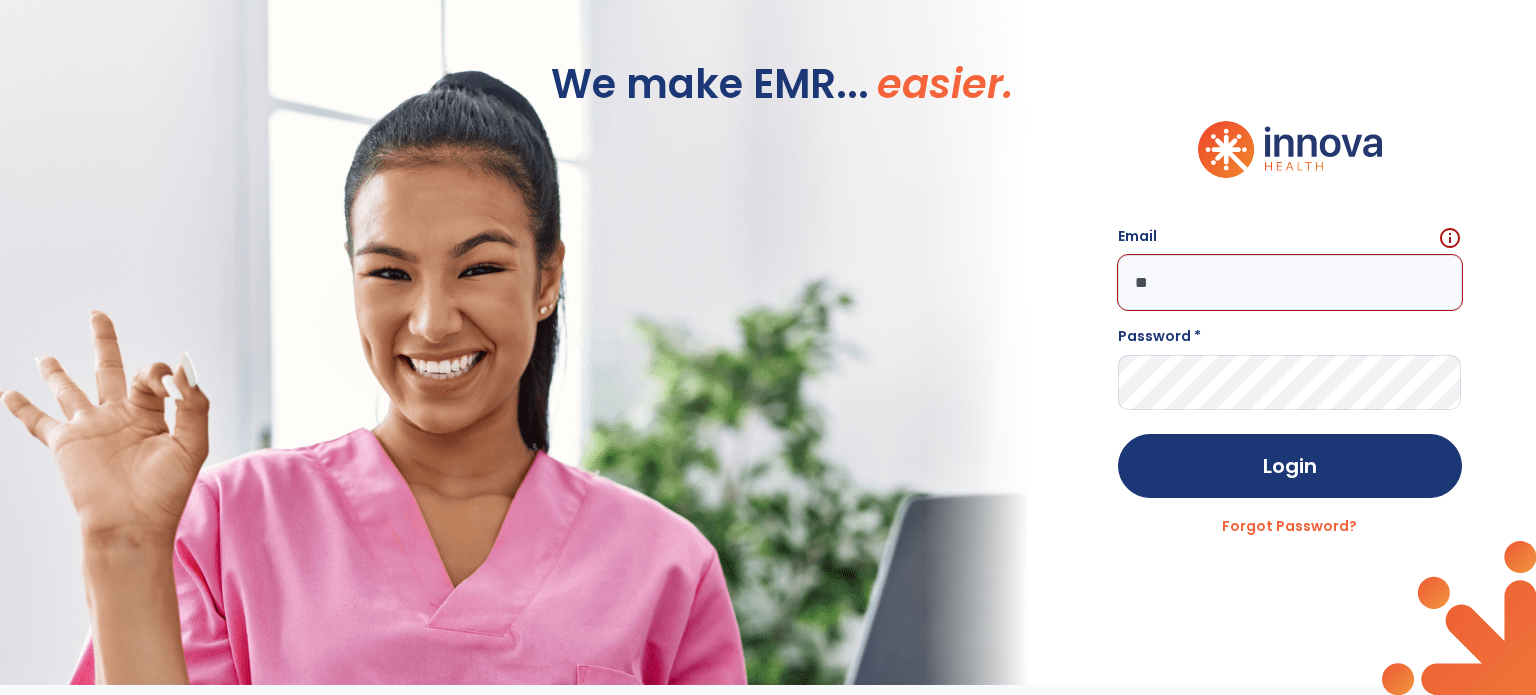type on "*" 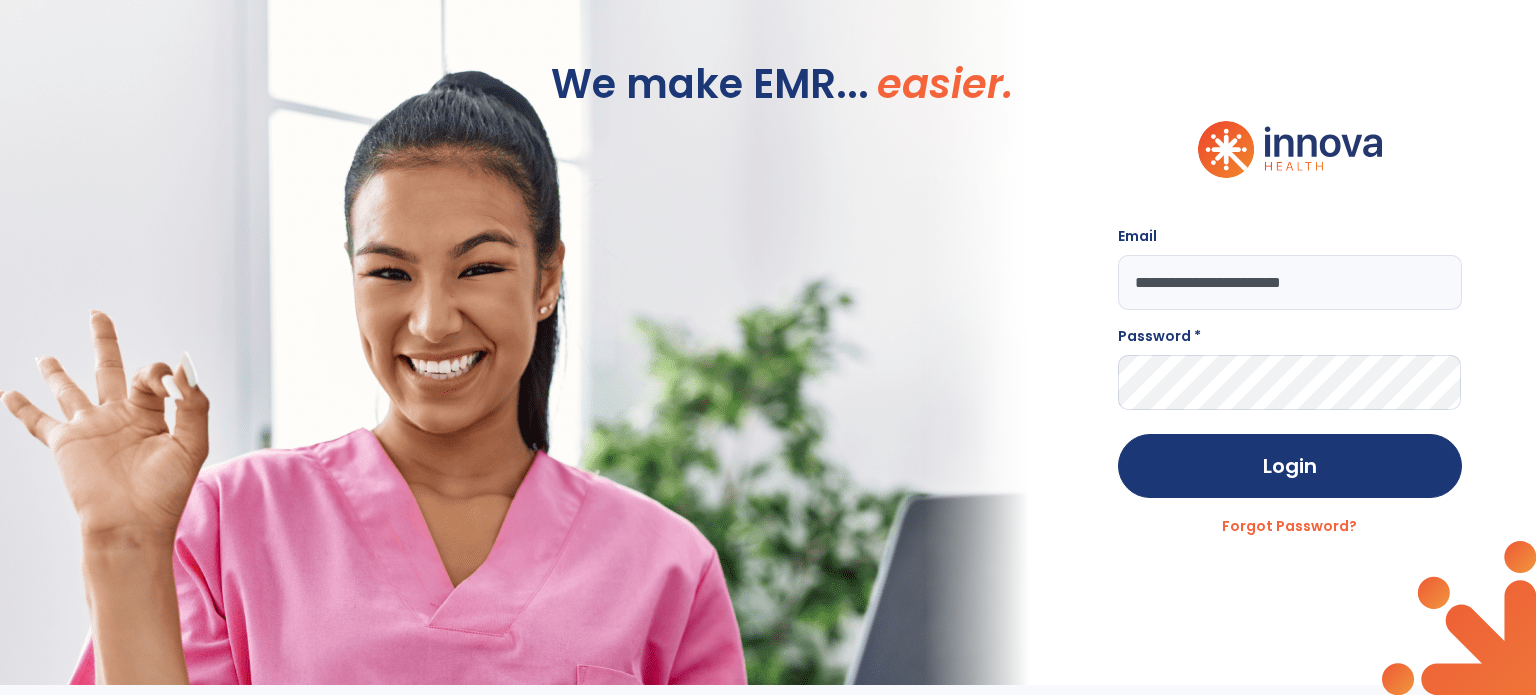type on "**********" 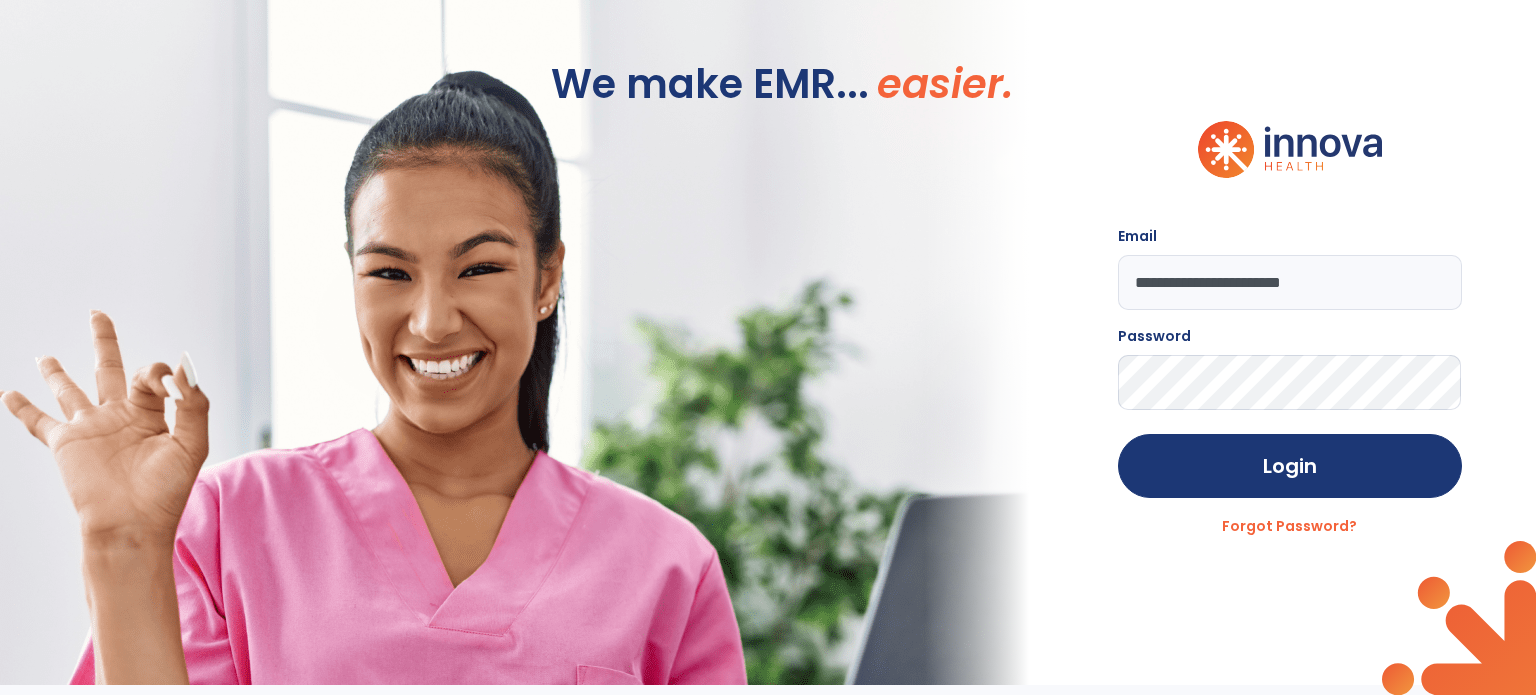 click on "Login" 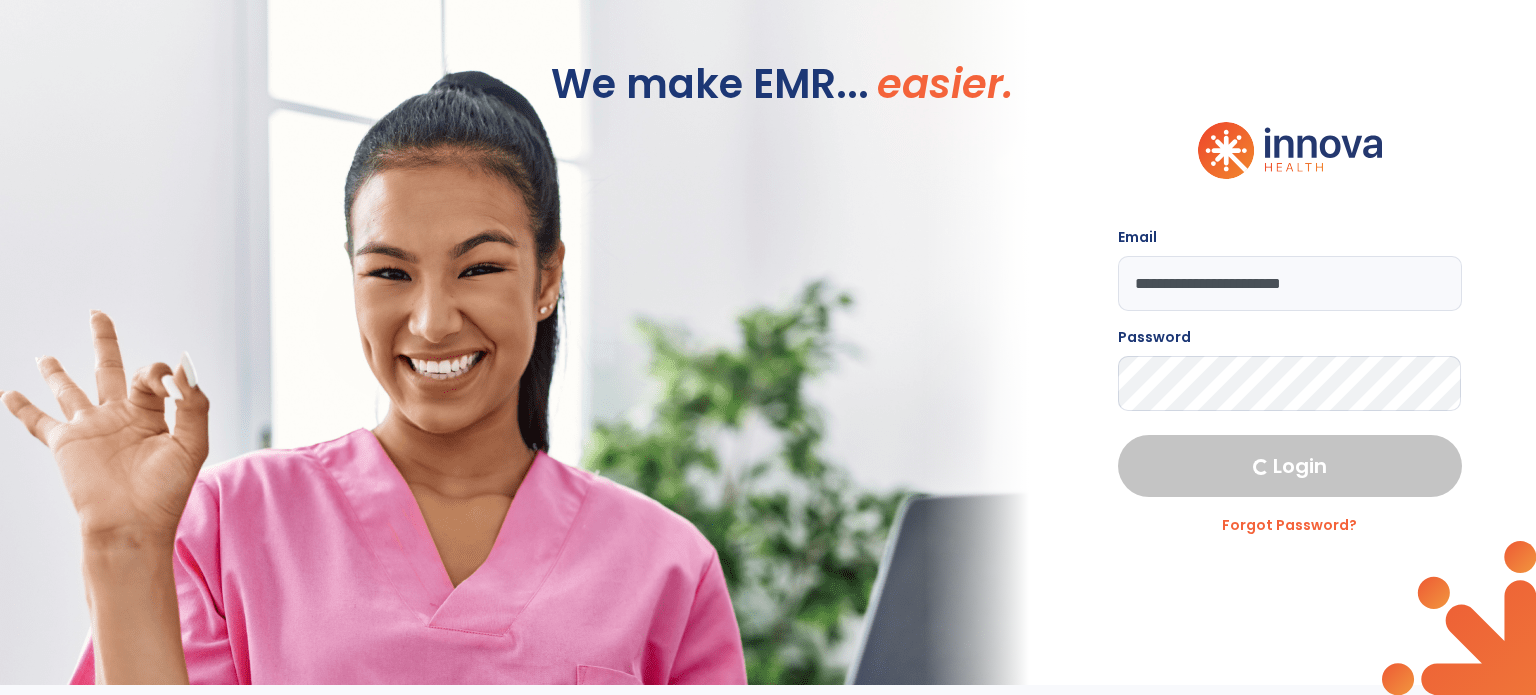 select on "***" 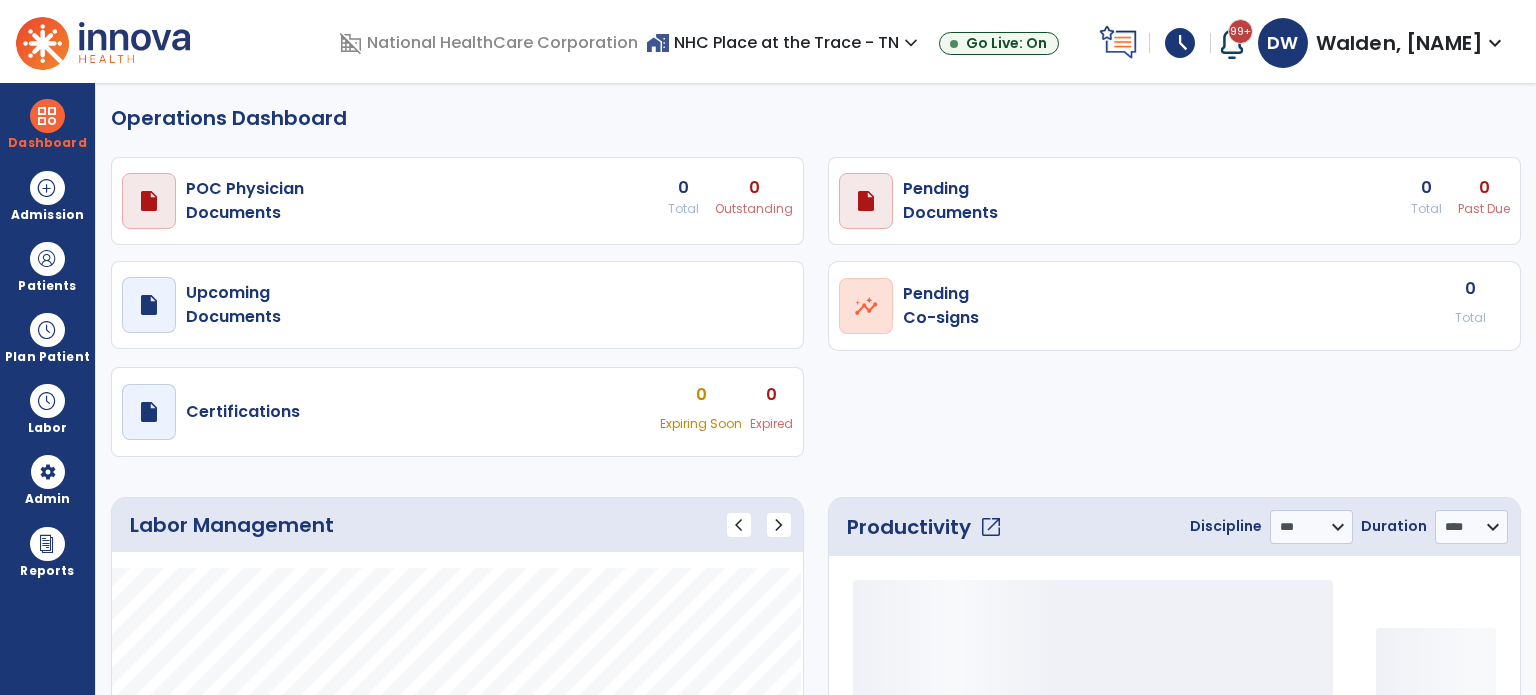 select on "***" 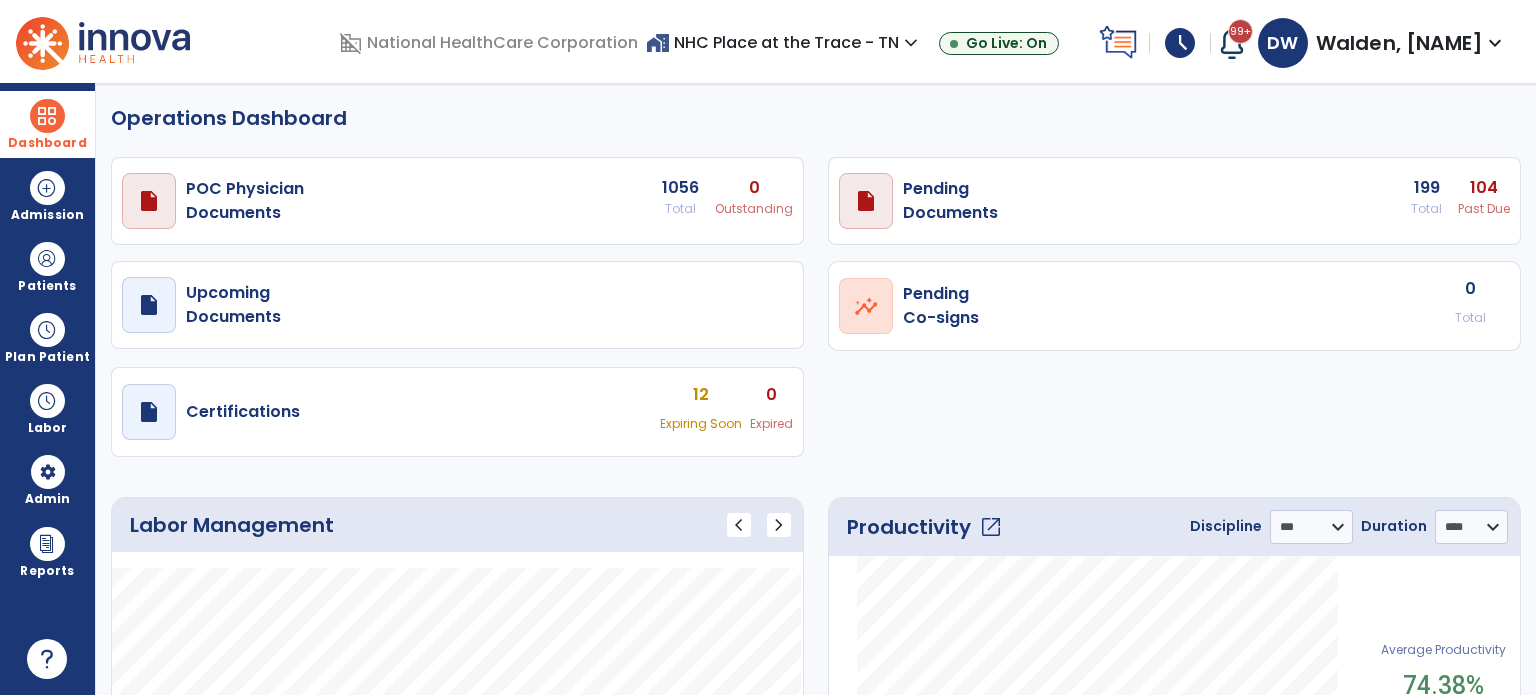 click on "Dashboard" at bounding box center [47, 124] 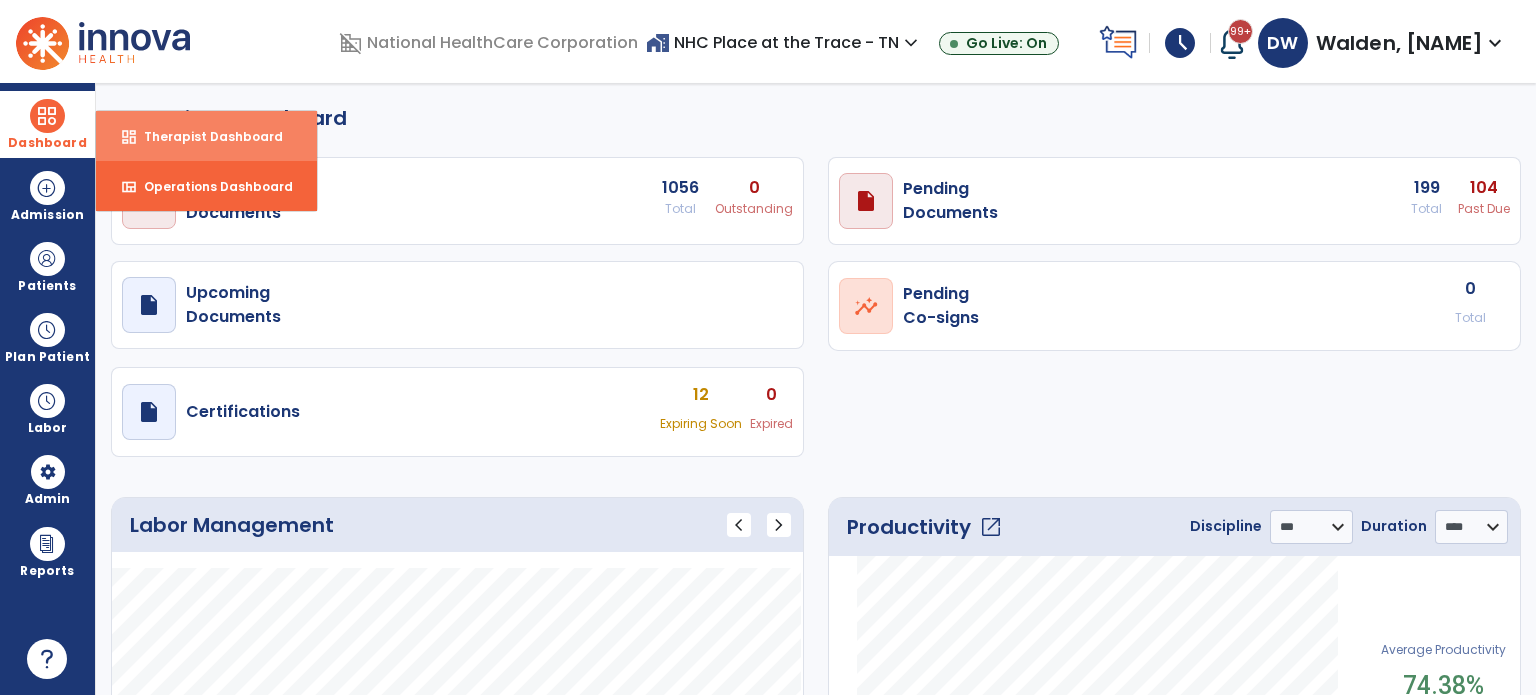 click on "Therapist Dashboard" at bounding box center (205, 136) 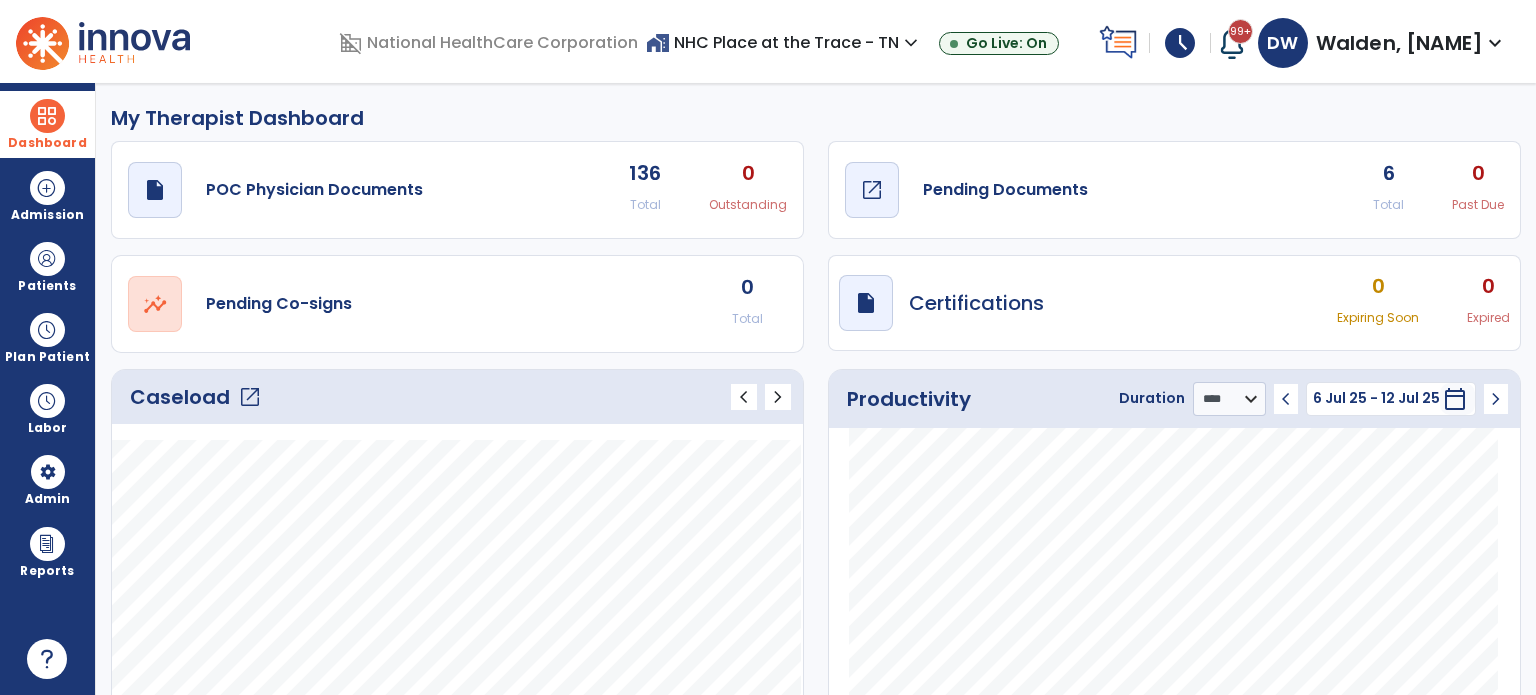 click on "Pending Documents" 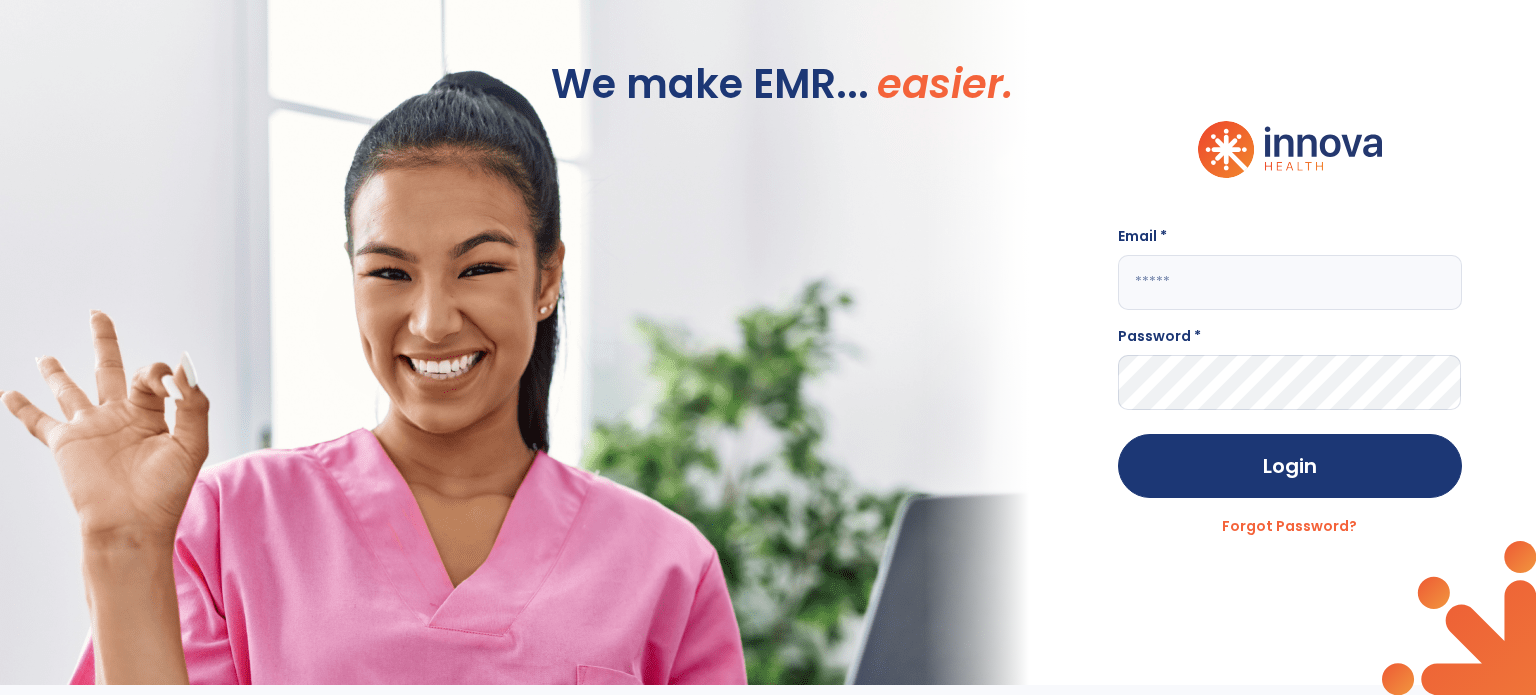 click 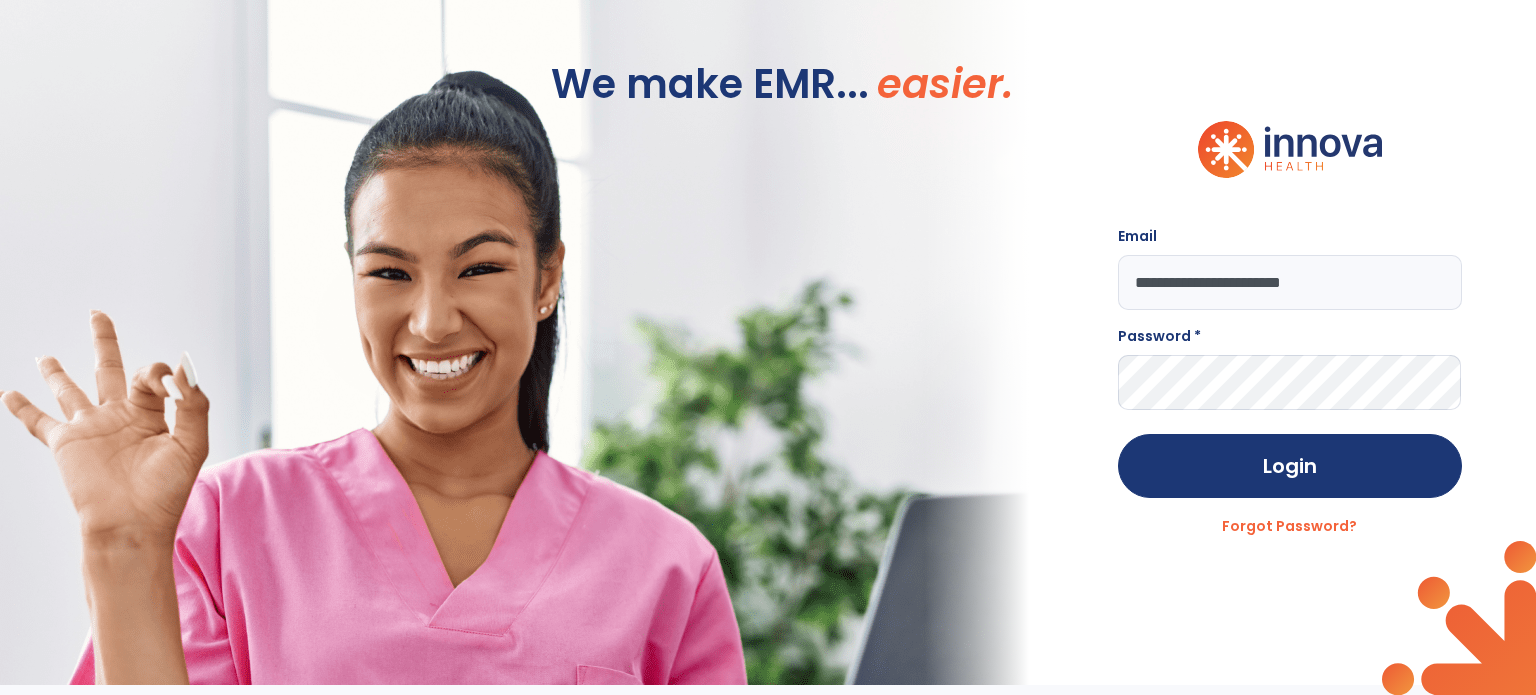 type on "**********" 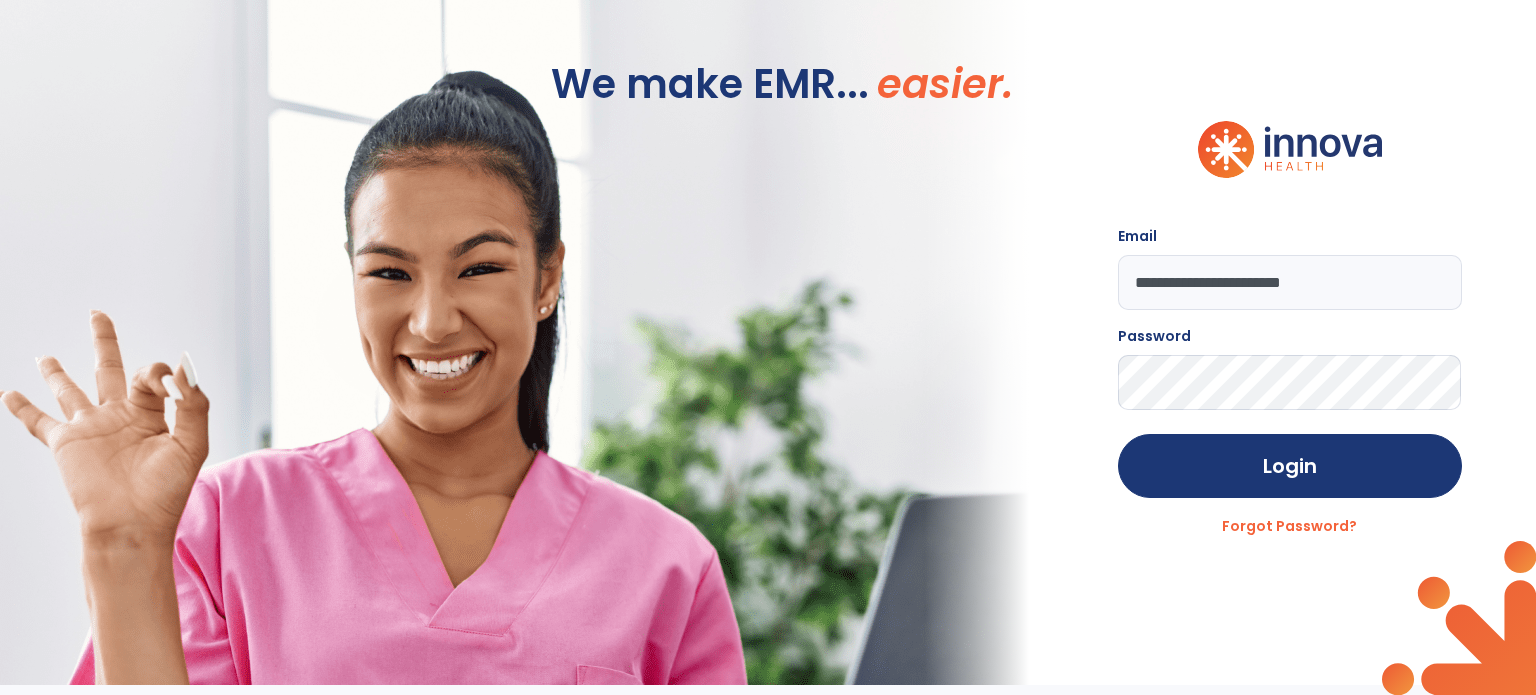 click on "Login" 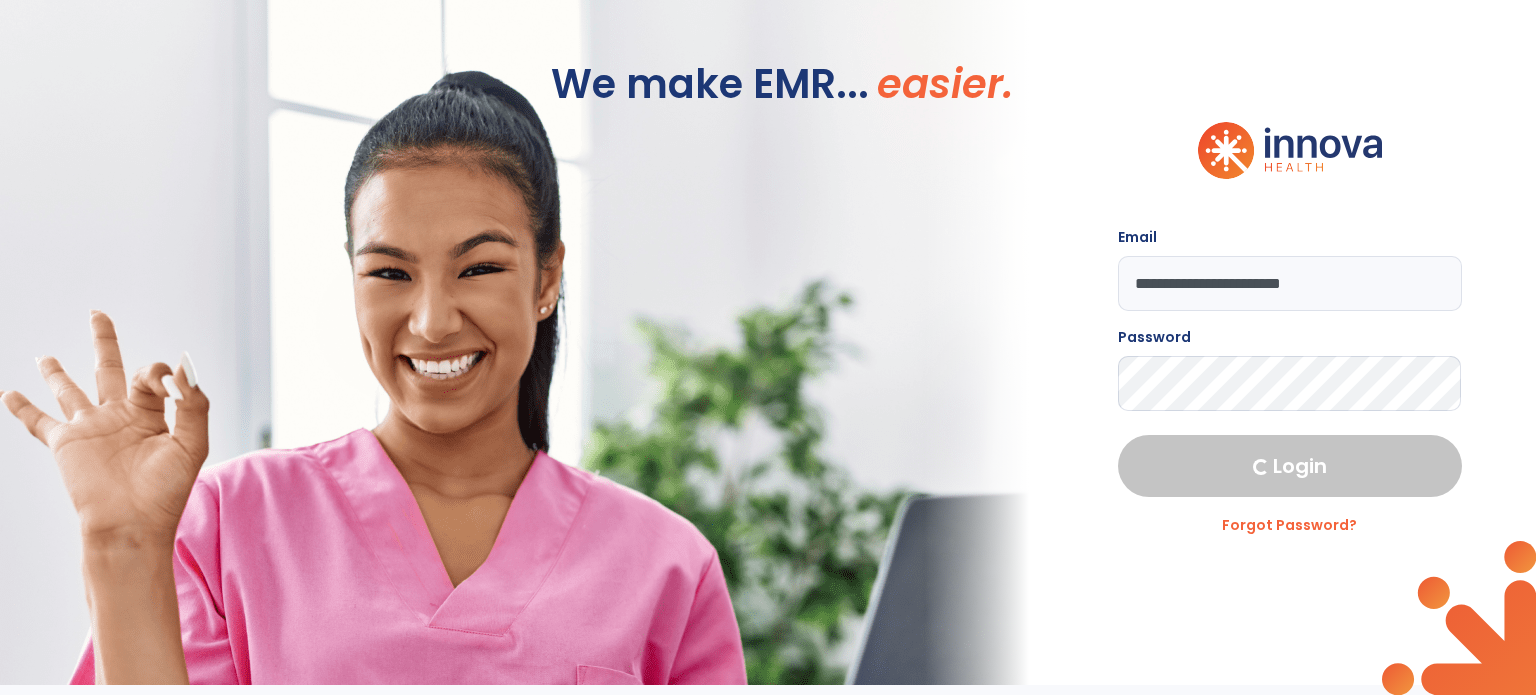 select on "***" 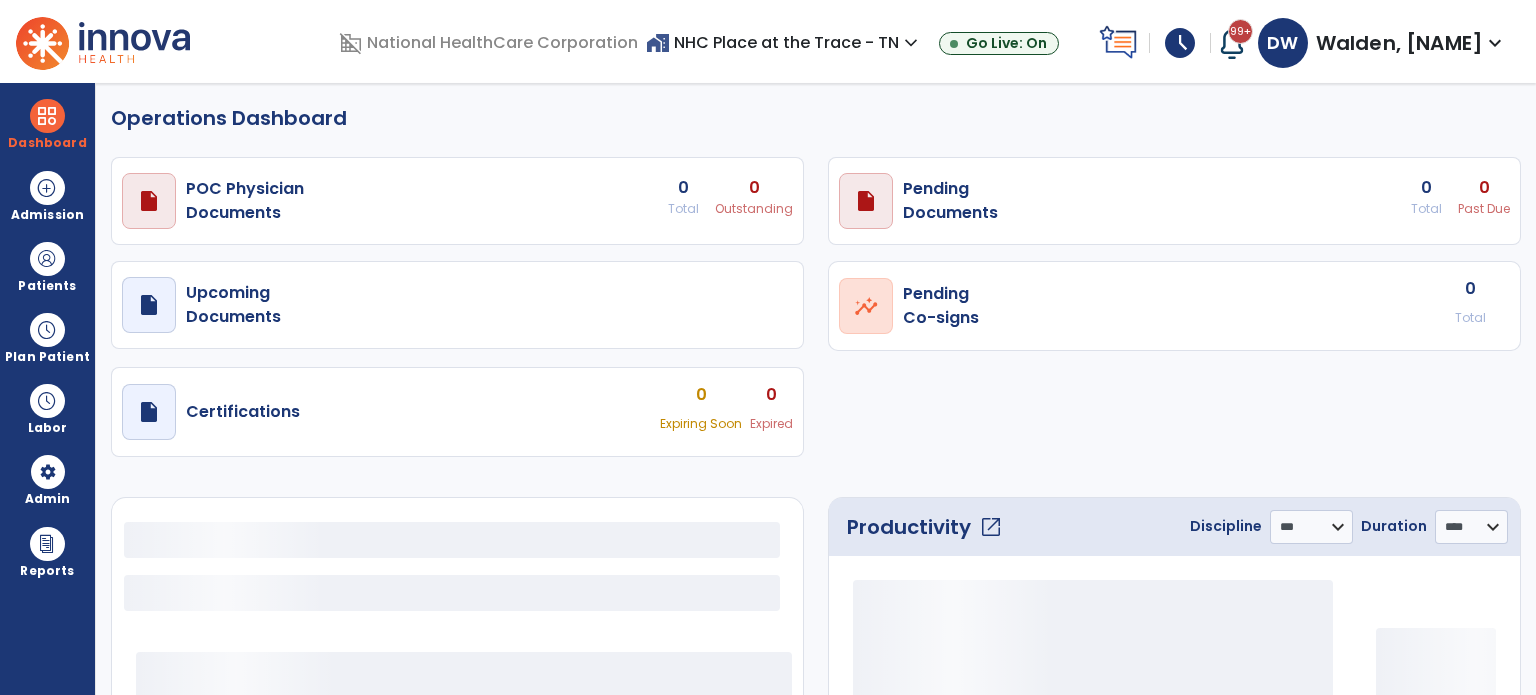 select on "***" 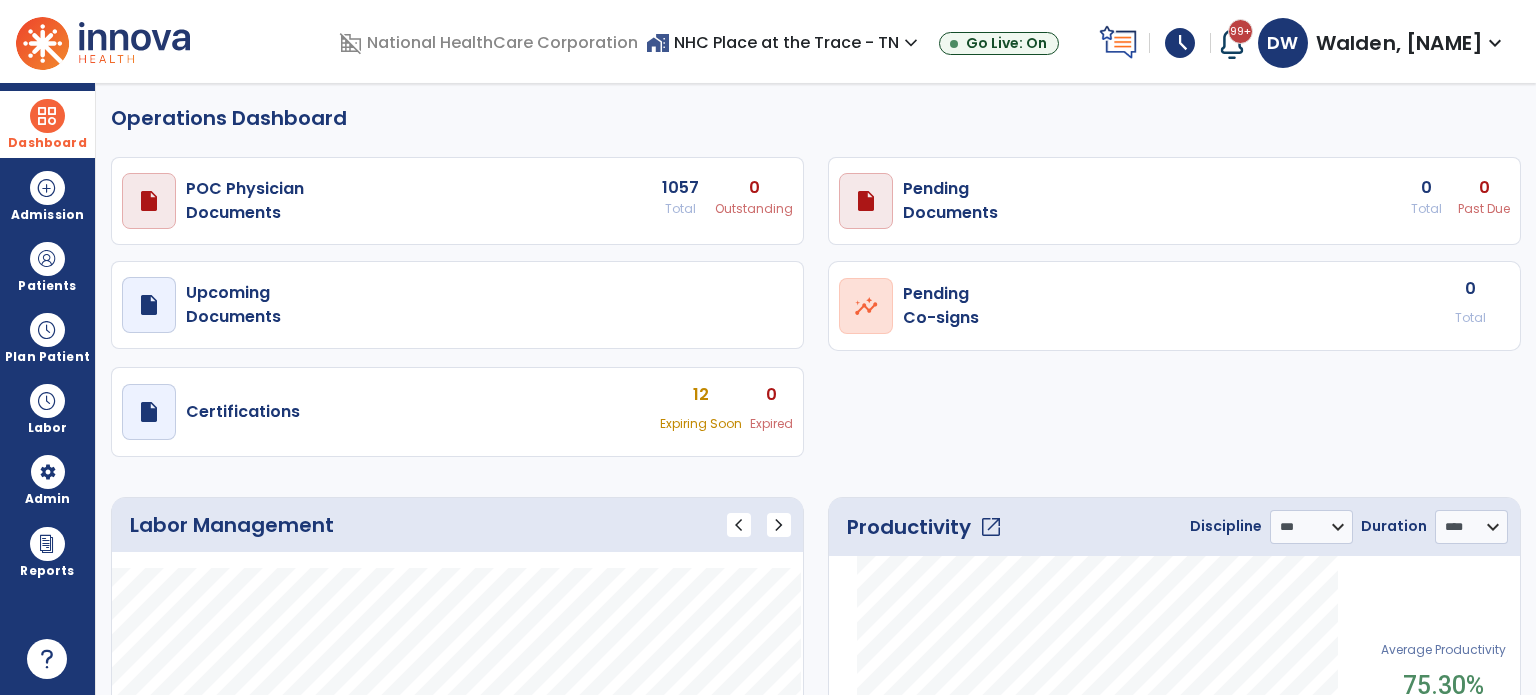click at bounding box center [47, 116] 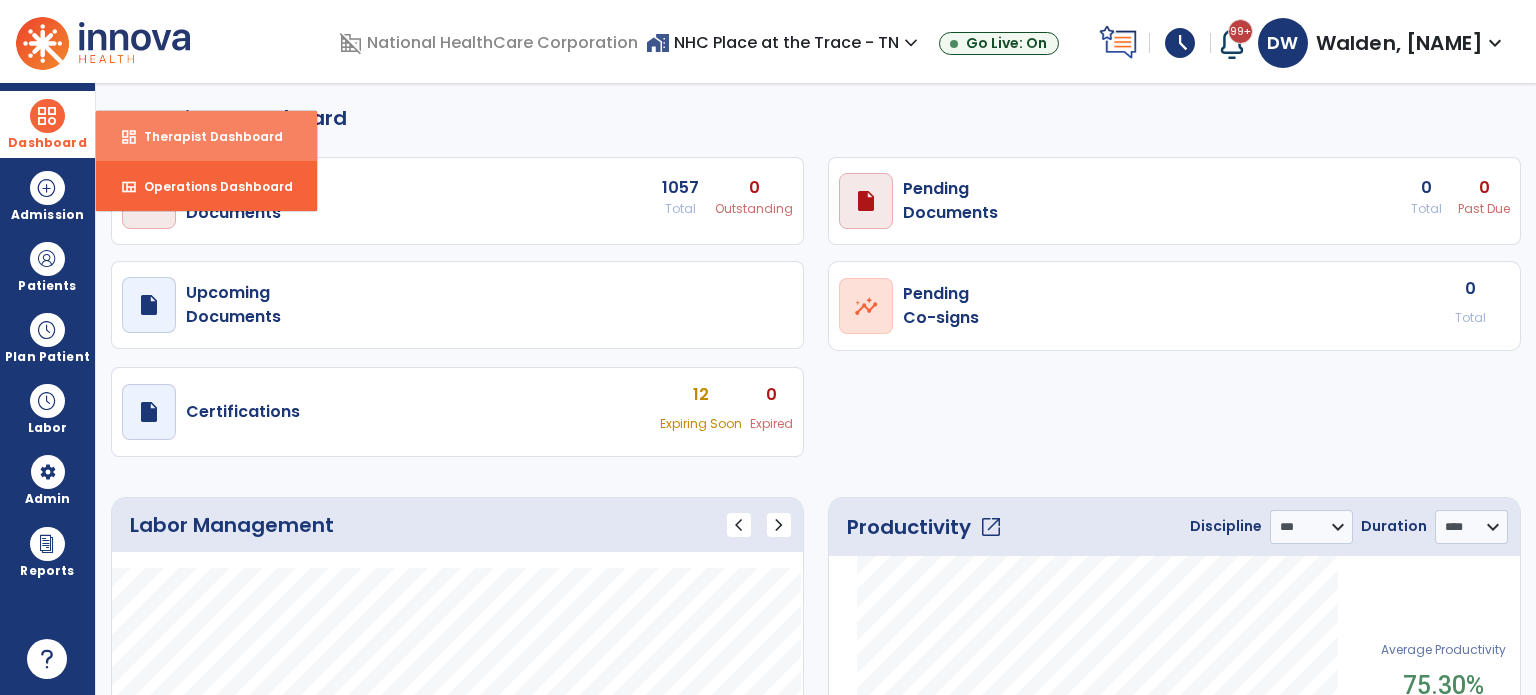 click on "Therapist Dashboard" at bounding box center (205, 136) 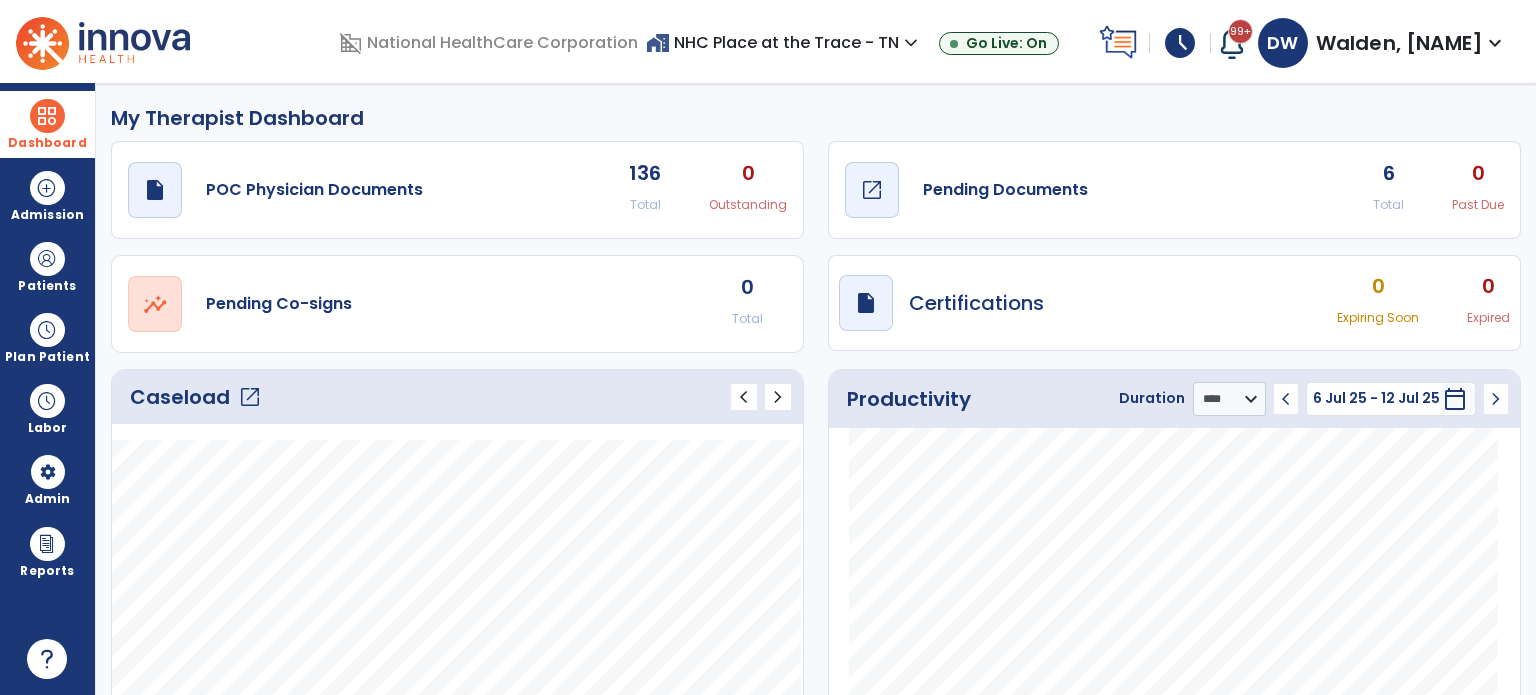 click on "Pending Documents" 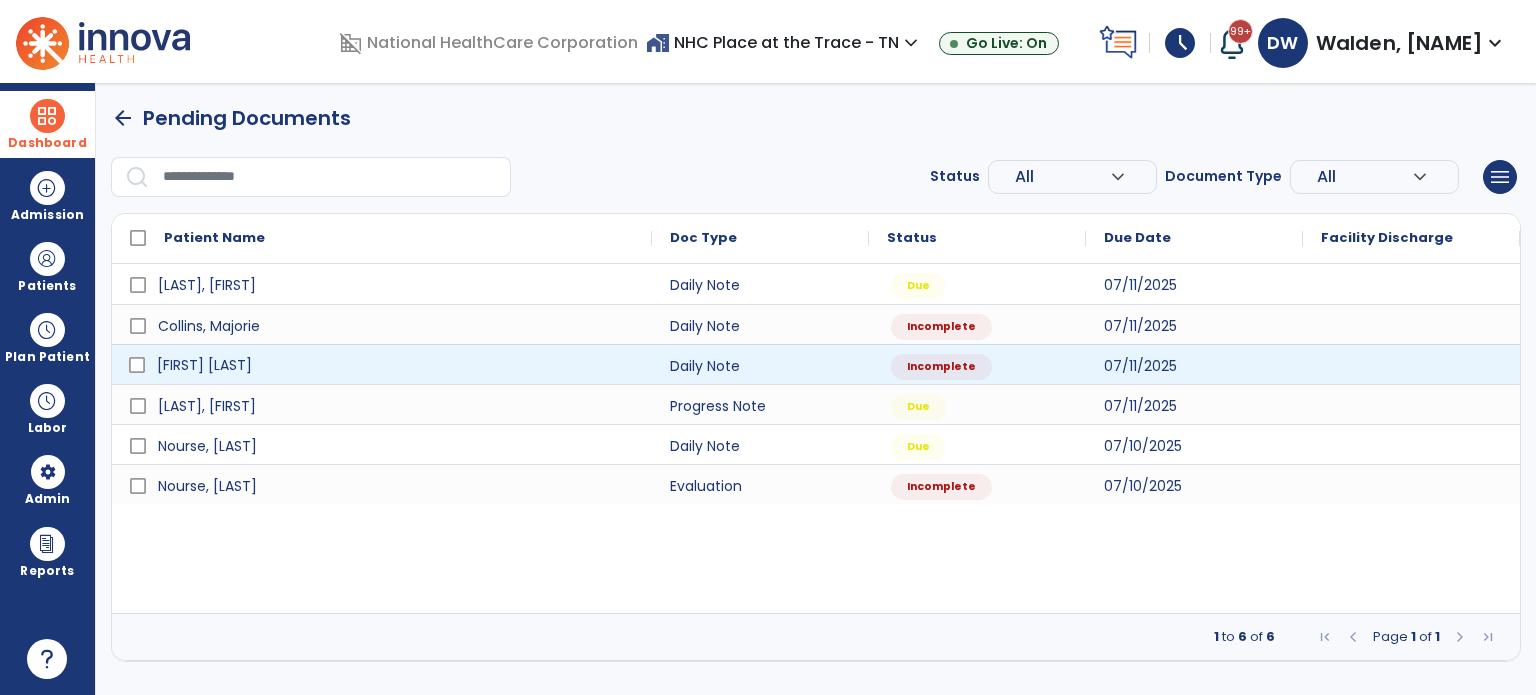 click on "Mcdow, David" at bounding box center (204, 365) 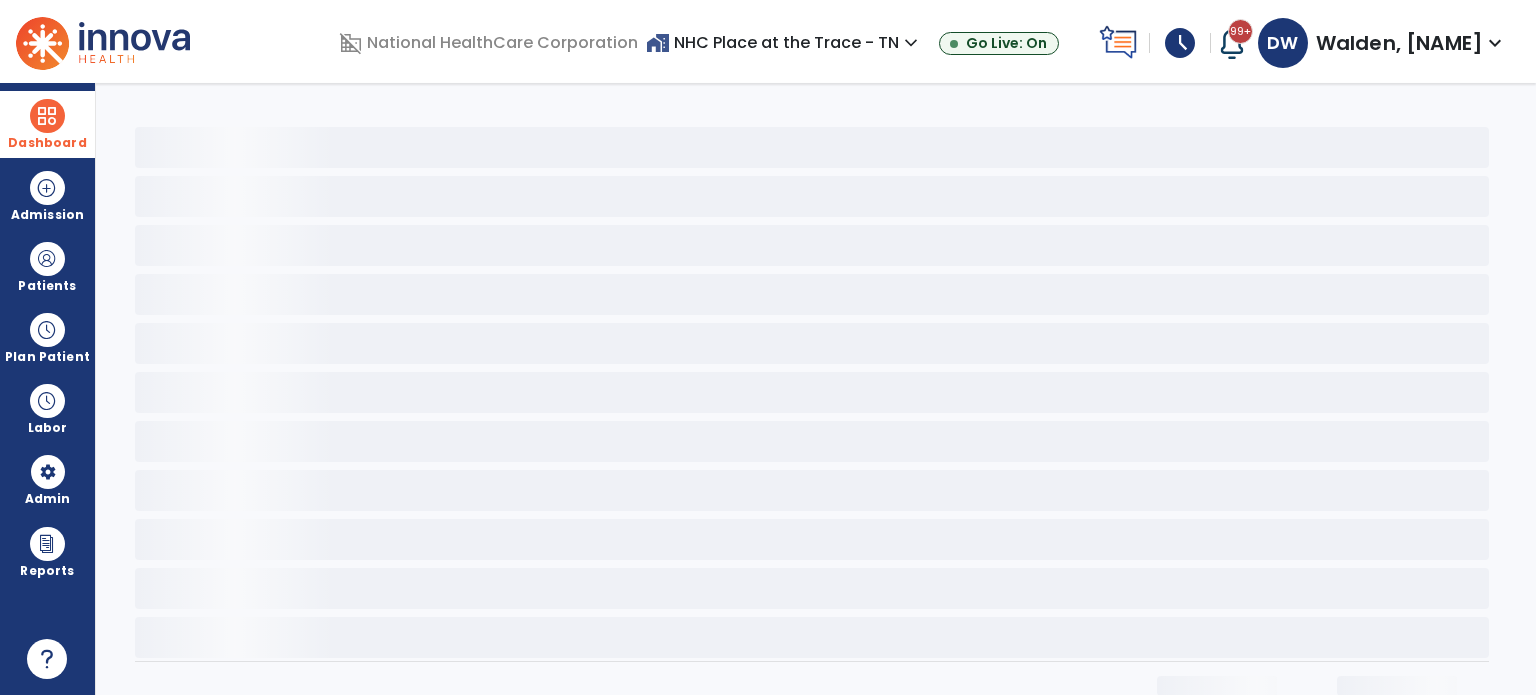 select on "*" 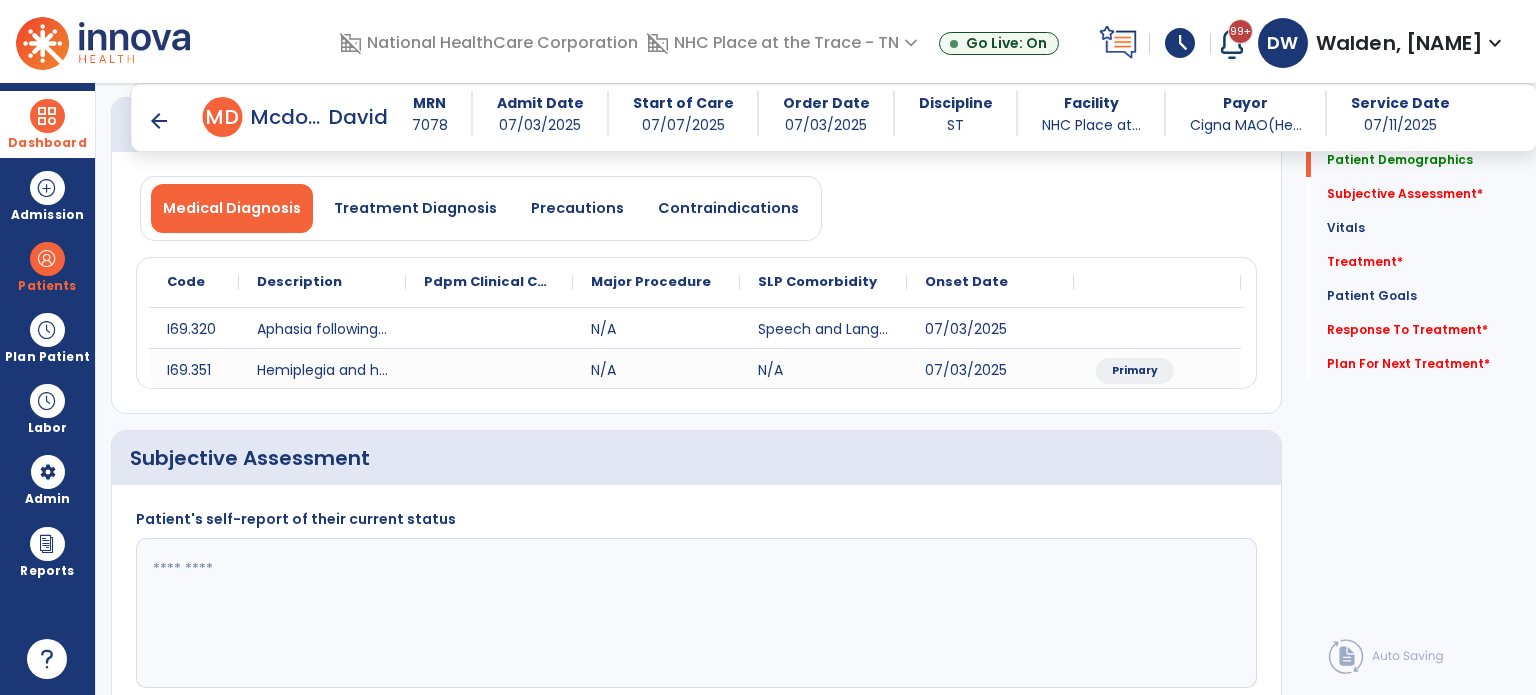 scroll, scrollTop: 154, scrollLeft: 0, axis: vertical 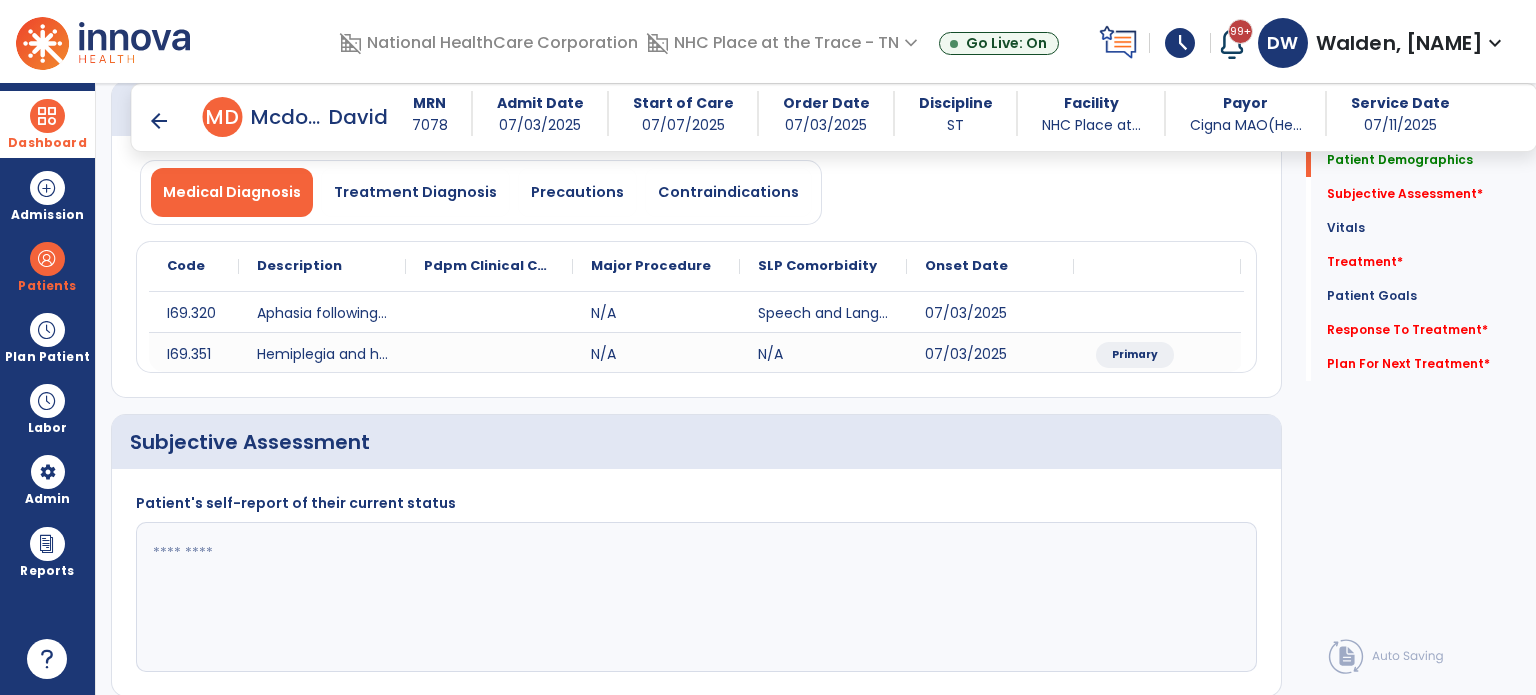 click 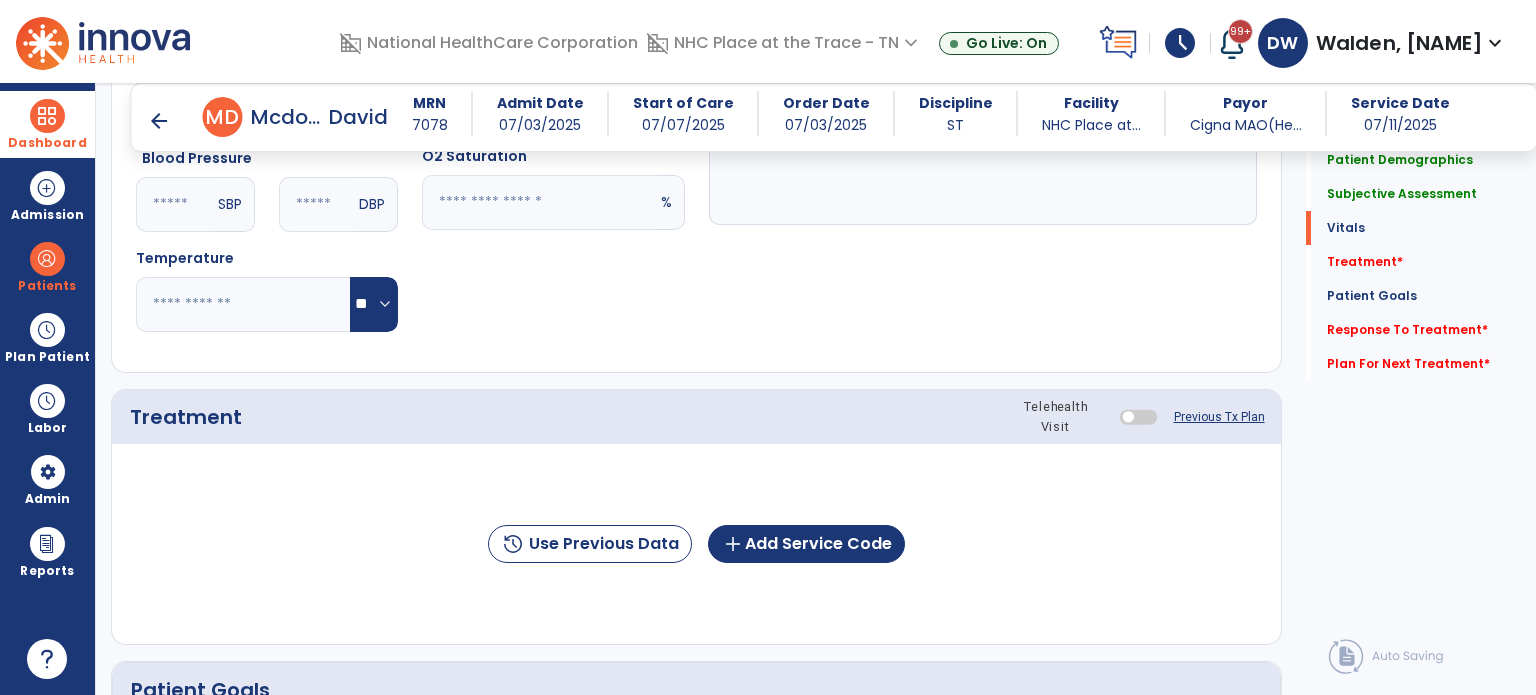 scroll, scrollTop: 1052, scrollLeft: 0, axis: vertical 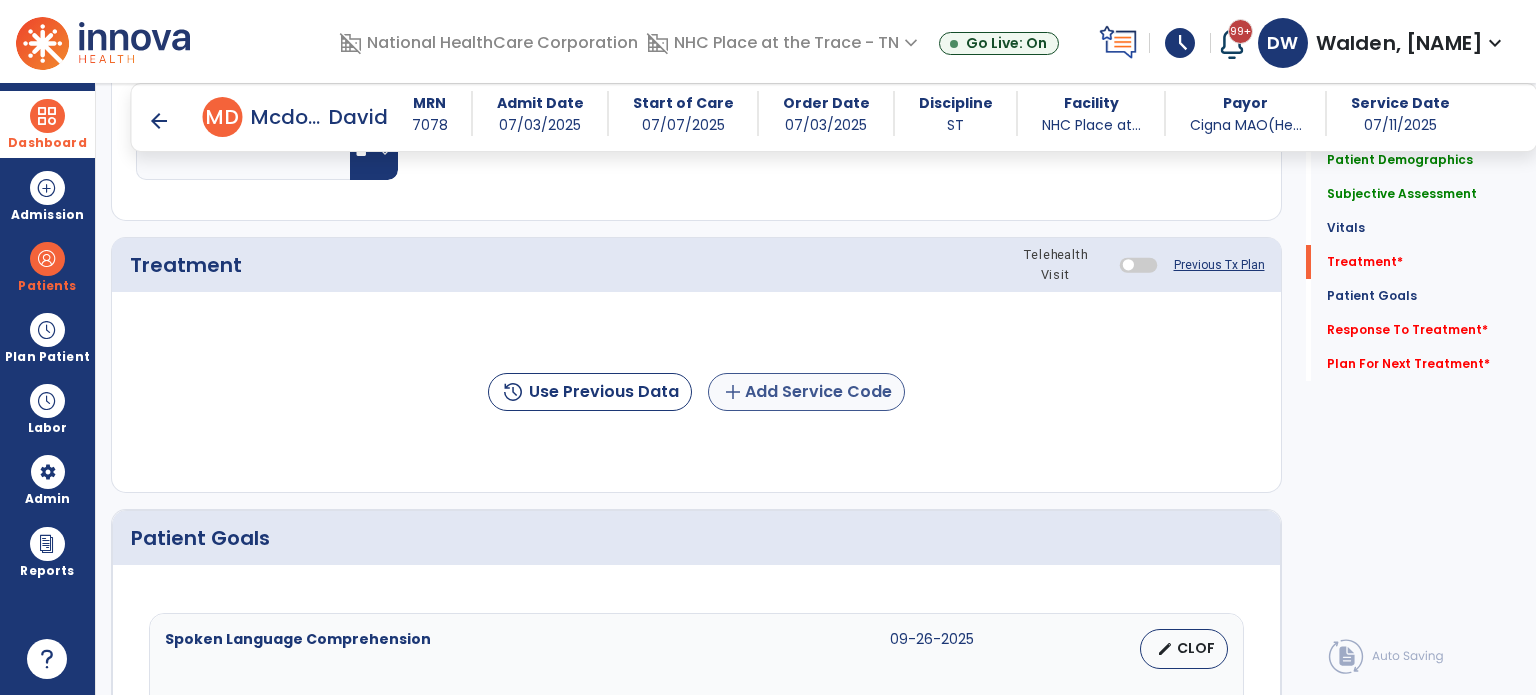 type on "**********" 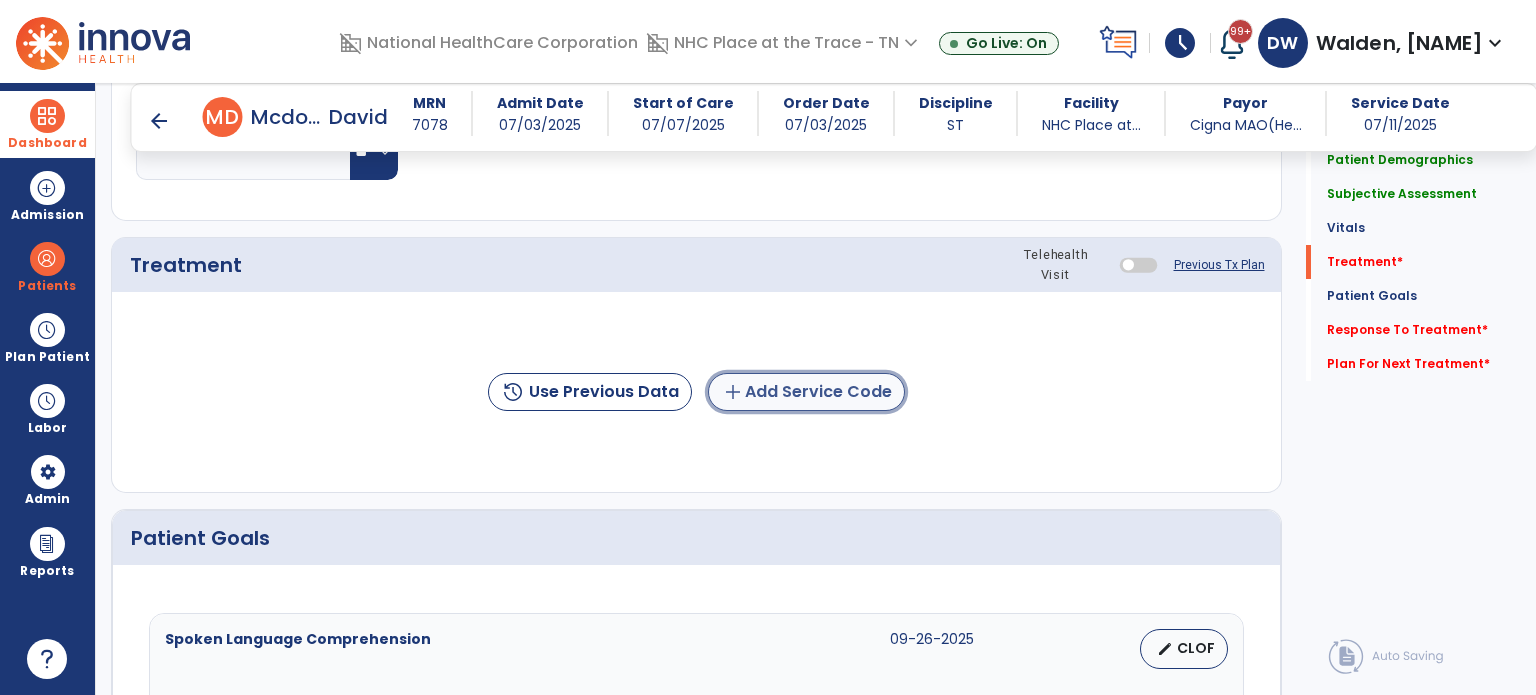 click on "add  Add Service Code" 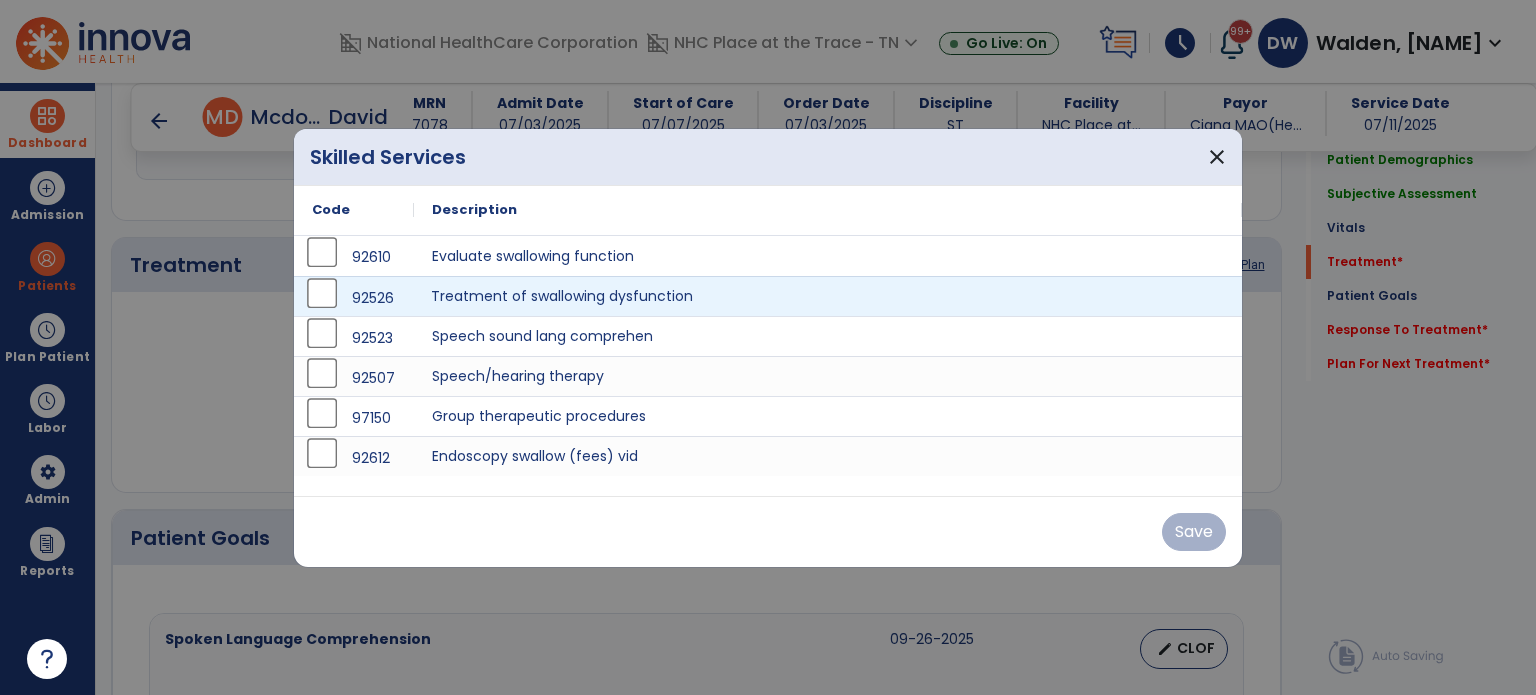 click on "Treatment of swallowing dysfunction" at bounding box center (828, 296) 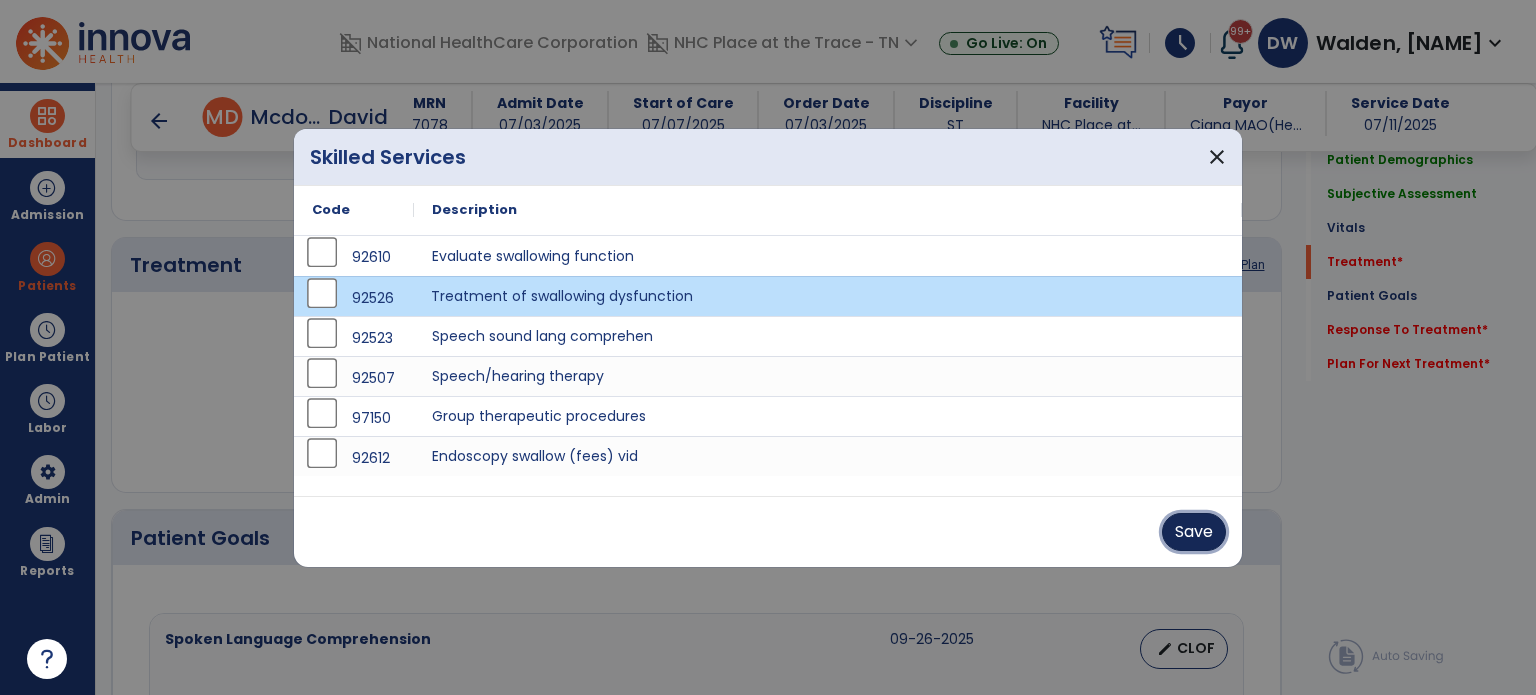 click on "Save" at bounding box center (1194, 532) 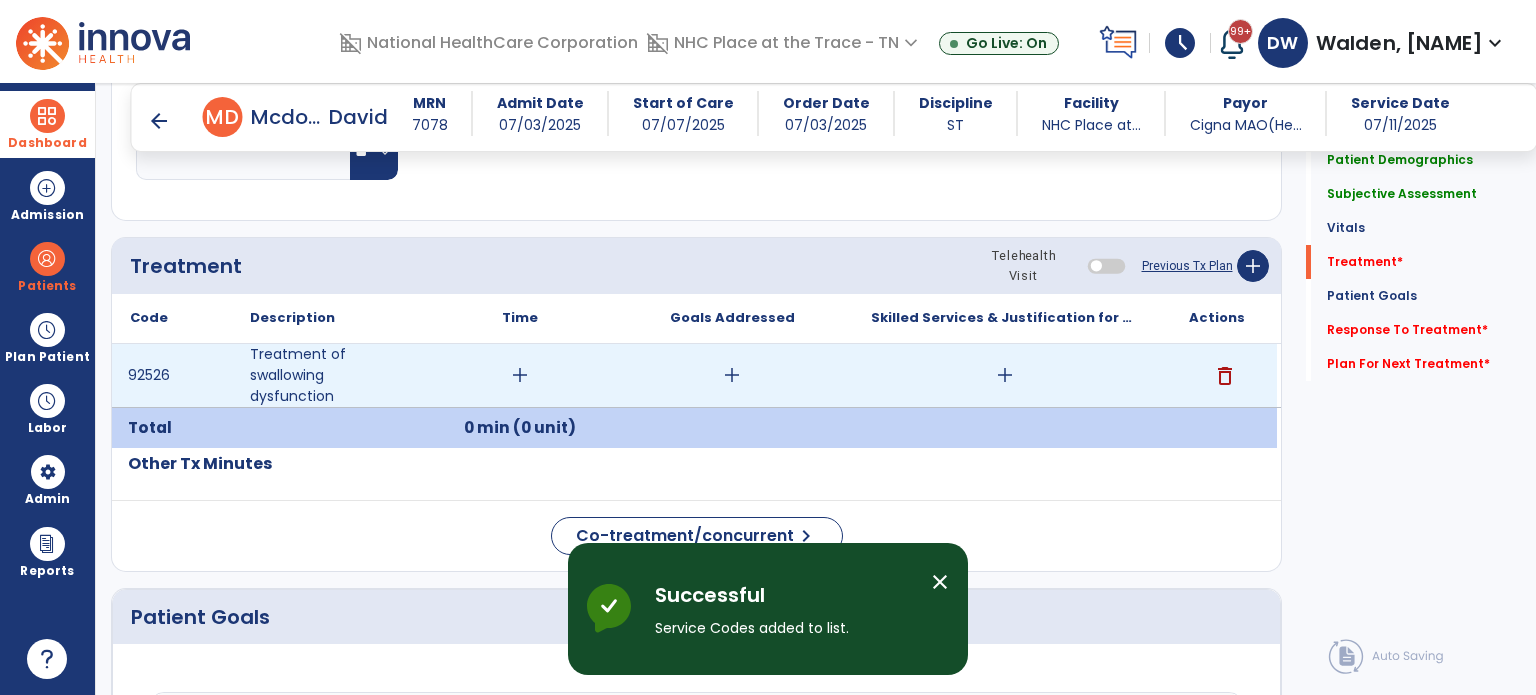 click on "add" at bounding box center (520, 375) 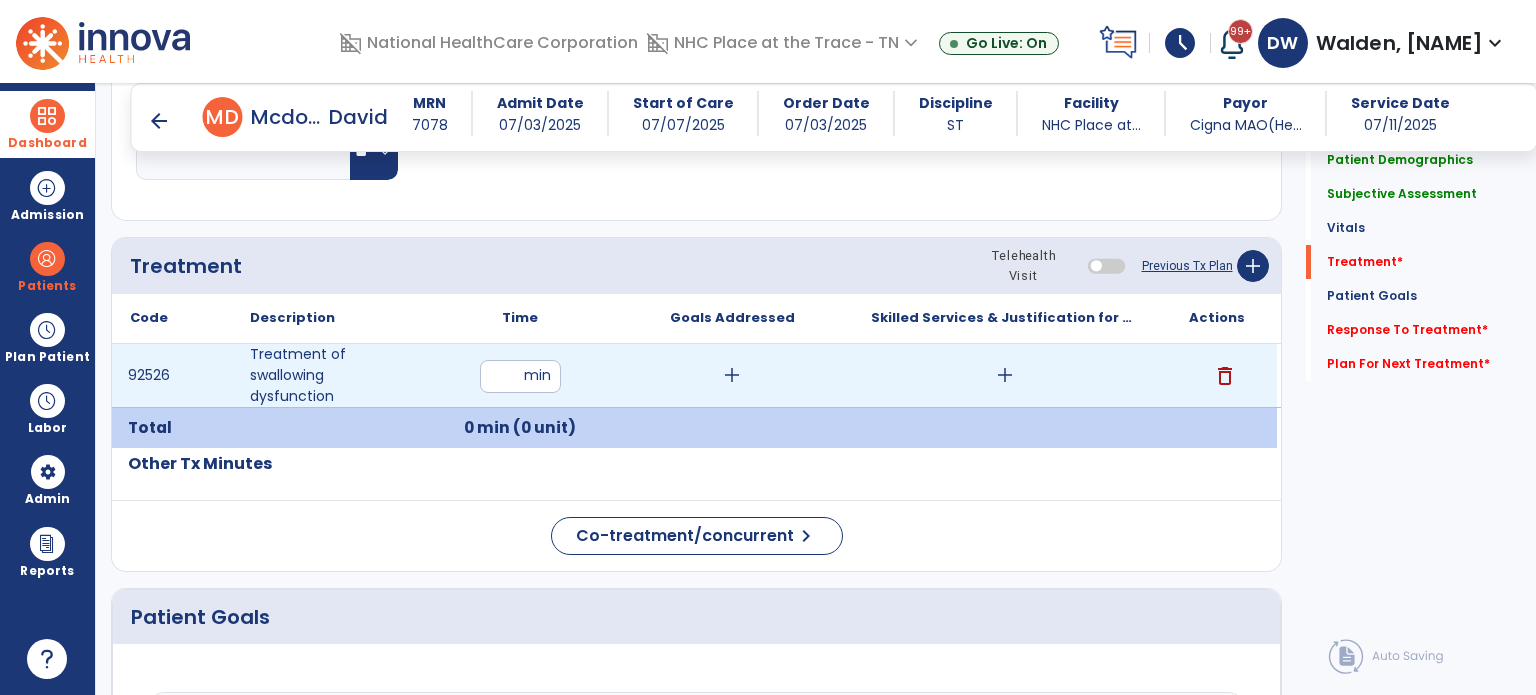 type on "**" 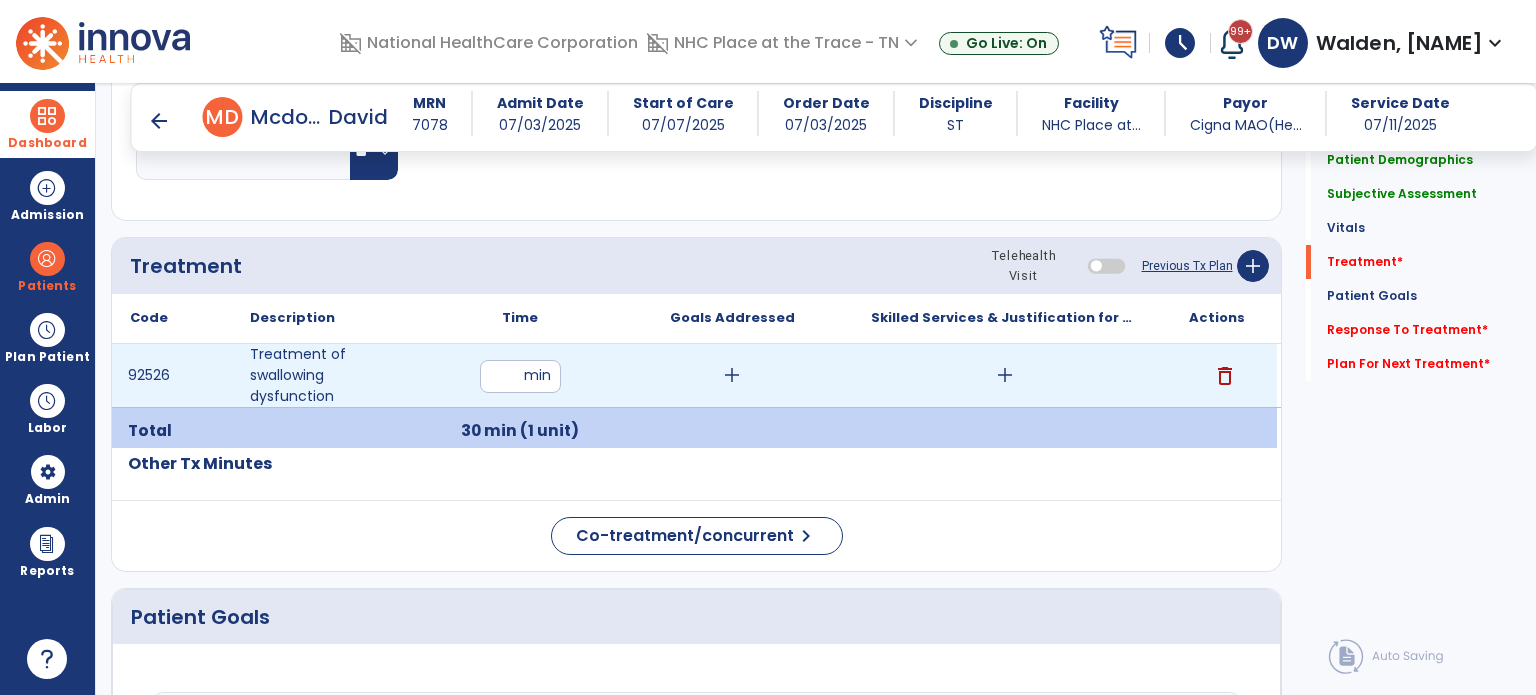 click on "add" at bounding box center (732, 375) 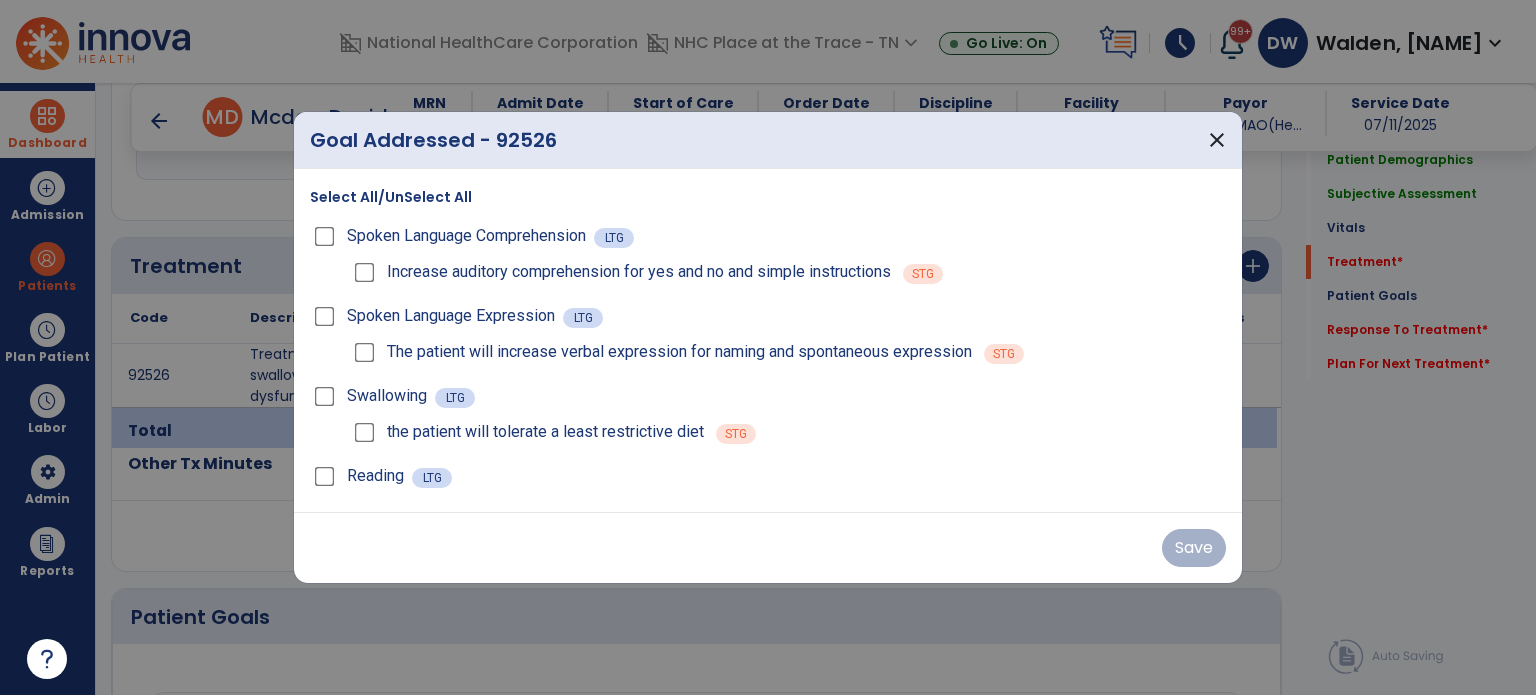 click on "Select All/UnSelect All Spoken Language Comprehension  LTG  Increase auditory comprehension for yes and no and simple instructions  STG  Spoken Language Expression  LTG  The patient will increase verbal expression for naming and spontaneous expression  STG  Swallowing  LTG  the patient will tolerate a least restrictive diet  STG  Reading  LTG" at bounding box center (768, 340) 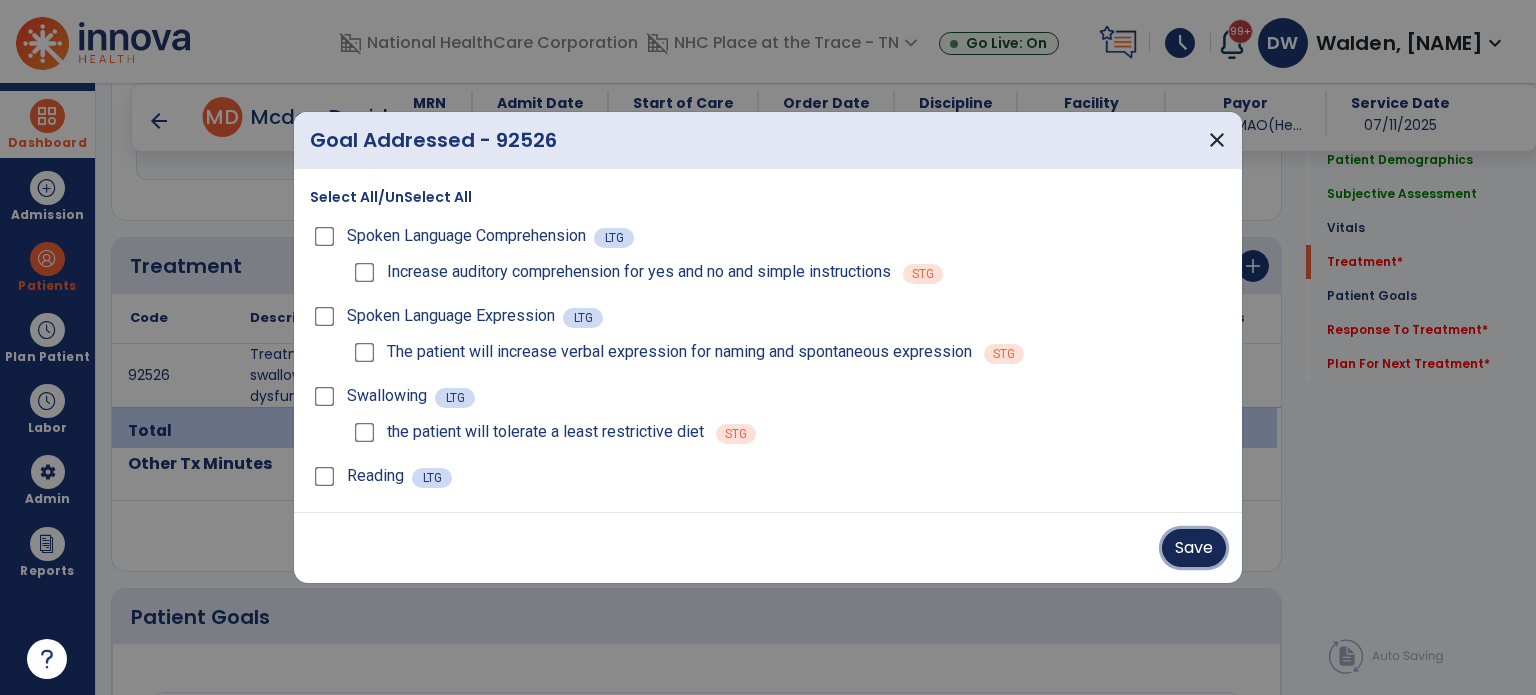 click on "Save" at bounding box center (1194, 548) 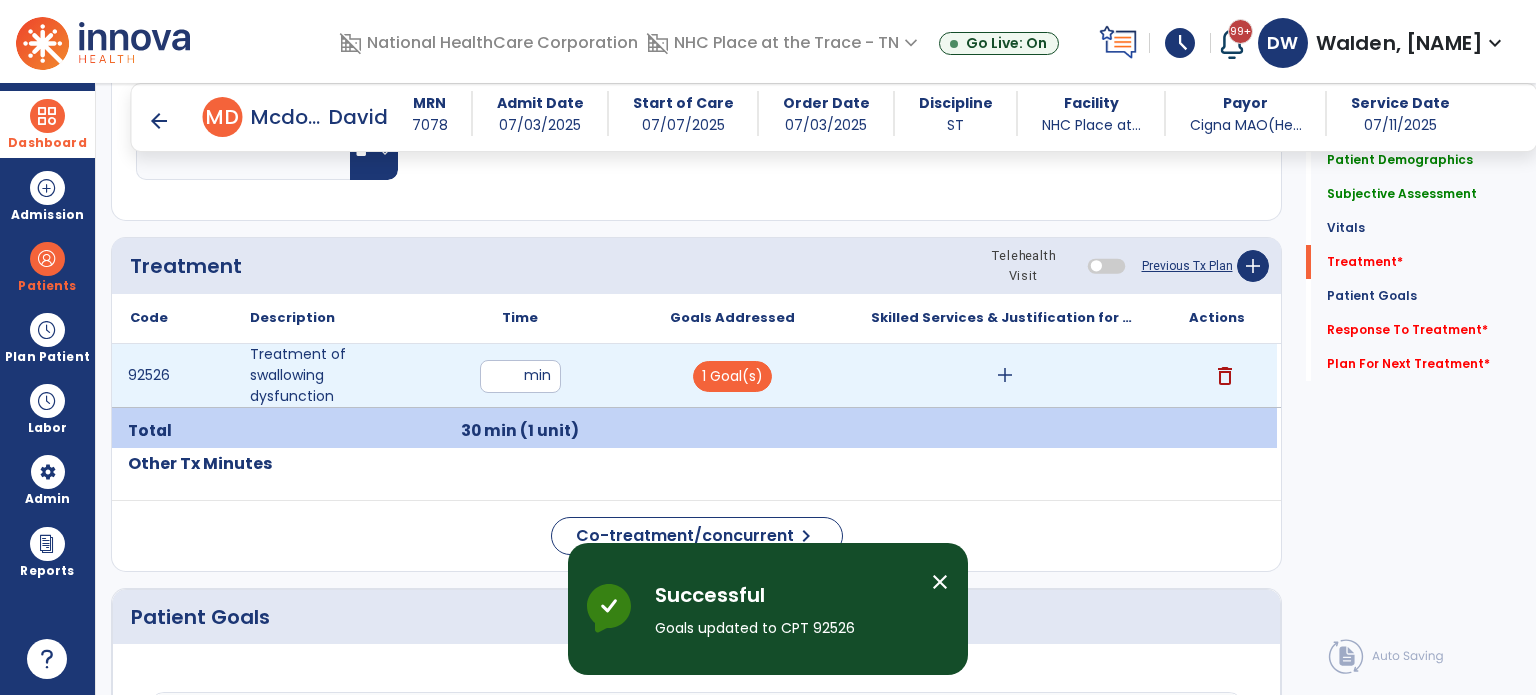 click on "add" at bounding box center [1005, 375] 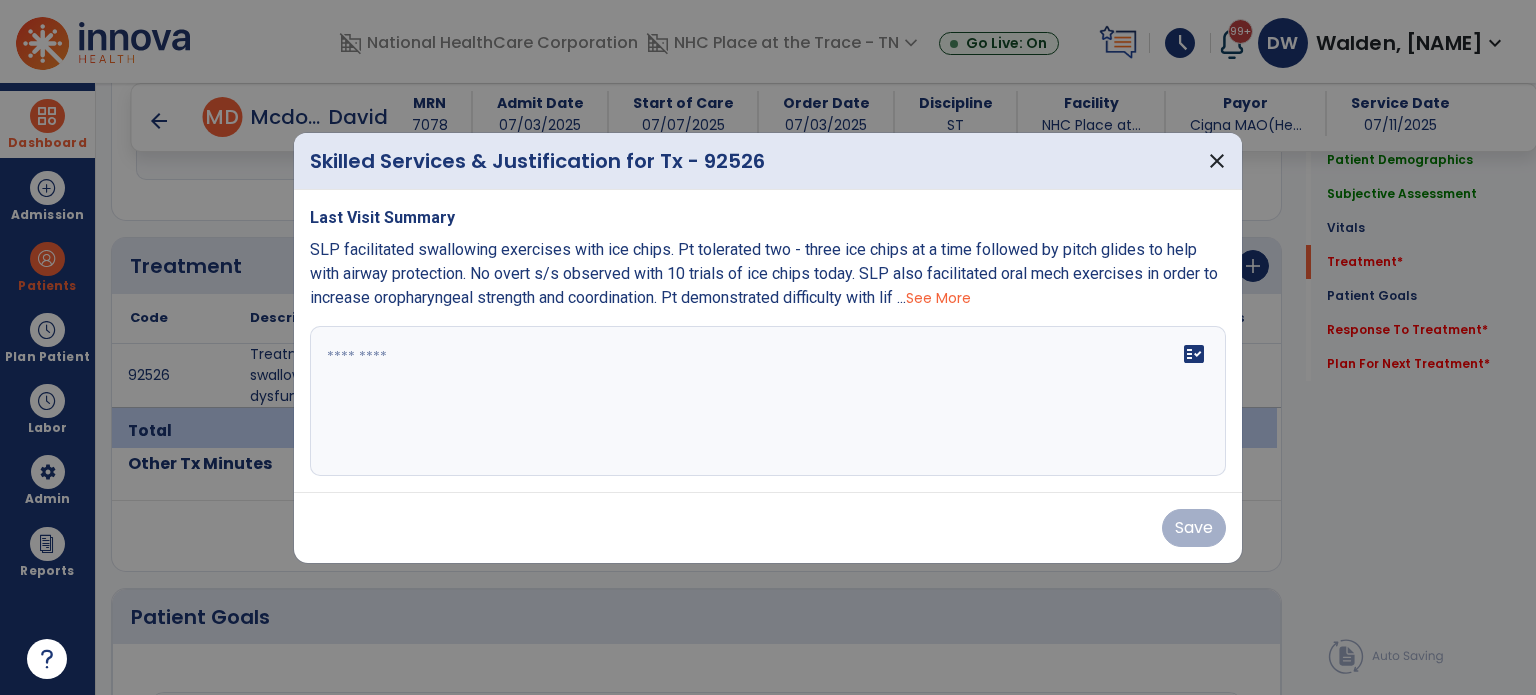 click at bounding box center [768, 401] 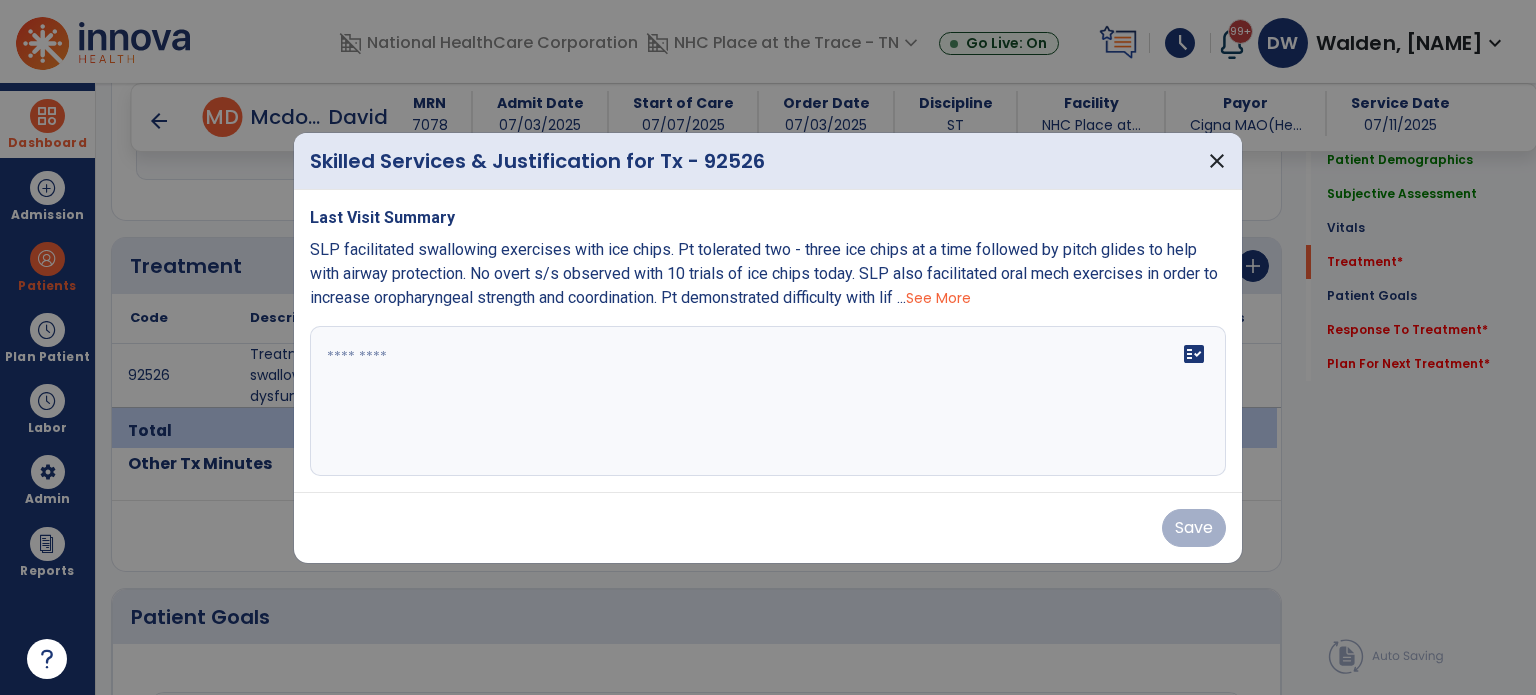 click on "See More" at bounding box center [938, 298] 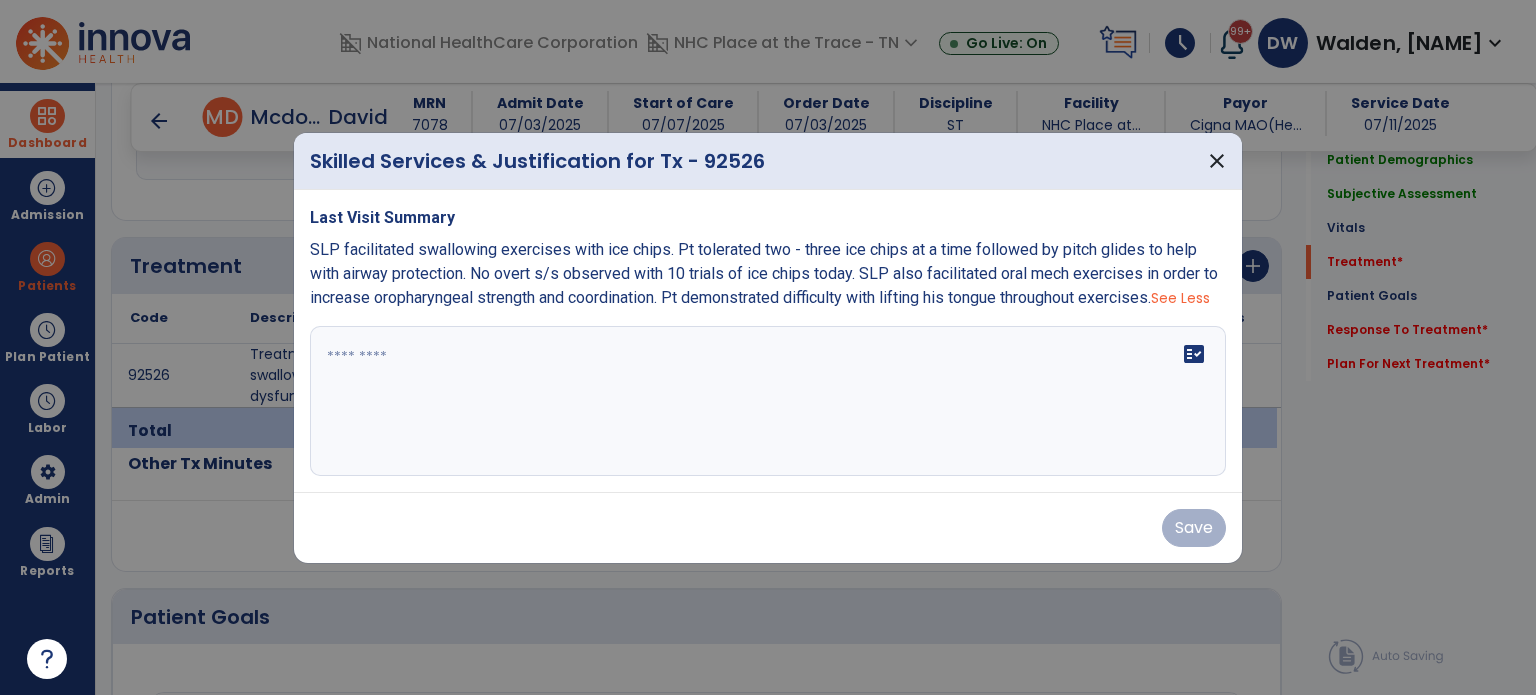 click at bounding box center (768, 401) 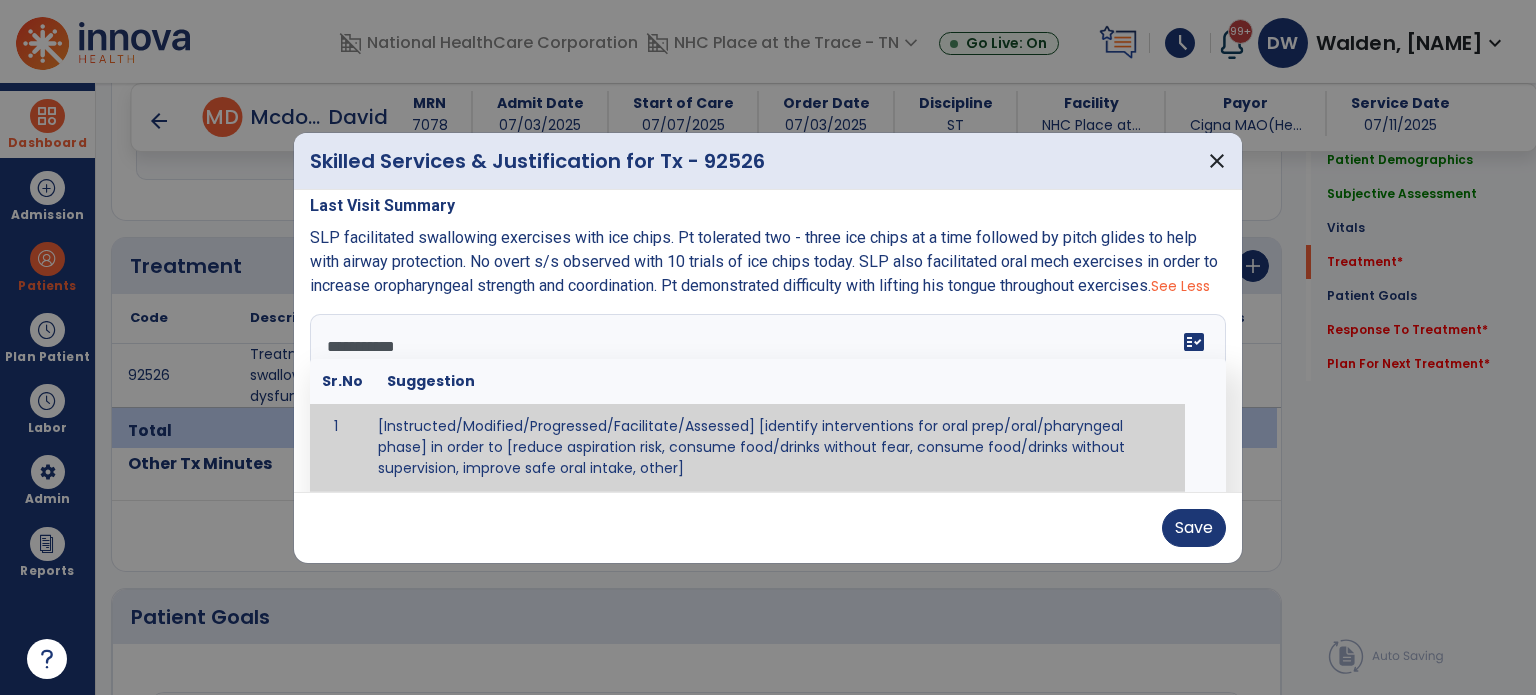 scroll, scrollTop: 0, scrollLeft: 0, axis: both 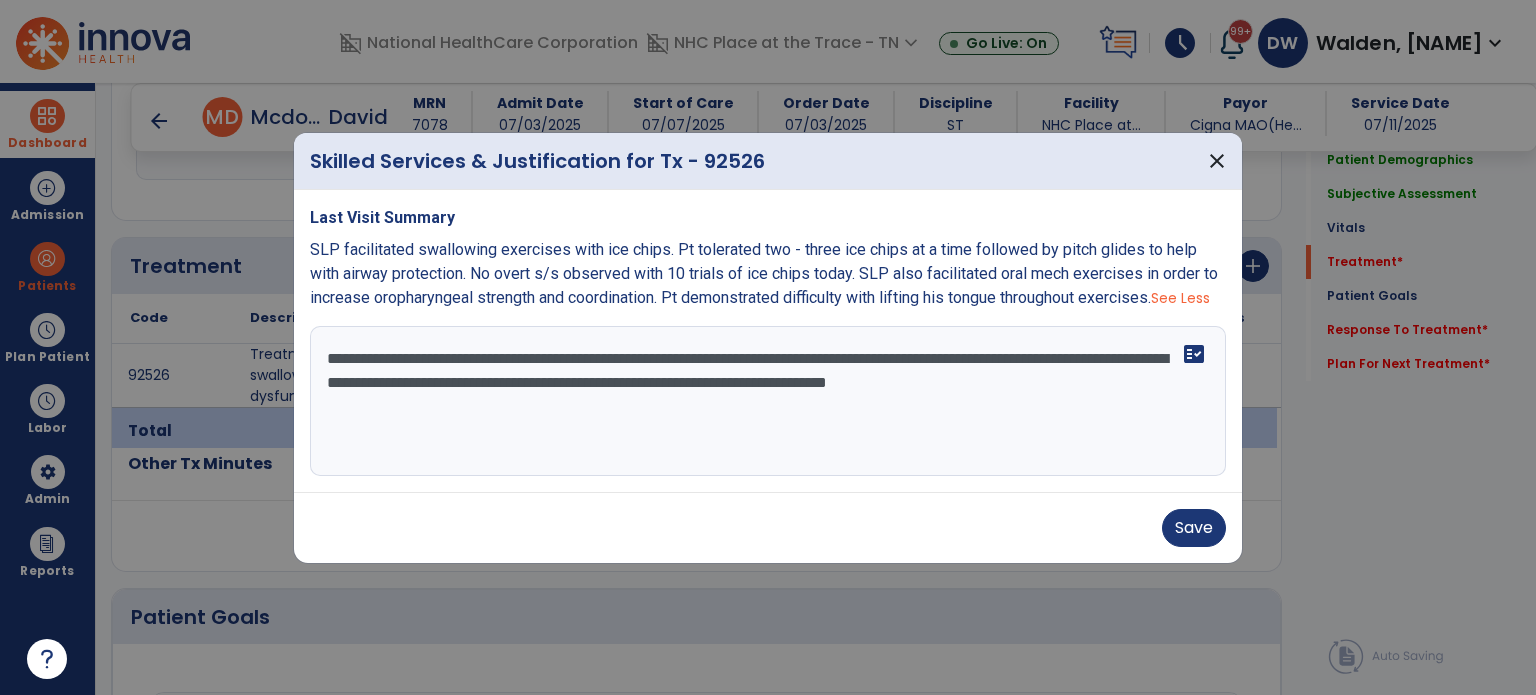 drag, startPoint x: 864, startPoint y: 394, endPoint x: 816, endPoint y: 447, distance: 71.50524 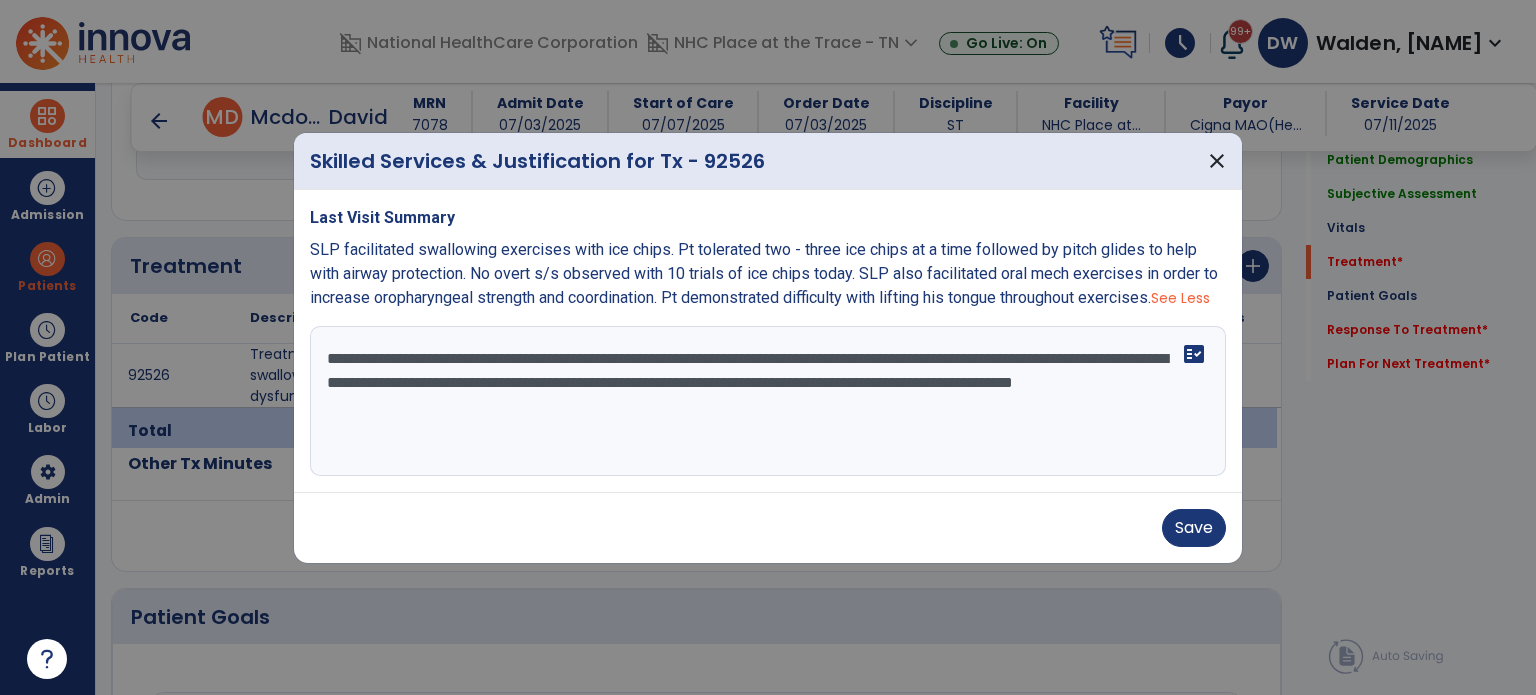 click on "**********" at bounding box center (768, 401) 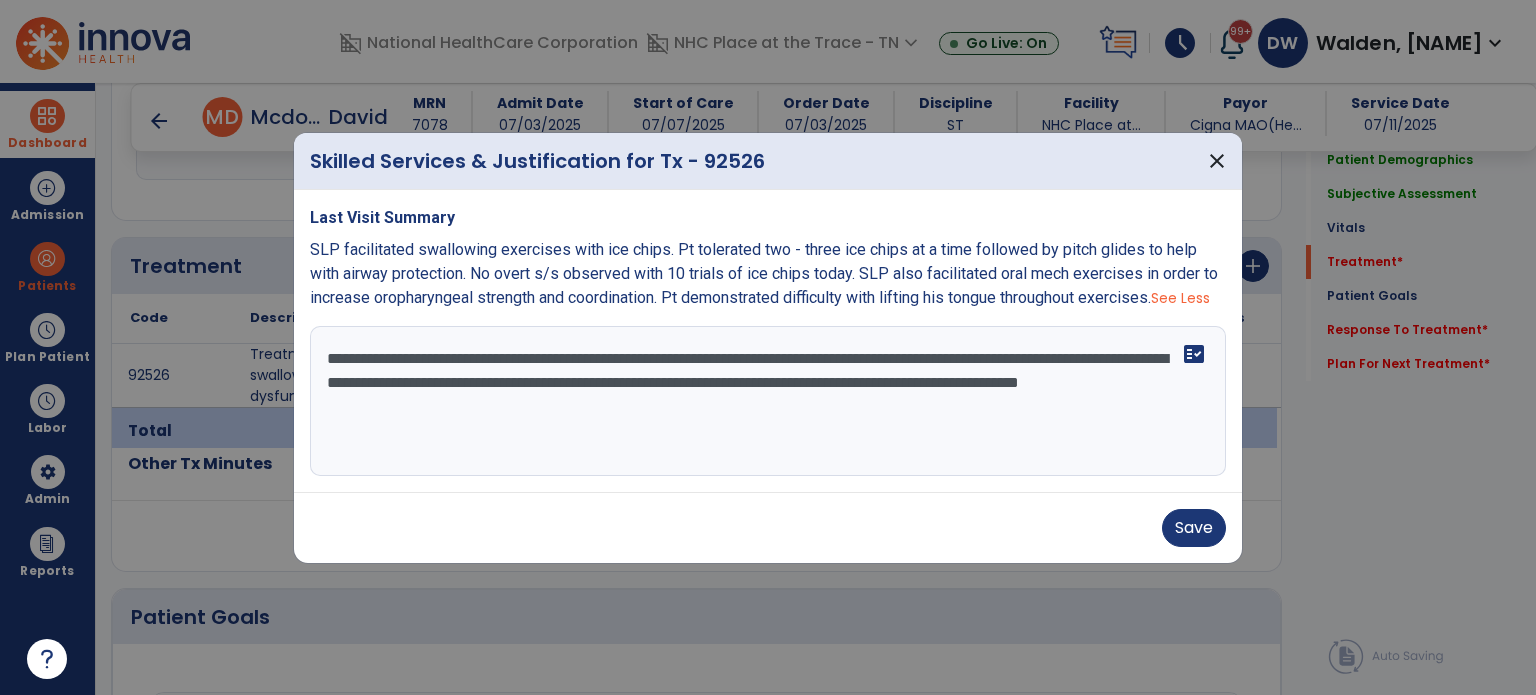 click on "**********" at bounding box center [768, 401] 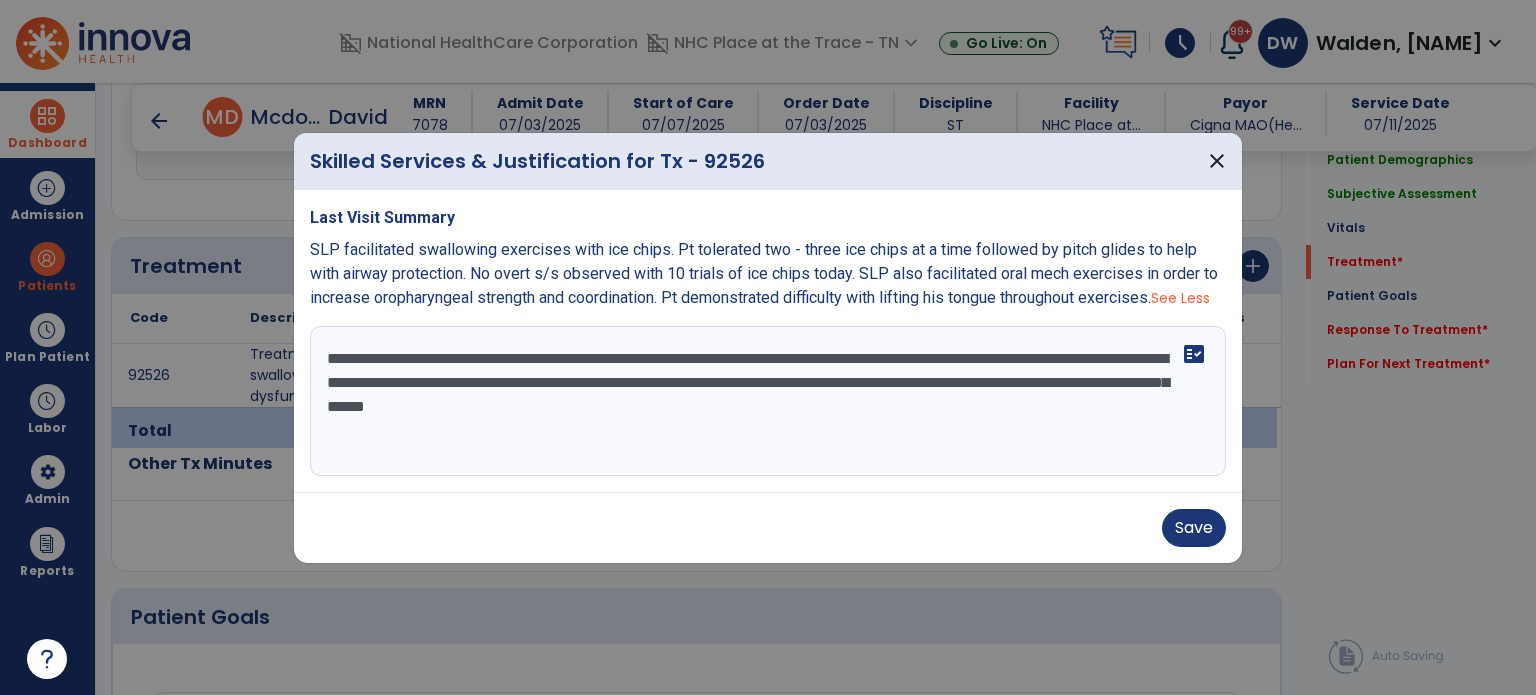 click on "**********" at bounding box center [768, 401] 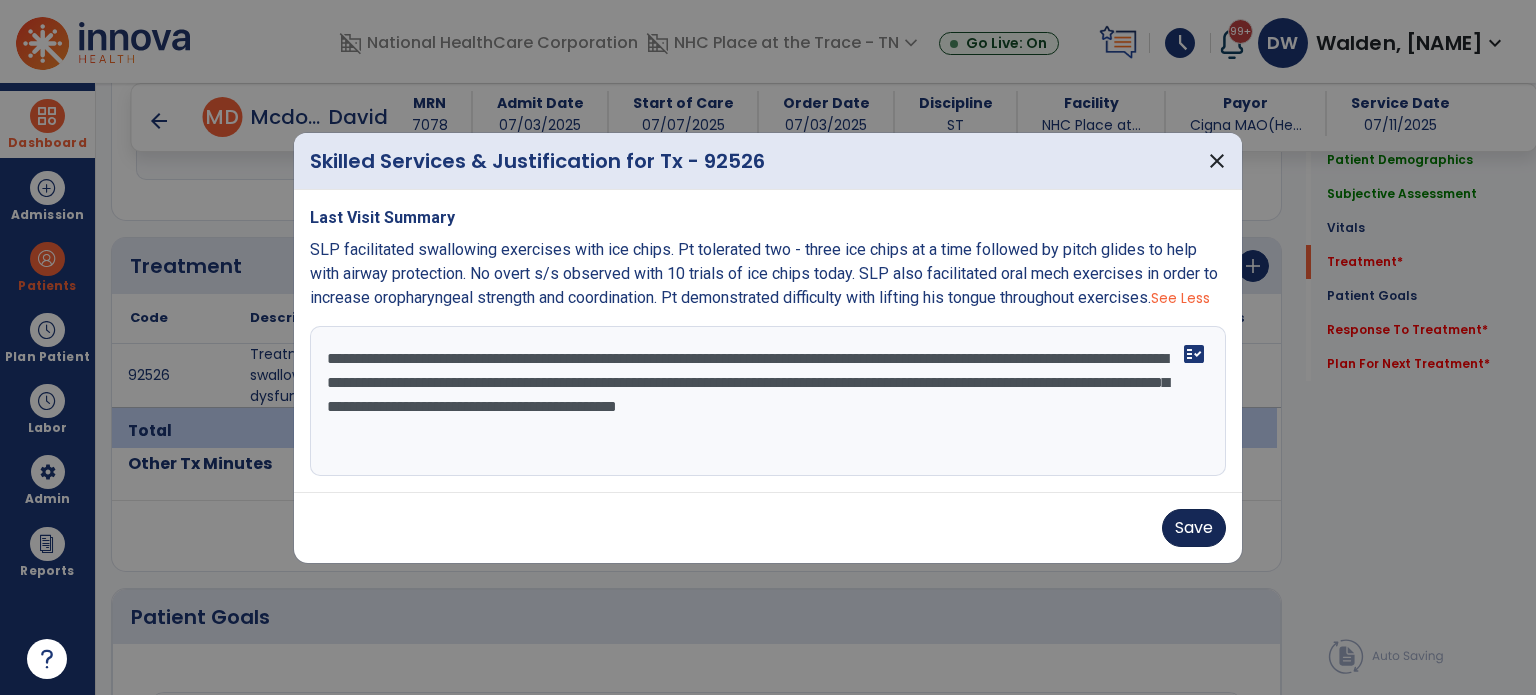 type on "**********" 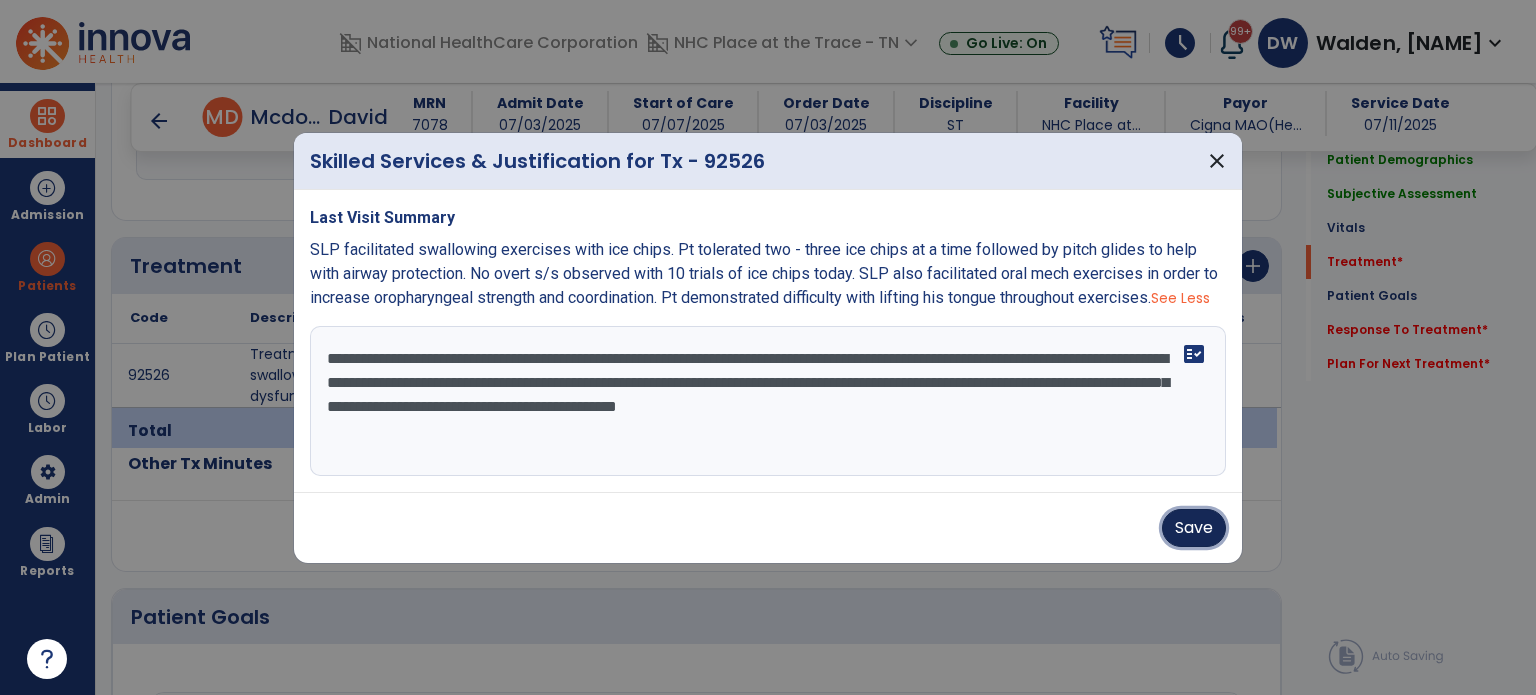click on "Save" at bounding box center (1194, 528) 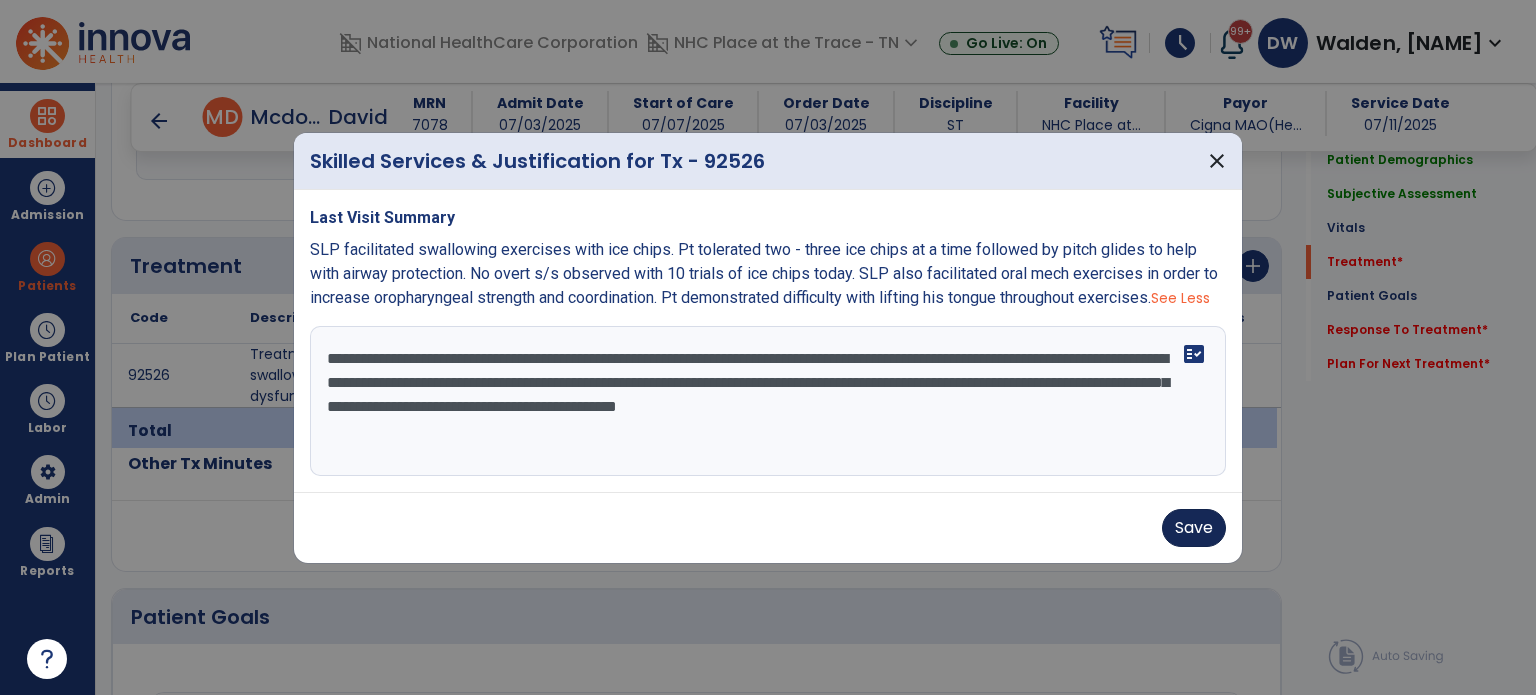 click on "Save" at bounding box center [768, 528] 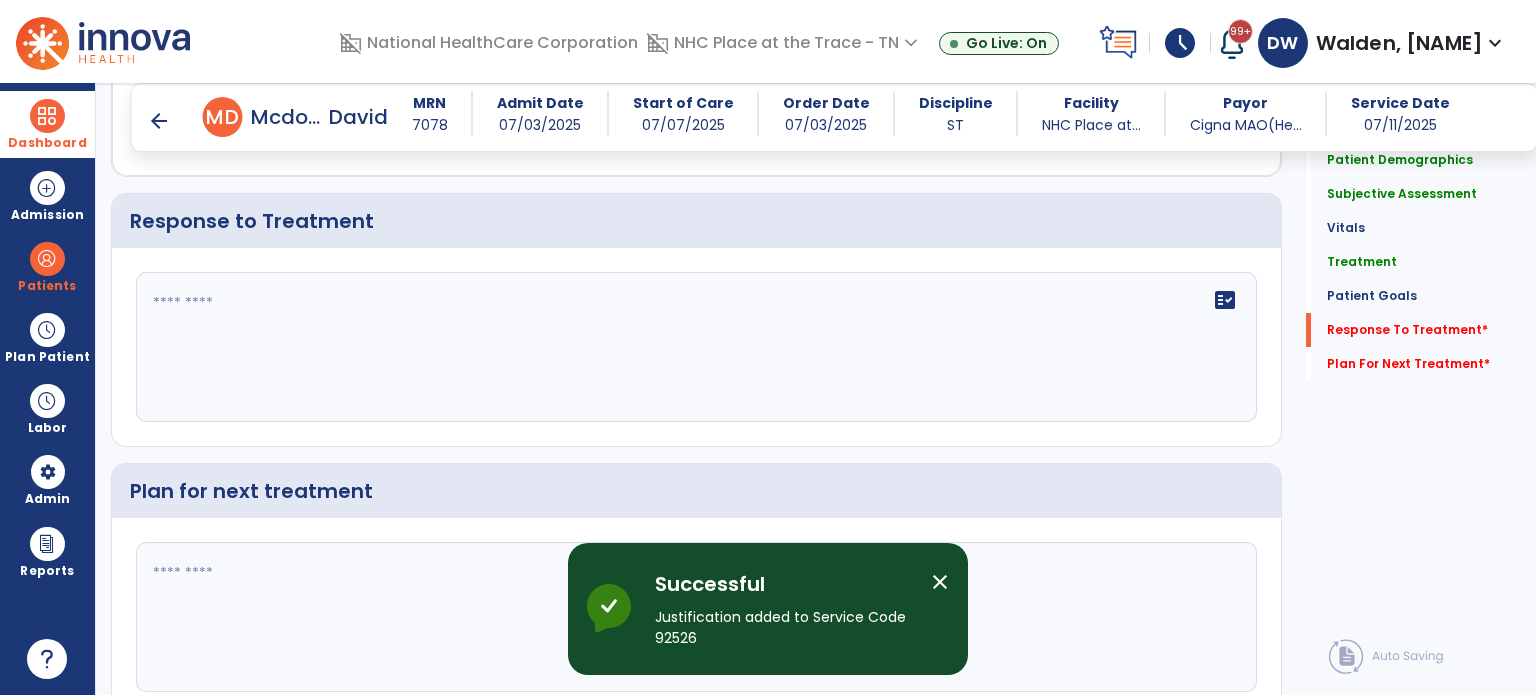 scroll, scrollTop: 3060, scrollLeft: 0, axis: vertical 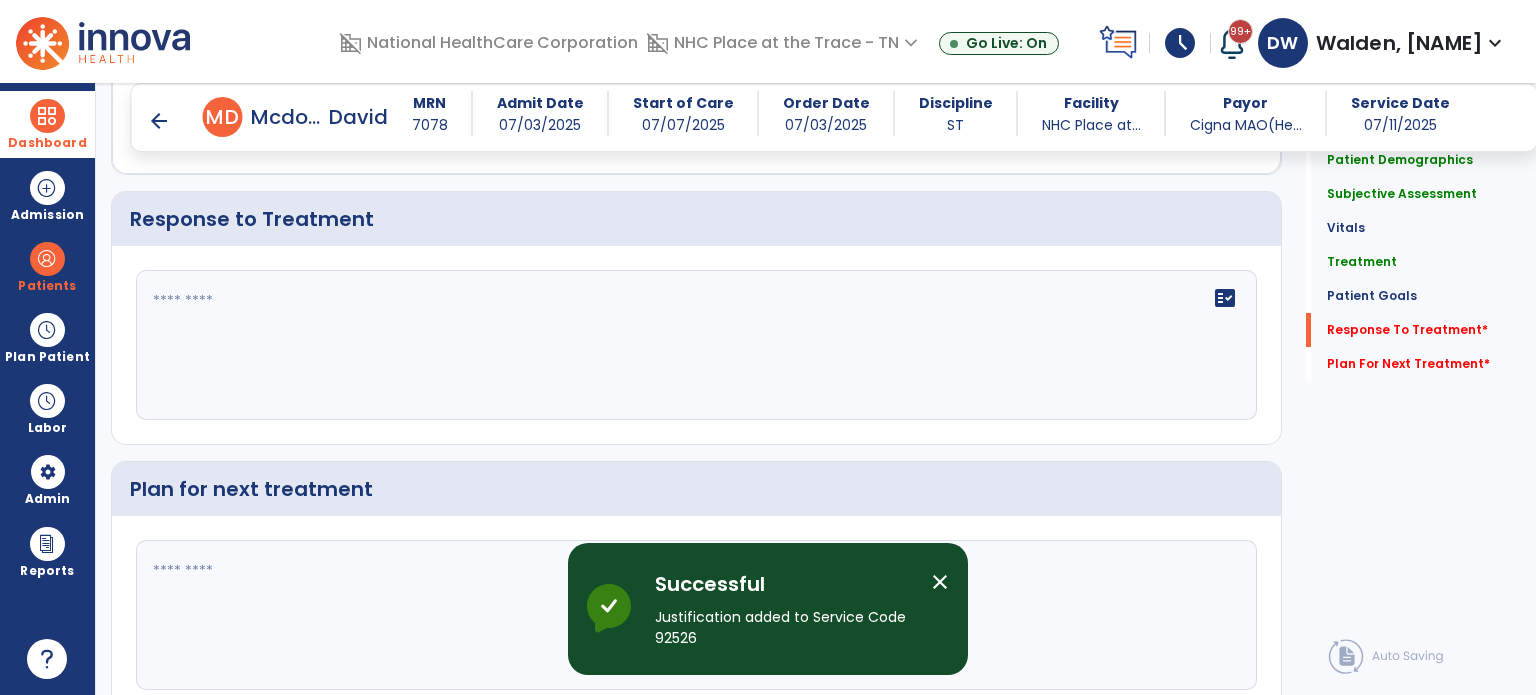 click on "fact_check" 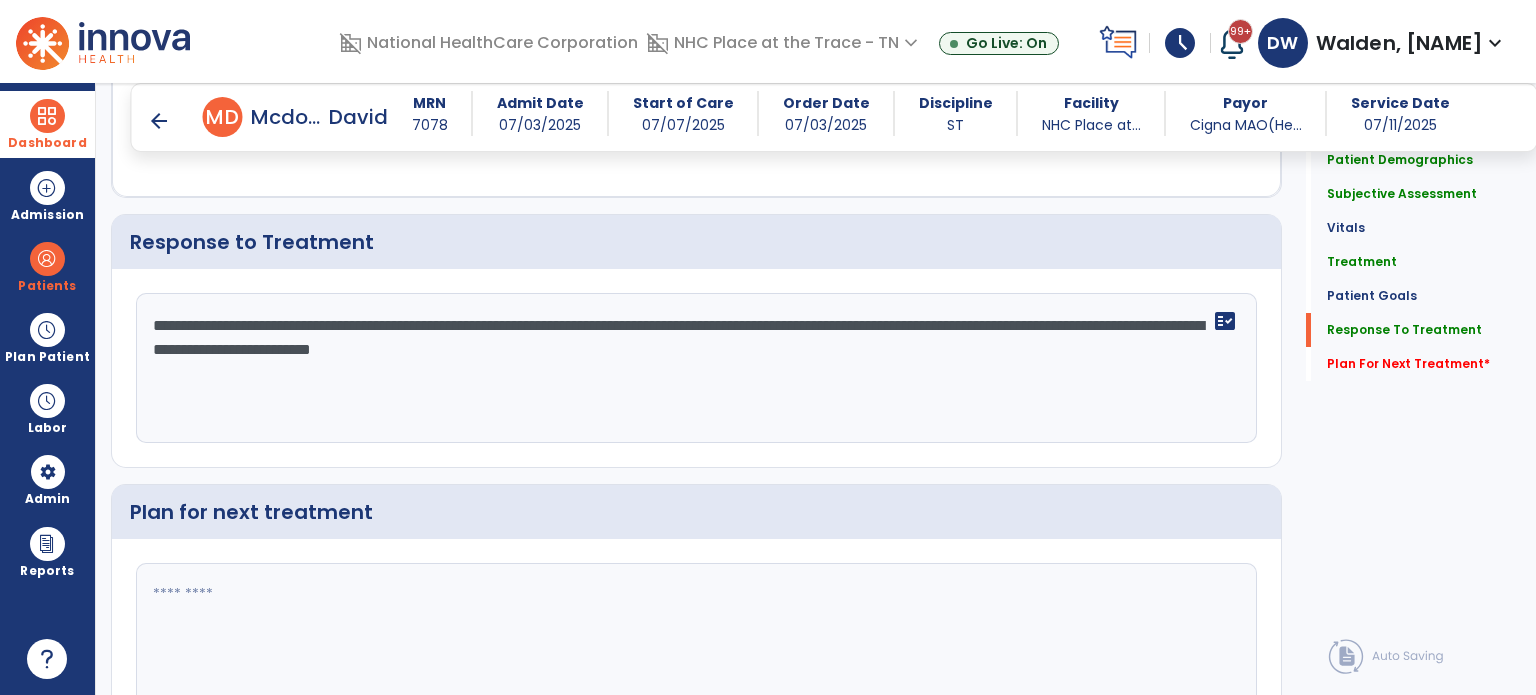 scroll, scrollTop: 3060, scrollLeft: 0, axis: vertical 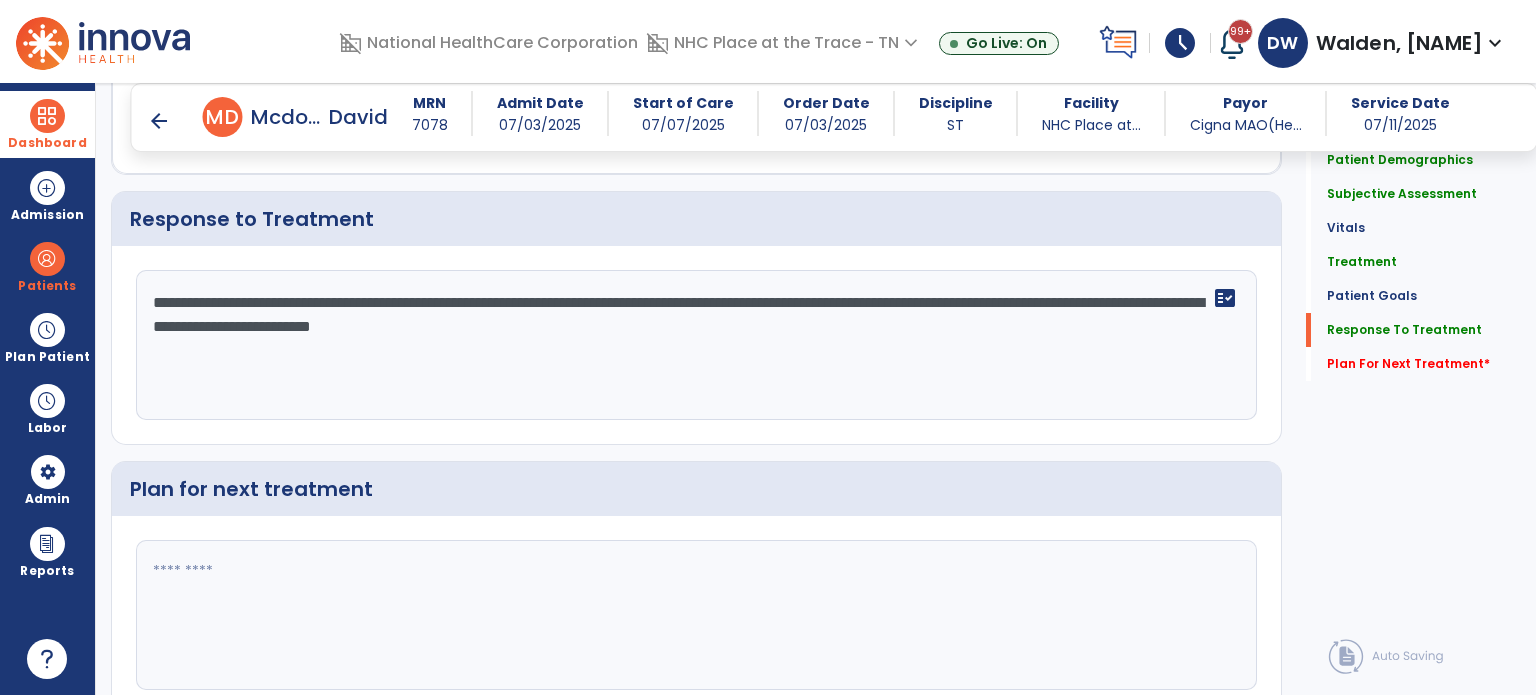 click on "**********" 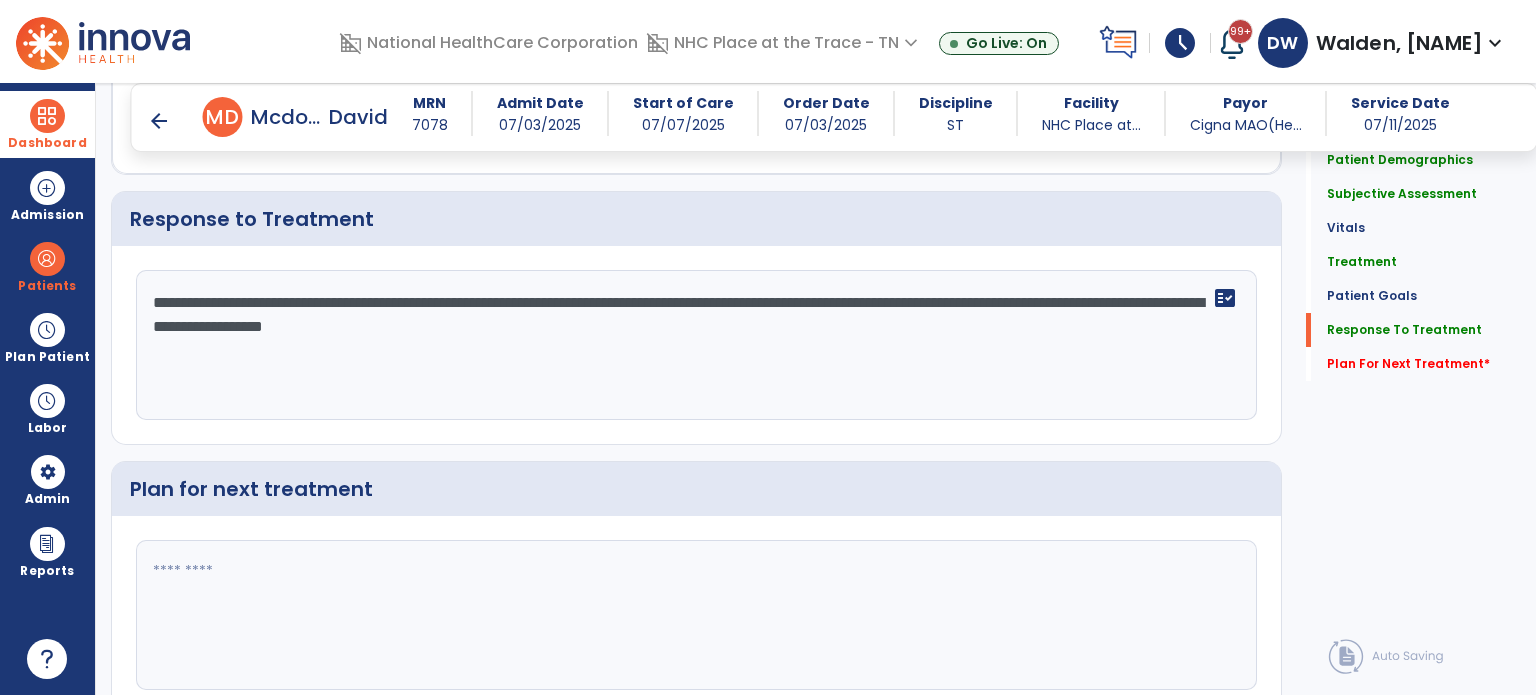 scroll, scrollTop: 3060, scrollLeft: 0, axis: vertical 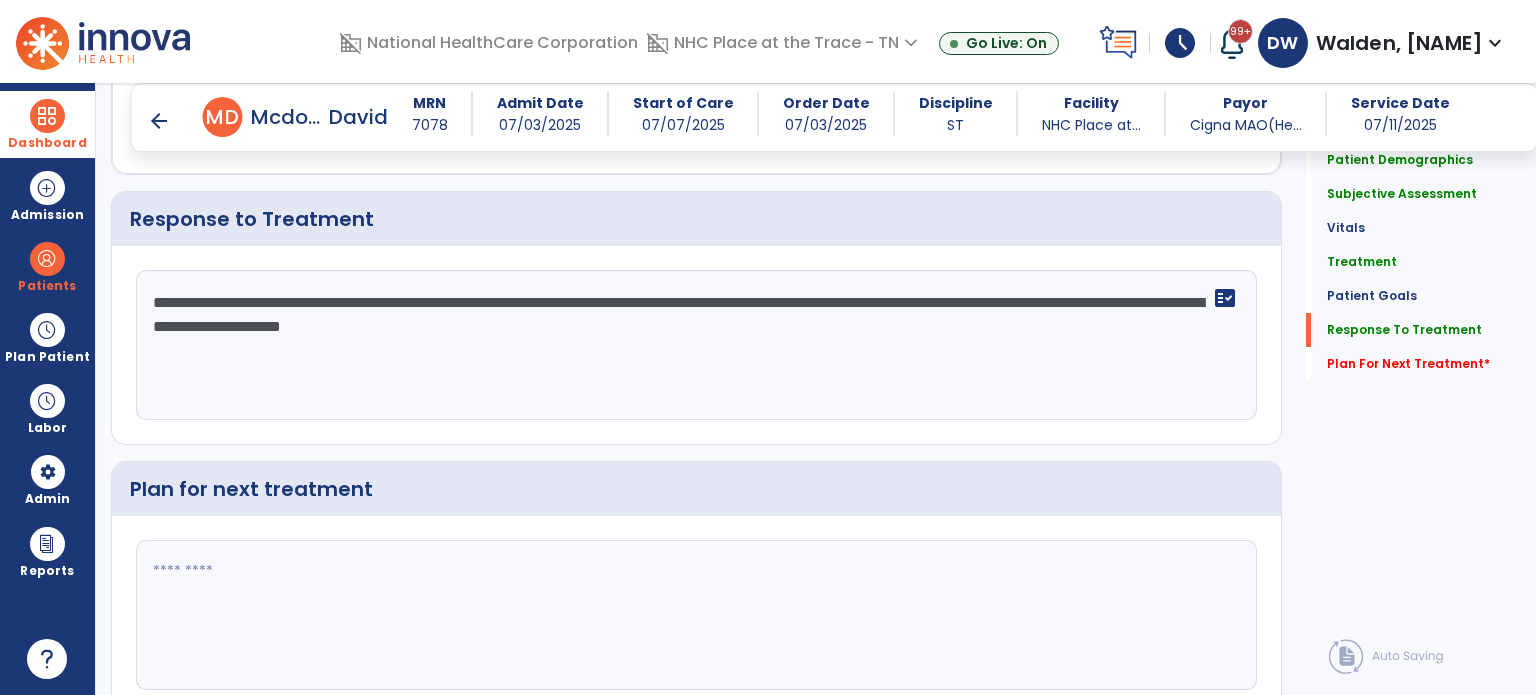 click on "**********" 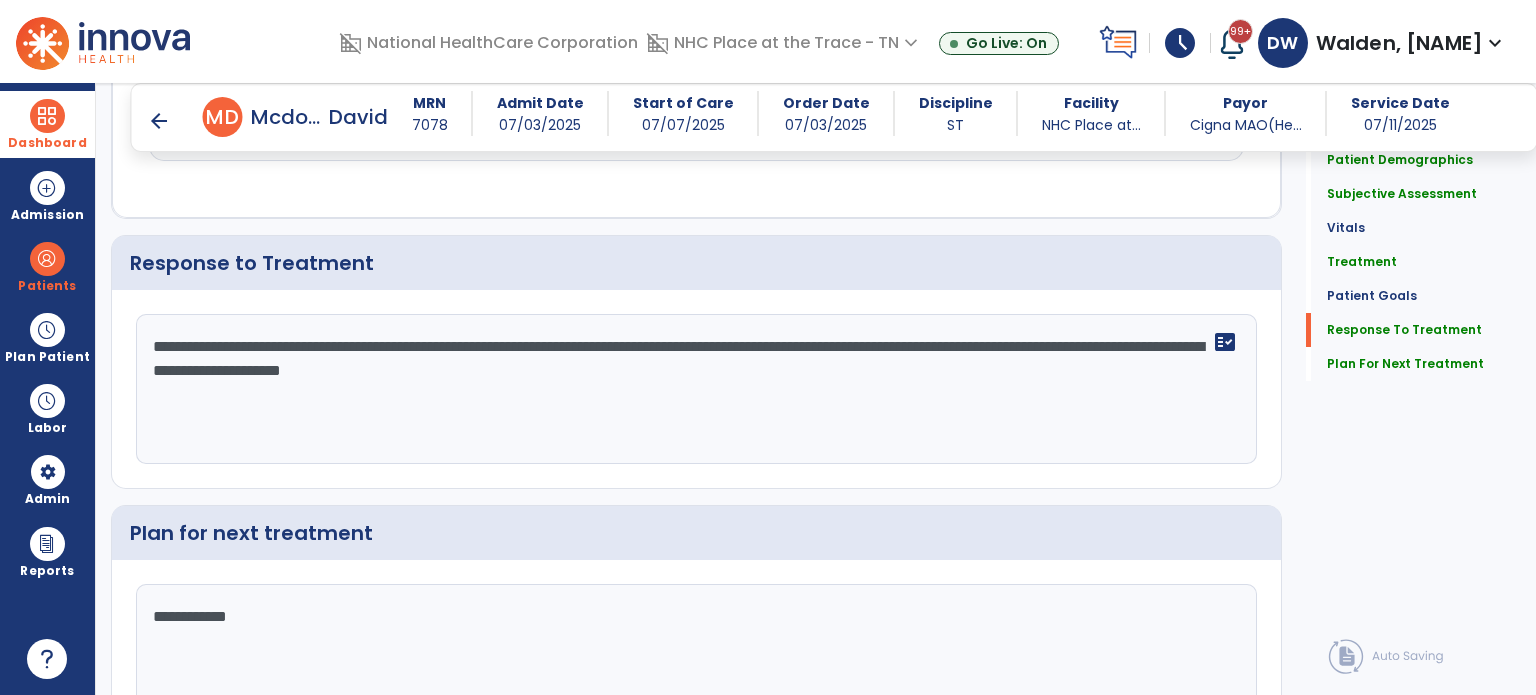 scroll, scrollTop: 3004, scrollLeft: 0, axis: vertical 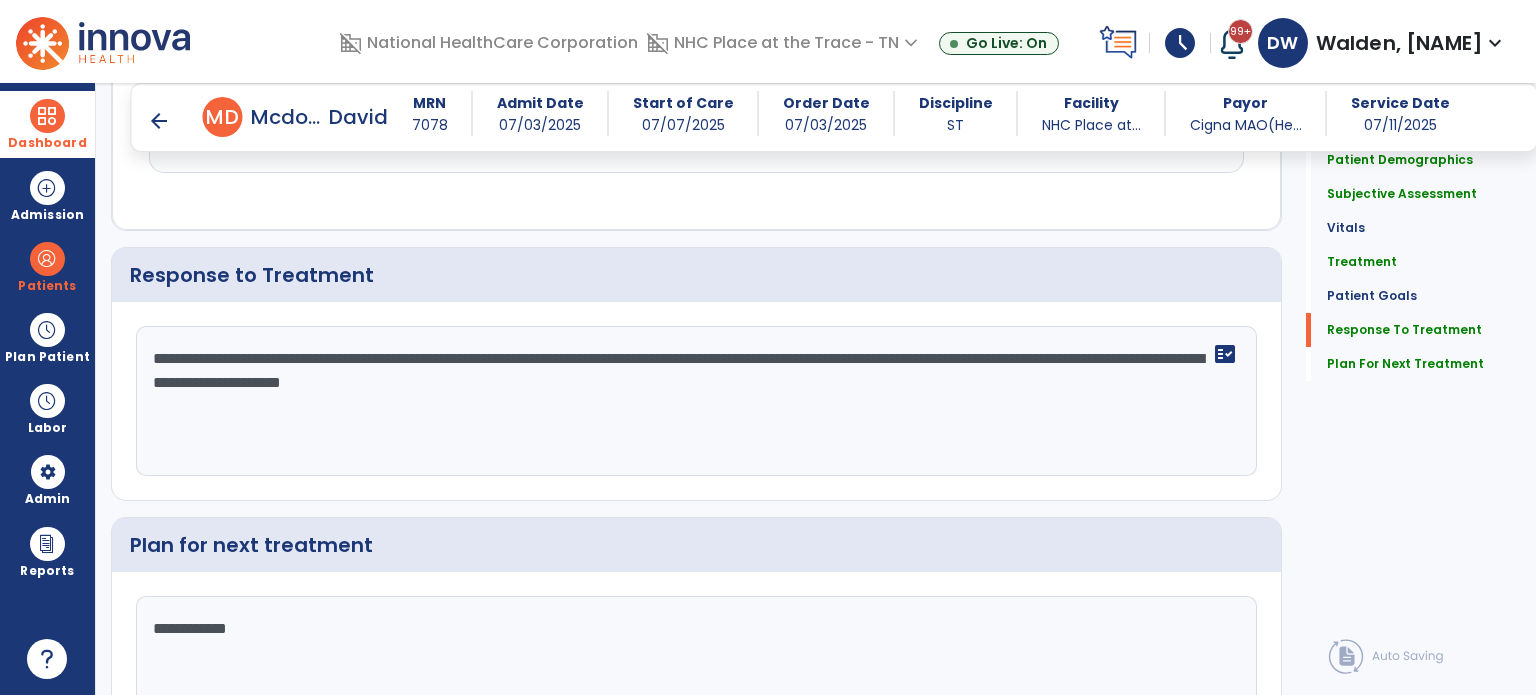type on "**********" 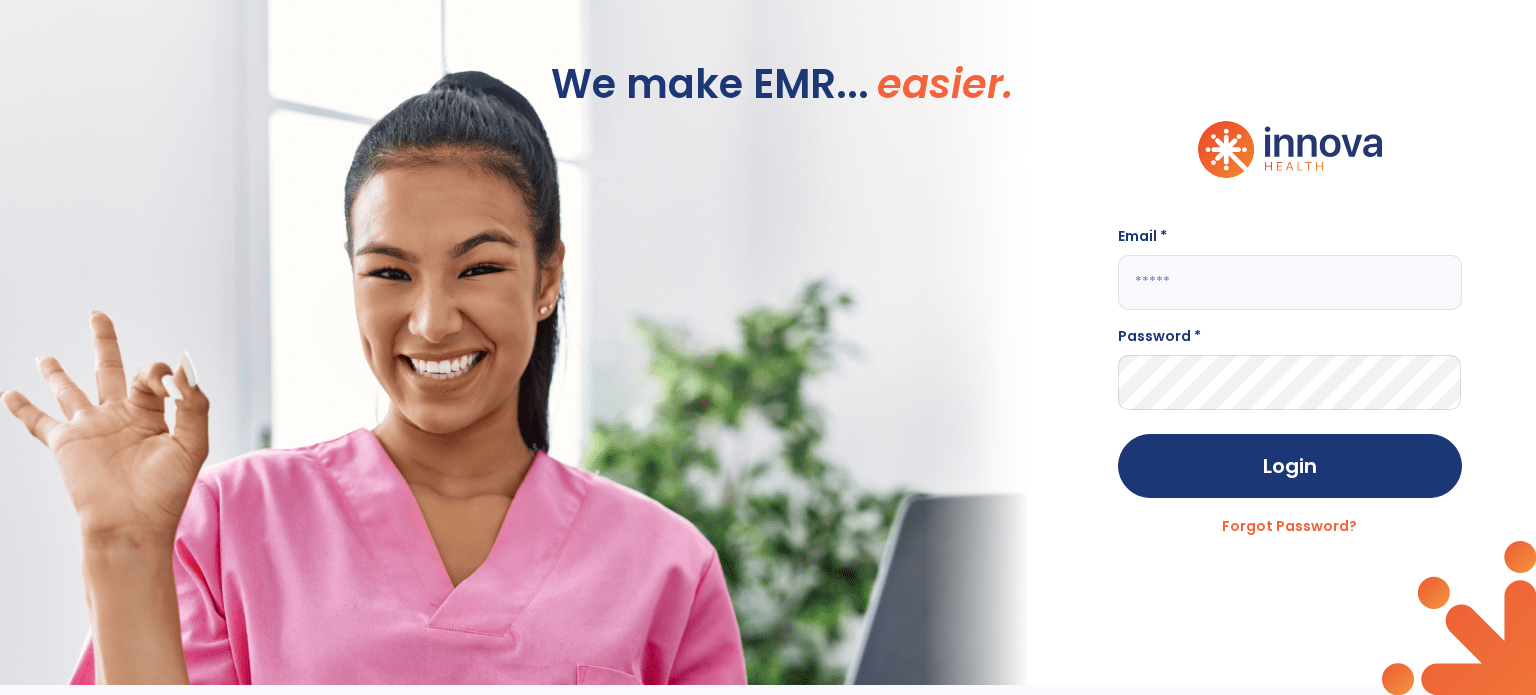 scroll, scrollTop: 0, scrollLeft: 0, axis: both 